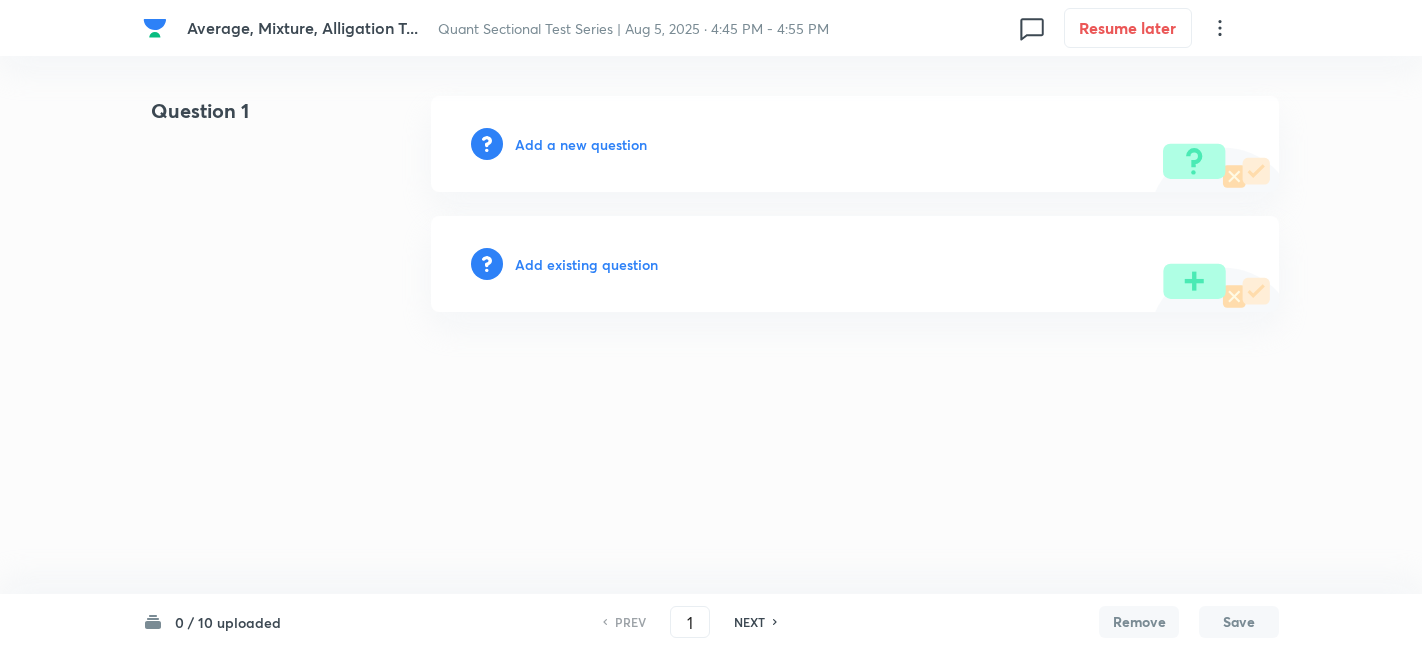 scroll, scrollTop: 0, scrollLeft: 0, axis: both 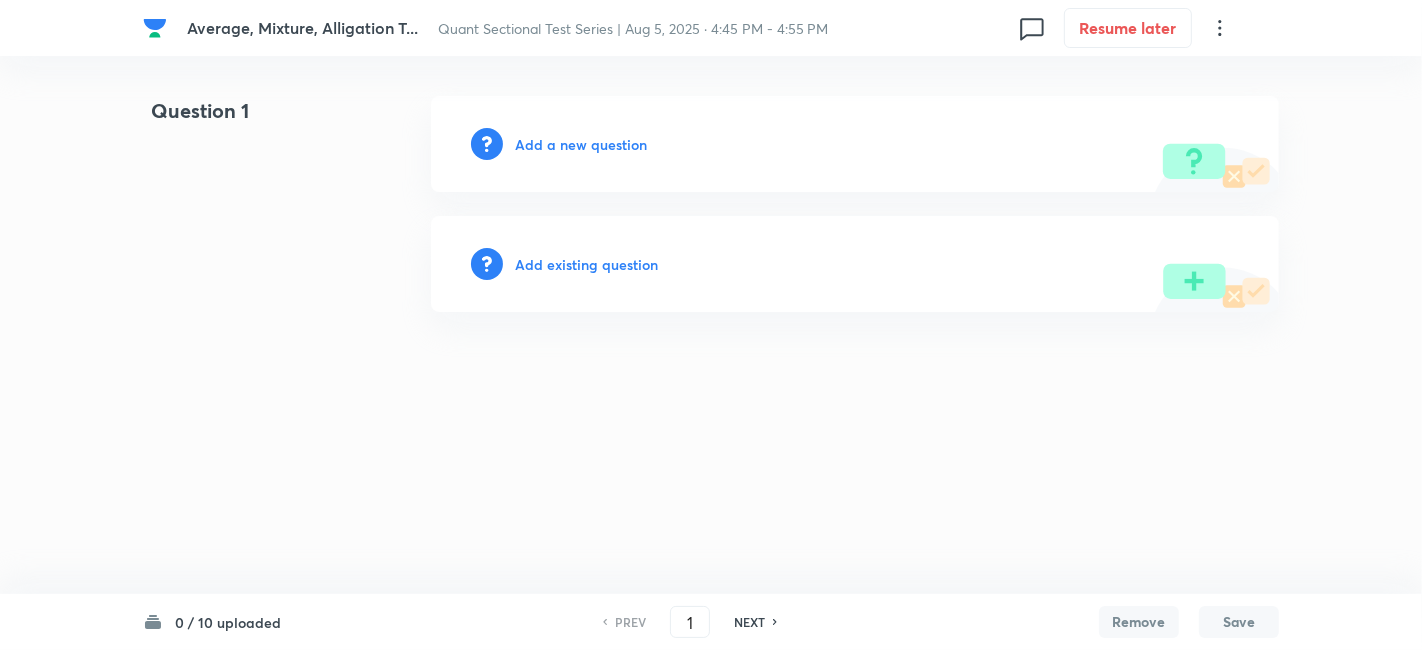 click on "Add a new question" at bounding box center (581, 144) 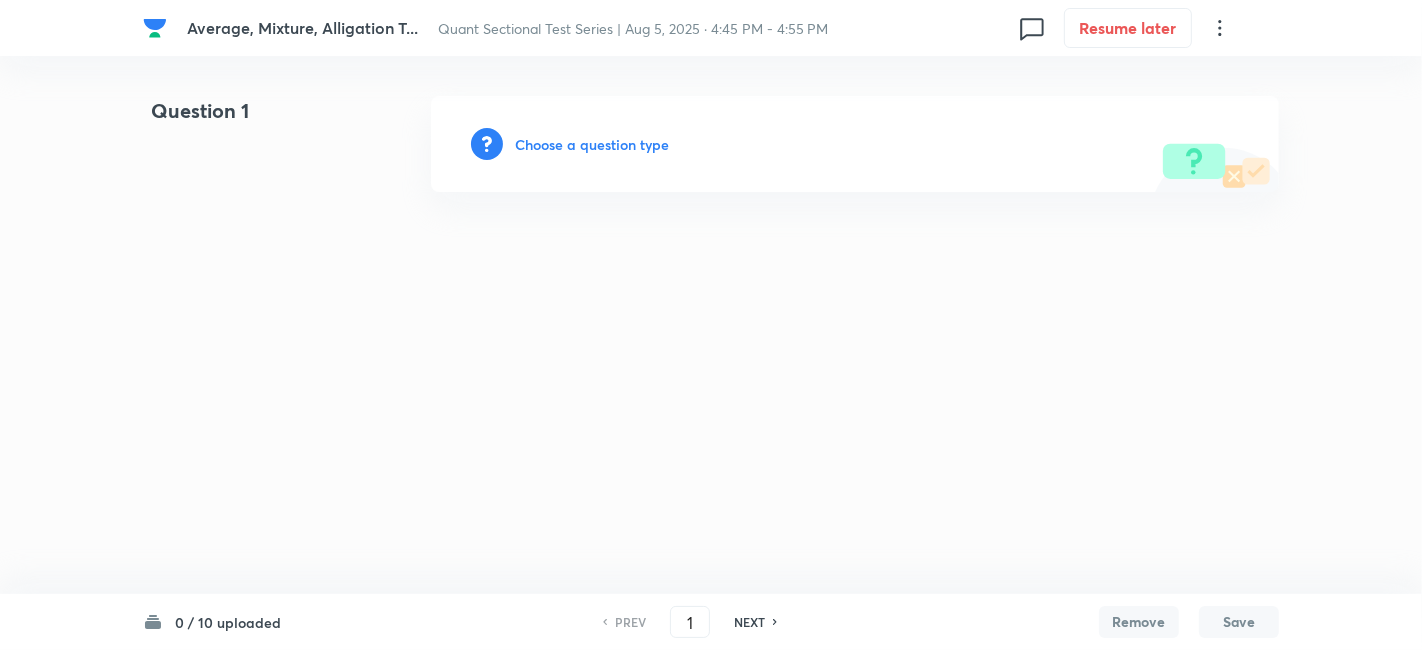 click on "Choose a question type" at bounding box center [592, 144] 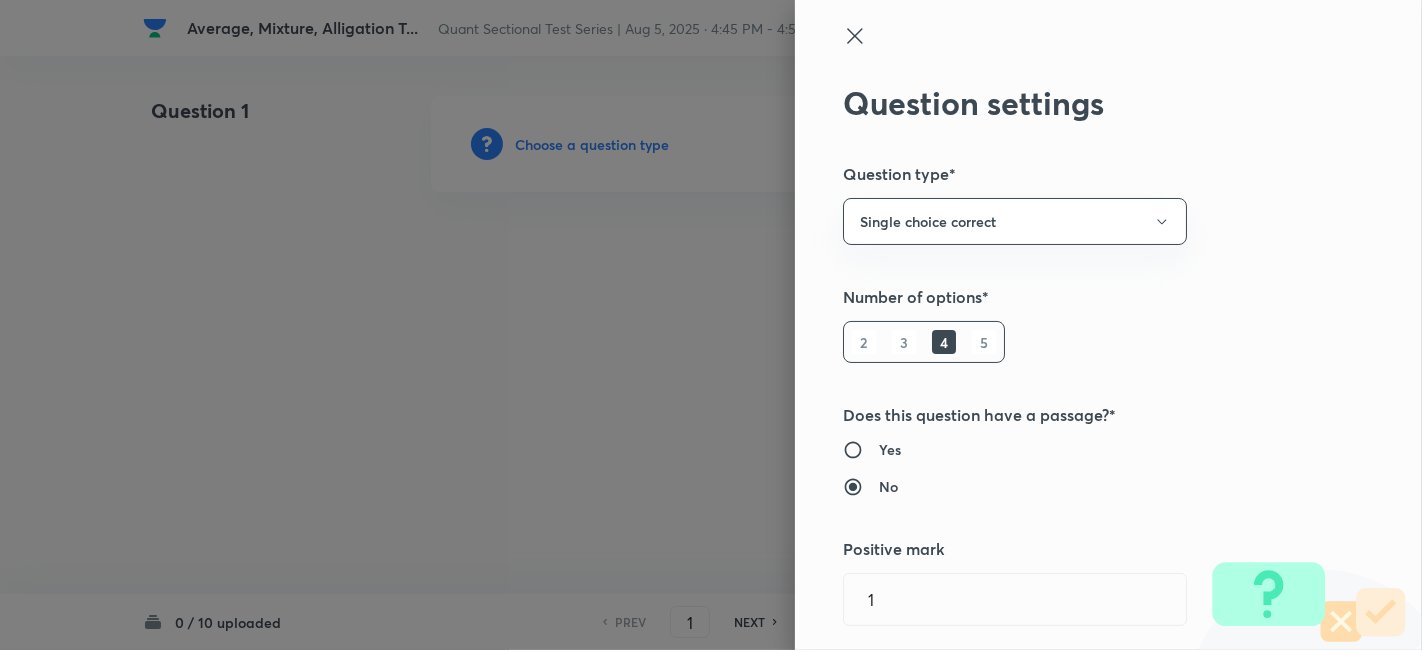 click on "5" at bounding box center [984, 342] 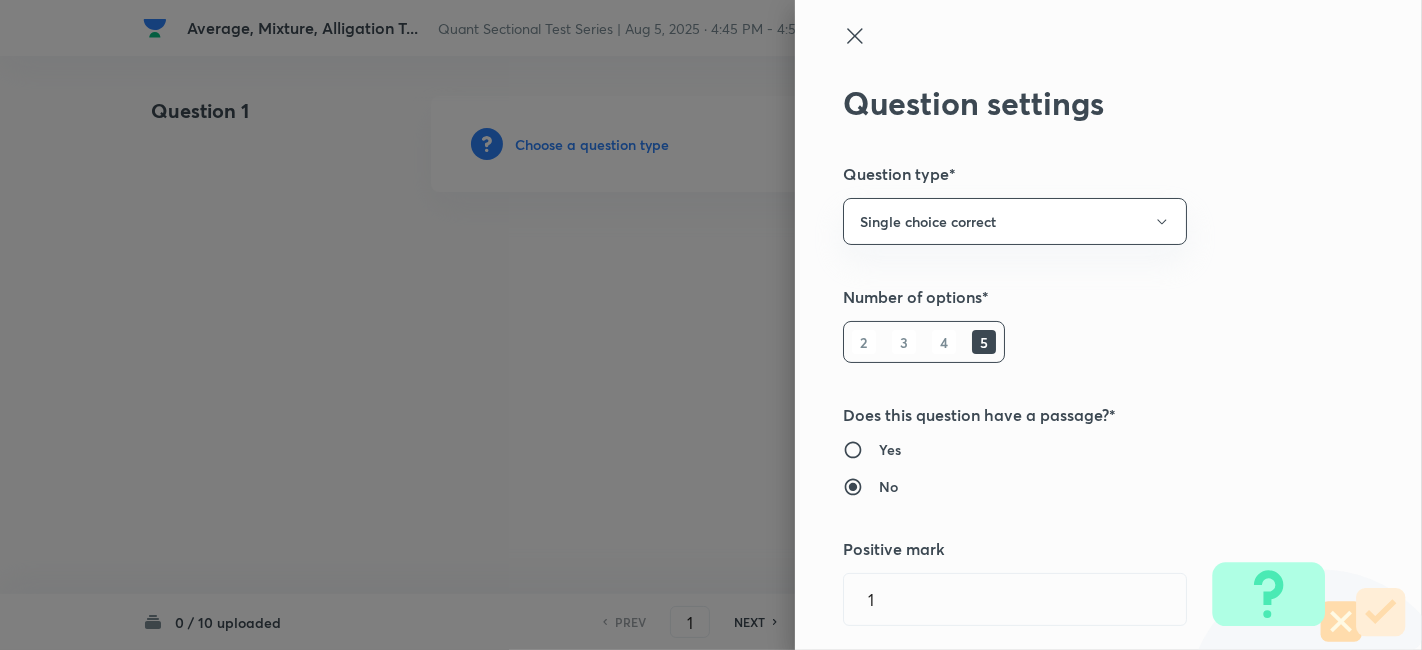 click on "Yes" at bounding box center [1067, 449] 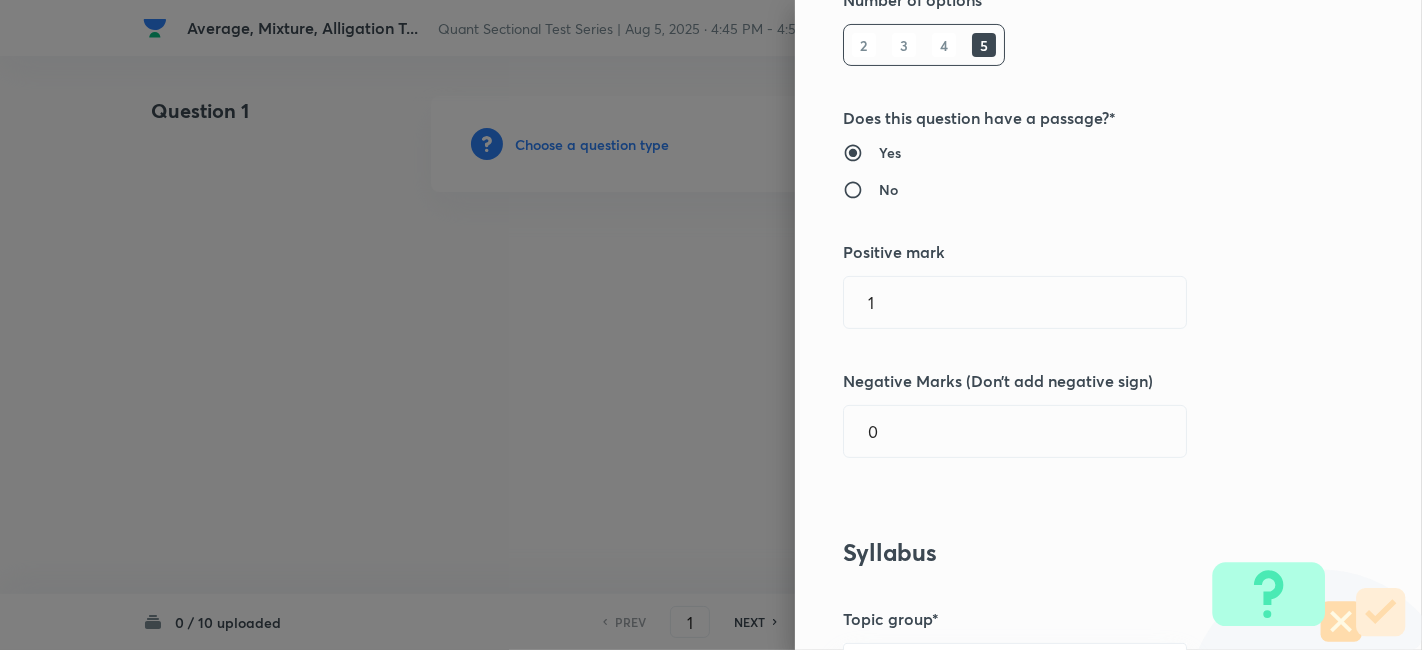 scroll, scrollTop: 297, scrollLeft: 0, axis: vertical 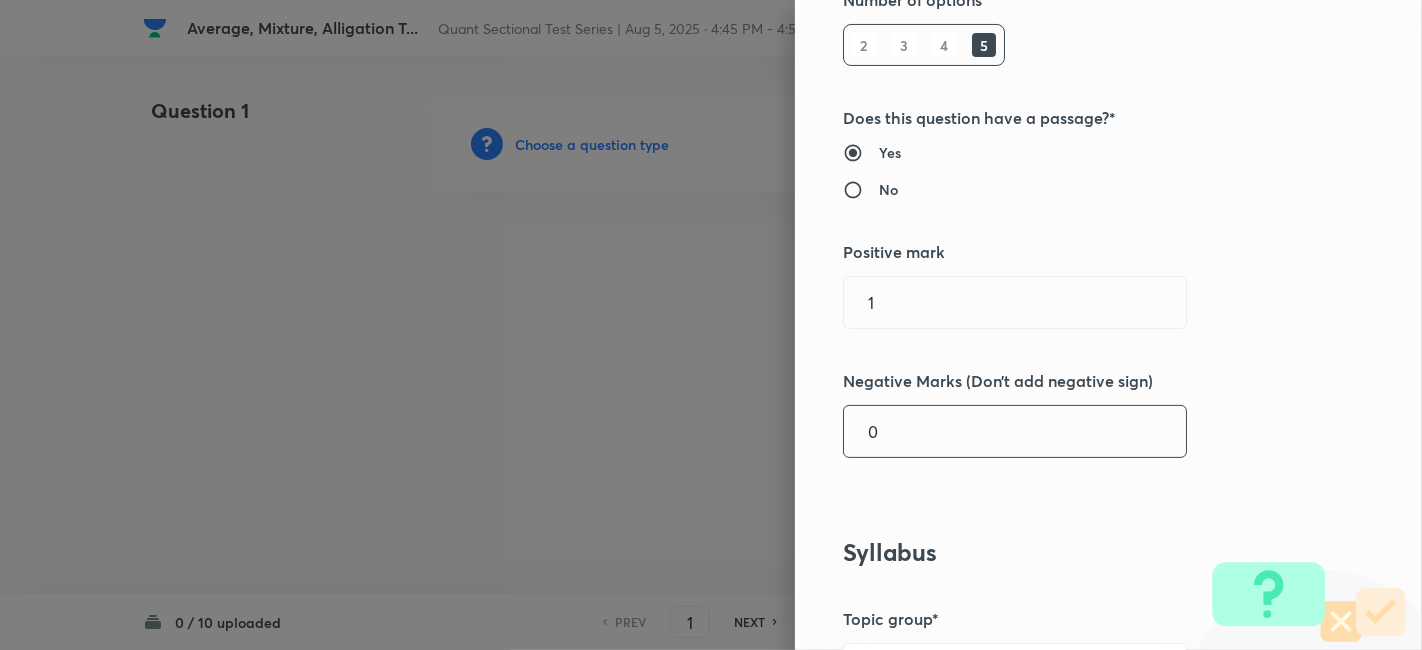 click on "0" at bounding box center (1015, 431) 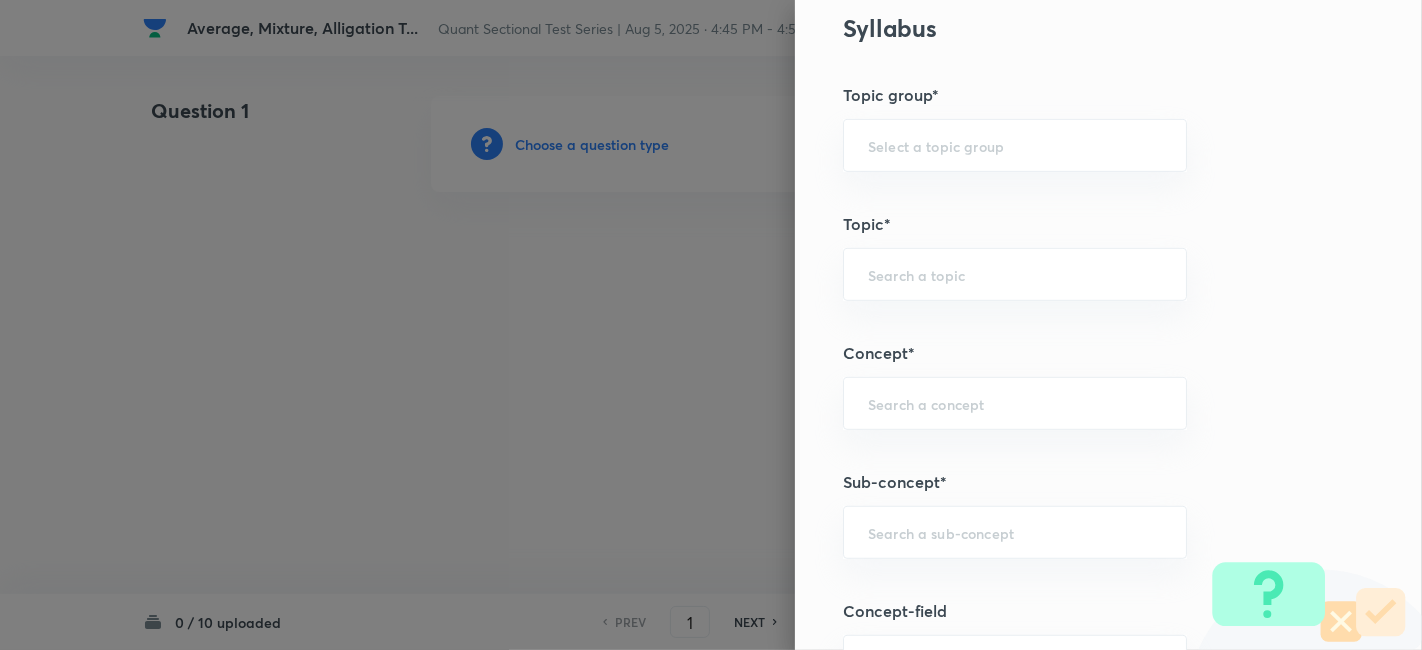 scroll, scrollTop: 851, scrollLeft: 0, axis: vertical 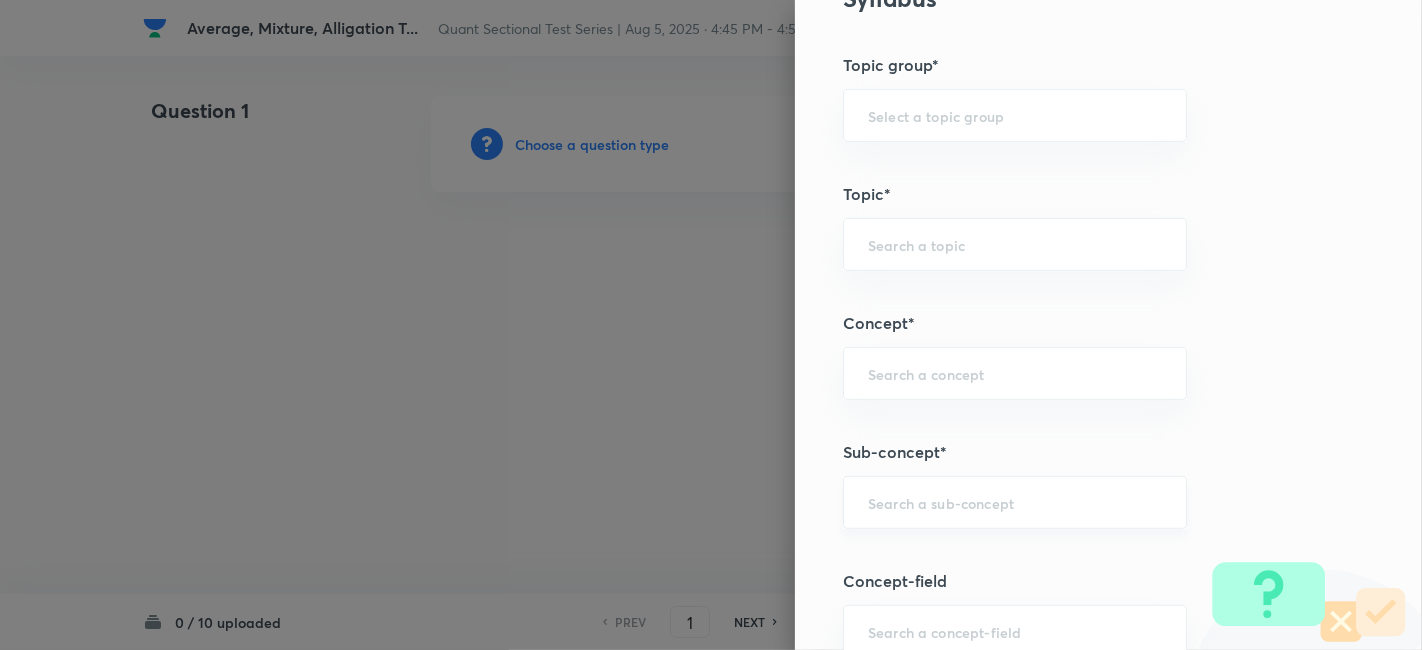 type on "0.25" 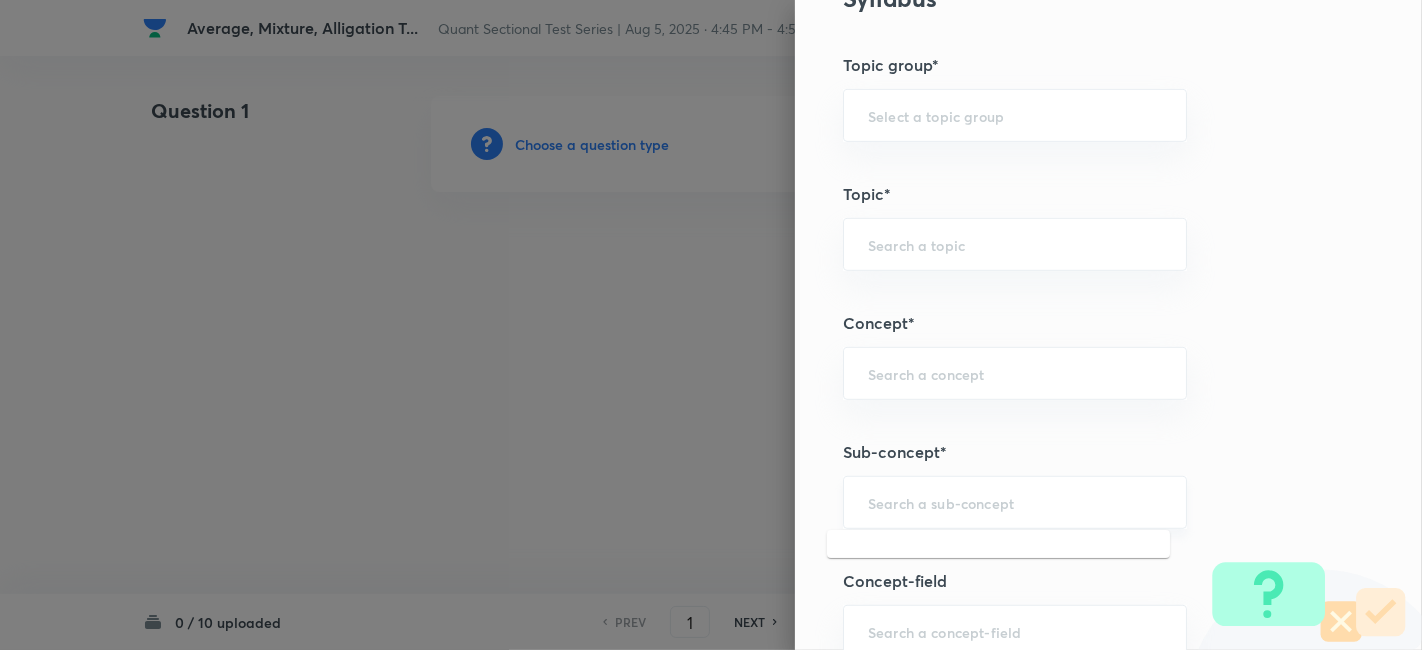 click at bounding box center (1015, 502) 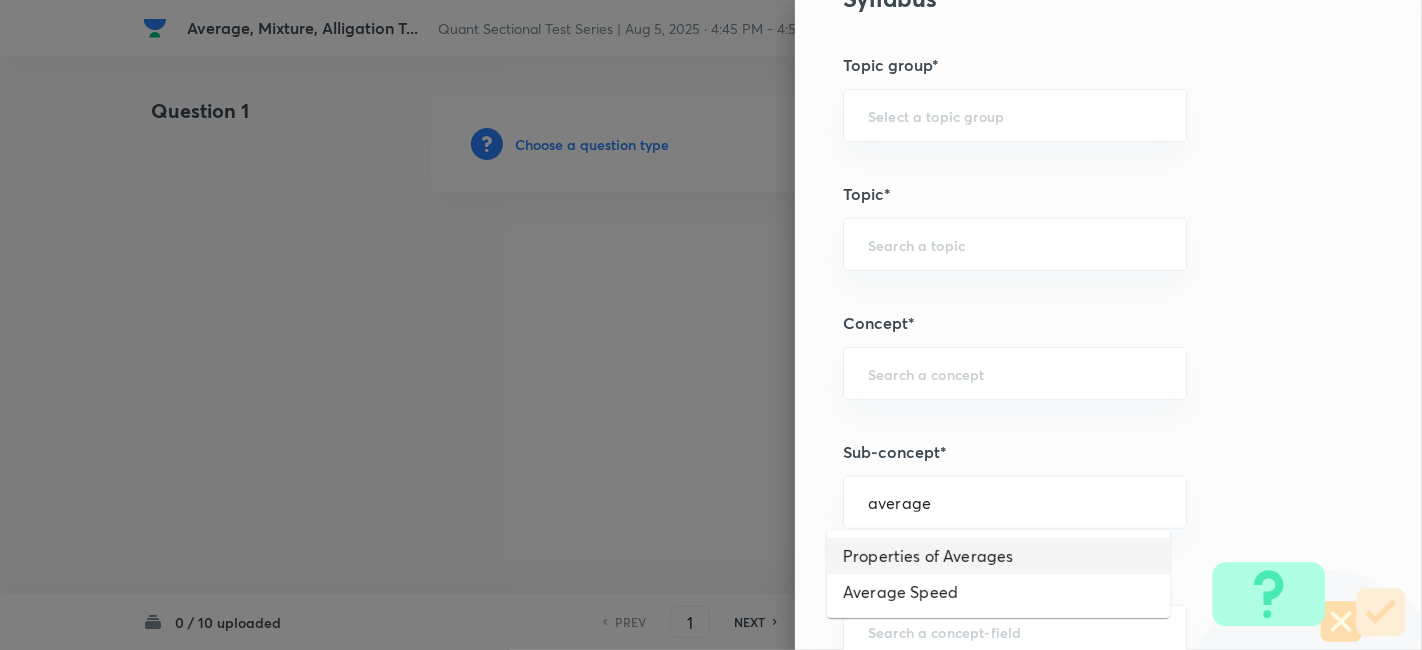 click on "Properties of Averages" at bounding box center (998, 556) 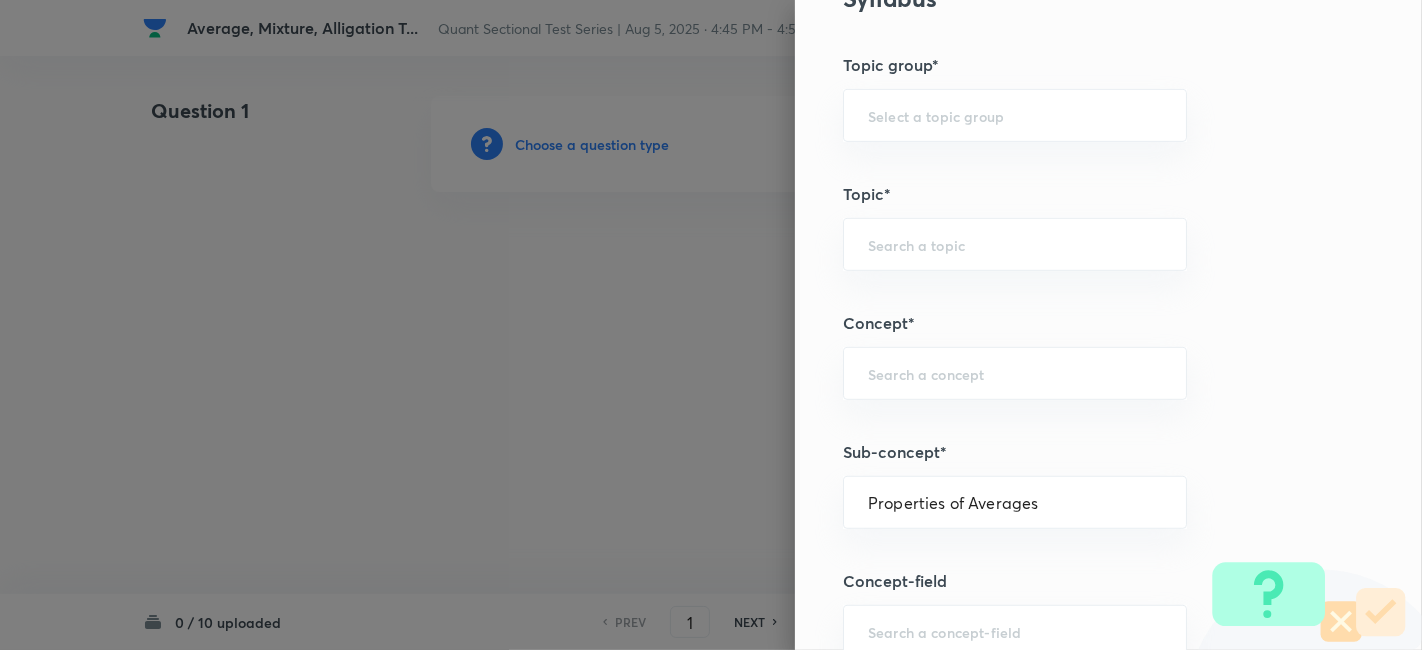 type on "Quantitative Aptitude" 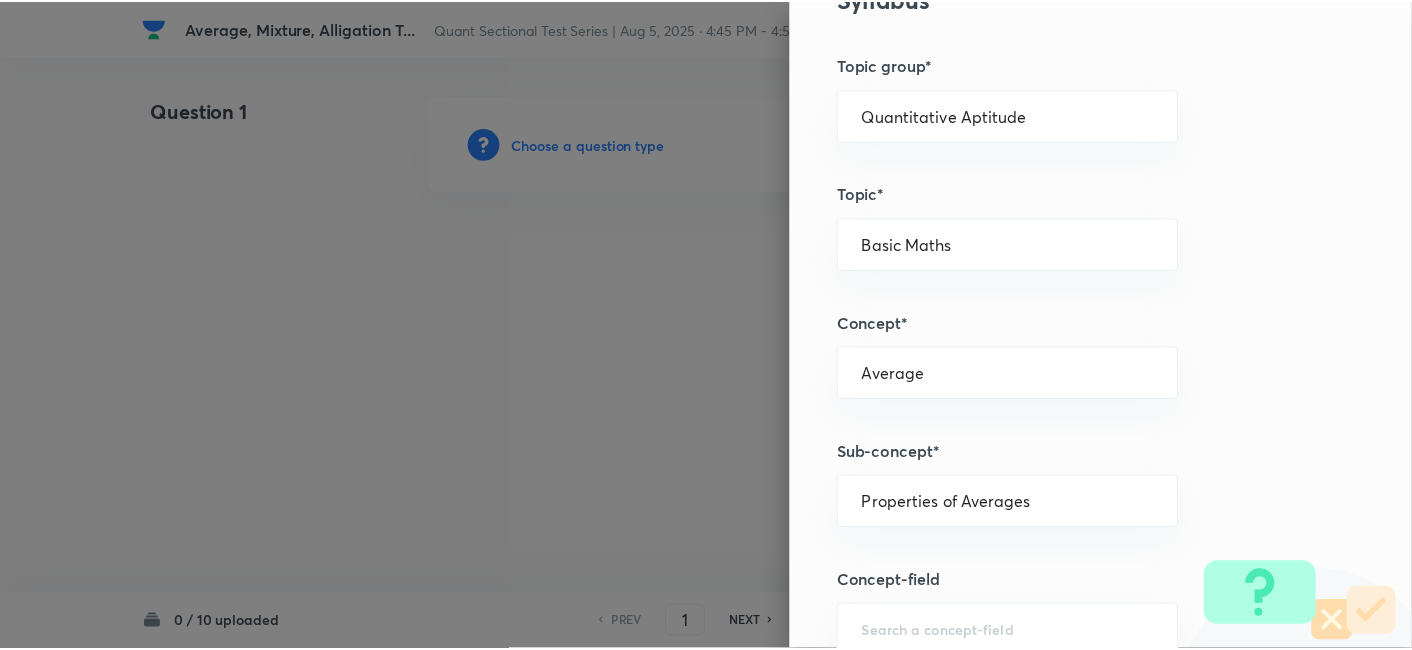 scroll, scrollTop: 2070, scrollLeft: 0, axis: vertical 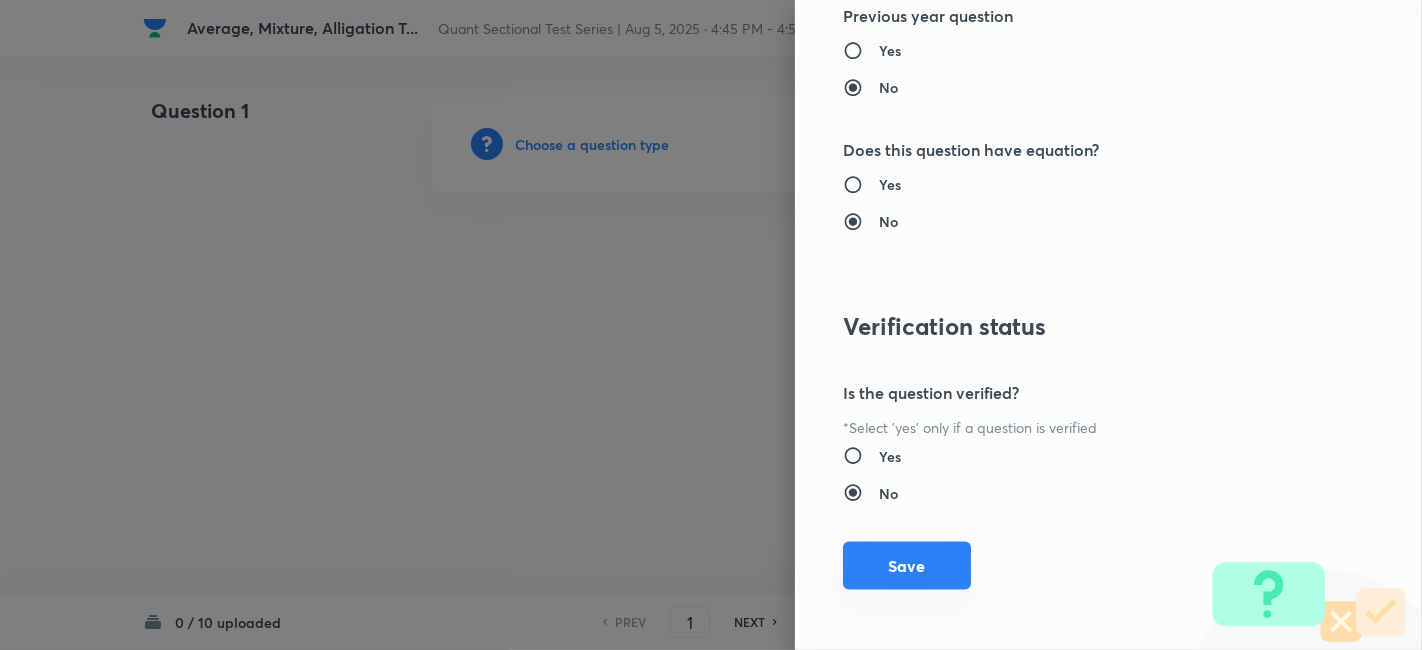 click on "Save" at bounding box center (907, 566) 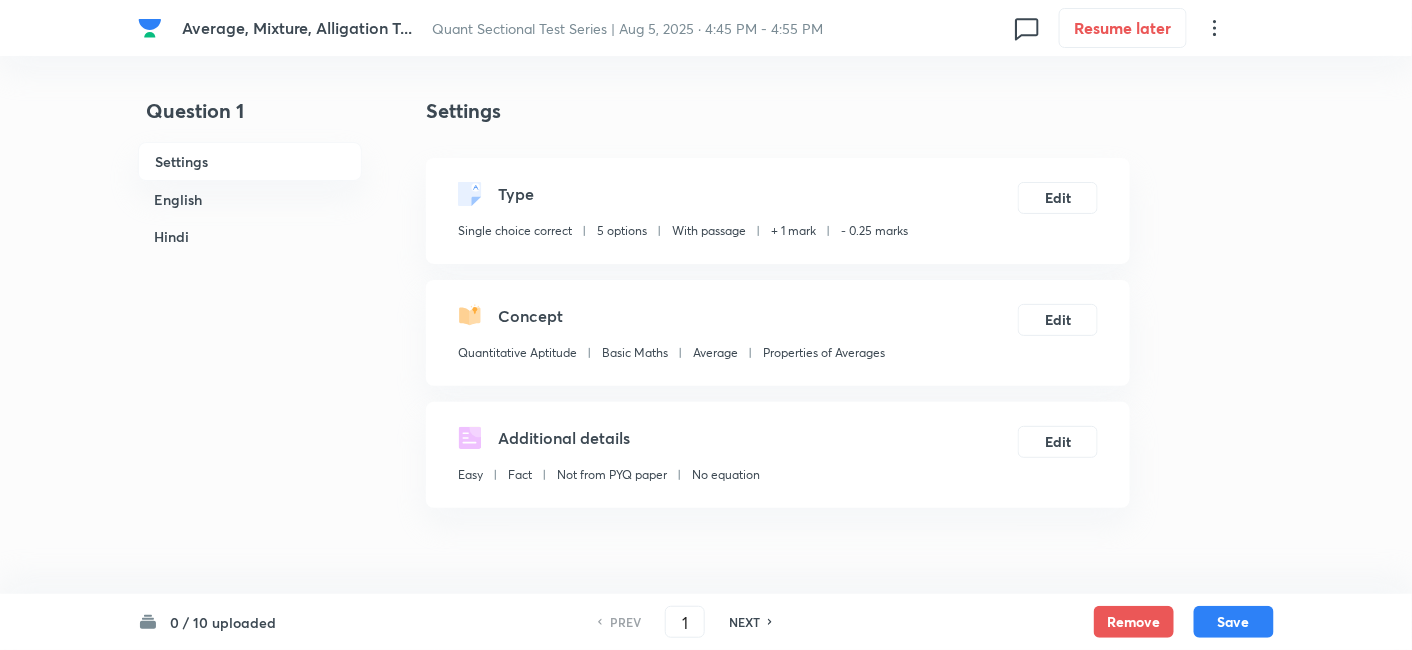 scroll, scrollTop: 511, scrollLeft: 0, axis: vertical 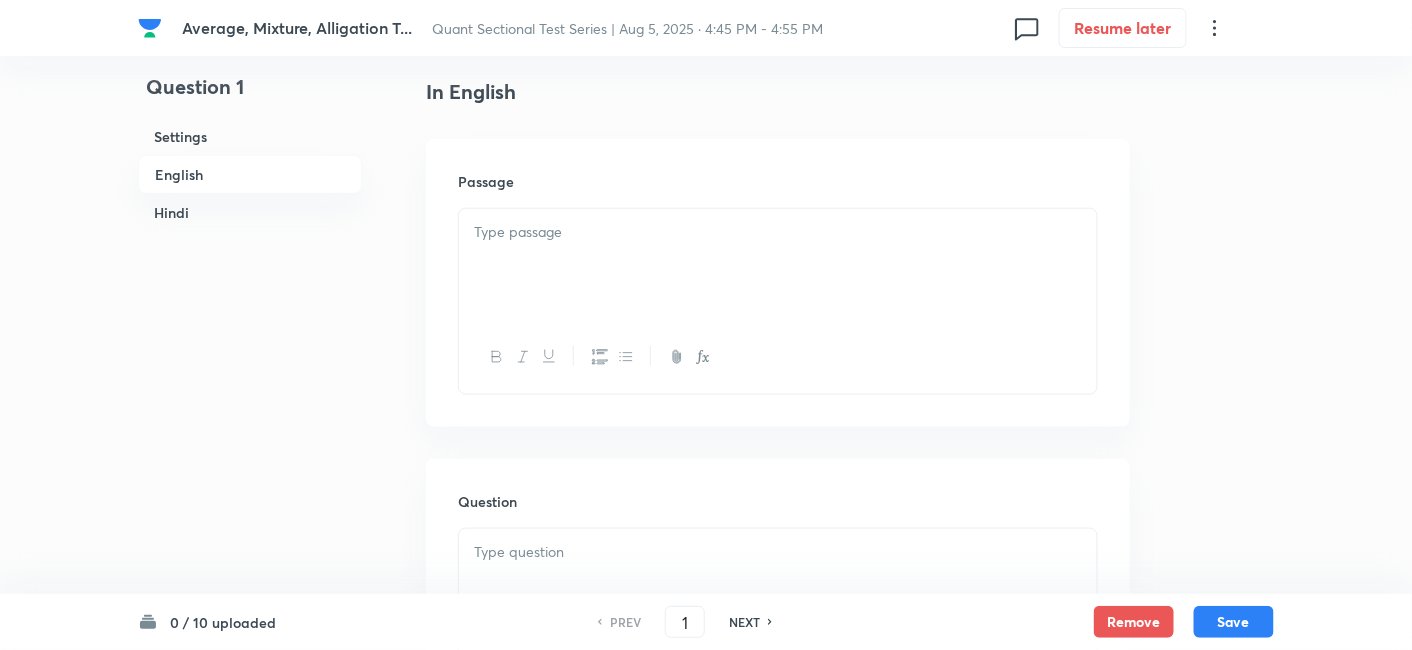 click at bounding box center (778, 265) 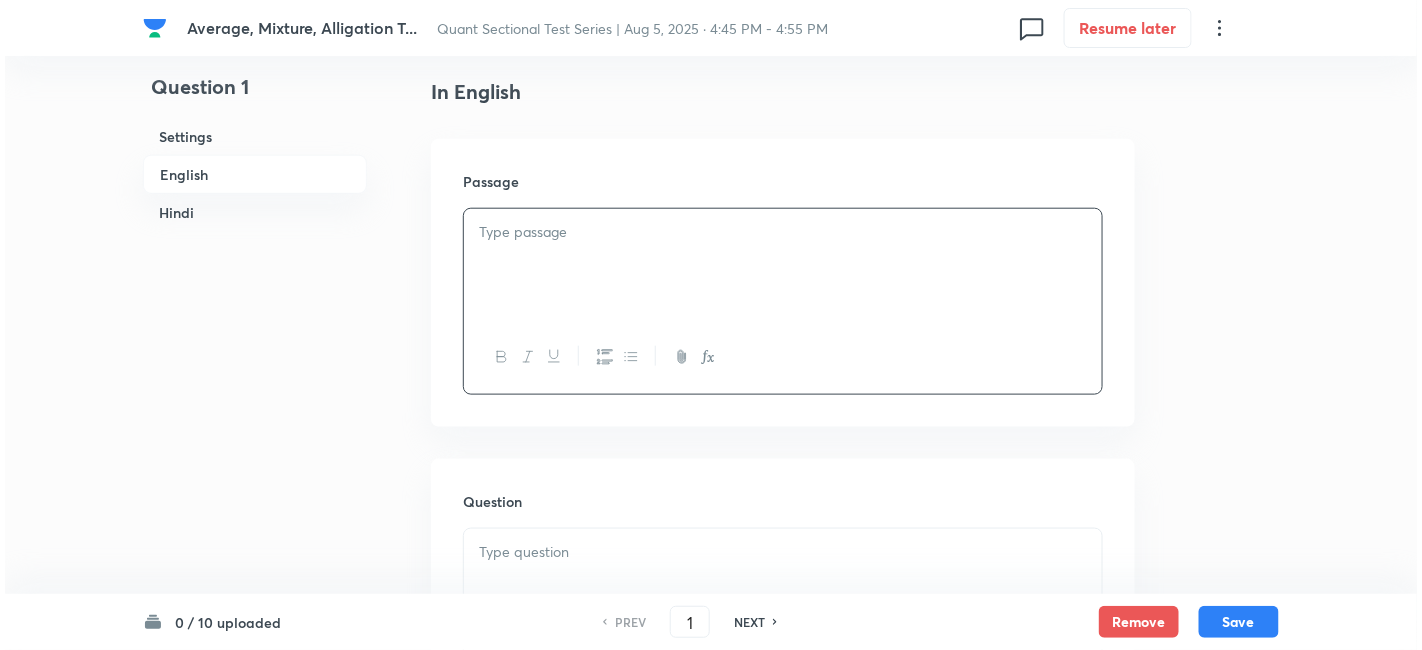 scroll, scrollTop: 274, scrollLeft: 0, axis: vertical 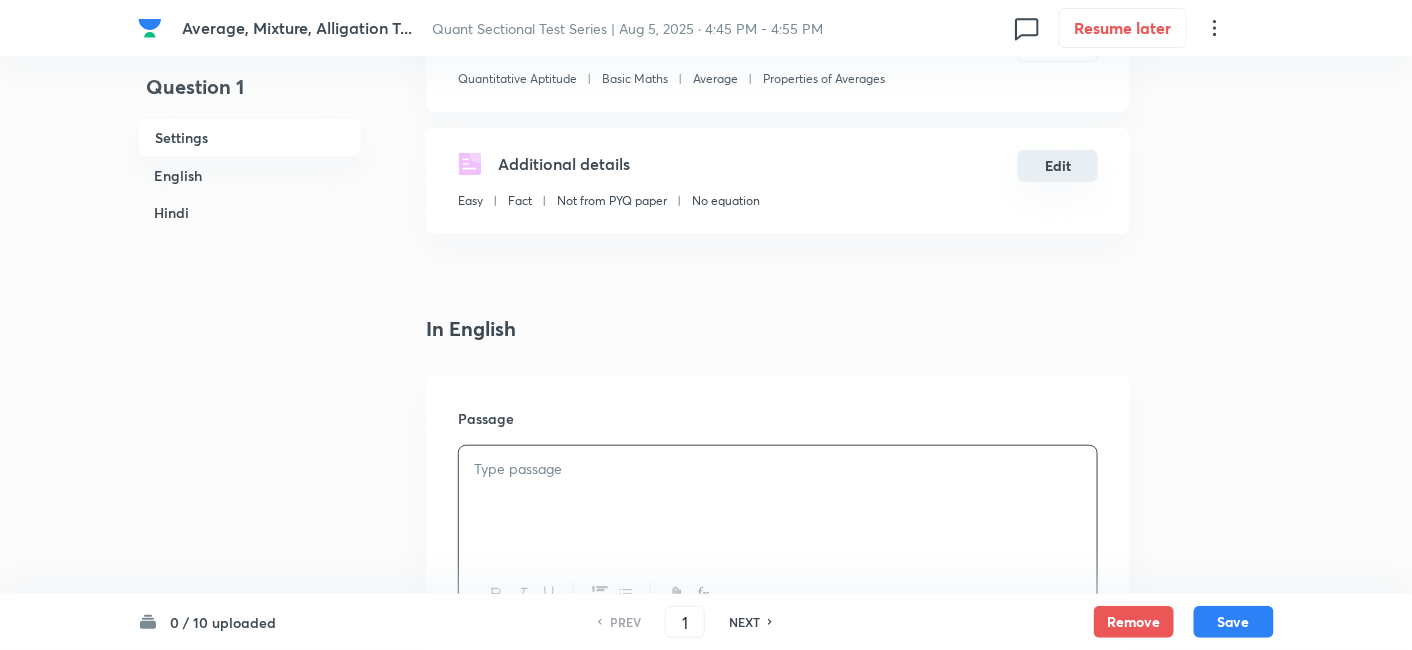 click on "Edit" at bounding box center [1058, 166] 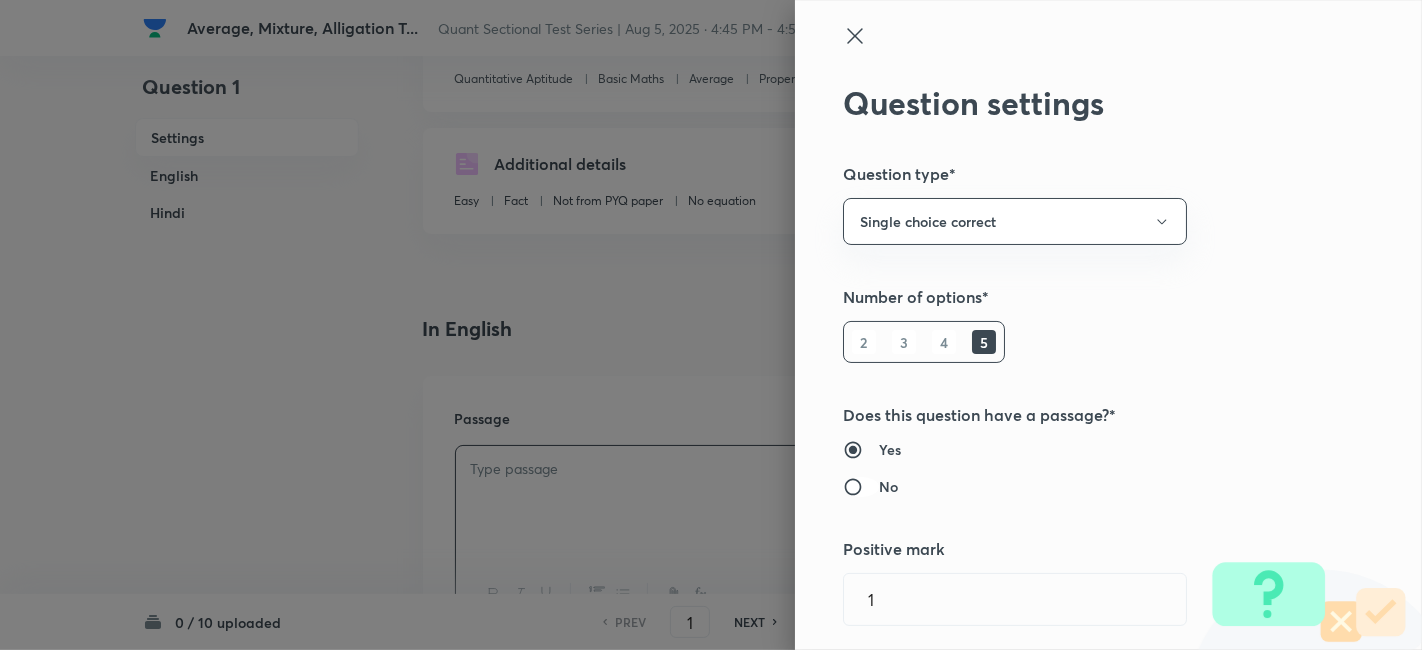 click on "No" at bounding box center (861, 487) 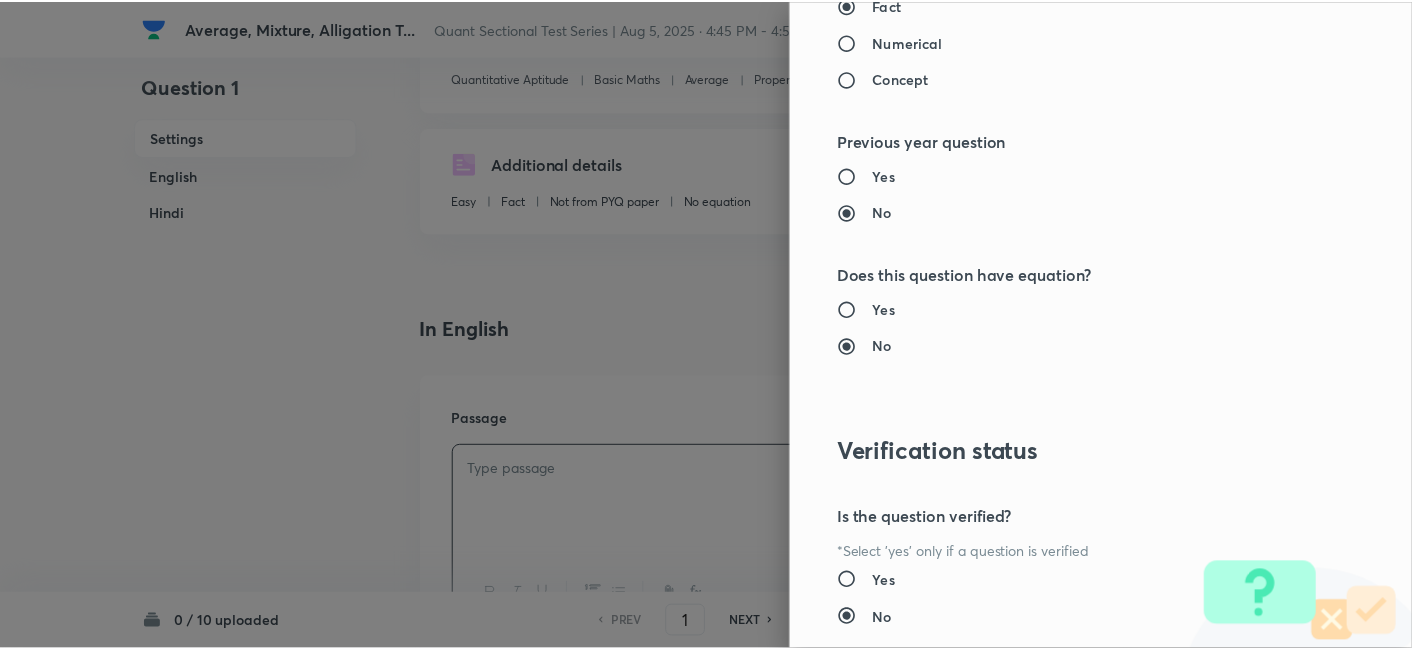 scroll, scrollTop: 2070, scrollLeft: 0, axis: vertical 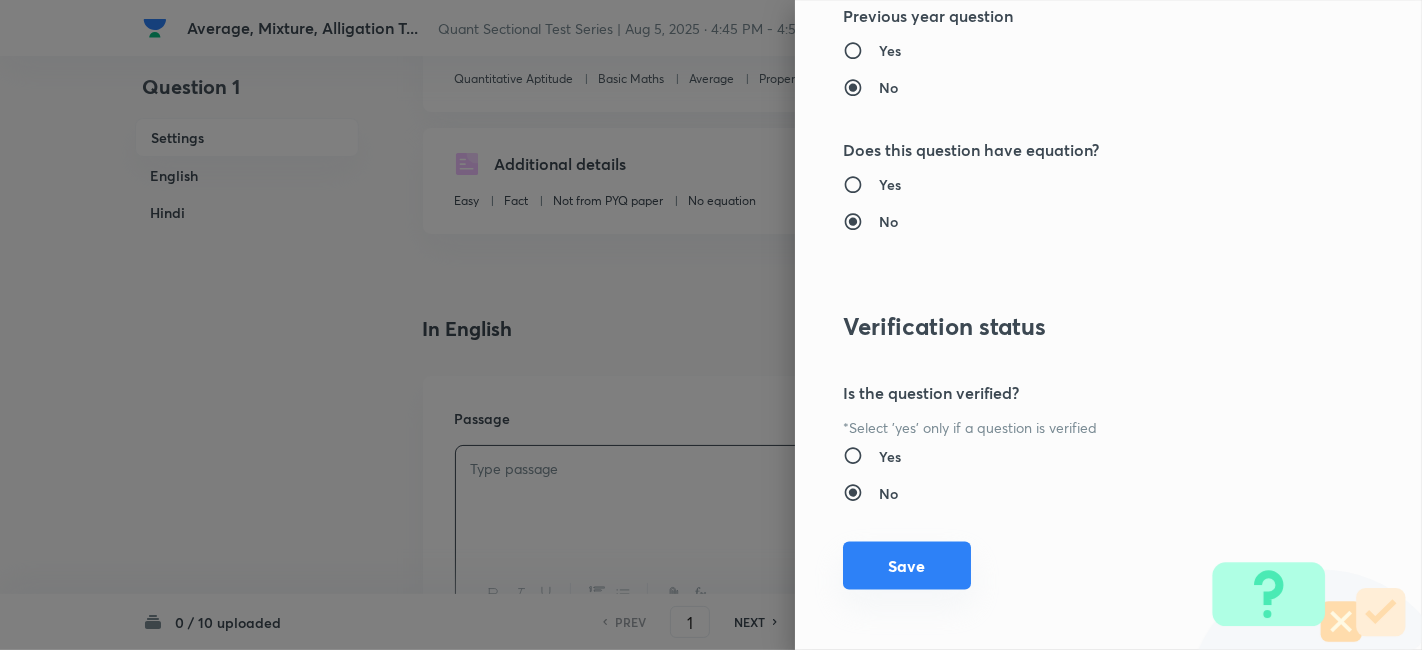click on "Save" at bounding box center [907, 566] 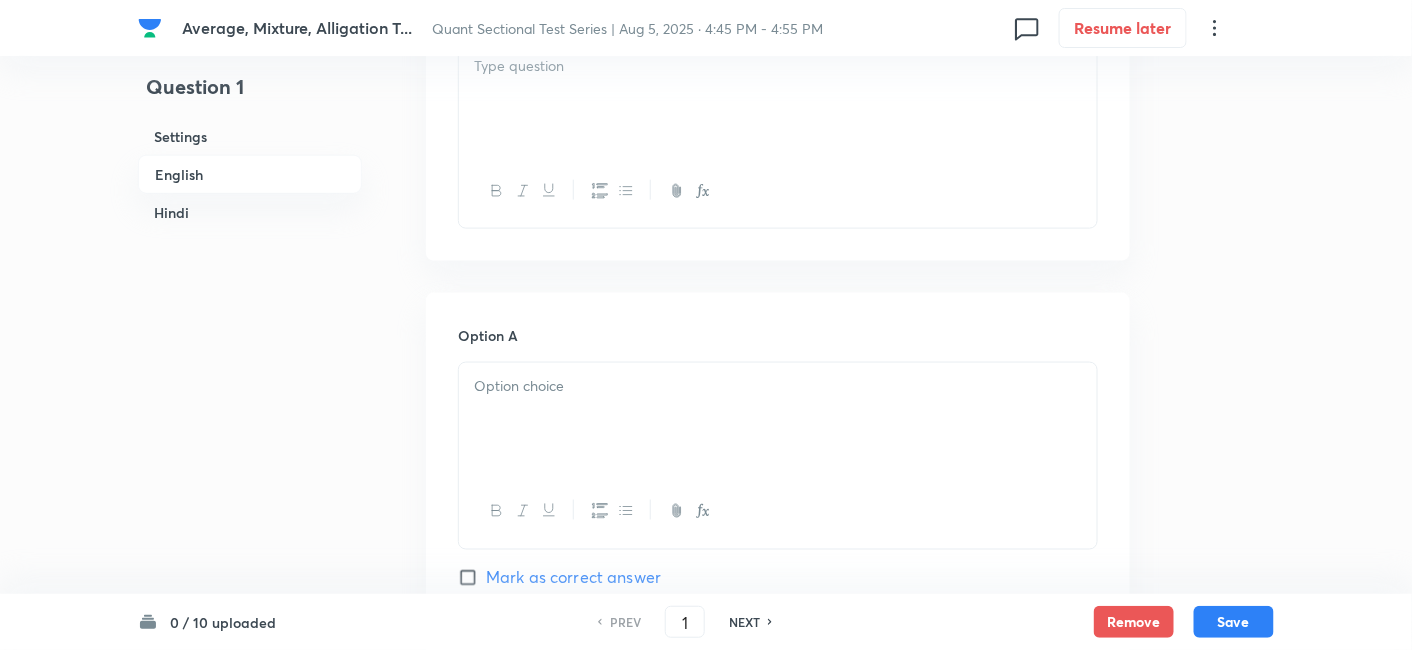 scroll, scrollTop: 679, scrollLeft: 0, axis: vertical 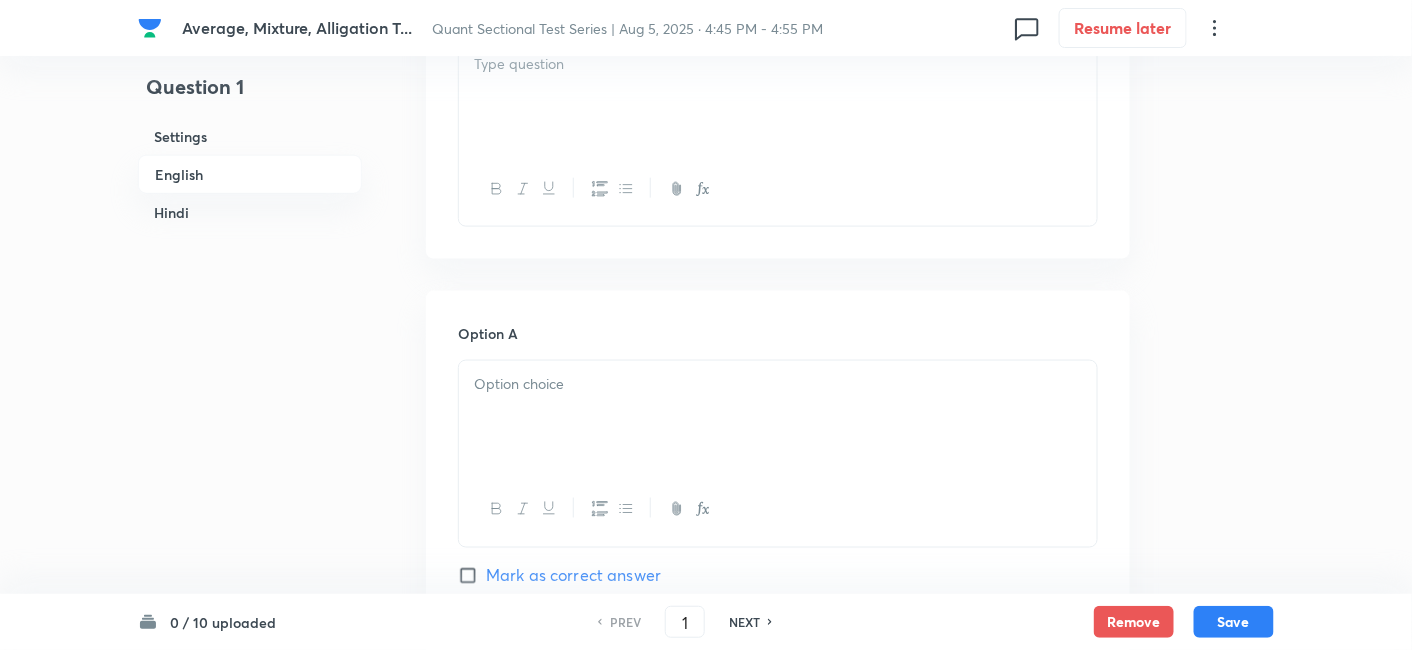 type 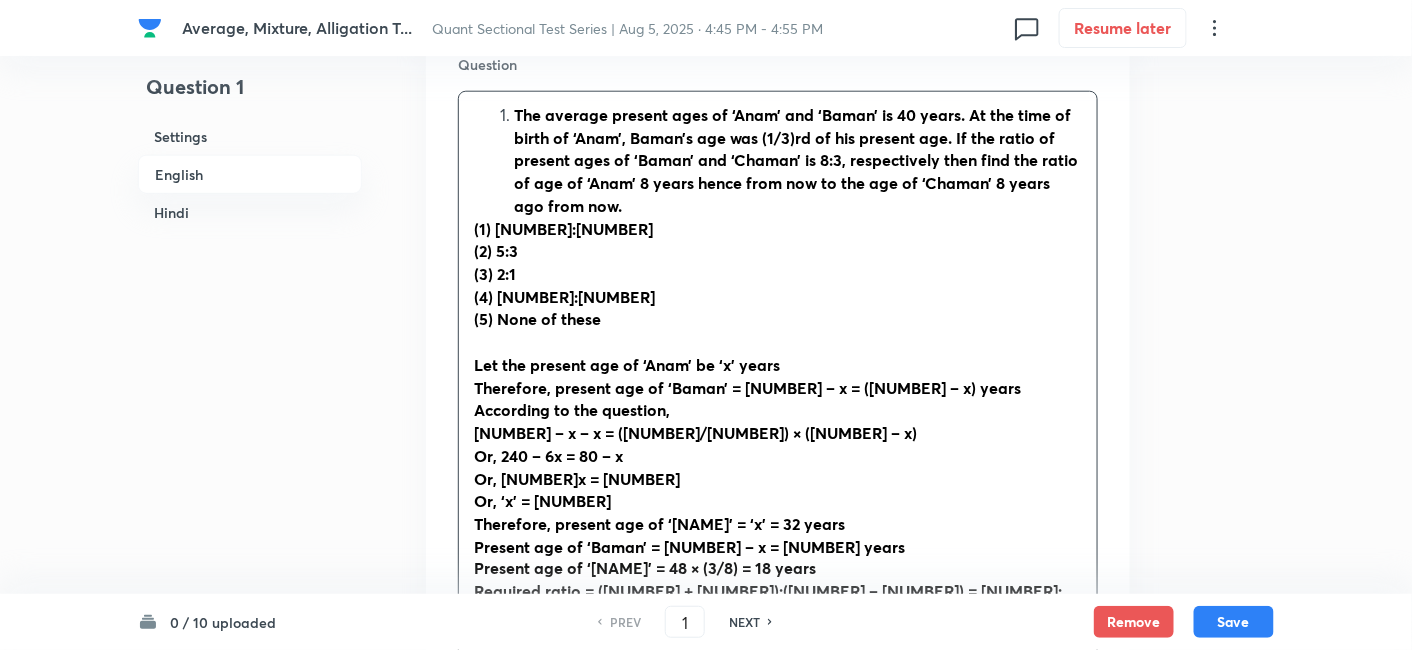 scroll, scrollTop: 628, scrollLeft: 0, axis: vertical 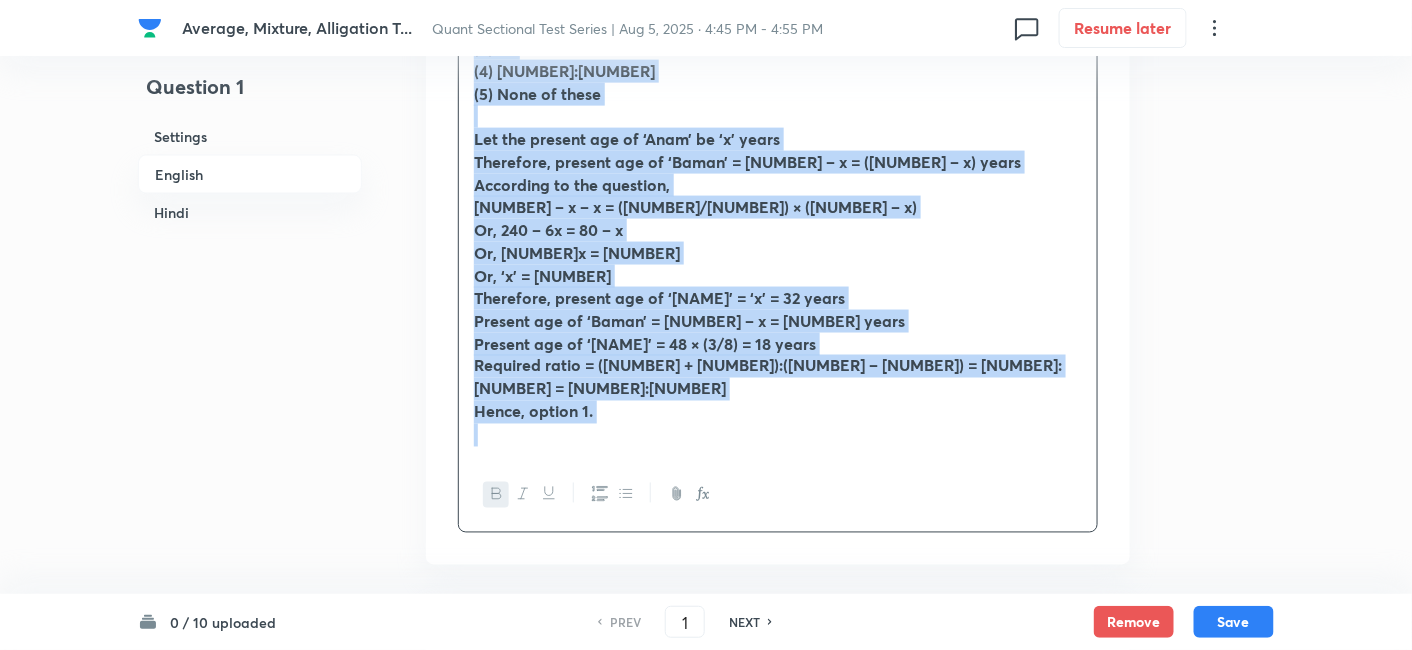 drag, startPoint x: 470, startPoint y: 112, endPoint x: 968, endPoint y: 538, distance: 655.3472 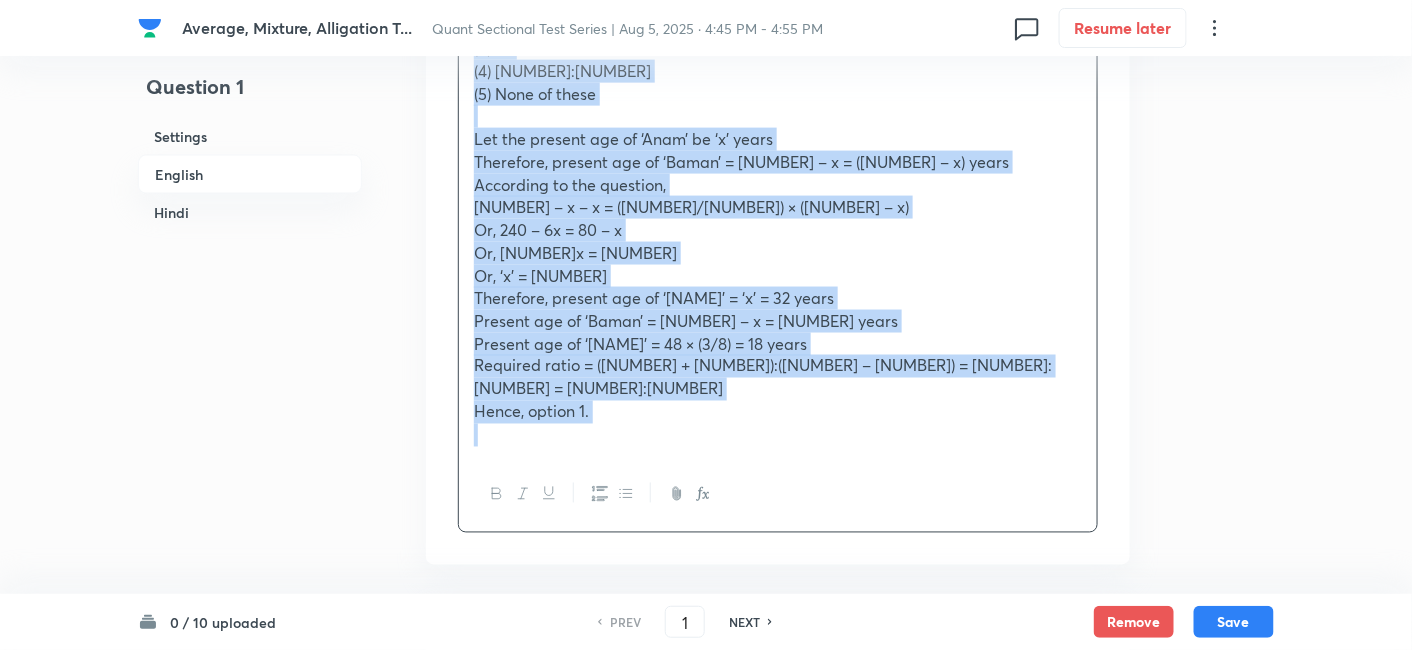copy on "The average present ages of ‘Anam’ and ‘Baman’ is 40 years. At the time of birth of ‘Anam’, Baman’s age was (1/3)rd of his present age. If the ratio of present ages of ‘Baman’ and ‘Chaman’ is 8:3, respectively then find the ratio of age of ‘Anam’ 8 years hence from now to the age of ‘Chaman’ 8 years ago from now.  (1) 4:1  (2) 5:3  (3) 2:1  (4) 3:2  (5) None of these Let the present age of ‘Anam’ be ‘x’ years  Therefore, present age of ‘Baman’ = 2 × 40 – x = (80 – x) years According to the question, 80 – x – x = (1/3) × (80 – x) Or, 240 – 6x = 80 – x  Or, 5x = 160 Or, ‘x’ = 32 Therefore, present age of ‘Anam’ = ‘x’ = 32 years Present age of ‘Baman’ = 80 – x = 48 years Present age of ‘Chaman’ = 48 × (3/8) = 18 years Required ratio = (32 + 8):(18 – 8) = 40:10 = 4:1 Hence, option 1." 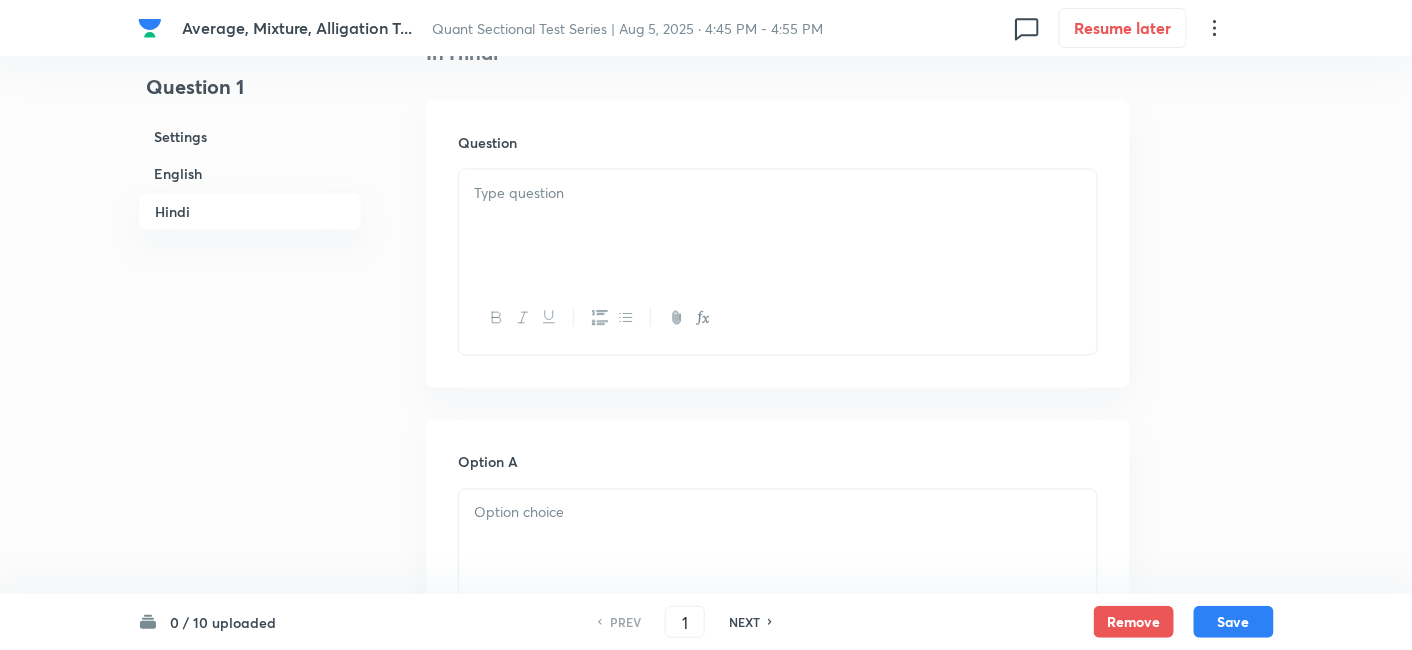 scroll, scrollTop: 3294, scrollLeft: 0, axis: vertical 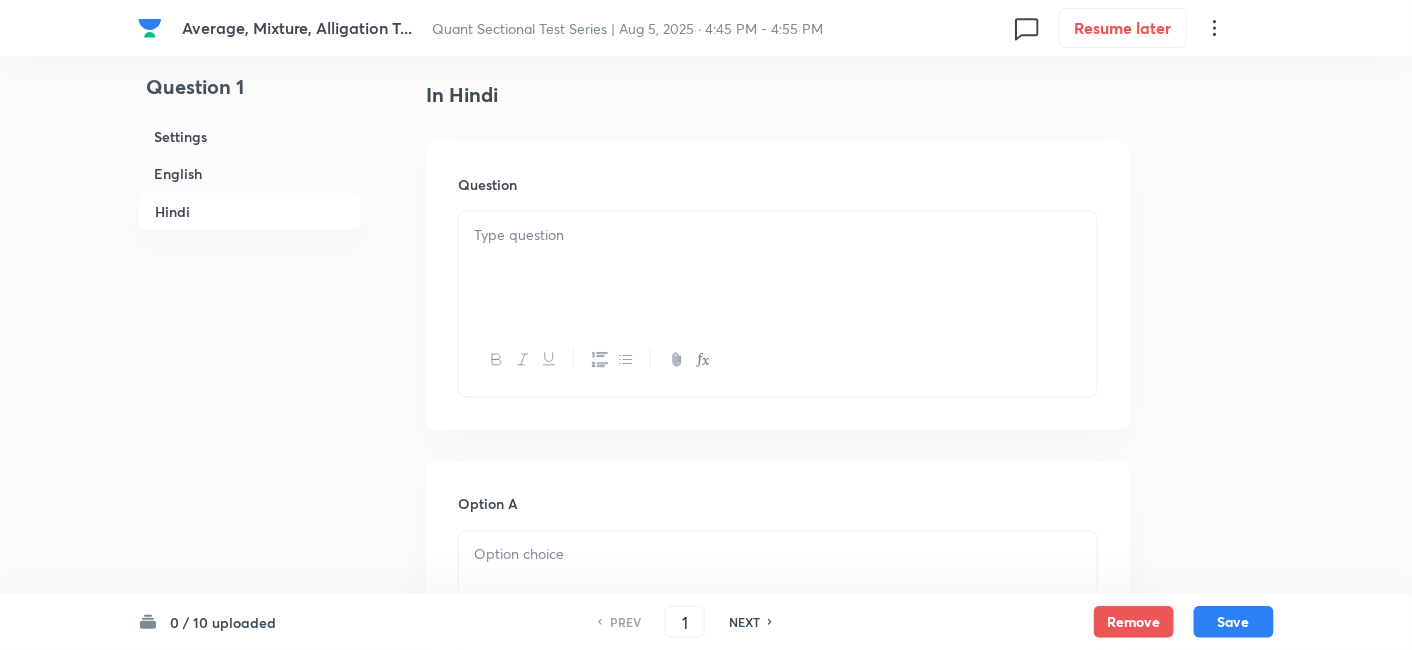 click at bounding box center (778, 268) 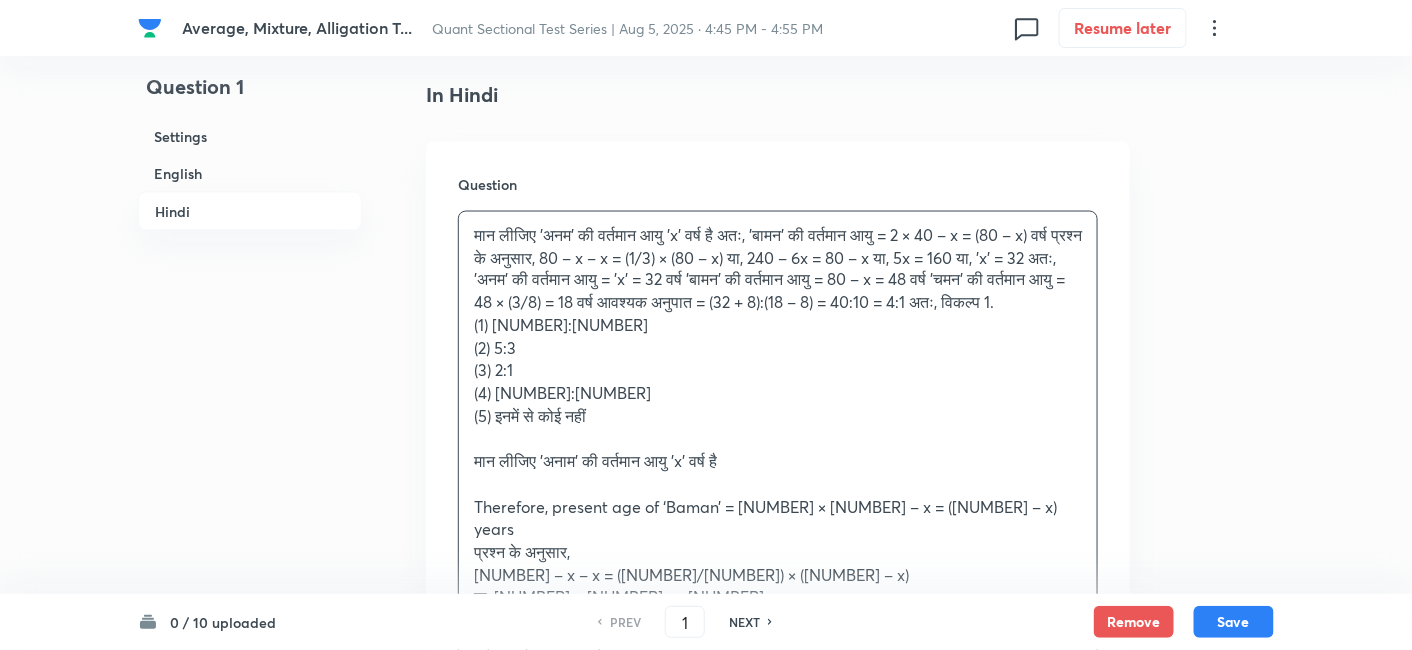 scroll, scrollTop: 3482, scrollLeft: 0, axis: vertical 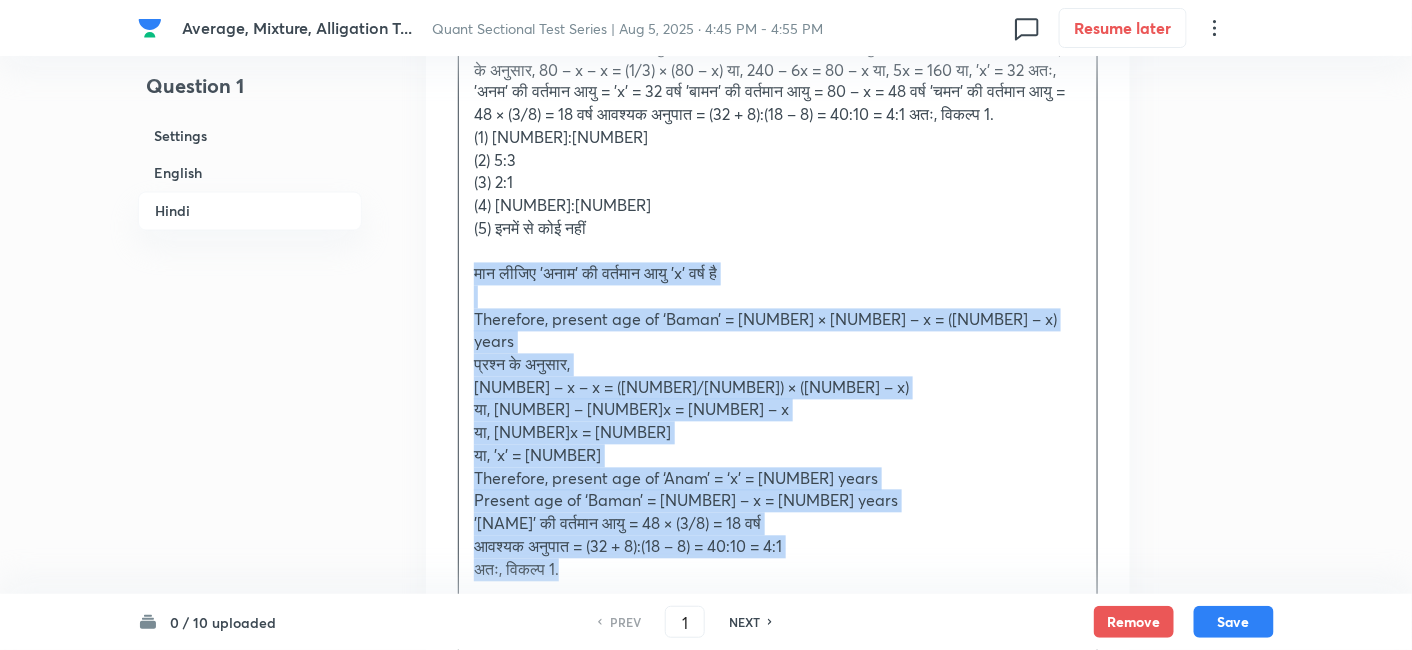 drag, startPoint x: 468, startPoint y: 223, endPoint x: 671, endPoint y: 524, distance: 363.05646 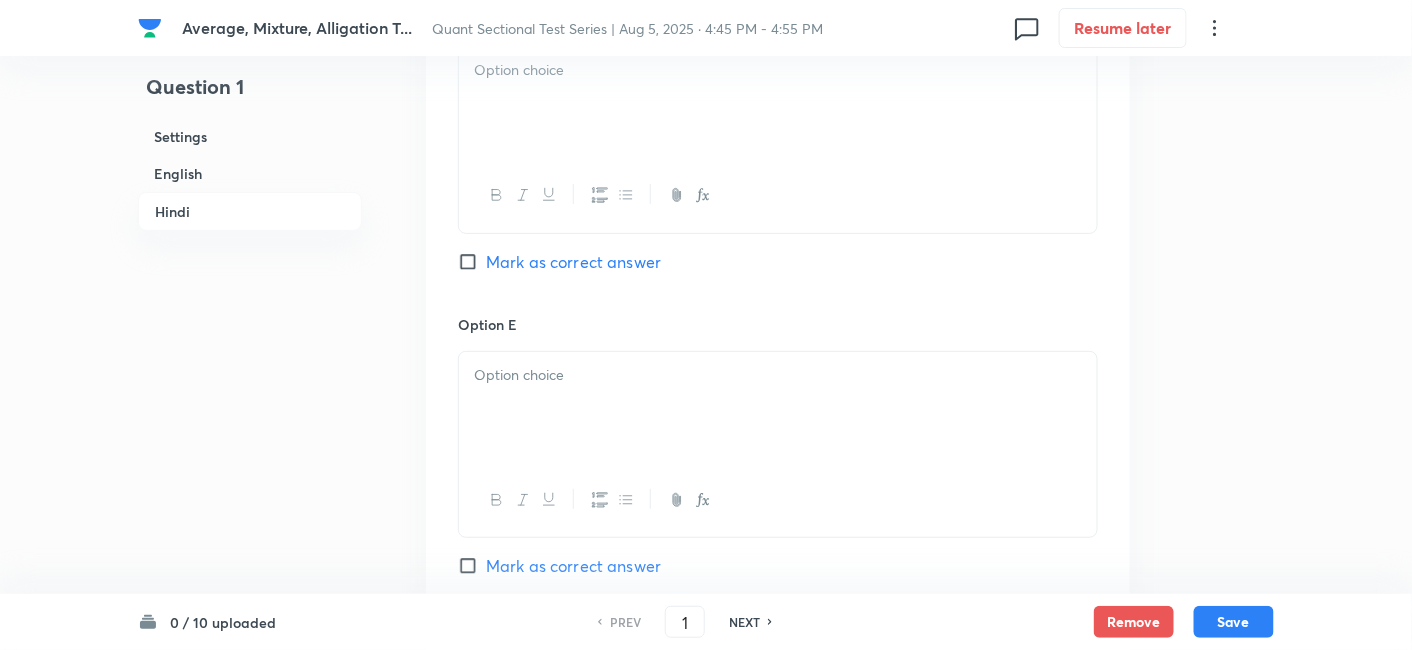 scroll, scrollTop: 5258, scrollLeft: 0, axis: vertical 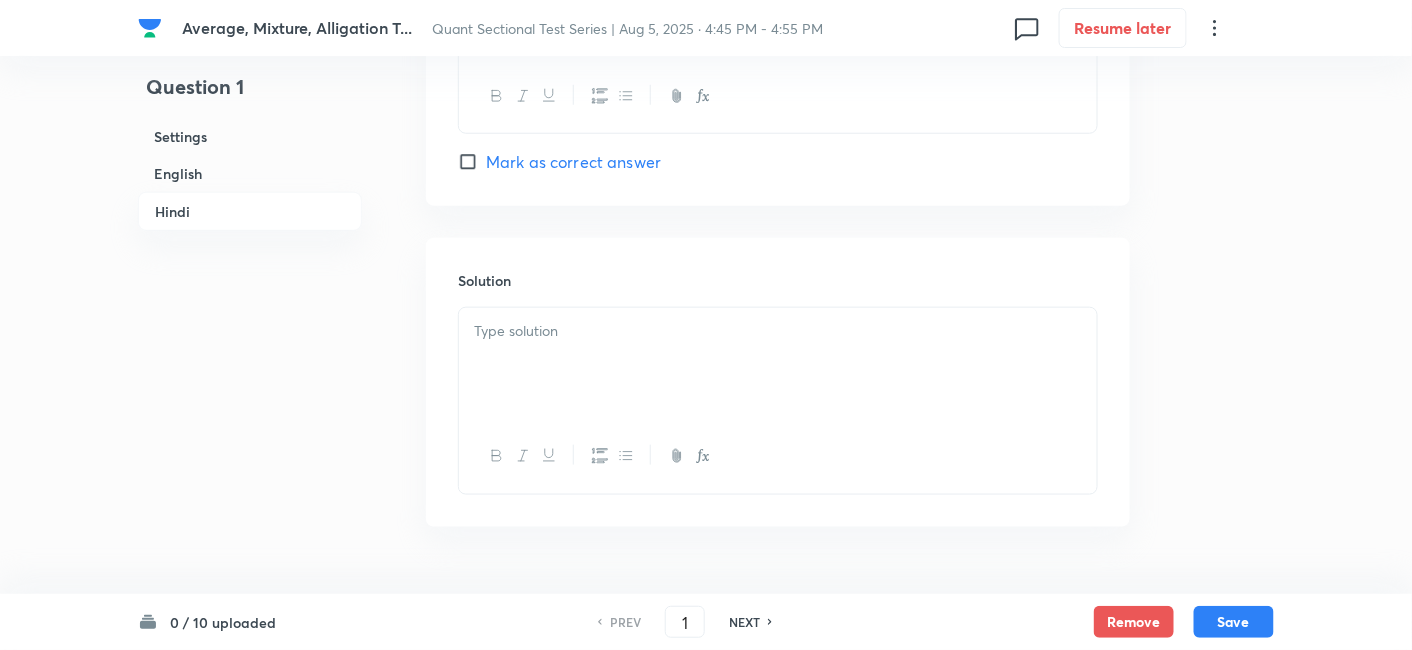 click at bounding box center (778, 364) 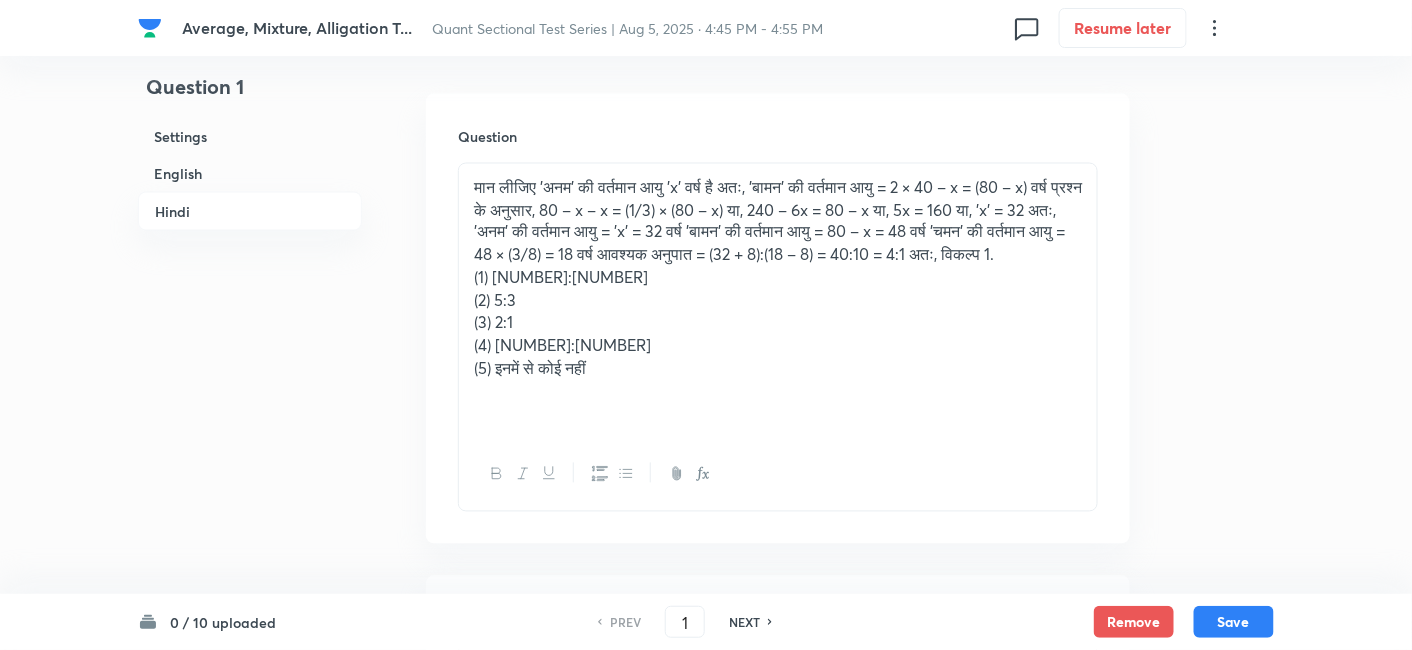 scroll, scrollTop: 3334, scrollLeft: 0, axis: vertical 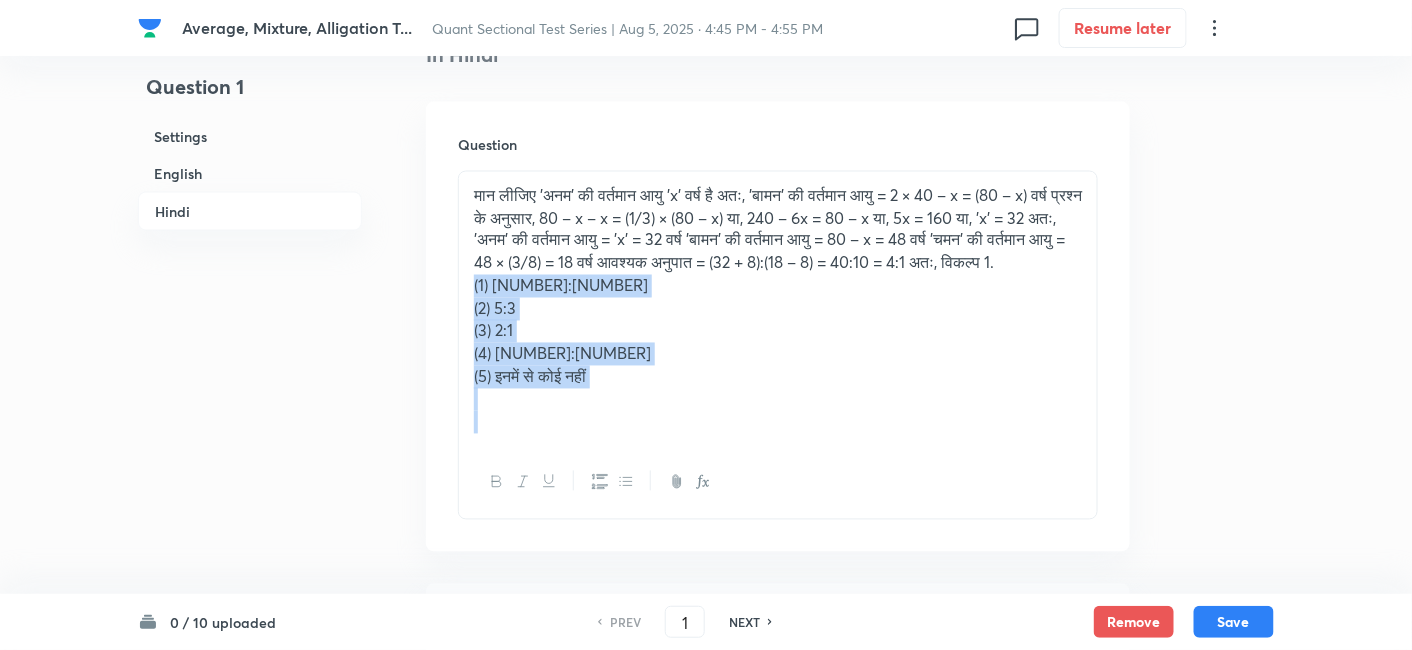 drag, startPoint x: 472, startPoint y: 239, endPoint x: 722, endPoint y: 404, distance: 299.54132 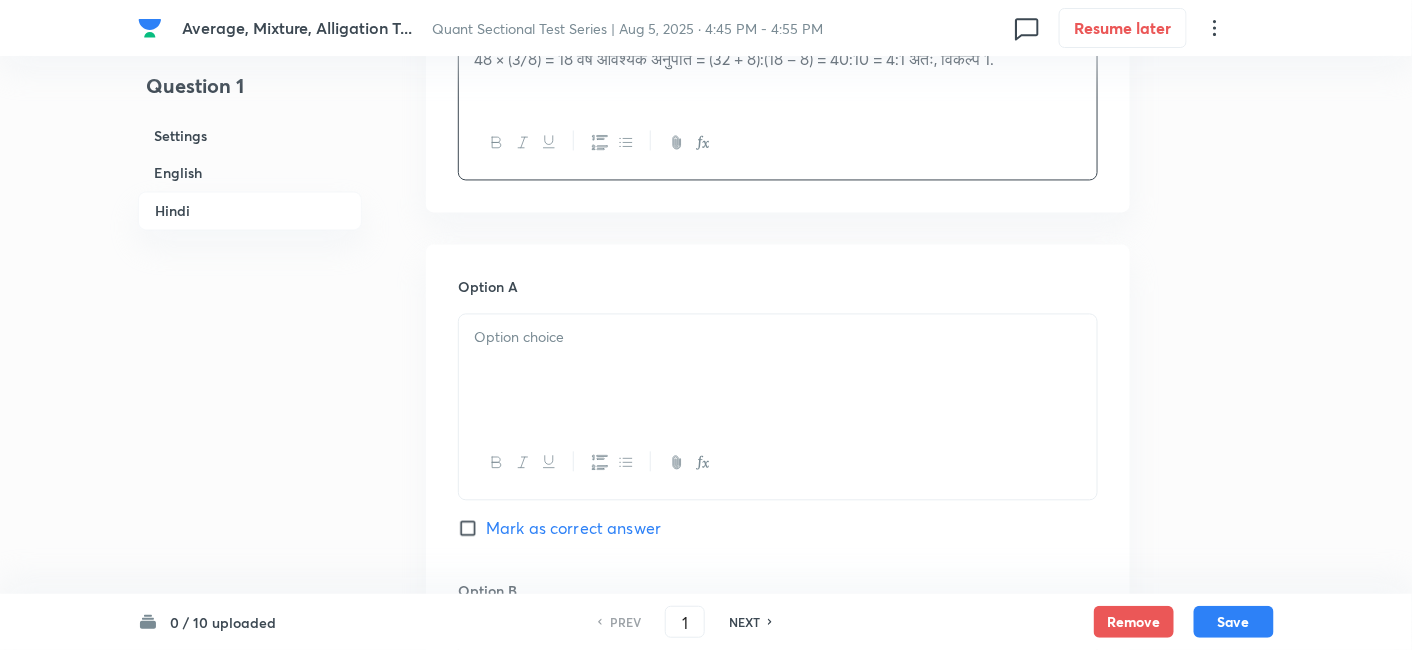 scroll, scrollTop: 3540, scrollLeft: 0, axis: vertical 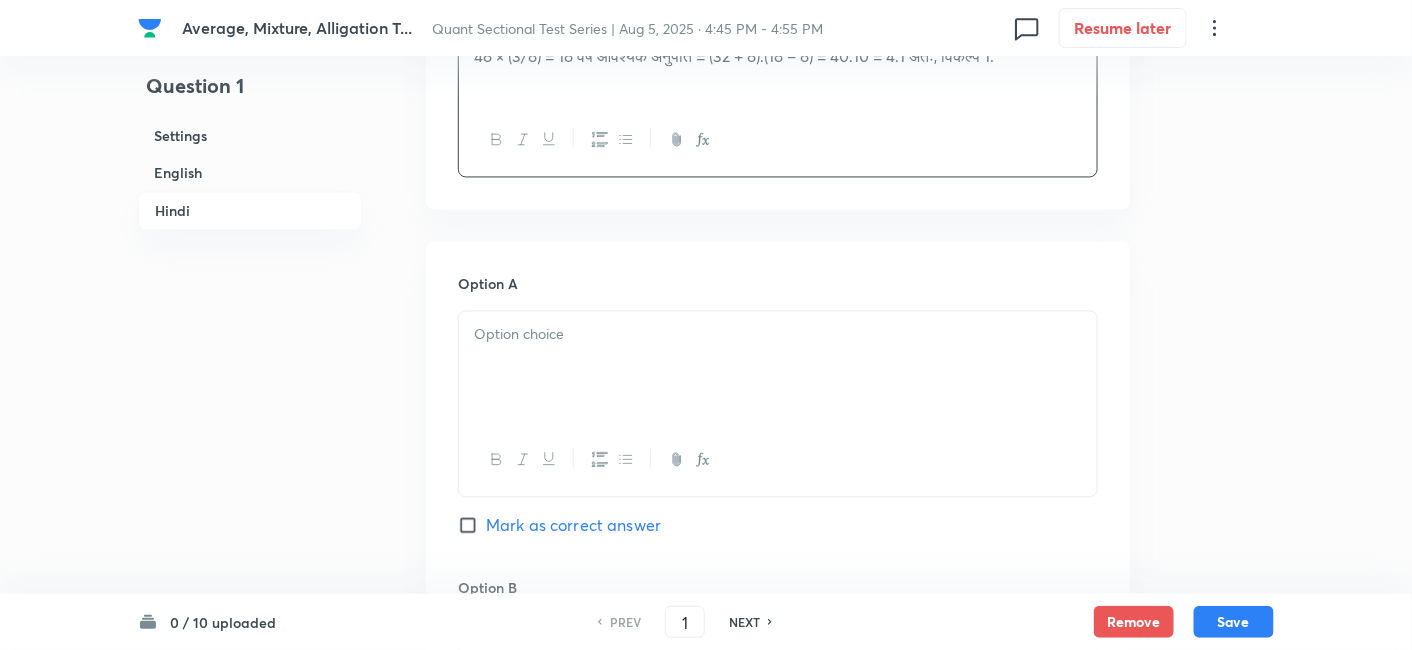click at bounding box center [778, 368] 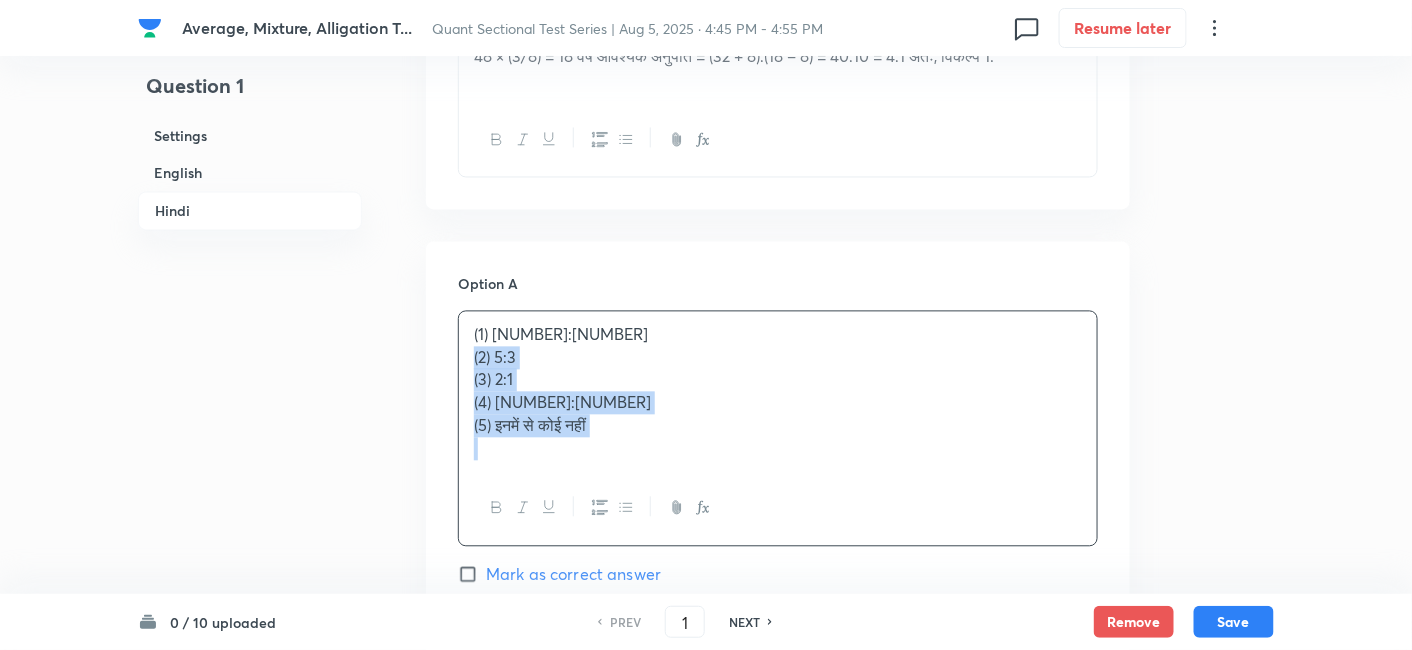 drag, startPoint x: 471, startPoint y: 305, endPoint x: 701, endPoint y: 467, distance: 281.32544 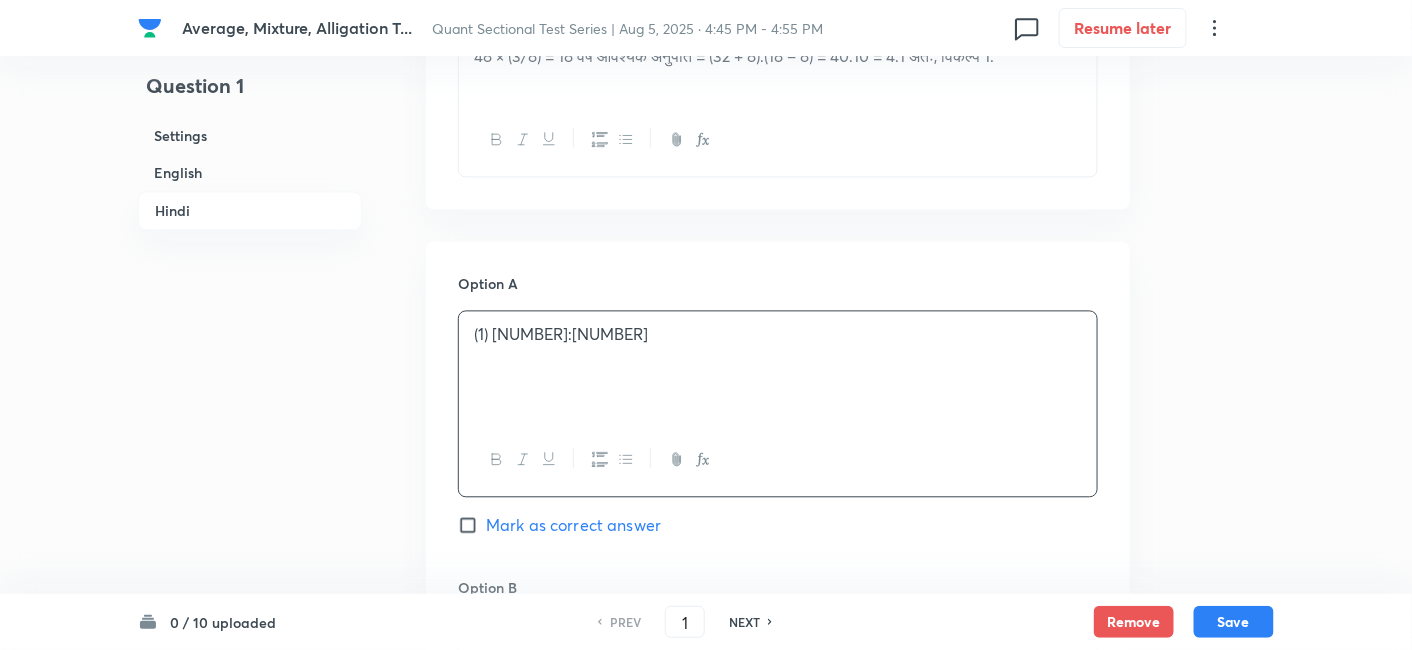 click on "Mark as correct answer" at bounding box center (573, 526) 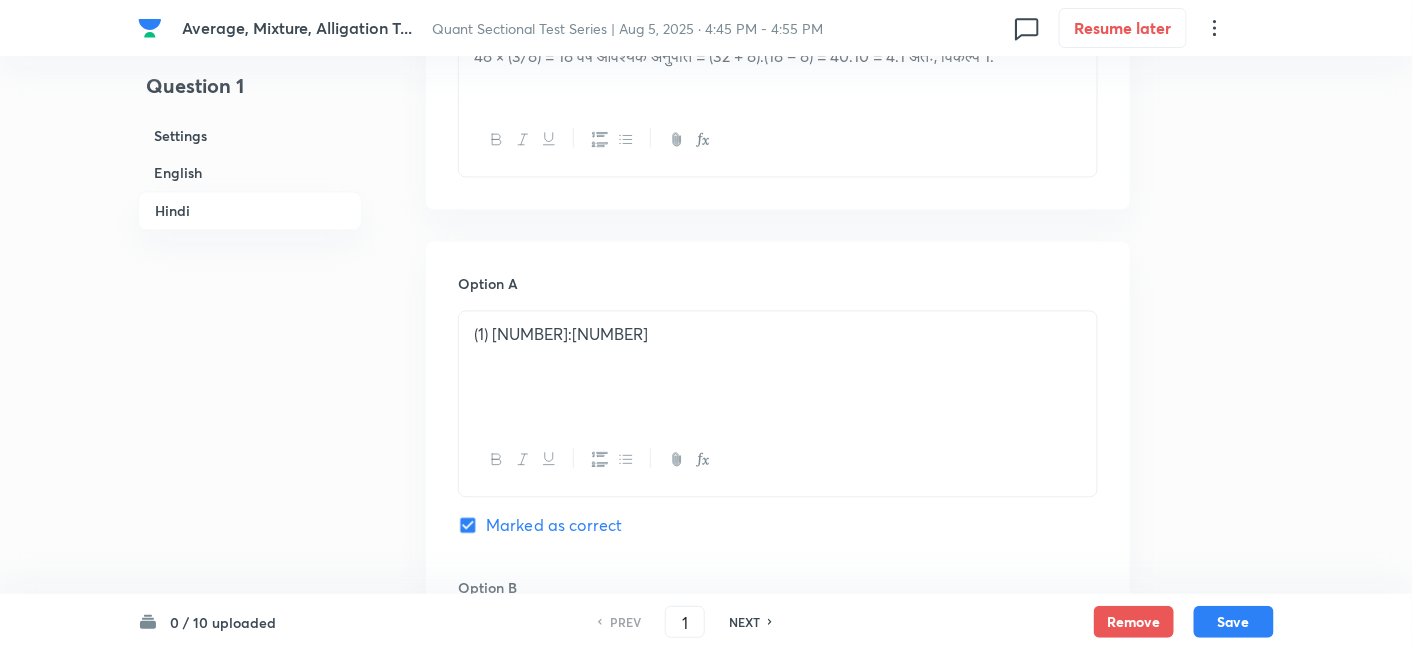 scroll, scrollTop: 3734, scrollLeft: 0, axis: vertical 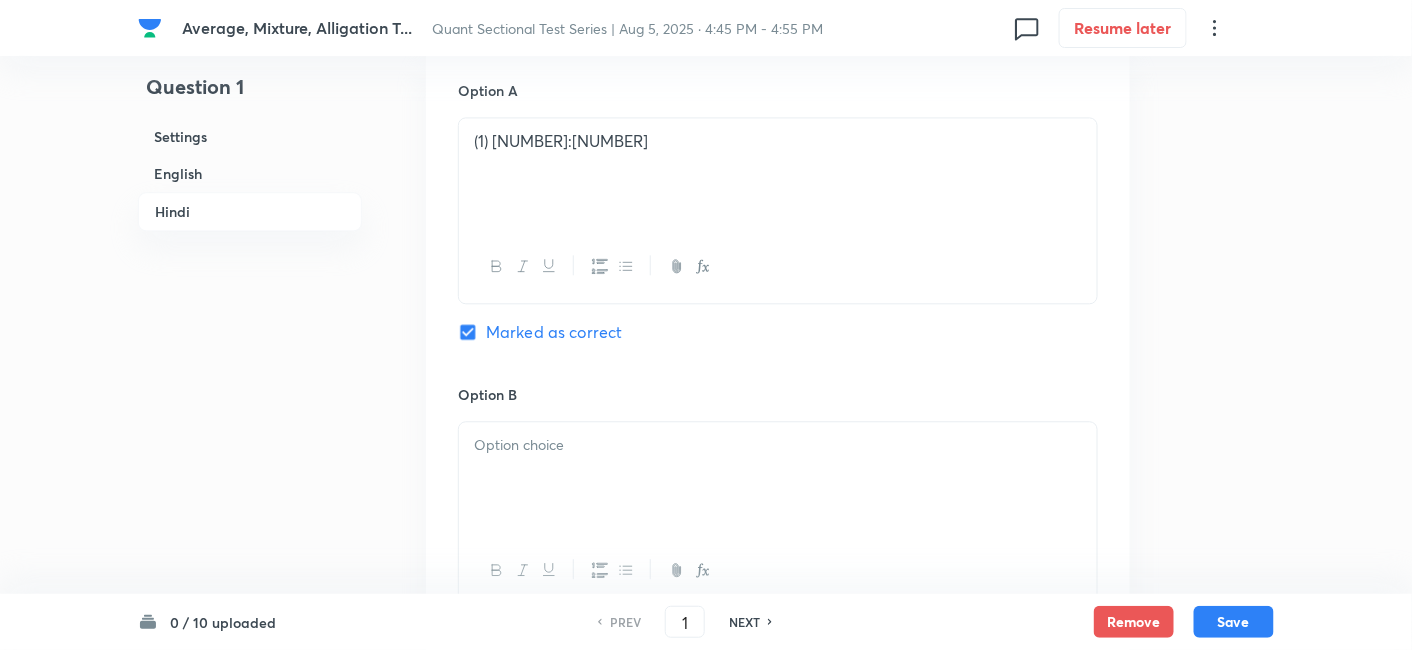 checkbox on "true" 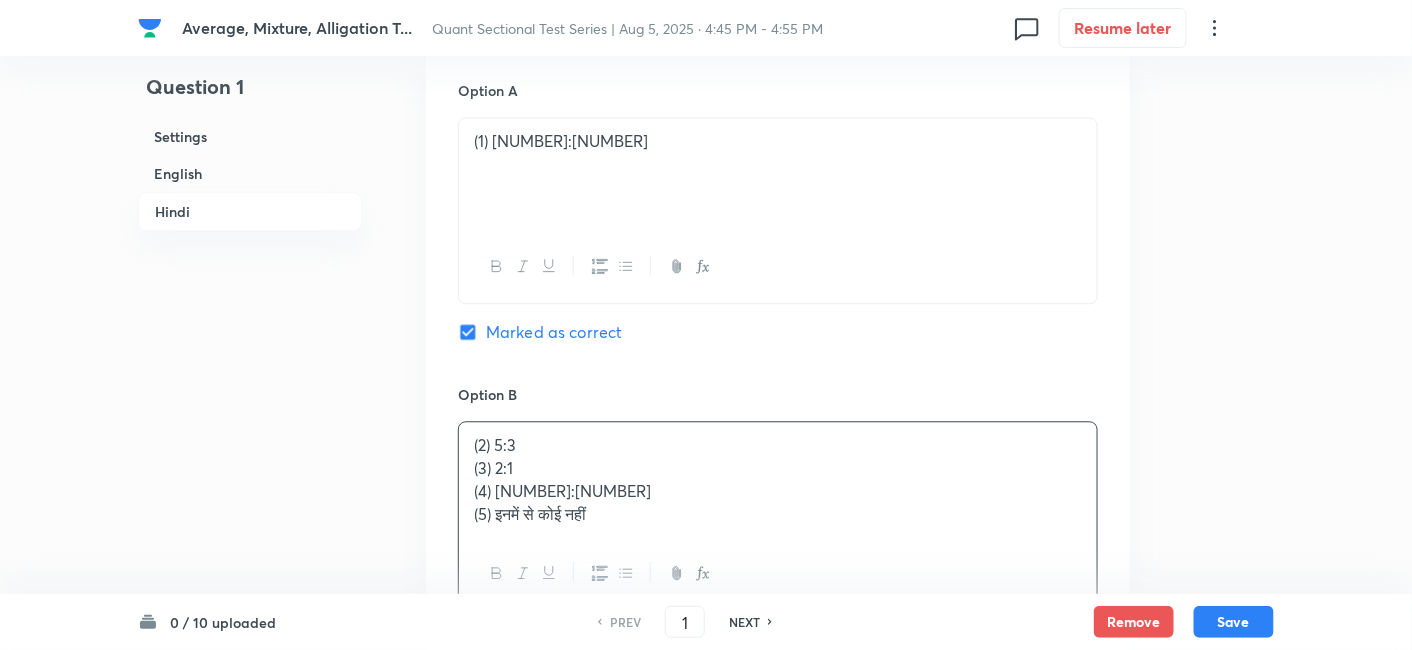 click on "(2) 5:3 (3) 2:1 (4) 3:2 (5) इनमें से कोई नहीं" at bounding box center (778, 479) 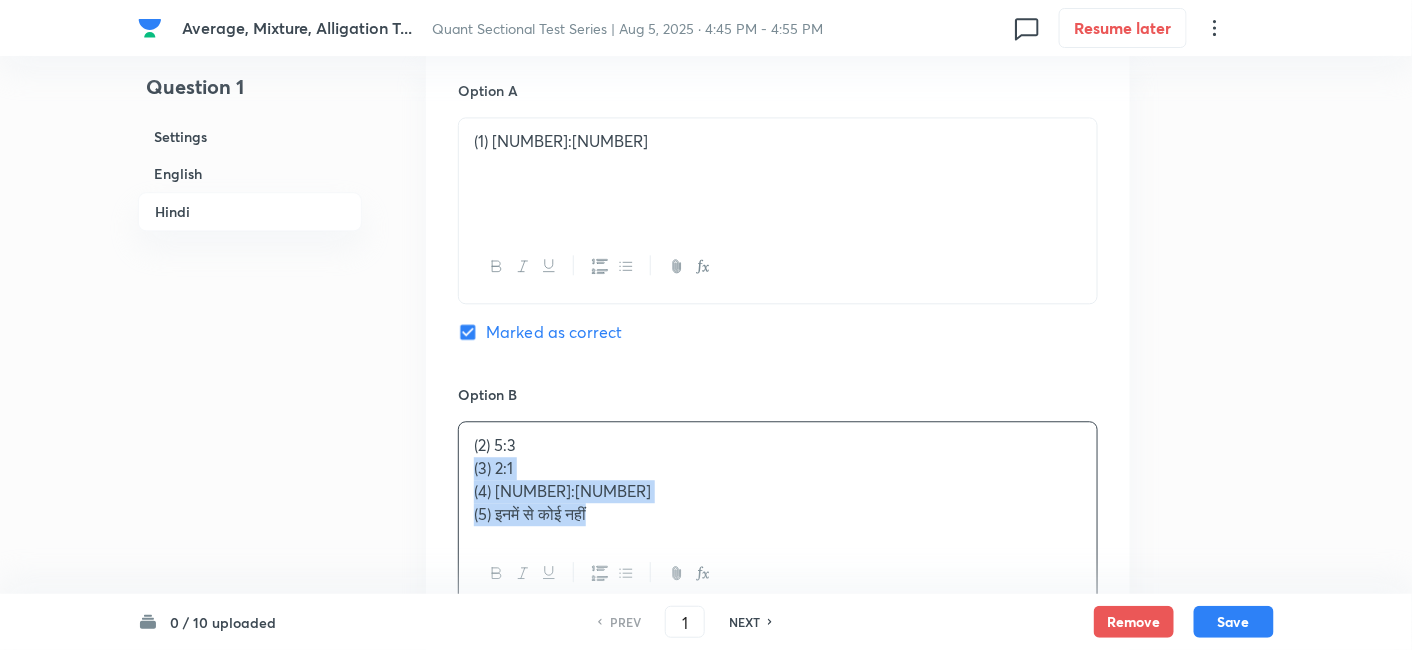 drag, startPoint x: 471, startPoint y: 424, endPoint x: 745, endPoint y: 549, distance: 301.16608 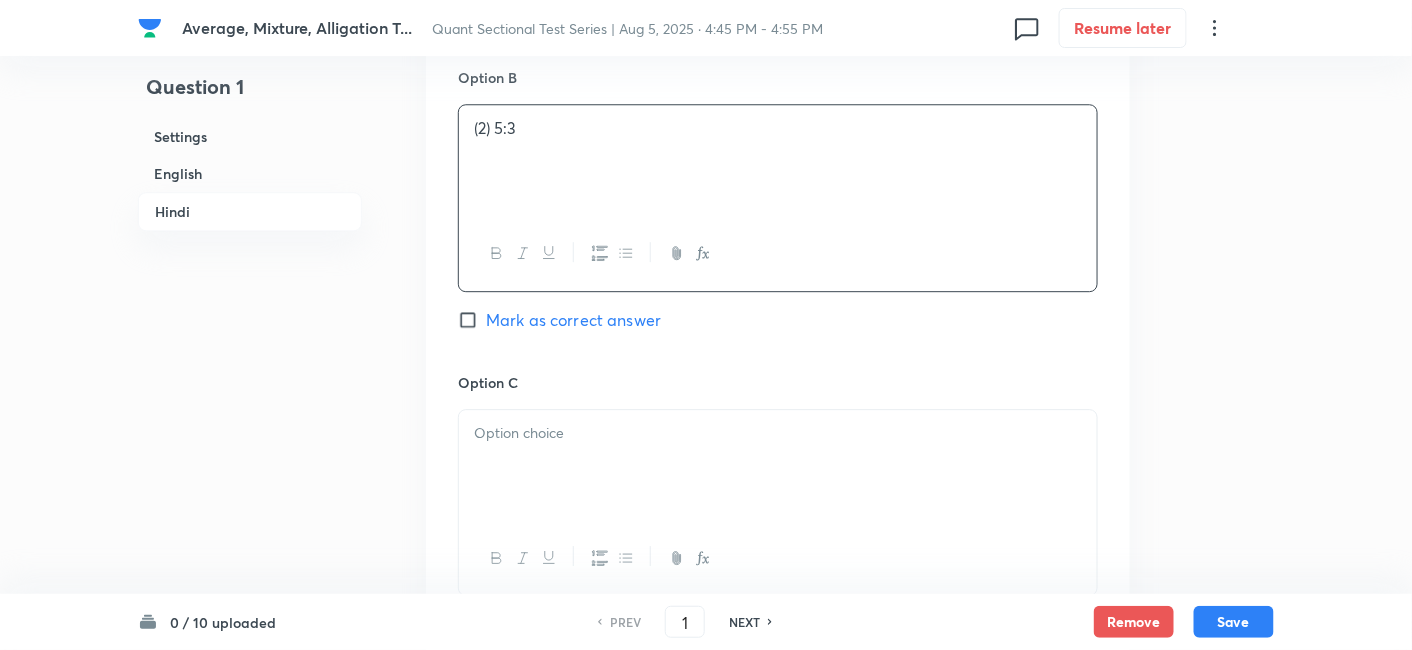 scroll, scrollTop: 4051, scrollLeft: 0, axis: vertical 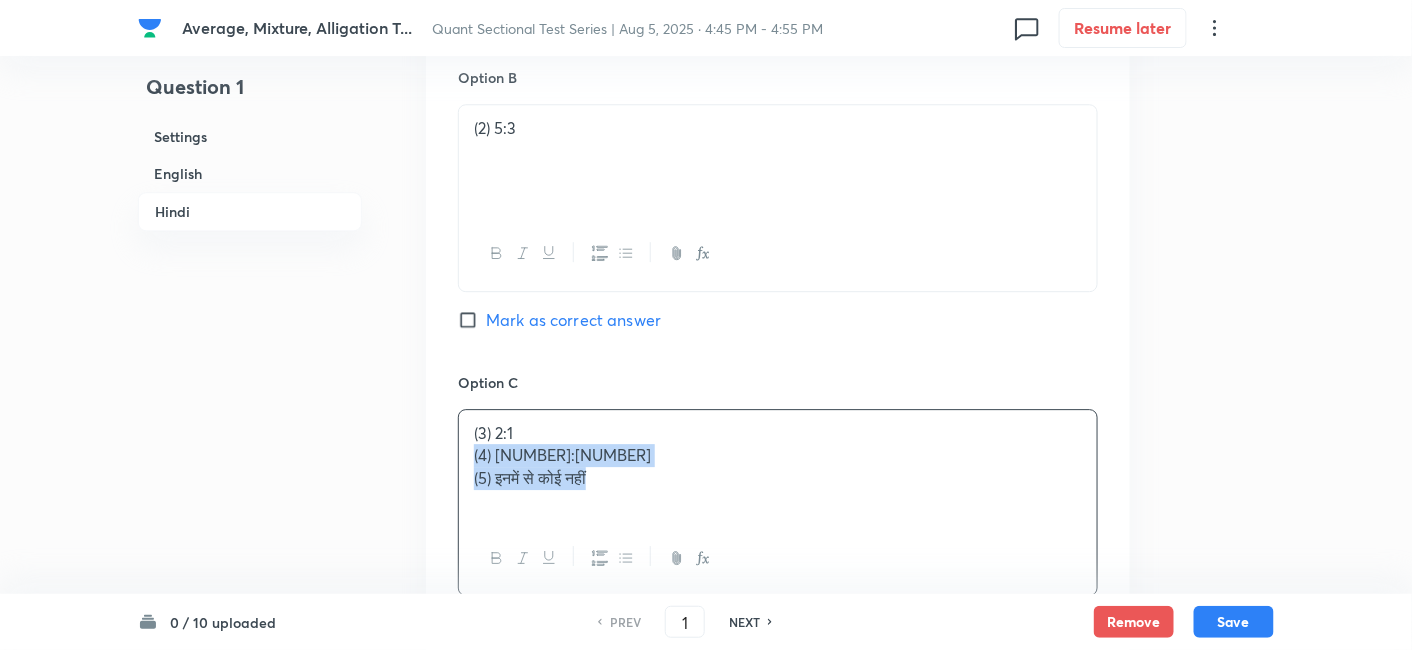 drag, startPoint x: 471, startPoint y: 401, endPoint x: 738, endPoint y: 510, distance: 288.3921 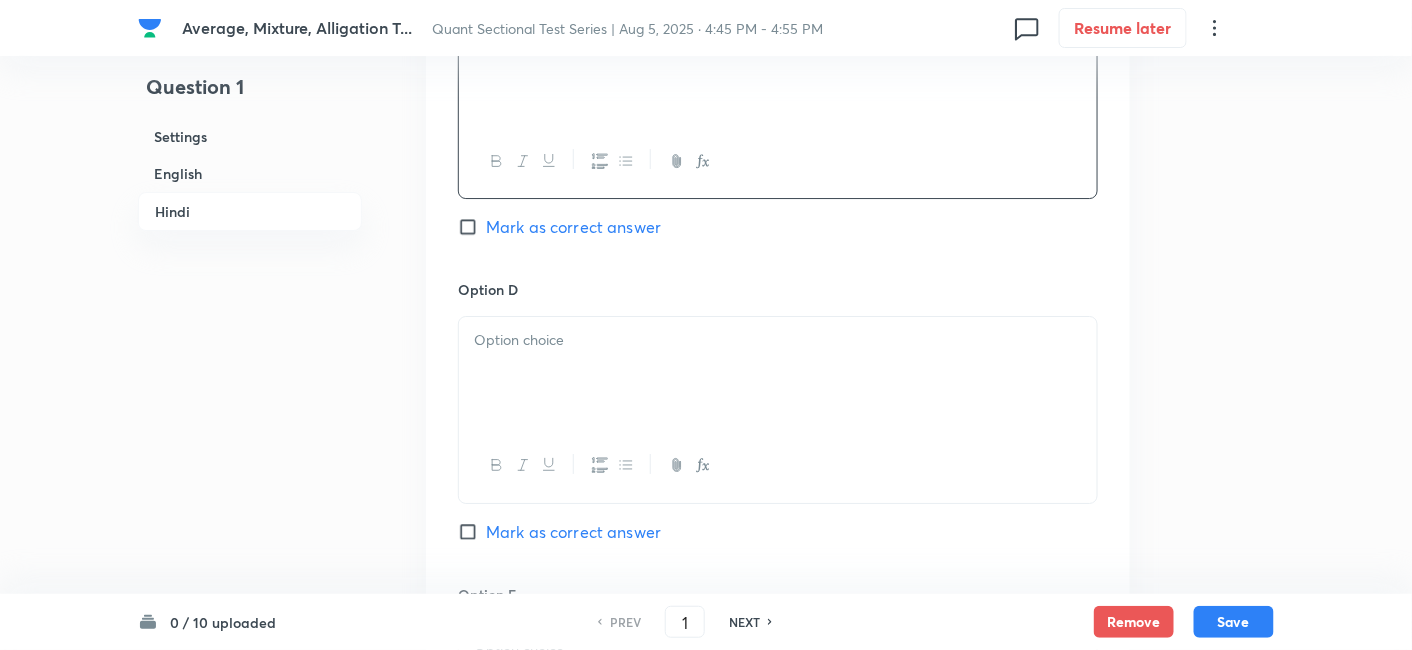 scroll, scrollTop: 4468, scrollLeft: 0, axis: vertical 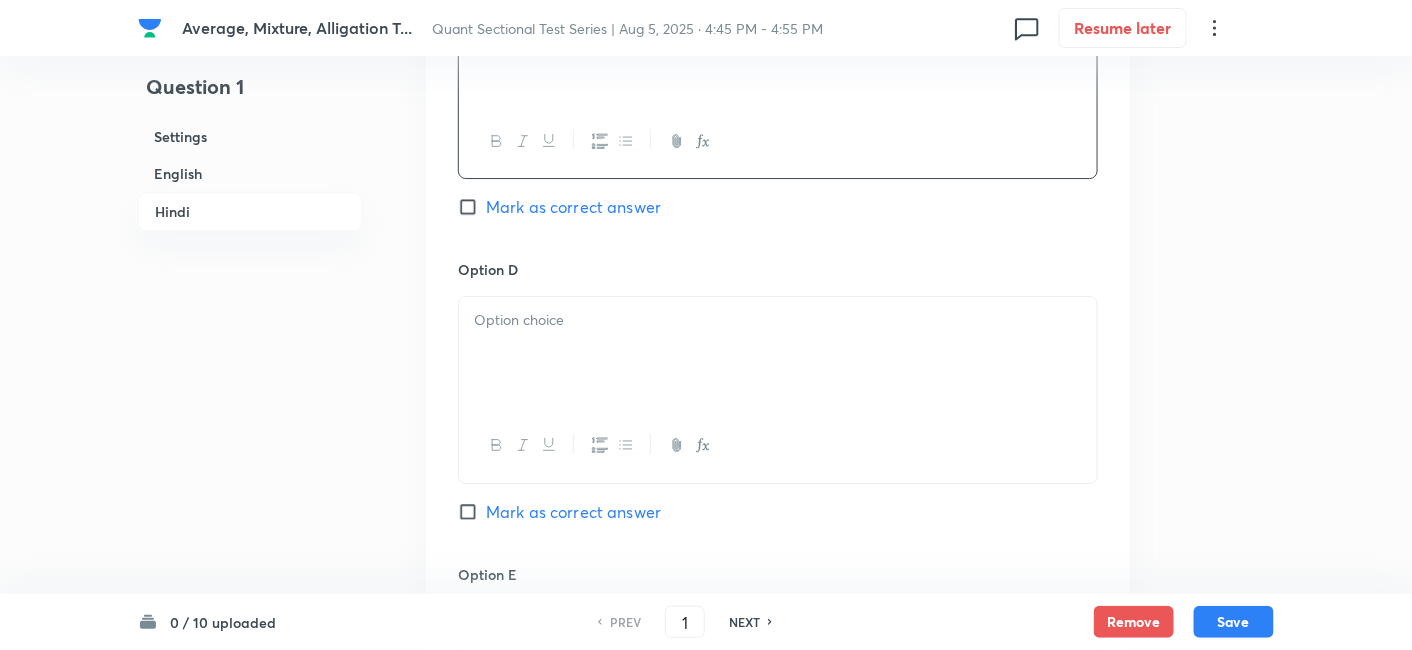 click at bounding box center [778, 353] 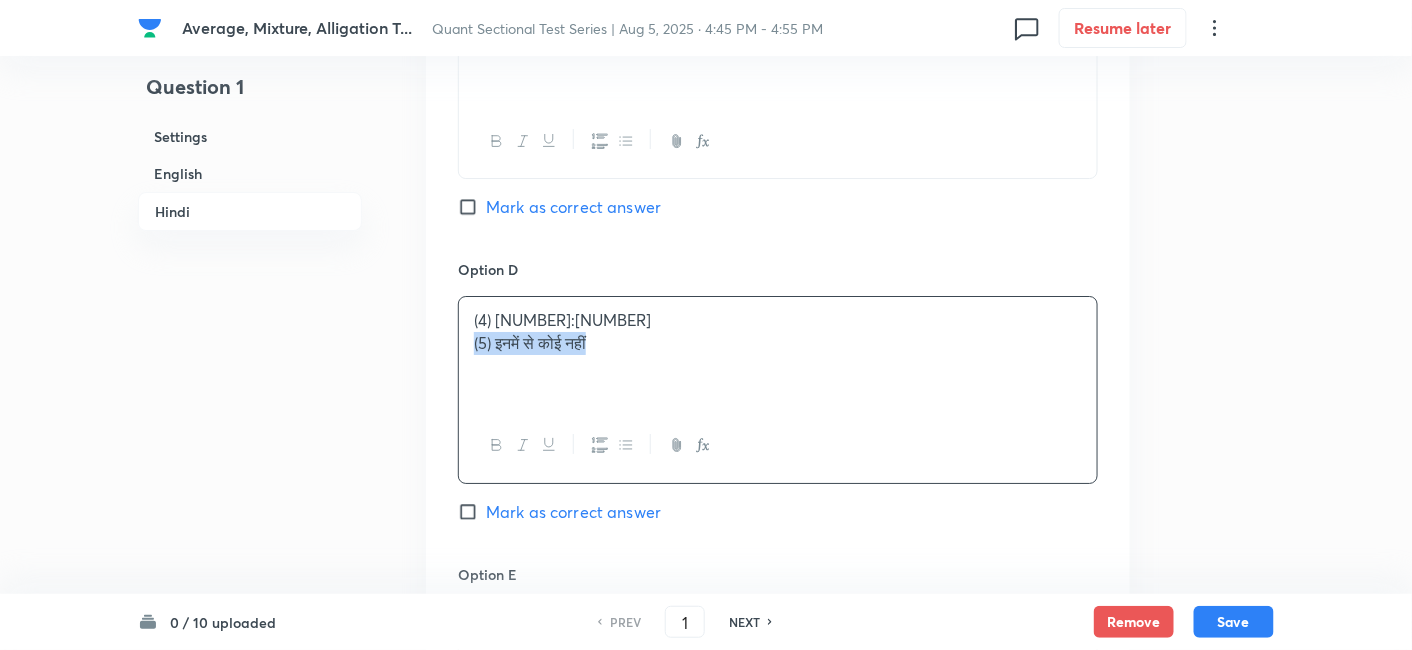 drag, startPoint x: 469, startPoint y: 289, endPoint x: 750, endPoint y: 379, distance: 295.061 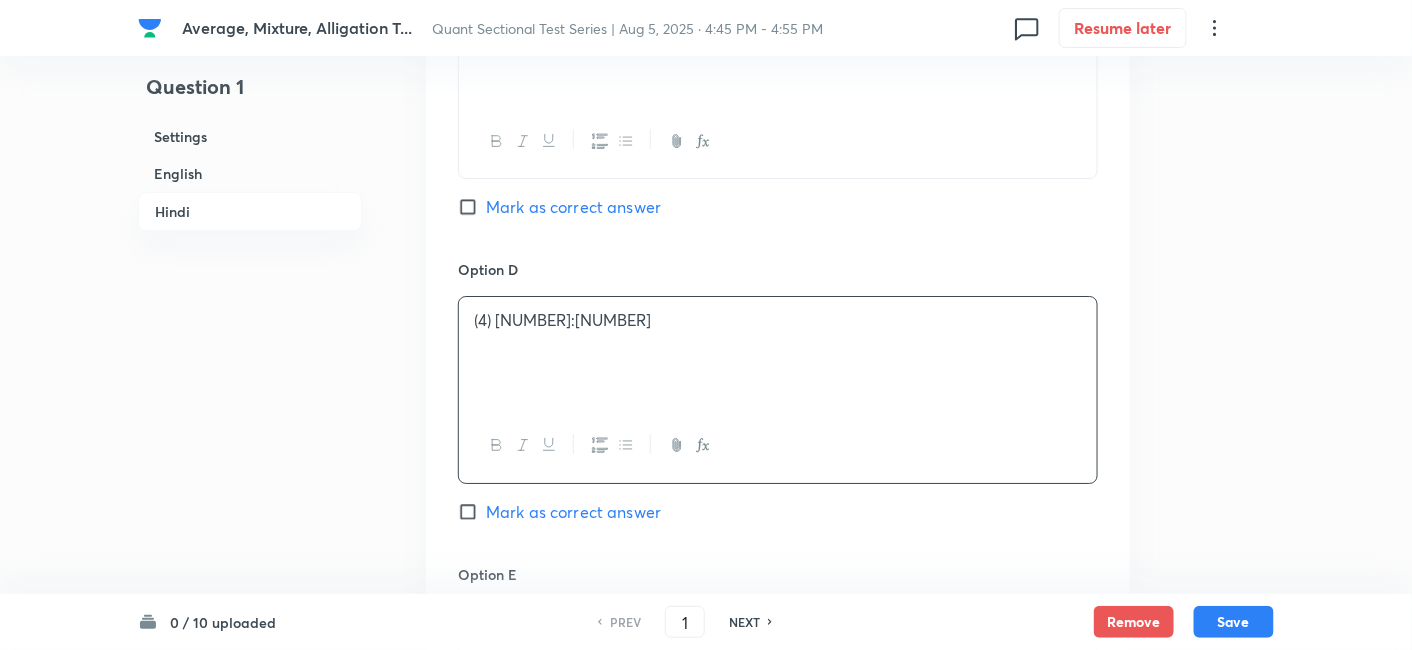 scroll, scrollTop: 4745, scrollLeft: 0, axis: vertical 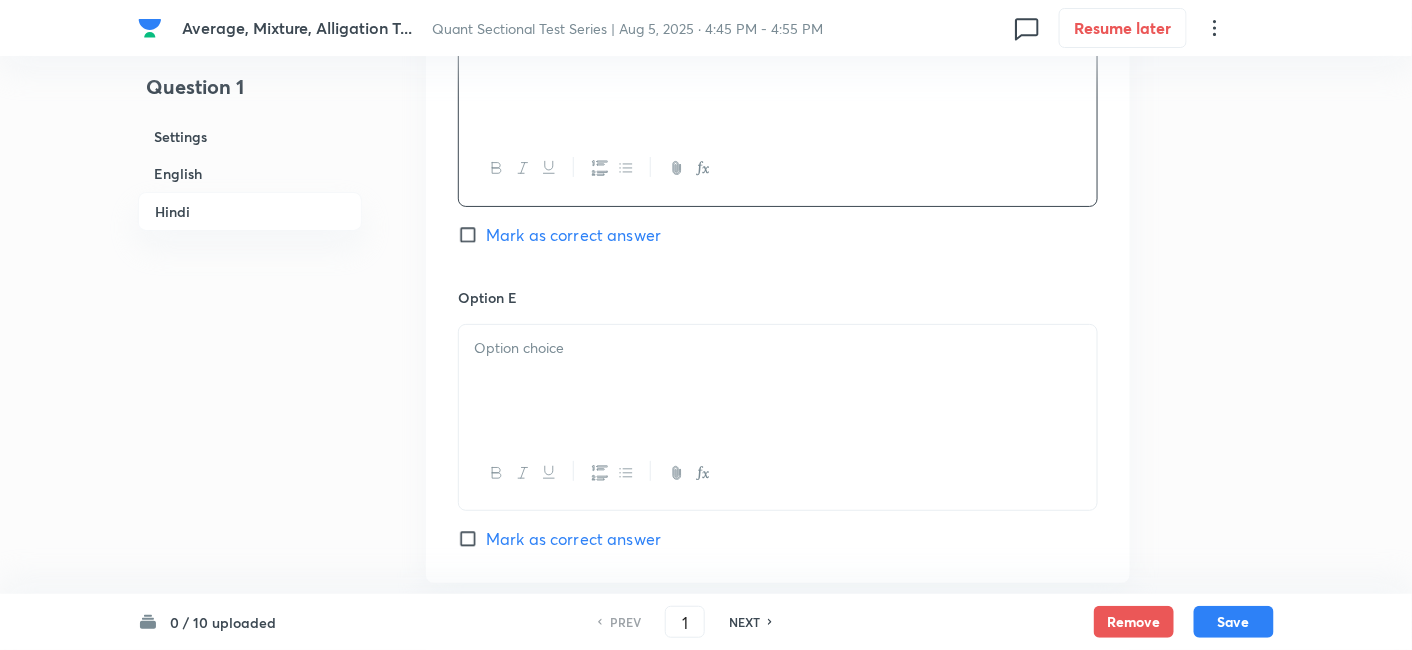 click at bounding box center (778, 381) 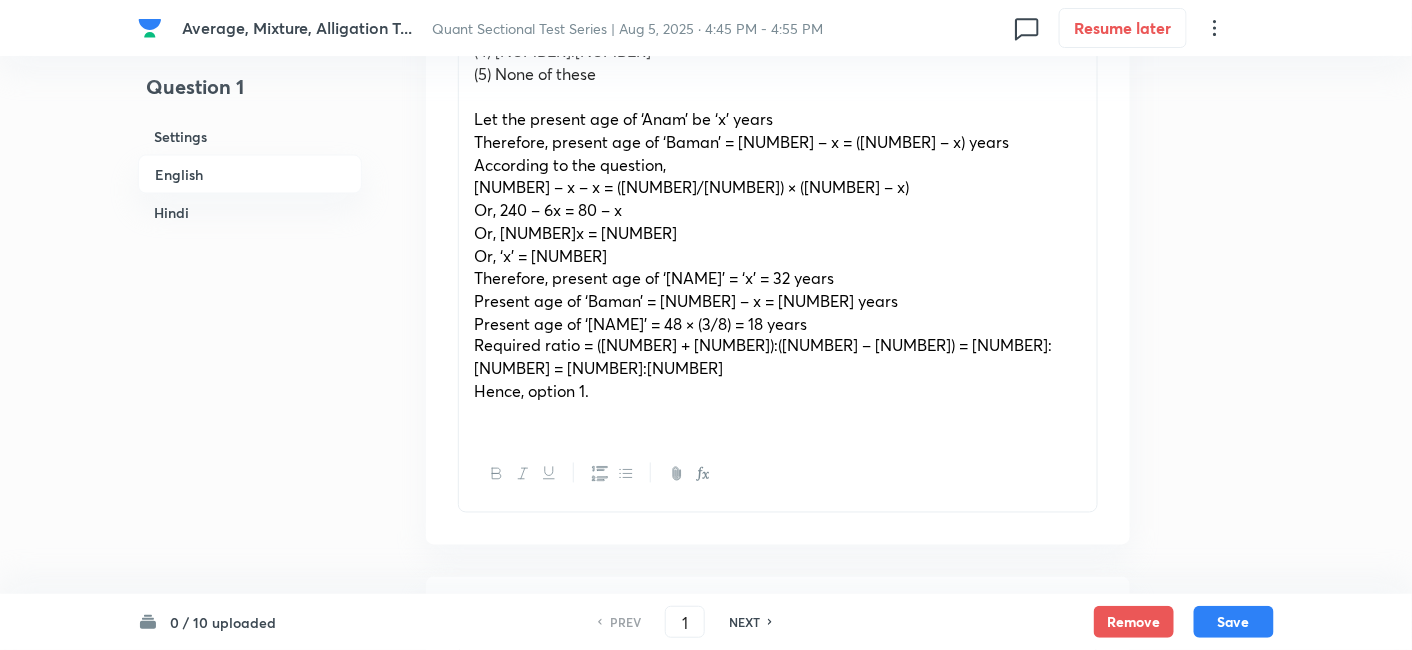 scroll, scrollTop: 851, scrollLeft: 0, axis: vertical 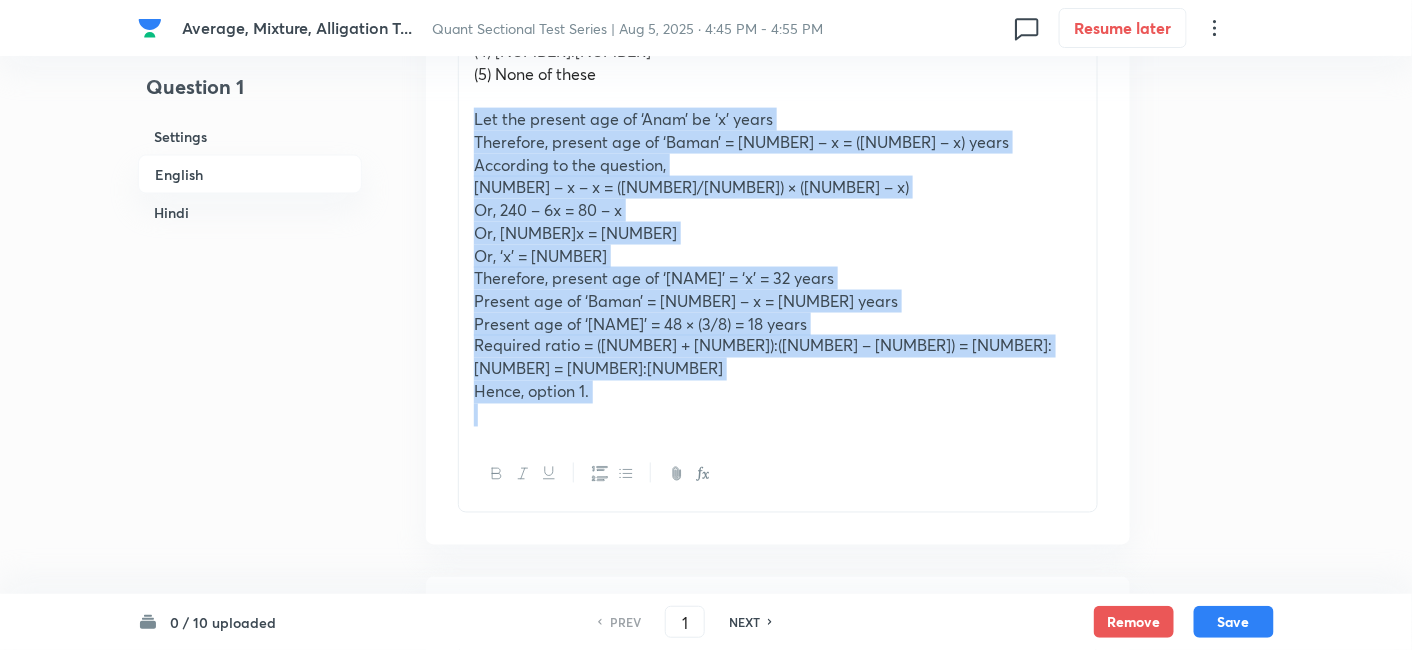 drag, startPoint x: 470, startPoint y: 121, endPoint x: 682, endPoint y: 422, distance: 368.16437 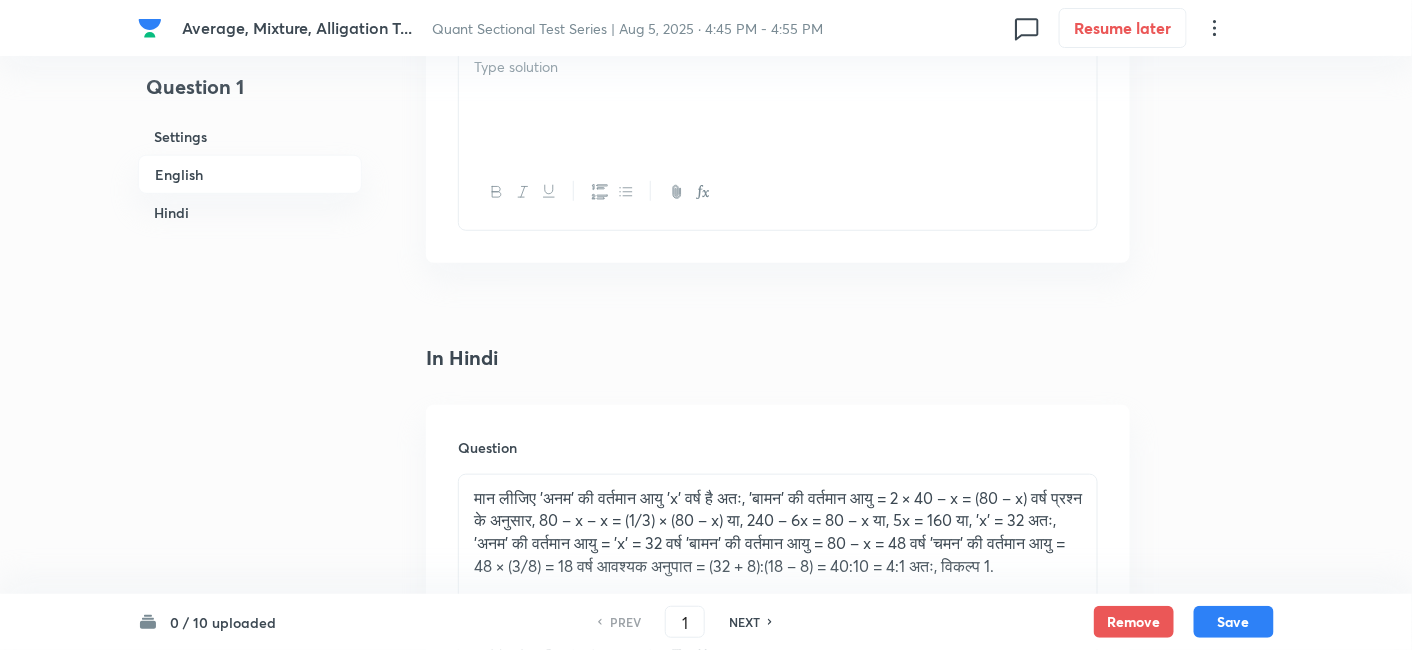 scroll, scrollTop: 2735, scrollLeft: 0, axis: vertical 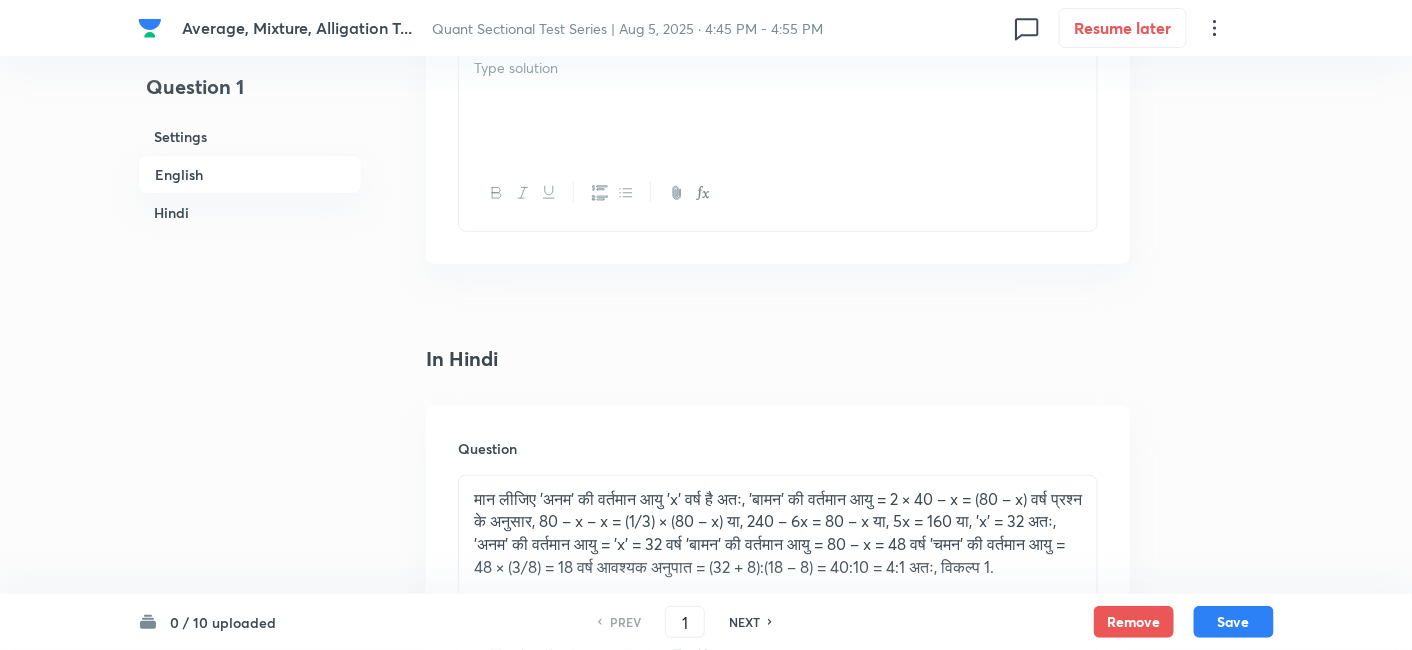 click at bounding box center (778, 101) 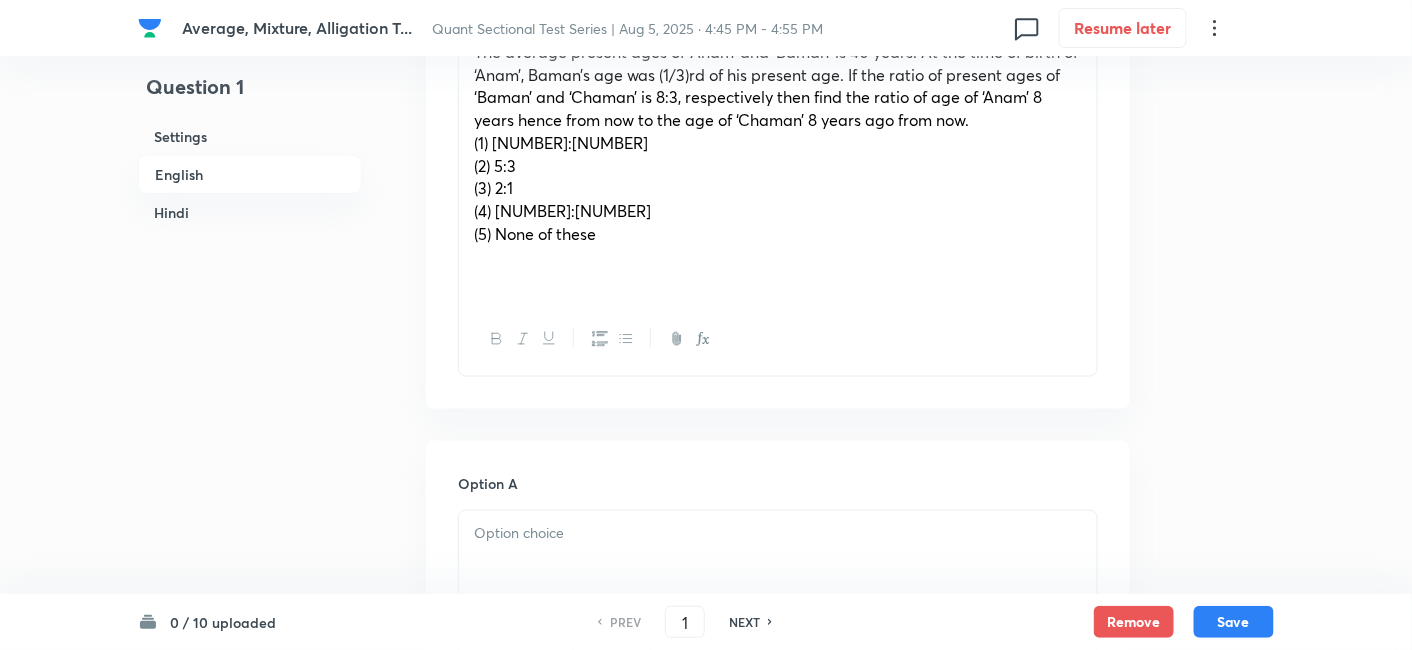 scroll, scrollTop: 677, scrollLeft: 0, axis: vertical 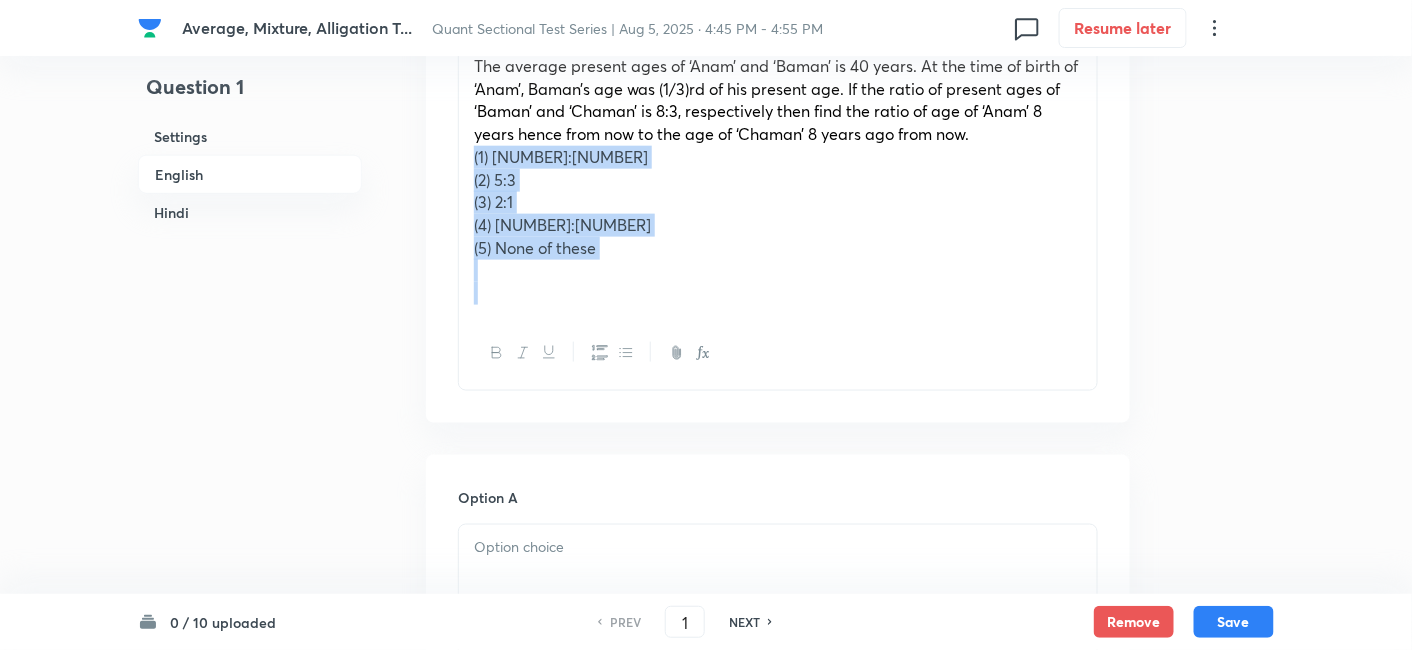 drag, startPoint x: 474, startPoint y: 151, endPoint x: 697, endPoint y: 341, distance: 292.96588 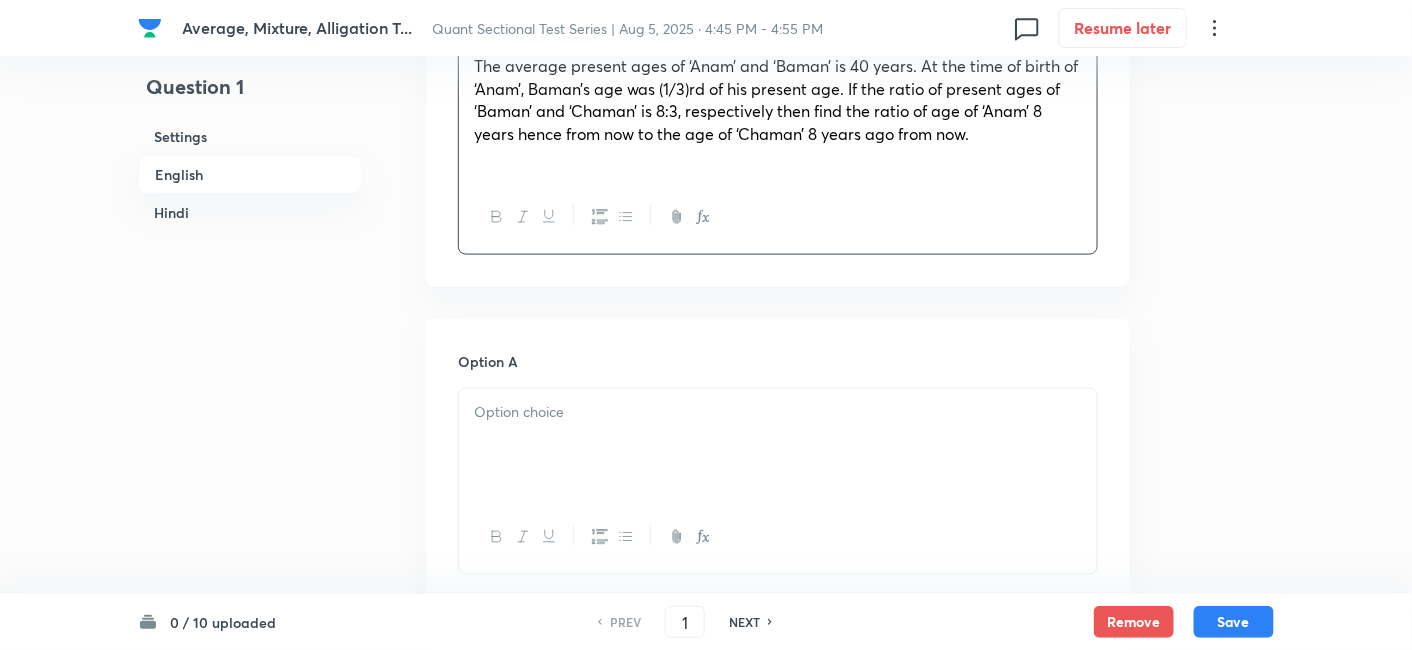 scroll, scrollTop: 937, scrollLeft: 0, axis: vertical 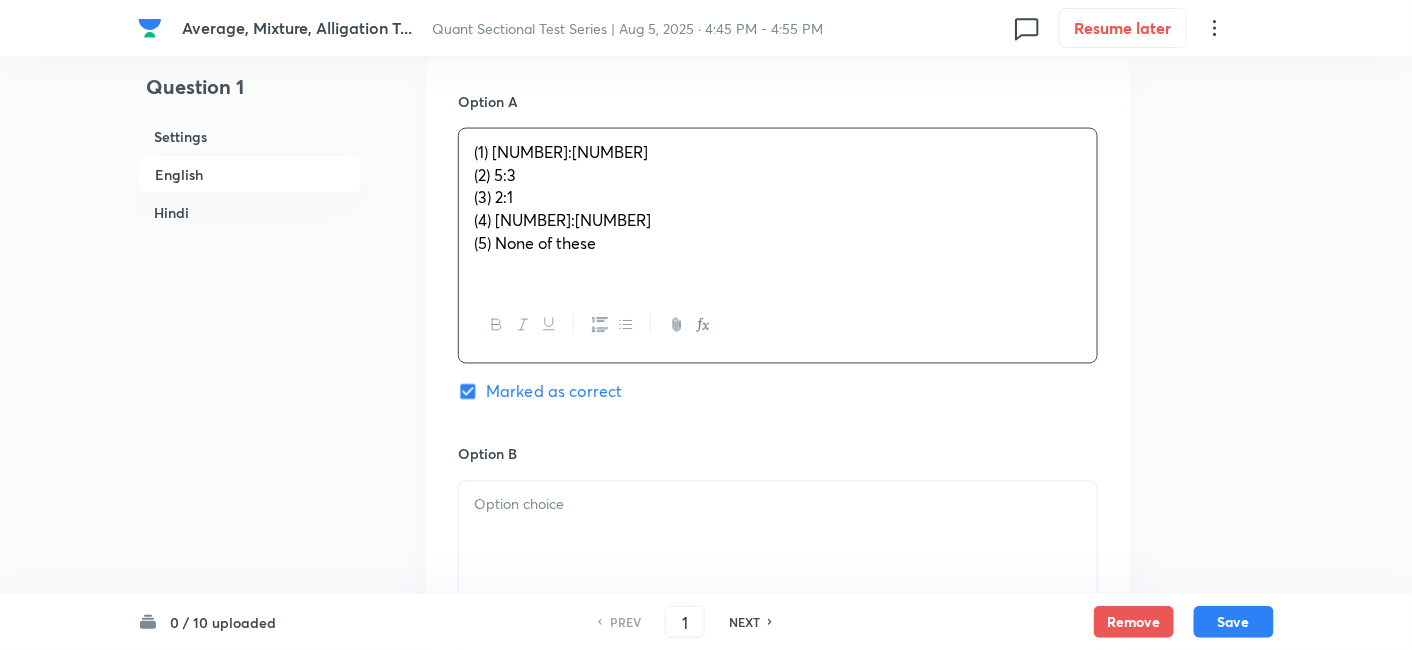 click on "(1) 4:1 (2) 5:3 (3) 2:1 (4) 3:2 (5) None of these" at bounding box center (778, 209) 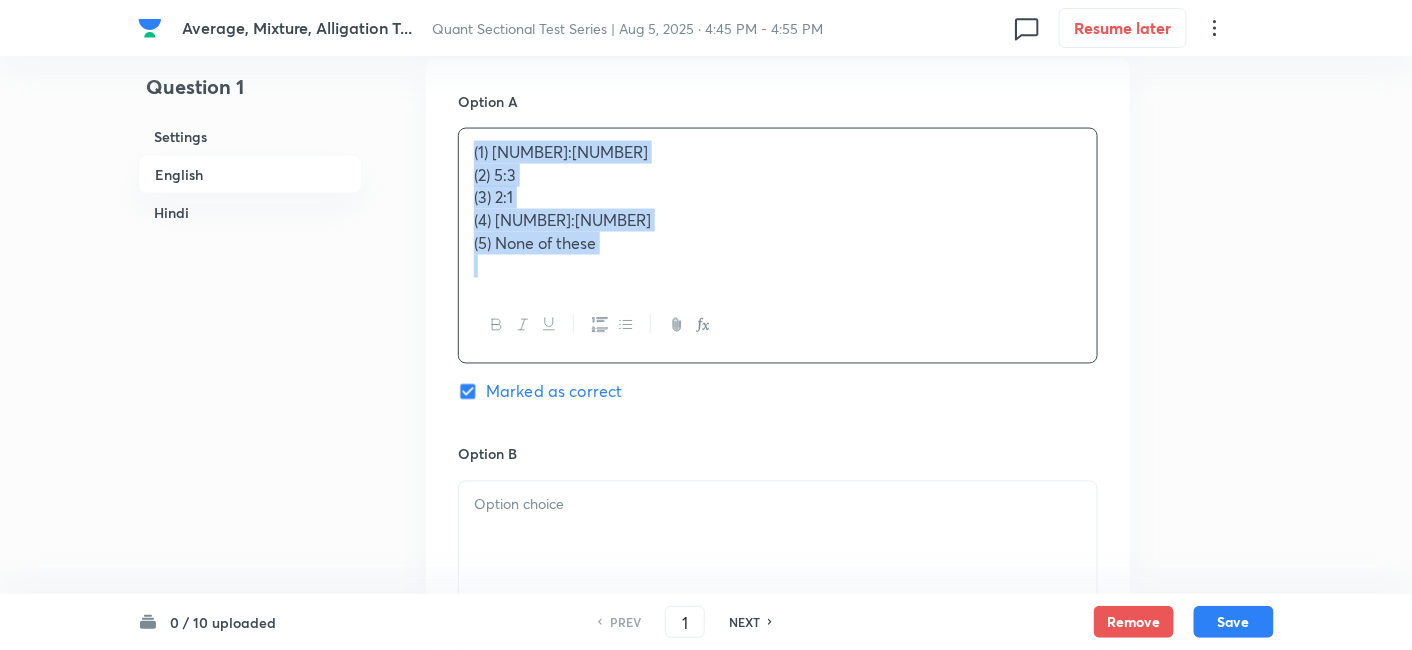 drag, startPoint x: 458, startPoint y: 170, endPoint x: 679, endPoint y: 311, distance: 262.1488 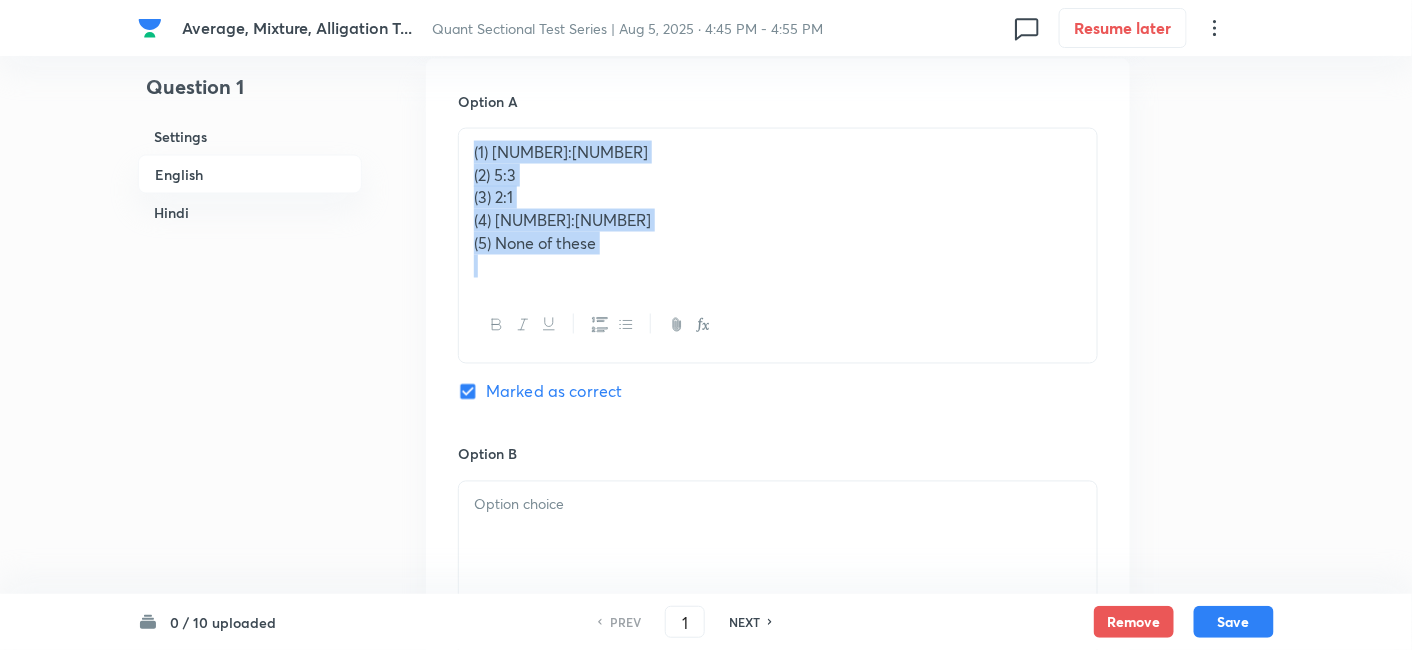 click on "(1) 4:1 (2) 5:3 (3) 2:1 (4) 3:2 (5) None of these" at bounding box center [778, 209] 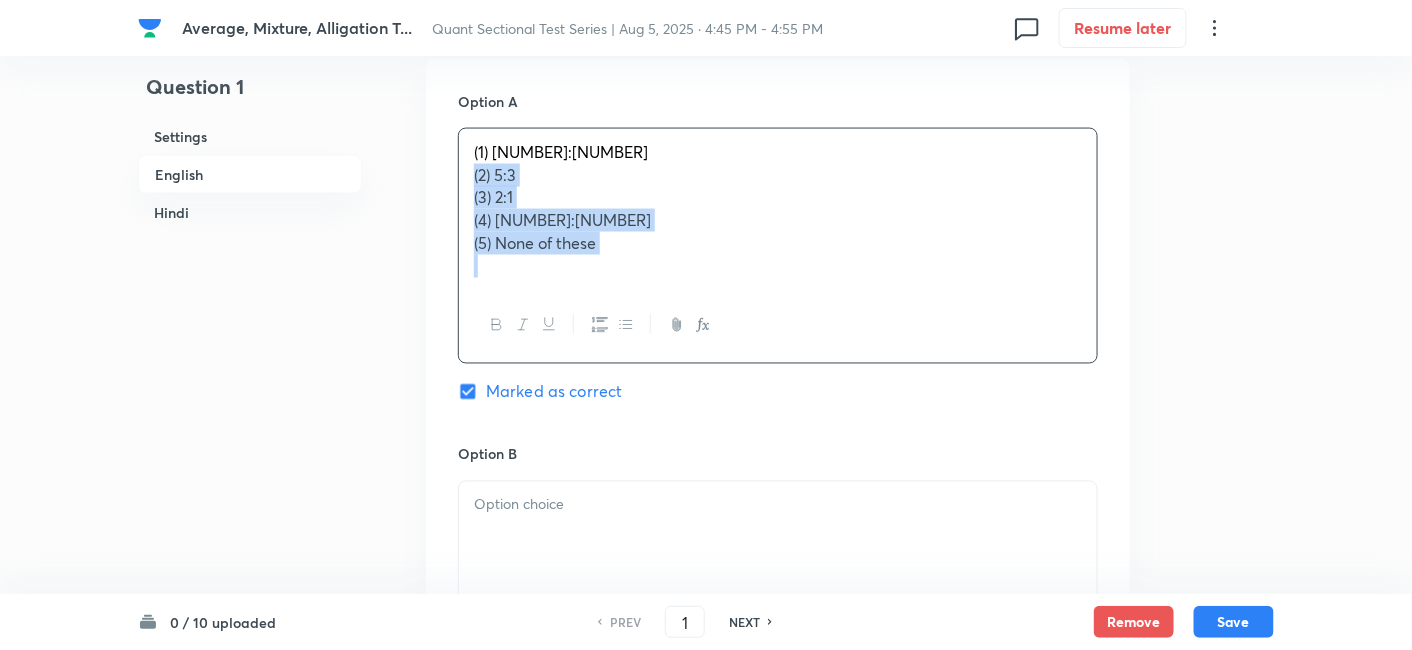 drag, startPoint x: 471, startPoint y: 181, endPoint x: 717, endPoint y: 315, distance: 280.12854 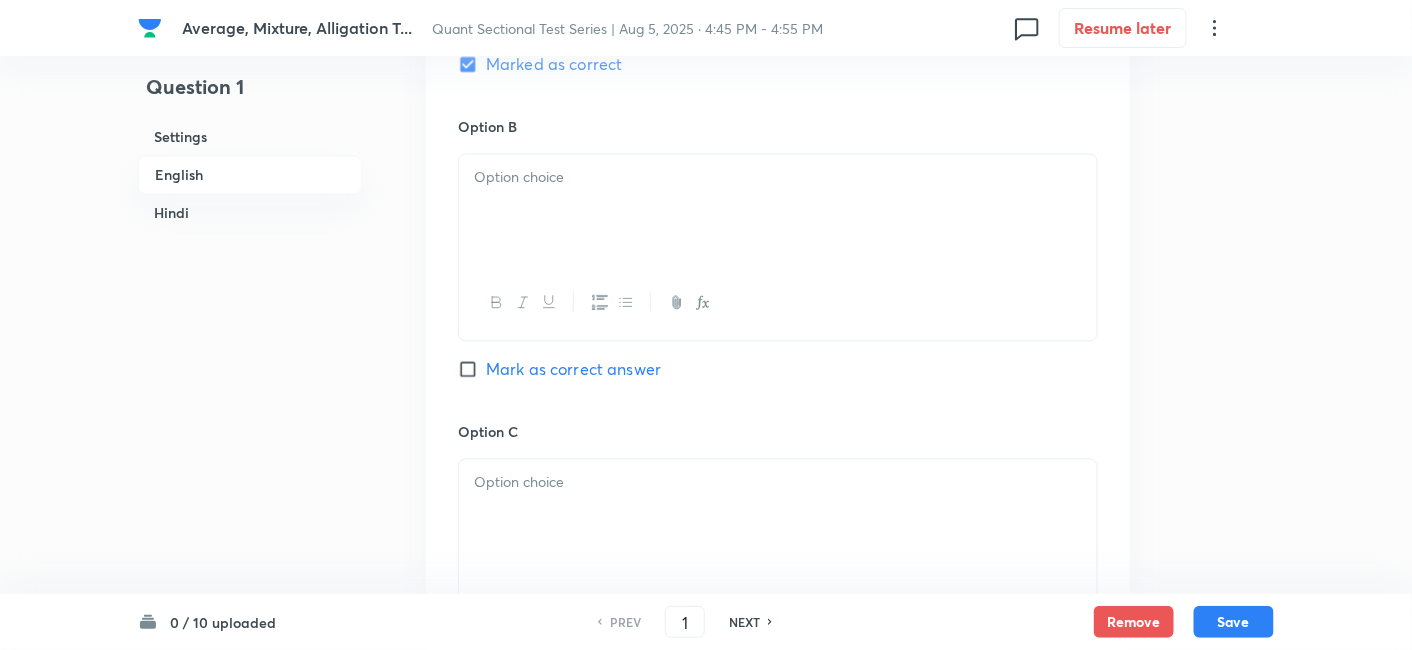 scroll, scrollTop: 1222, scrollLeft: 0, axis: vertical 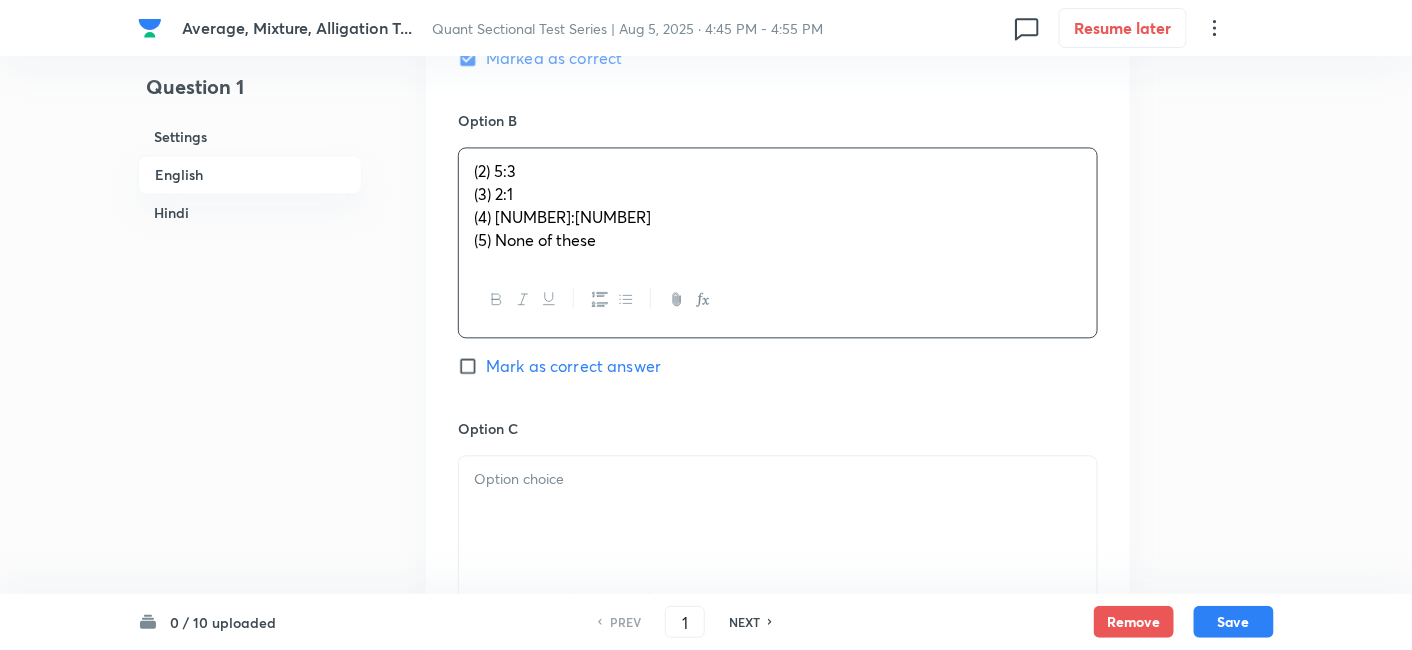 click on "(2) [NUMBER]:[NUMBER] (3) [NUMBER]:[NUMBER] (4) [NUMBER]:[NUMBER] (5) None of these" at bounding box center (778, 205) 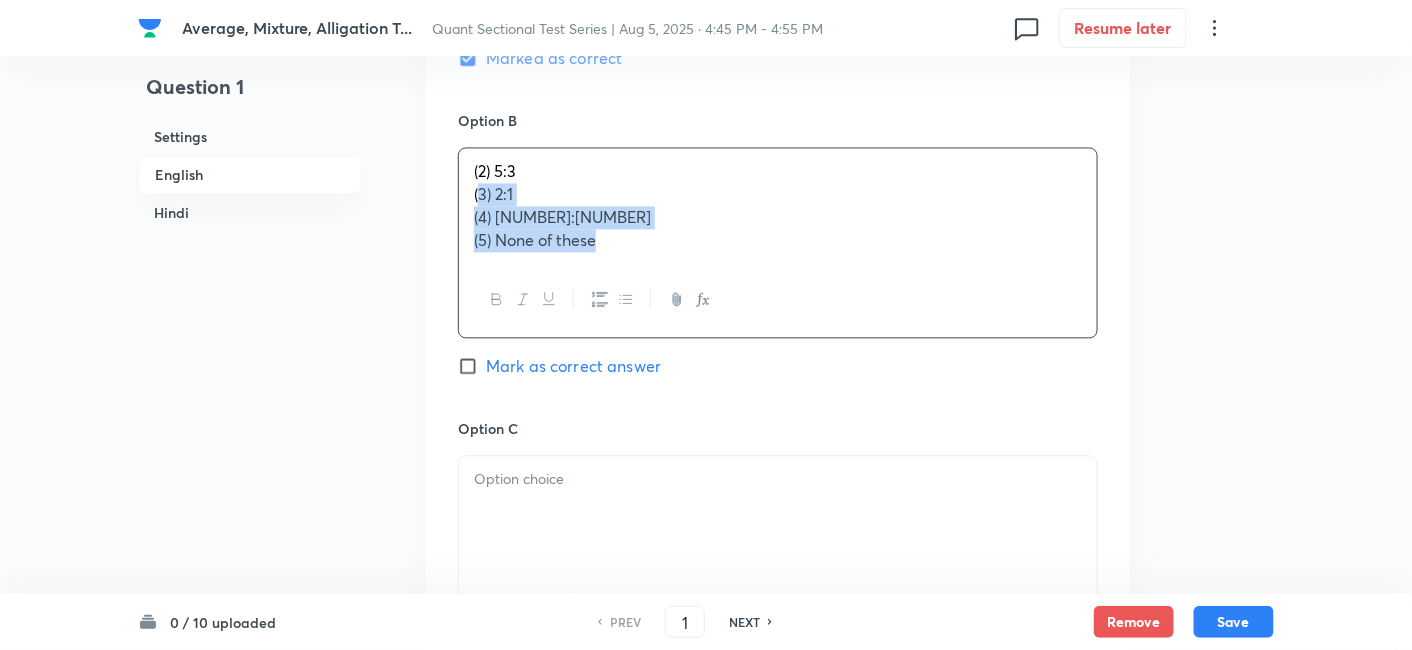 drag, startPoint x: 476, startPoint y: 195, endPoint x: 721, endPoint y: 380, distance: 307.00162 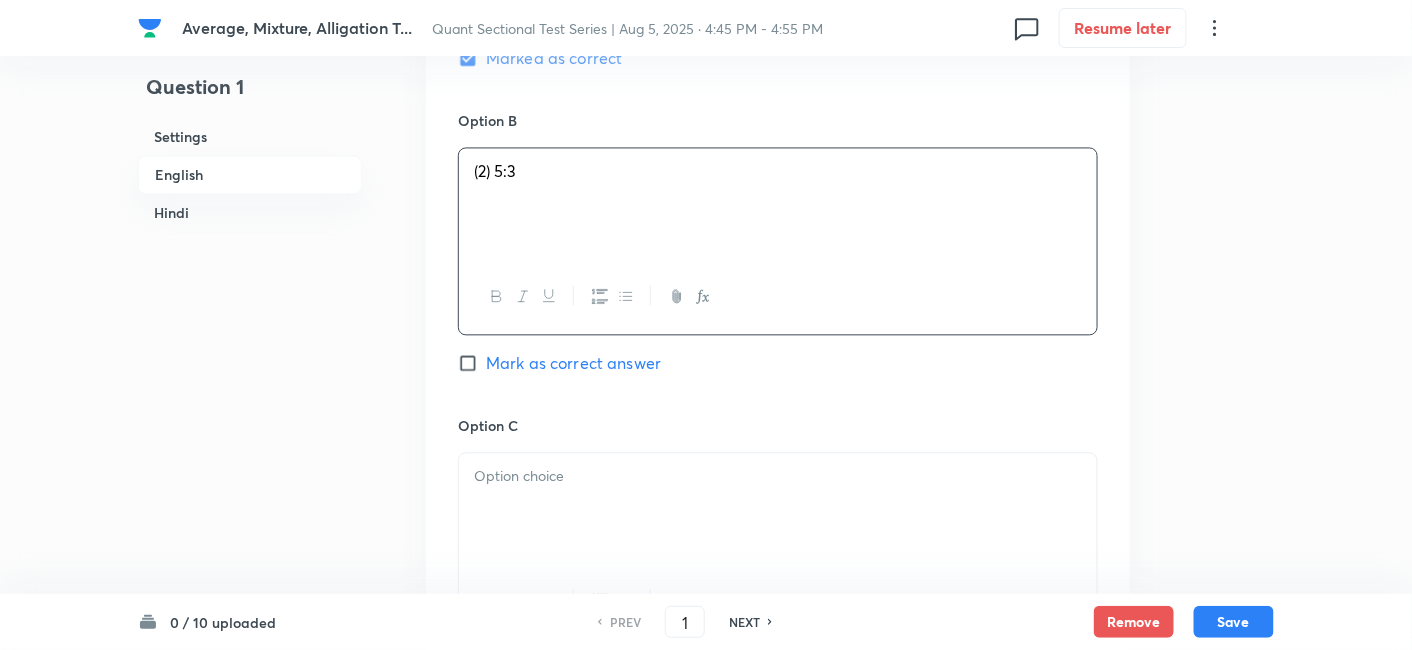scroll, scrollTop: 1417, scrollLeft: 0, axis: vertical 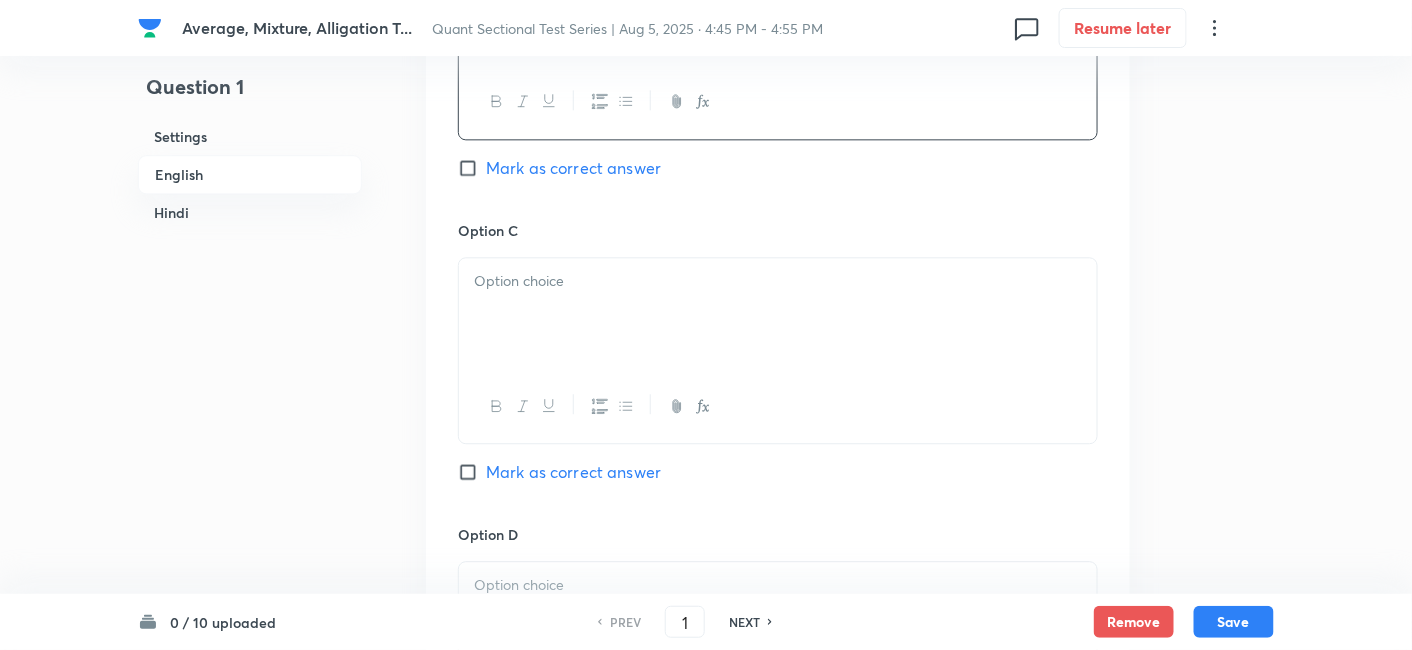 click at bounding box center [778, 314] 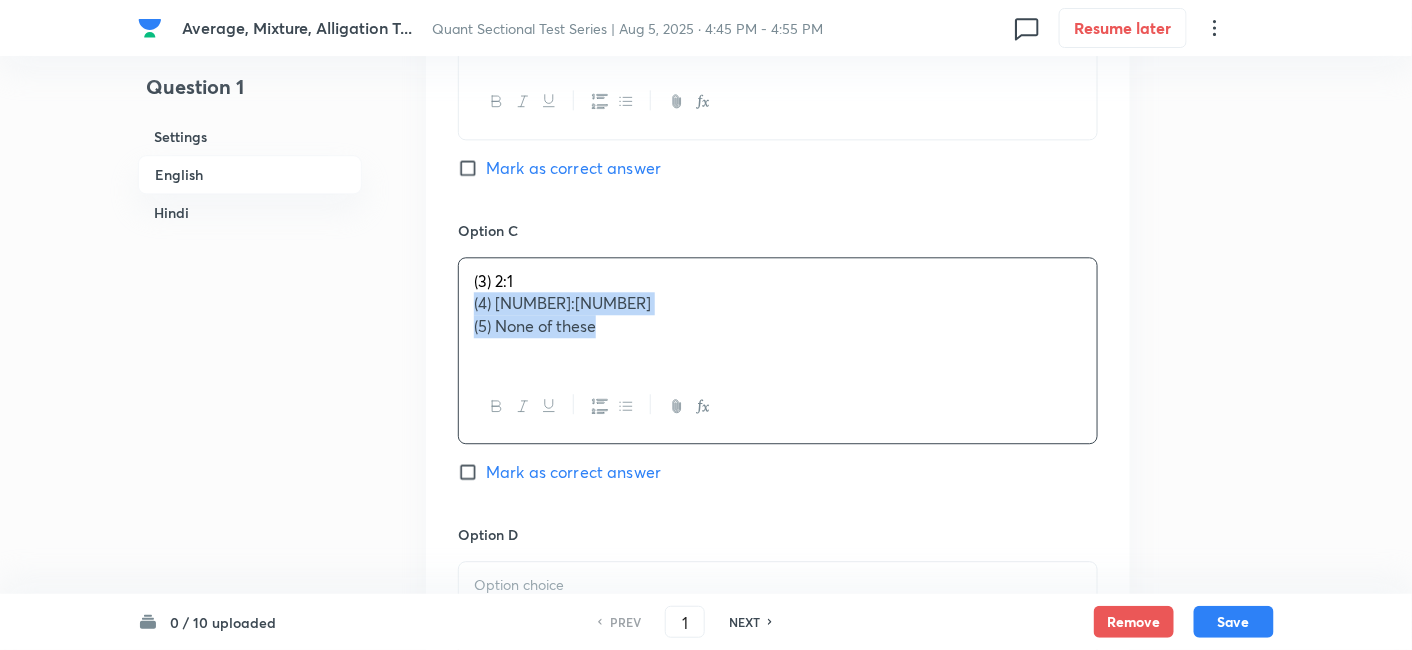 drag, startPoint x: 474, startPoint y: 305, endPoint x: 731, endPoint y: 423, distance: 282.79498 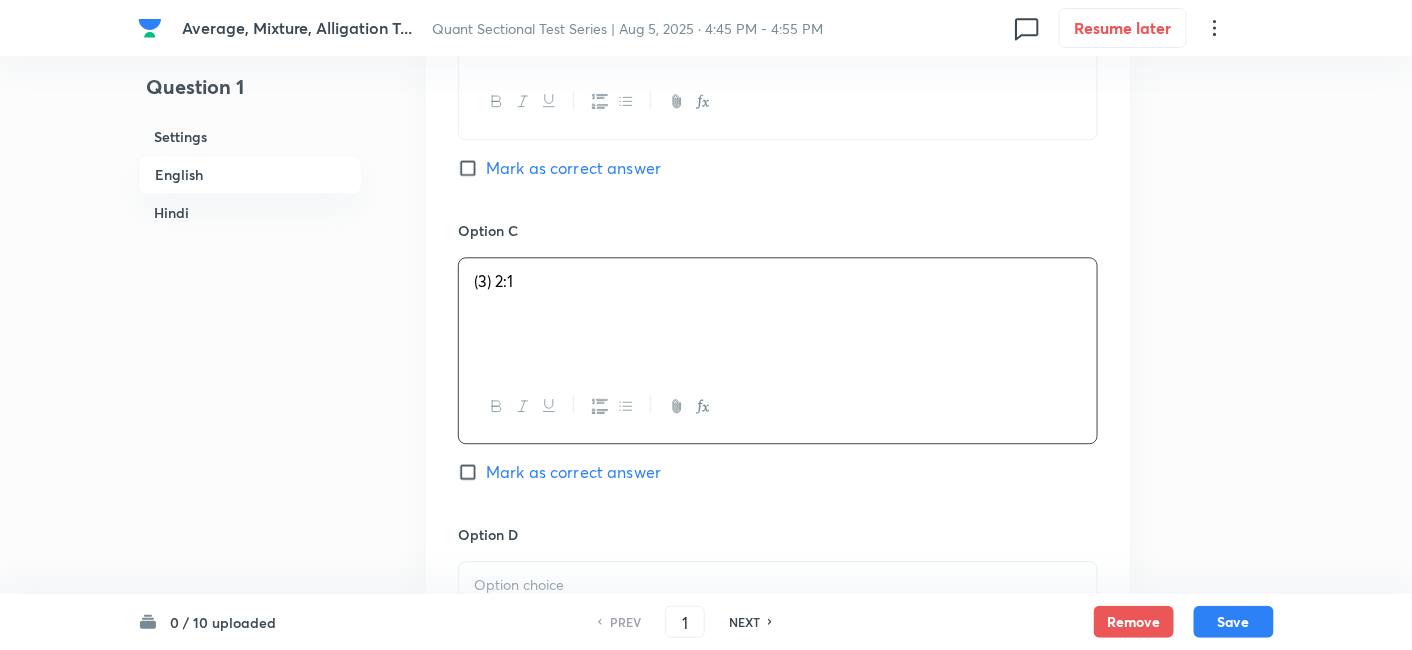scroll, scrollTop: 1711, scrollLeft: 0, axis: vertical 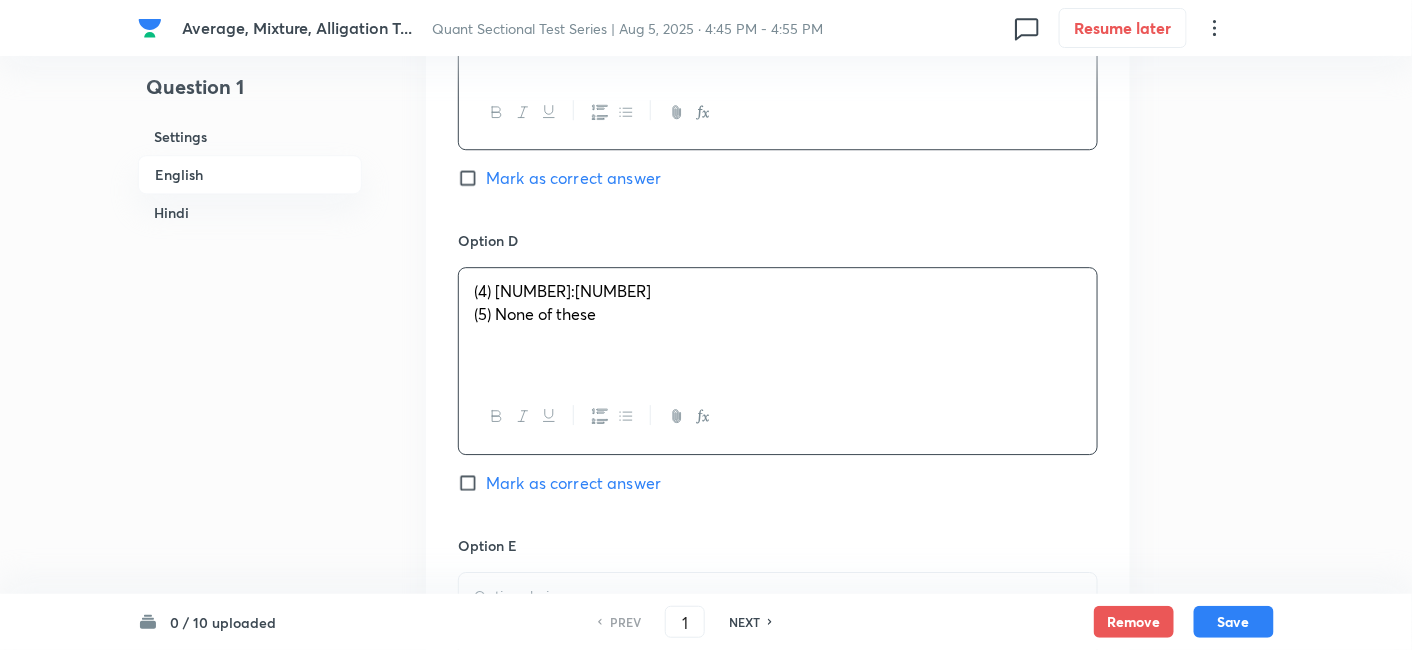 click on "(4) 3:2  (5) None of these" at bounding box center [778, 324] 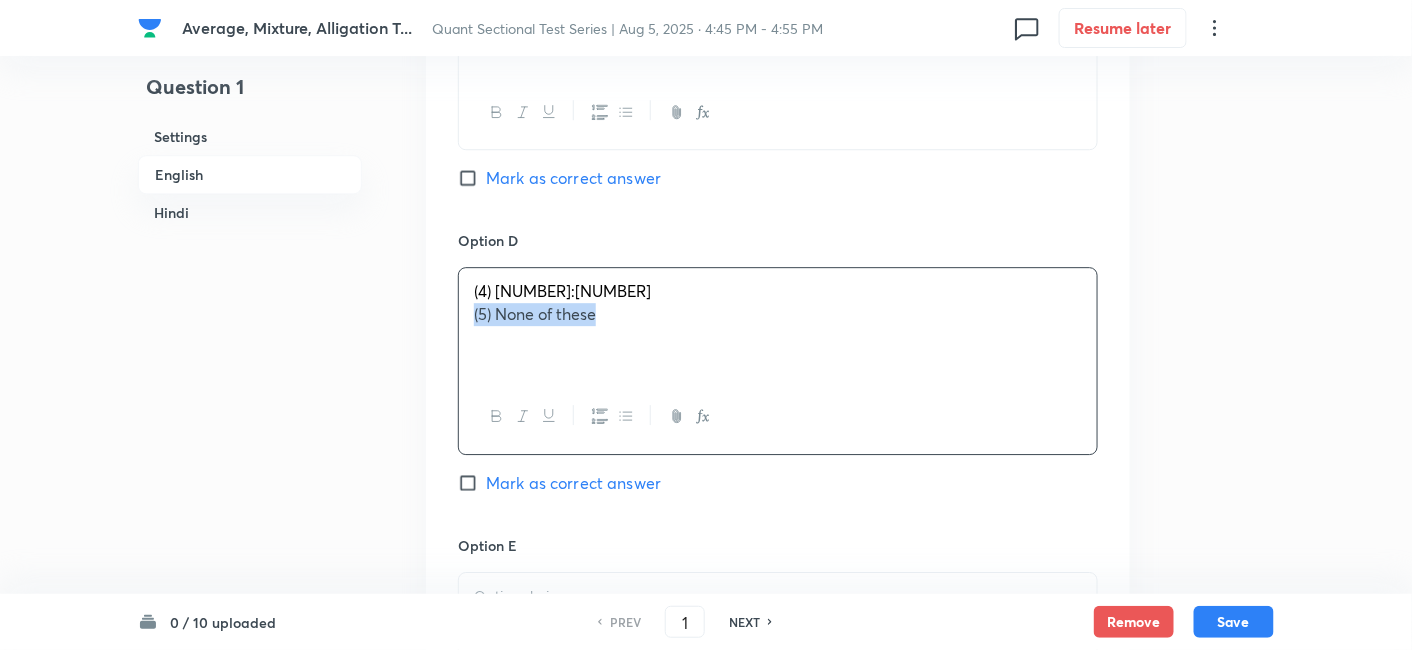 drag, startPoint x: 469, startPoint y: 307, endPoint x: 690, endPoint y: 346, distance: 224.4148 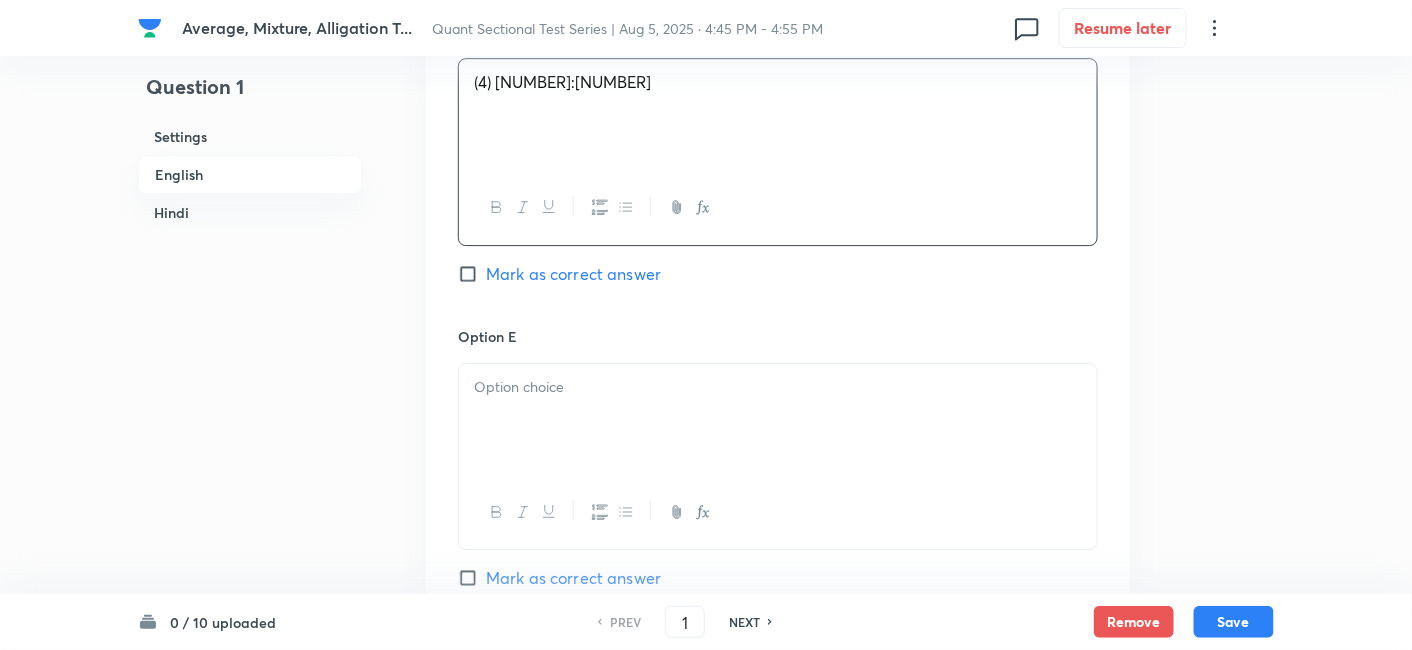 scroll, scrollTop: 1922, scrollLeft: 0, axis: vertical 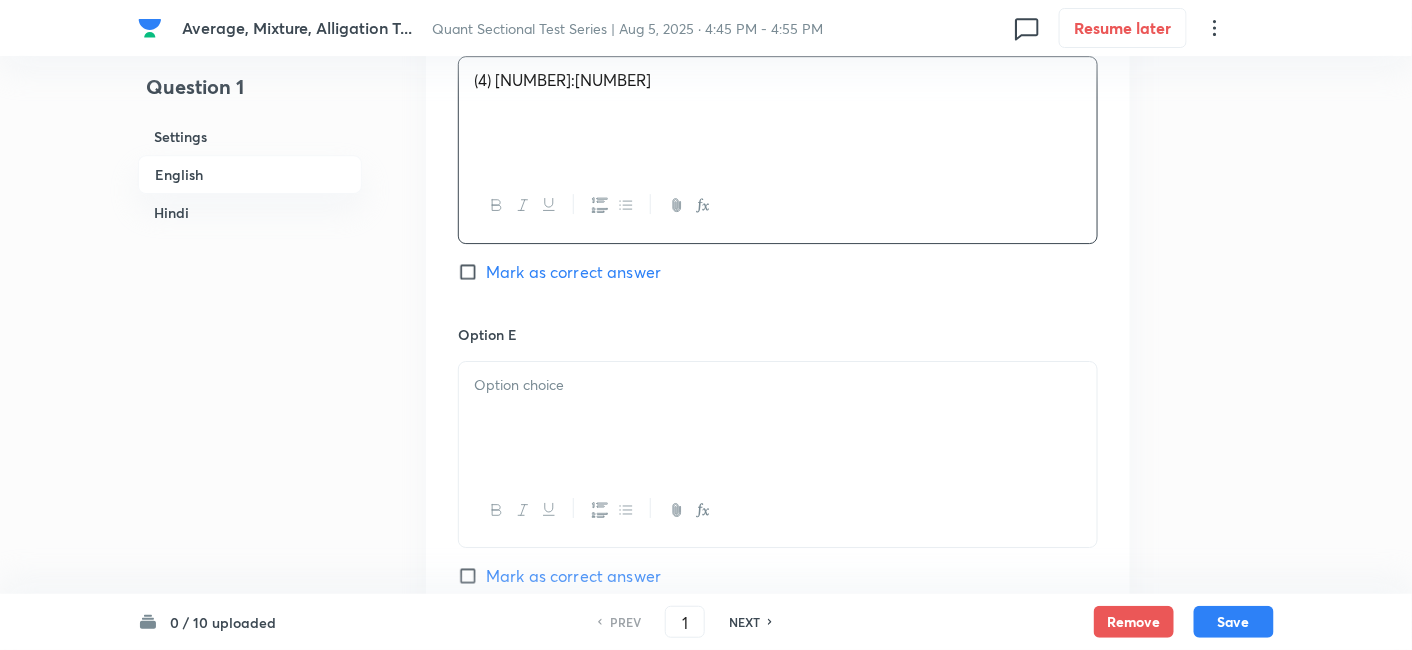drag, startPoint x: 690, startPoint y: 346, endPoint x: 672, endPoint y: 380, distance: 38.470768 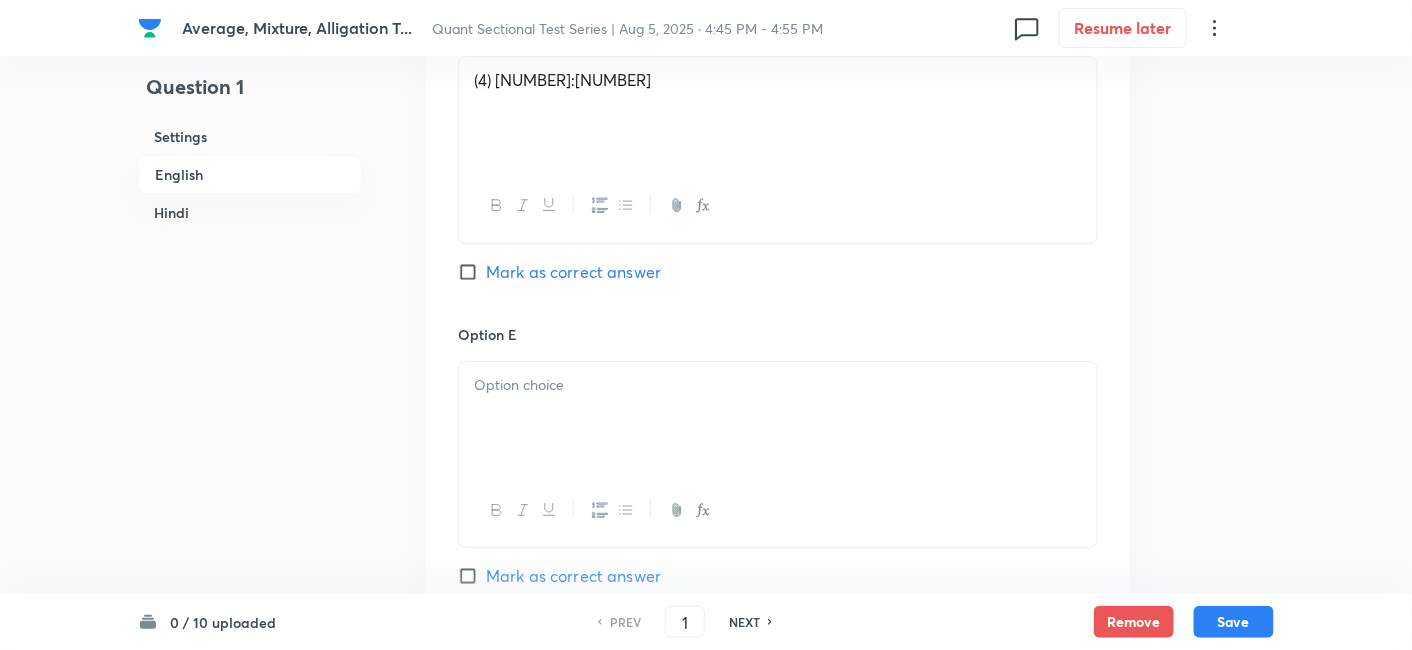 click at bounding box center (778, 385) 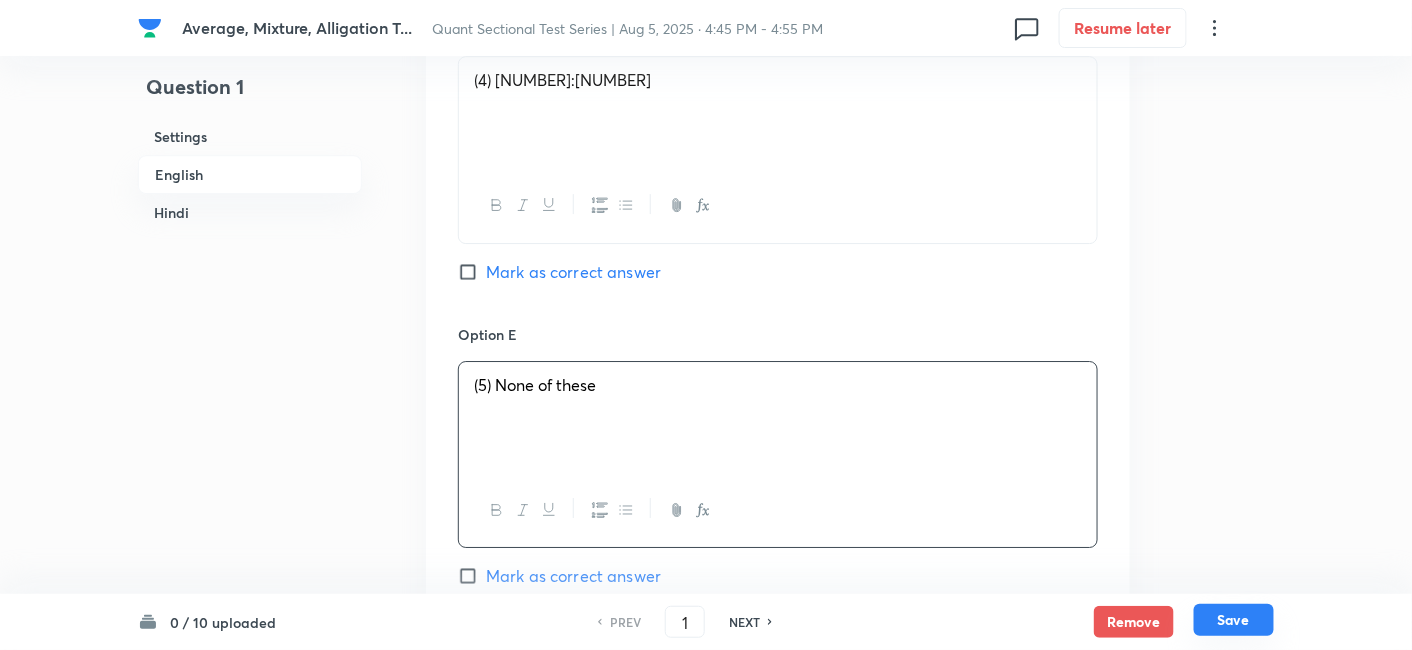 click on "Save" at bounding box center [1234, 620] 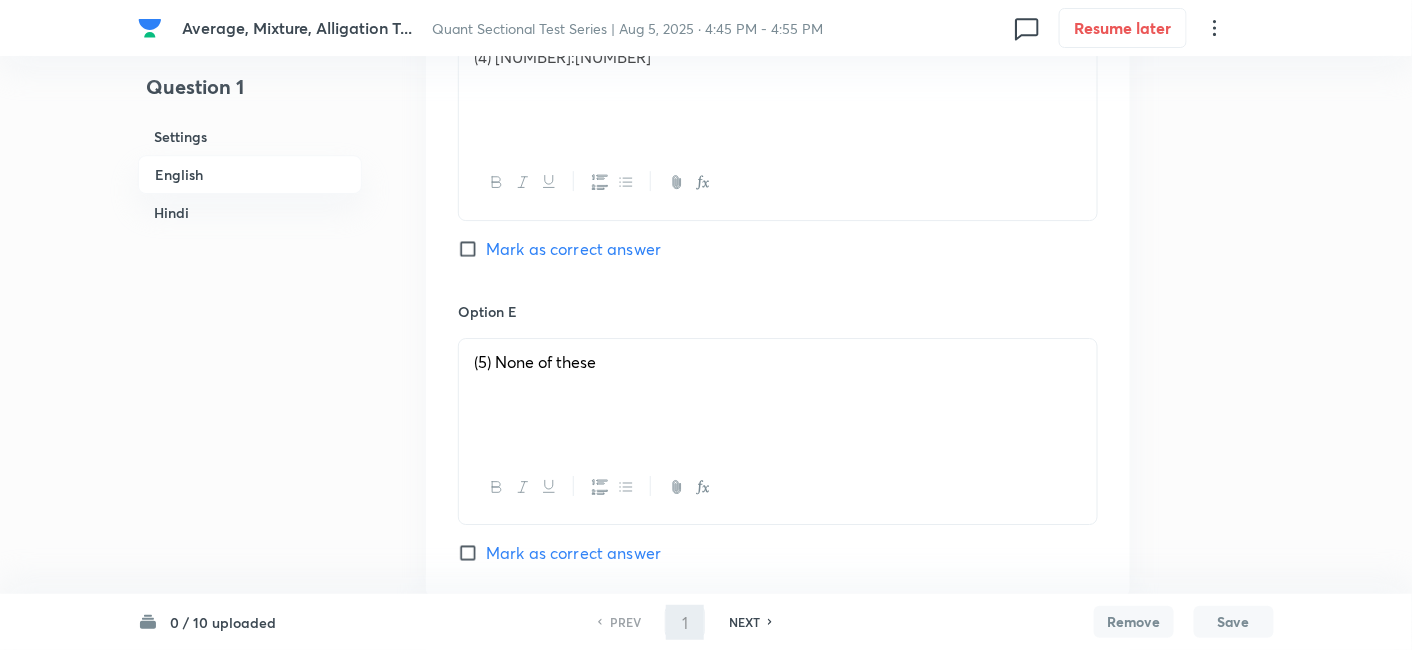 type on "2" 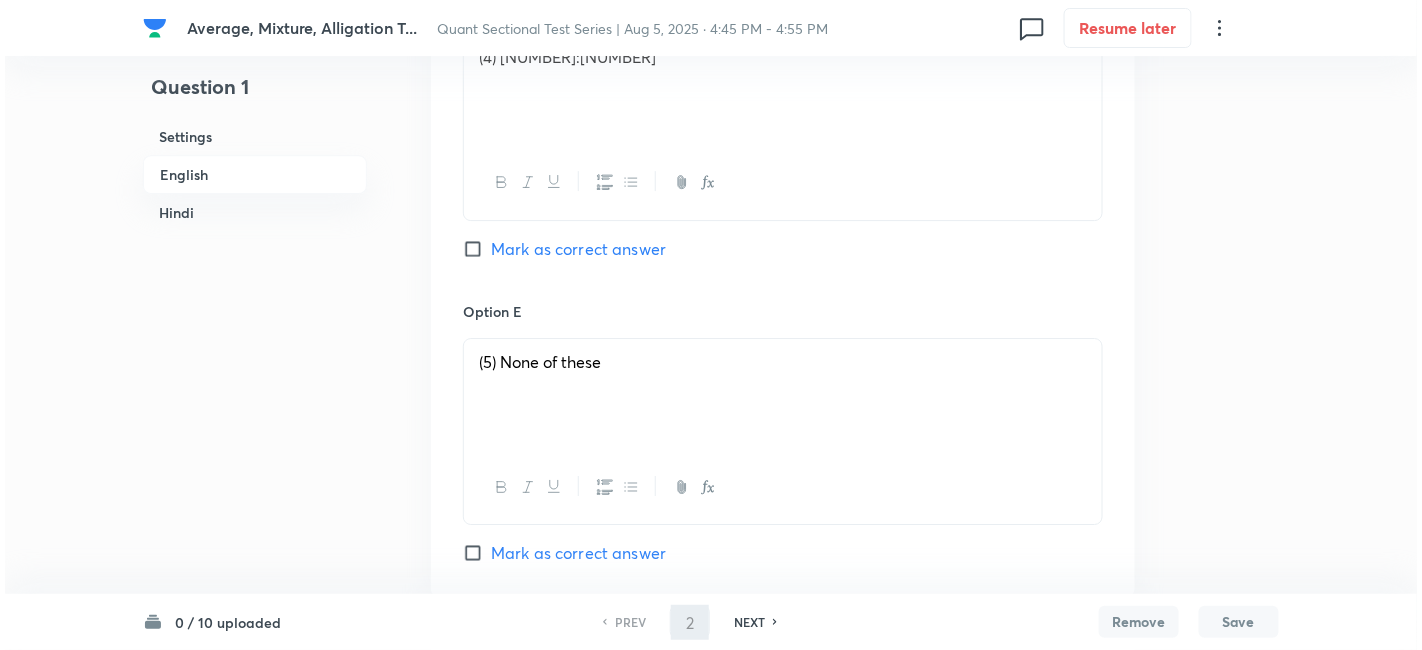 scroll, scrollTop: 0, scrollLeft: 0, axis: both 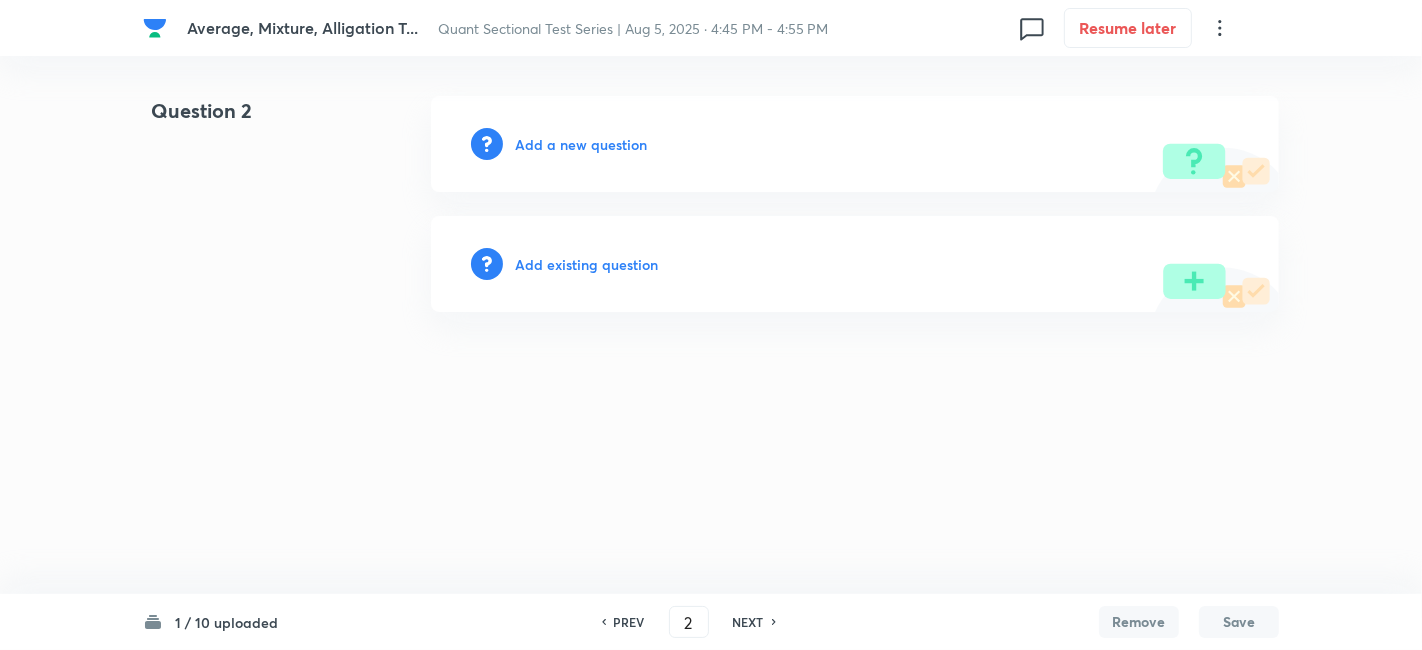 click on "Add a new question" at bounding box center [581, 144] 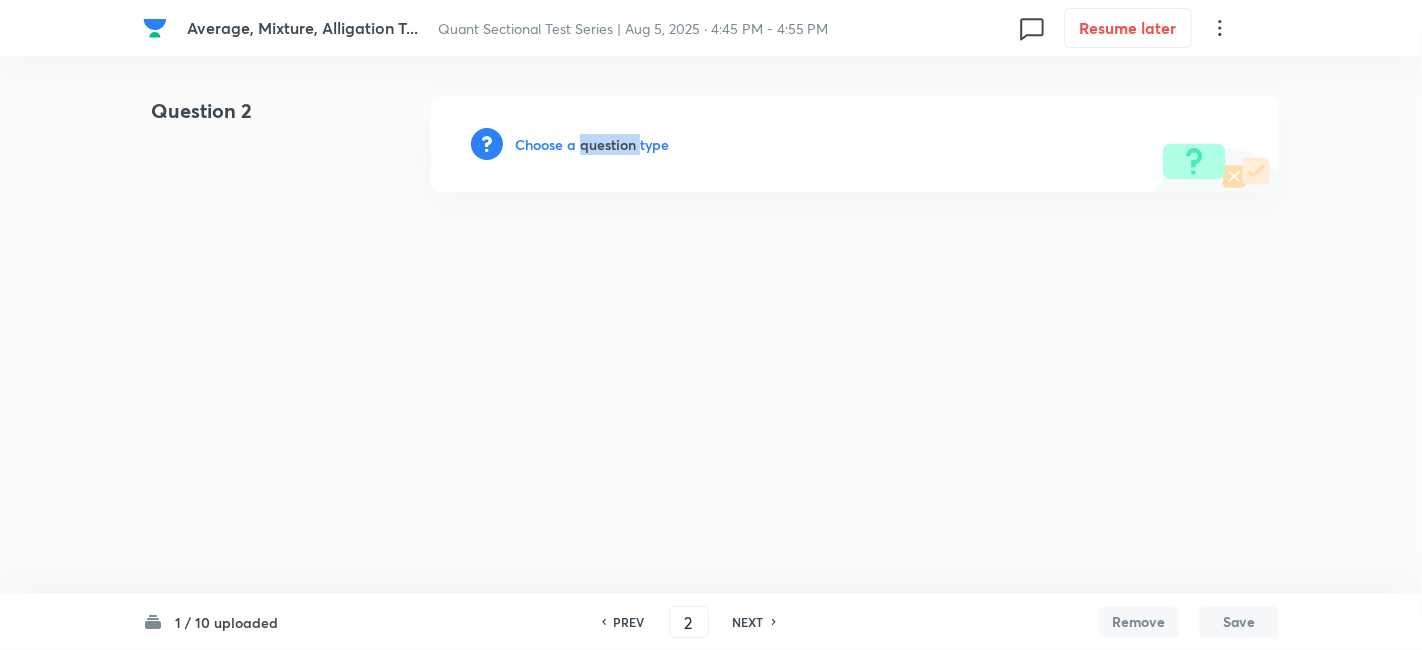 click on "Choose a question type" at bounding box center [592, 144] 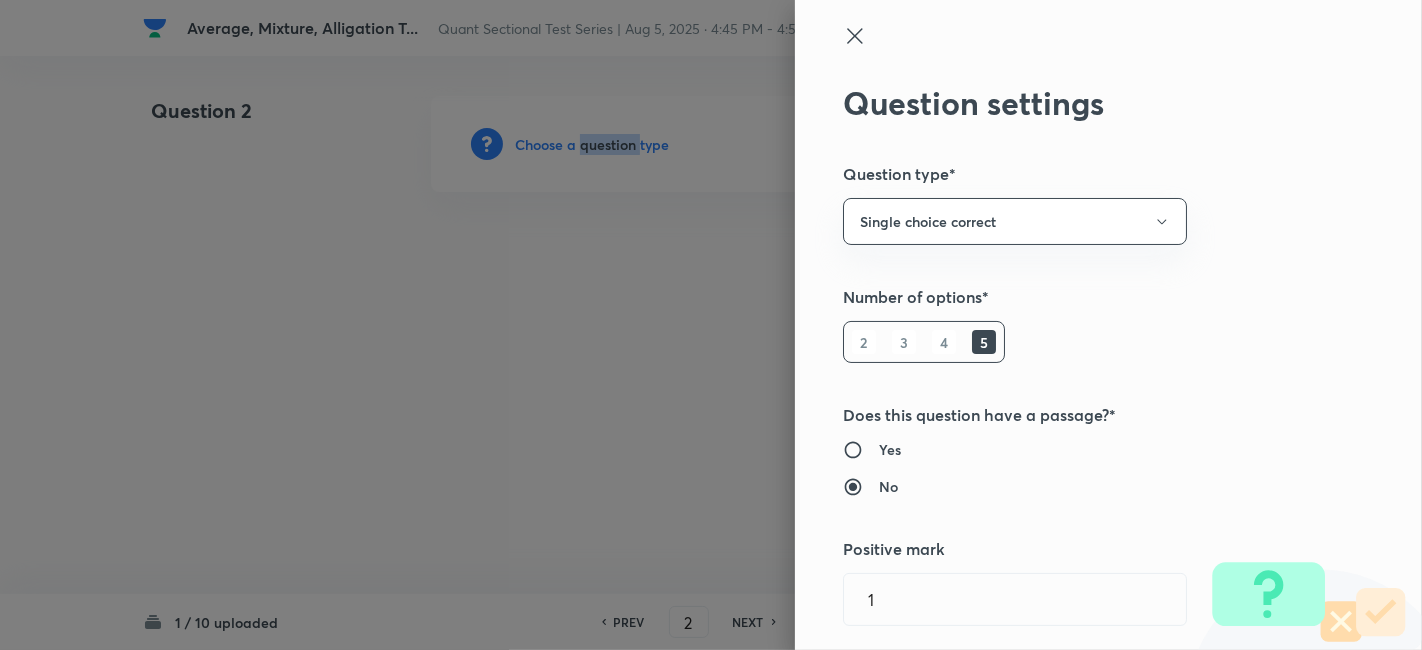 type 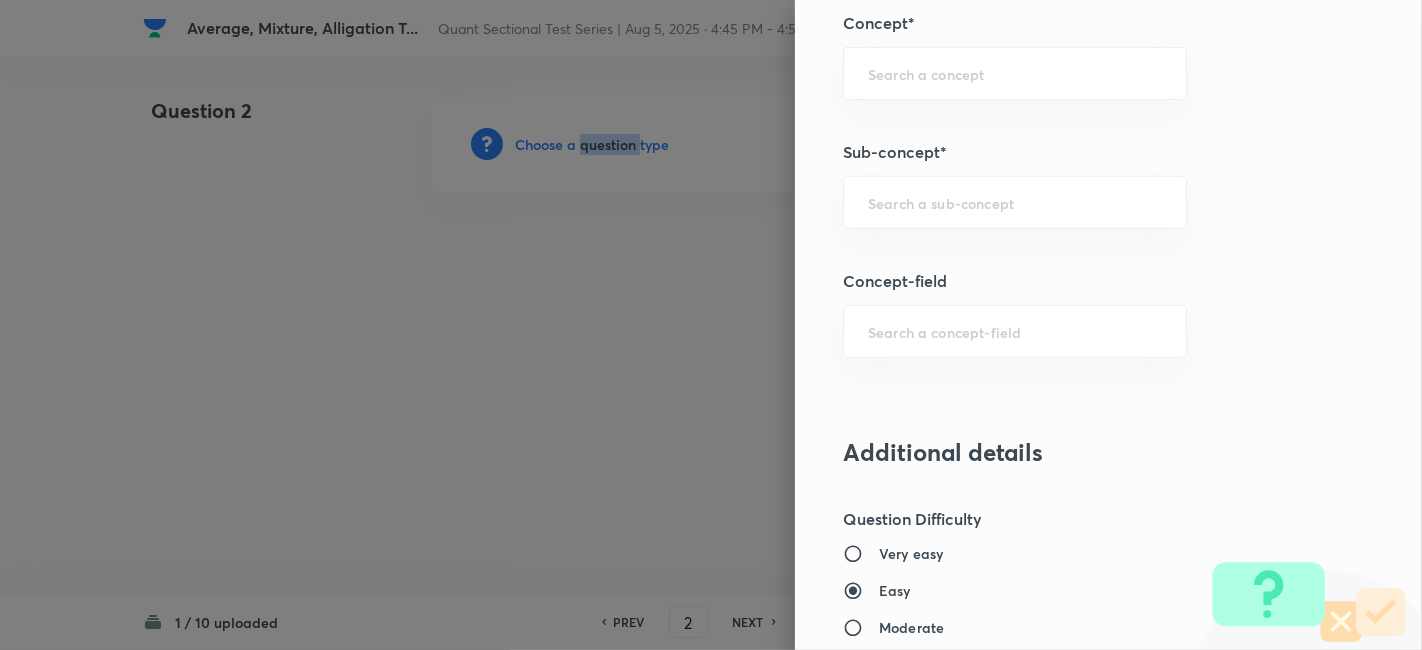 scroll, scrollTop: 1150, scrollLeft: 0, axis: vertical 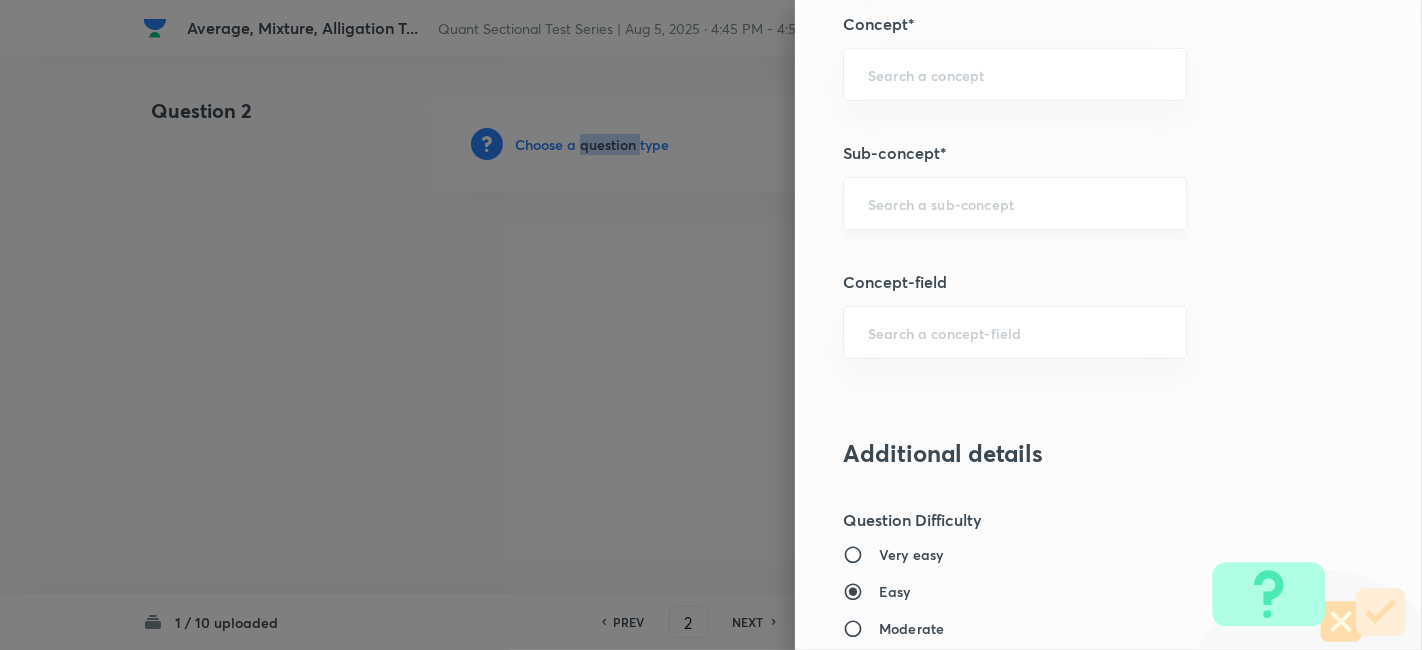 click on "​" at bounding box center [1015, 203] 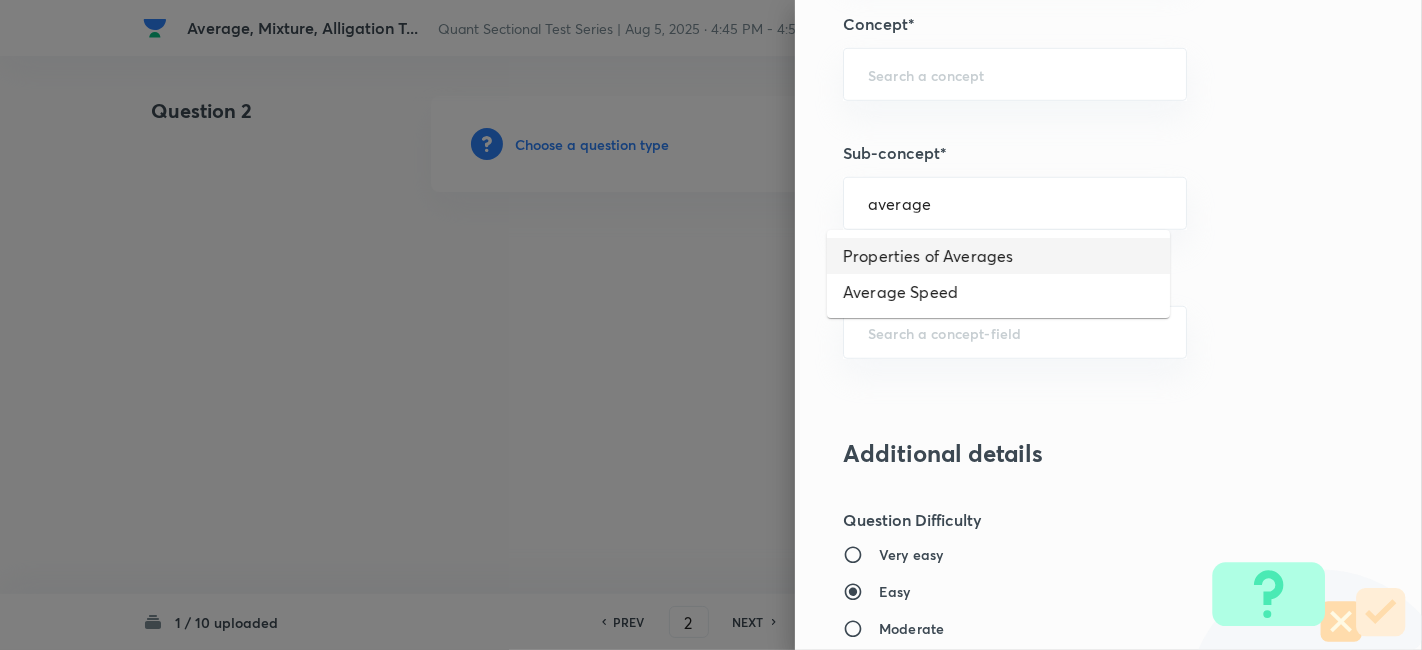 click on "Properties of Averages" at bounding box center [998, 256] 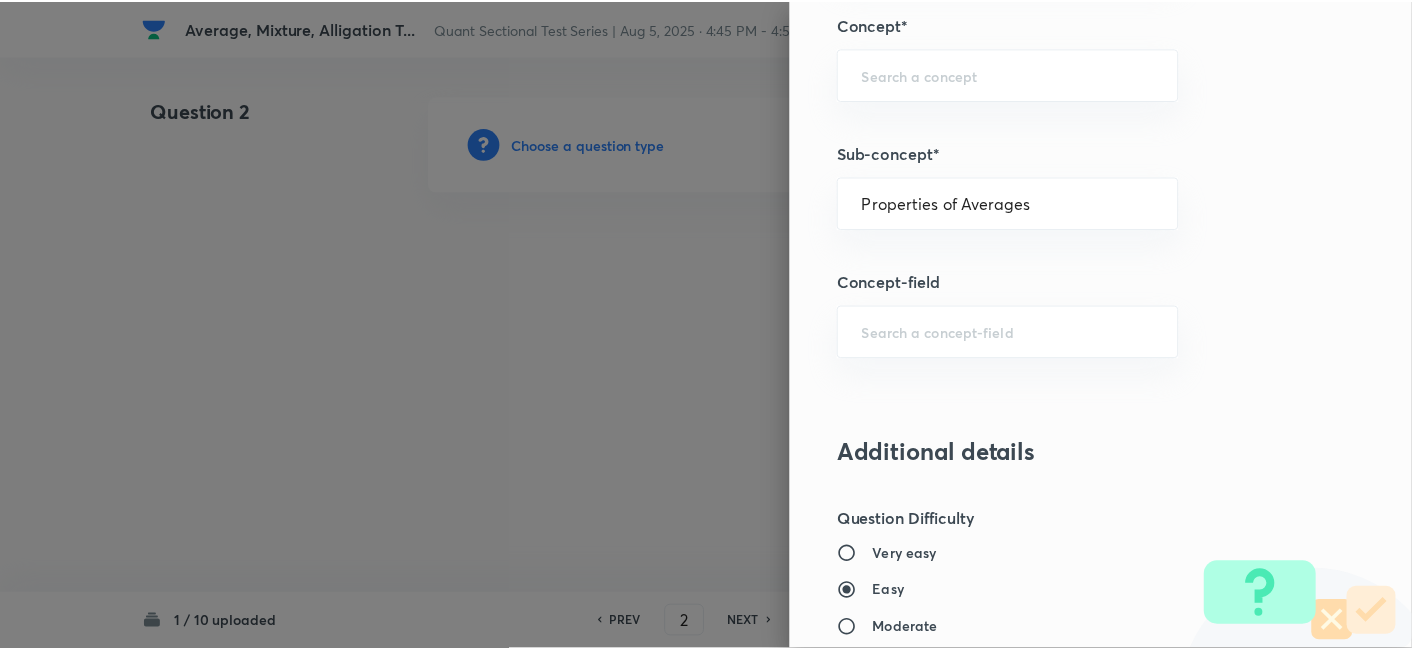 scroll, scrollTop: 2070, scrollLeft: 0, axis: vertical 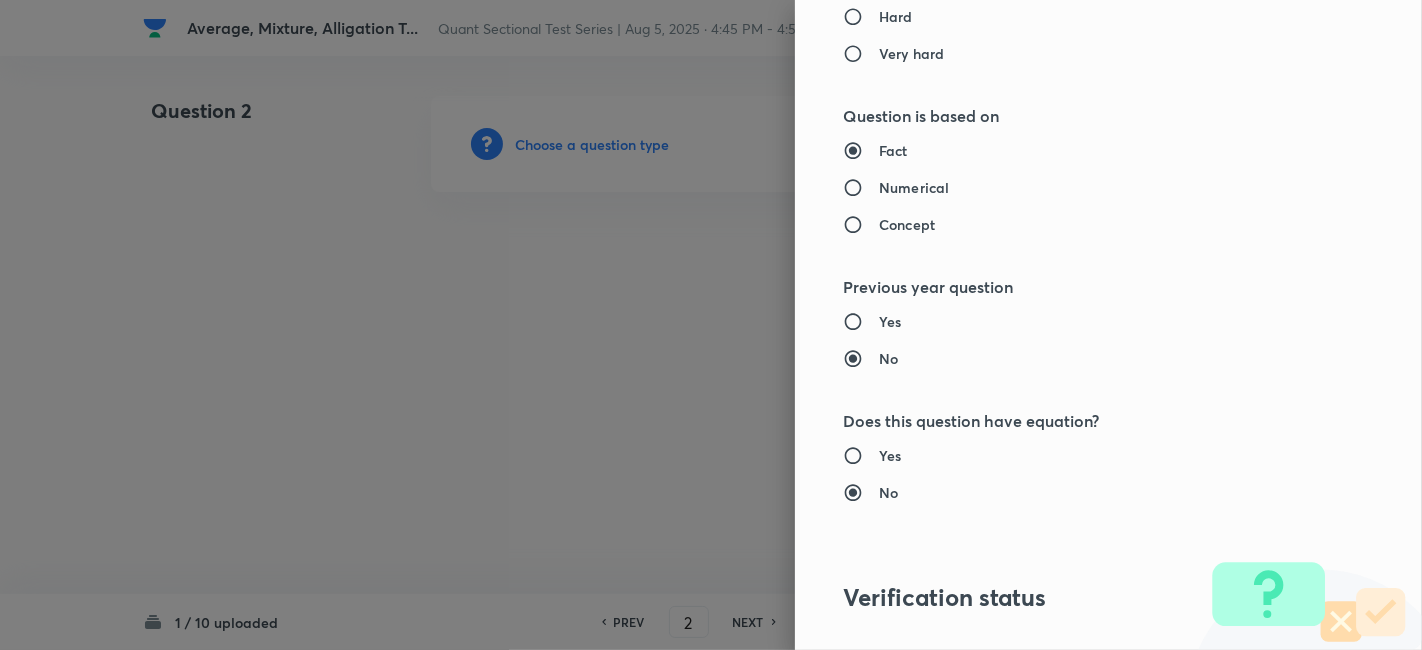 type on "Quantitative Aptitude" 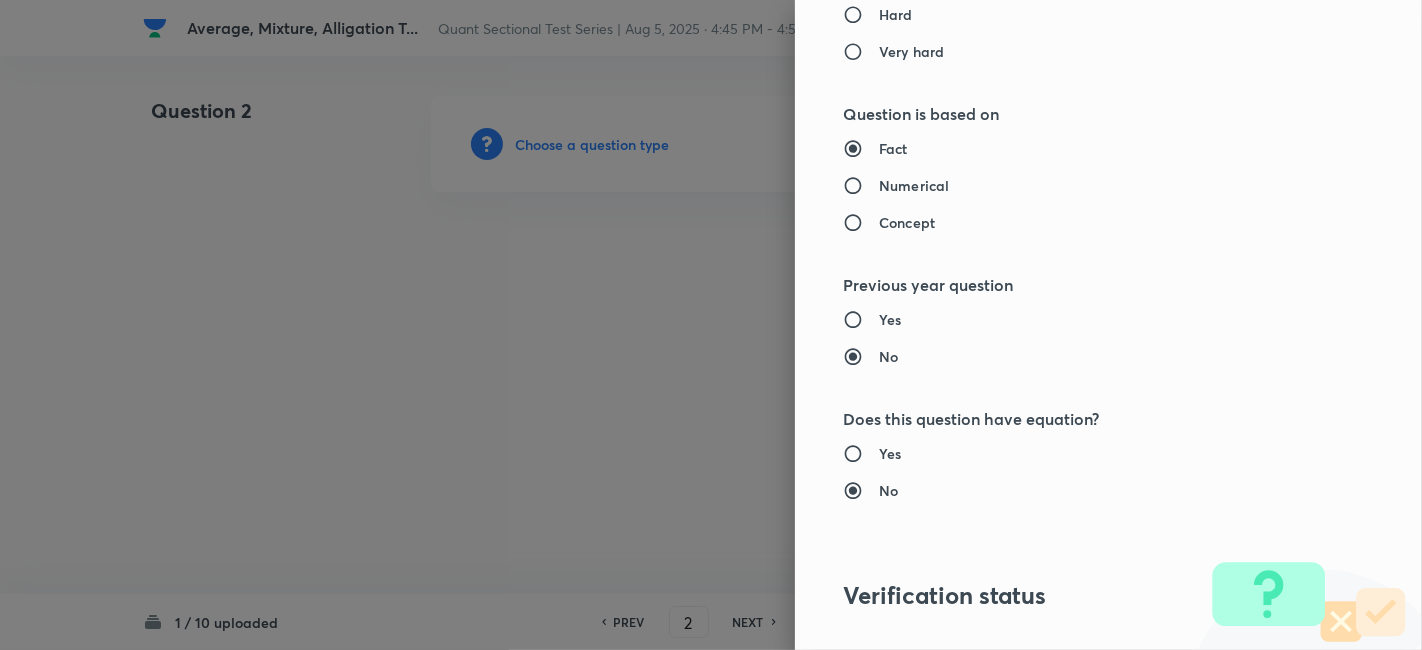 type on "Basic Maths" 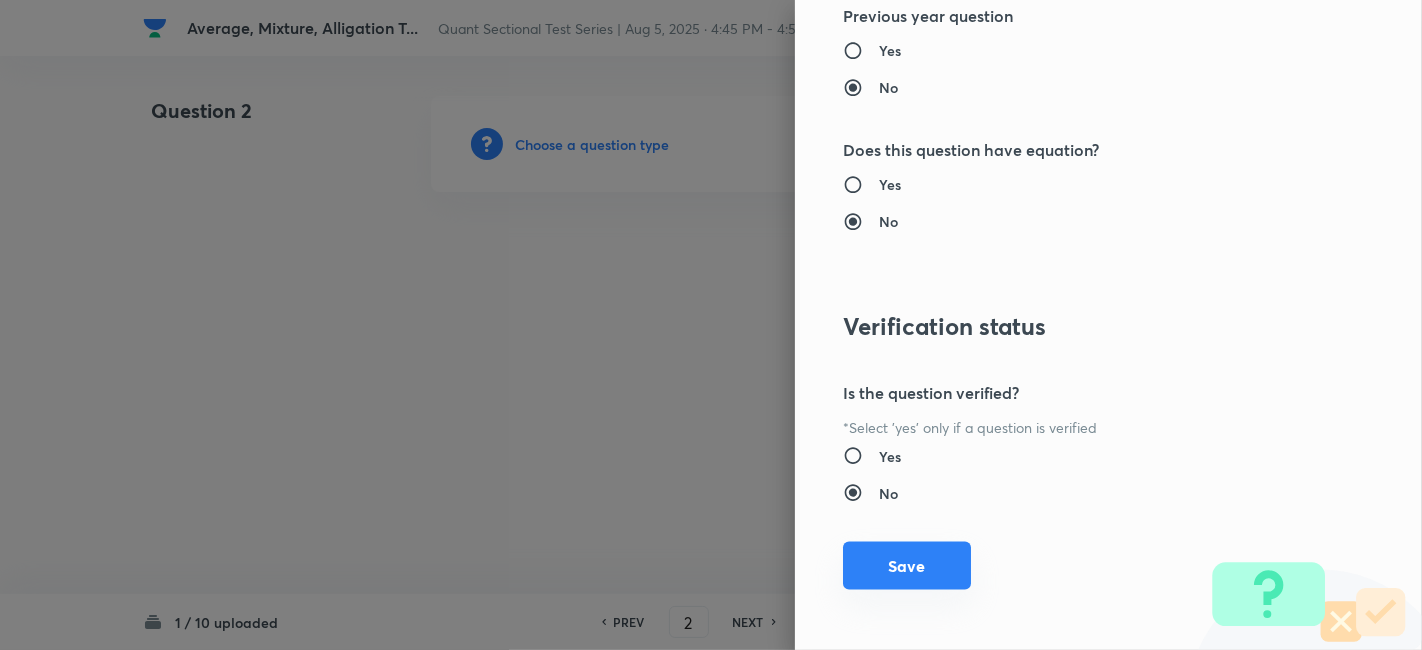 click on "Save" at bounding box center (907, 566) 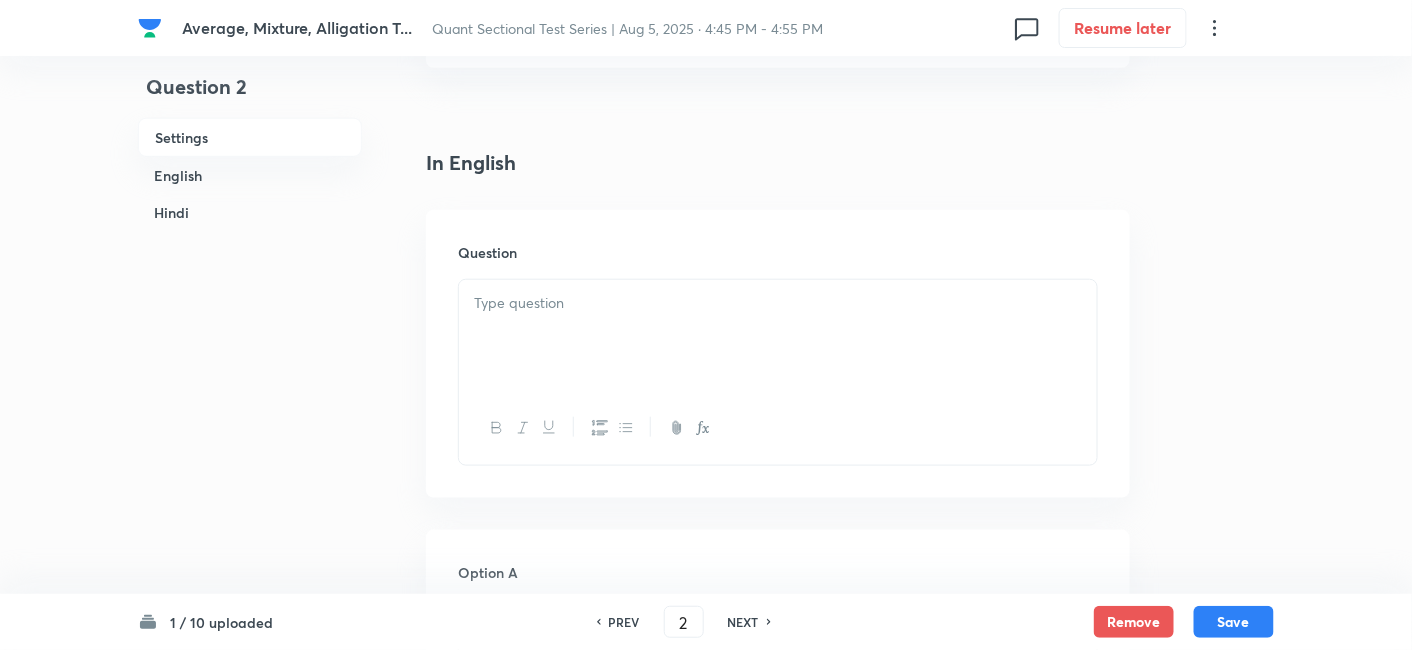 scroll, scrollTop: 448, scrollLeft: 0, axis: vertical 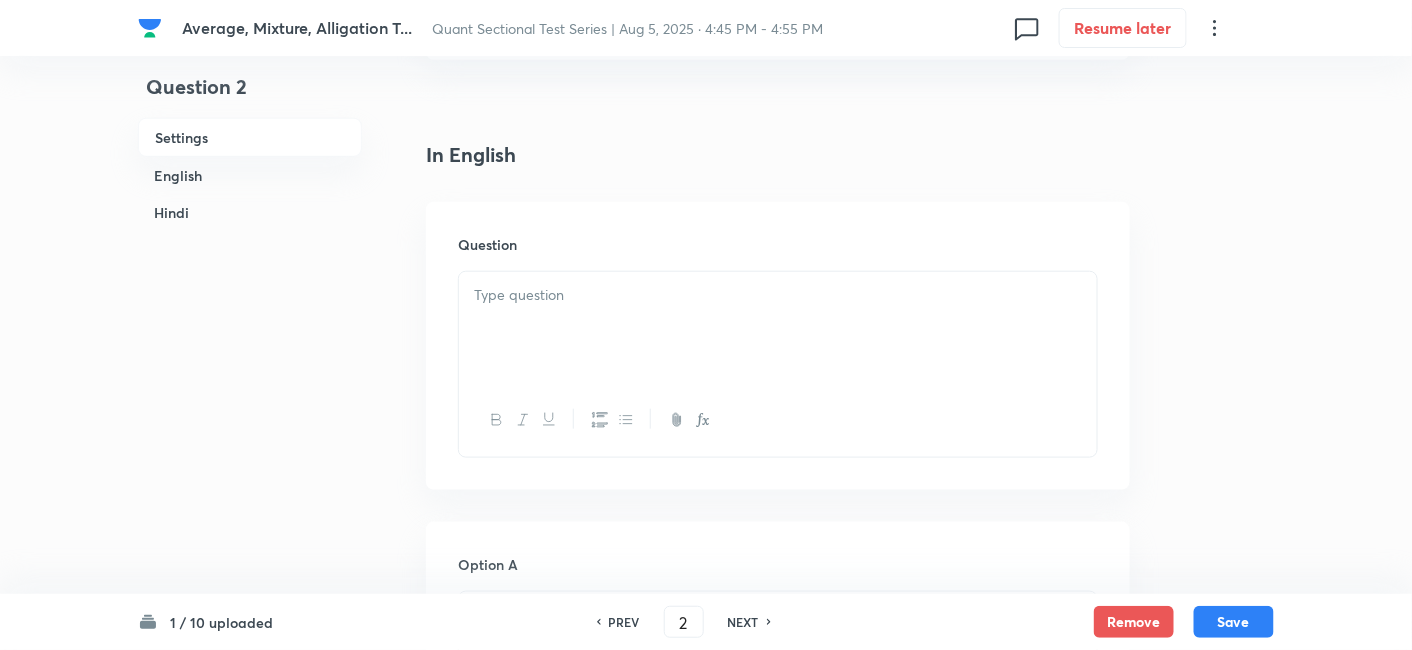 click at bounding box center [778, 295] 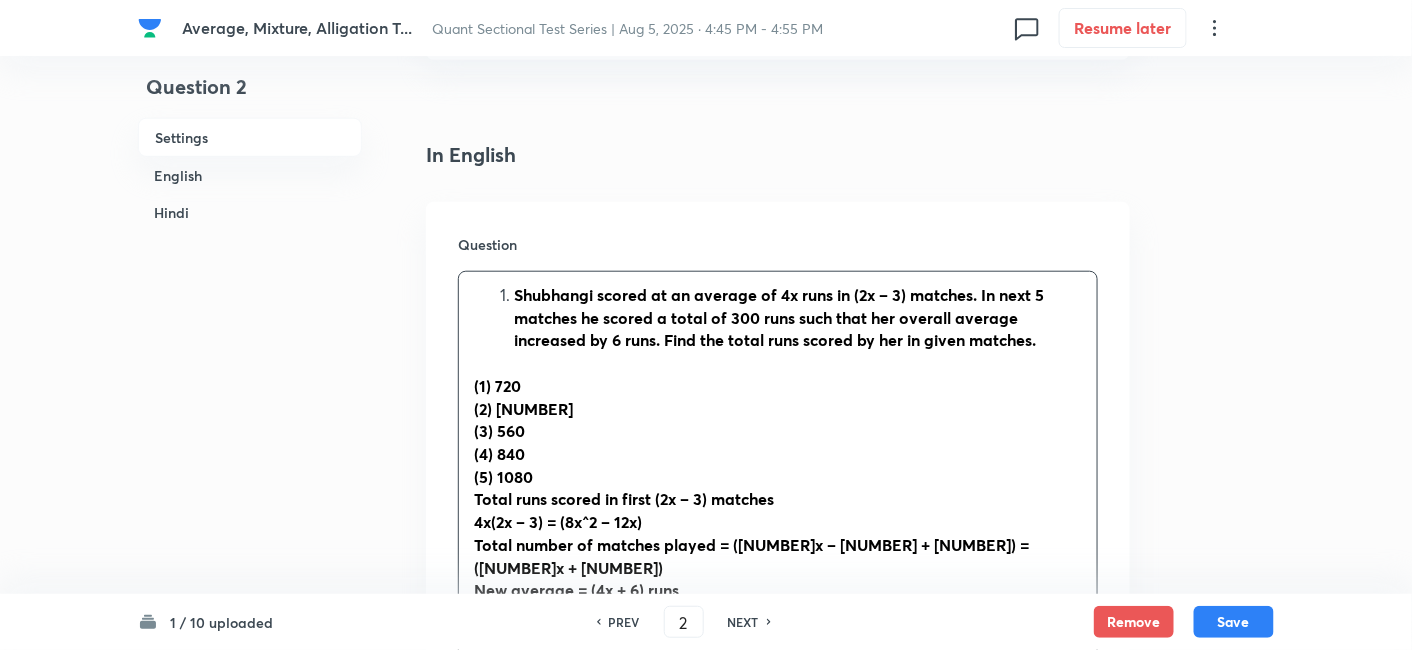 click on "Shubhangi scored at an average of 4x runs in (2x – 3) matches. In next 5 matches he scored a total of 300 runs such that her overall average increased by 6 runs. Find the total runs scored by her in given matches." at bounding box center (798, 318) 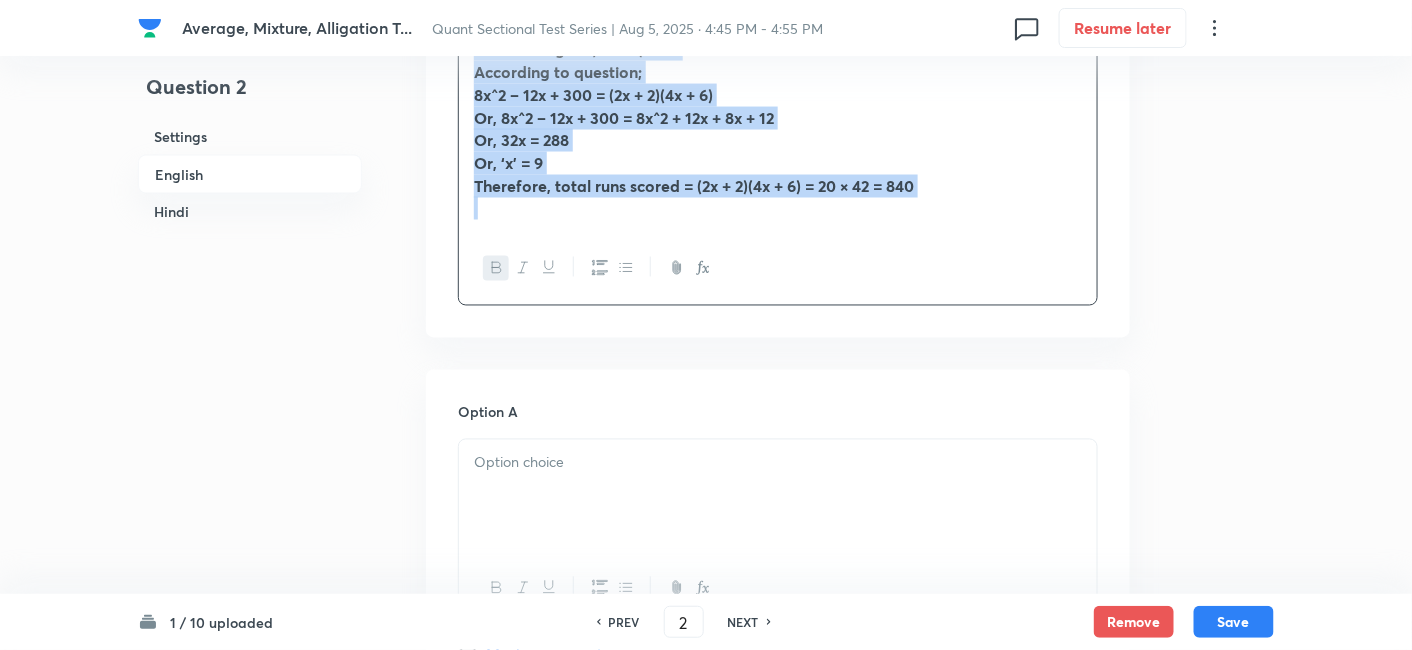 drag, startPoint x: 467, startPoint y: 291, endPoint x: 915, endPoint y: 450, distance: 475.37878 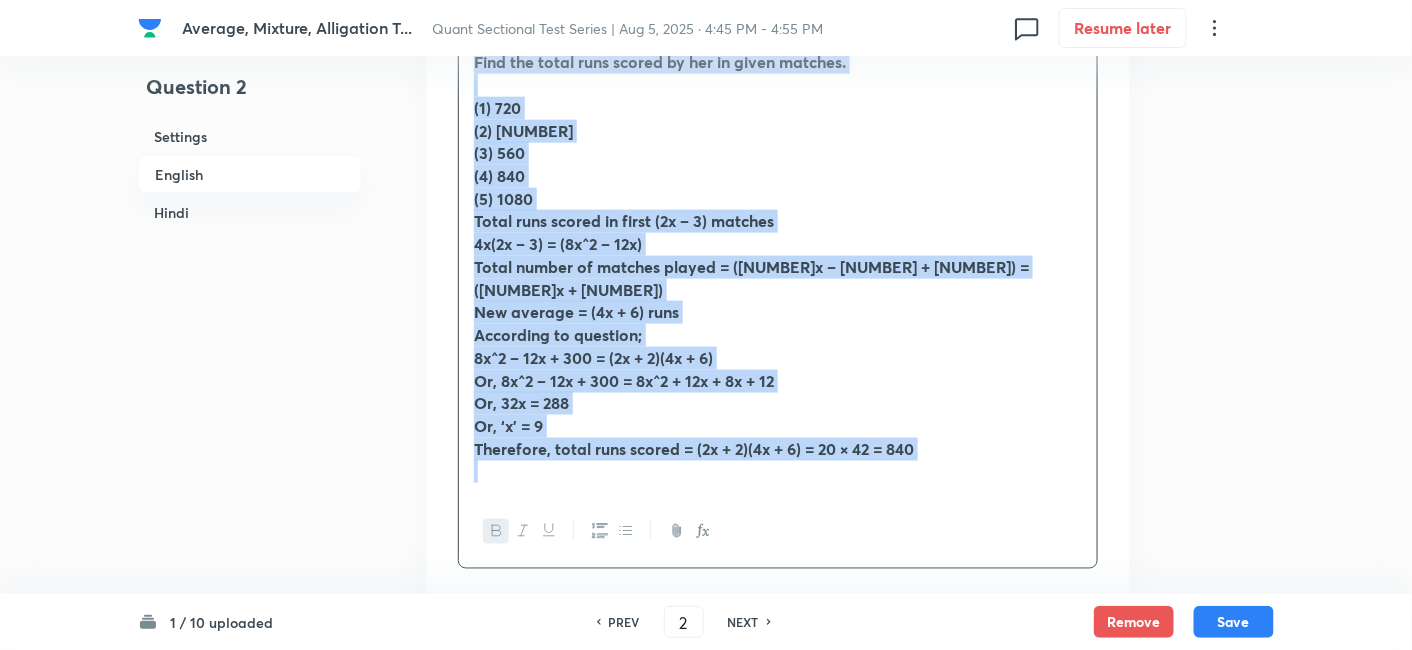 scroll, scrollTop: 725, scrollLeft: 0, axis: vertical 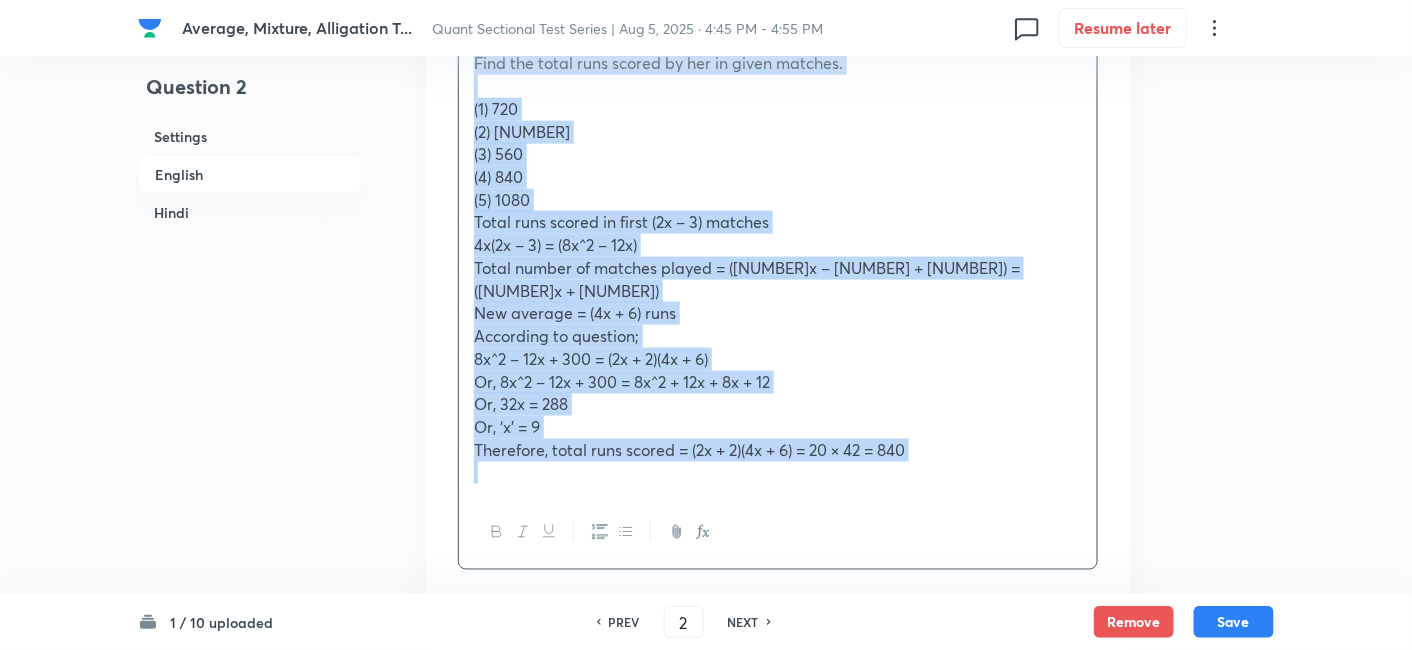 copy on "Shubhangi scored at an average of 4x runs in (2x – 3) matches. In next 5 matches he scored a total of 300 runs such that her overall average increased by 6 runs. Find the total runs scored by her in given matches. (1) 720 (2) 900 (3) 560 (4) 840 (5) 1080 Total runs scored in first (2x – 3) matches 4x(2x – 3) = (8x^2 – 12x) Total number of matches played = (2x – 3 + 5) = (2x + 2) New average = (4x + 6) runs According to question; 8x^2 – 12x + 300 = (2x + 2)(4x + 6) Or, 8x^2 – 12x + 300 = 8x^2 + 12x + 8x + 12  Or, 32x = 288 Or, ‘x’ = 9 Therefore, total runs scored = (2x + 2)(4x + 6) = 20 × 42 = 840" 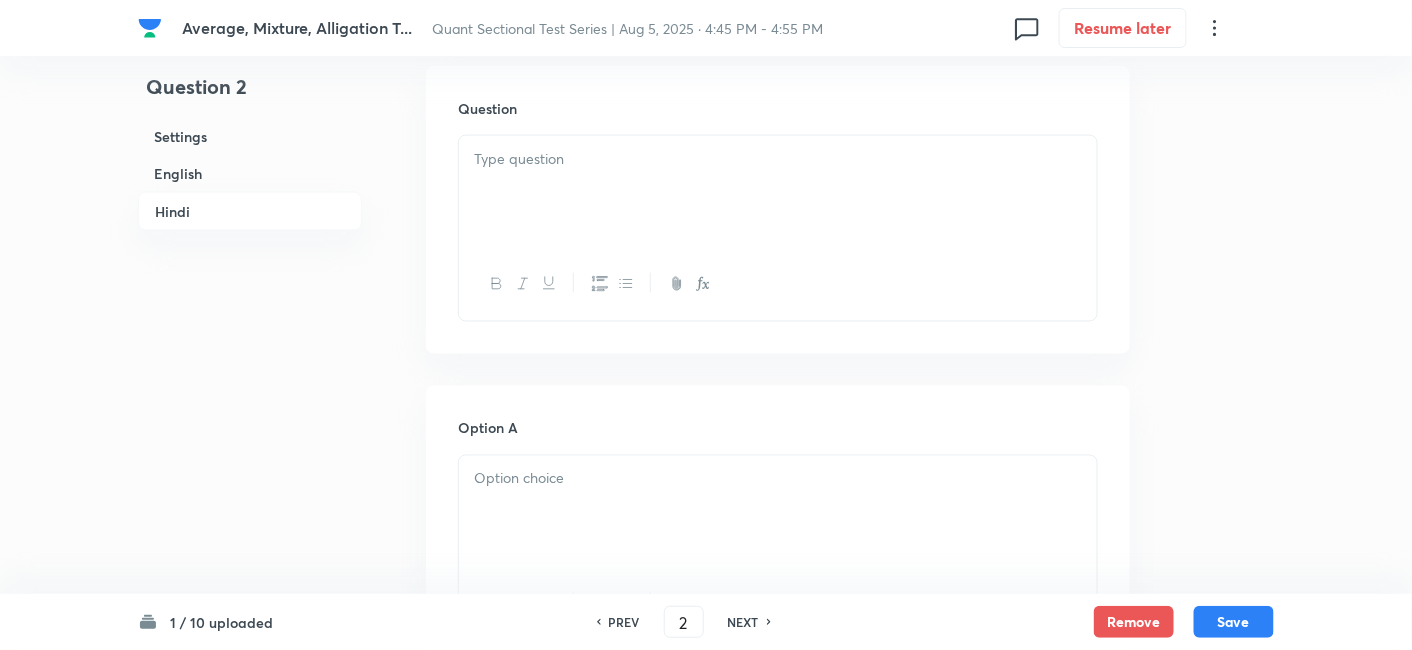 scroll, scrollTop: 3228, scrollLeft: 0, axis: vertical 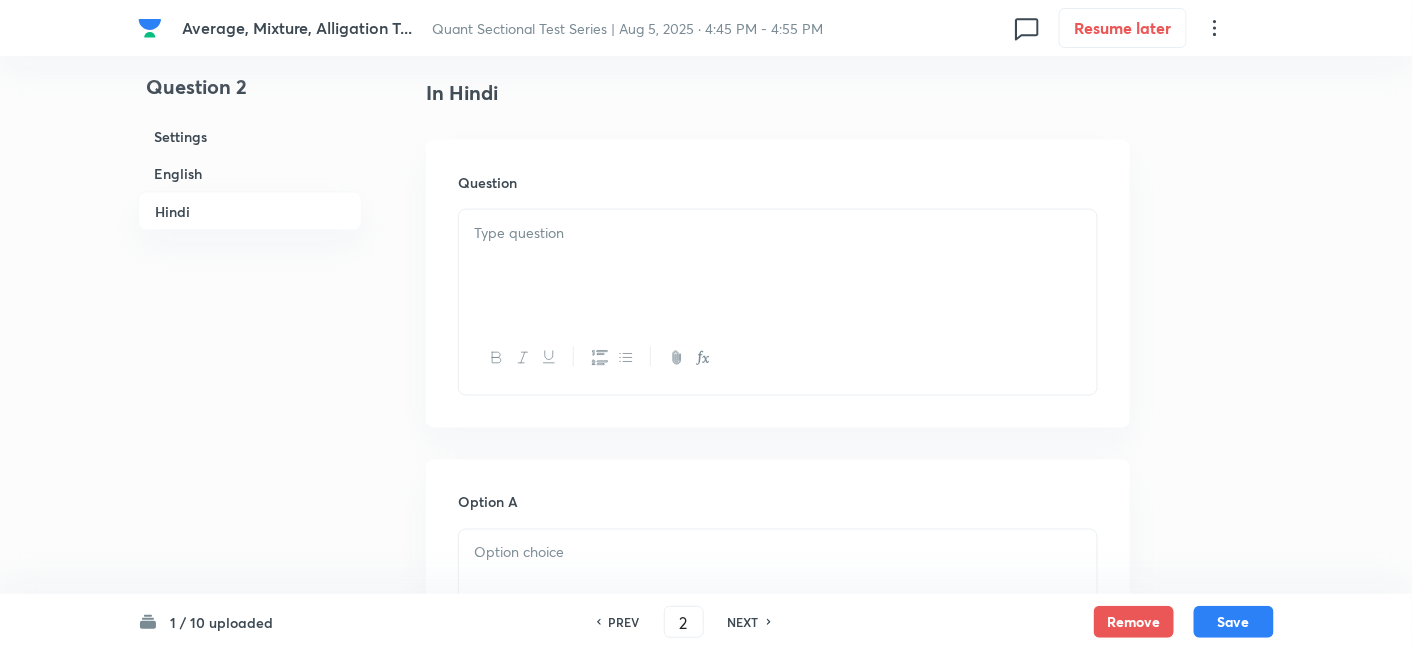click at bounding box center (778, 233) 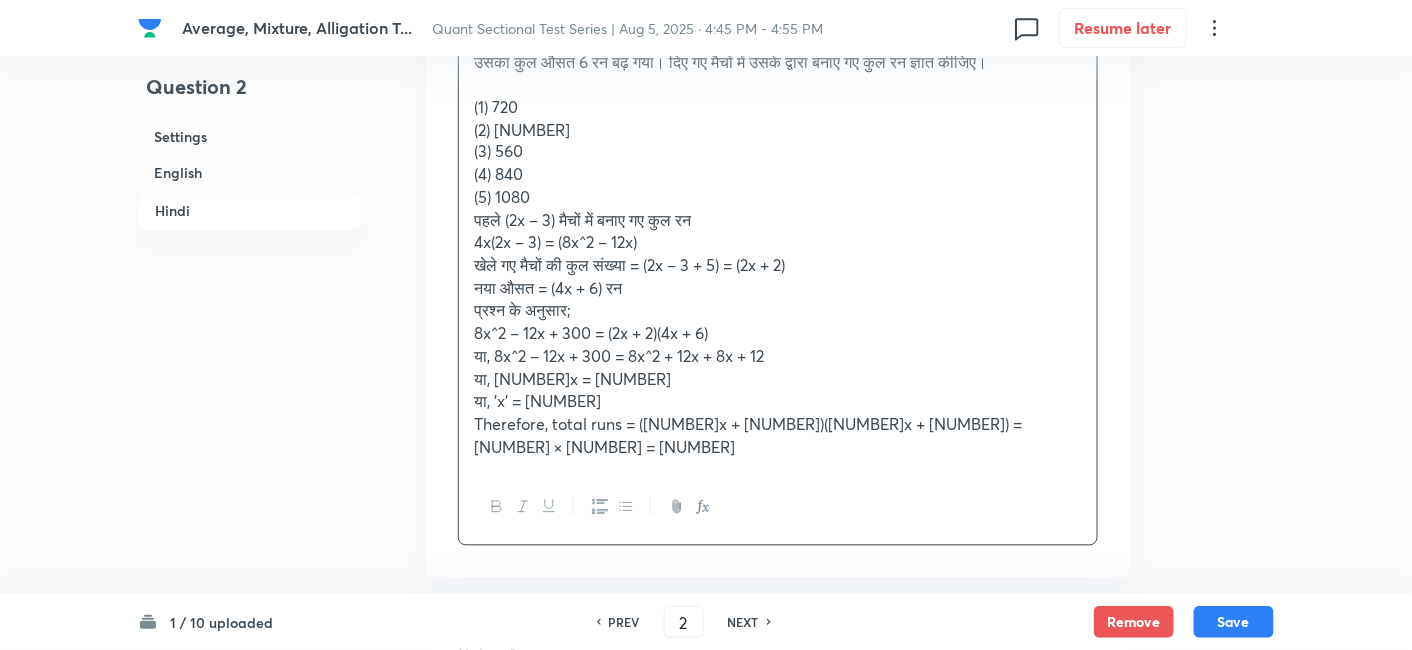 scroll, scrollTop: 3422, scrollLeft: 0, axis: vertical 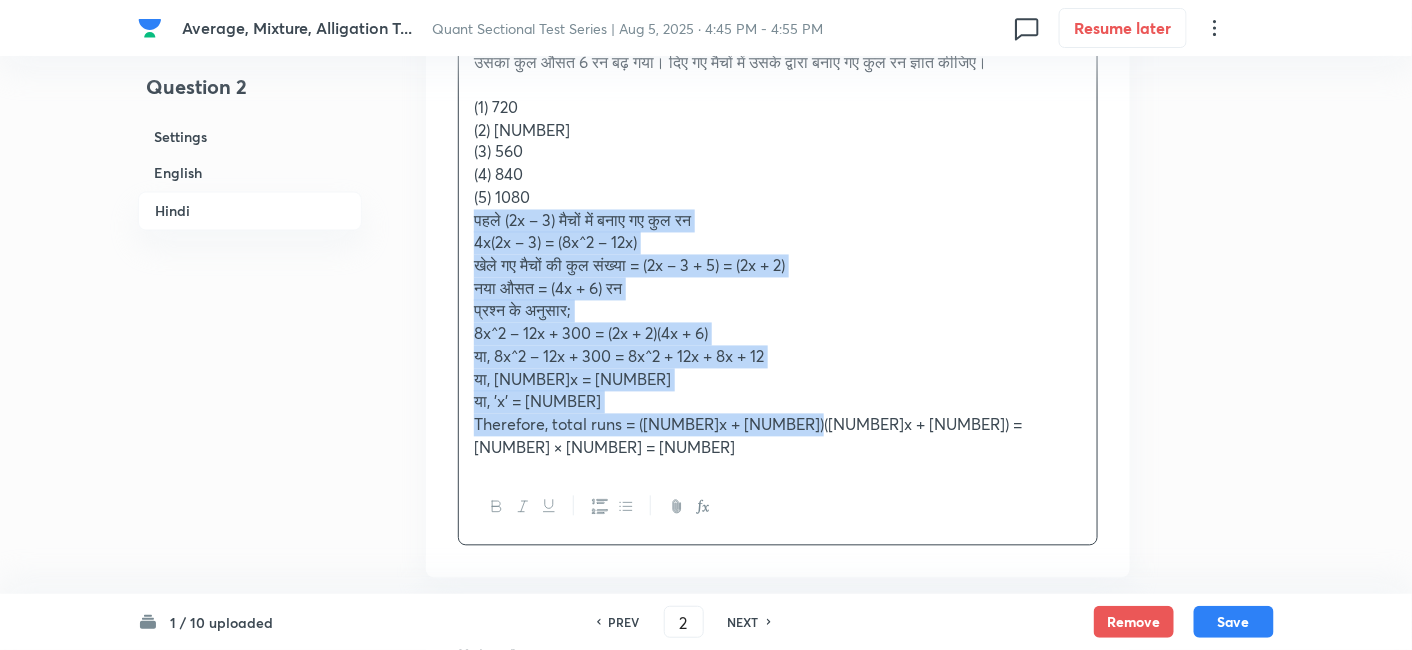 drag, startPoint x: 469, startPoint y: 216, endPoint x: 934, endPoint y: 508, distance: 549.08014 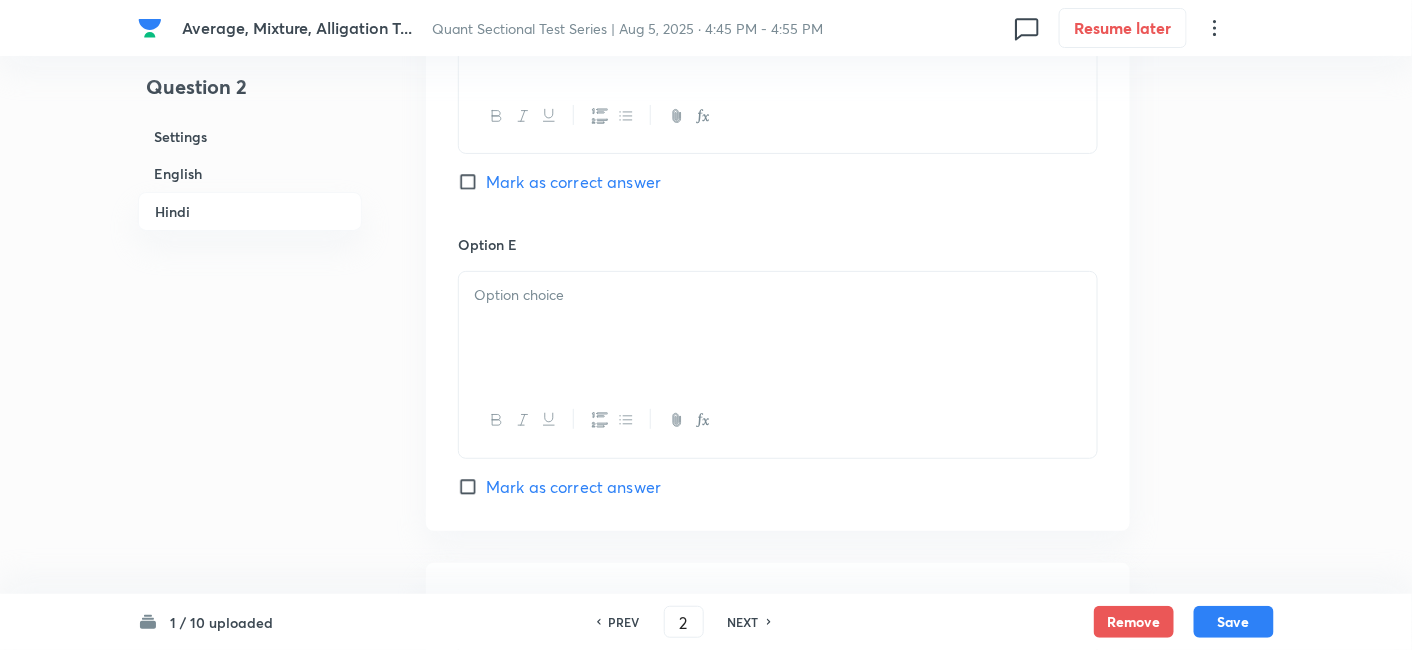 scroll, scrollTop: 5190, scrollLeft: 0, axis: vertical 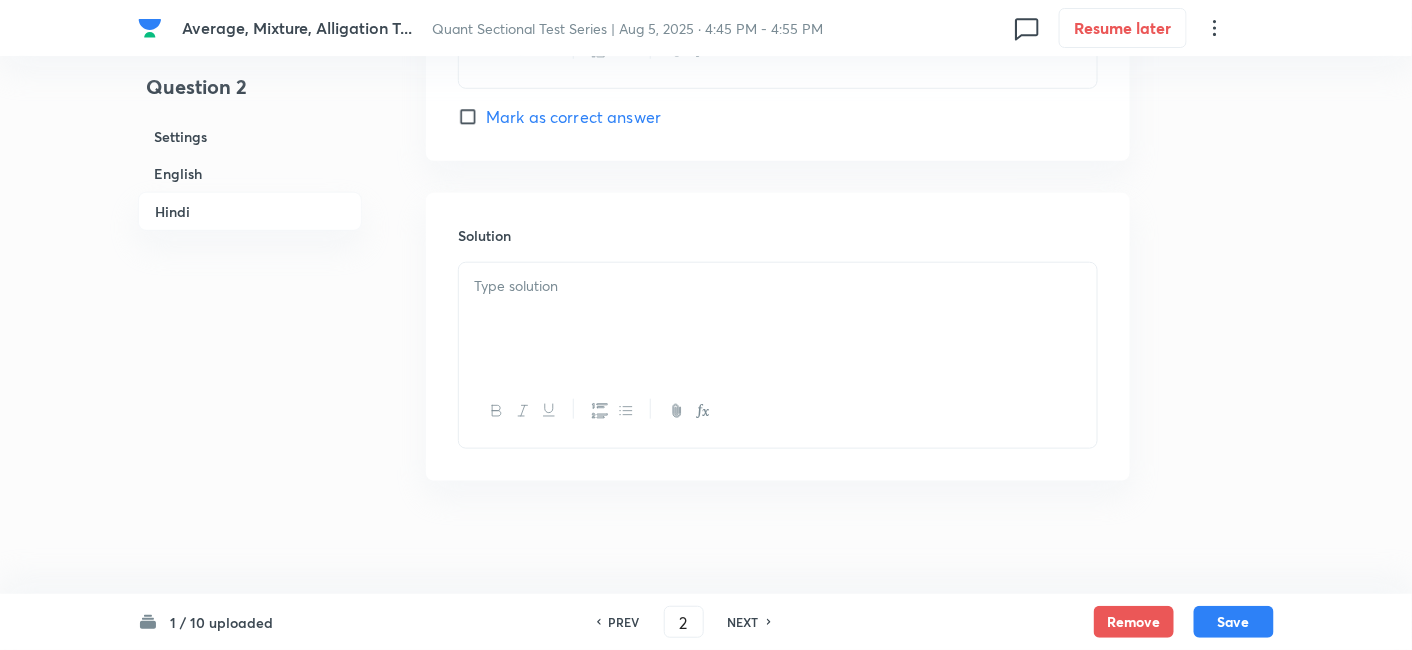 click at bounding box center [778, 319] 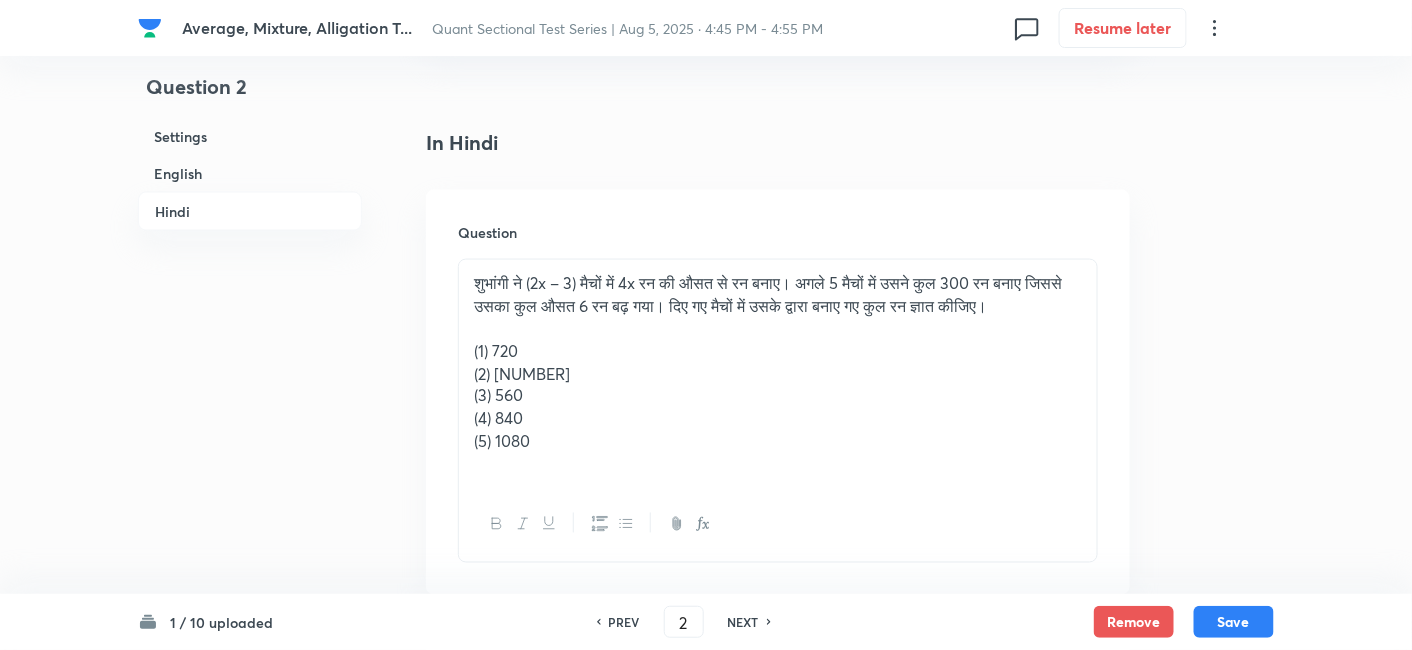 scroll, scrollTop: 3191, scrollLeft: 0, axis: vertical 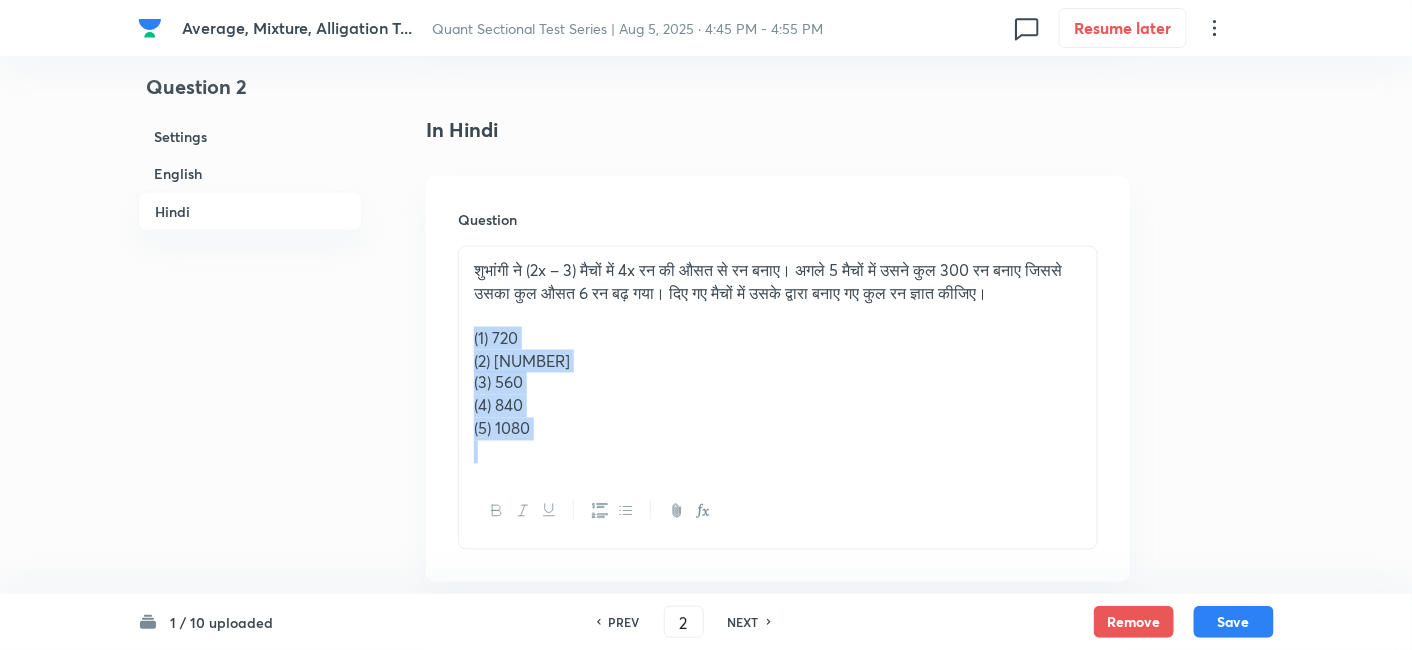 drag, startPoint x: 460, startPoint y: 330, endPoint x: 677, endPoint y: 514, distance: 284.50836 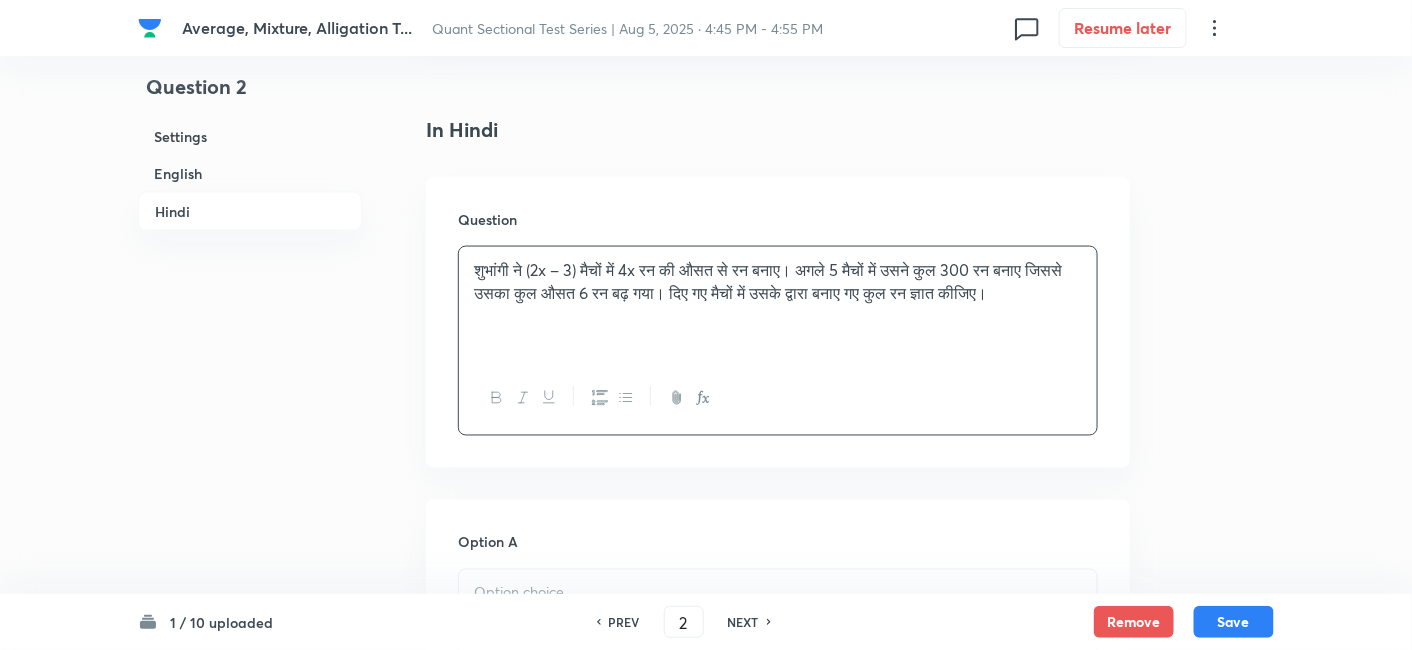 scroll, scrollTop: 3409, scrollLeft: 0, axis: vertical 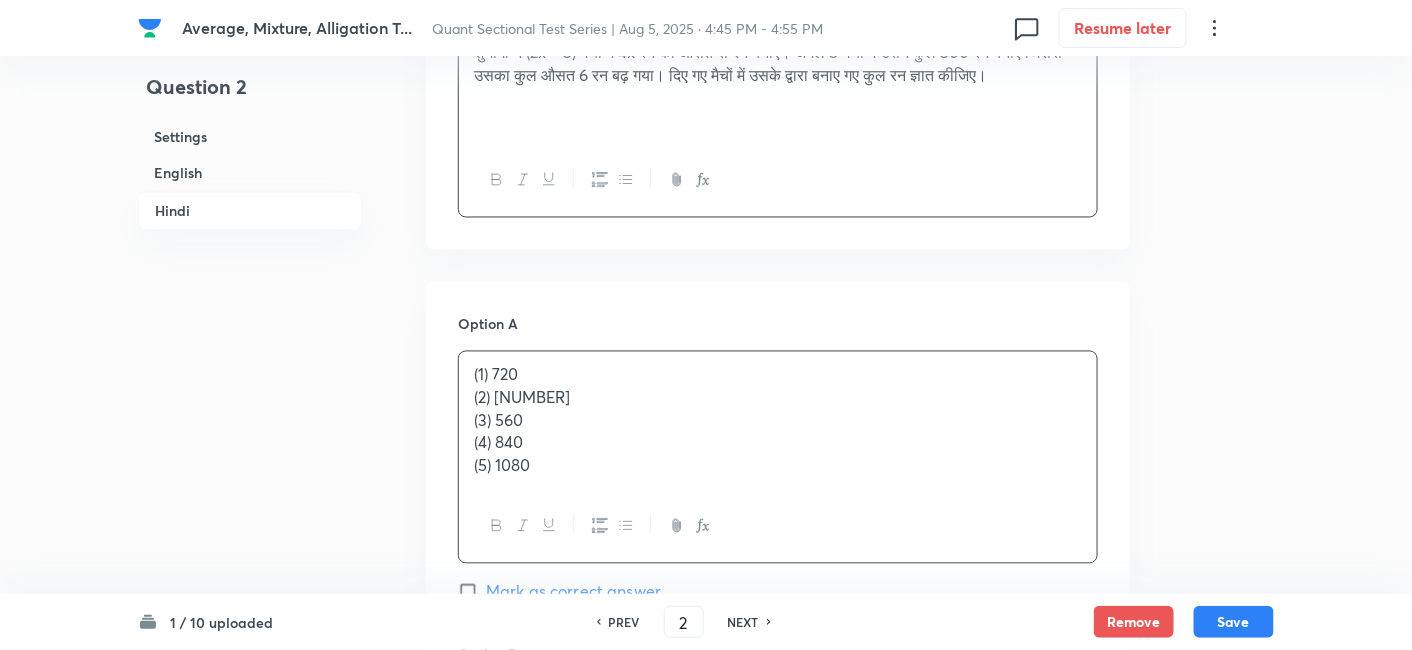 click on "(1) 720 (2) 900 (3) 560 (4) 840 (5) 1080" at bounding box center (778, 421) 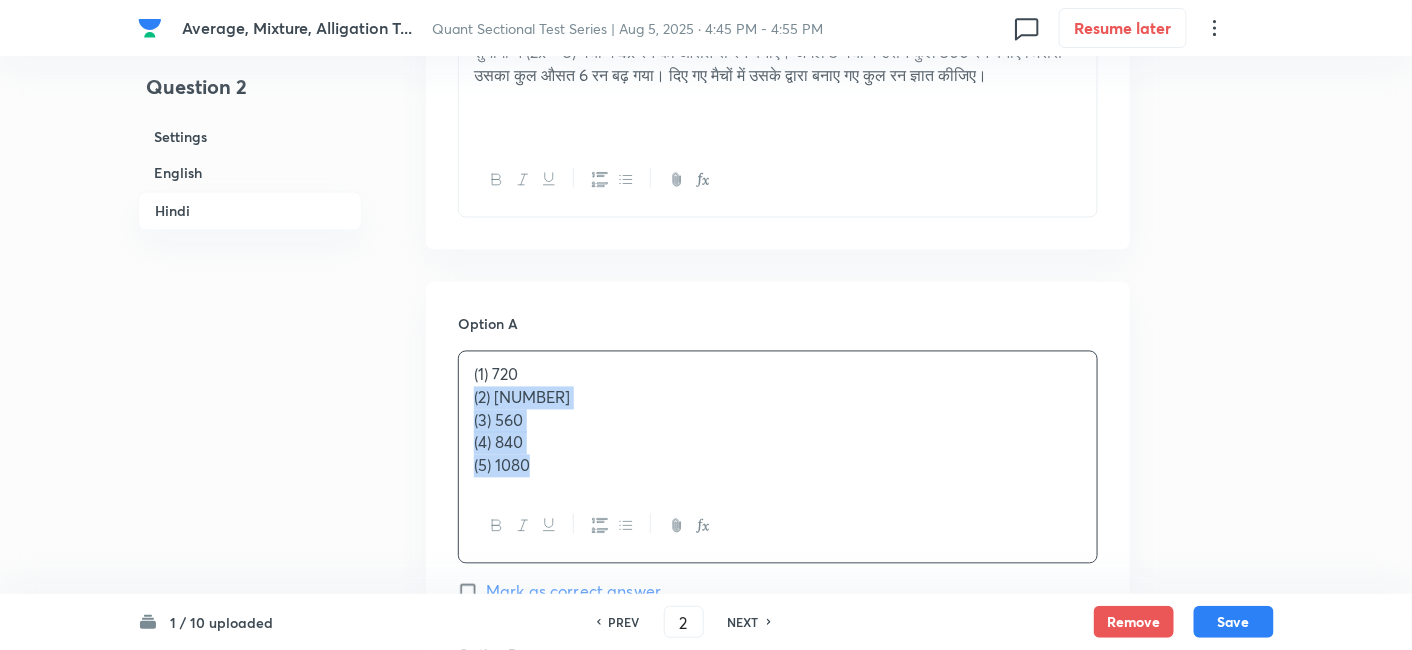drag, startPoint x: 476, startPoint y: 393, endPoint x: 619, endPoint y: 531, distance: 198.72845 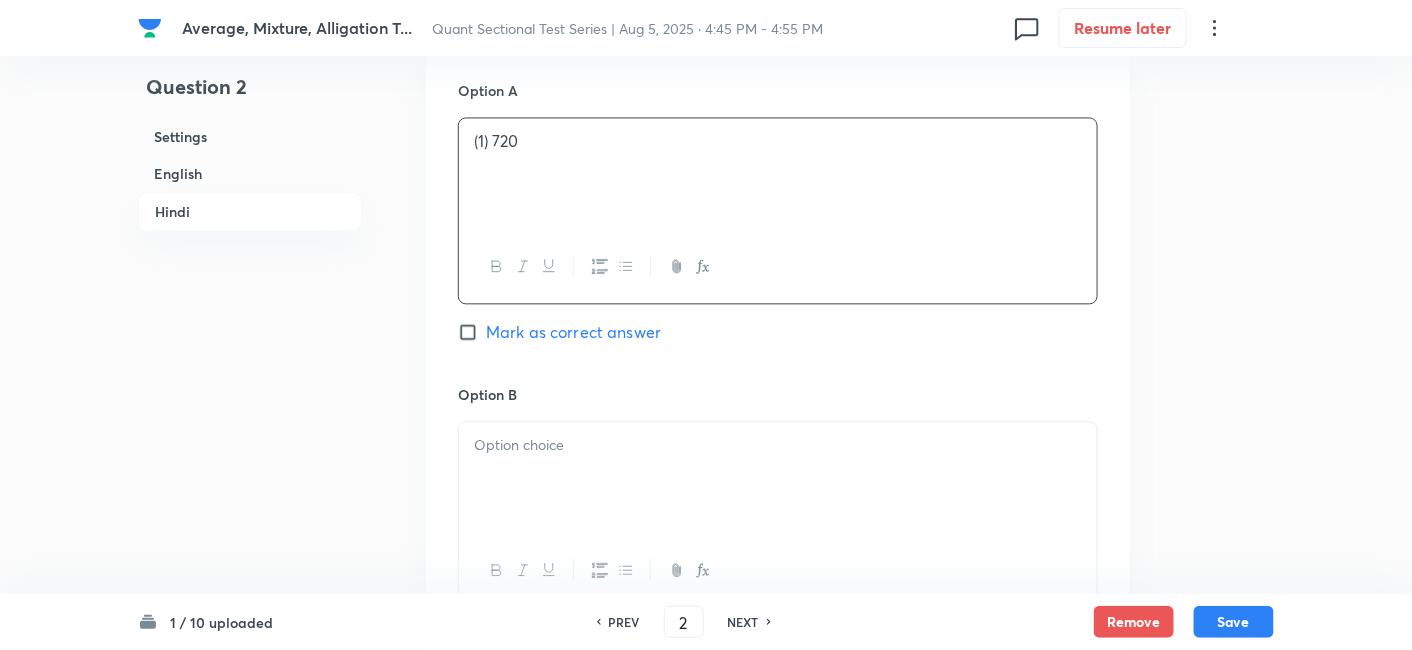 scroll, scrollTop: 3642, scrollLeft: 0, axis: vertical 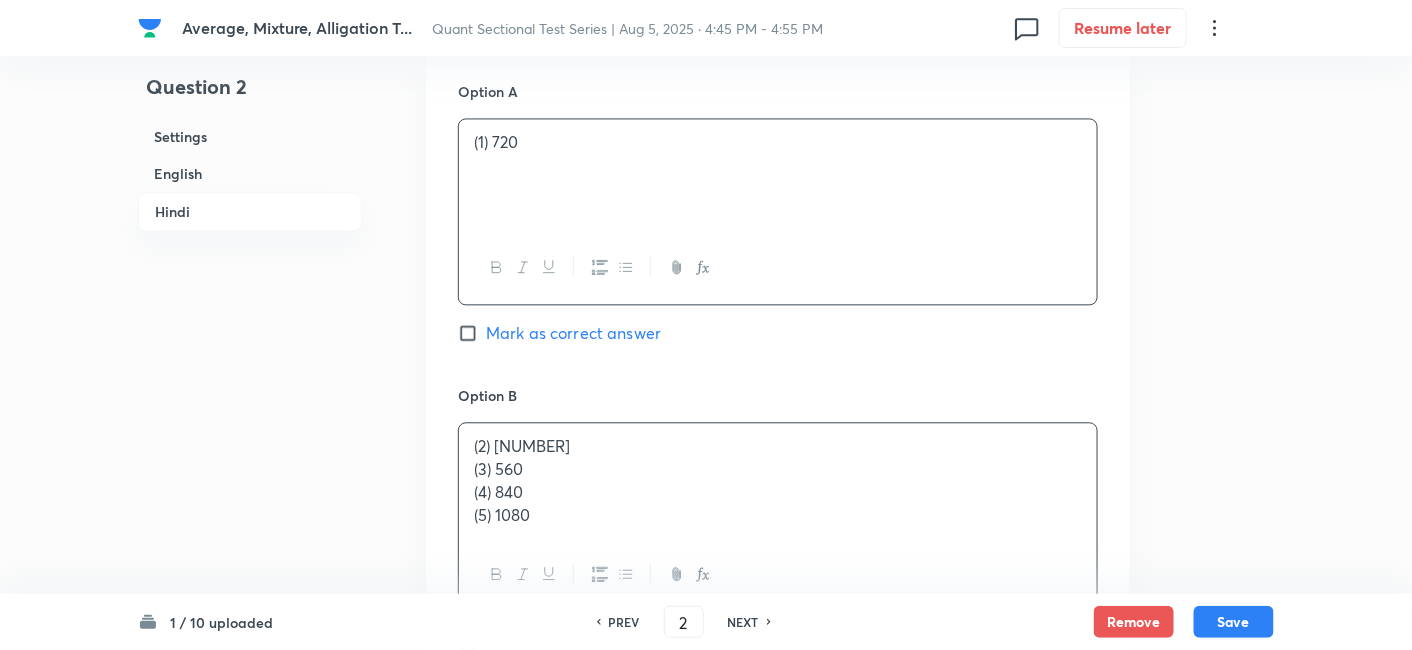 click on "(2) [NUMBER] (3) [NUMBER] (4) [NUMBER] (5) [NUMBER]" at bounding box center (778, 480) 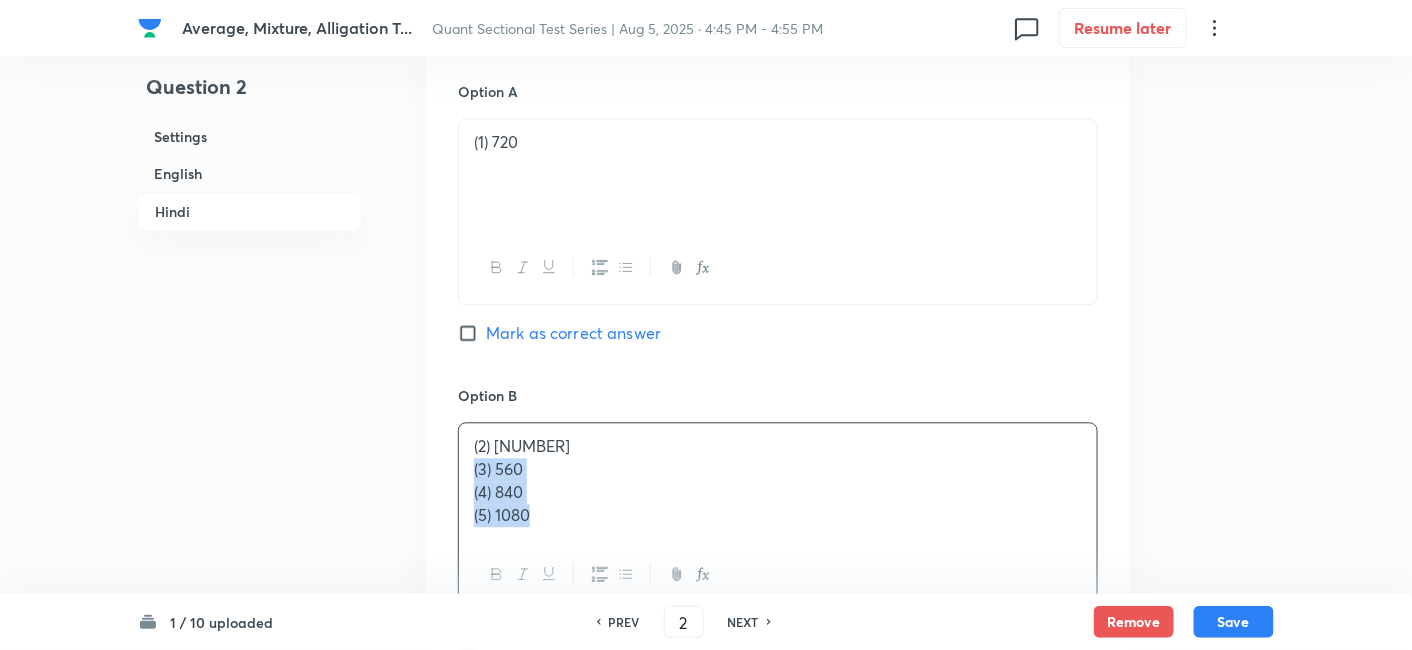 drag, startPoint x: 468, startPoint y: 467, endPoint x: 665, endPoint y: 598, distance: 236.5798 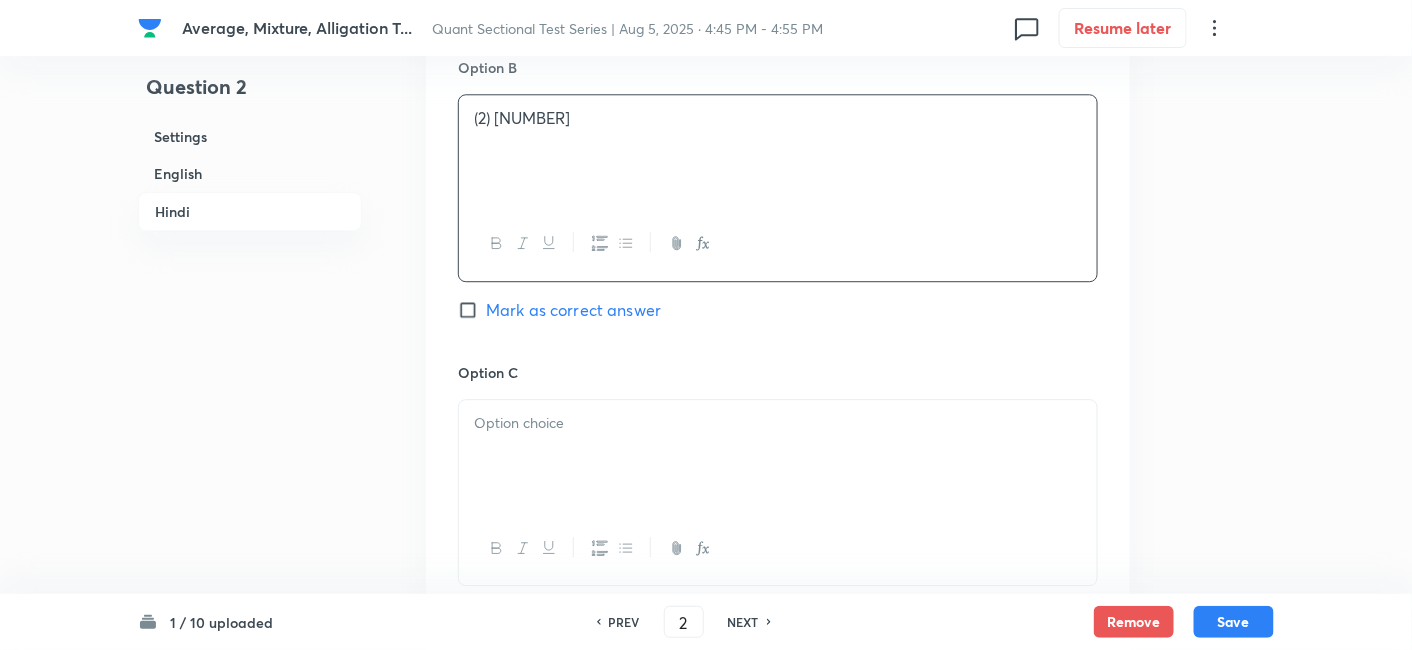 scroll, scrollTop: 3971, scrollLeft: 0, axis: vertical 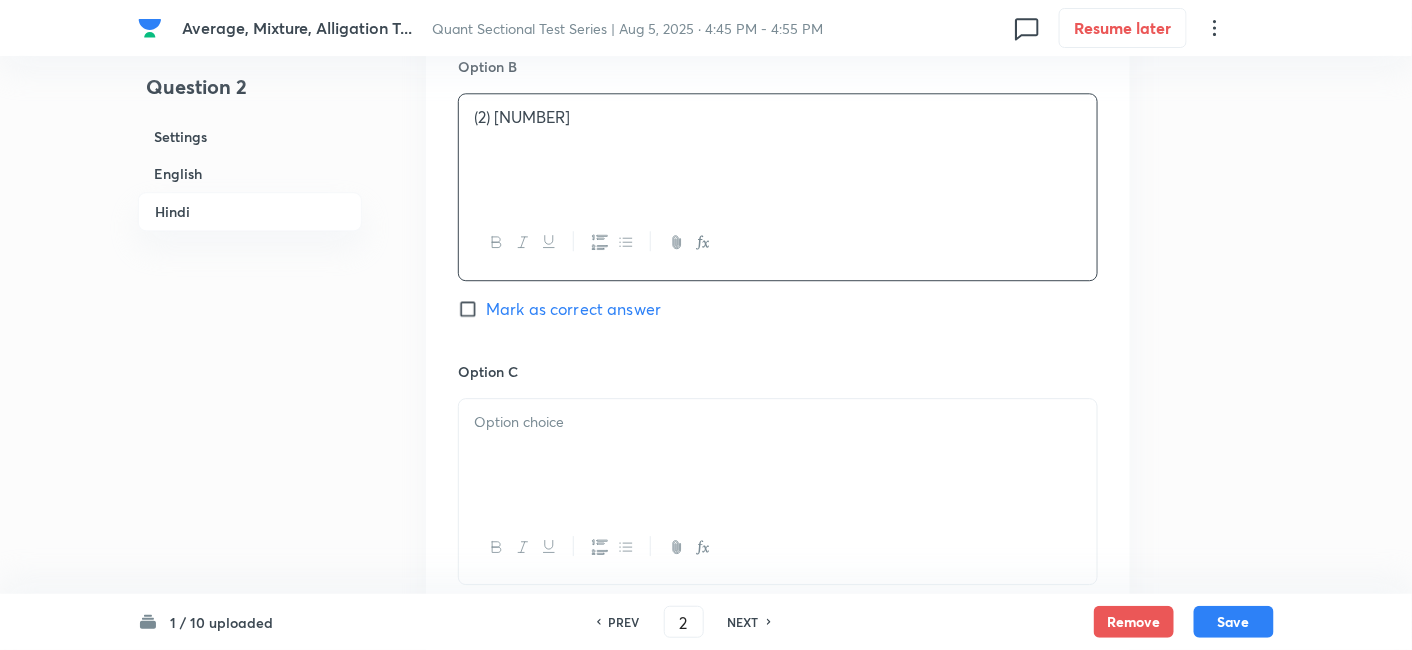 click at bounding box center [778, 455] 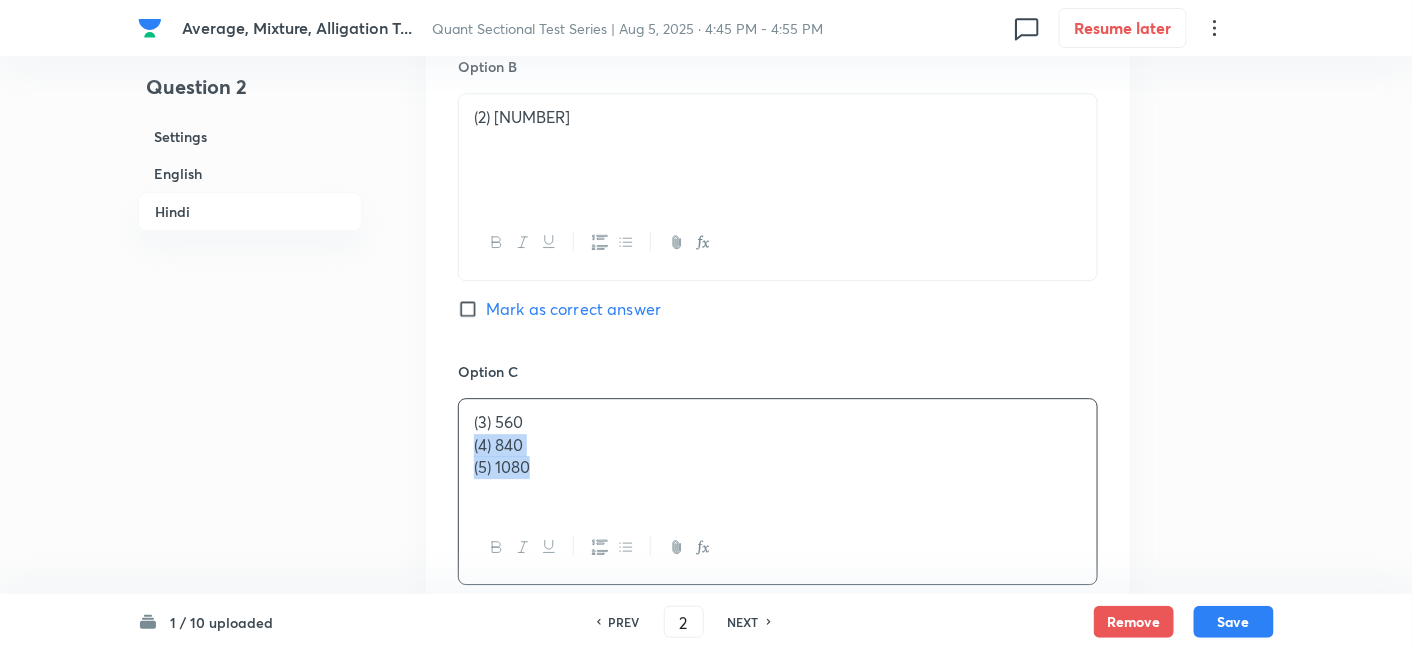drag, startPoint x: 460, startPoint y: 444, endPoint x: 705, endPoint y: 542, distance: 263.87308 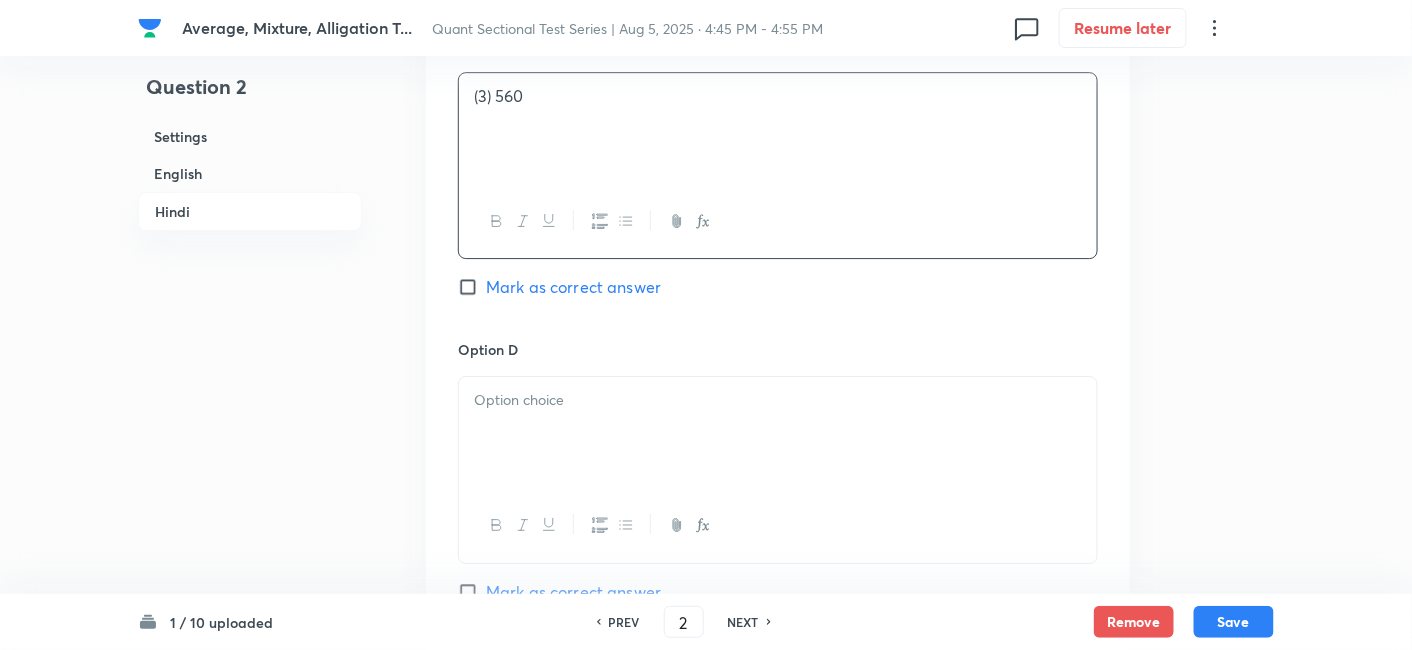 scroll, scrollTop: 4298, scrollLeft: 0, axis: vertical 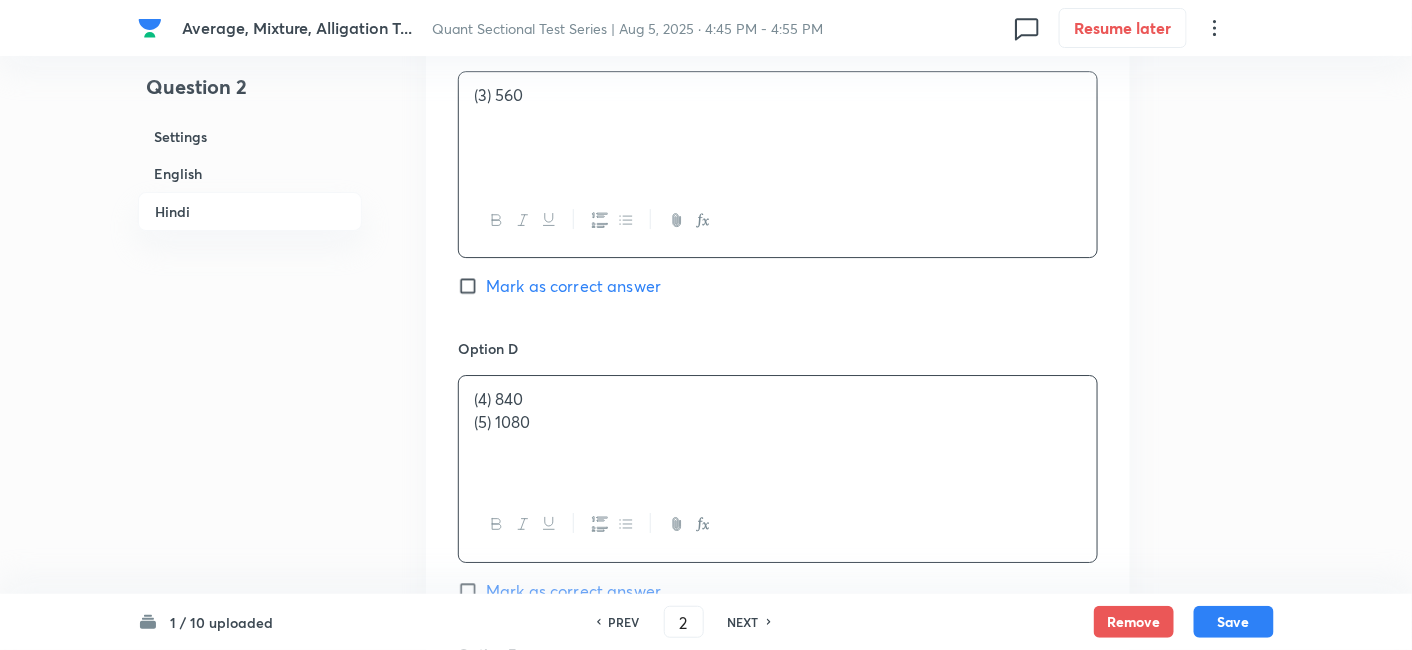 click on "(4) [NUMBER] (5) [NUMBER]" at bounding box center [778, 432] 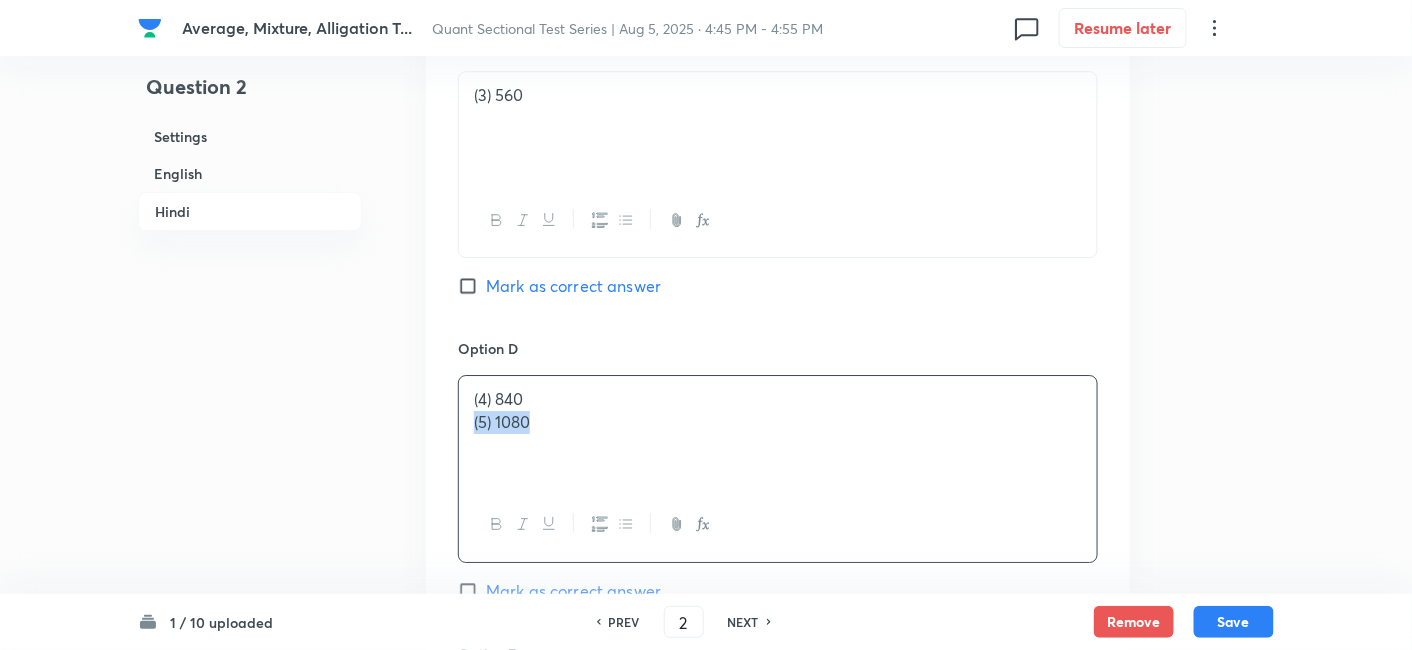 drag, startPoint x: 465, startPoint y: 418, endPoint x: 651, endPoint y: 470, distance: 193.13208 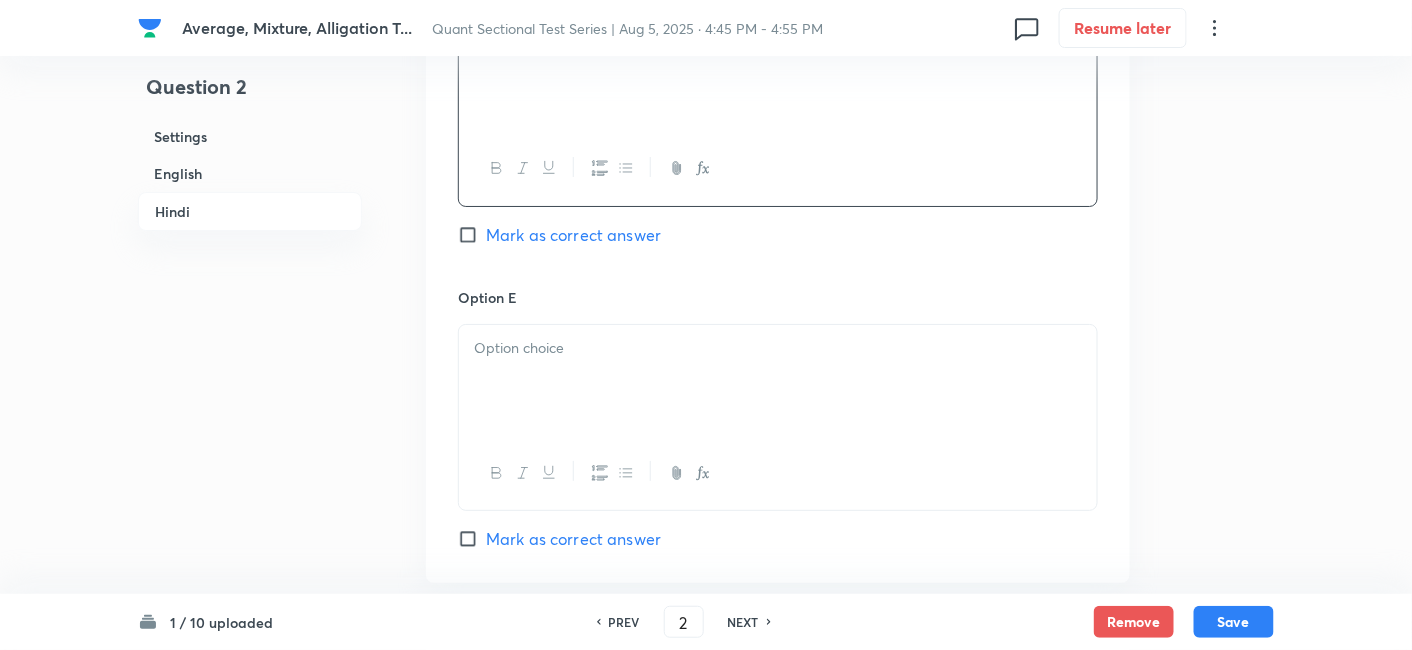 scroll, scrollTop: 4657, scrollLeft: 0, axis: vertical 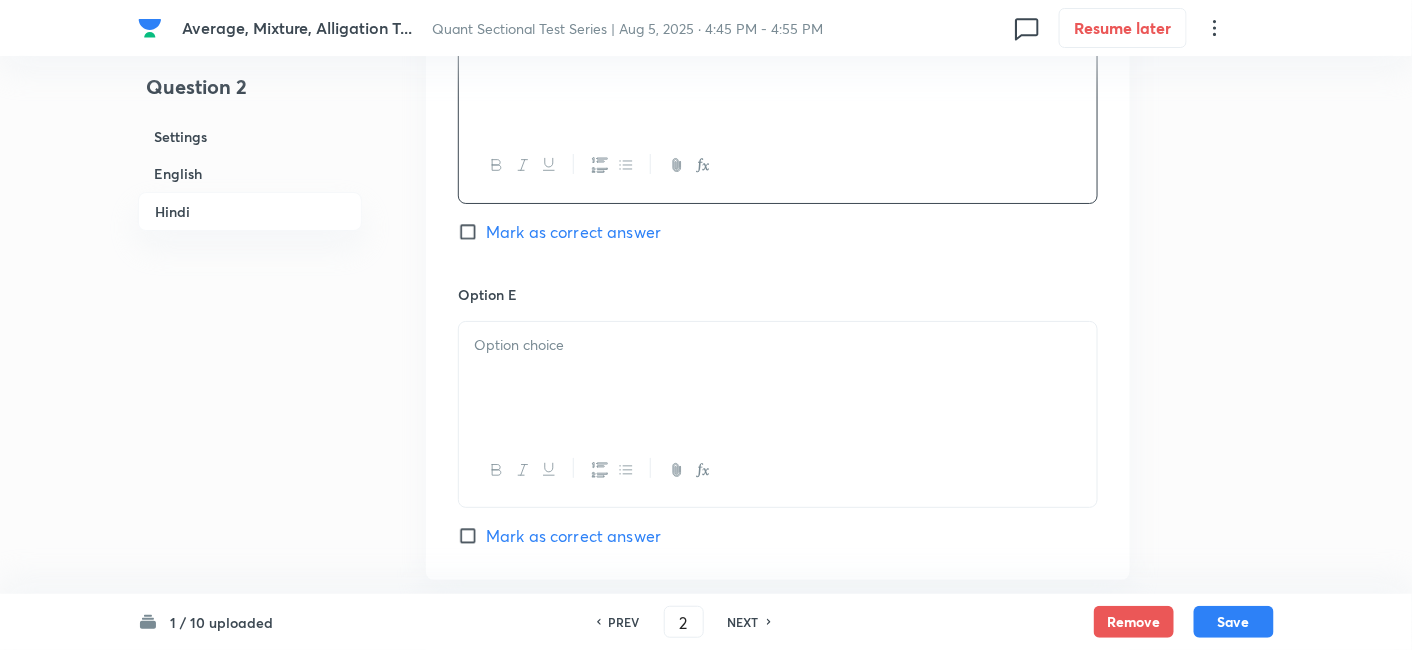 click at bounding box center [778, 378] 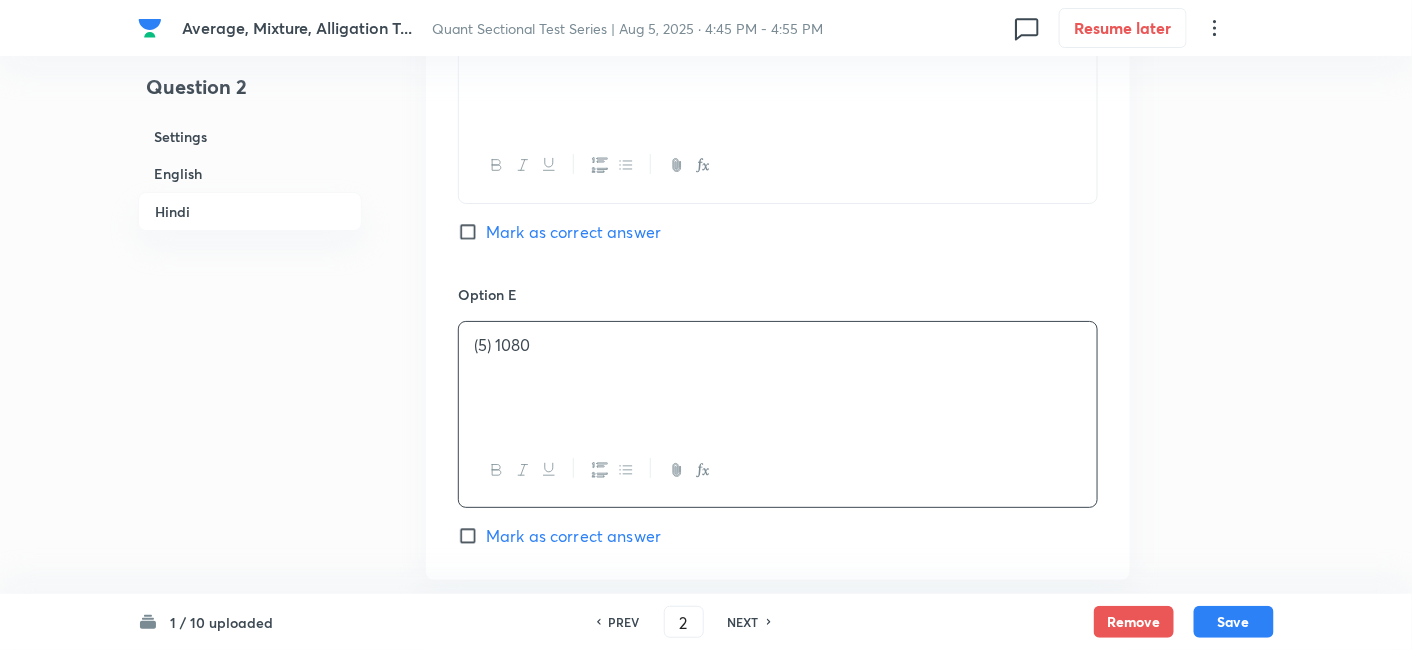 click on "Mark as correct answer" at bounding box center (573, 232) 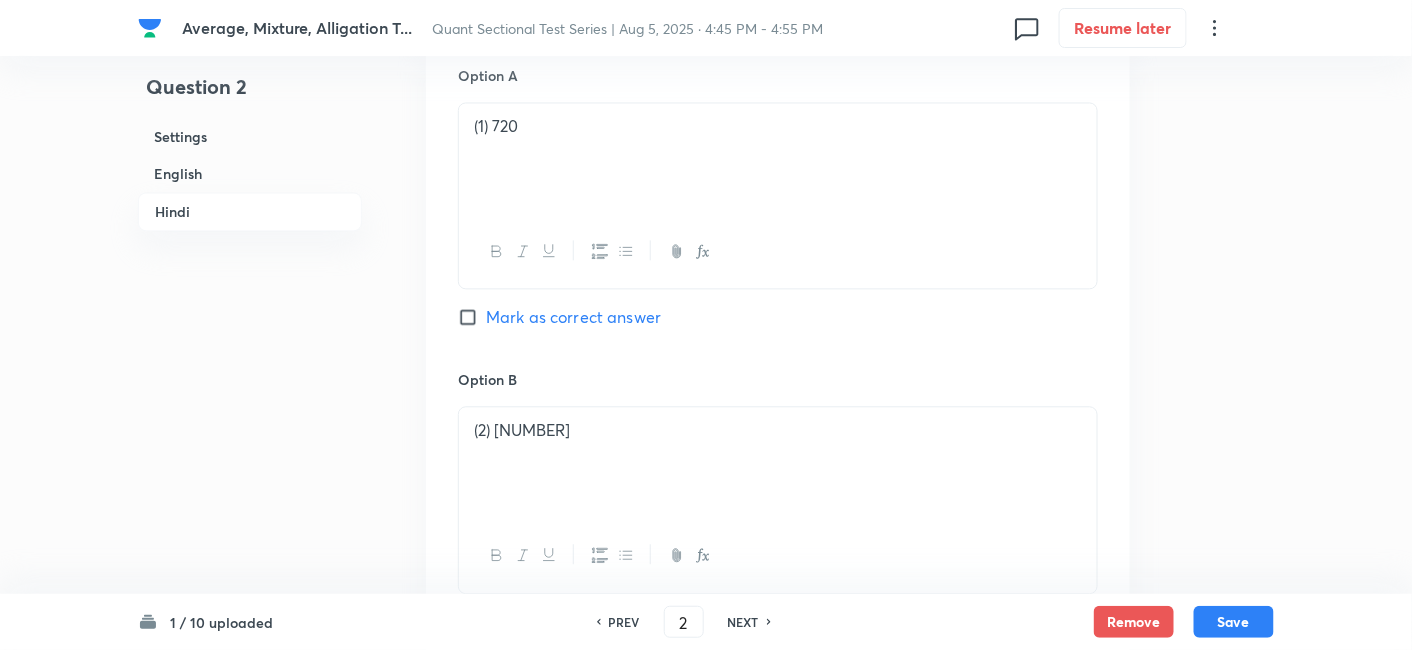 checkbox on "true" 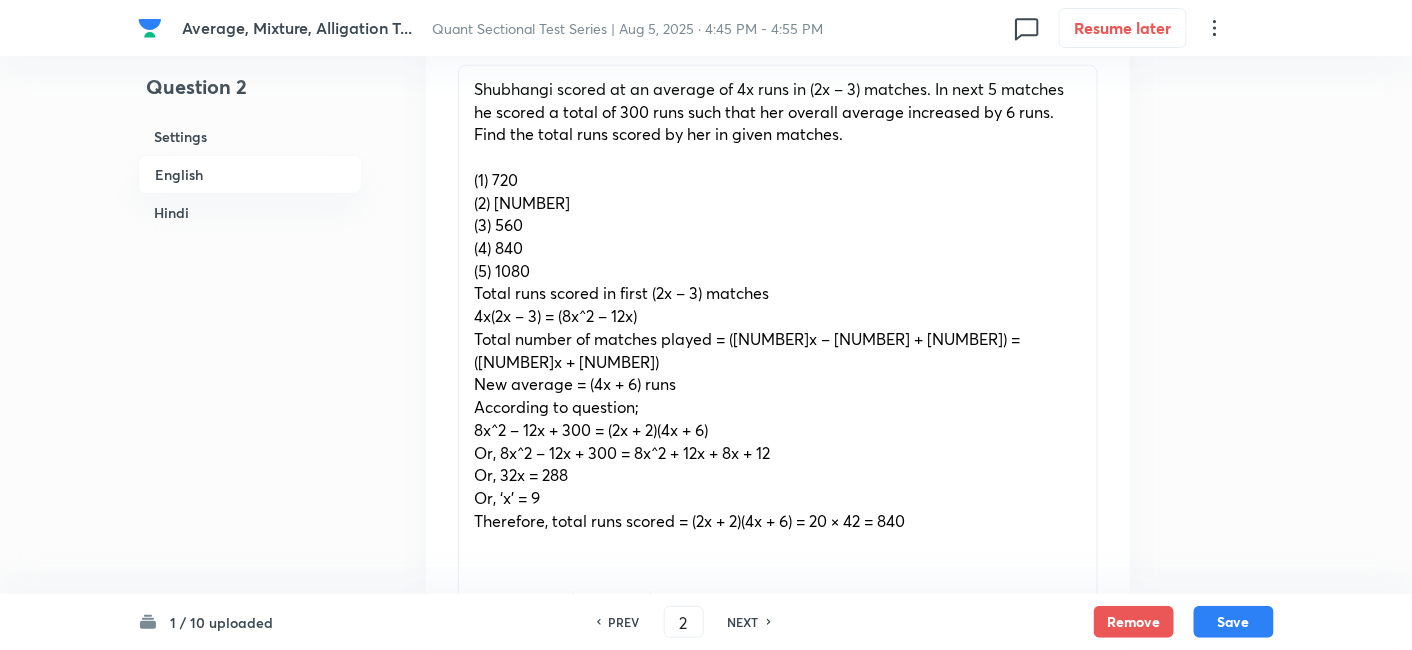 scroll, scrollTop: 712, scrollLeft: 0, axis: vertical 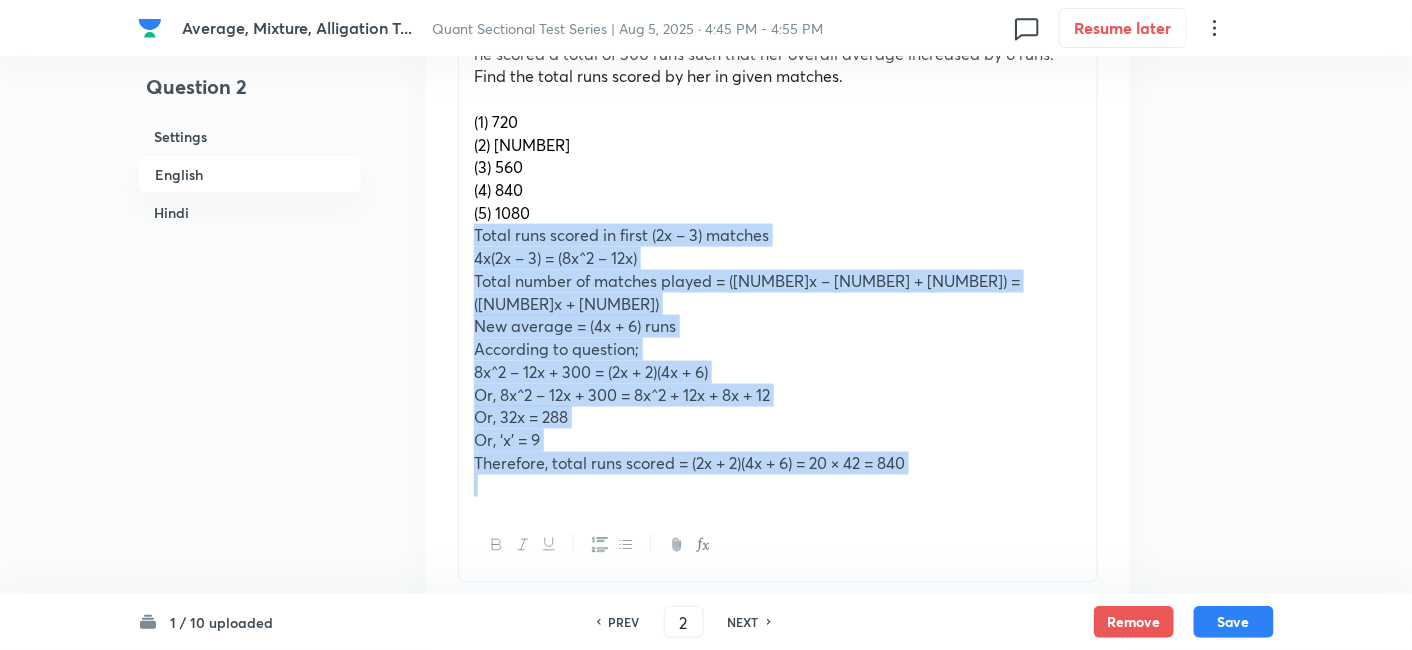 drag, startPoint x: 474, startPoint y: 227, endPoint x: 1013, endPoint y: 452, distance: 584.077 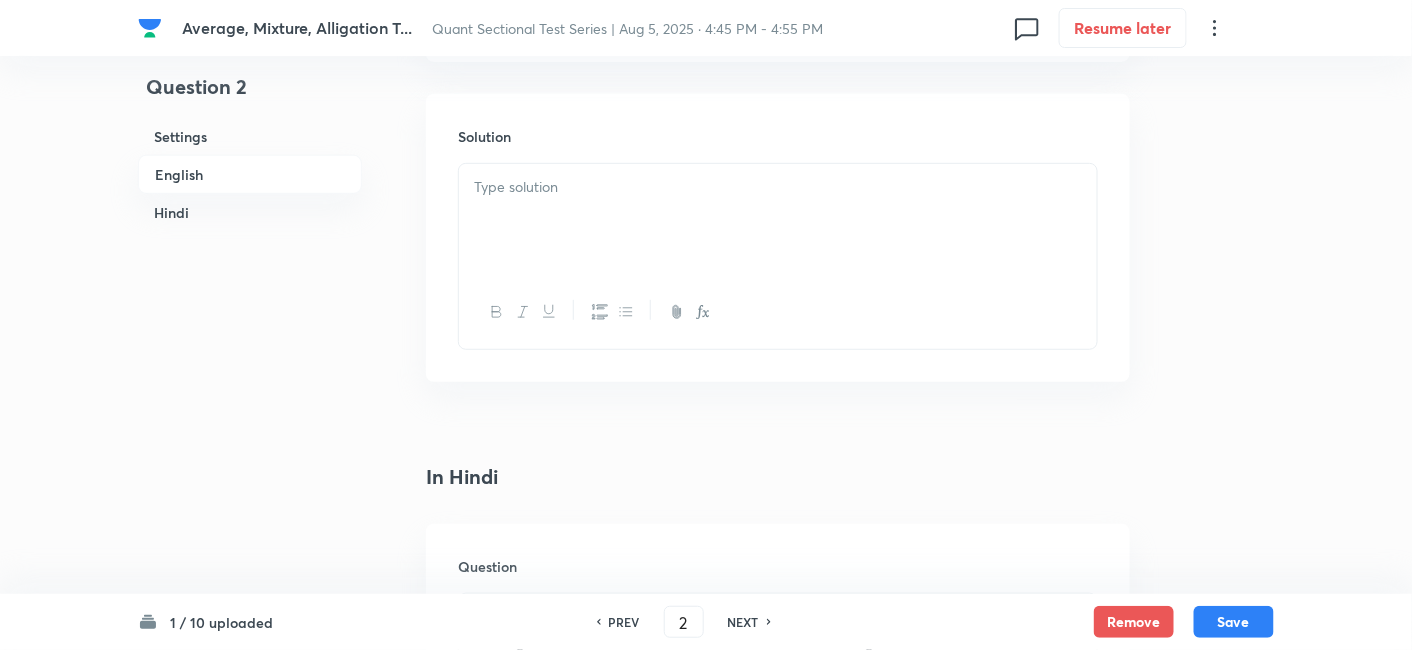 scroll, scrollTop: 2625, scrollLeft: 0, axis: vertical 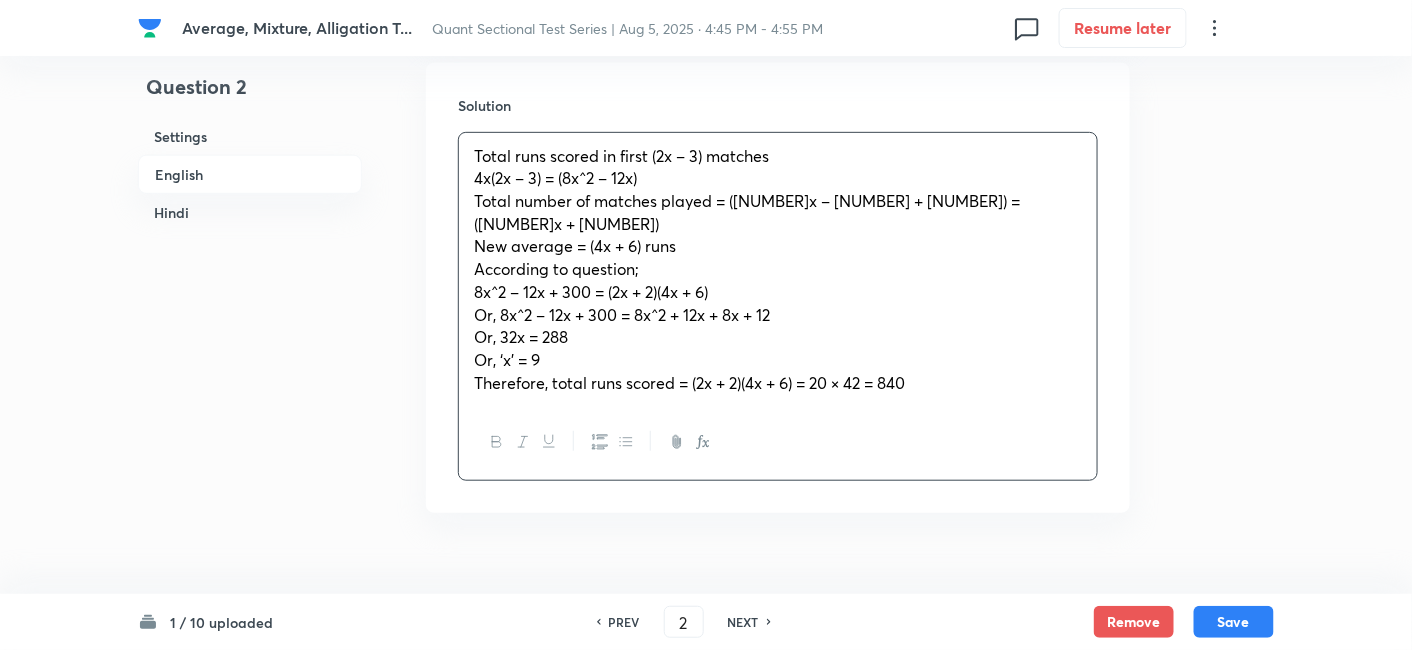 click on "Total runs scored in first (2x – 3) matches" at bounding box center (778, 156) 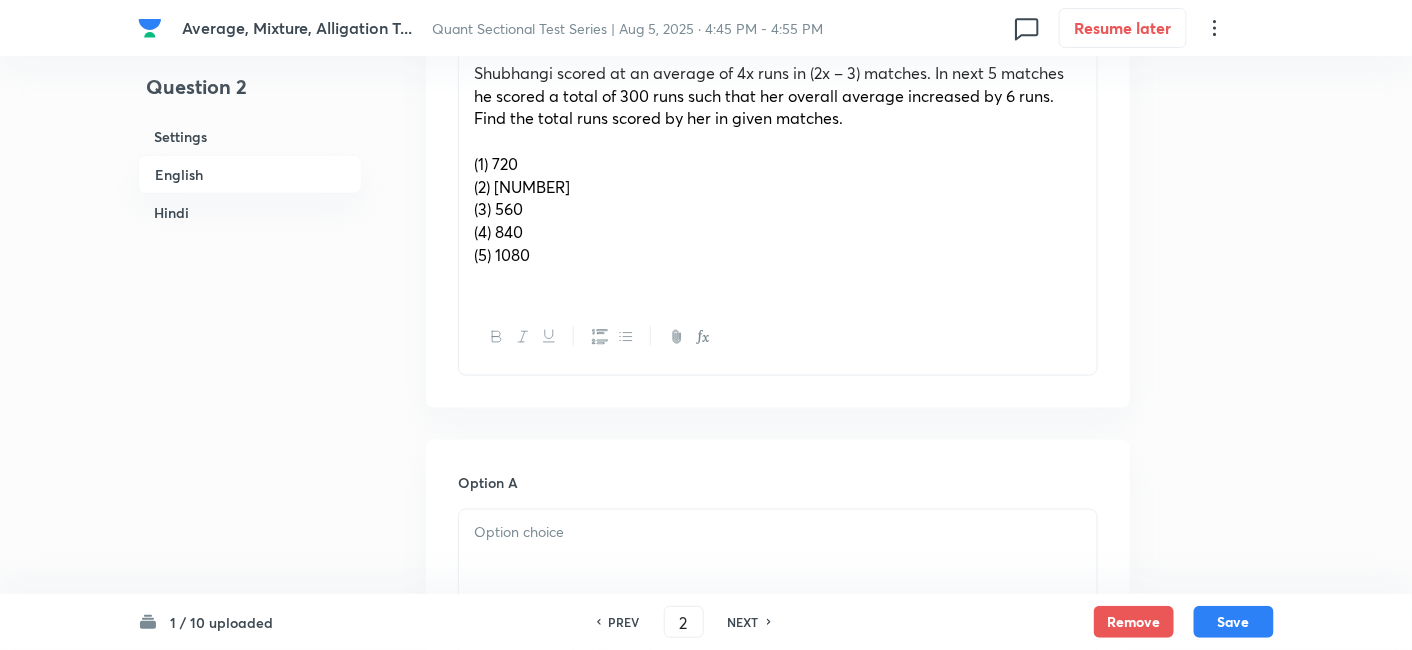 scroll, scrollTop: 711, scrollLeft: 0, axis: vertical 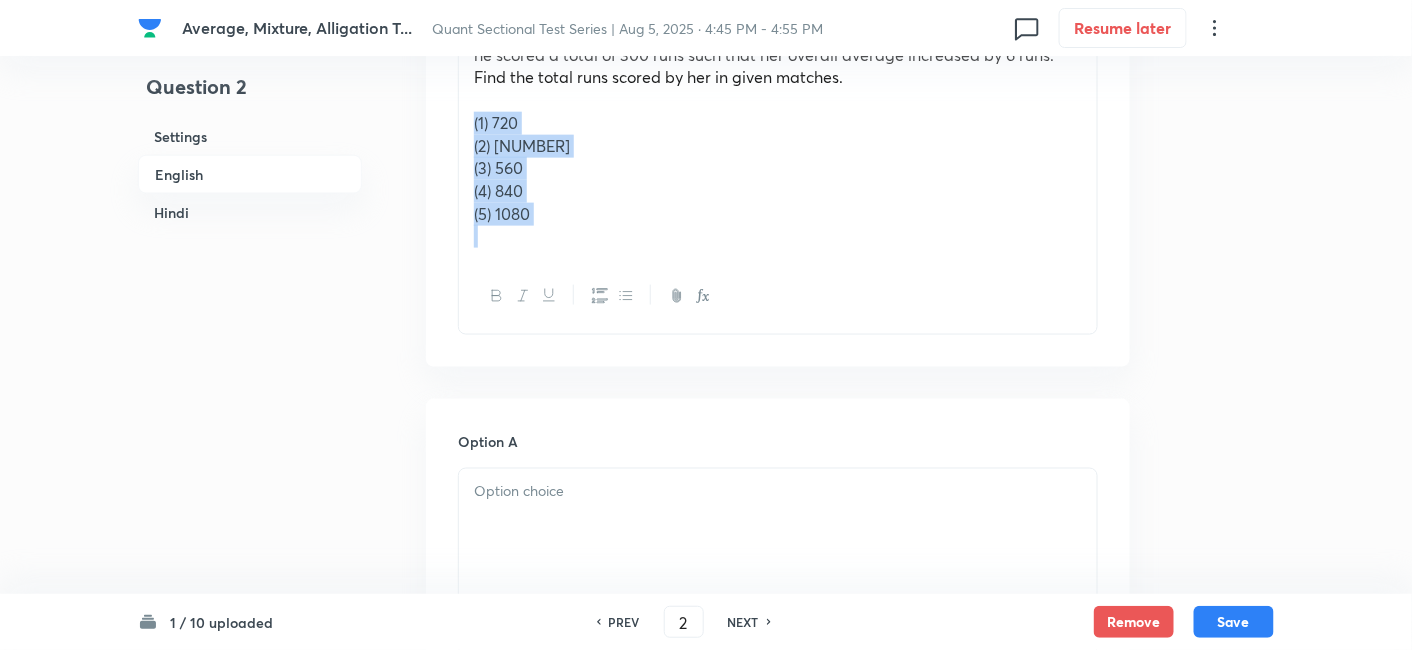 drag, startPoint x: 471, startPoint y: 121, endPoint x: 634, endPoint y: 284, distance: 230.51682 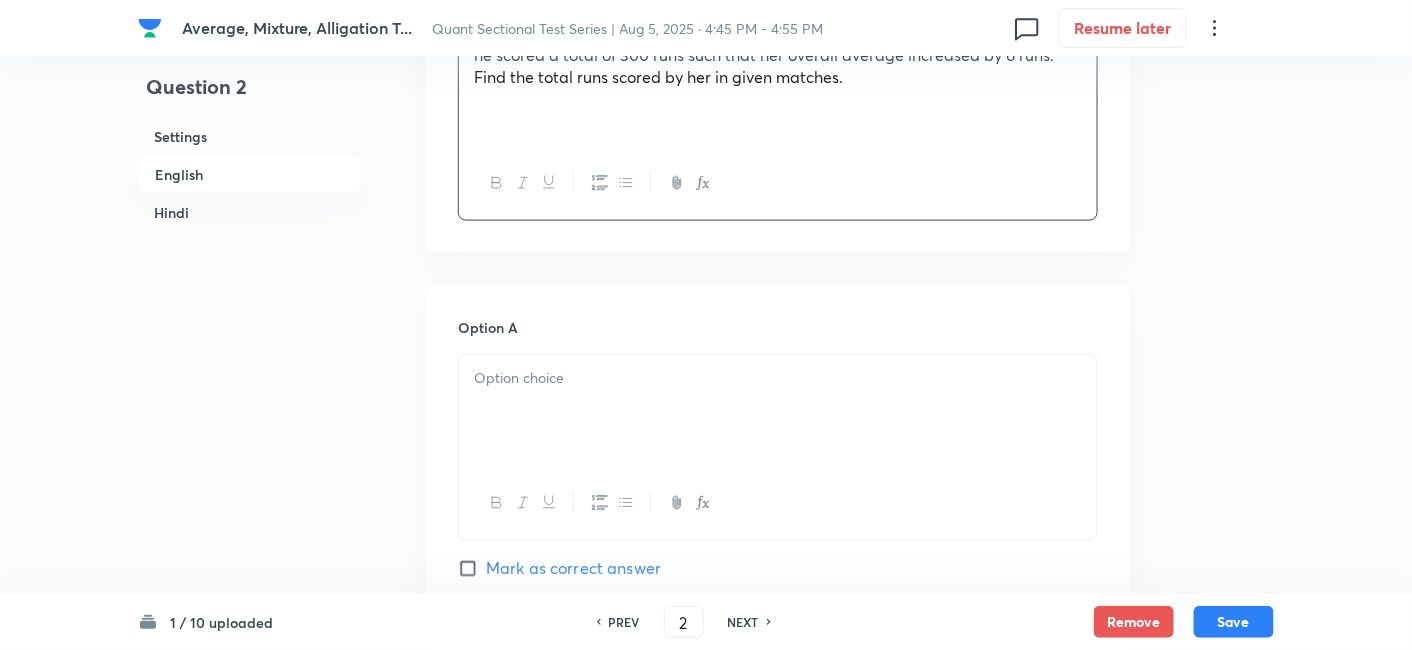 scroll, scrollTop: 838, scrollLeft: 0, axis: vertical 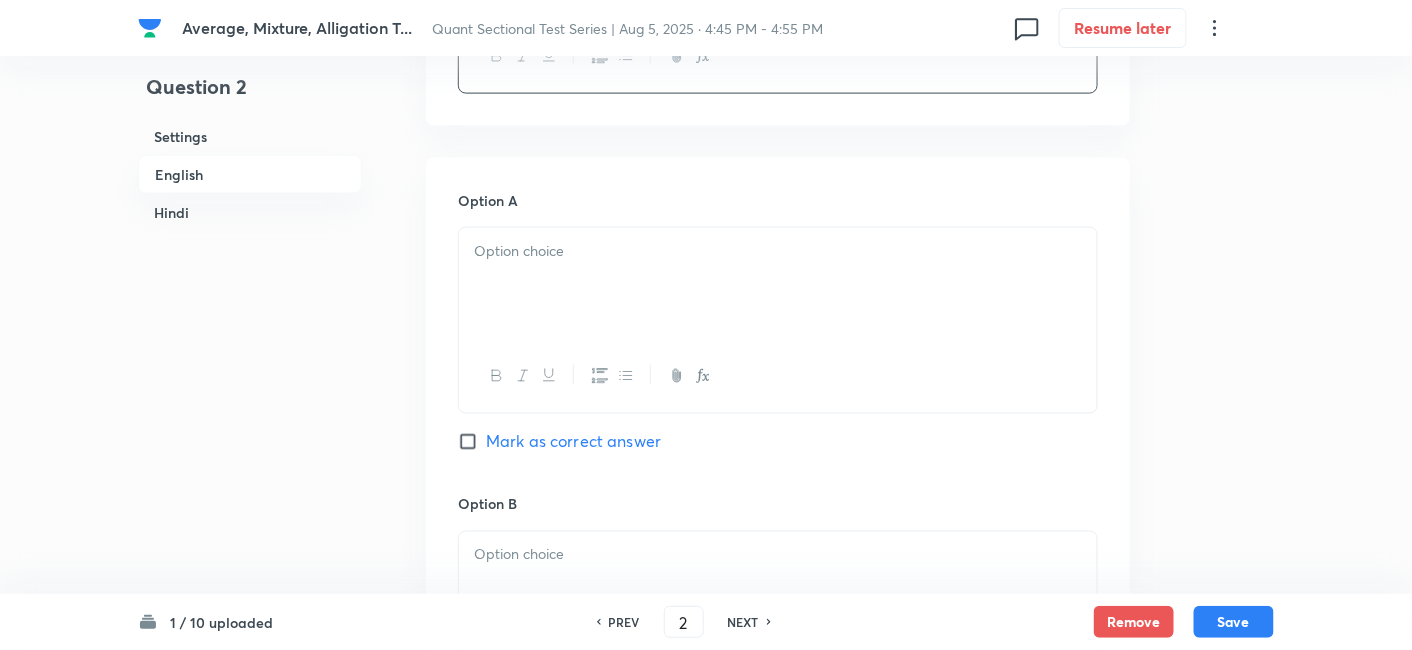 click at bounding box center (778, 284) 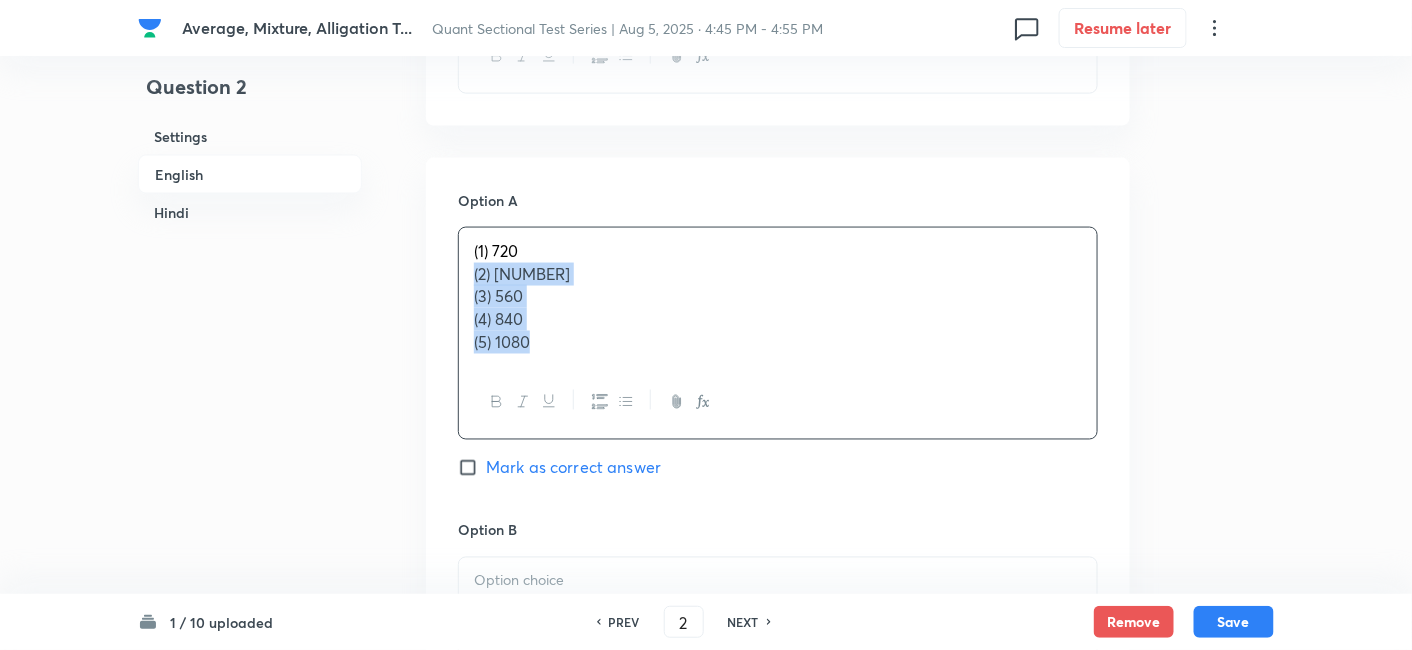drag, startPoint x: 470, startPoint y: 275, endPoint x: 670, endPoint y: 474, distance: 282.1365 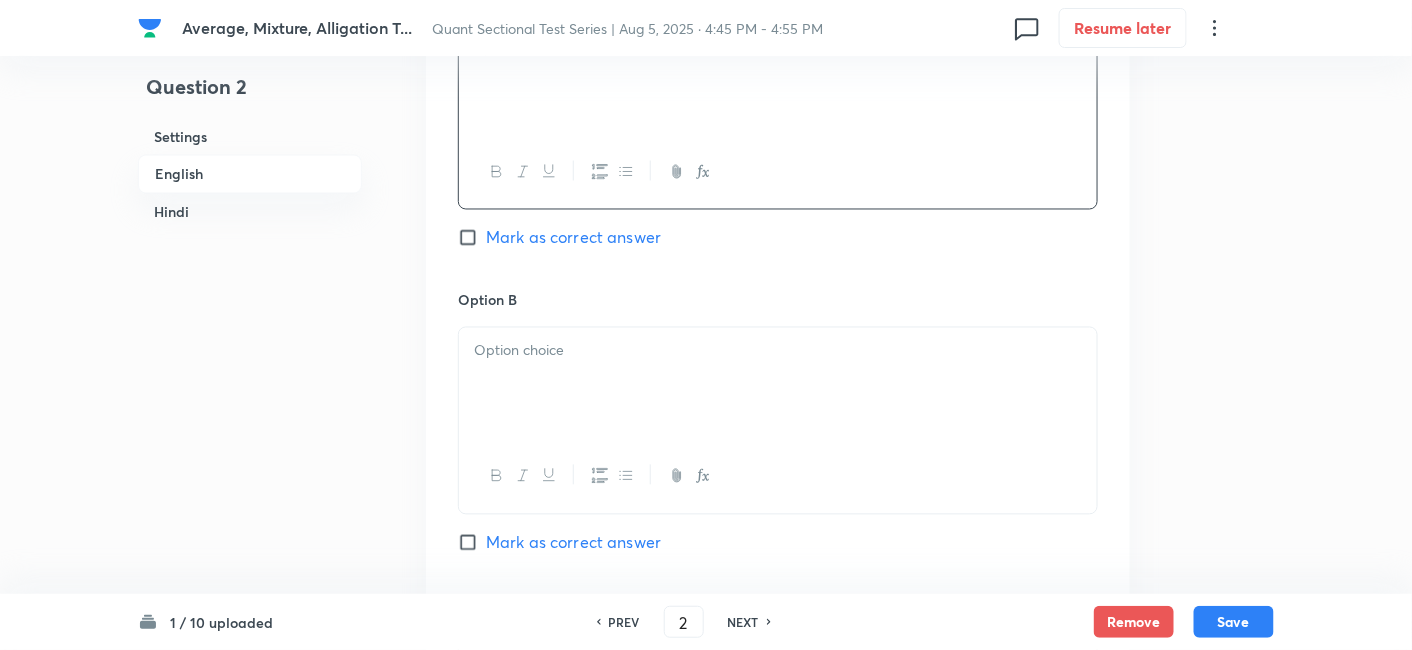 scroll, scrollTop: 1047, scrollLeft: 0, axis: vertical 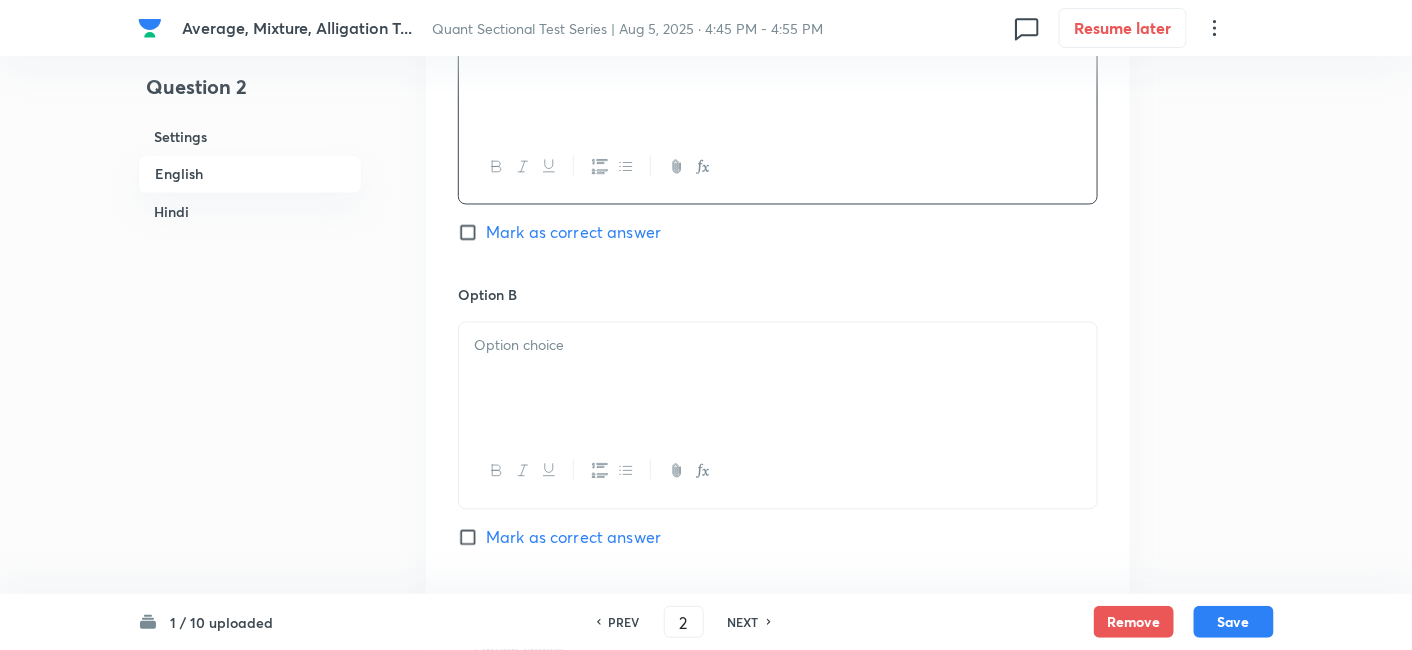 click at bounding box center [778, 379] 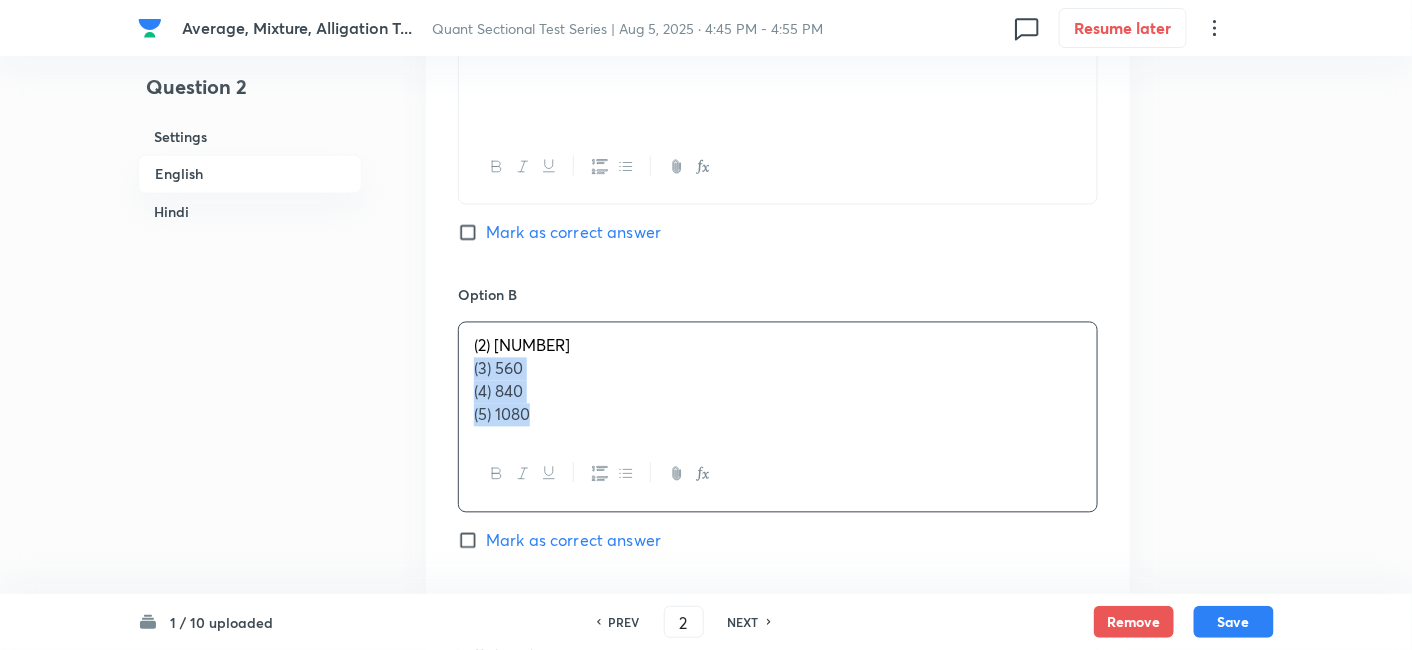 drag, startPoint x: 464, startPoint y: 370, endPoint x: 661, endPoint y: 486, distance: 228.6154 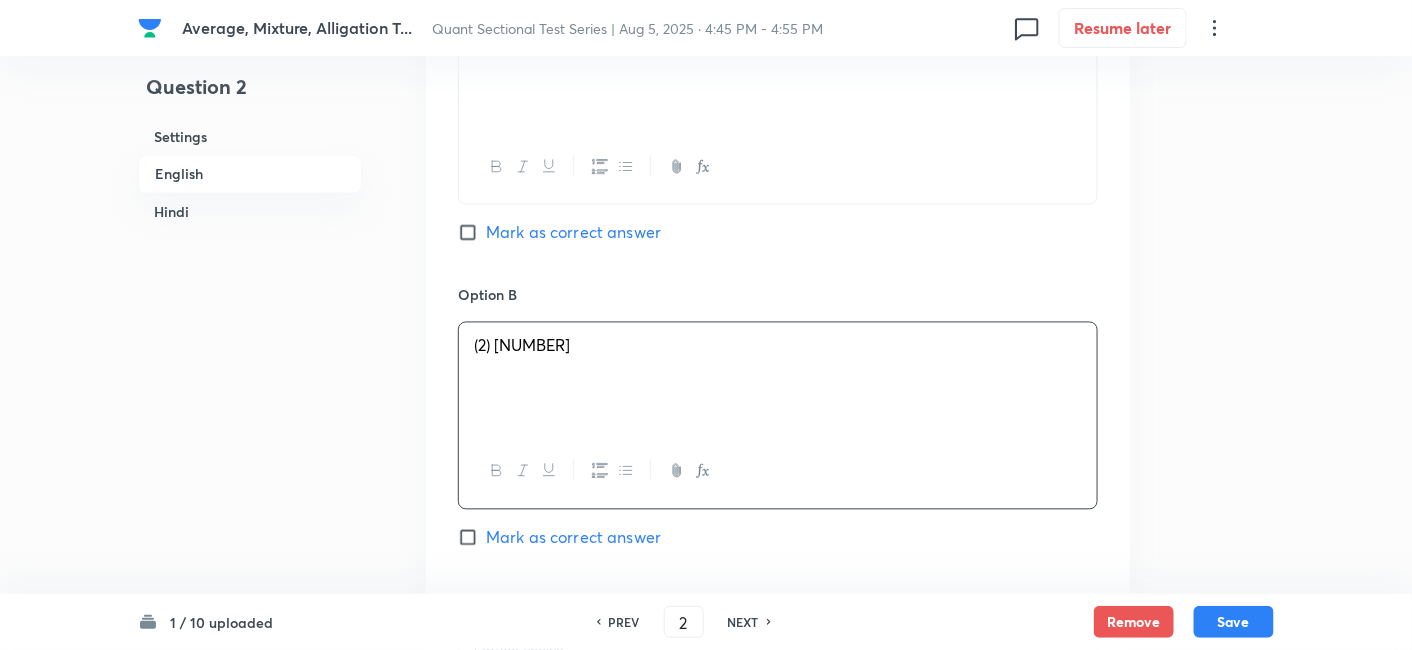 scroll, scrollTop: 1371, scrollLeft: 0, axis: vertical 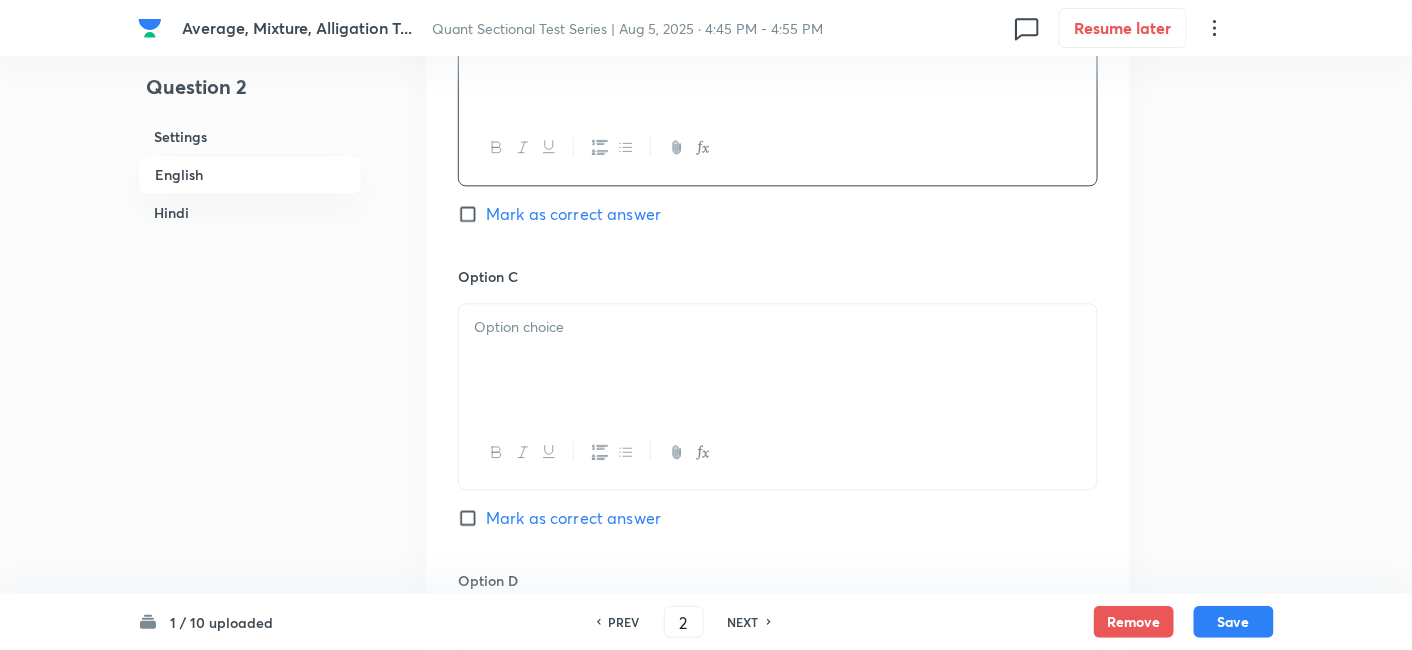 click at bounding box center (778, 360) 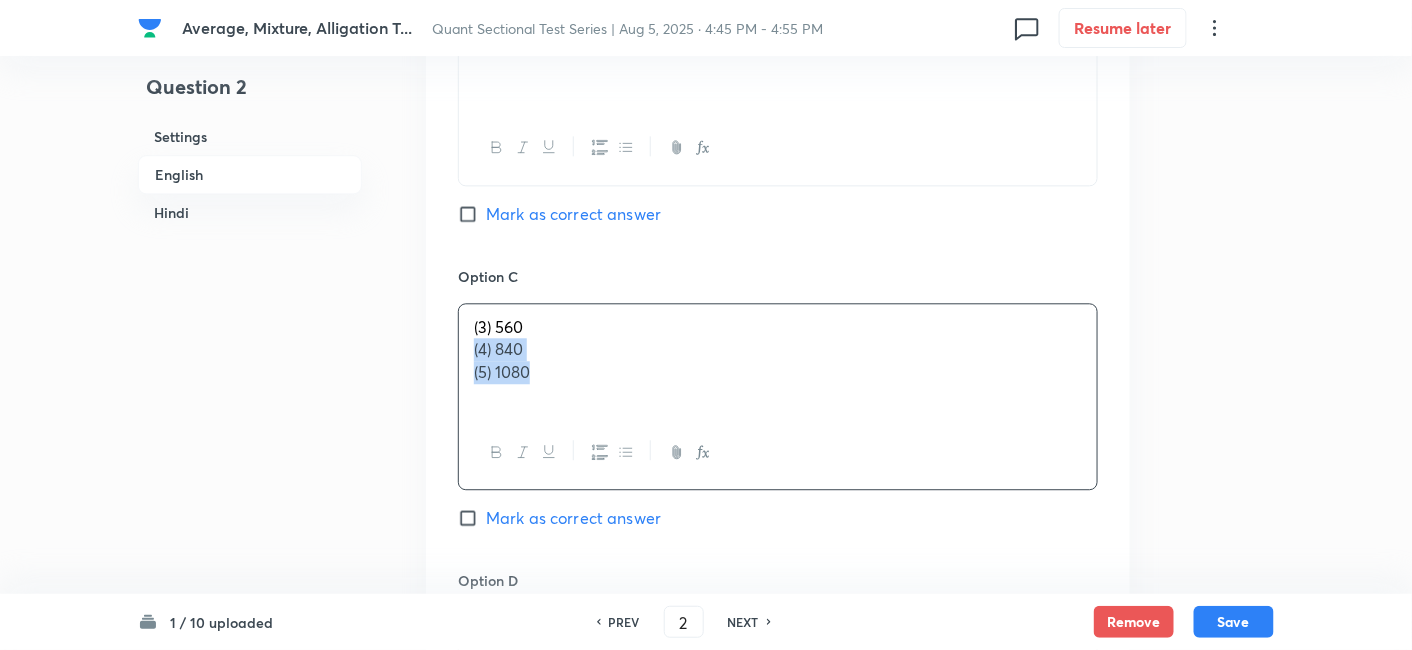 drag, startPoint x: 460, startPoint y: 336, endPoint x: 705, endPoint y: 469, distance: 278.7723 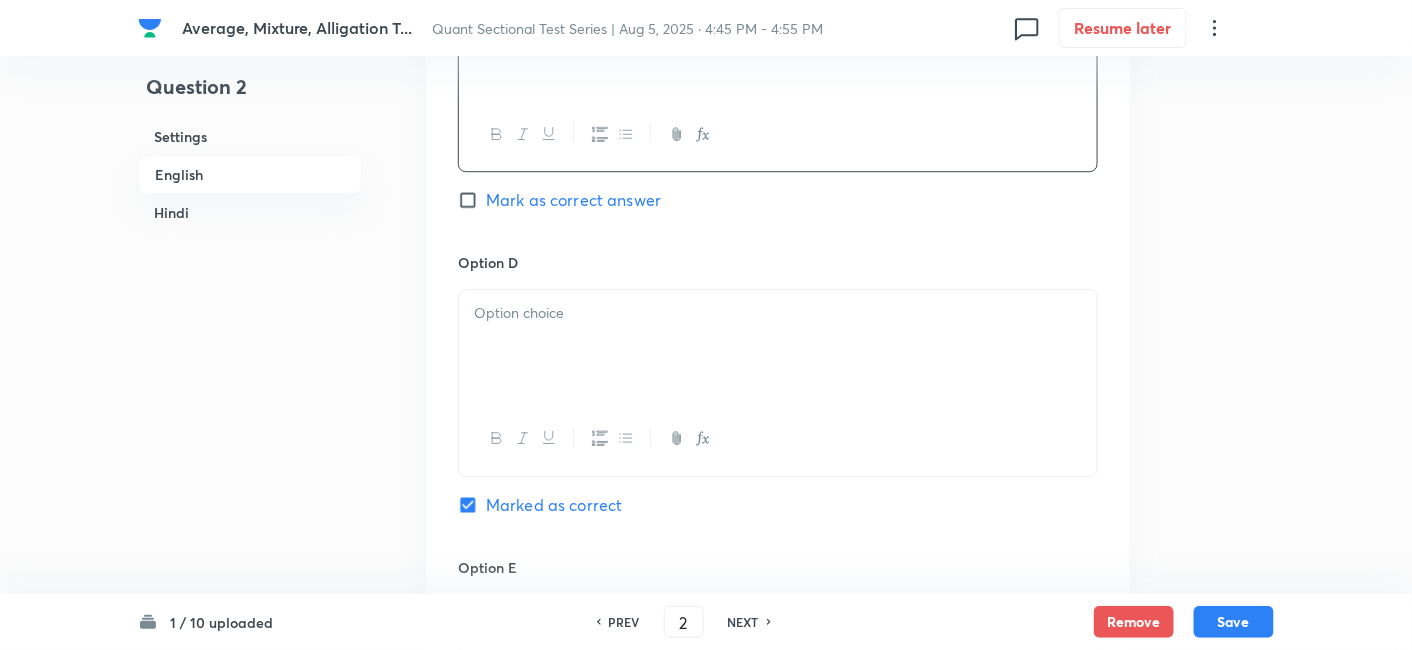 scroll, scrollTop: 1688, scrollLeft: 0, axis: vertical 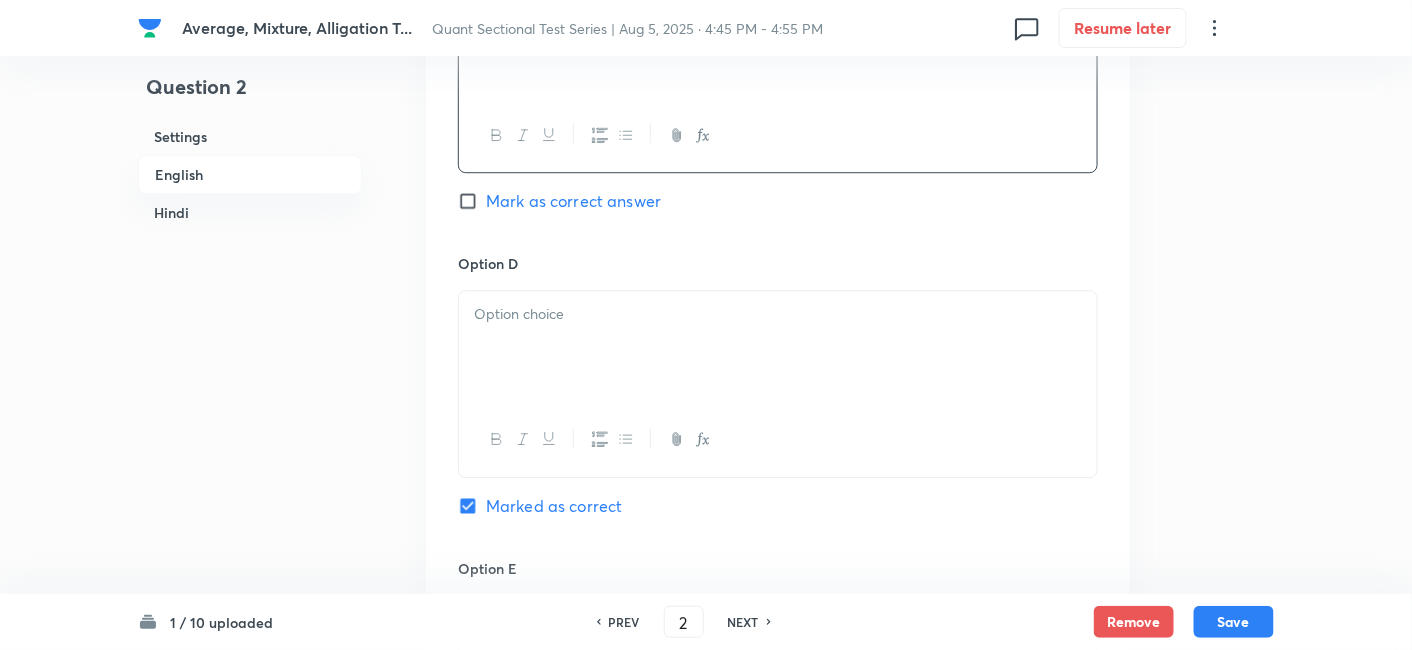 click at bounding box center (778, 314) 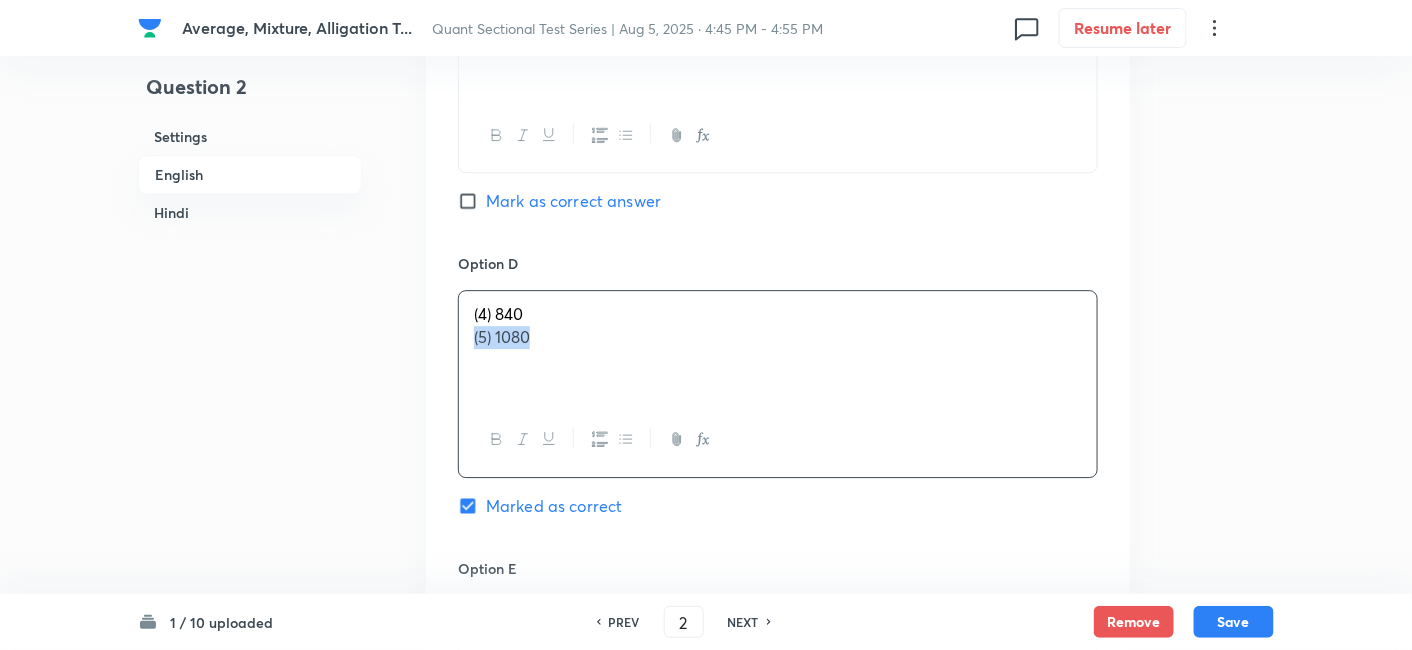 drag, startPoint x: 461, startPoint y: 339, endPoint x: 695, endPoint y: 401, distance: 242.07437 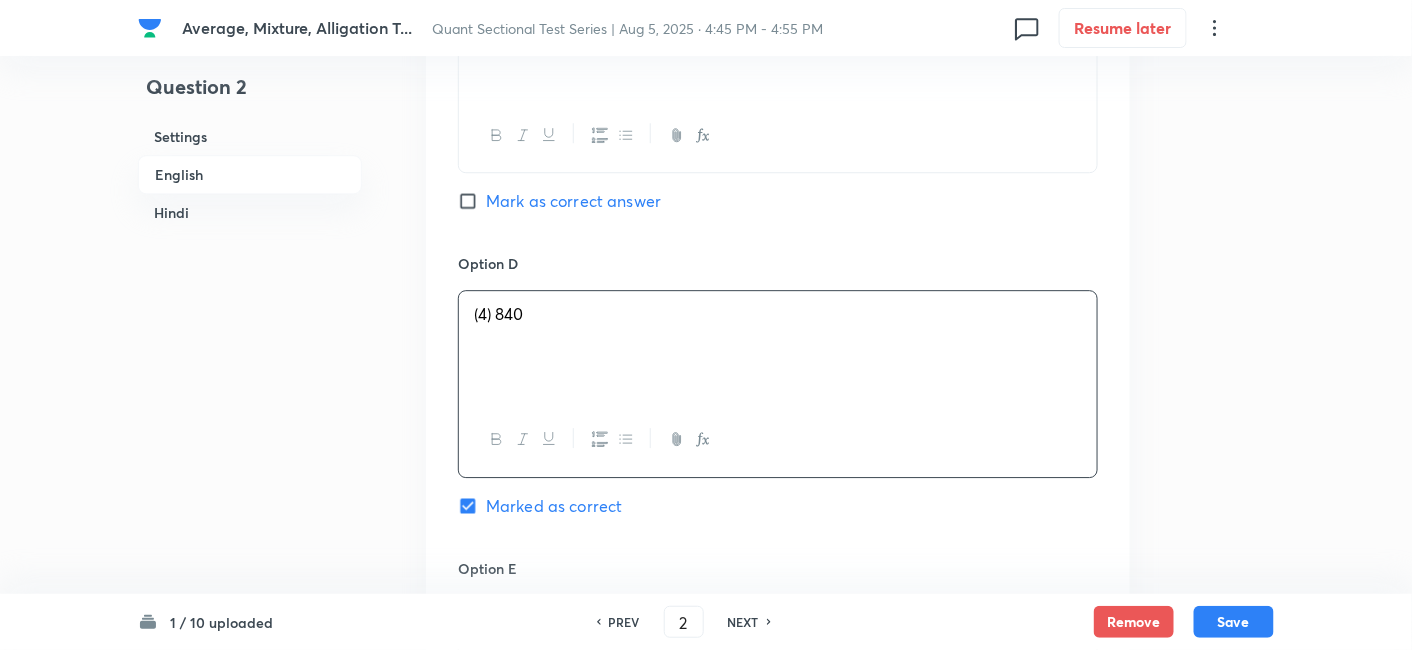scroll, scrollTop: 1912, scrollLeft: 0, axis: vertical 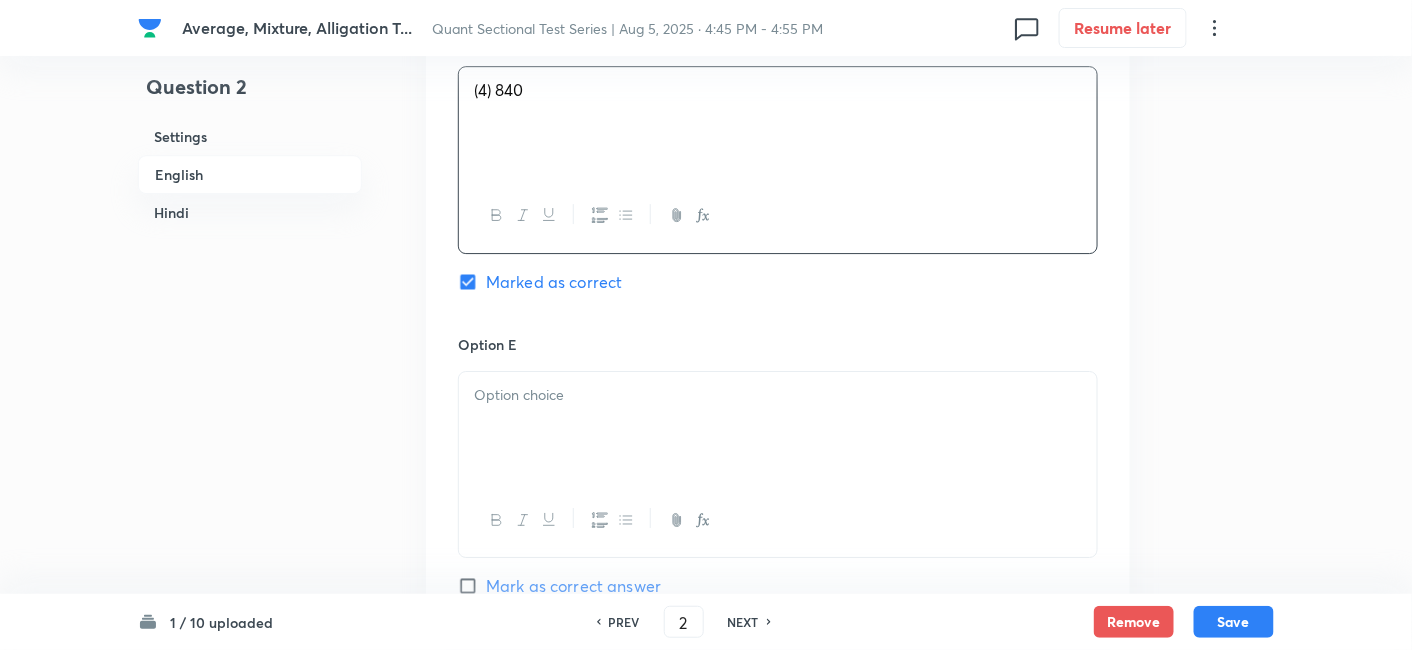 click at bounding box center [778, 395] 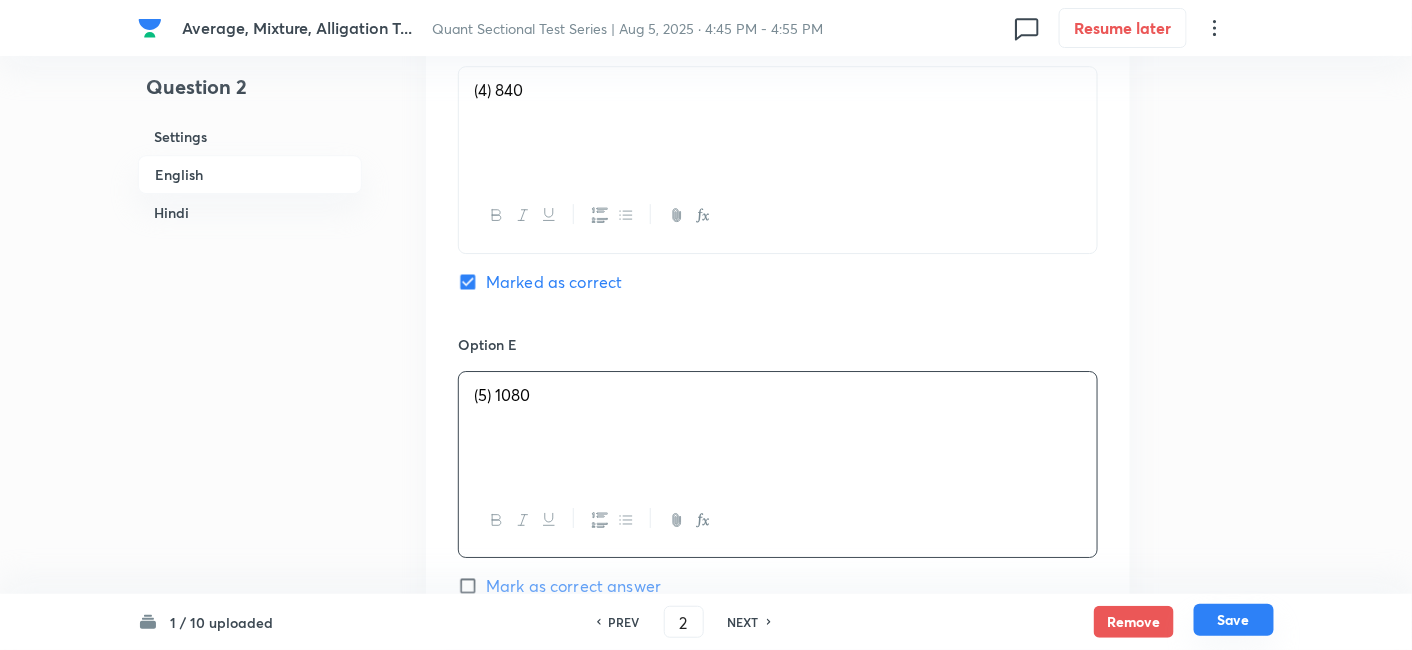 click on "Save" at bounding box center (1234, 620) 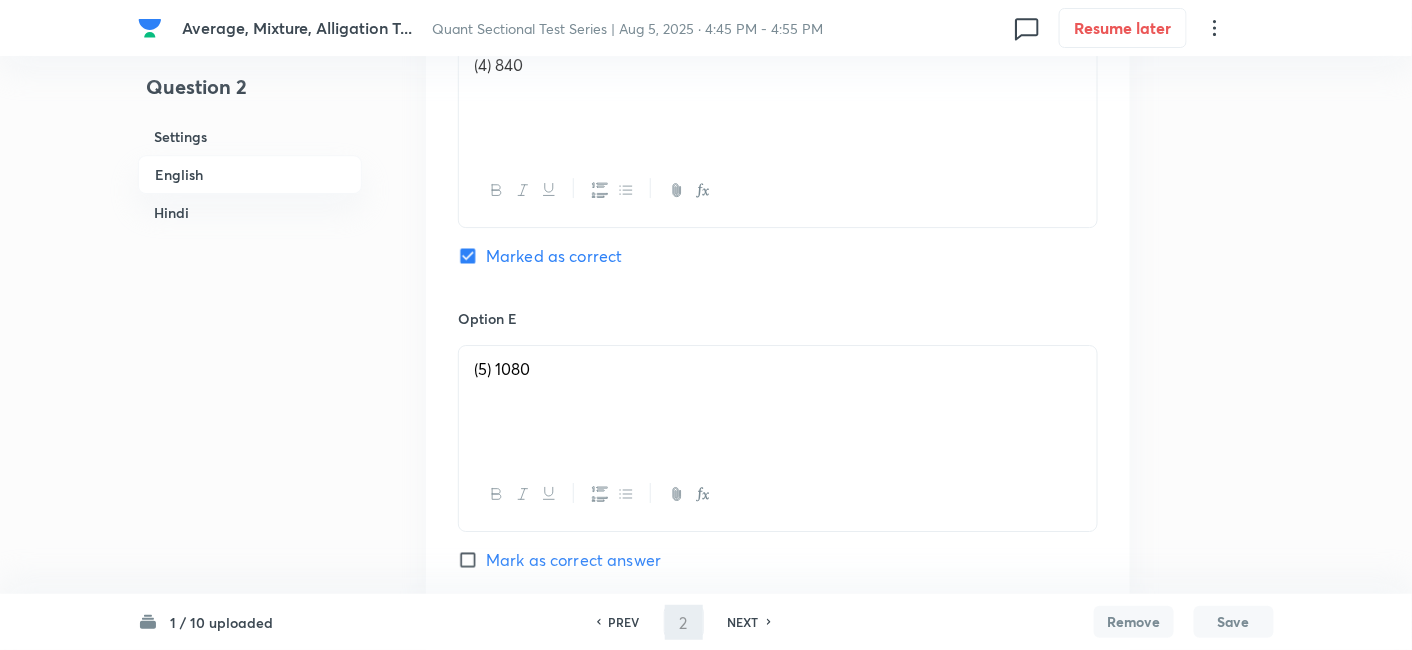 type on "3" 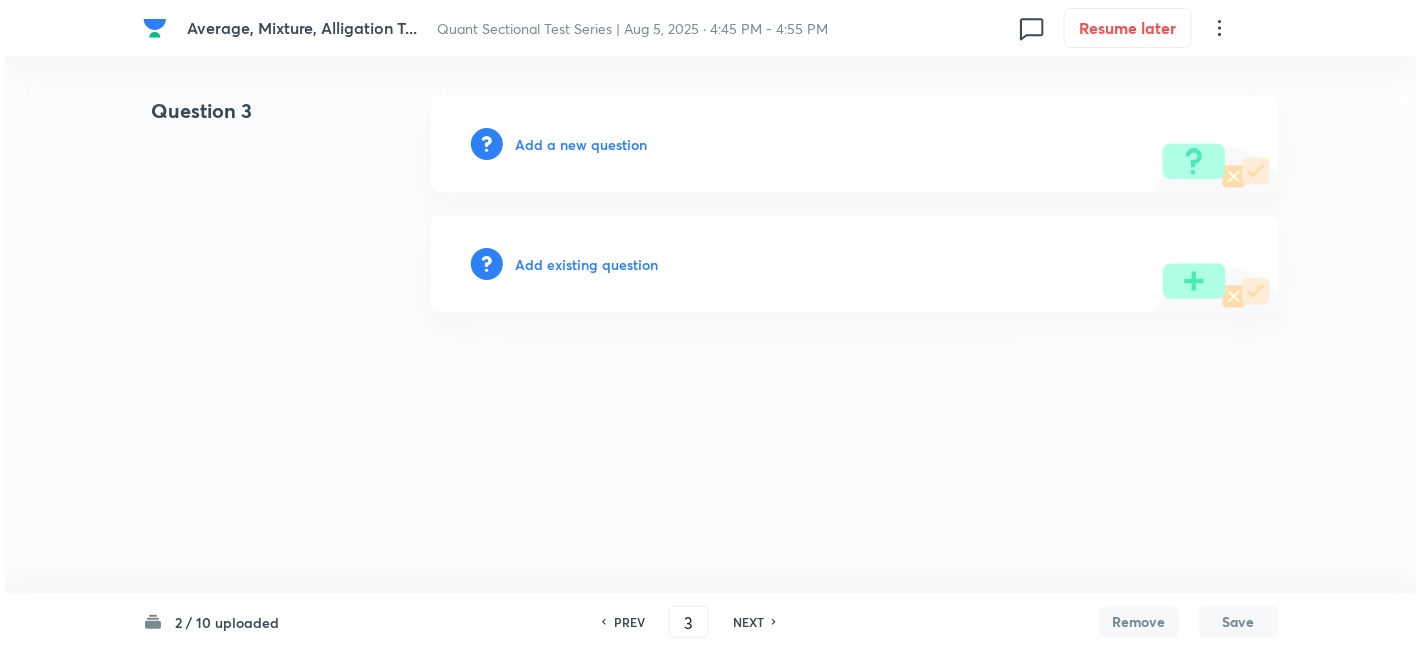 scroll, scrollTop: 0, scrollLeft: 0, axis: both 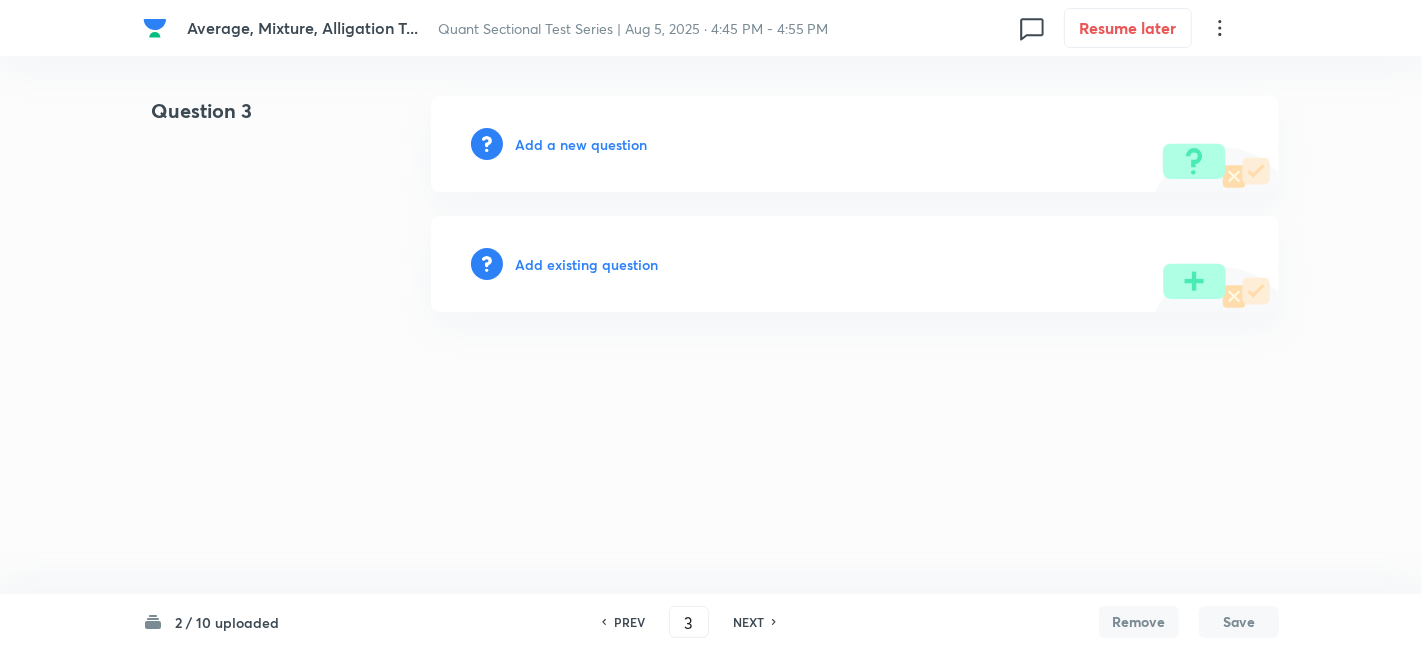 click on "Add a new question" at bounding box center (581, 144) 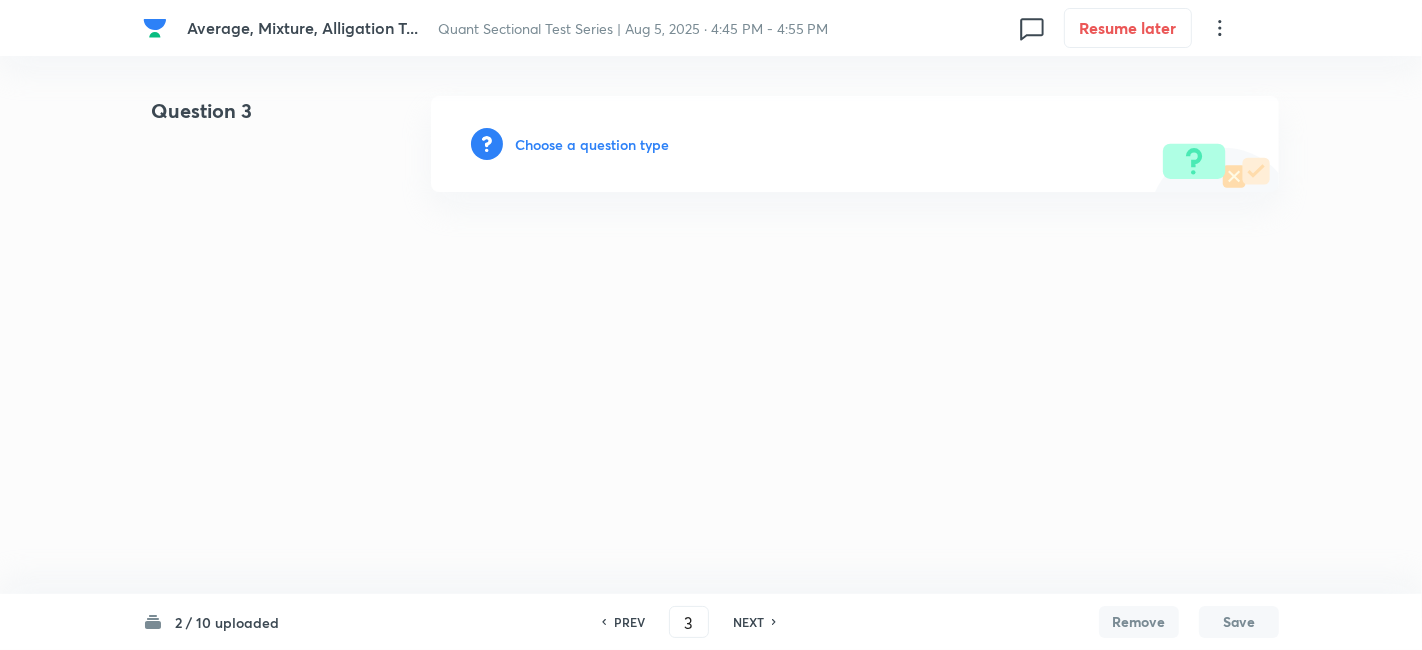 click on "Choose a question type" at bounding box center [592, 144] 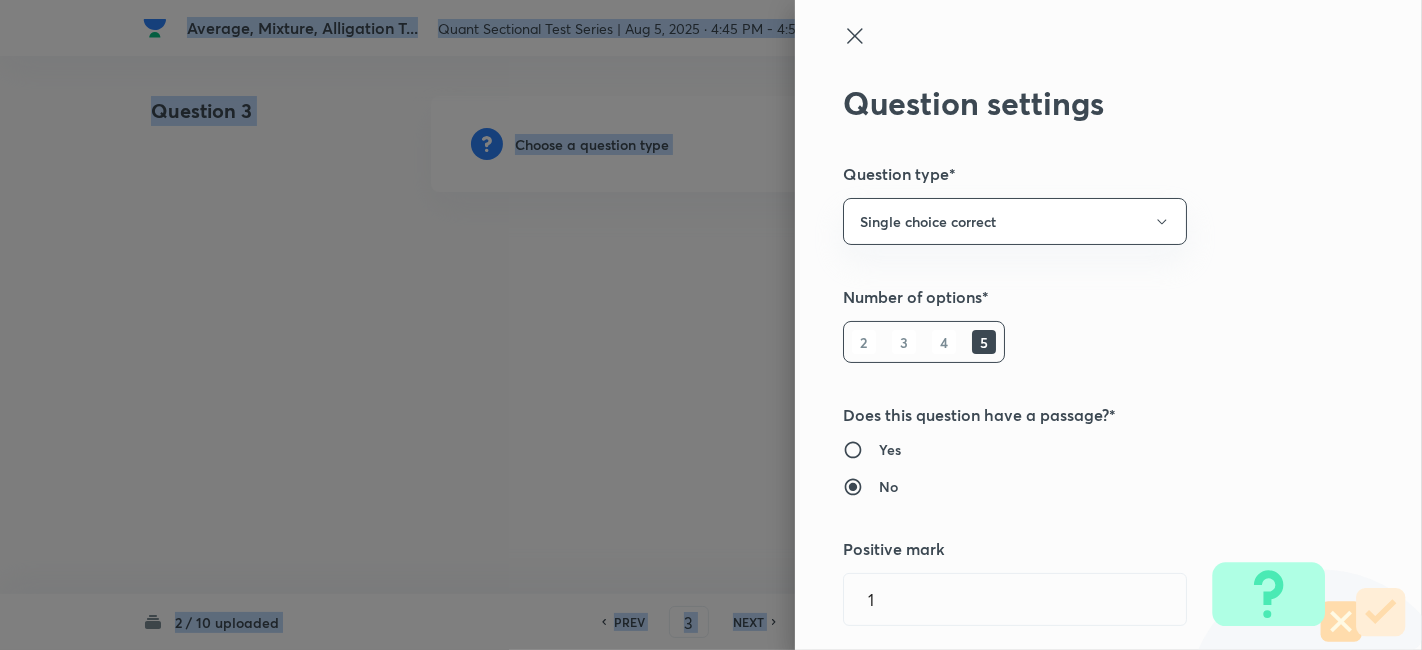 click at bounding box center [711, 325] 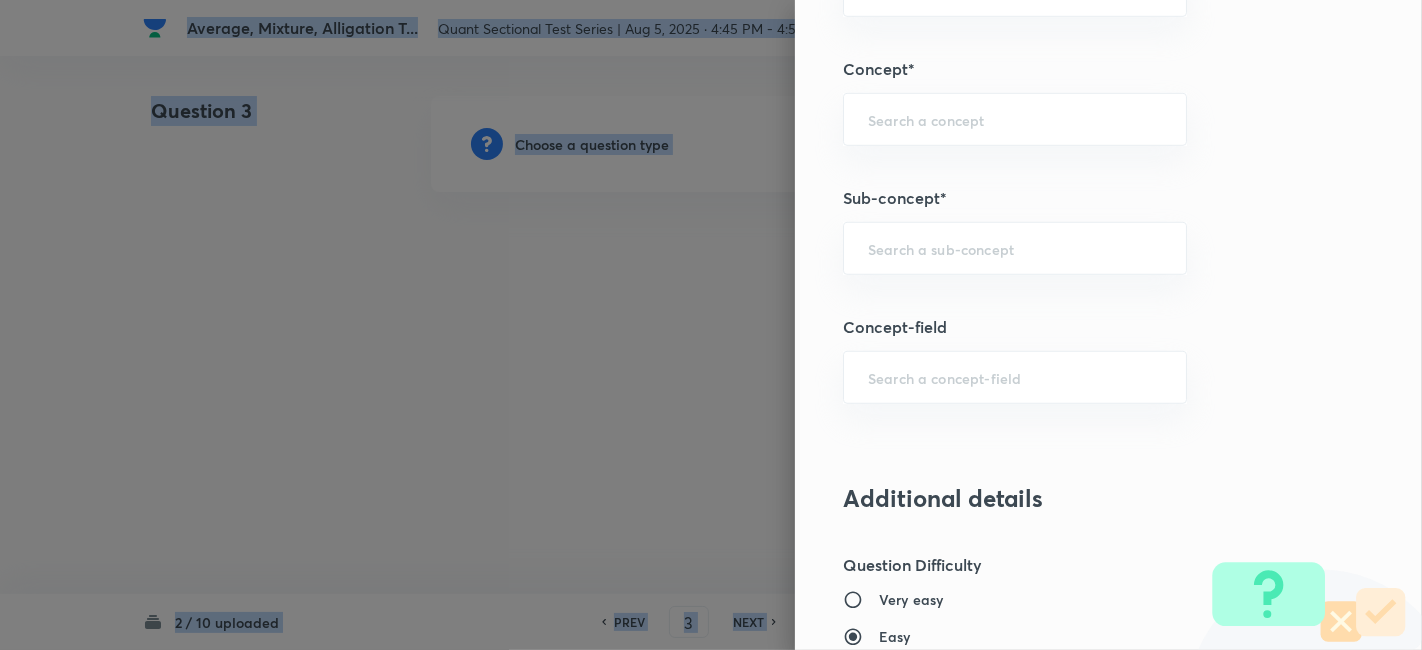 scroll, scrollTop: 1044, scrollLeft: 0, axis: vertical 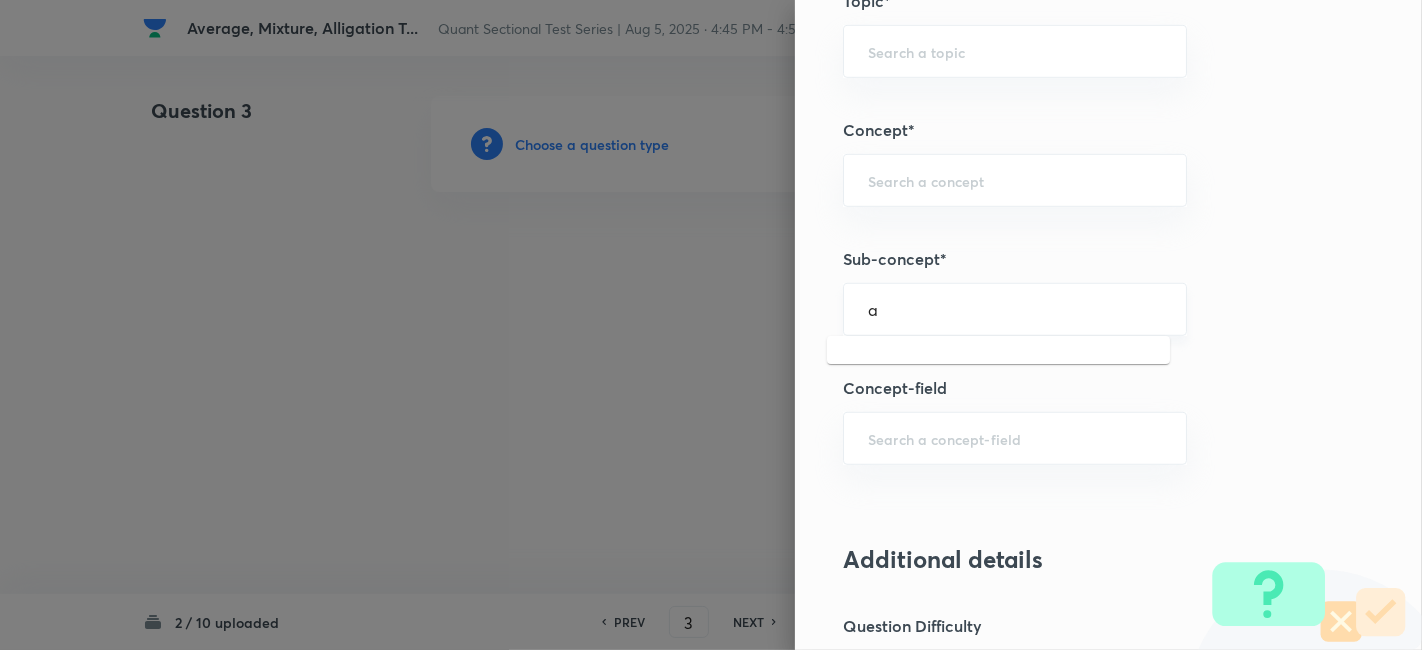click on "a" at bounding box center (1015, 309) 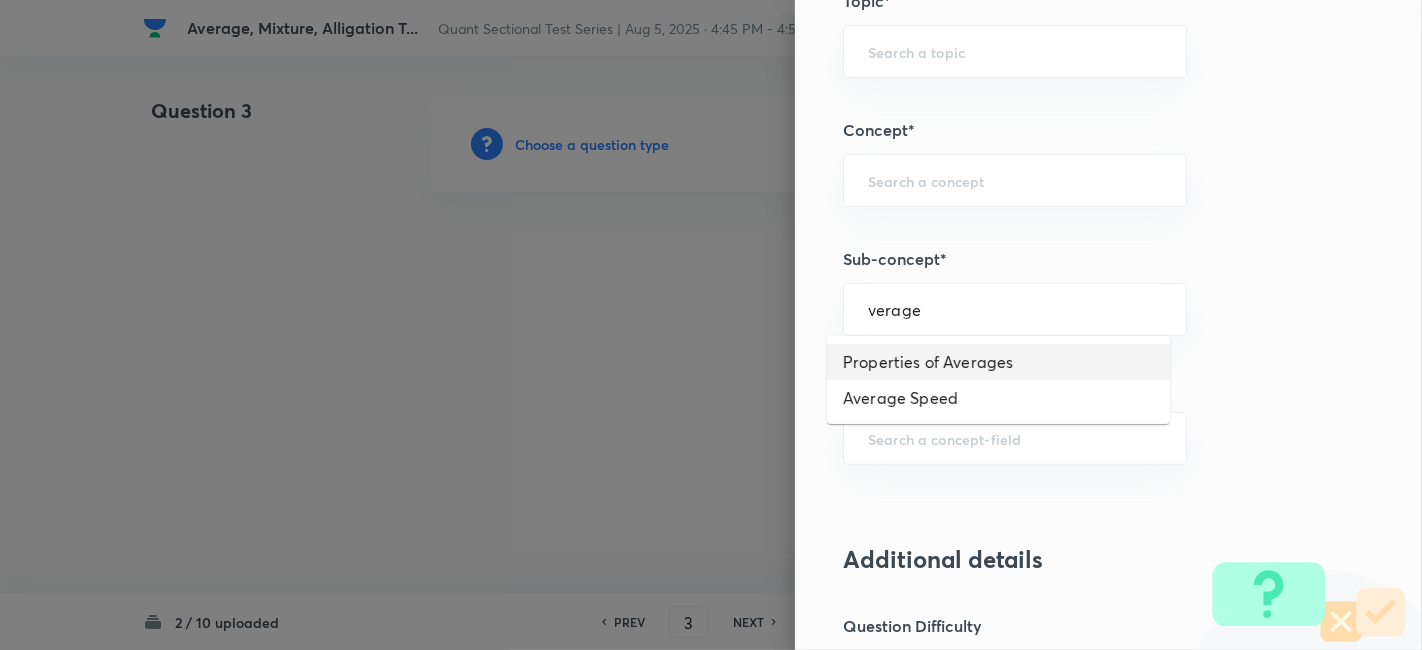 click on "Properties of Averages" at bounding box center [998, 362] 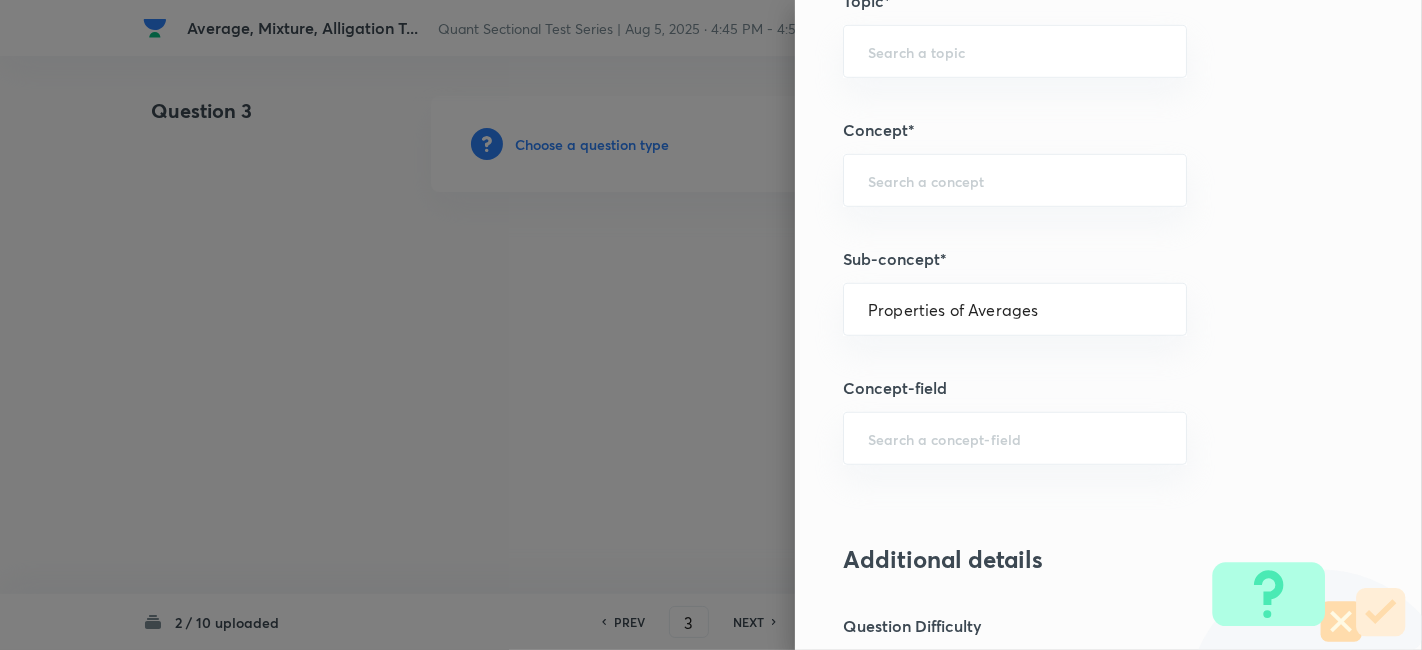 type on "Quantitative Aptitude" 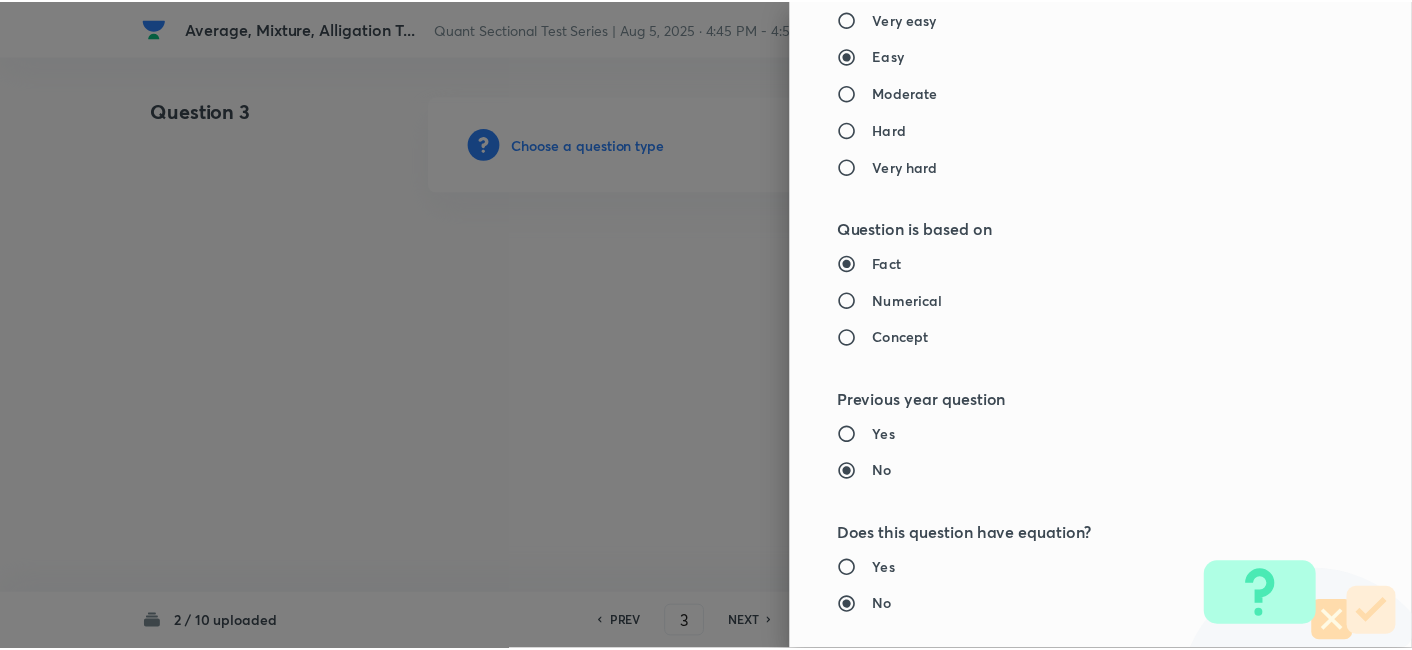 scroll, scrollTop: 2070, scrollLeft: 0, axis: vertical 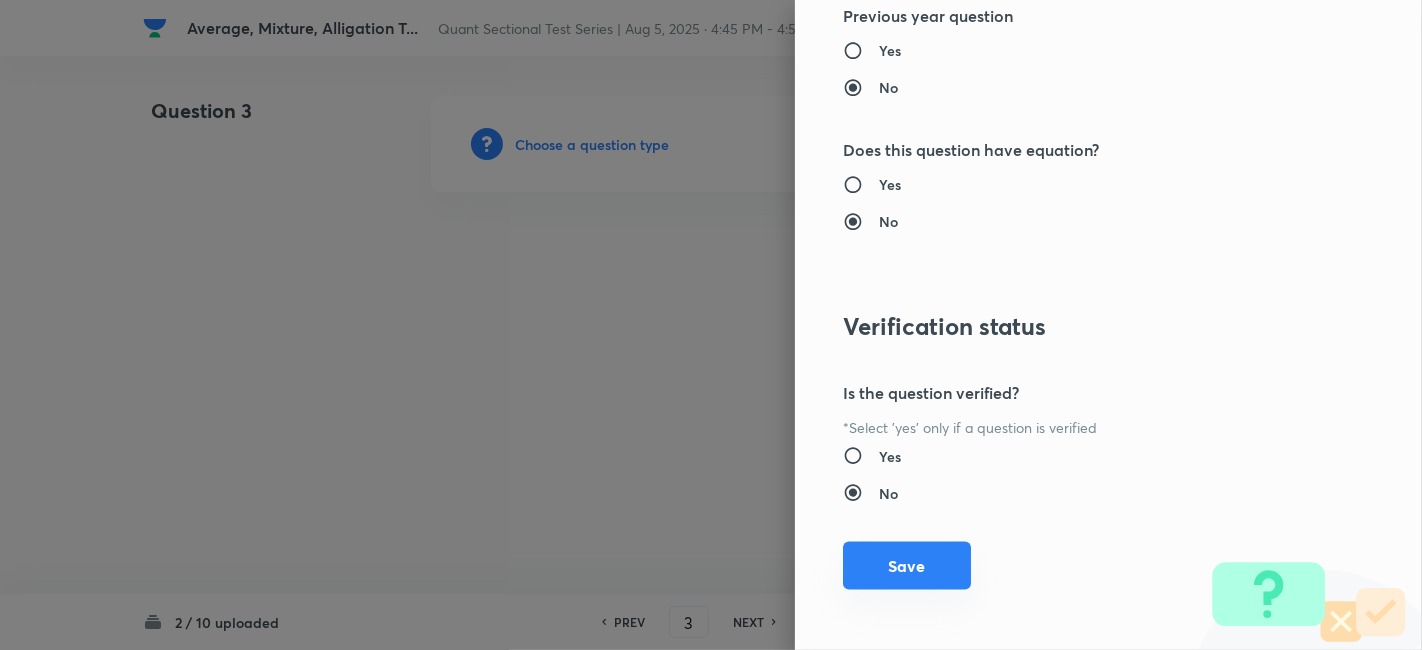 click on "Save" at bounding box center (907, 566) 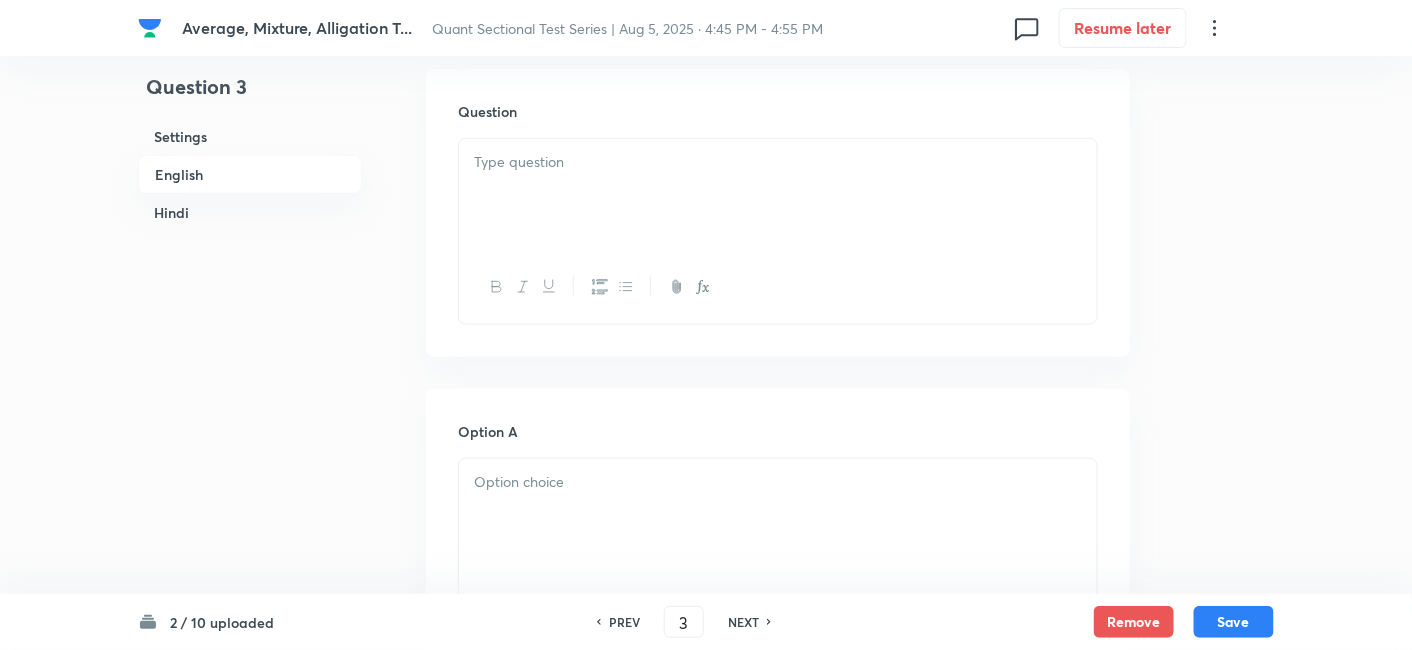 scroll, scrollTop: 582, scrollLeft: 0, axis: vertical 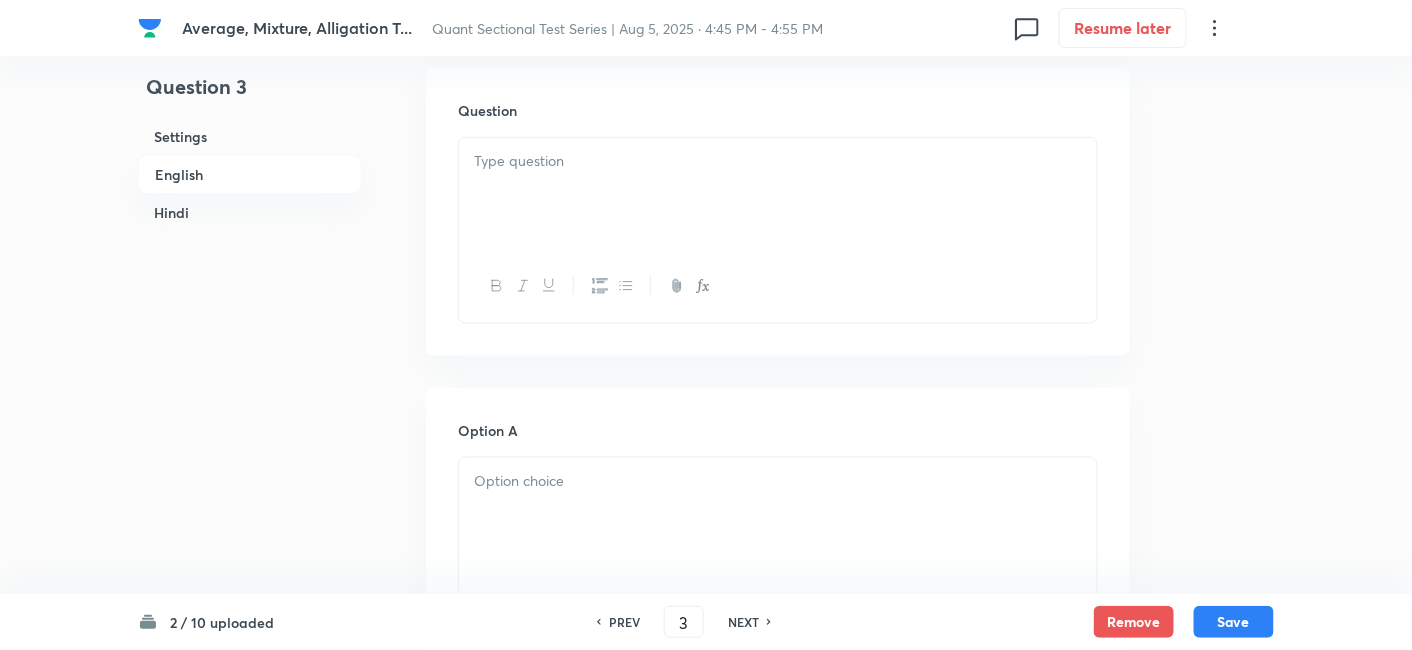 click at bounding box center (778, 194) 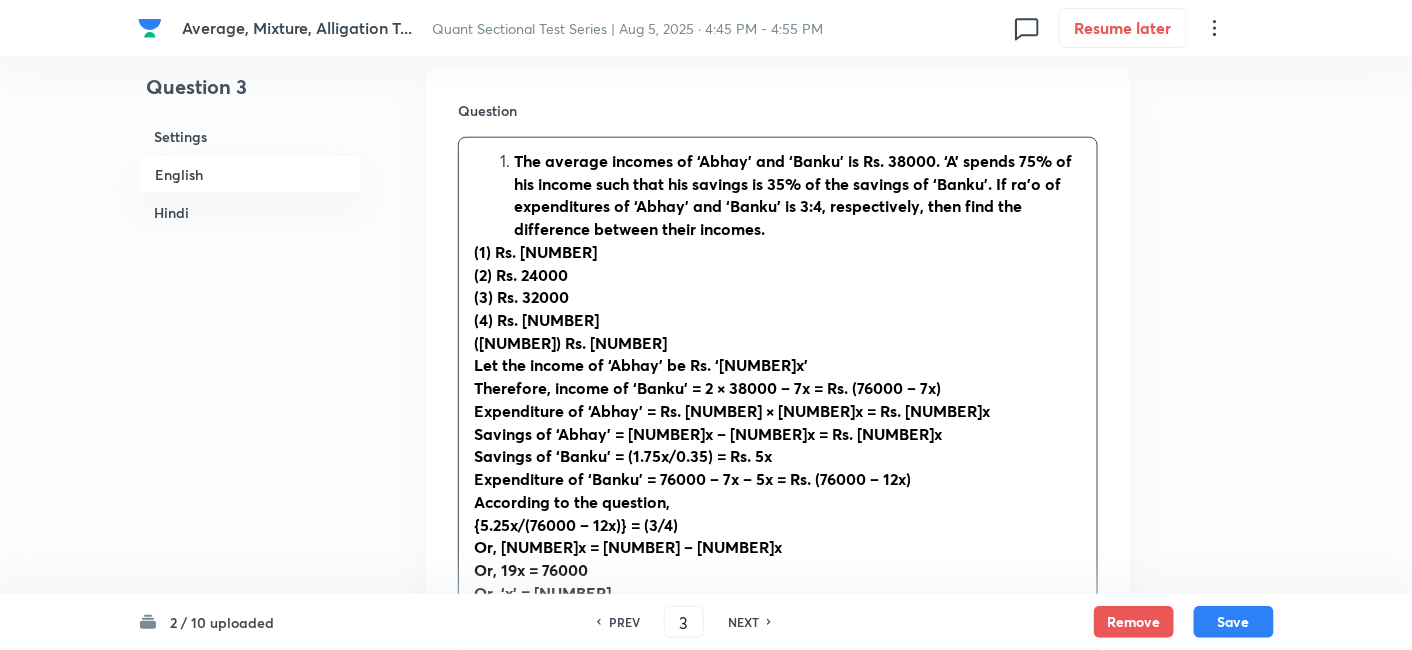 click on "The average incomes of ‘Abhay’ and ‘Banku’ is Rs. 38000. ‘A’ spends 75% of his income such that his savings is 35% of the savings of ‘Banku’. If ra'o of expenditures of ‘Abhay’ and ‘Banku’ is 3:4, respectively, then find the difference between their incomes." at bounding box center (798, 195) 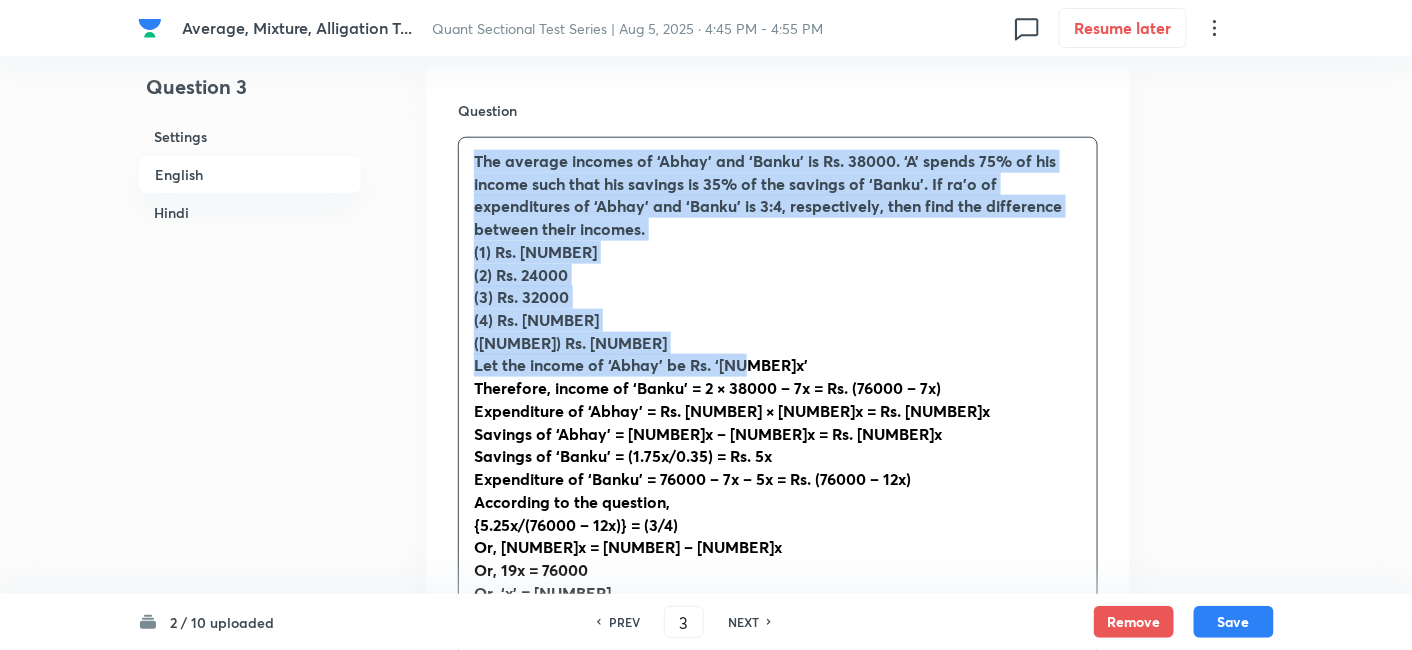 drag, startPoint x: 461, startPoint y: 161, endPoint x: 797, endPoint y: 344, distance: 382.60294 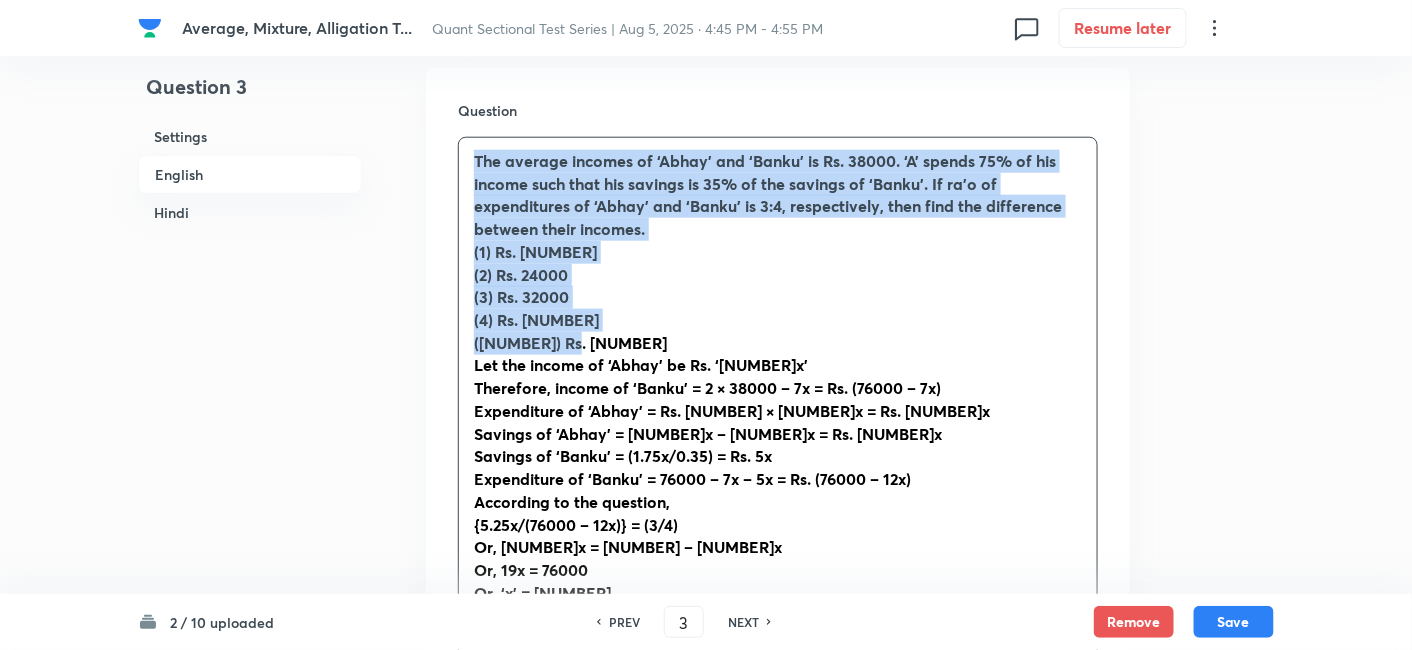 click on "The average incomes of ‘Abhay’ and ‘Banku’ is Rs. 38000. ‘A’ spends 75% of his income such that his savings is 35% of the savings of ‘Banku’. If ra'o of expenditures of ‘Abhay’ and ‘Banku’ is 3:4, respectively, then find the difference between their incomes." at bounding box center [768, 194] 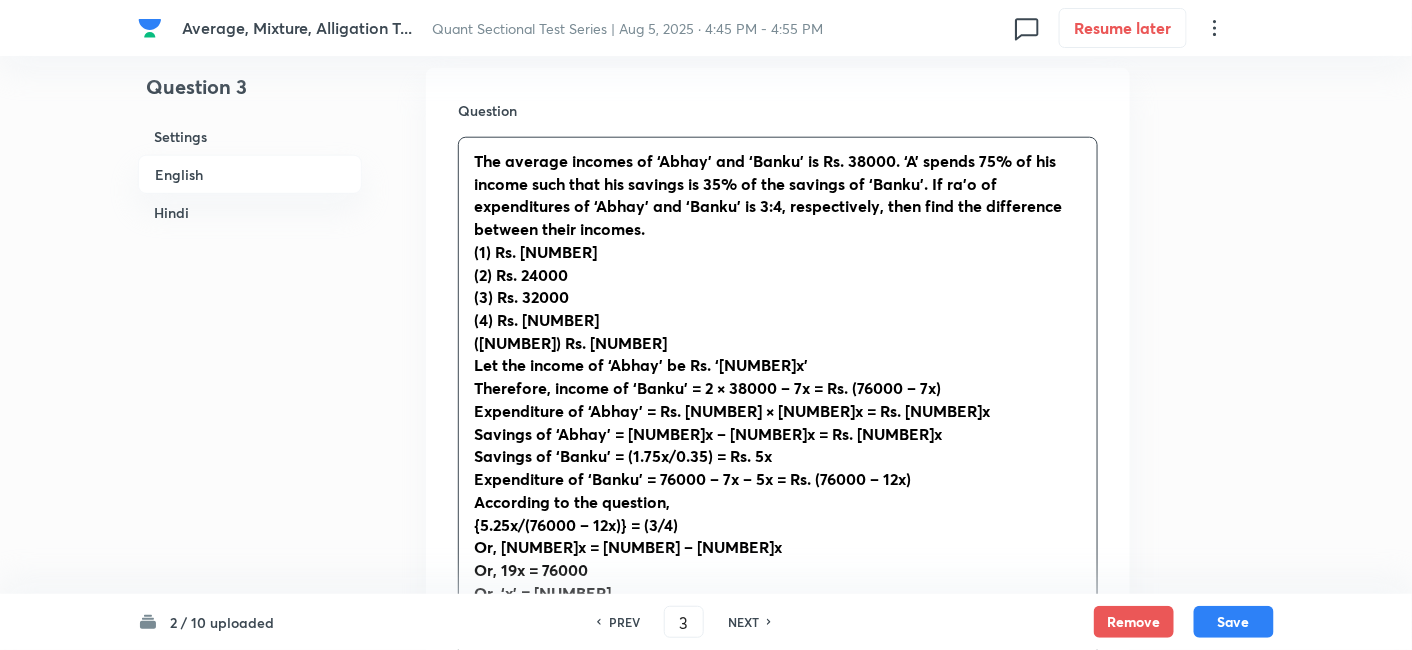 type 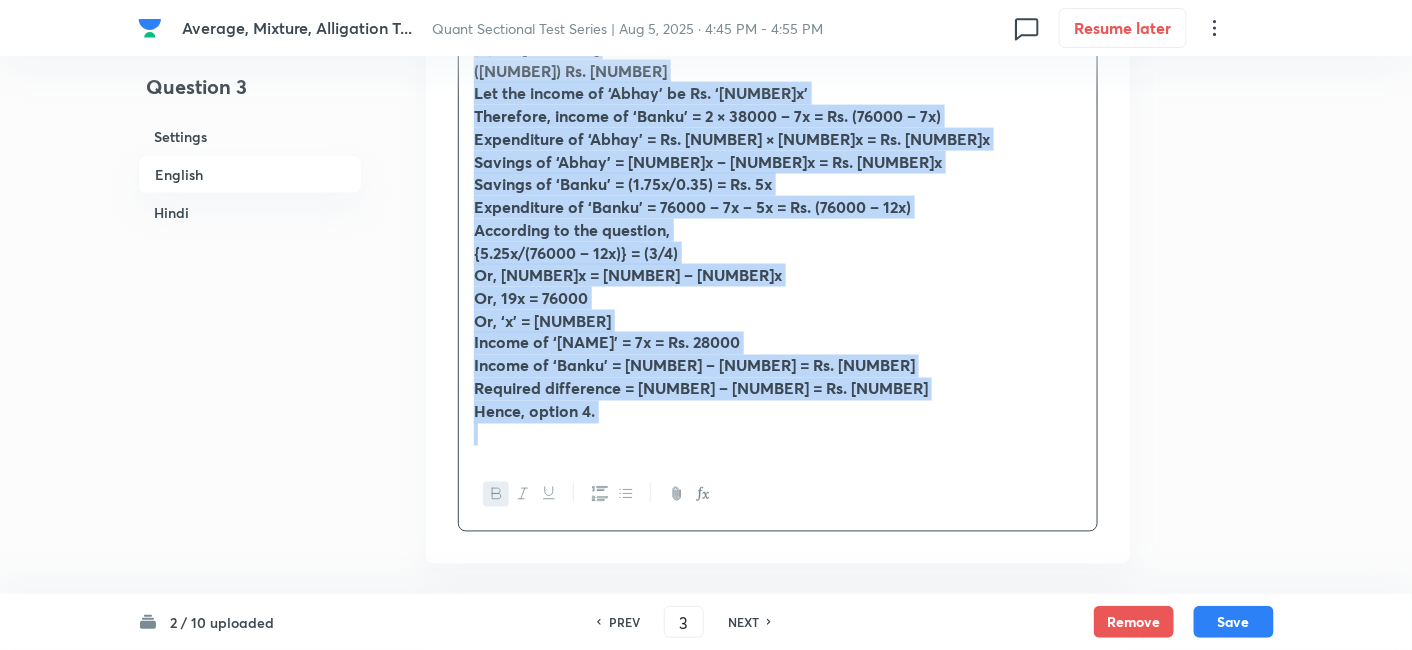 scroll, scrollTop: 864, scrollLeft: 0, axis: vertical 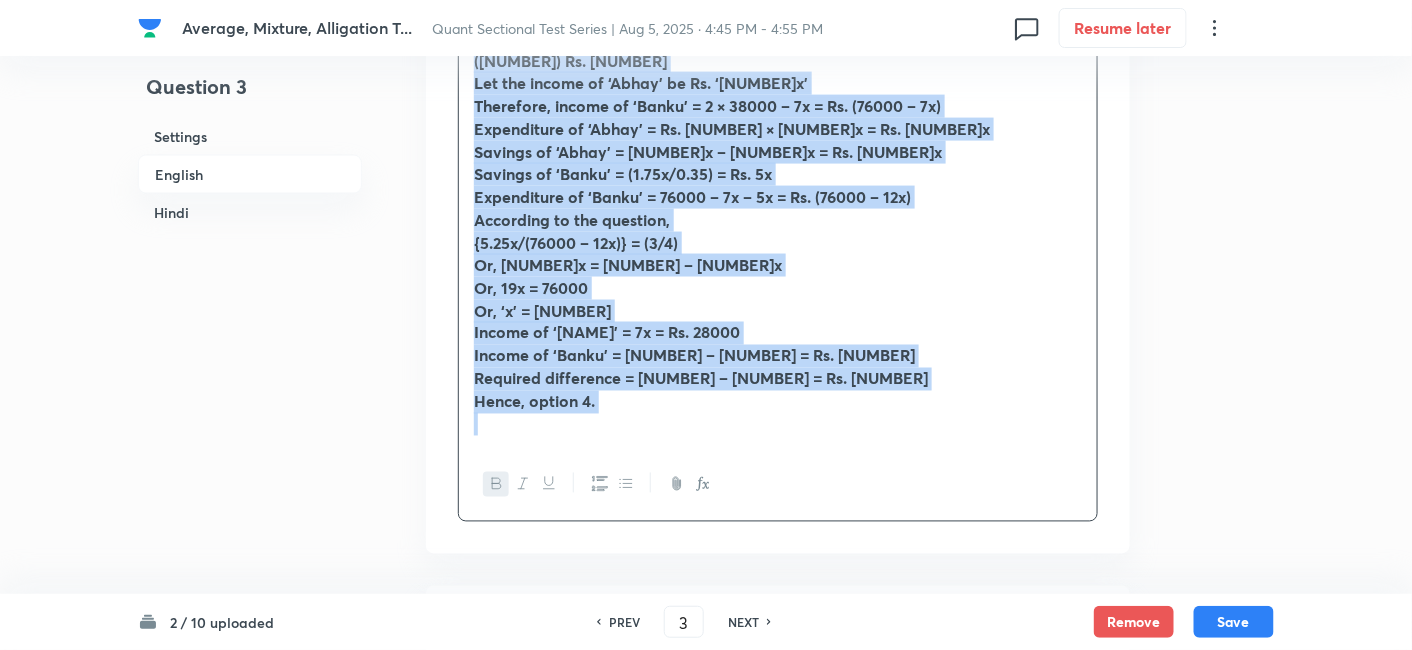drag, startPoint x: 469, startPoint y: 89, endPoint x: 824, endPoint y: 521, distance: 559.15027 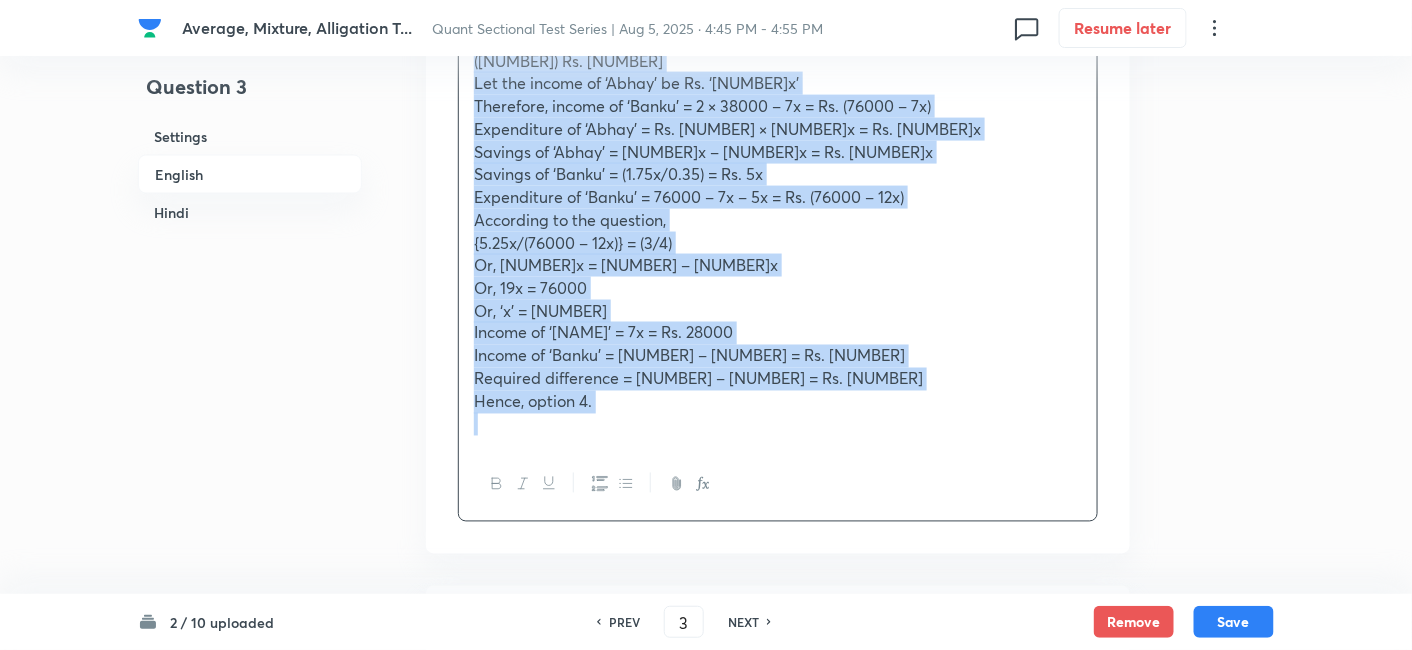copy on "The average incomes of ‘[NAME]’ and ‘[NAME]’ is Rs. 38000. ‘[NAME]’ spends 75% of his income such that his savings is 35% of the savings of ‘[NAME]’. If ratio of expenditures of ‘[NAME]’ and ‘[NAME]’ is 3:4, respectively, then find the difference between their incomes. (1) Rs. 18000 (2) Rs. 24000 (3) Rs. 32000 (4) Rs. 20000 (5) Rs. 25000 Let the income of ‘[NAME]’ be Rs. ‘7x’ Therefore, income of ‘[NAME]’ = 2 × 38000 – 7x = Rs. (76000 – 7x) Expenditure of ‘[NAME]’ = Rs. 0.75 × 7x = Rs. 5.25x Savings of ‘[NAME]’ = 7x – 5.25x = Rs. 1.75x Savings of ‘[NAME]’ = (1.75x/0.35) = Rs. 5x Expenditure of ‘[NAME]’ = 76000 – 7x – 5x = Rs. (76000 – 12x) According to the question, {5.25x/(76000 – 12x)} = (3/4) Or, 7x = 76000 – 12x Or, 19x = 76000 Or, ‘x’ = 4000 Income of ‘[NAME]’ = 7x = Rs. 28000 Income of ‘[NAME]’ = 76000 – 28000 = Rs. 48000 Required difference = 48000 – 28000 = Rs. 20000 Hence, option 4." 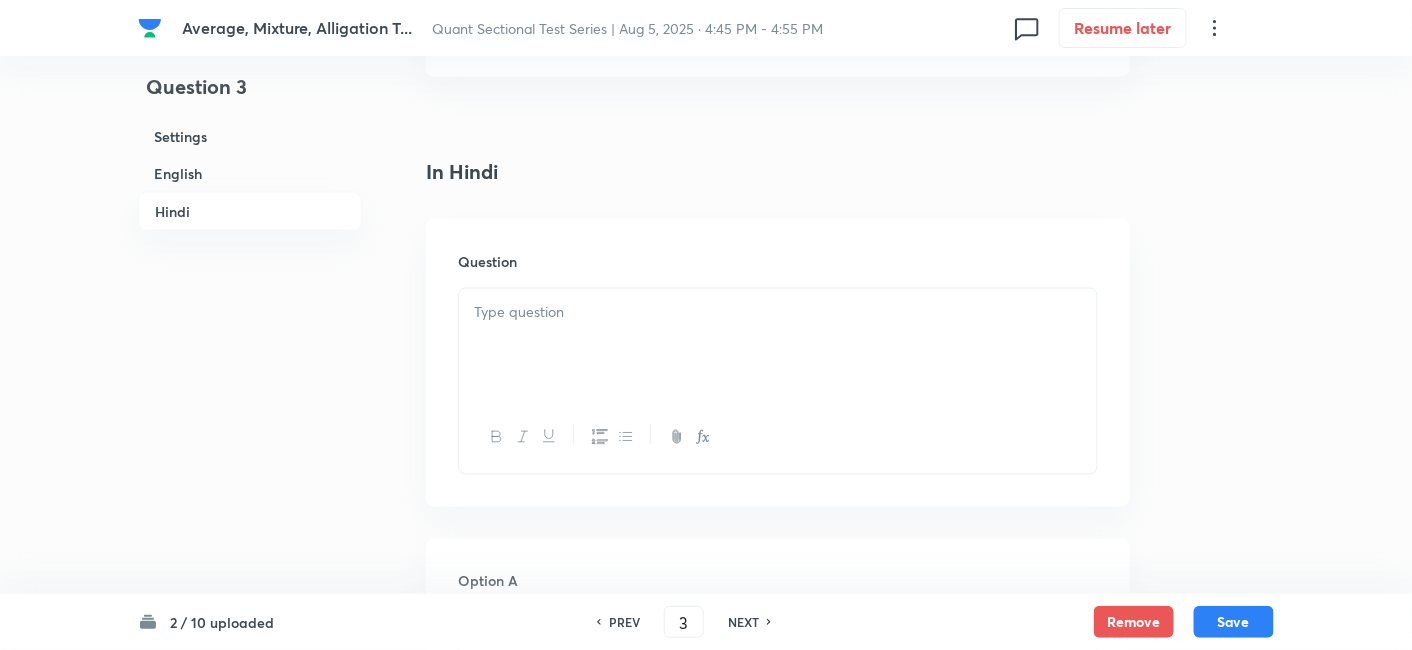 scroll, scrollTop: 3368, scrollLeft: 0, axis: vertical 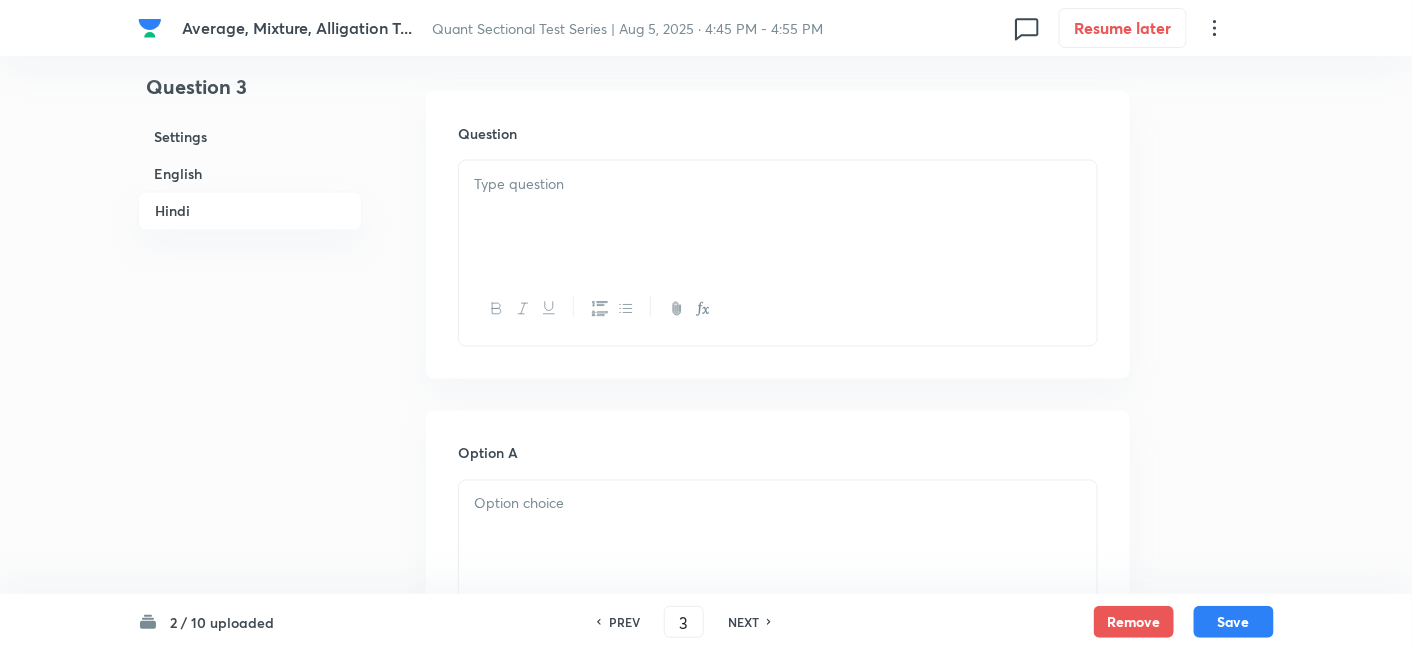 click at bounding box center [778, 217] 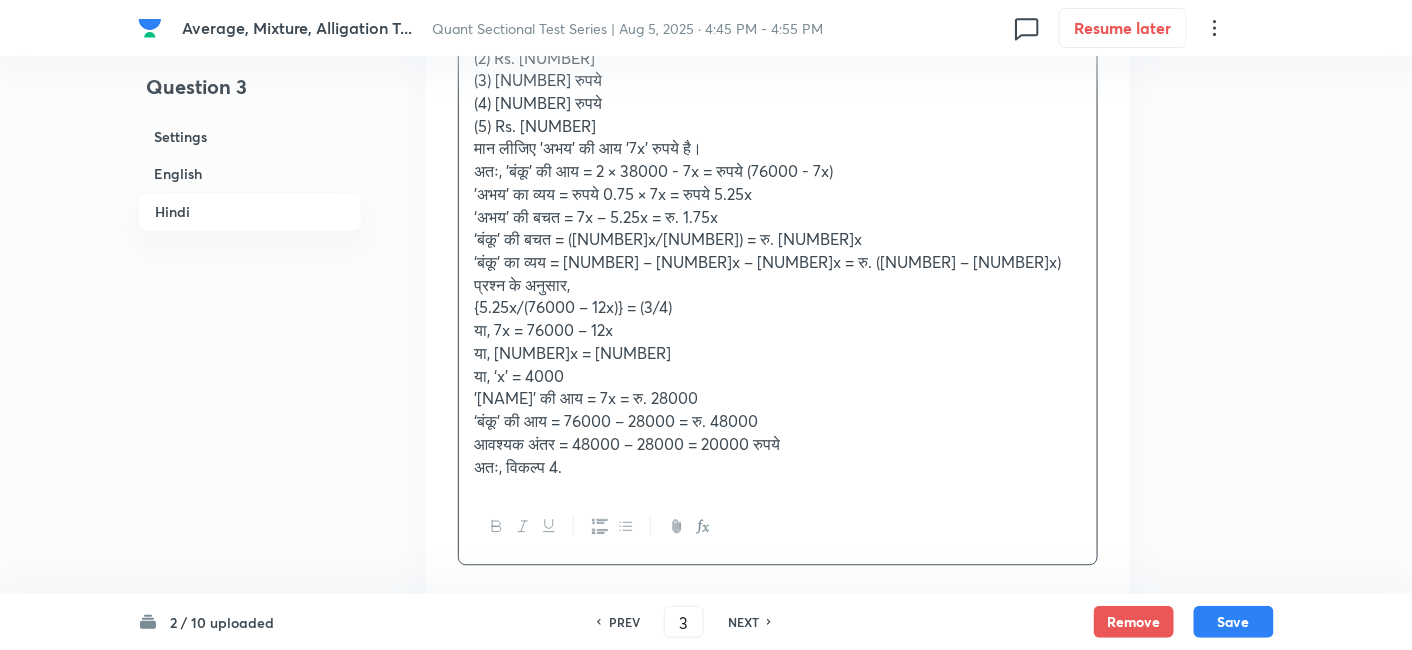 scroll, scrollTop: 3586, scrollLeft: 0, axis: vertical 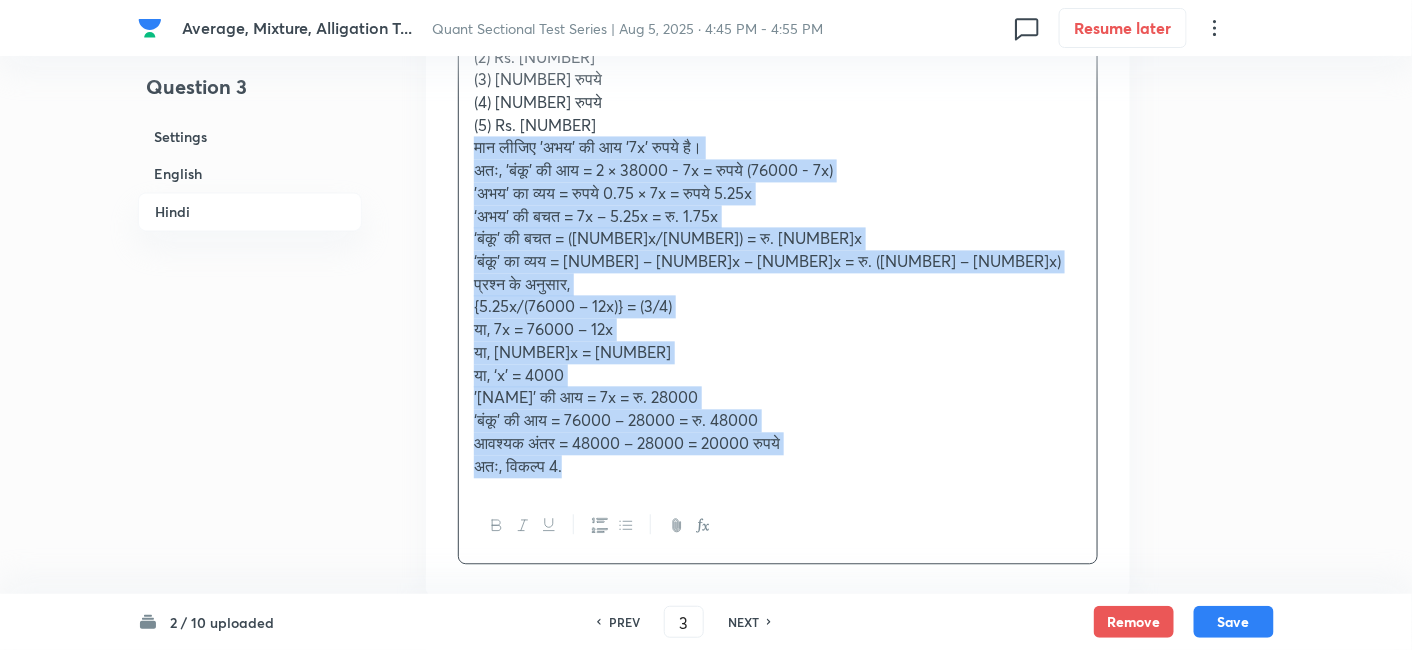 drag, startPoint x: 460, startPoint y: 137, endPoint x: 725, endPoint y: 524, distance: 469.0352 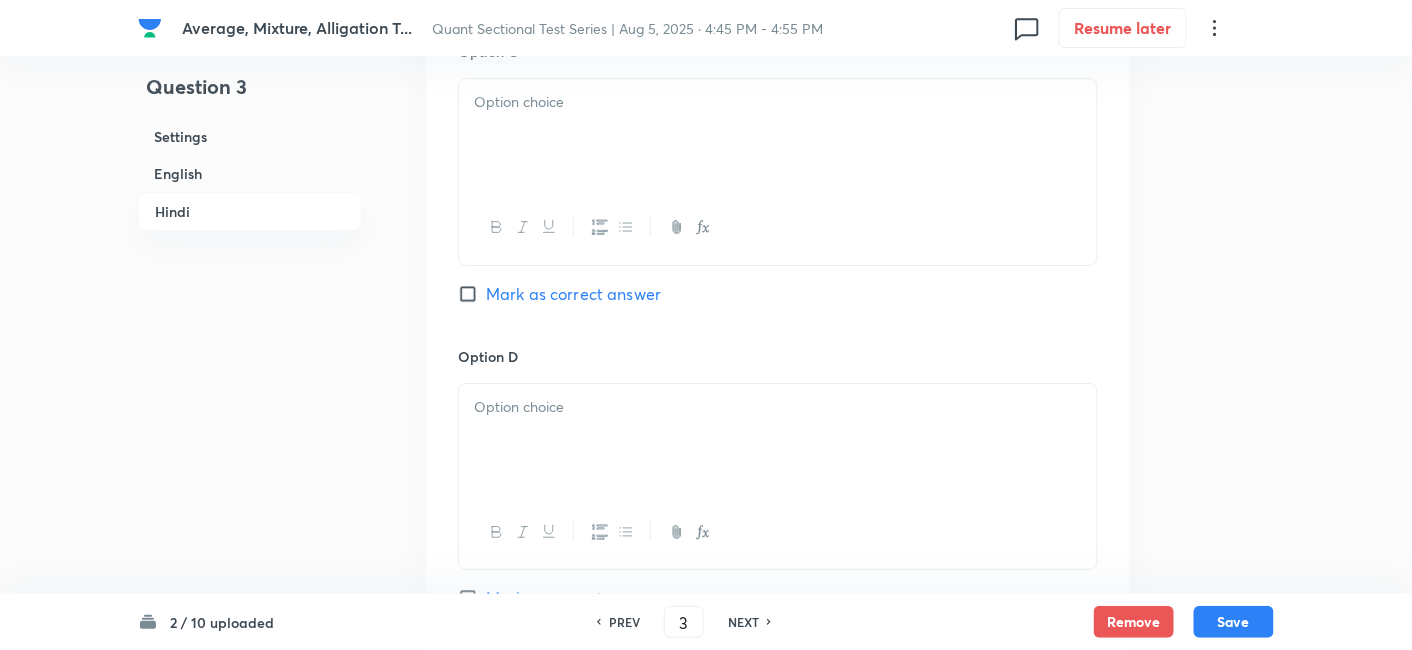 scroll, scrollTop: 5281, scrollLeft: 0, axis: vertical 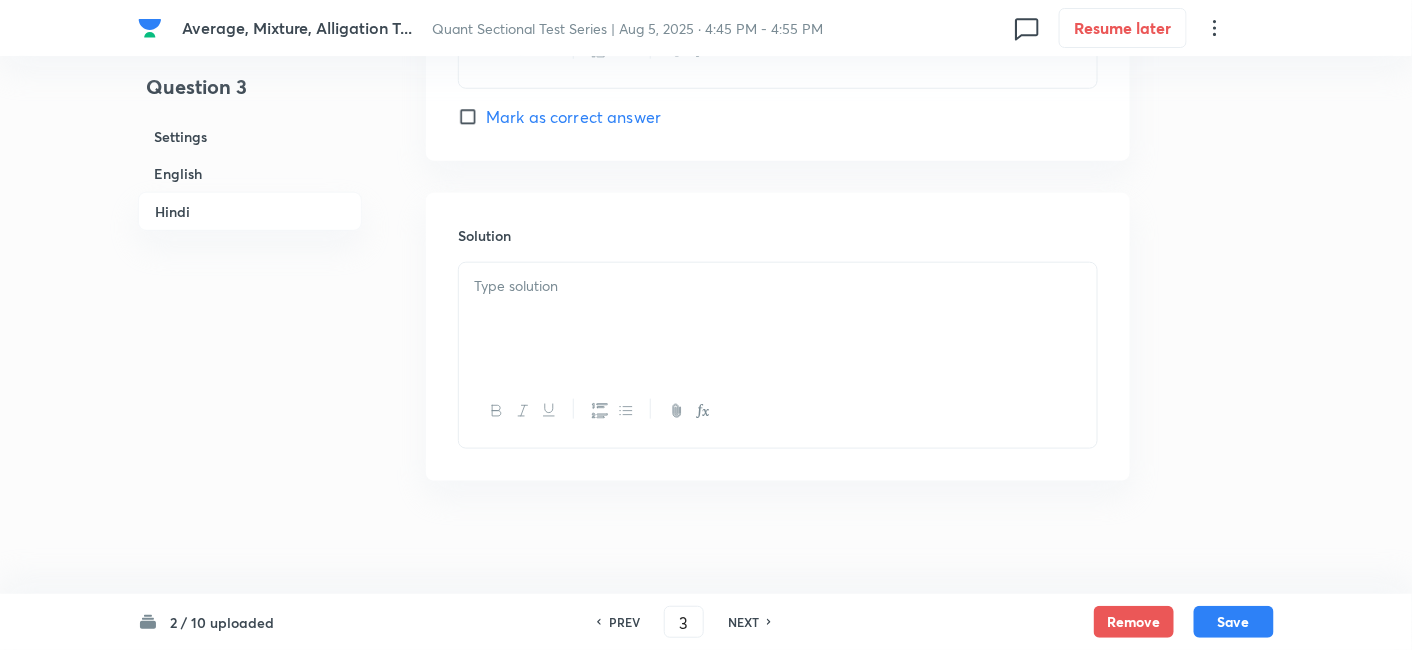 click at bounding box center [778, 411] 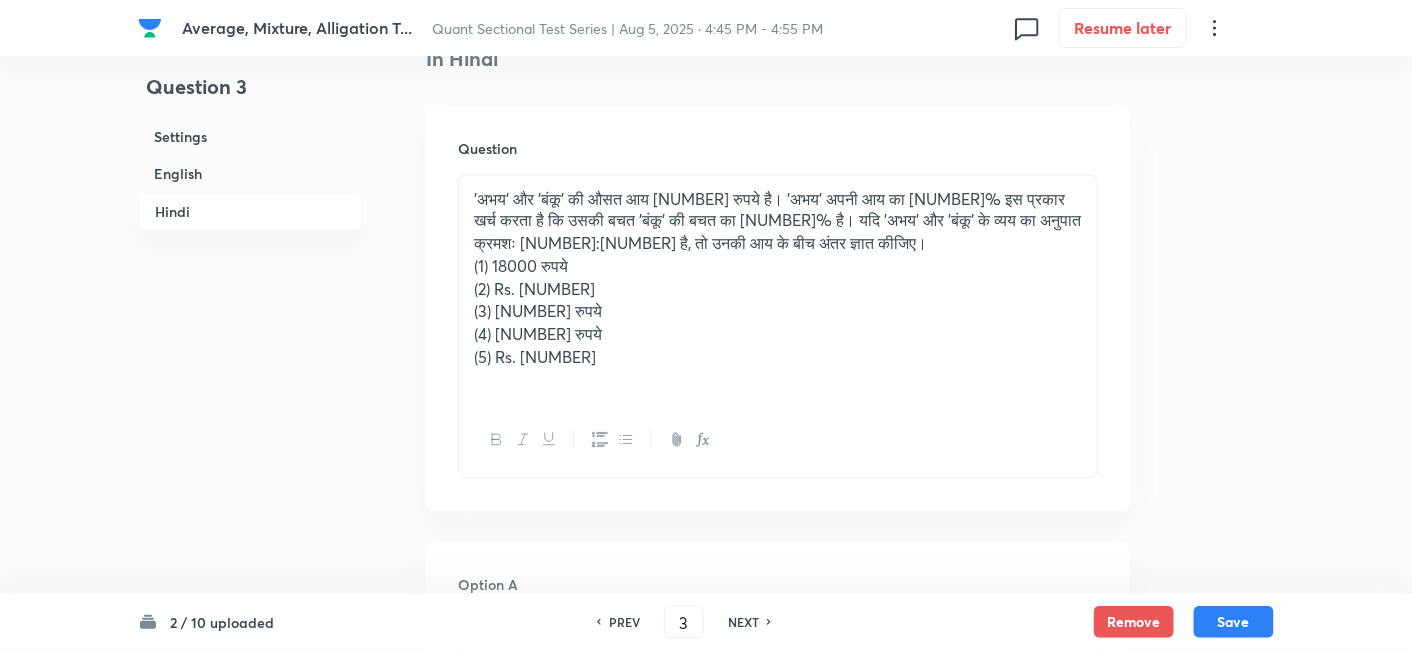 scroll, scrollTop: 3348, scrollLeft: 0, axis: vertical 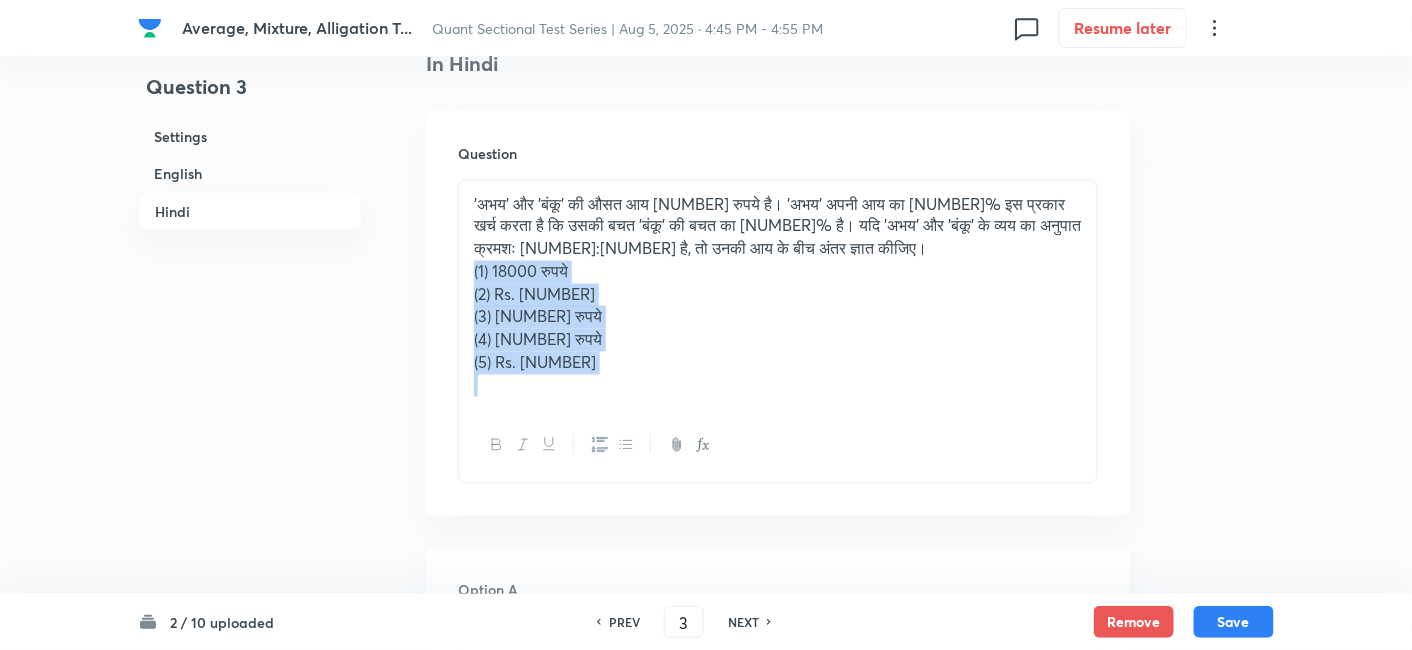 drag, startPoint x: 470, startPoint y: 272, endPoint x: 702, endPoint y: 464, distance: 301.14447 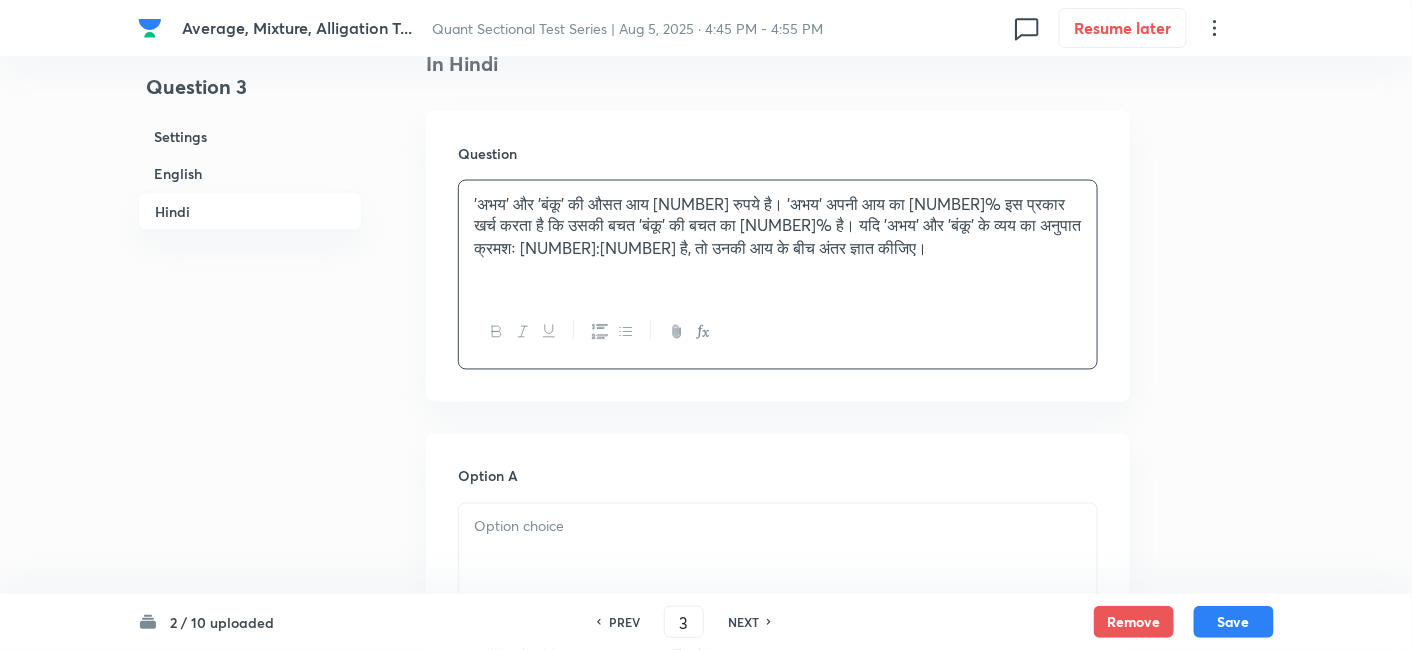 scroll, scrollTop: 3569, scrollLeft: 0, axis: vertical 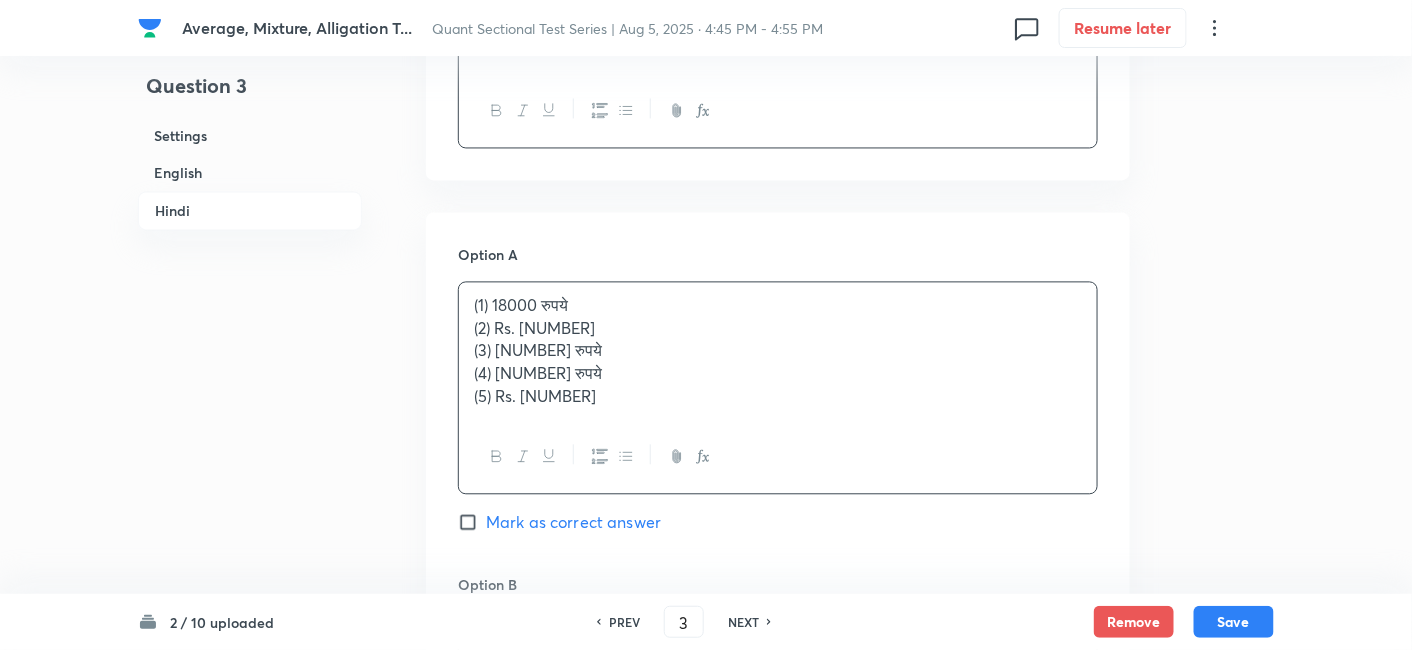 click on "(1) 18000 रुपये (2) 24000 रुपये (3) 32000 रुपये (4) 20000 रुपये (5) 25000 रुपये" at bounding box center [778, 352] 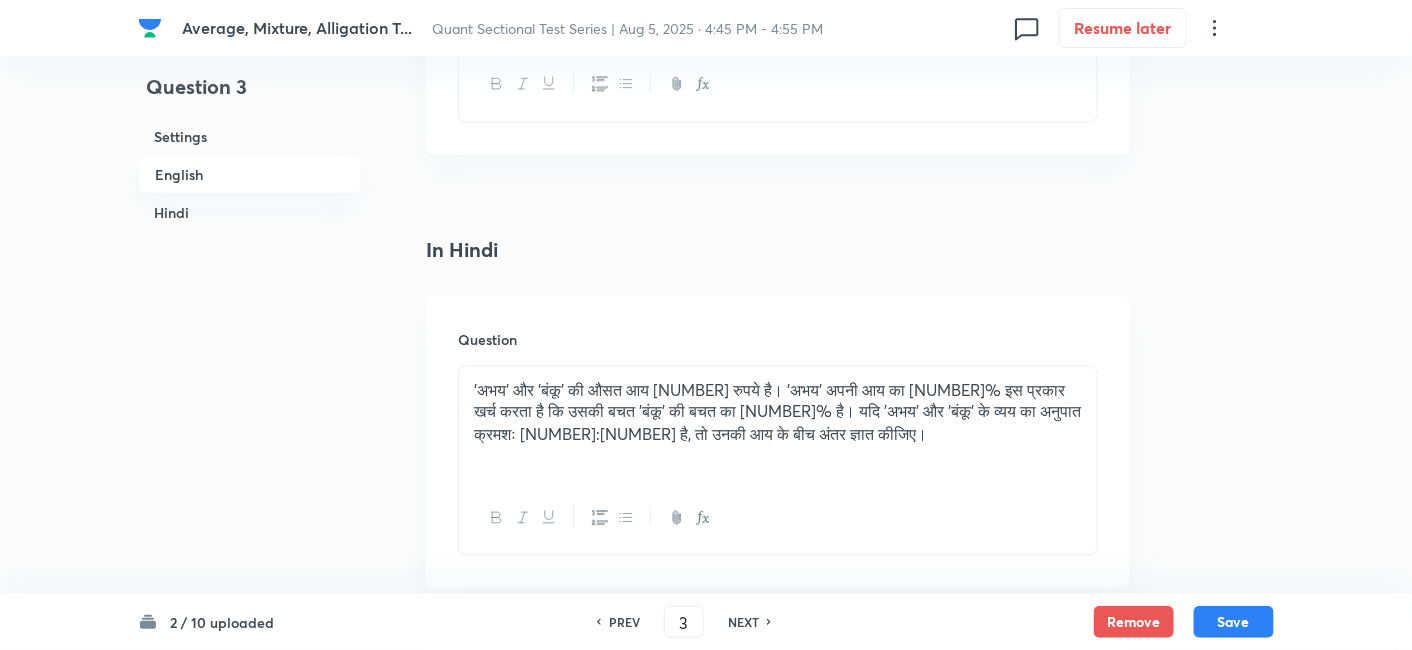 scroll, scrollTop: 3164, scrollLeft: 0, axis: vertical 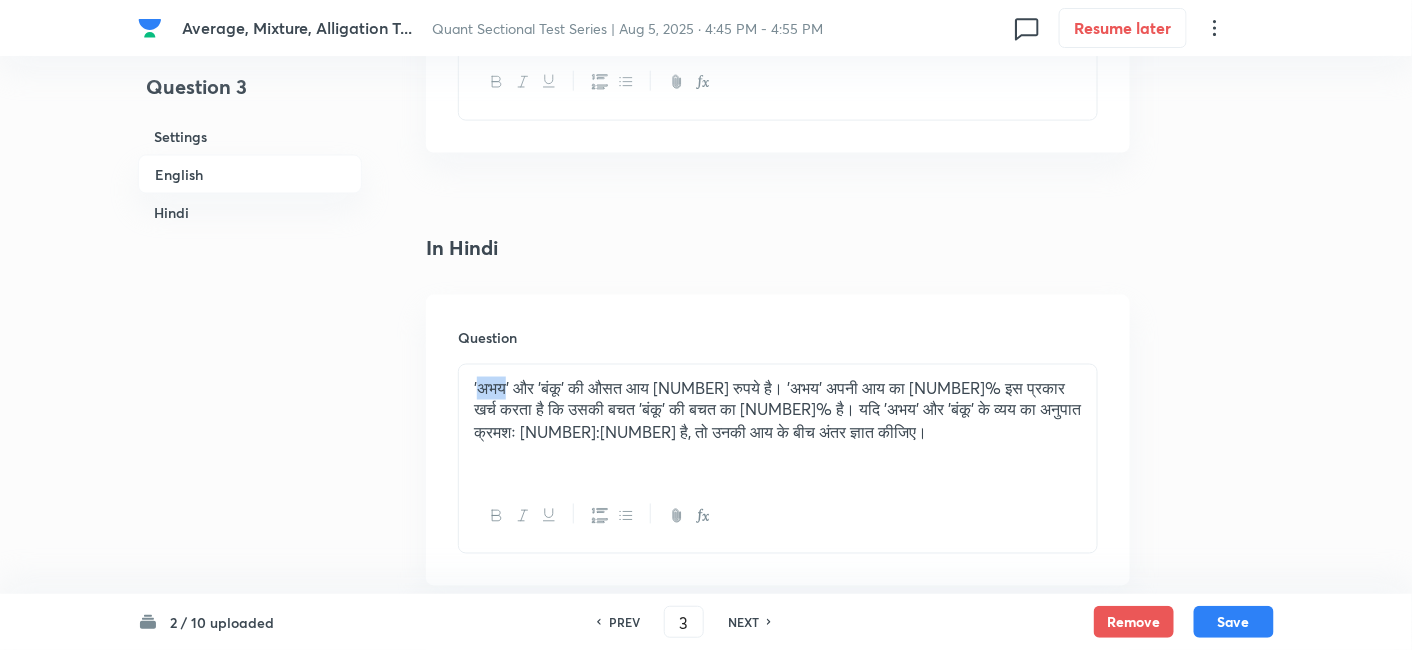 drag, startPoint x: 509, startPoint y: 387, endPoint x: 482, endPoint y: 390, distance: 27.166155 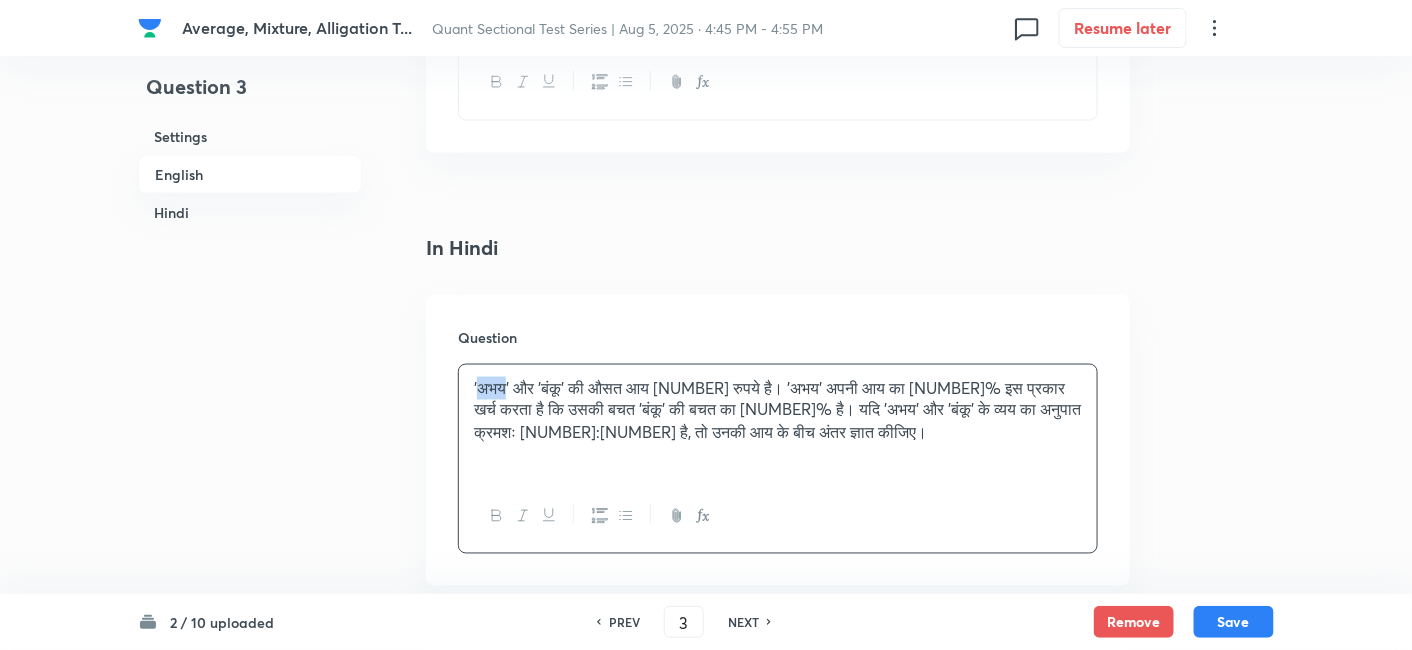 copy on "अभय" 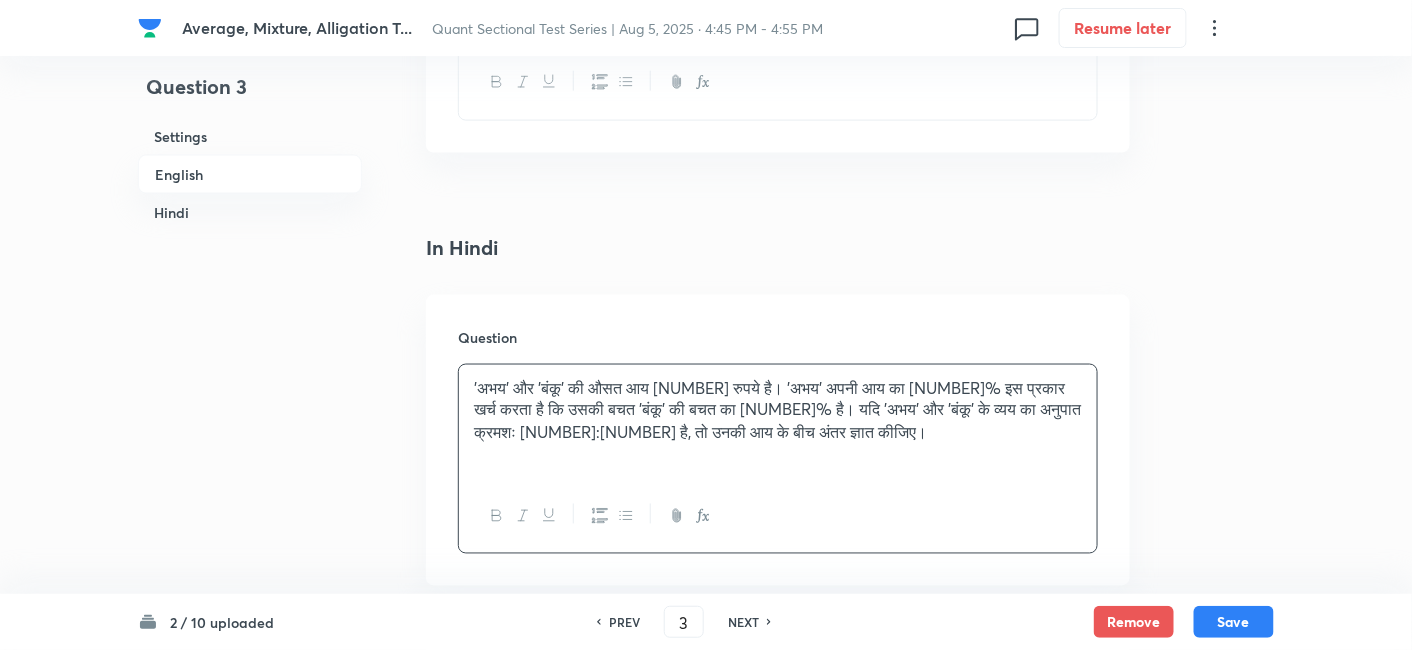 click on "'अभय' और 'बंकू' की औसत आय [NUMBER] रुपये है। 'अभय' अपनी आय का [NUMBER]% इस प्रकार खर्च करता है कि उसकी बचत 'बंकू' की बचत का [NUMBER]% है। यदि 'अभय' और 'बंकू' के व्यय का अनुपात क्रमशः [NUMBER]:[NUMBER] है, तो उनकी आय के बीच अंतर ज्ञात कीजिए।" at bounding box center (778, 411) 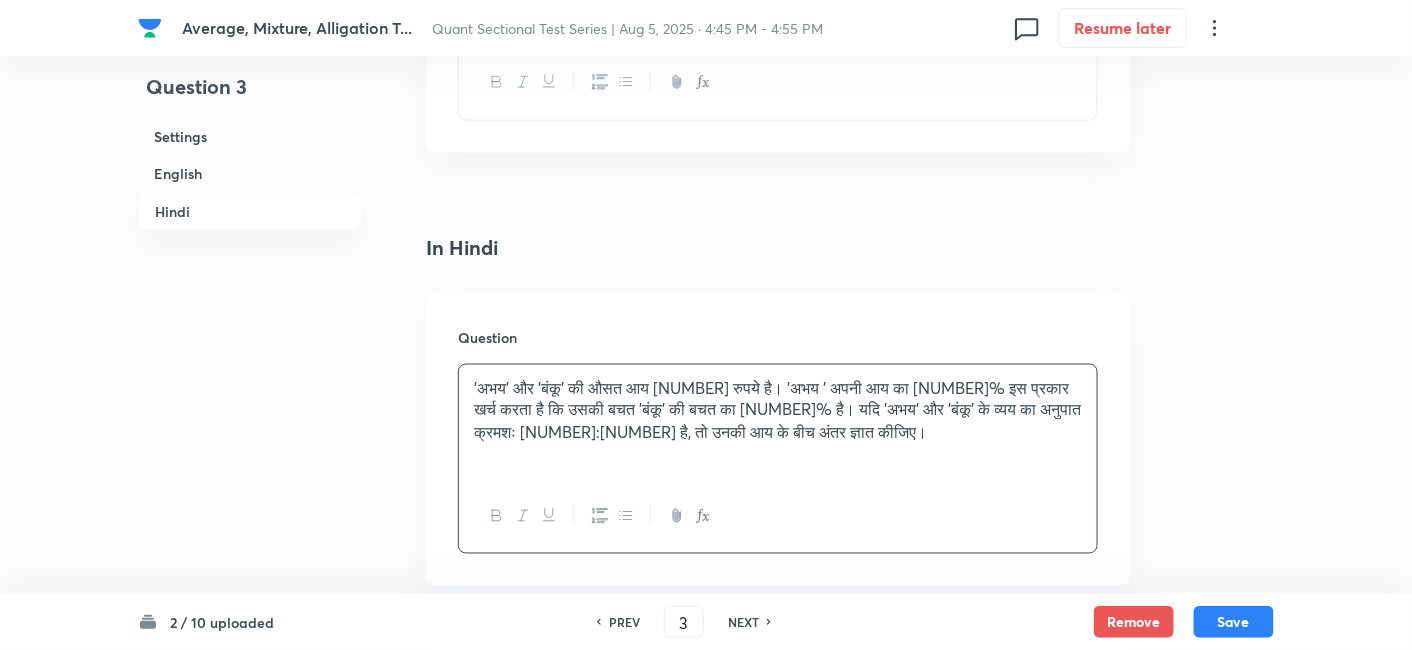scroll, scrollTop: 3666, scrollLeft: 0, axis: vertical 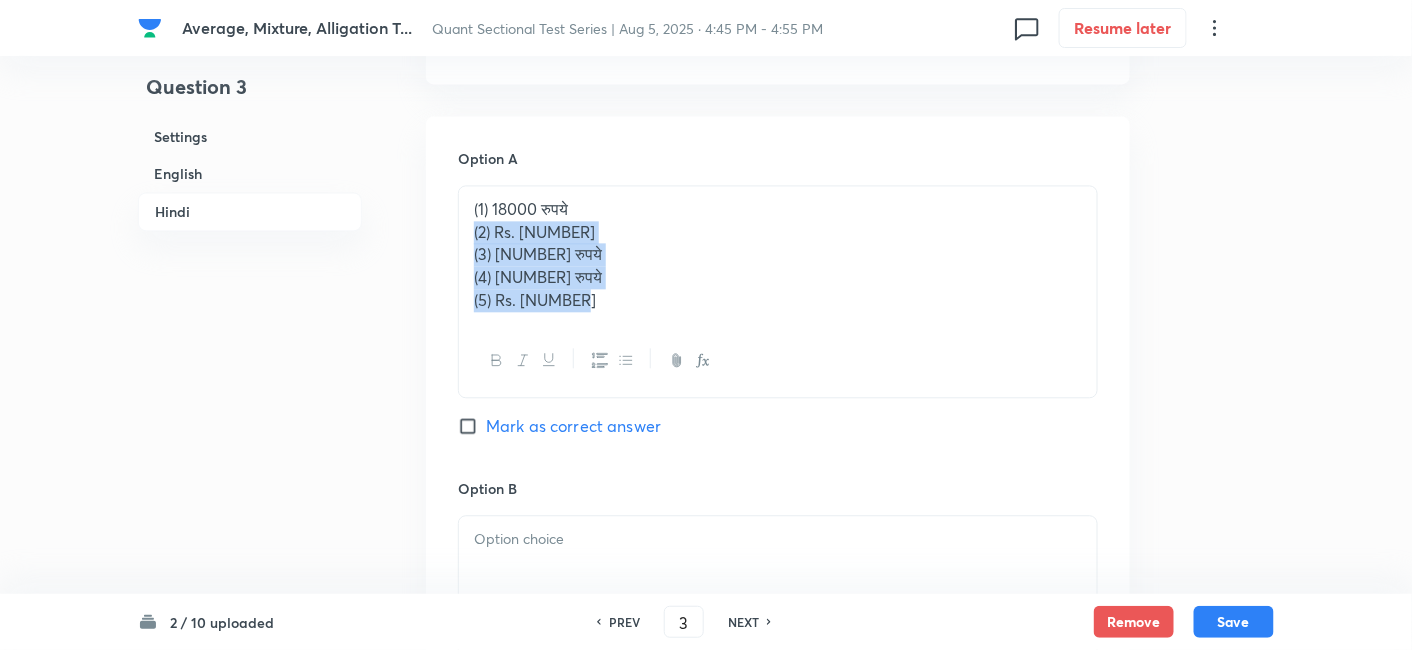drag, startPoint x: 465, startPoint y: 226, endPoint x: 729, endPoint y: 383, distance: 307.1563 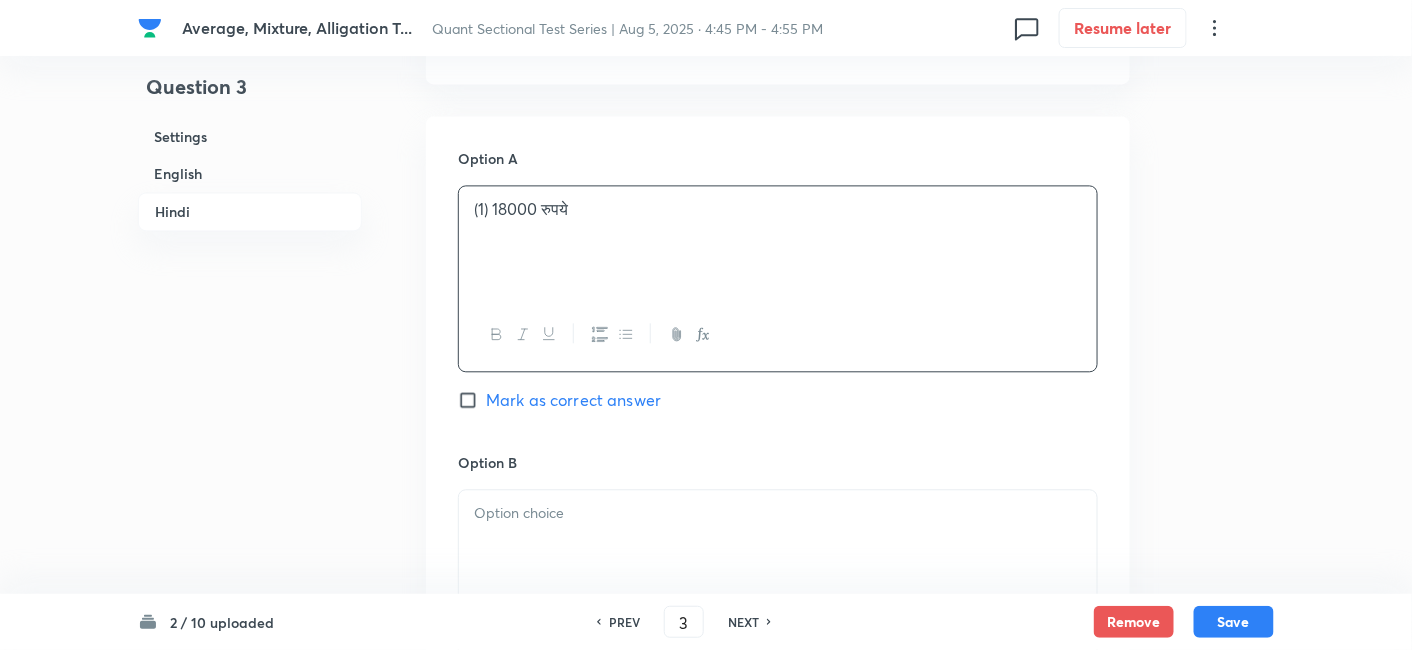 scroll, scrollTop: 3935, scrollLeft: 0, axis: vertical 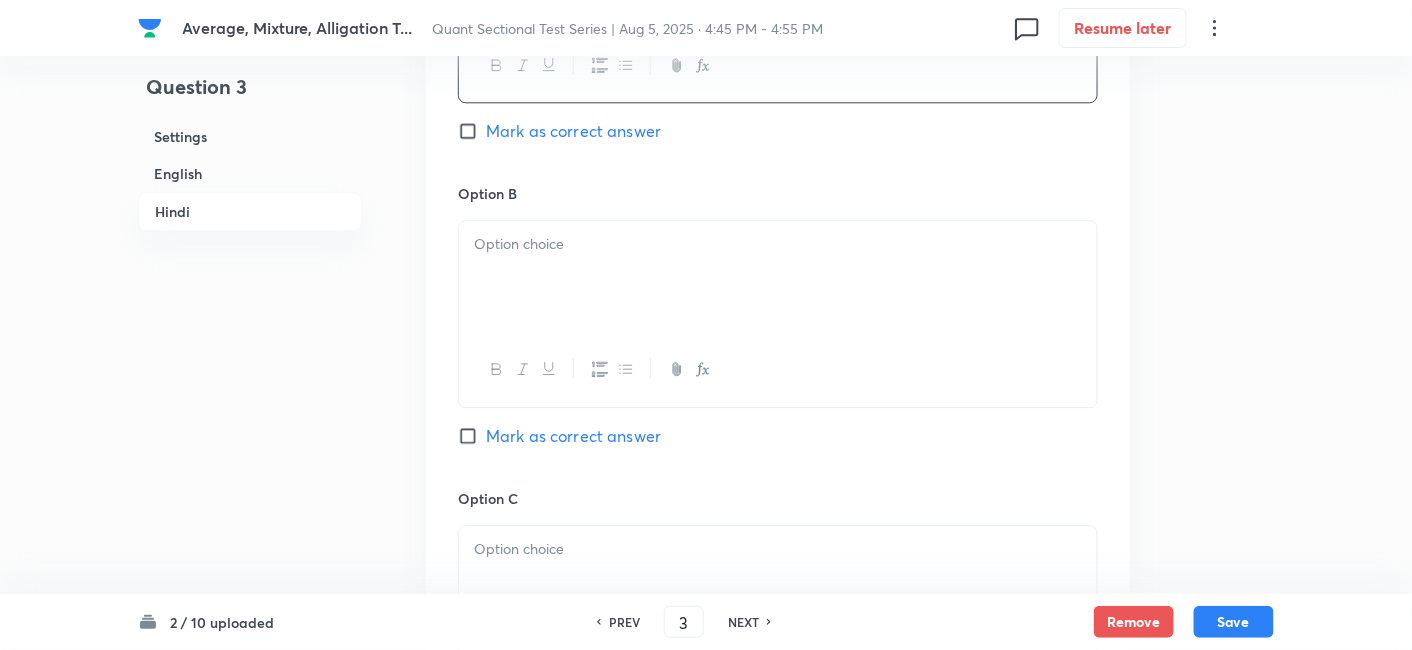 click at bounding box center (778, 277) 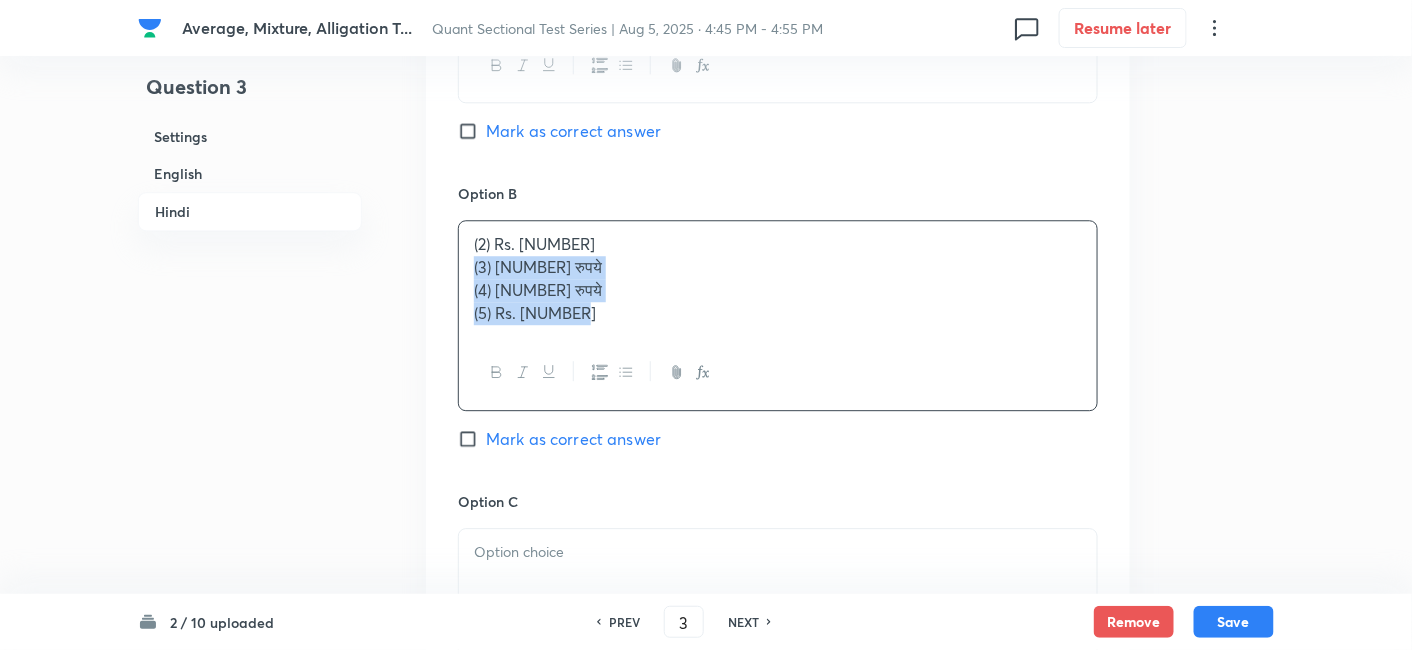 drag, startPoint x: 462, startPoint y: 265, endPoint x: 686, endPoint y: 349, distance: 239.2321 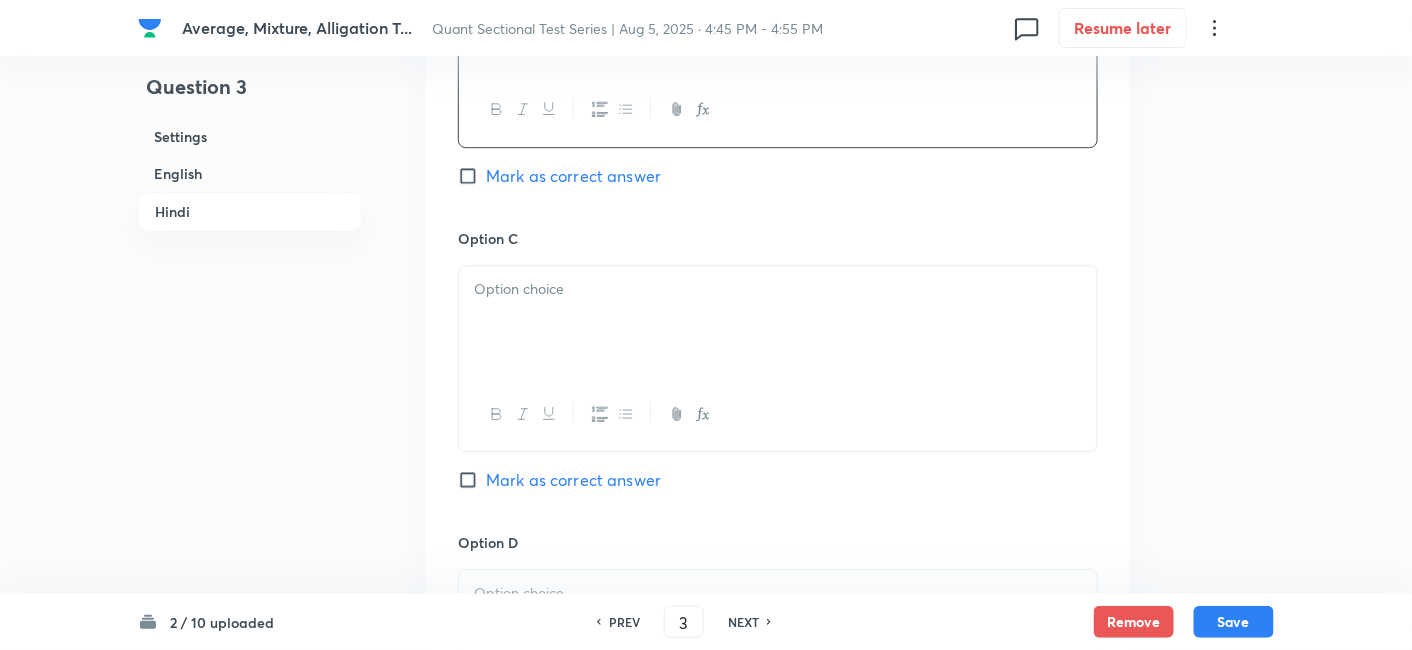 scroll, scrollTop: 4188, scrollLeft: 0, axis: vertical 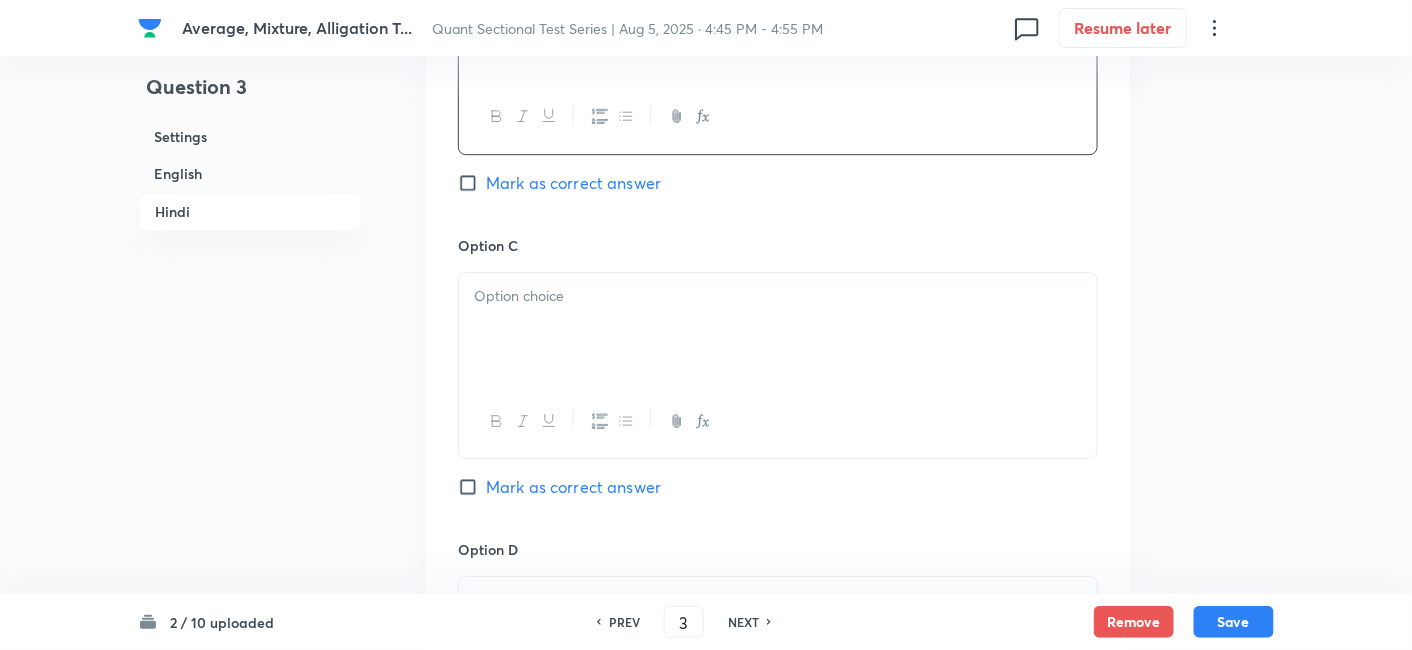 click at bounding box center [778, 329] 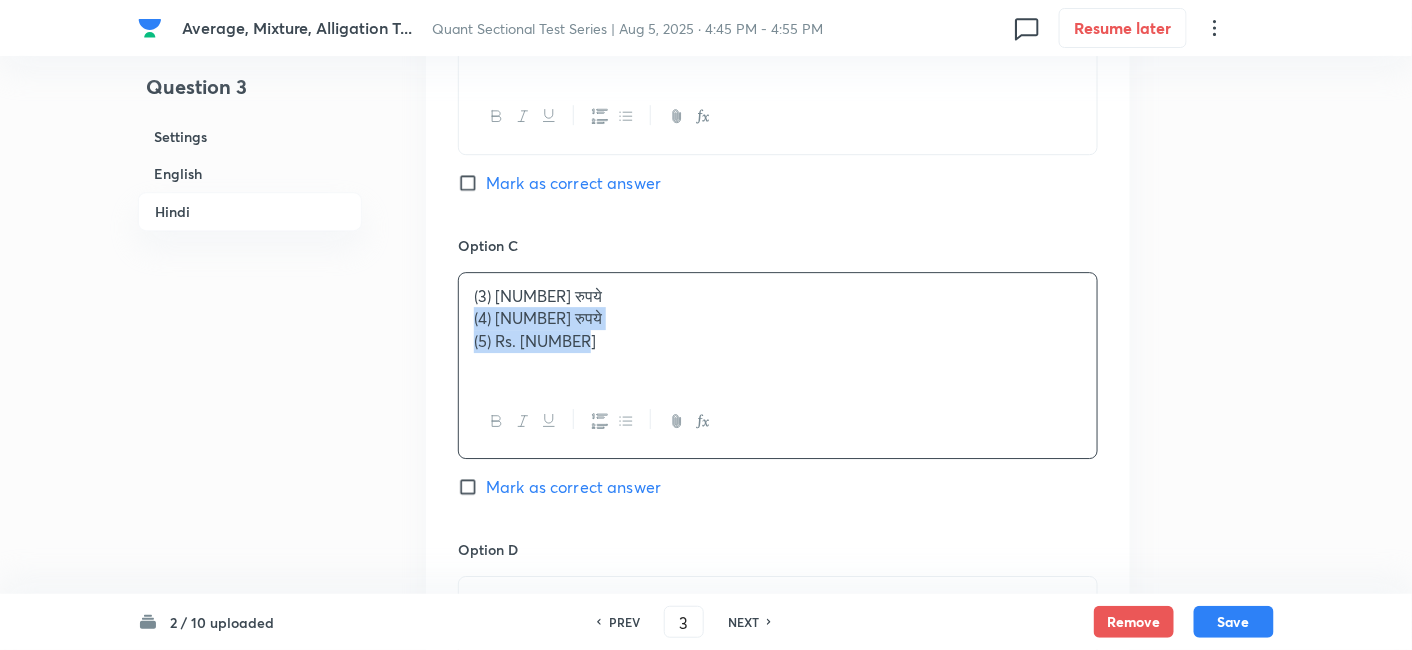 drag, startPoint x: 469, startPoint y: 316, endPoint x: 700, endPoint y: 393, distance: 243.49538 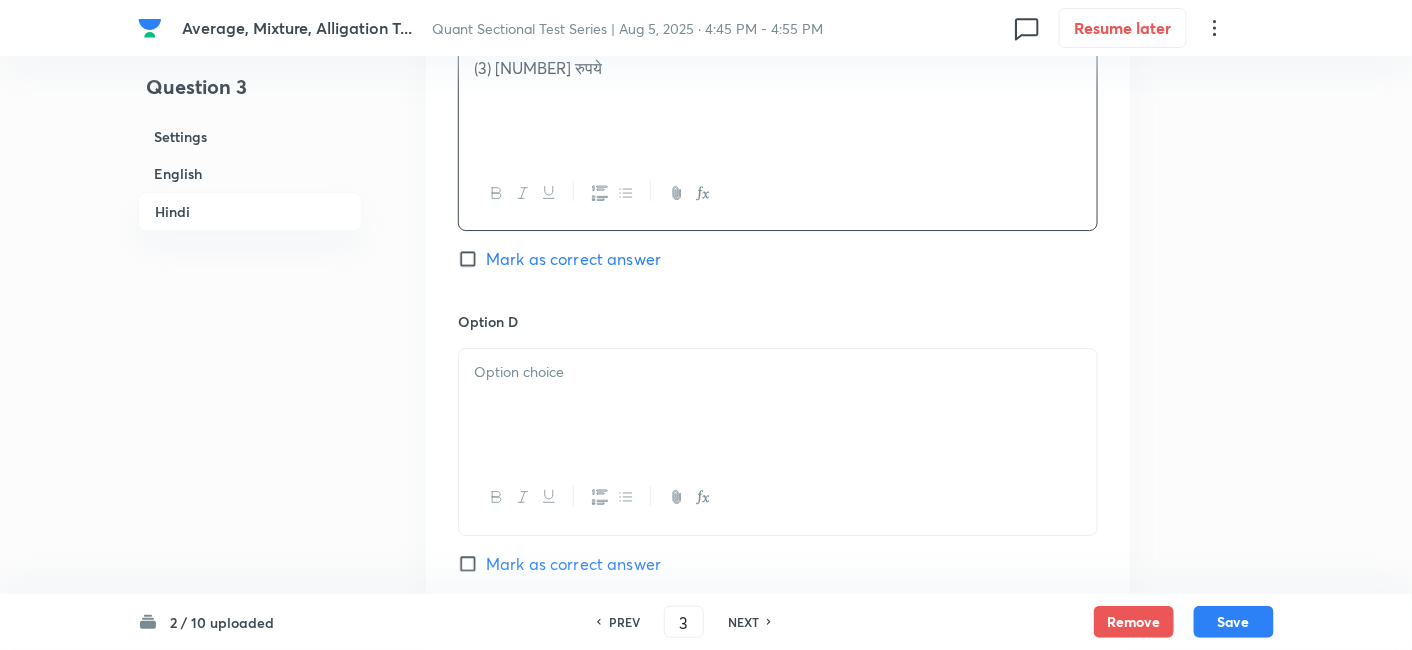 scroll, scrollTop: 4417, scrollLeft: 0, axis: vertical 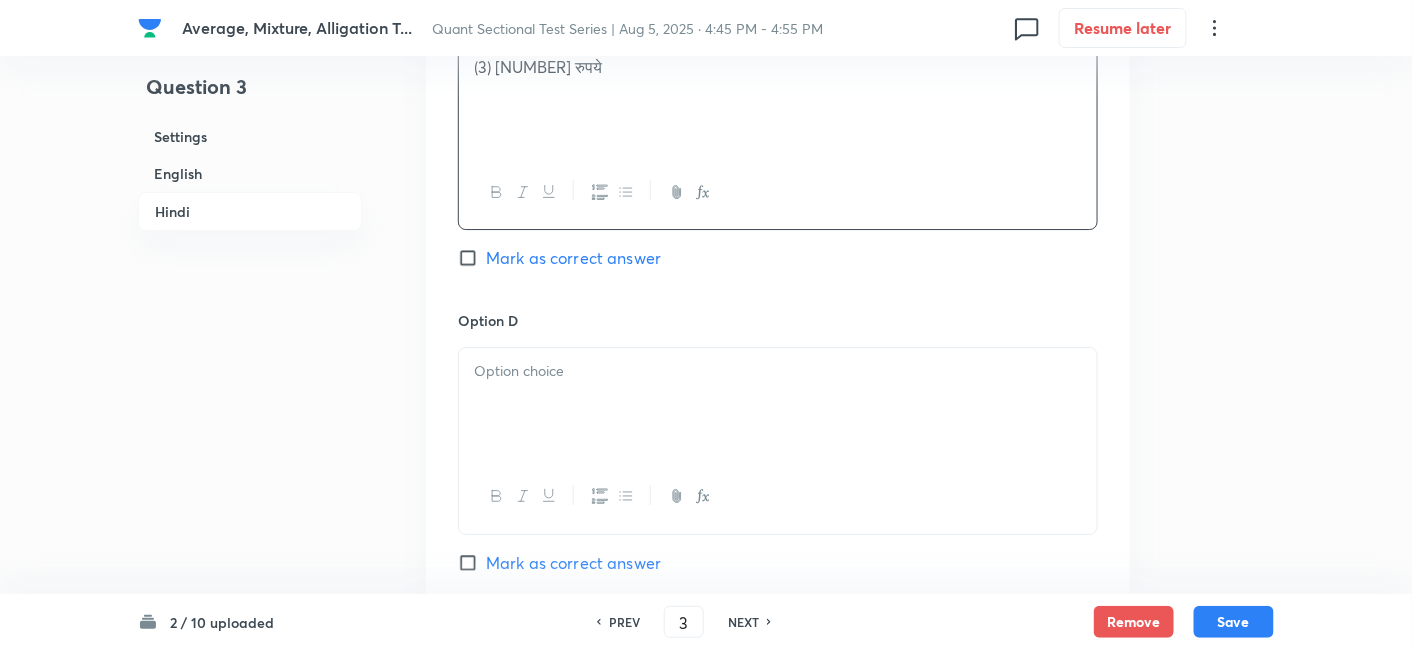 click at bounding box center (778, 404) 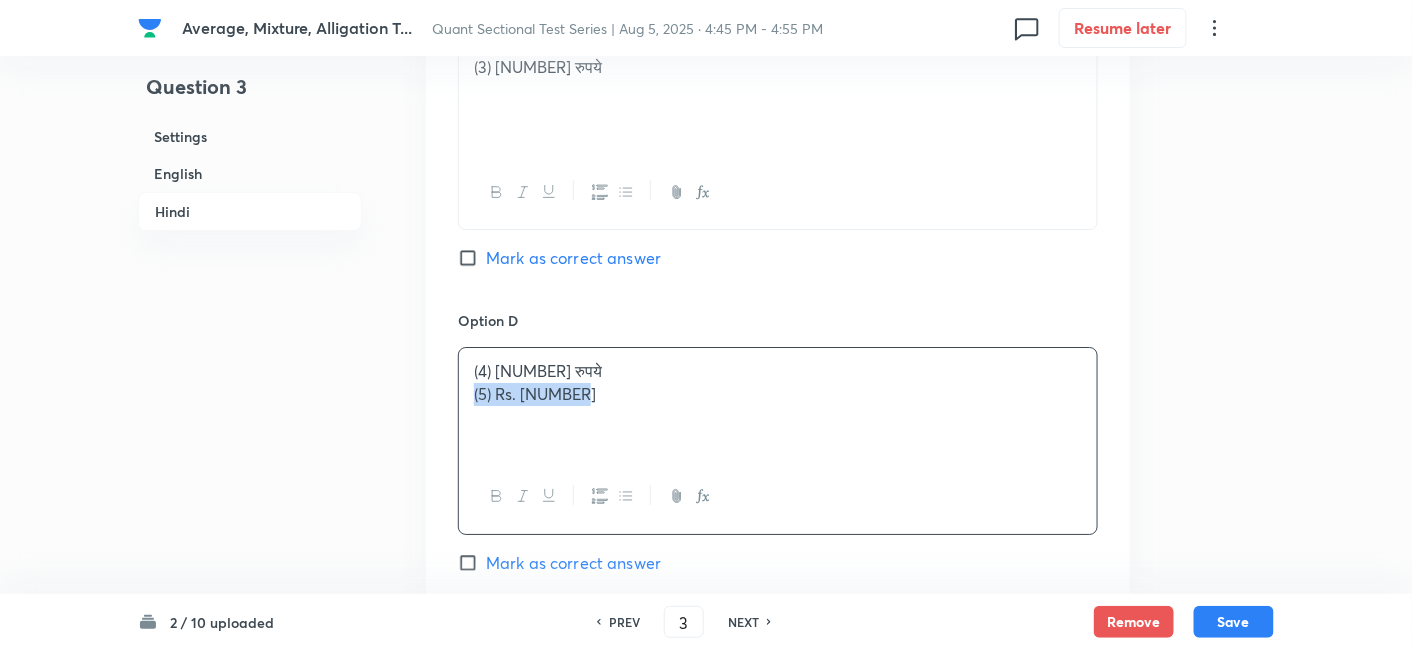 drag, startPoint x: 469, startPoint y: 385, endPoint x: 760, endPoint y: 472, distance: 303.72684 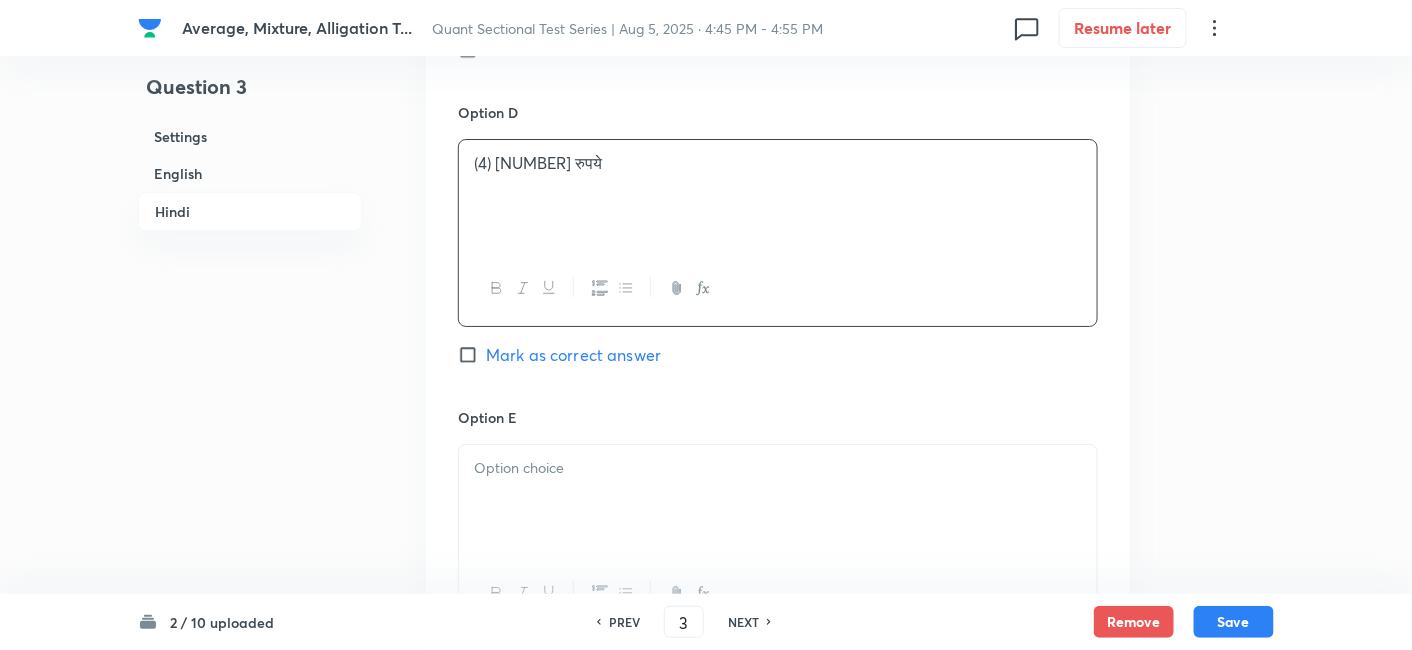 click at bounding box center (778, 468) 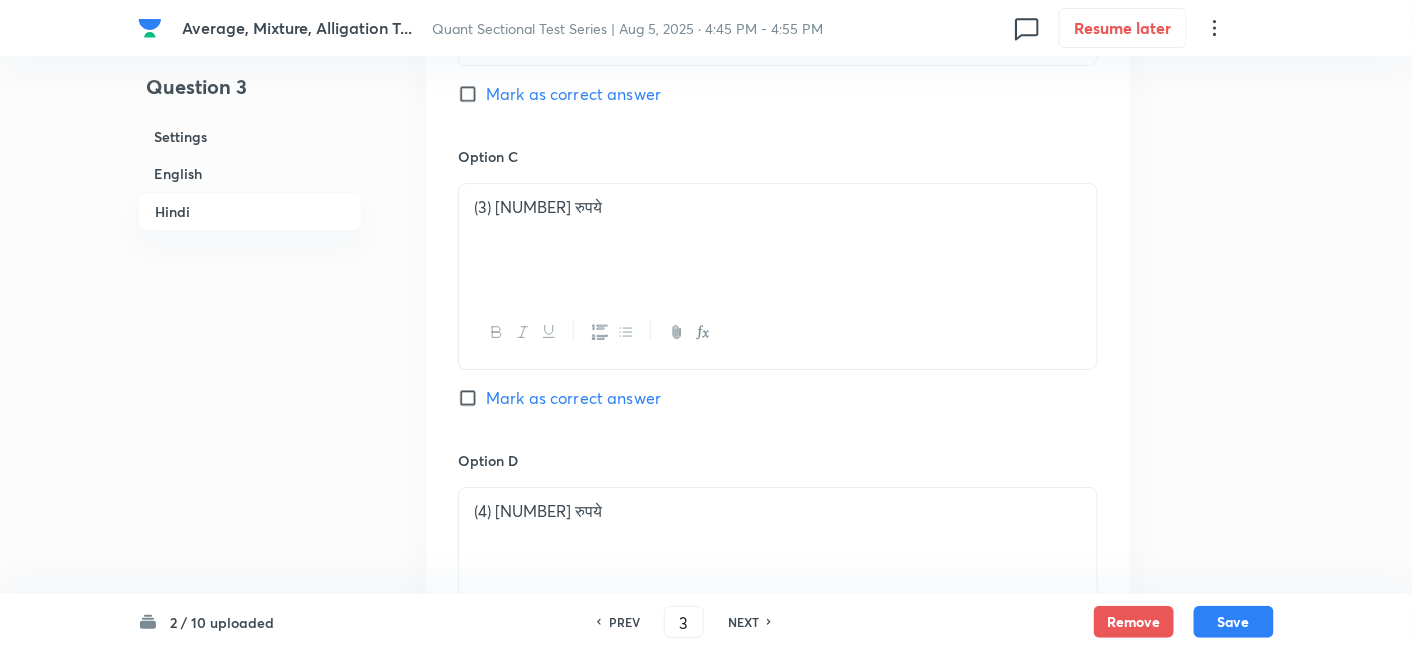 scroll, scrollTop: 4537, scrollLeft: 0, axis: vertical 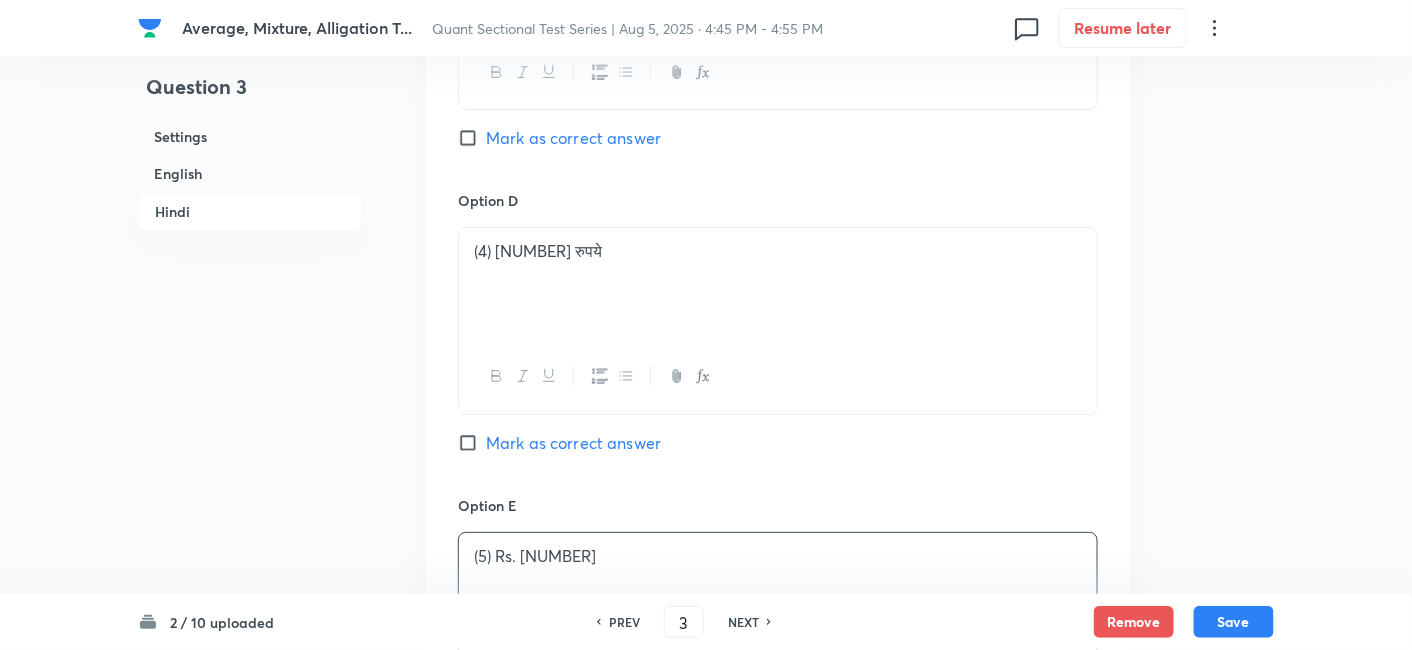 click on "Mark as correct answer" at bounding box center (573, 443) 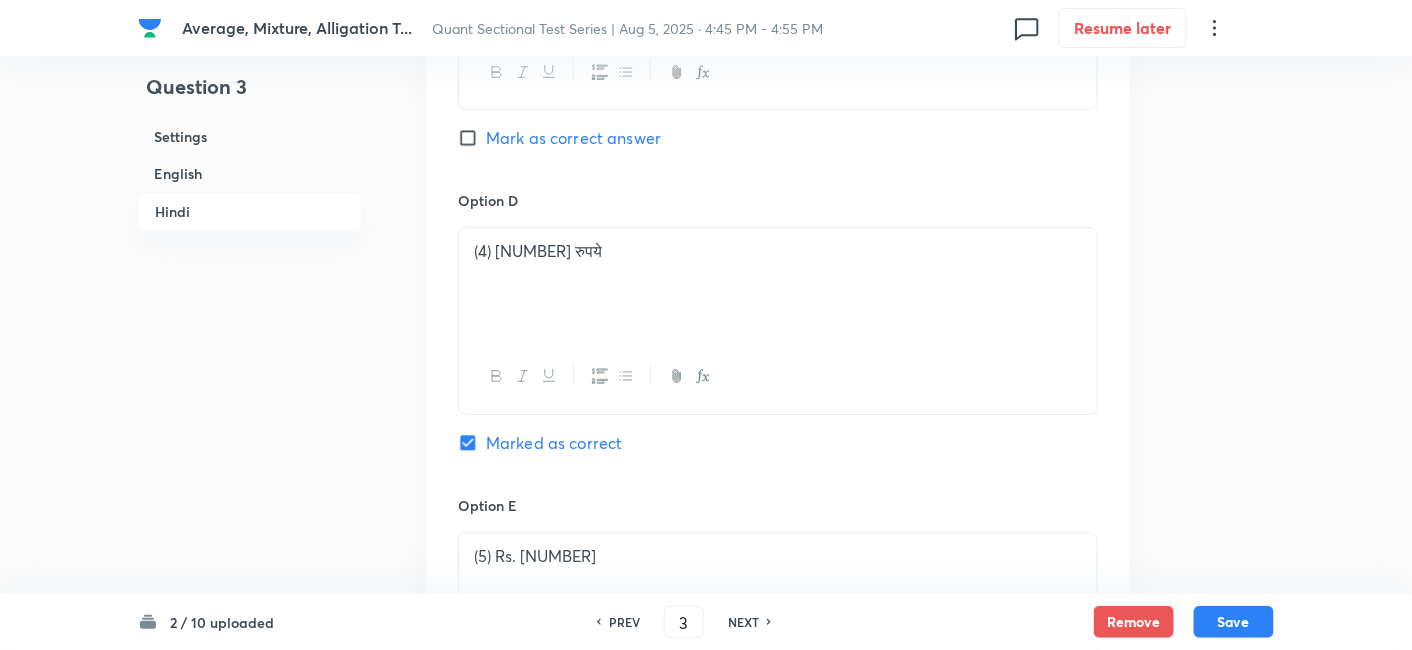 checkbox on "true" 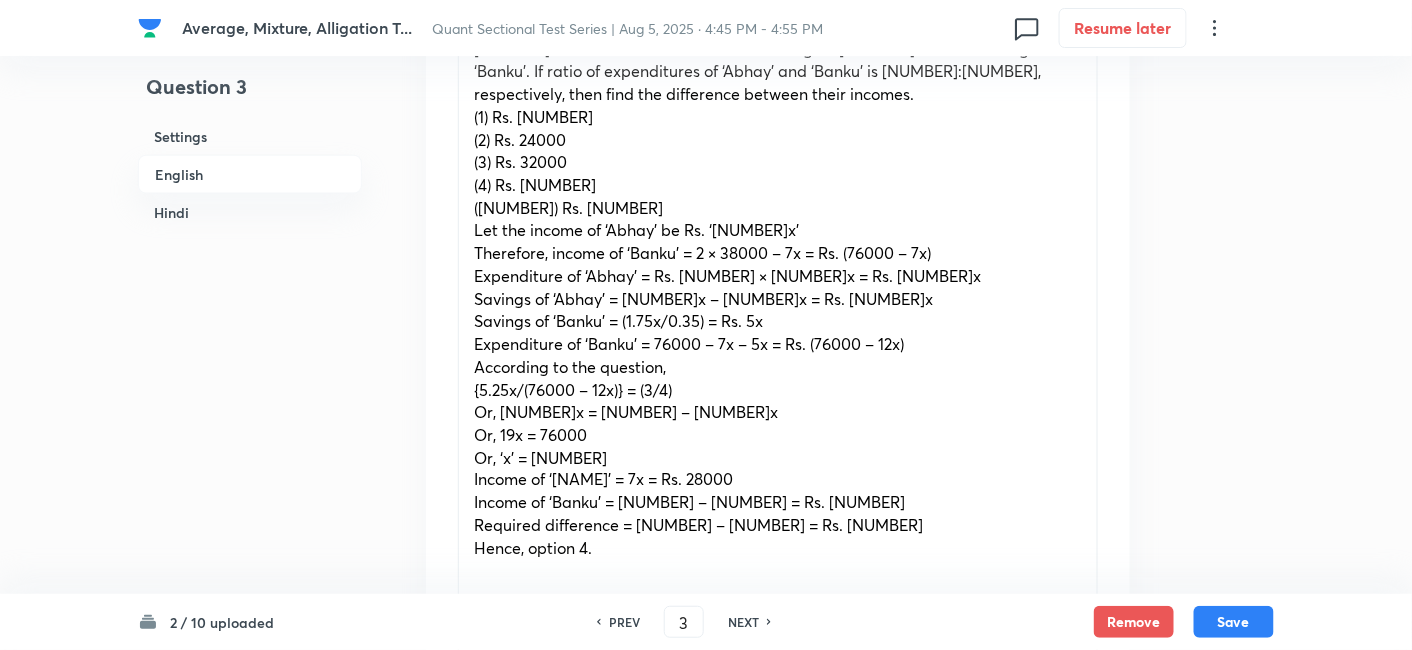 scroll, scrollTop: 785, scrollLeft: 0, axis: vertical 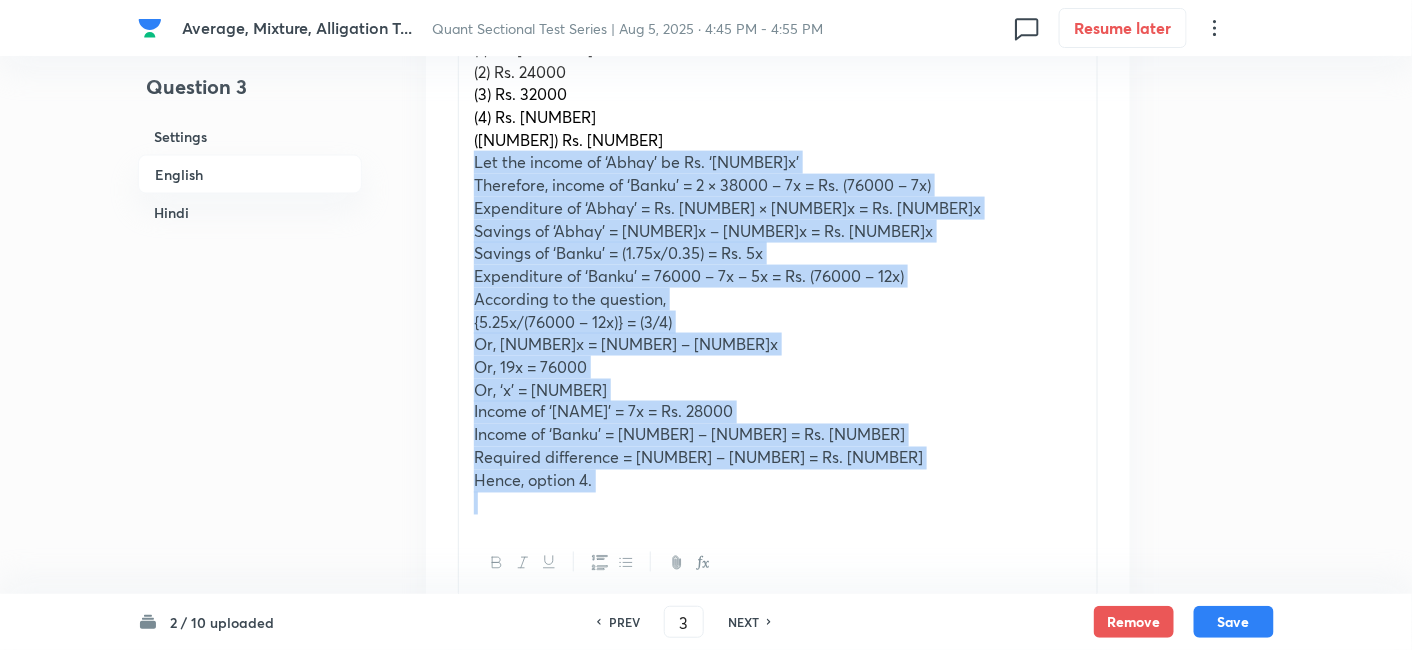 drag, startPoint x: 465, startPoint y: 164, endPoint x: 691, endPoint y: 527, distance: 427.6038 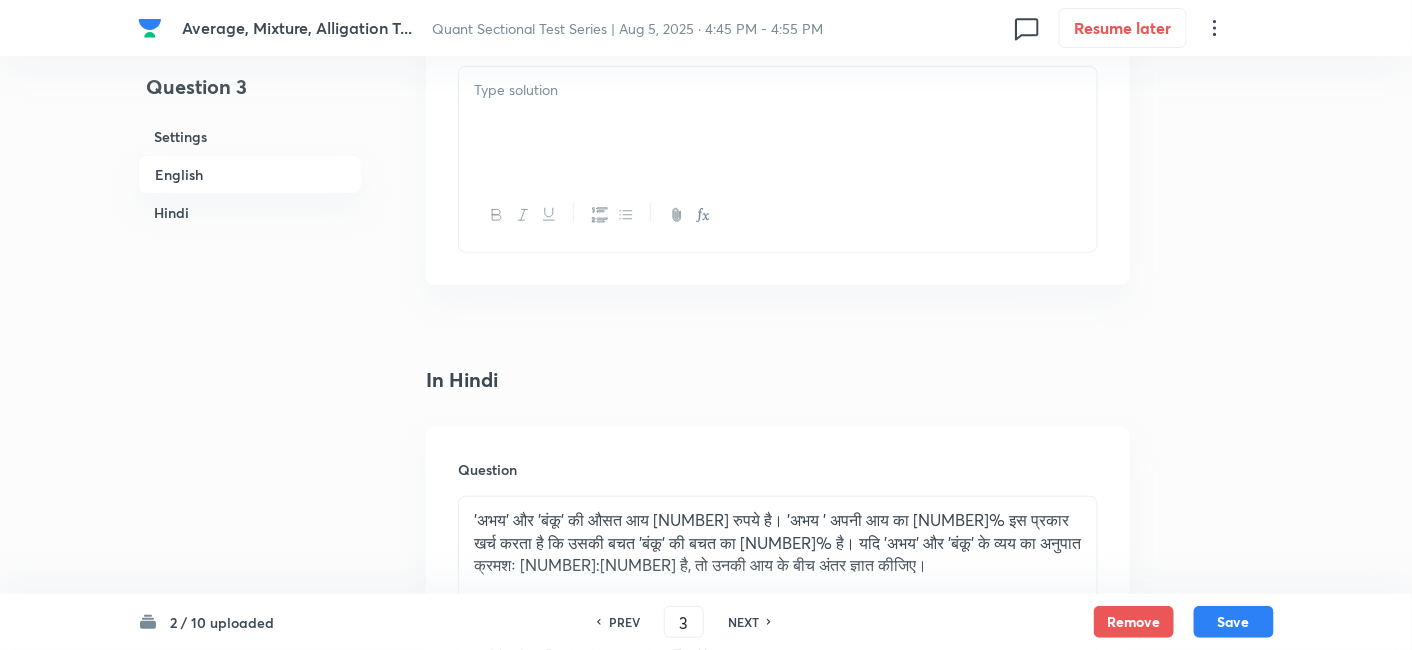 scroll, scrollTop: 2690, scrollLeft: 0, axis: vertical 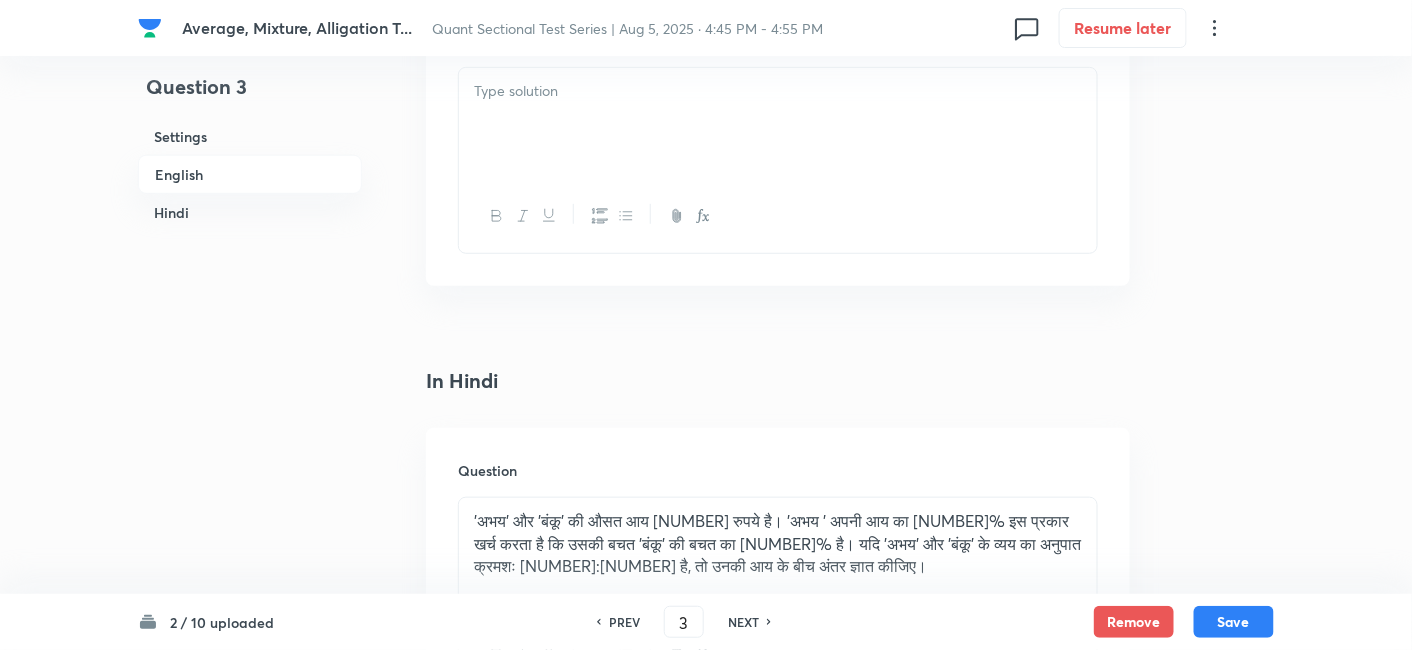 click at bounding box center [778, 124] 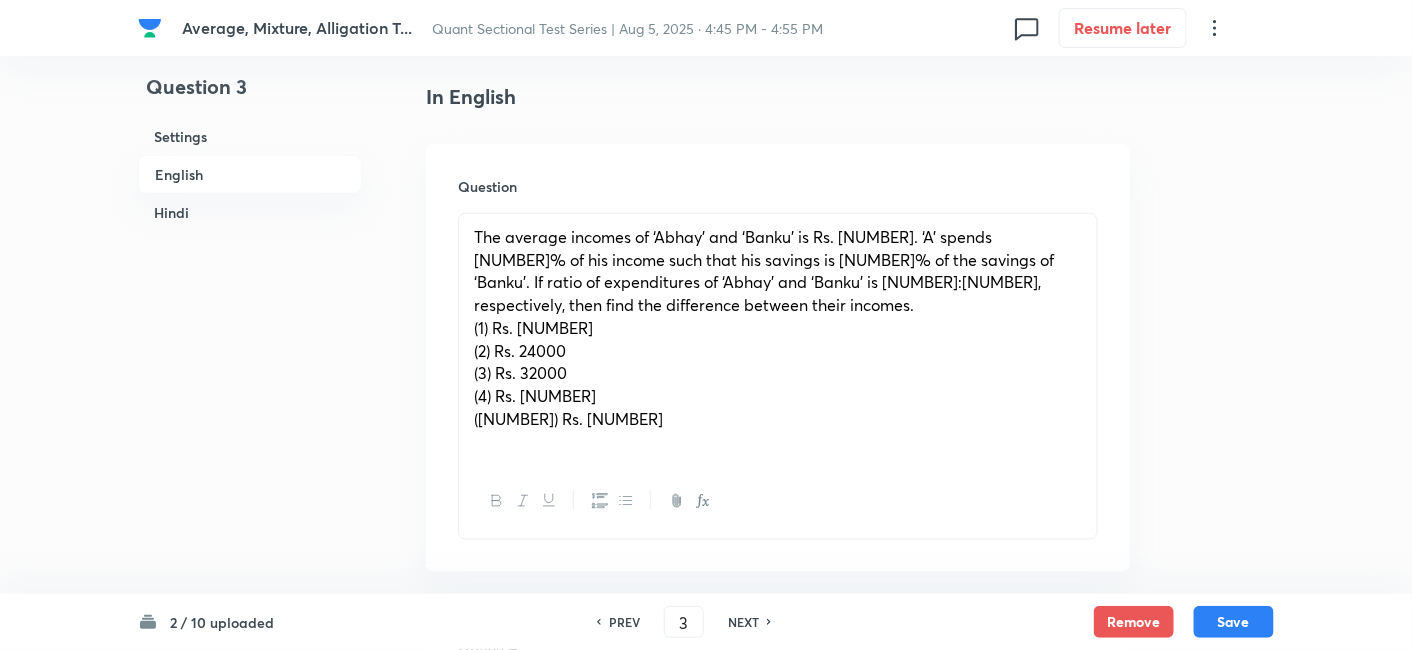 scroll, scrollTop: 481, scrollLeft: 0, axis: vertical 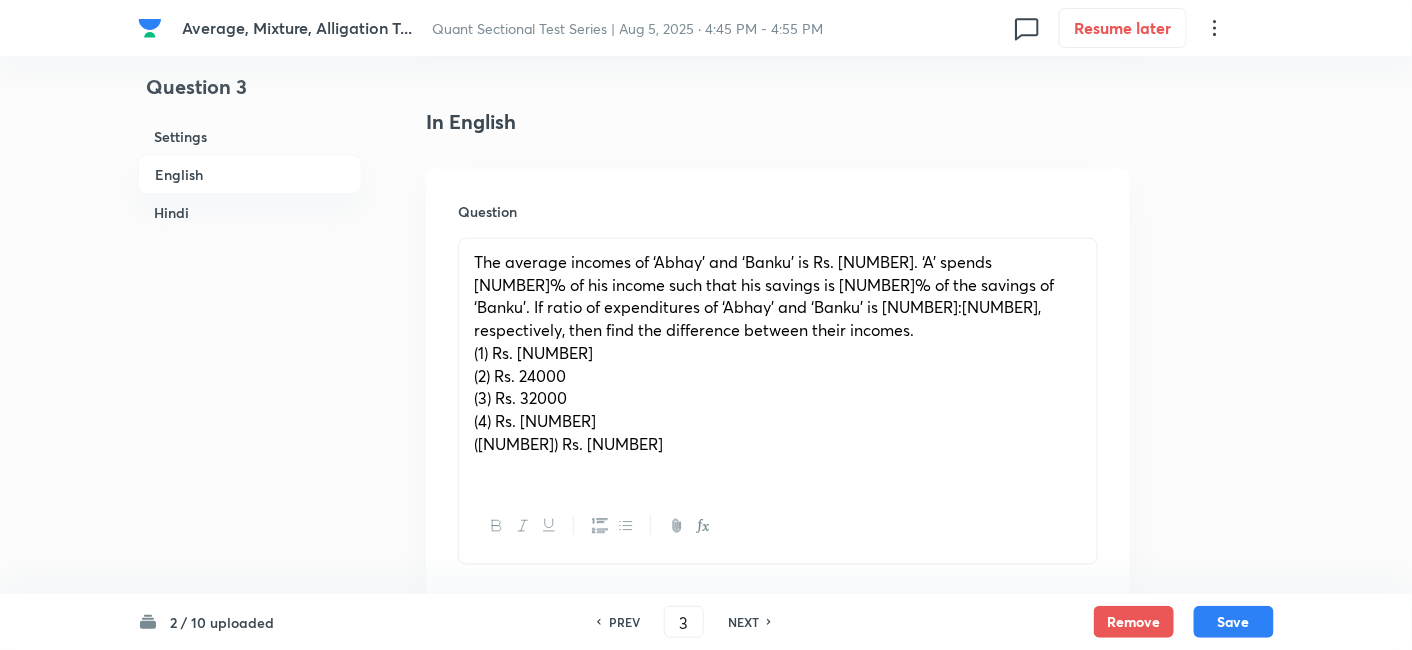 click on "The average incomes of ‘Abhay’ and ‘Banku’ is Rs. [NUMBER]. ‘A’ spends [NUMBER]% of his income such that his savings is [NUMBER]% of the savings of ‘Banku’. If ratio of expenditures of ‘Abhay’ and ‘Banku’ is [NUMBER]:[NUMBER], respectively, then find the difference between their incomes." at bounding box center (764, 295) 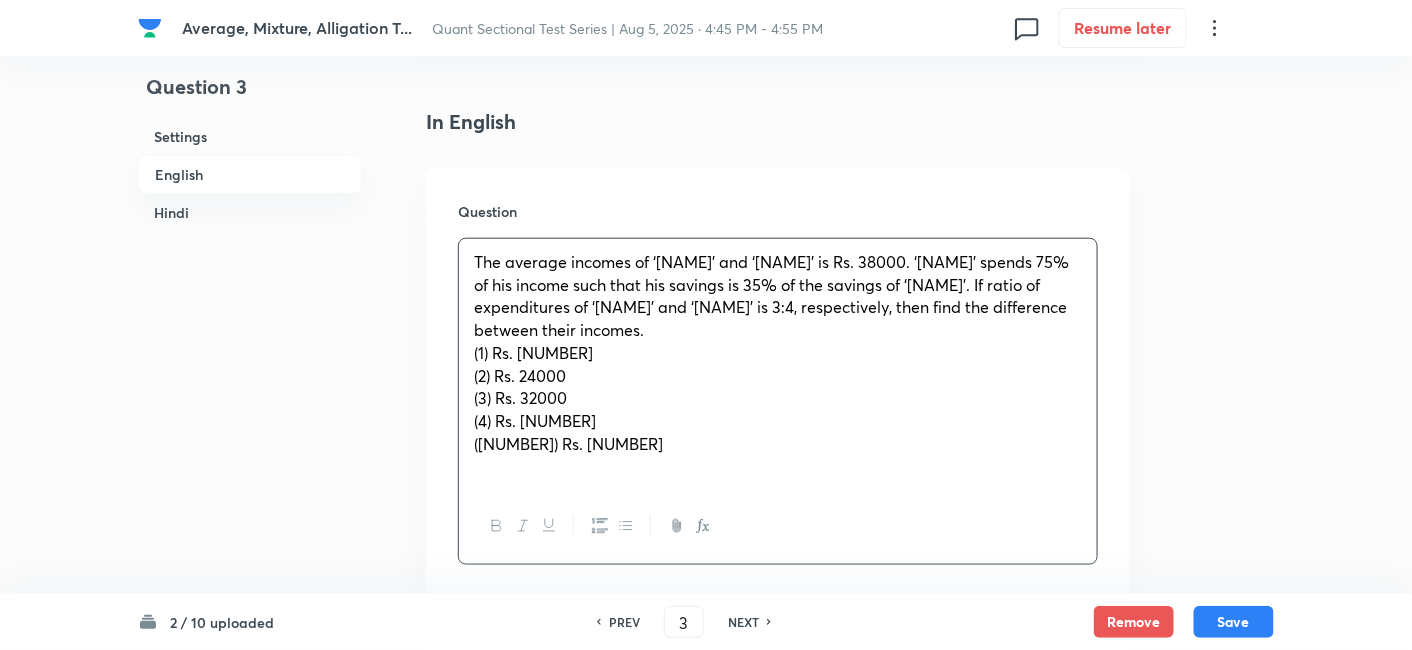 click on "(1) Rs. [NUMBER]" at bounding box center (533, 352) 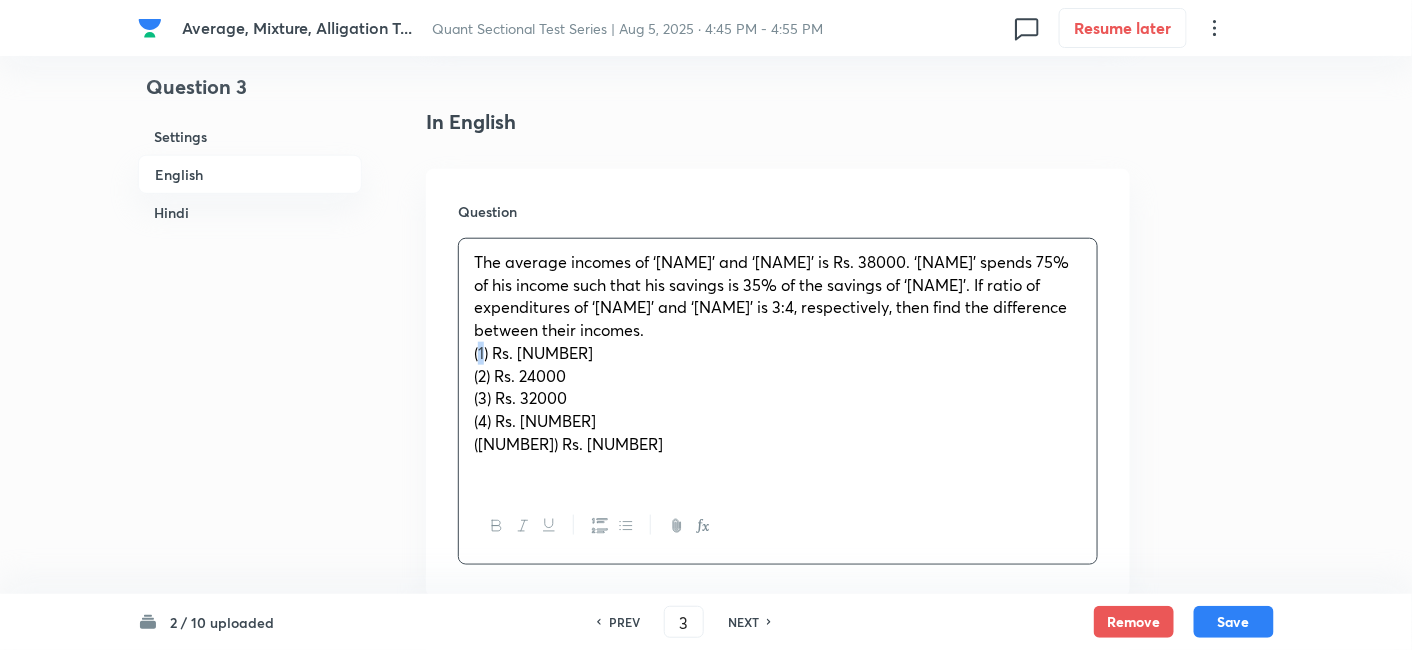 click on "(1) Rs. [NUMBER]" at bounding box center (533, 352) 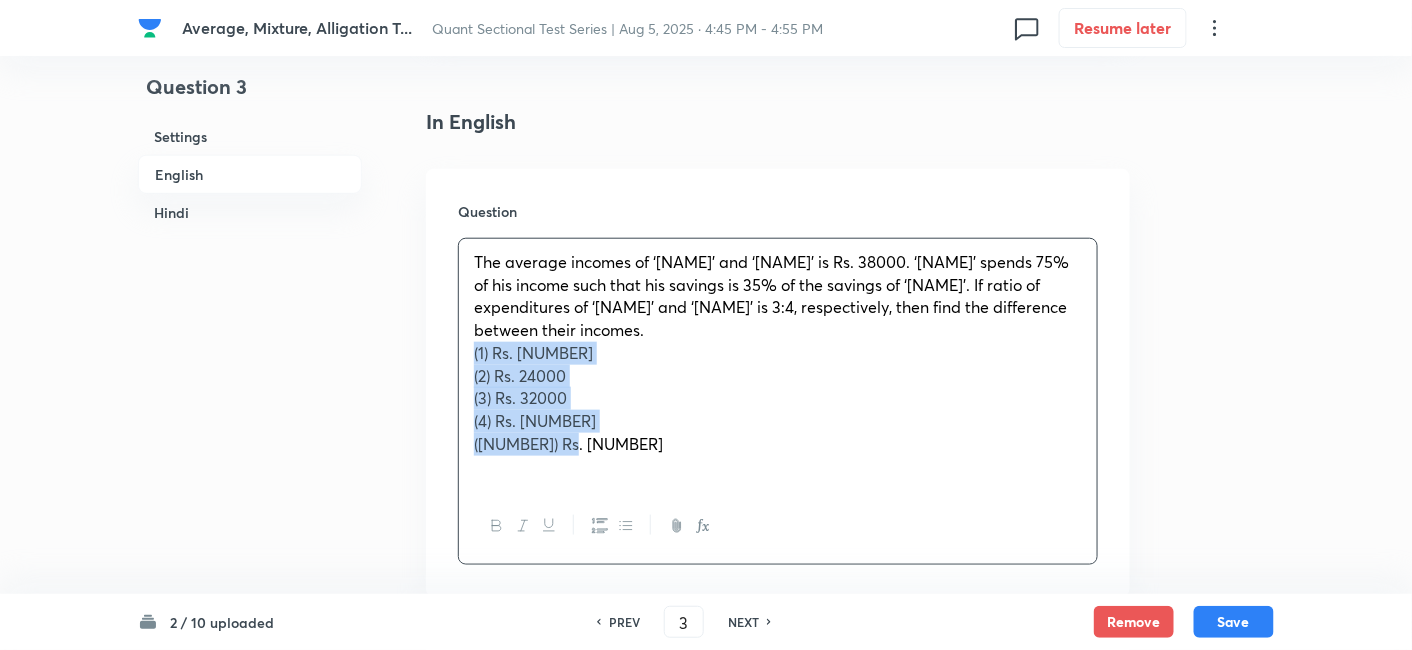 drag, startPoint x: 465, startPoint y: 355, endPoint x: 671, endPoint y: 442, distance: 223.61798 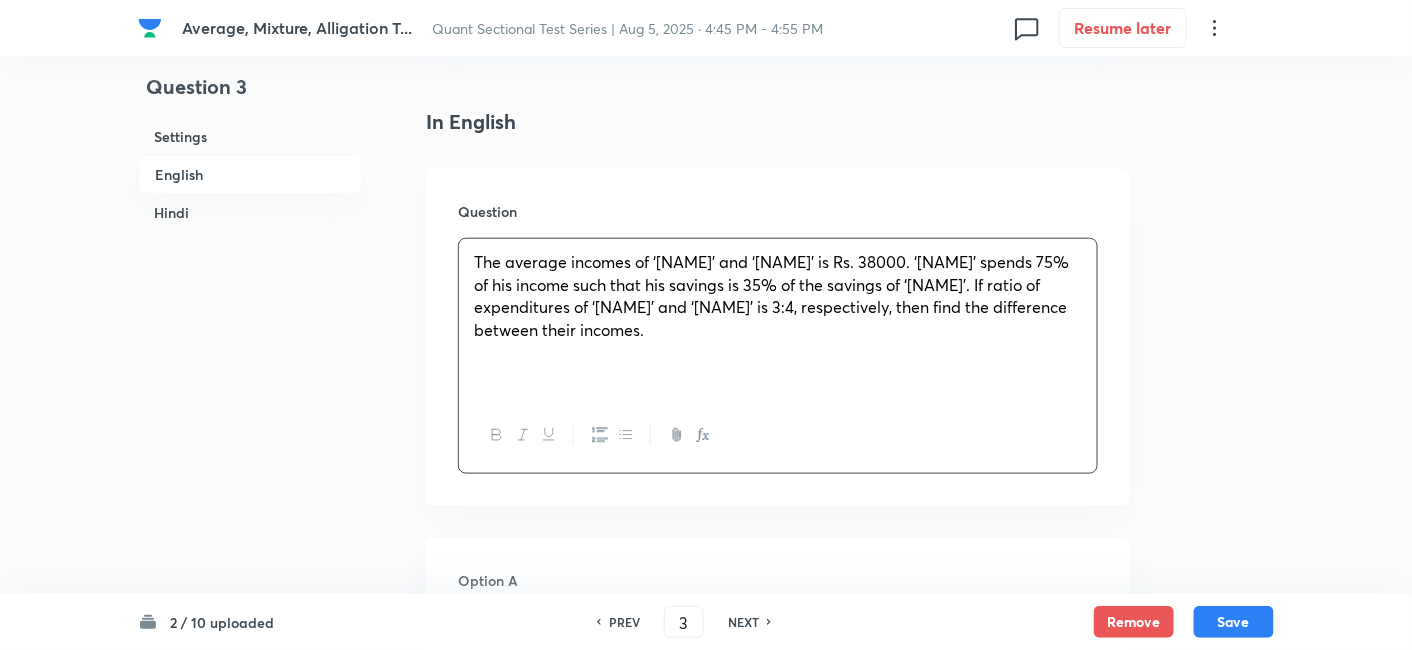 scroll, scrollTop: 770, scrollLeft: 0, axis: vertical 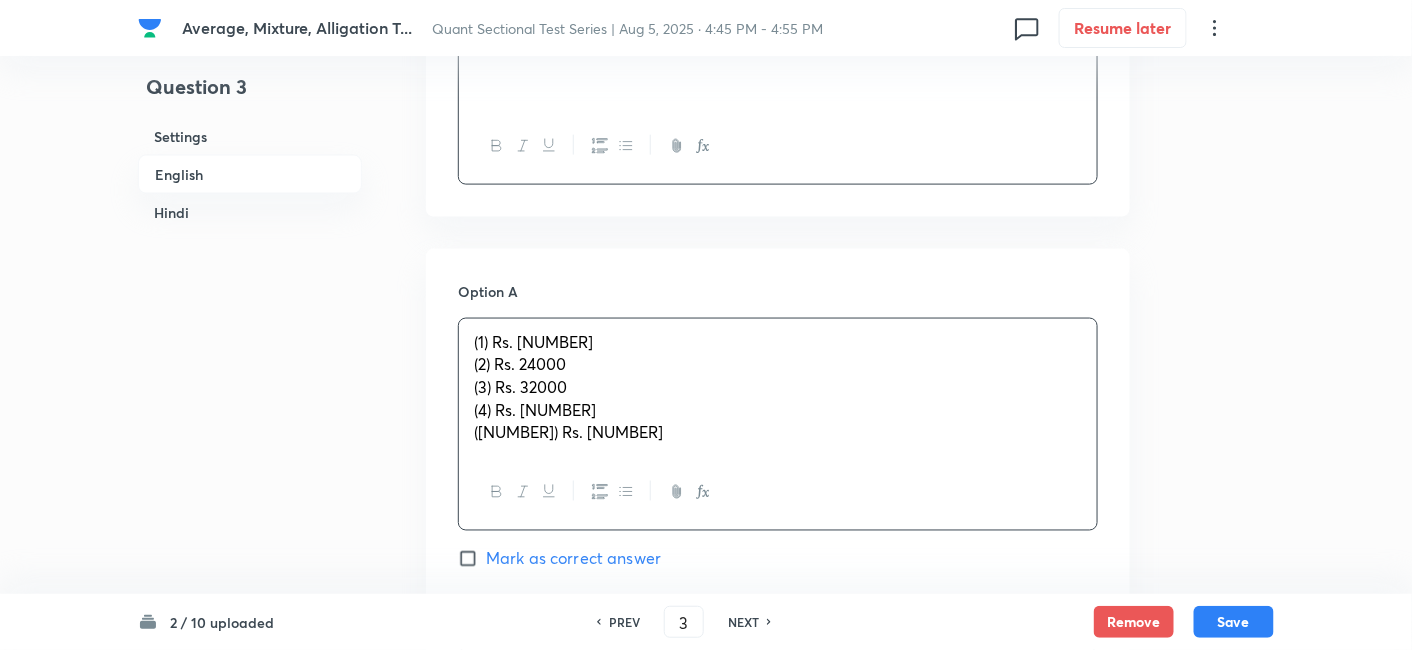click on "(1) Rs. [NUMBER] (2) Rs. [NUMBER] (3) Rs. [NUMBER] (4) Rs. [NUMBER] (5) Rs. [NUMBER]" at bounding box center [778, 388] 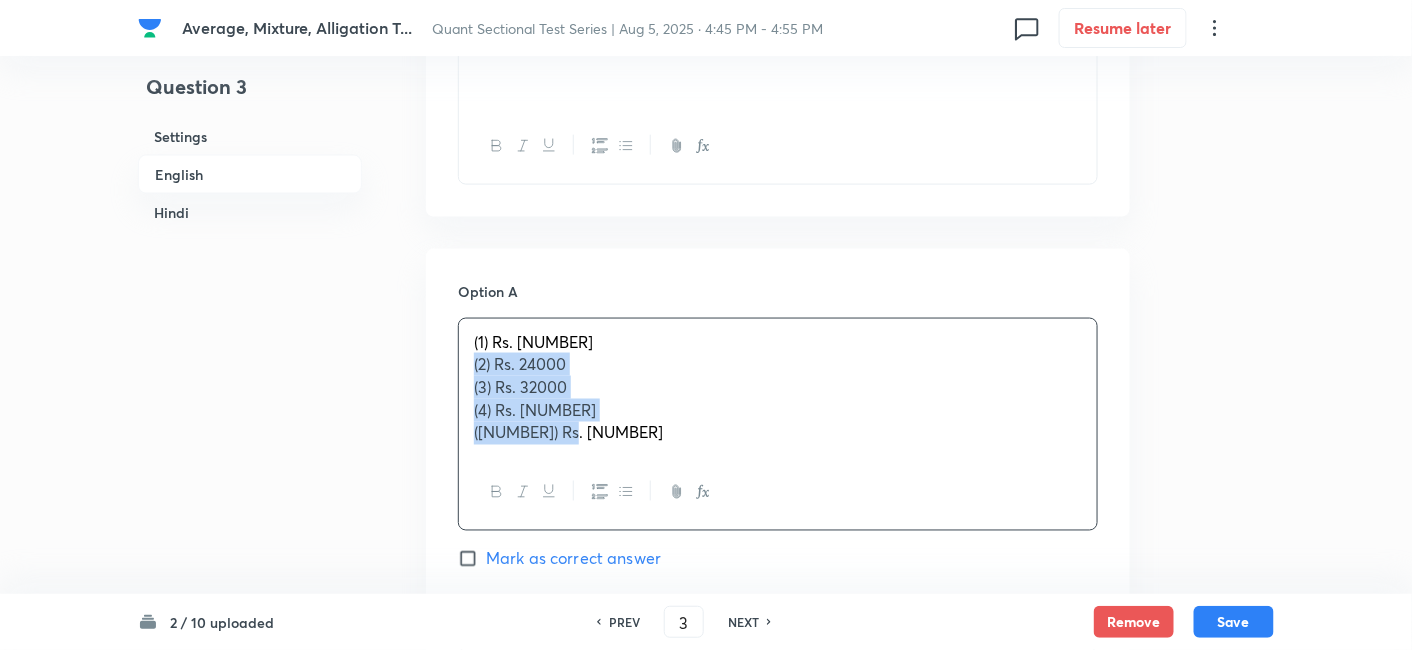 drag, startPoint x: 471, startPoint y: 370, endPoint x: 674, endPoint y: 513, distance: 248.31029 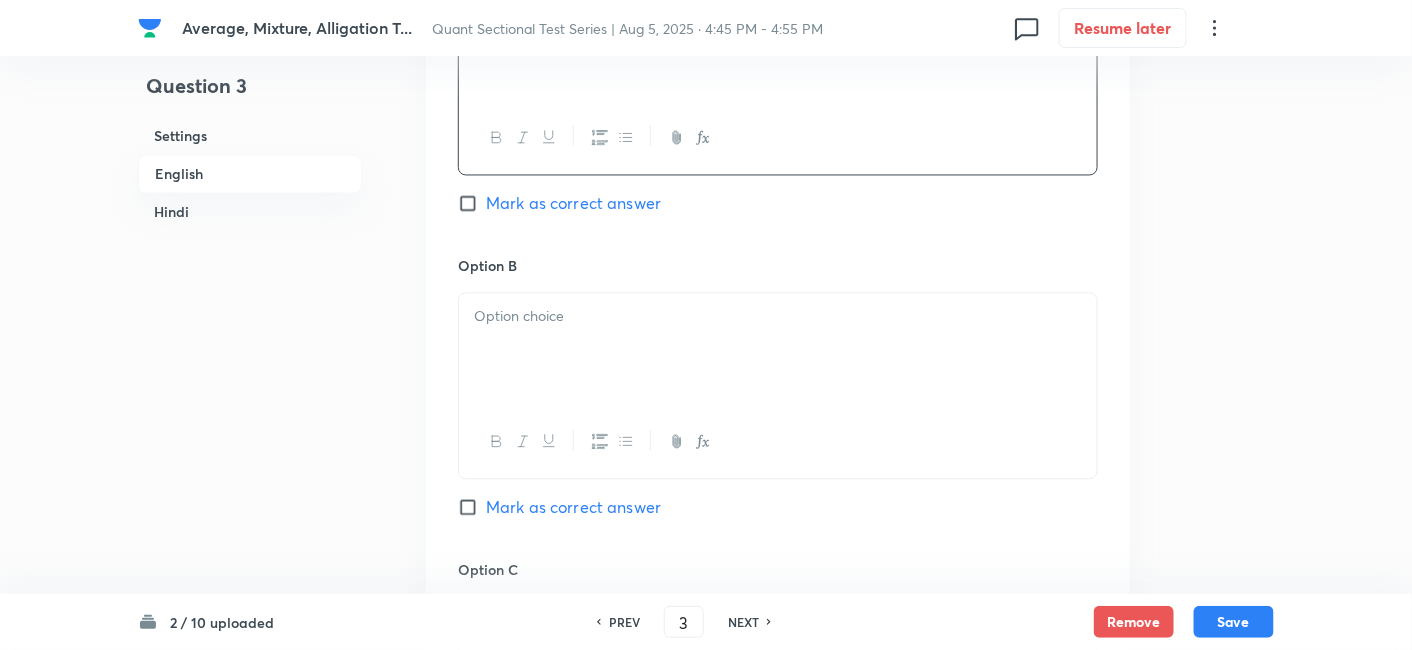 scroll, scrollTop: 1101, scrollLeft: 0, axis: vertical 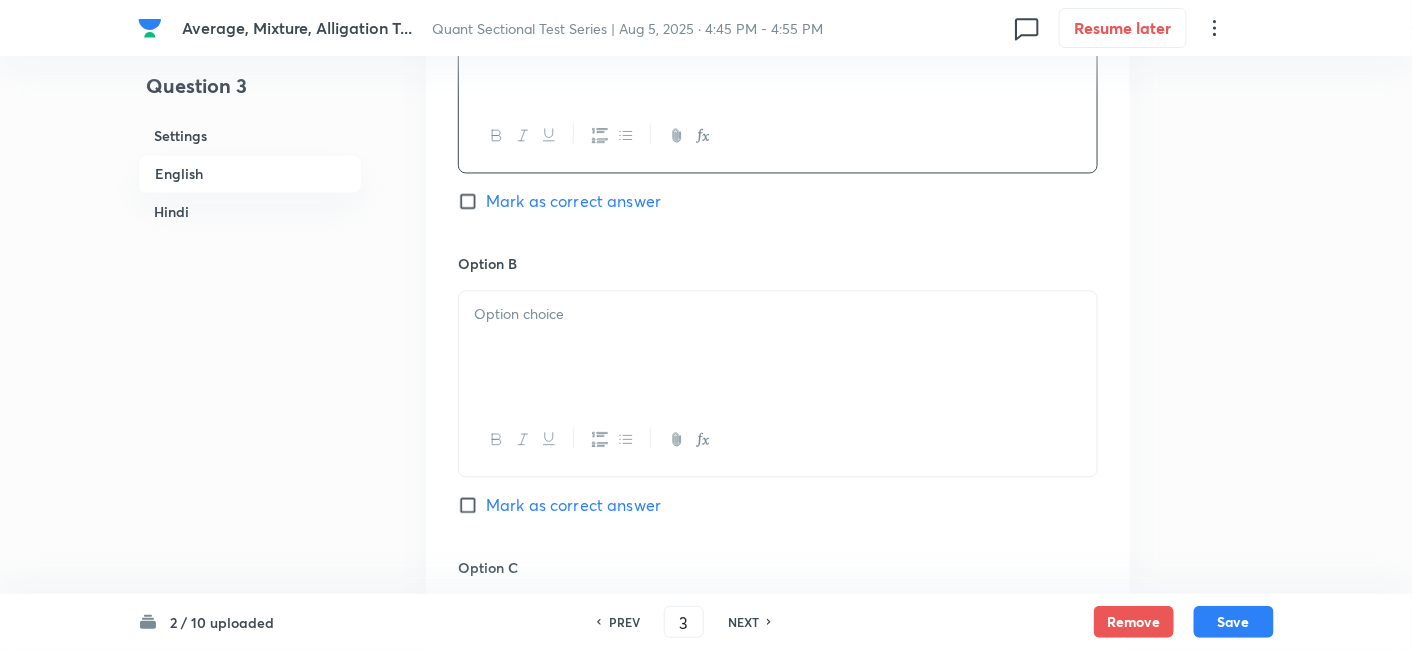 click at bounding box center [778, 348] 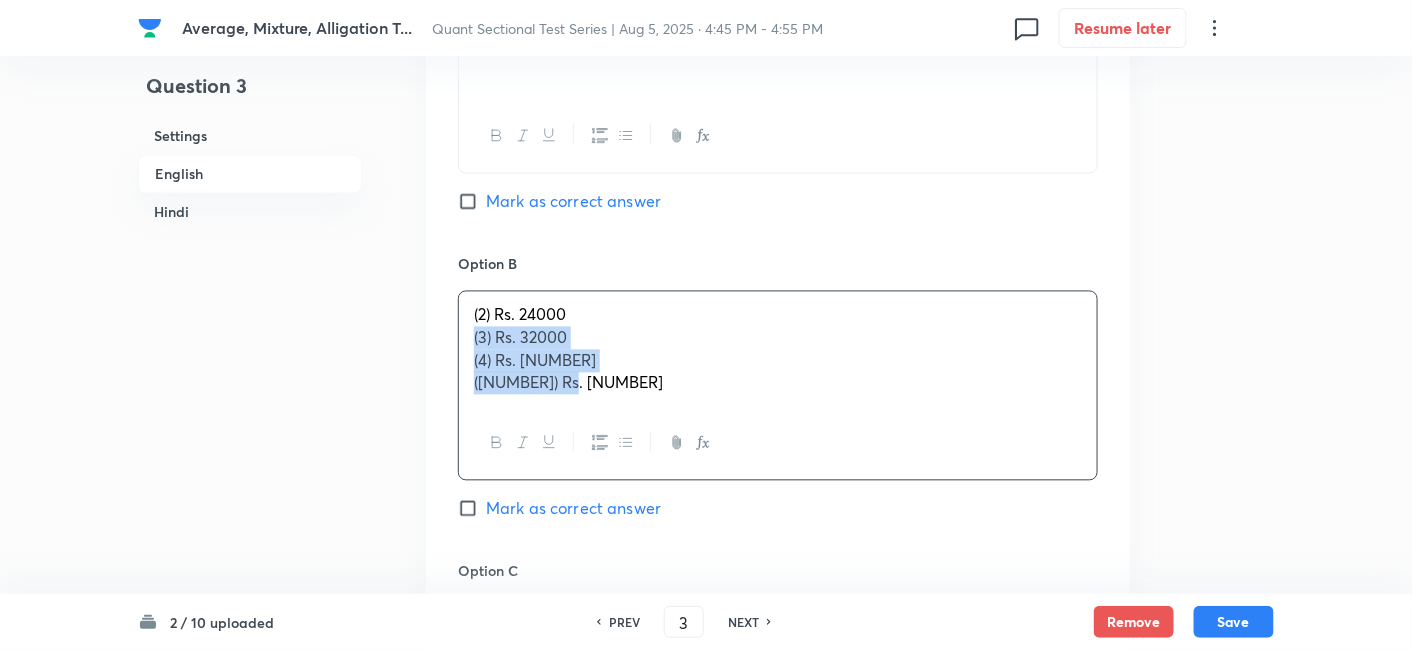 drag, startPoint x: 469, startPoint y: 334, endPoint x: 629, endPoint y: 434, distance: 188.67963 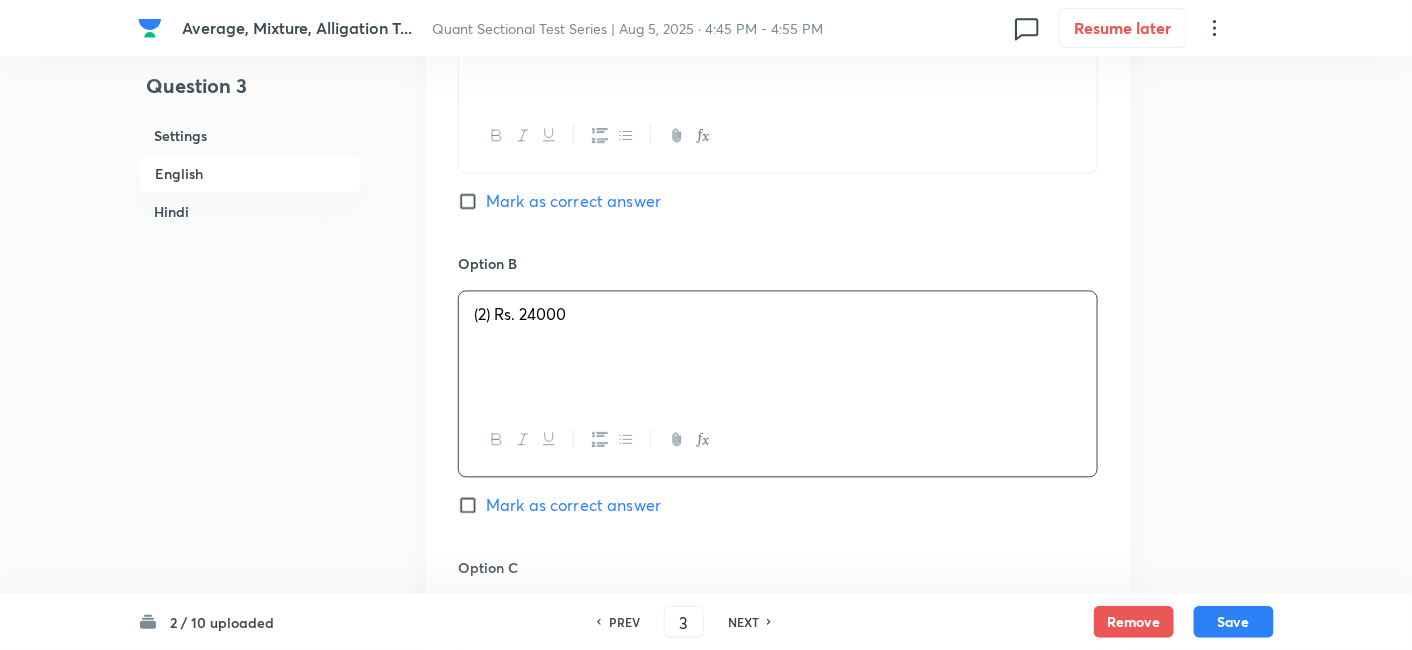 scroll, scrollTop: 1365, scrollLeft: 0, axis: vertical 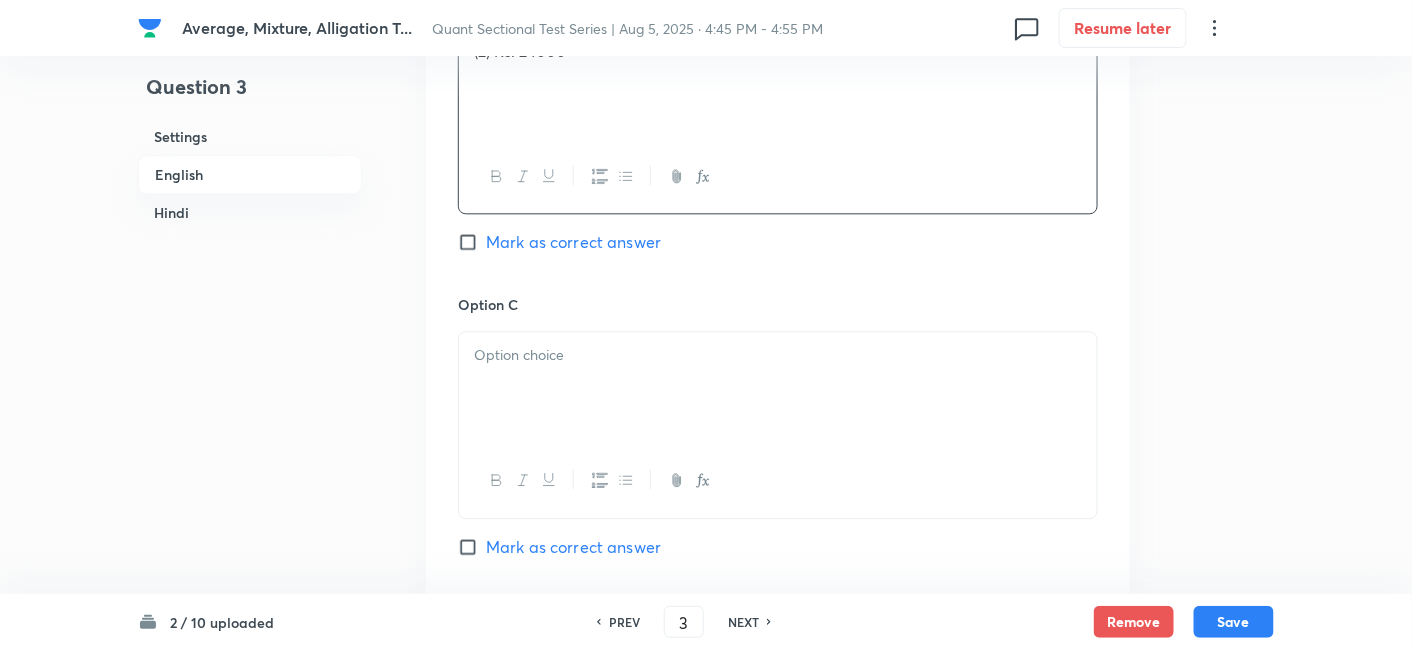 click at bounding box center (778, 355) 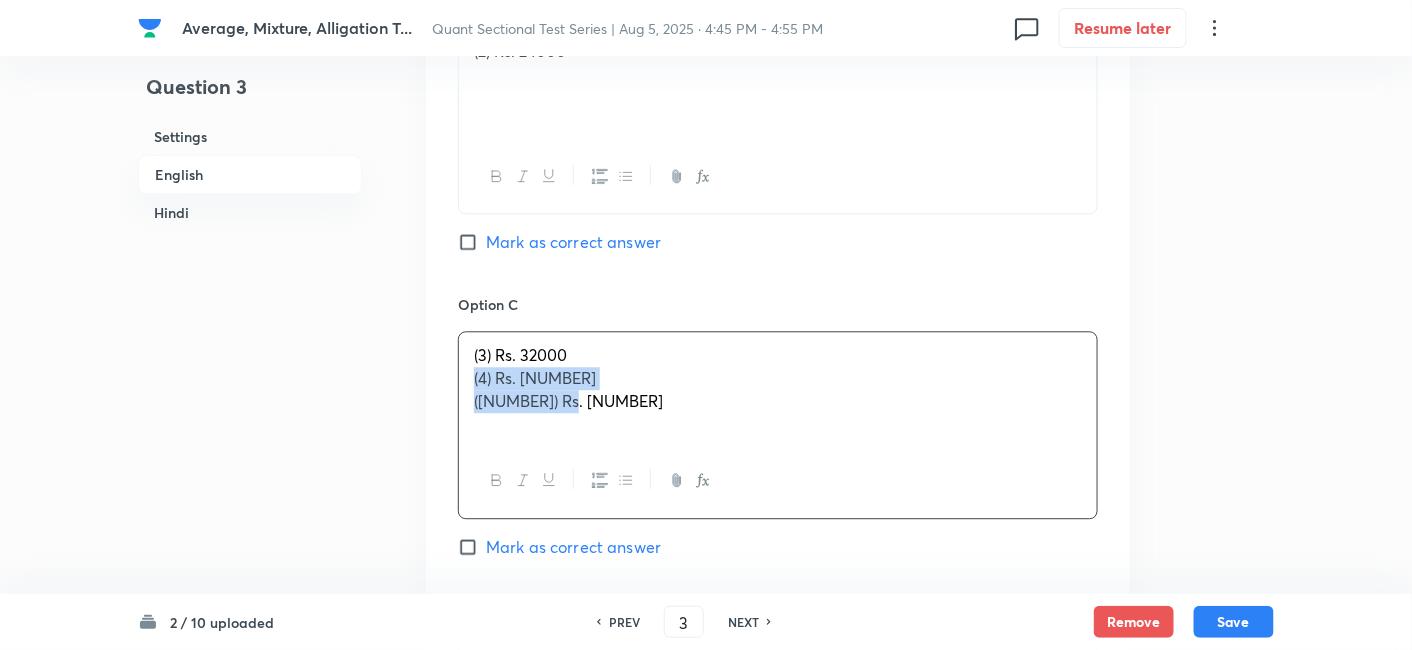 drag, startPoint x: 460, startPoint y: 375, endPoint x: 703, endPoint y: 475, distance: 262.77176 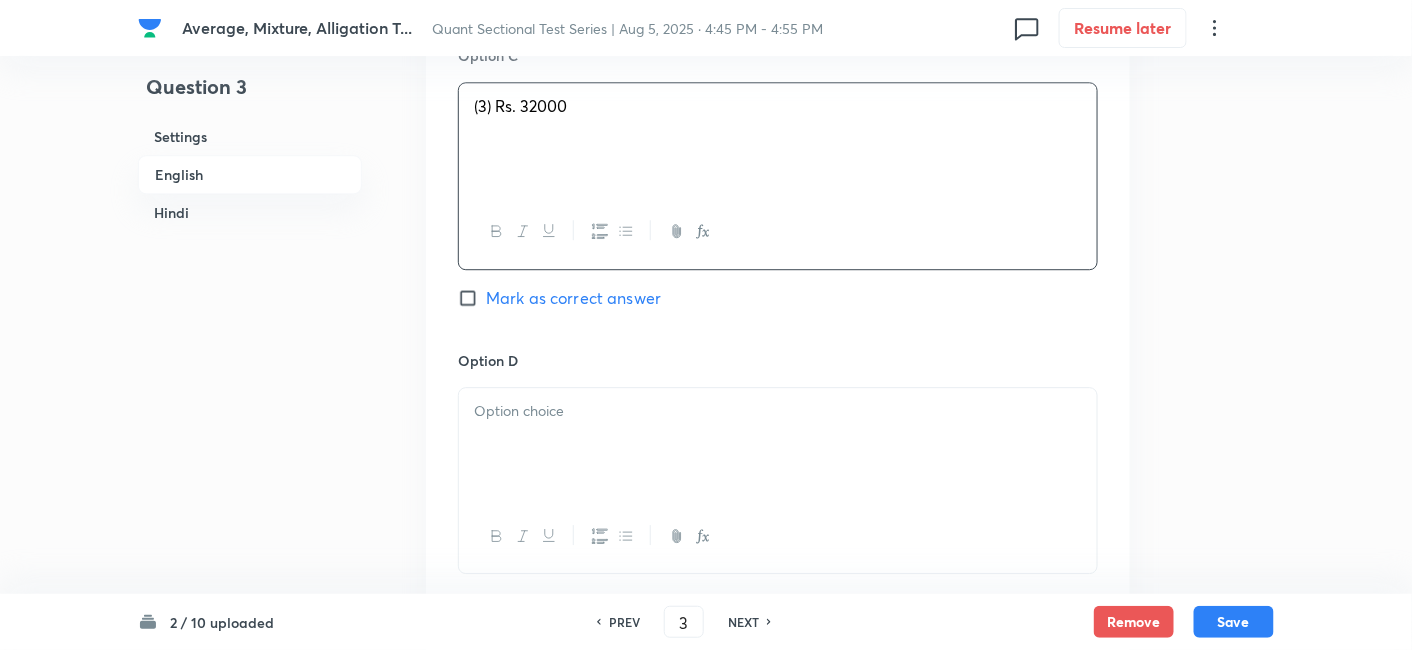 scroll, scrollTop: 1652, scrollLeft: 0, axis: vertical 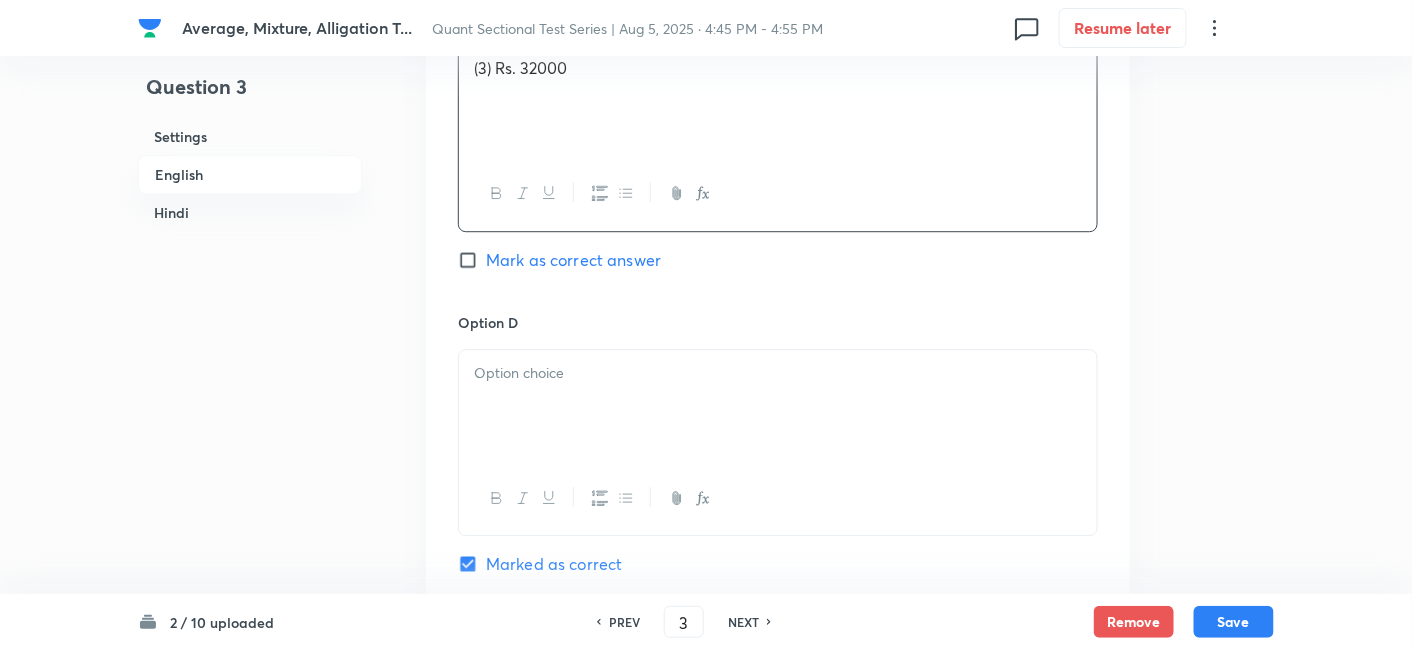 click at bounding box center [778, 373] 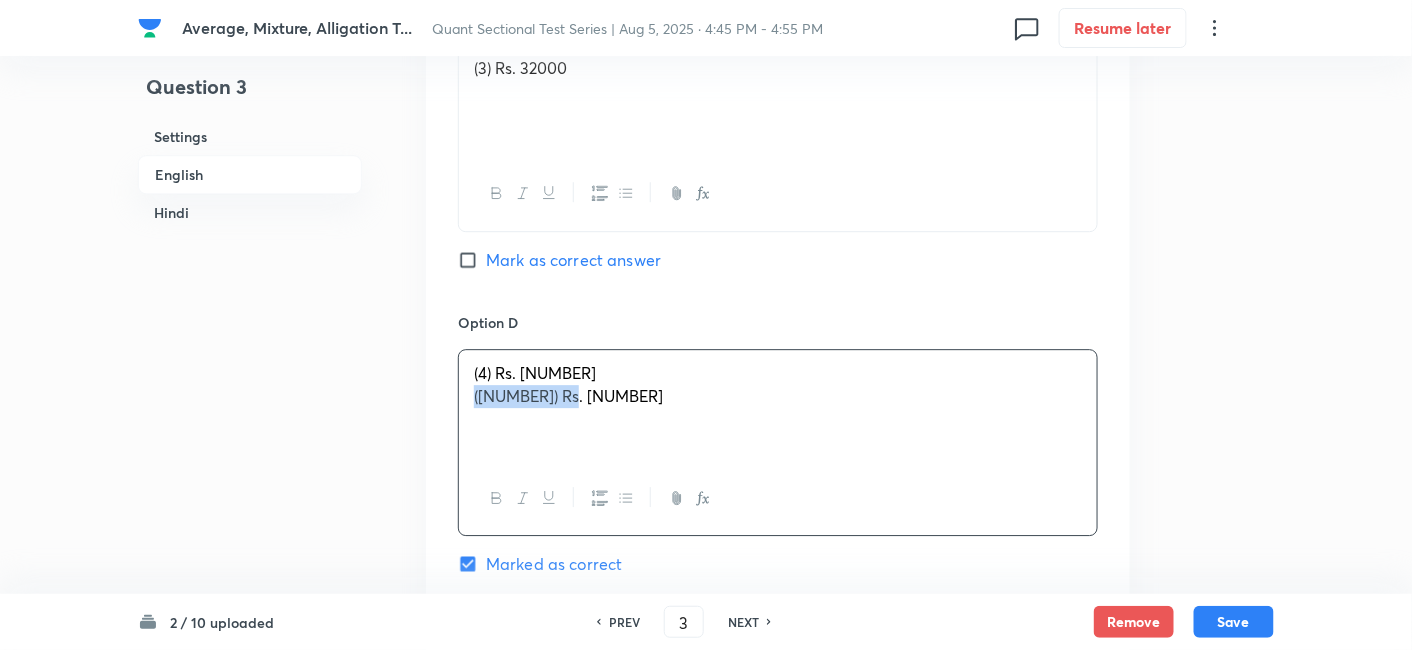 drag, startPoint x: 467, startPoint y: 395, endPoint x: 717, endPoint y: 461, distance: 258.56528 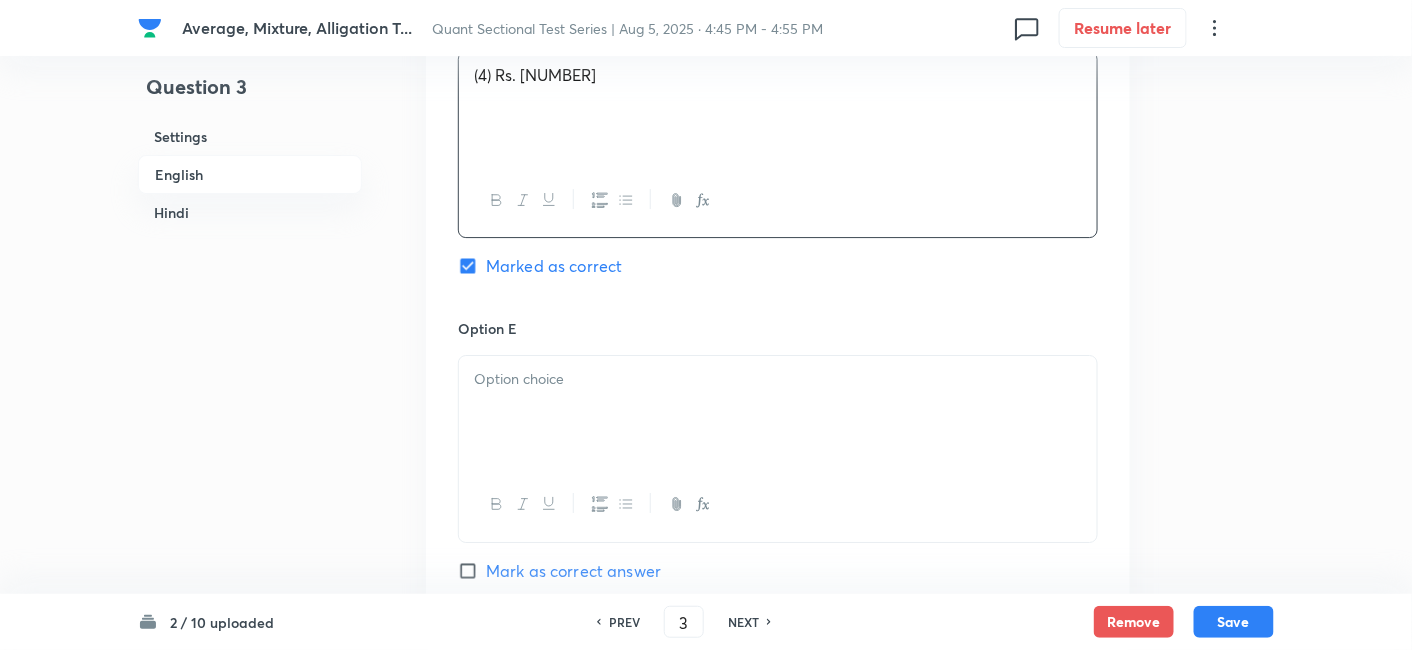 scroll, scrollTop: 1951, scrollLeft: 0, axis: vertical 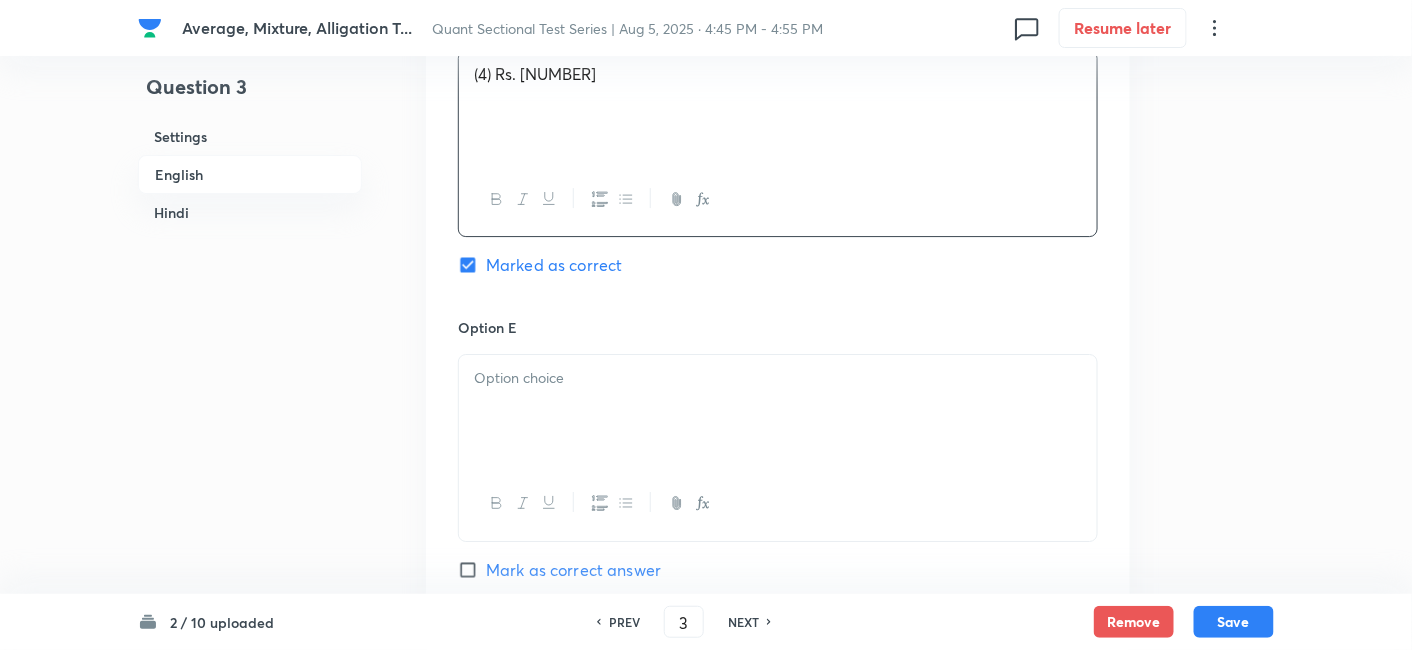 click at bounding box center (778, 411) 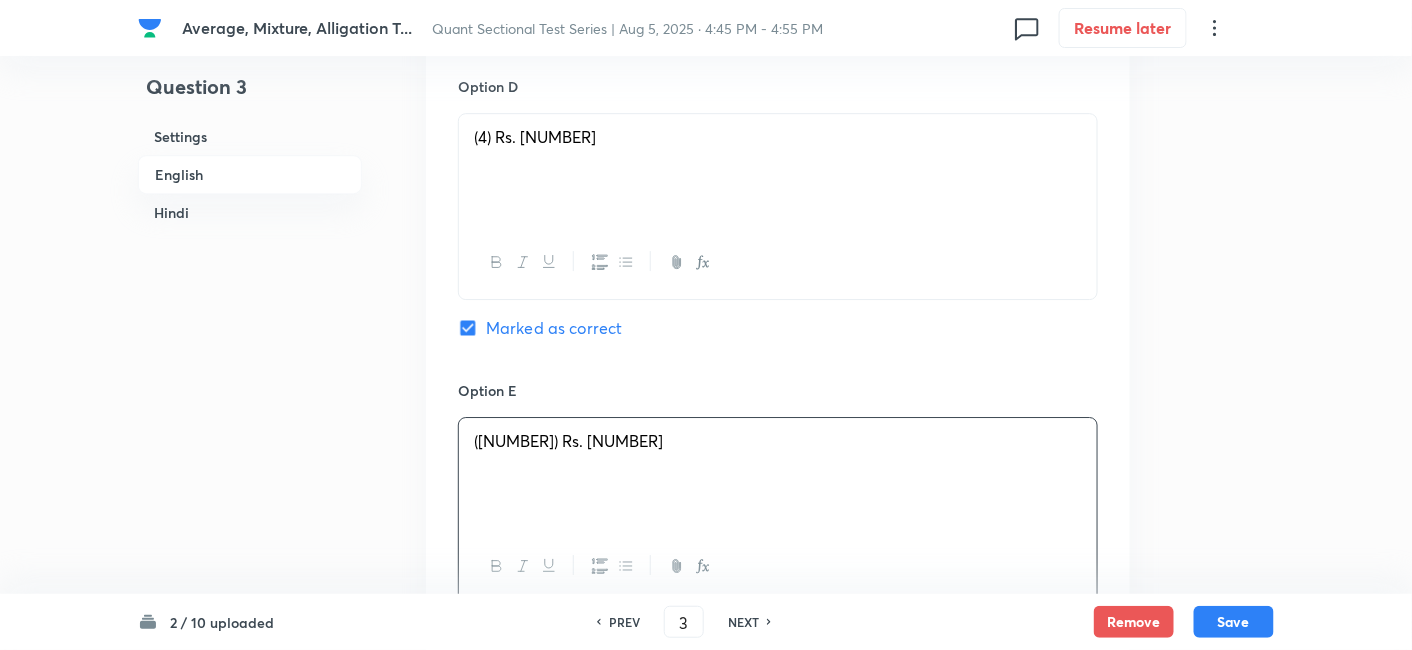 scroll, scrollTop: 1819, scrollLeft: 0, axis: vertical 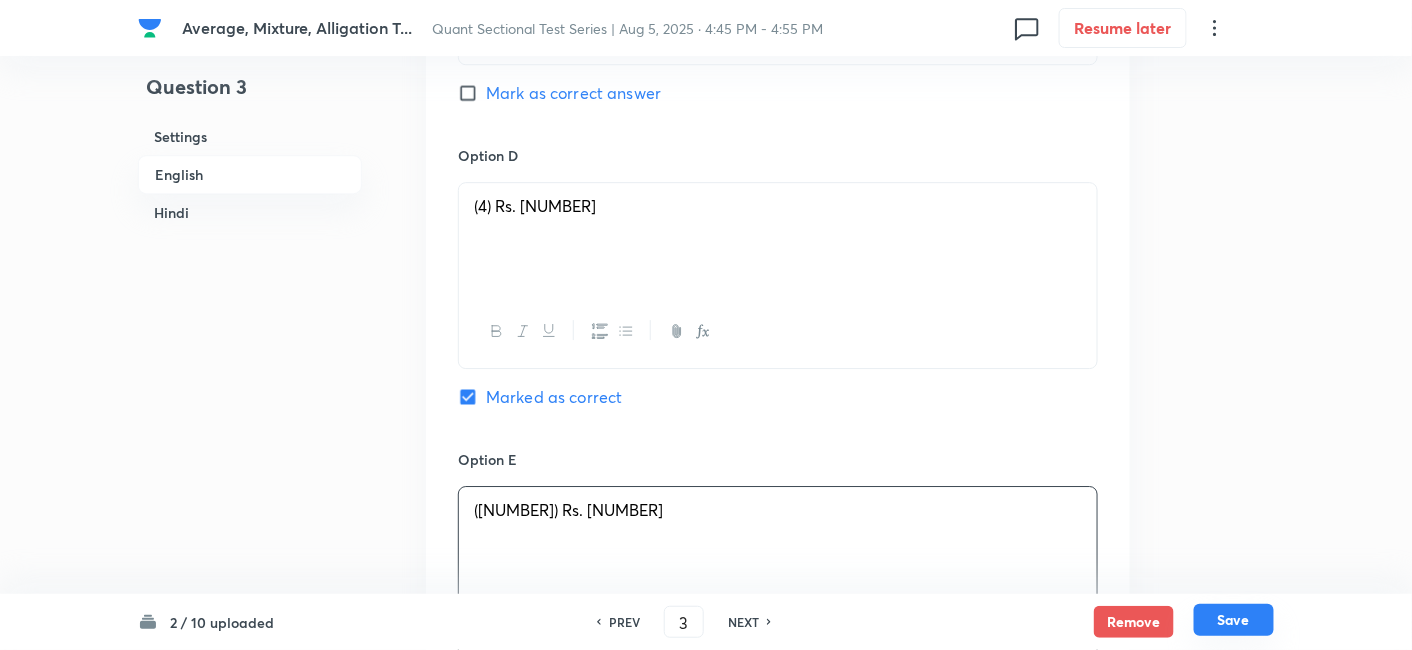 click on "Save" at bounding box center (1234, 620) 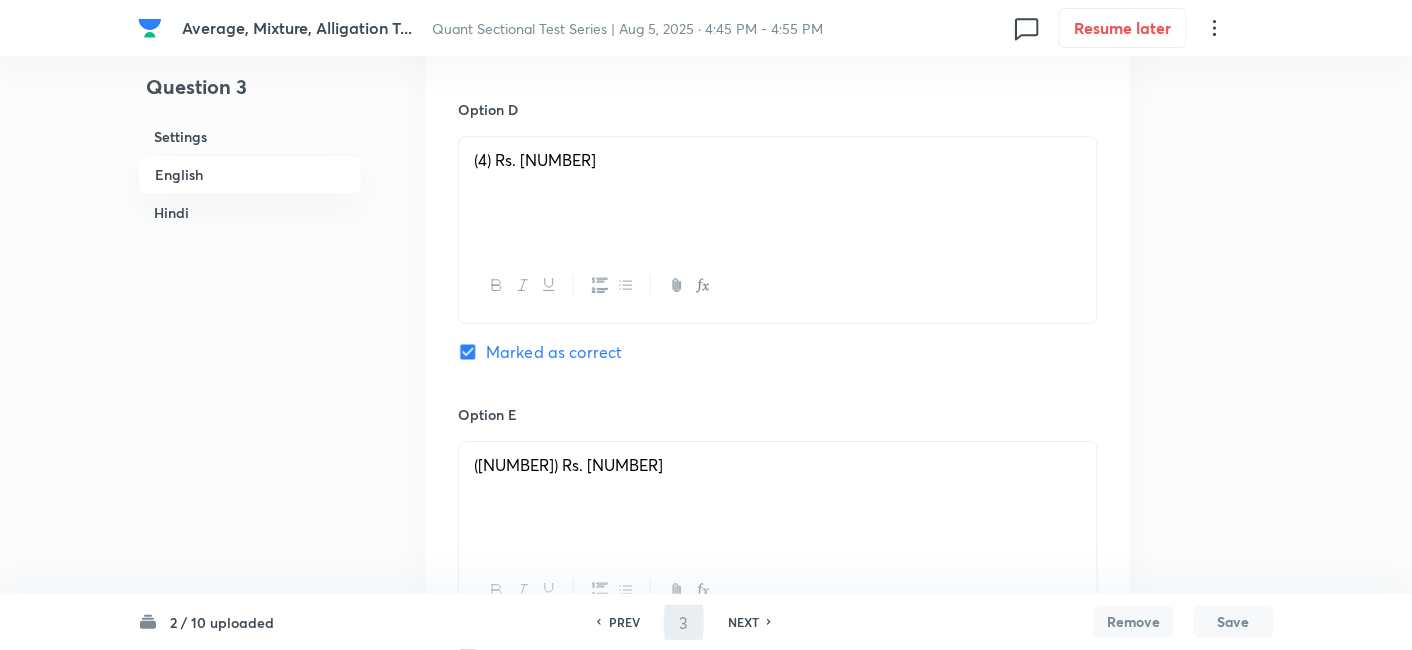 type on "4" 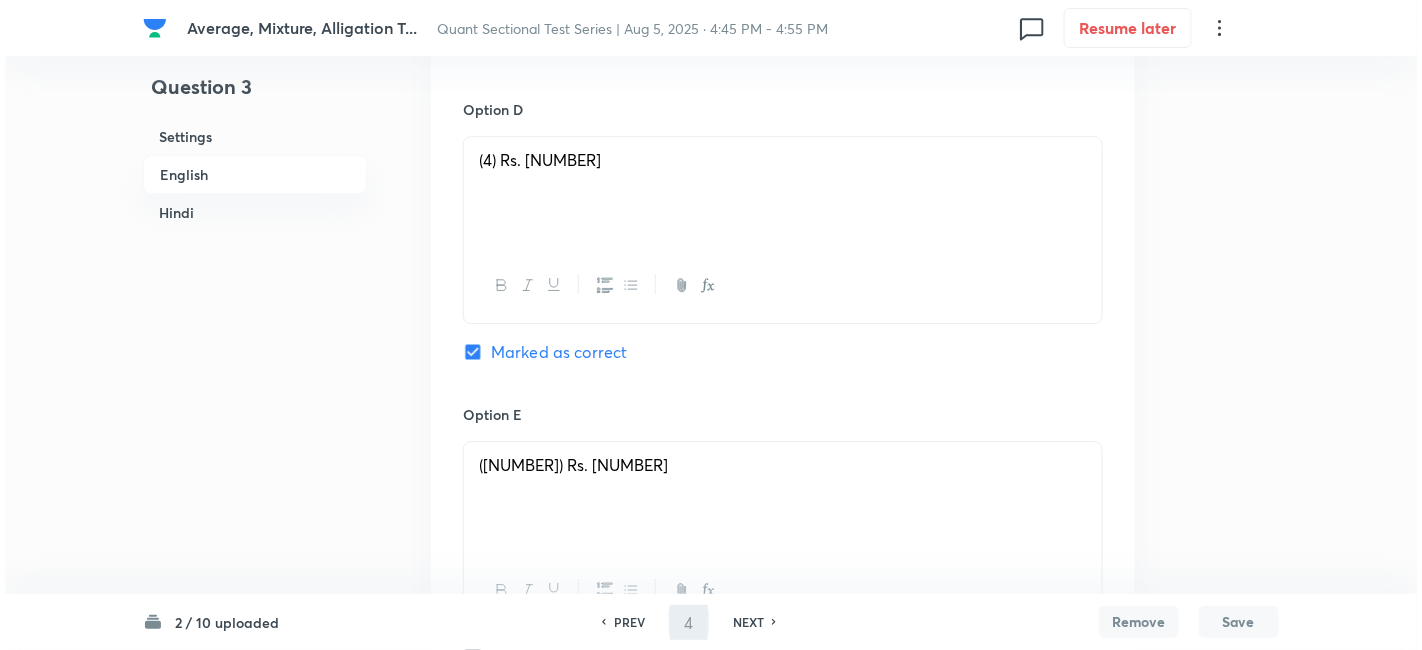 scroll, scrollTop: 0, scrollLeft: 0, axis: both 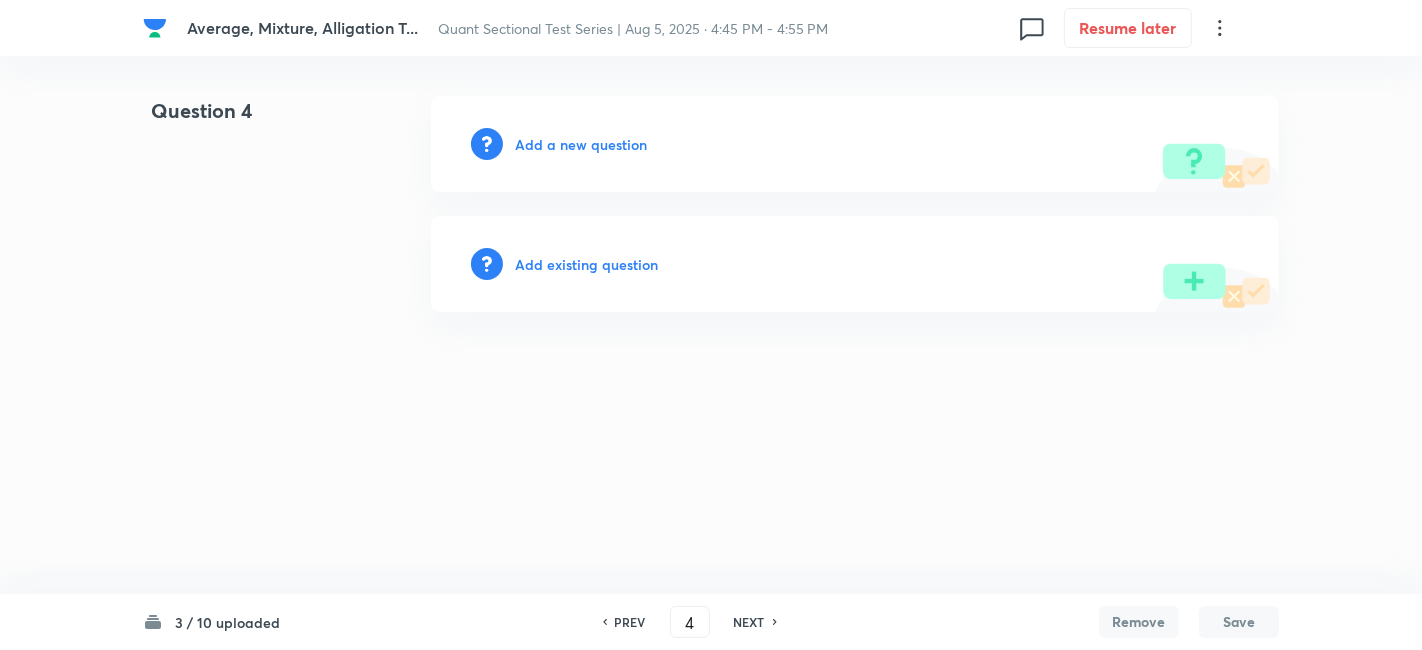 click on "Add a new question" at bounding box center (581, 144) 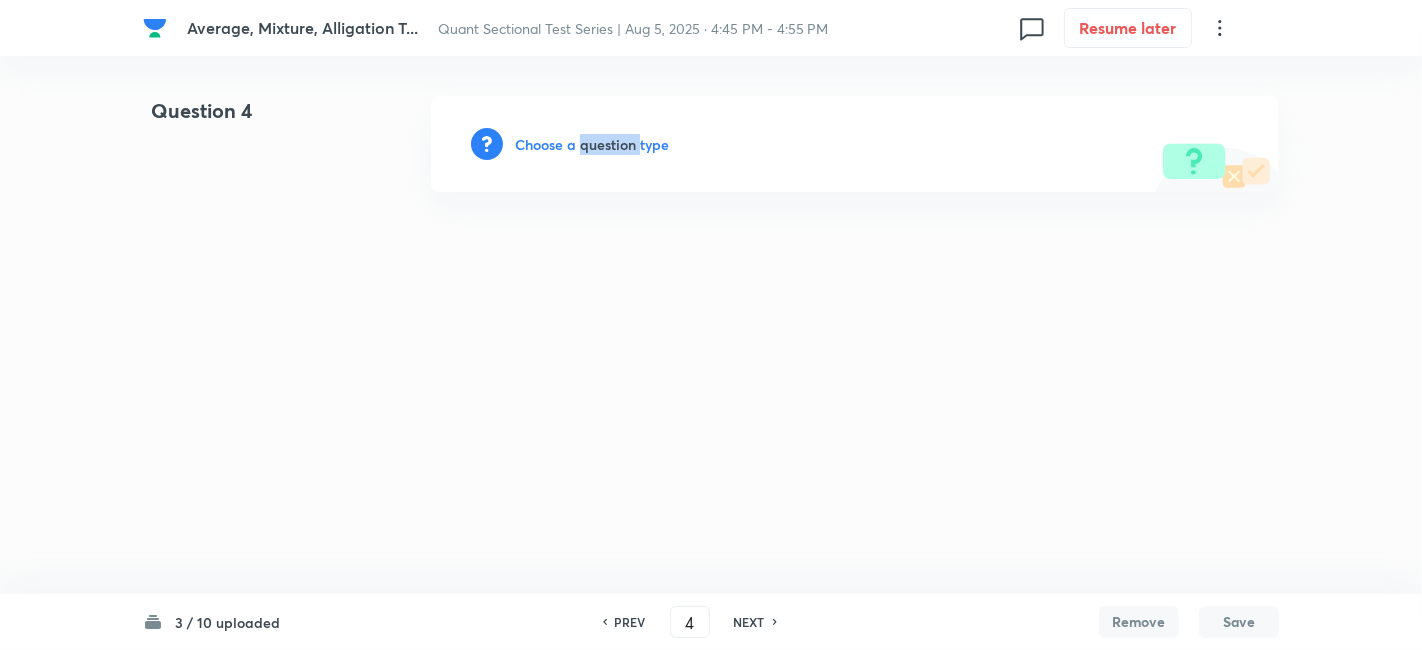 click on "Choose a question type" at bounding box center (592, 144) 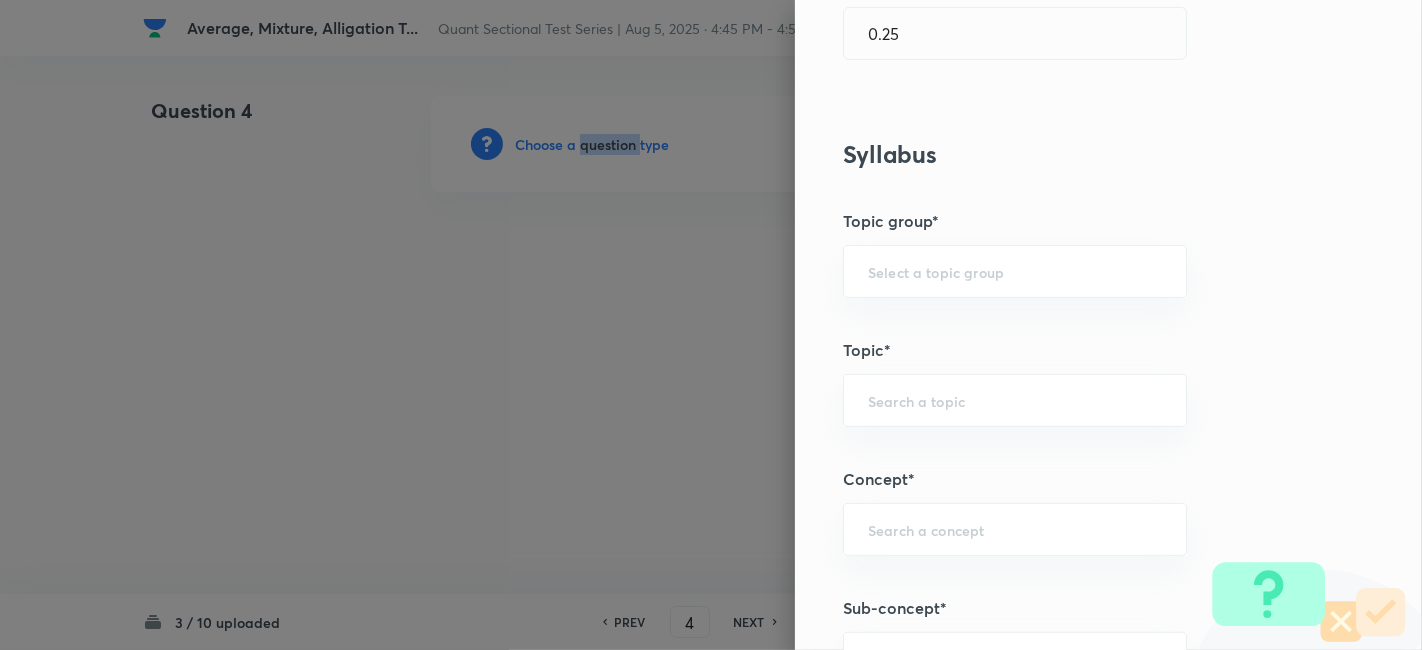 scroll, scrollTop: 860, scrollLeft: 0, axis: vertical 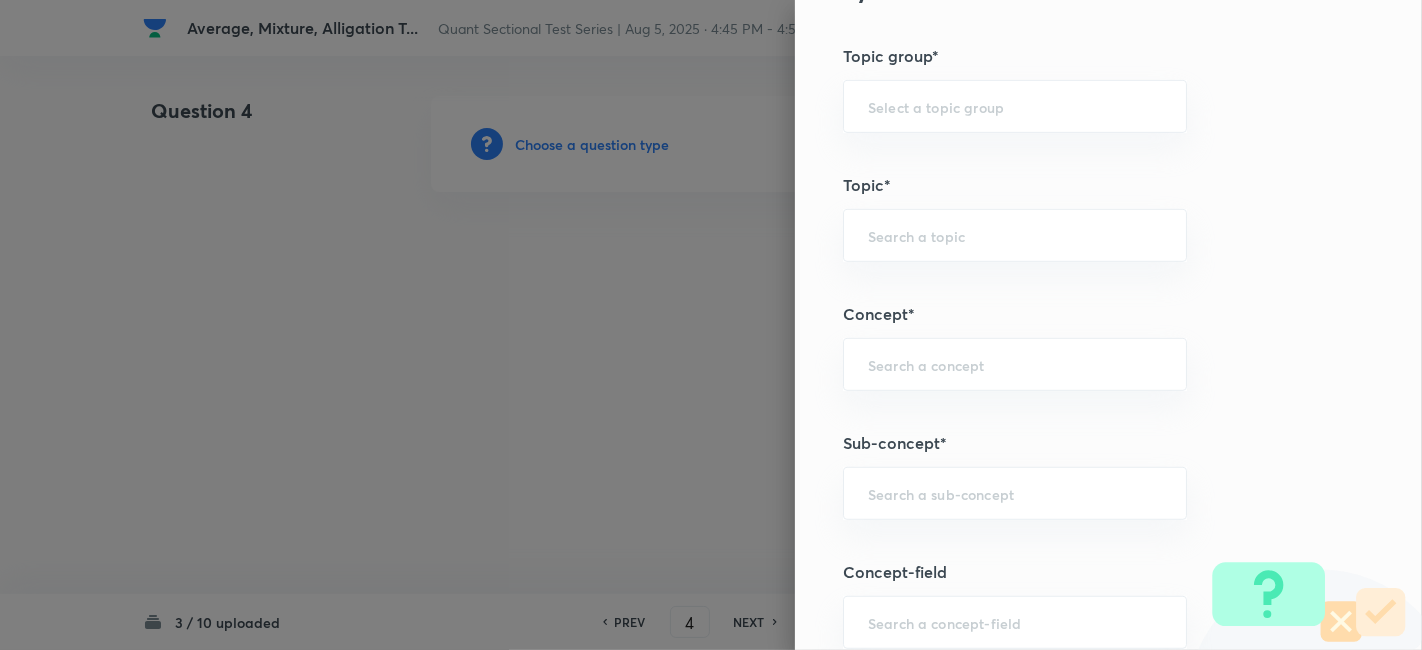 click on "Question settings Question type* Single choice correct Number of options* 2 3 4 5 Does this question have a passage?* Yes No Positive mark 1 ​ Negative Marks (Don’t add negative sign) 0.25 ​ Syllabus Topic group* ​ Topic* ​ Concept* ​ Sub-concept* ​ Concept-field ​ Additional details Question Difficulty Very easy Easy Moderate Hard Very hard Question is based on Fact Numerical Concept Previous year question Yes No Does this question have equation? Yes No Verification status Is the question verified? *Select 'yes' only if a question is verified Yes No Save" at bounding box center [1108, 325] 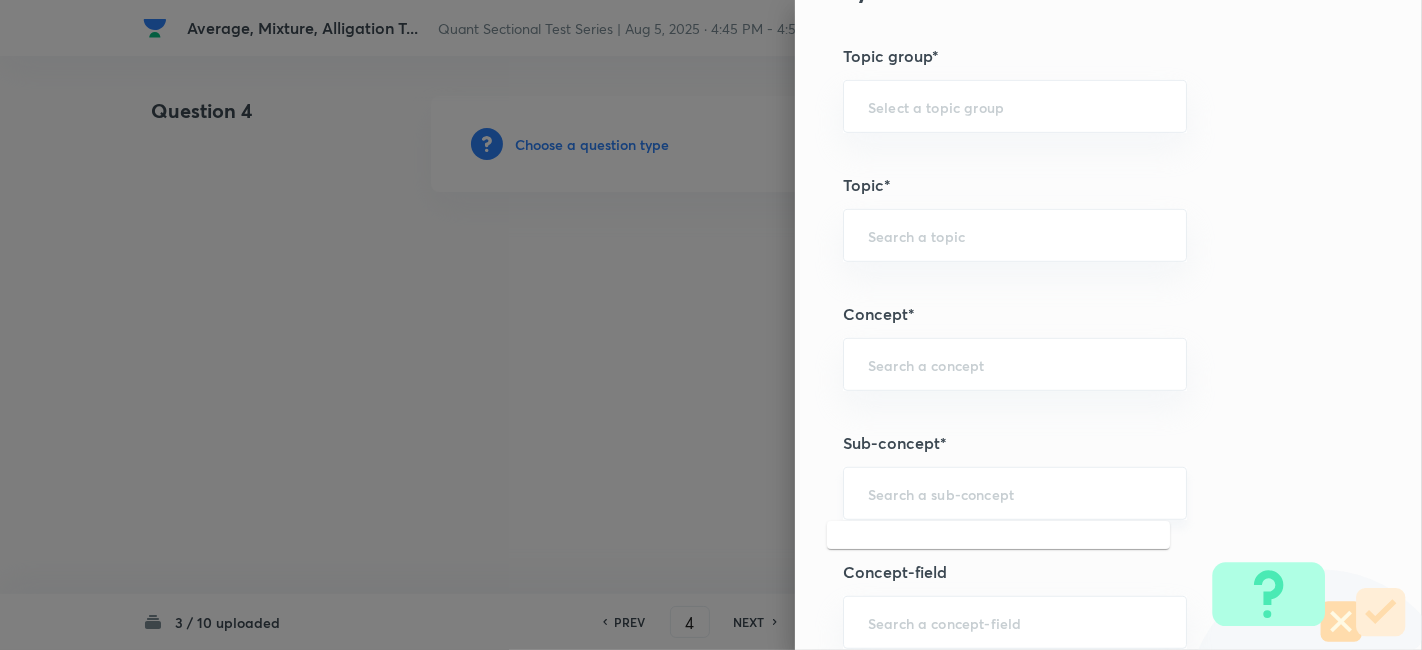 click at bounding box center [1015, 493] 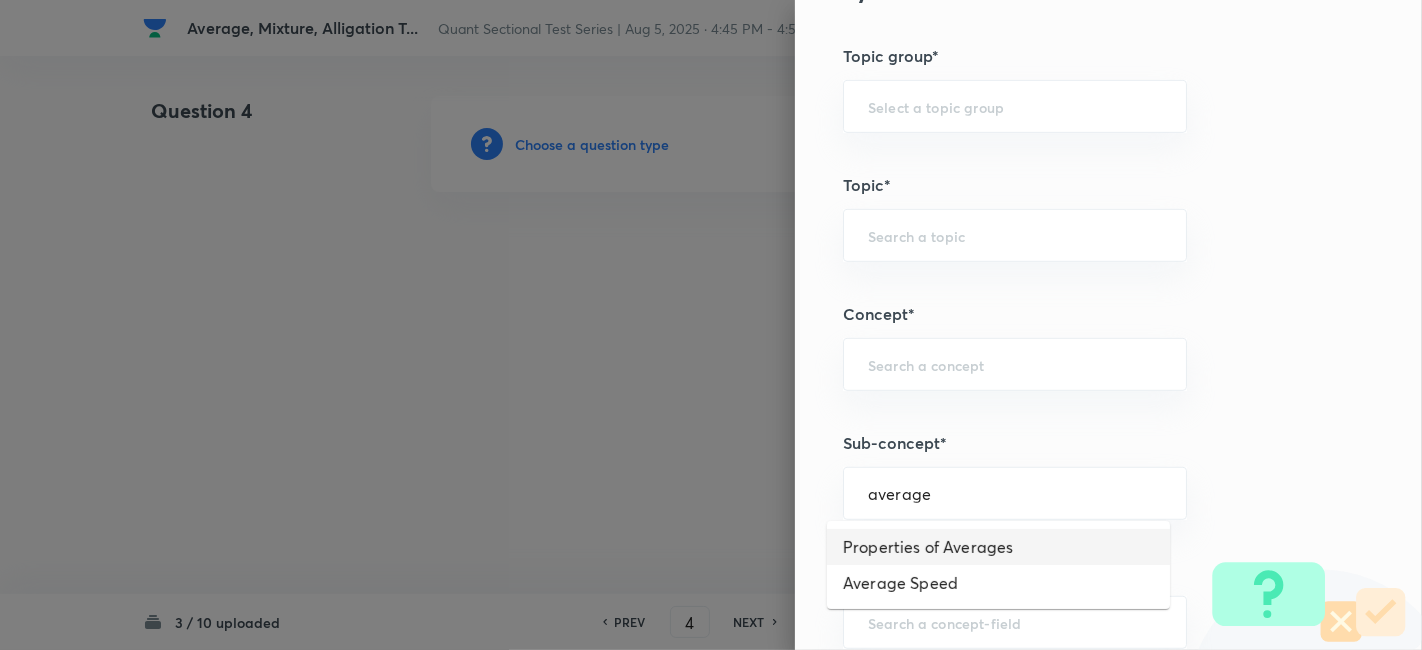 click on "Properties of Averages" at bounding box center [998, 547] 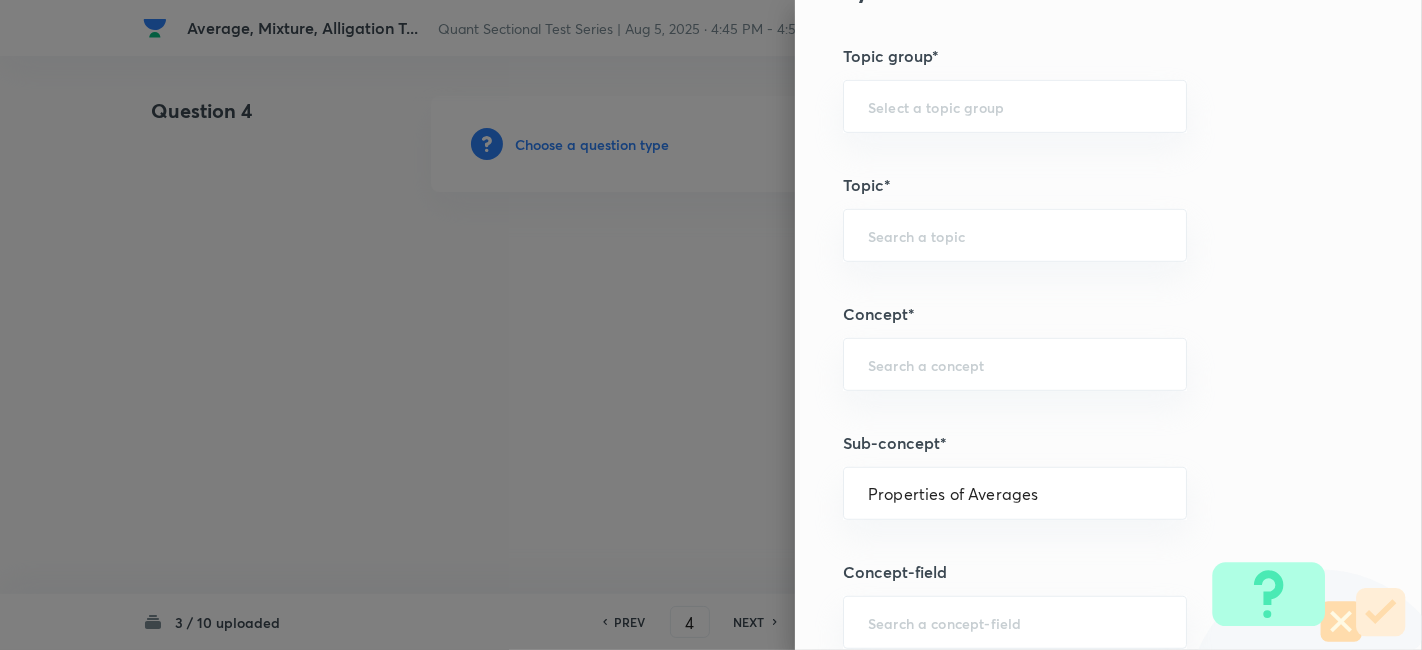 type on "Quantitative Aptitude" 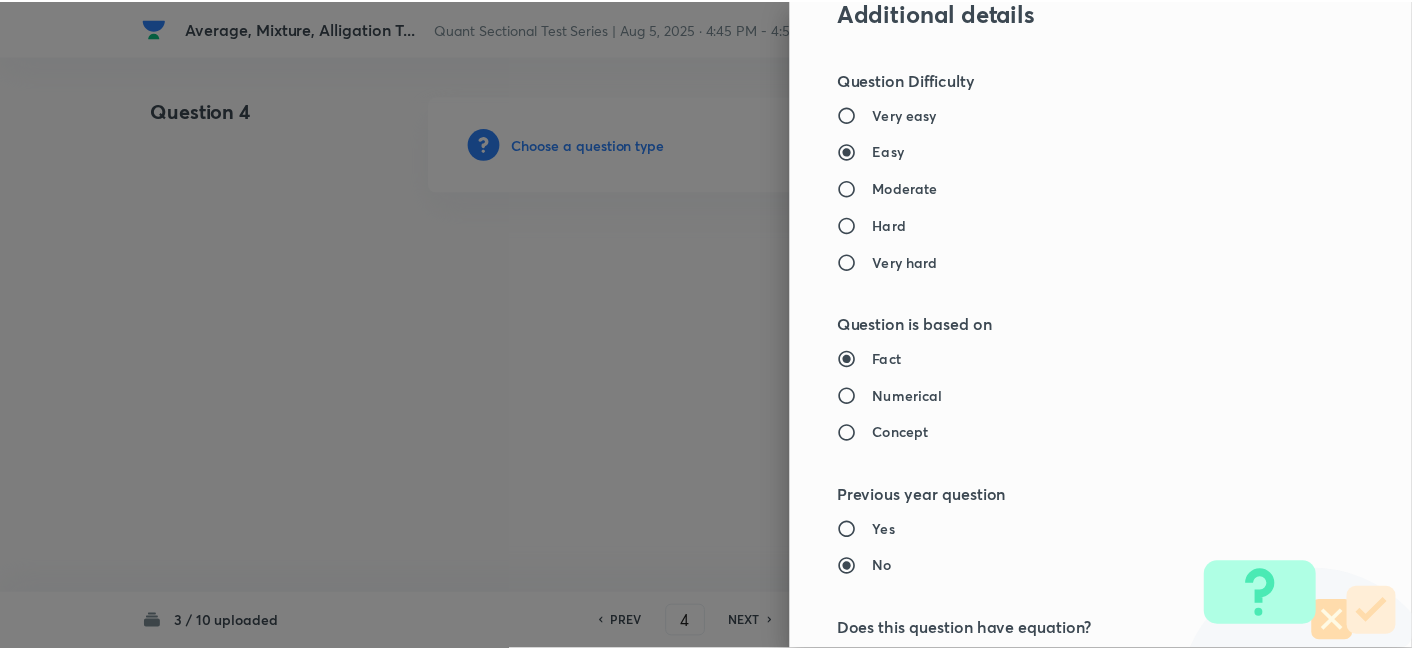 scroll, scrollTop: 2070, scrollLeft: 0, axis: vertical 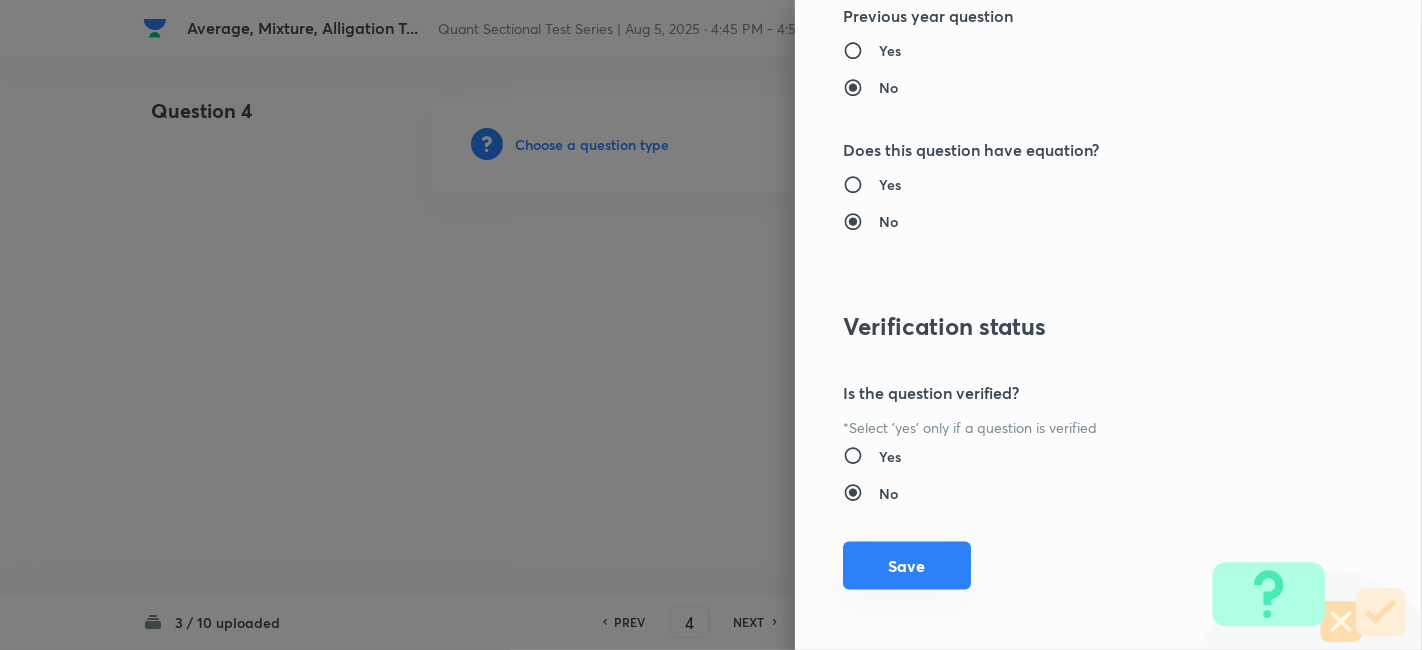 click on "Save" at bounding box center (907, 566) 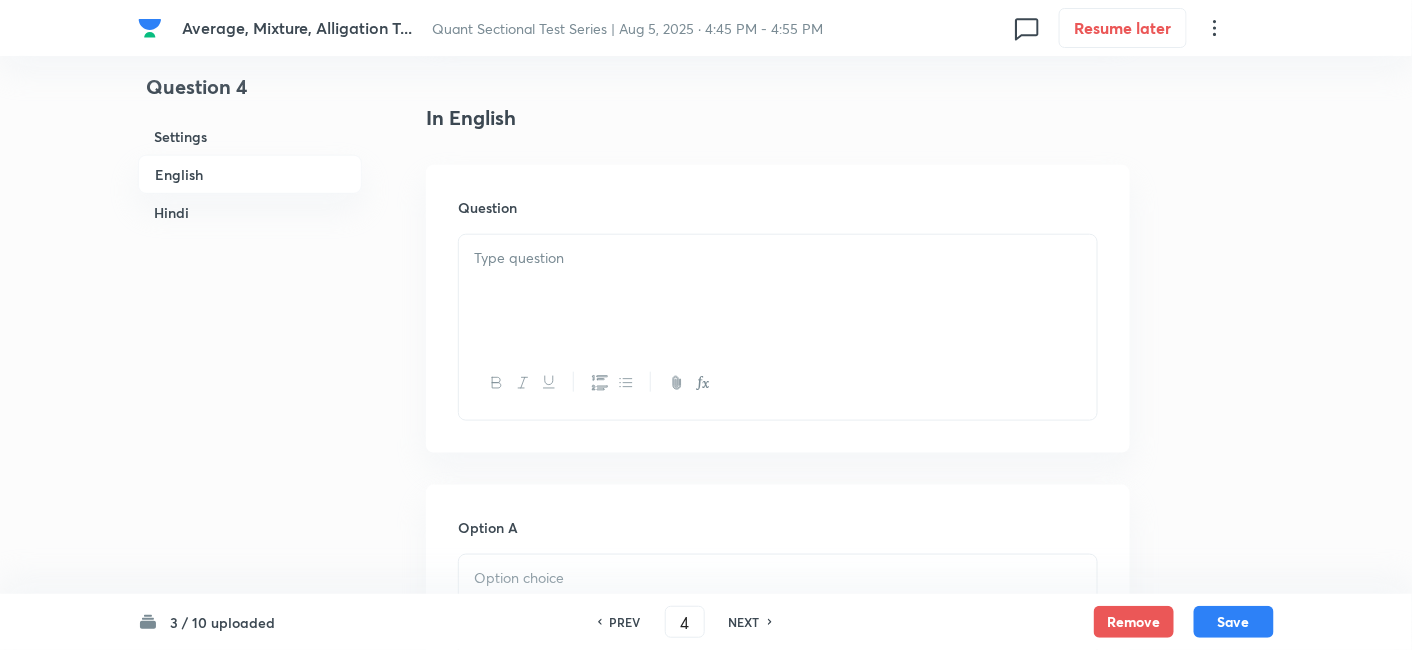 scroll, scrollTop: 486, scrollLeft: 0, axis: vertical 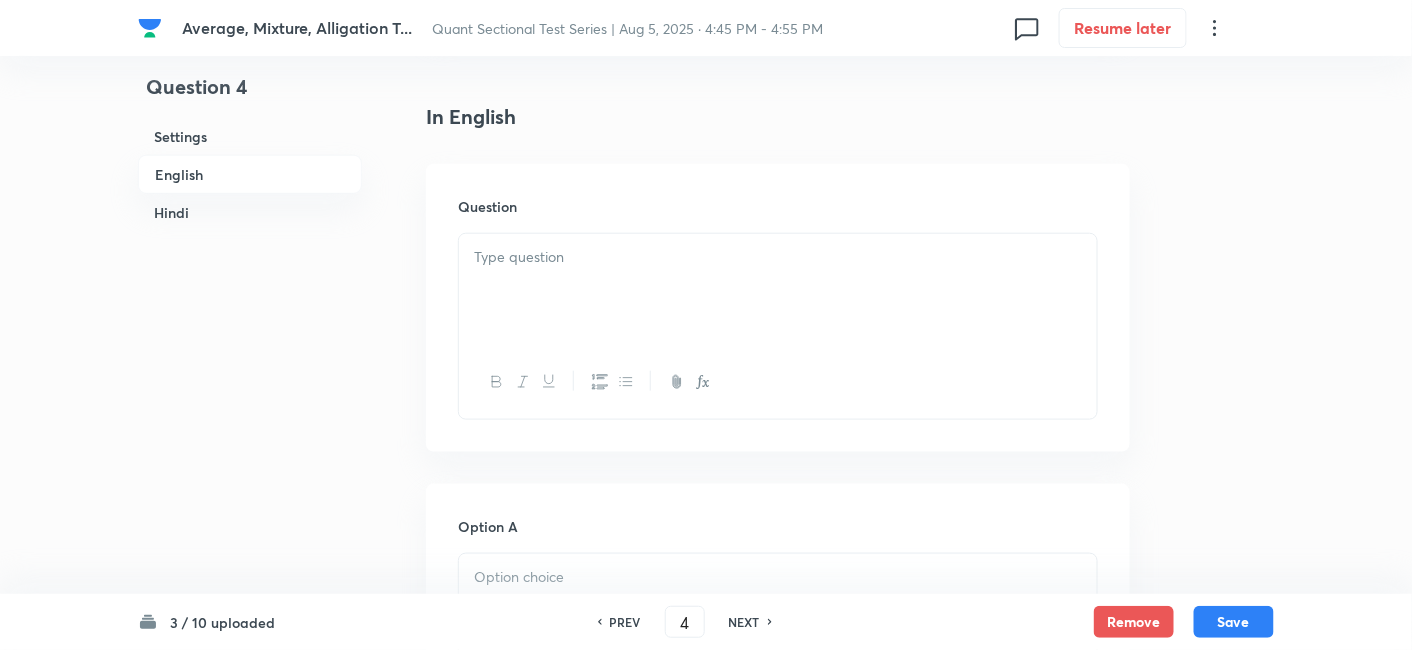 click at bounding box center (778, 290) 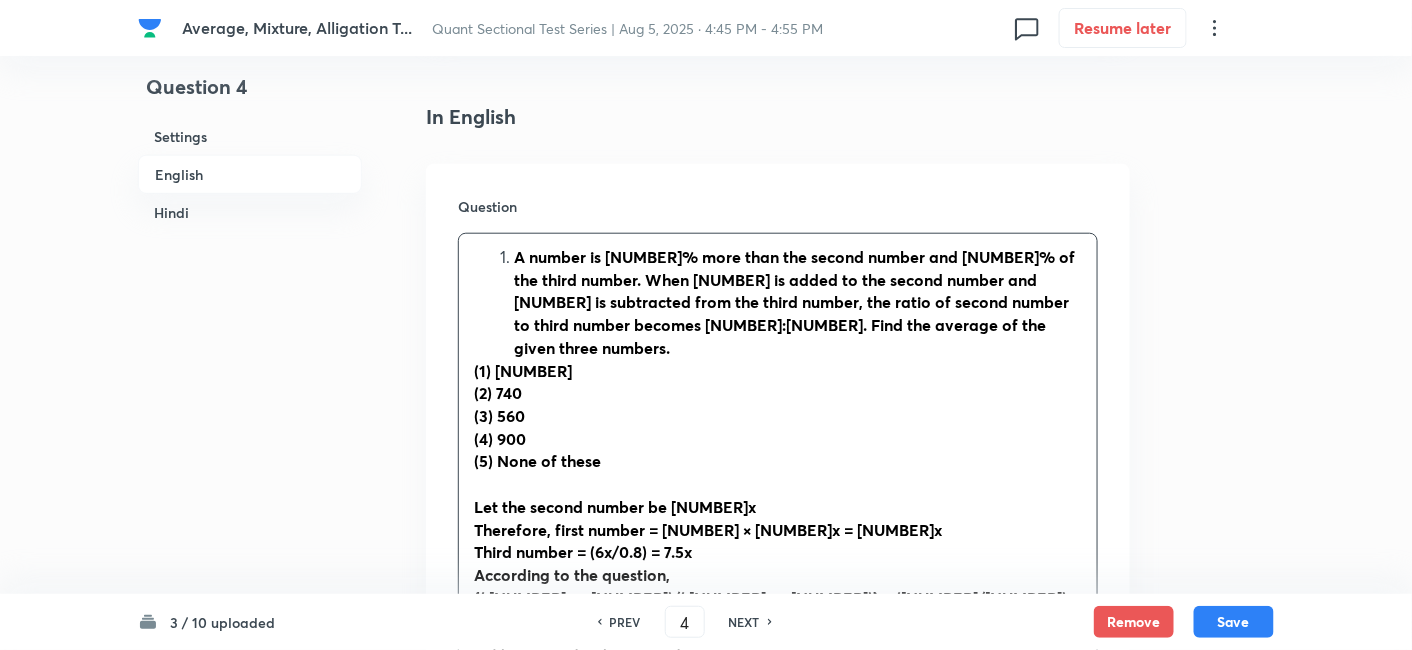 click on "A number is [NUMBER]% more than the second number and [NUMBER]% of the third number. When [NUMBER] is added to the second number and [NUMBER] is subtracted from the third number, the ratio of second number to third number becomes [NUMBER]:[NUMBER]. Find the average of the given three numbers." at bounding box center [798, 303] 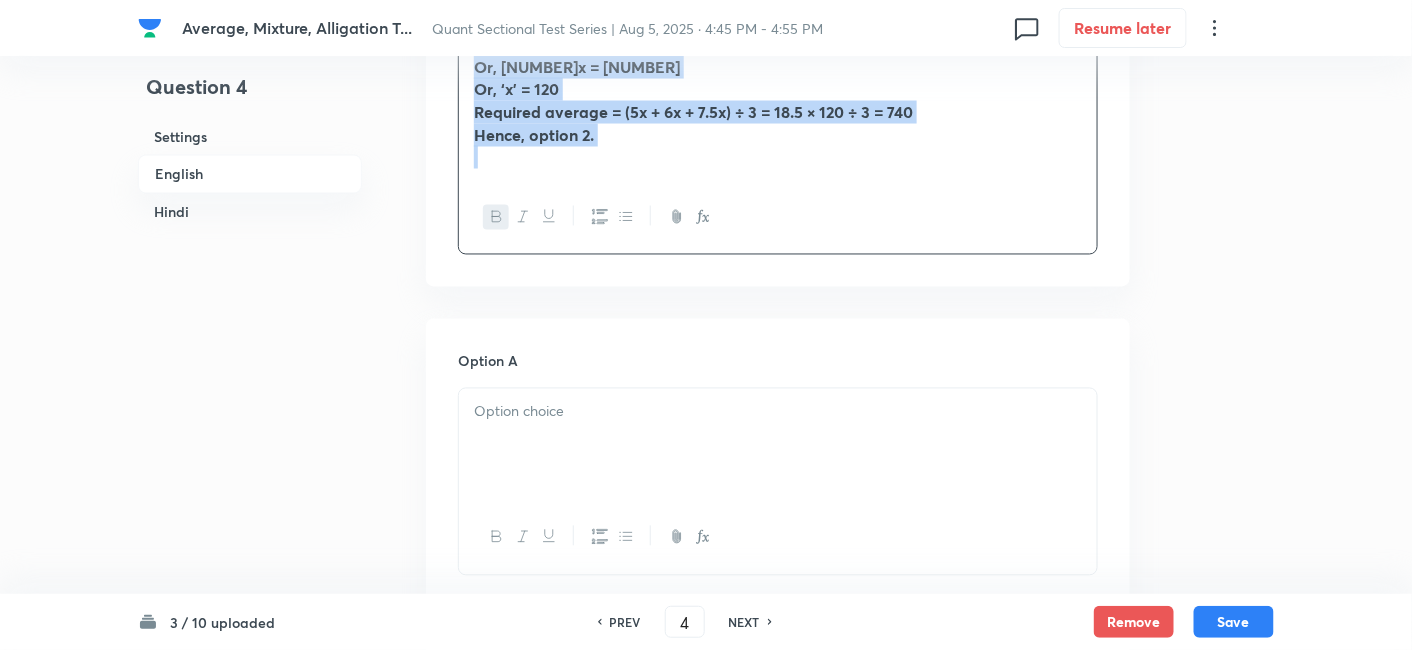 drag, startPoint x: 462, startPoint y: 257, endPoint x: 988, endPoint y: 384, distance: 541.11456 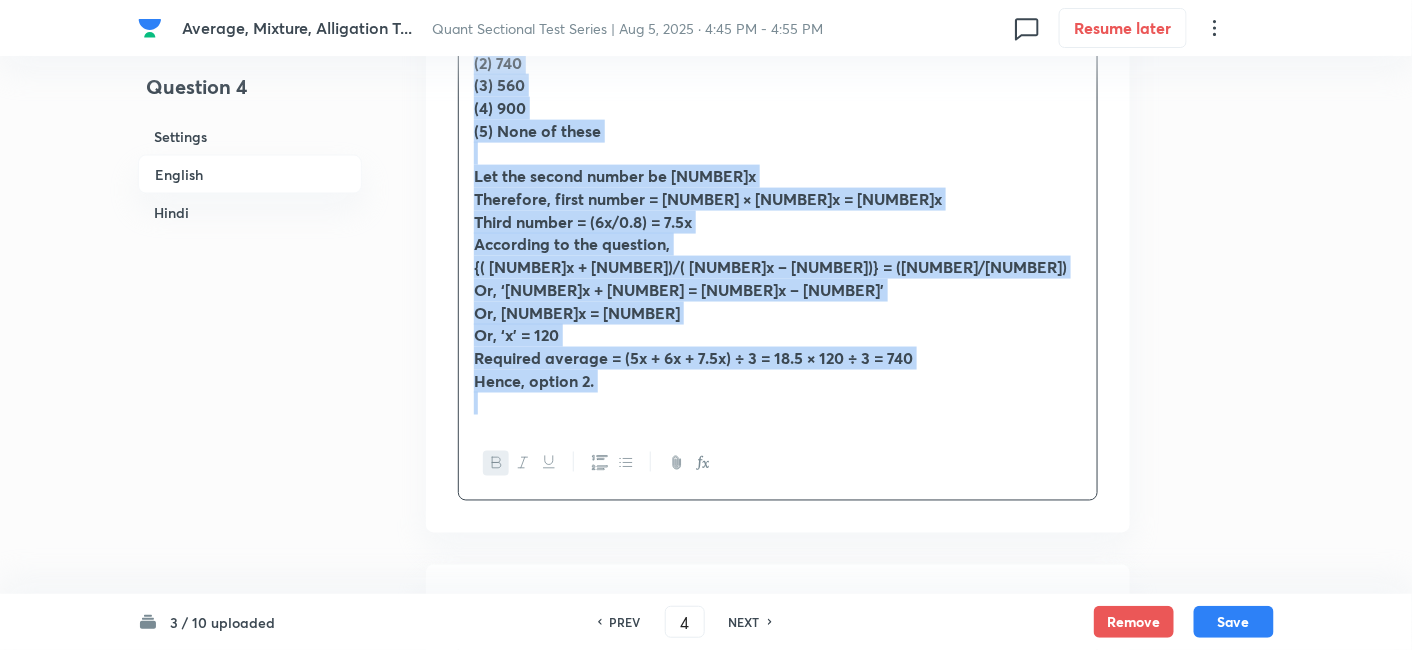 scroll, scrollTop: 793, scrollLeft: 0, axis: vertical 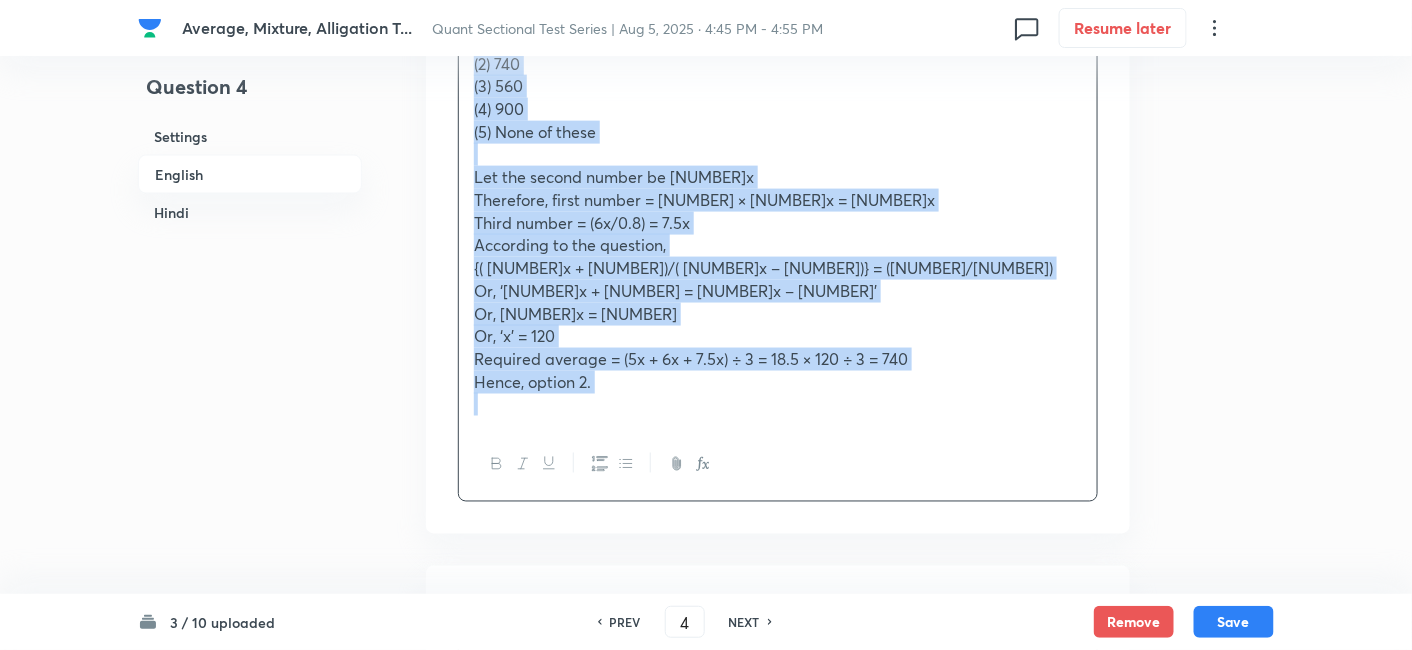copy on "A number is 20% more than the second number and 80% of the third number. When 120 is added to the second number and 300 is subtracted from the third number, the ratio of second number to third number becomes 6:5. Find the average of the given three numbers. (1) 680 (2) 740 (3) 560 (4) 900 (5) None of these Let the second number be 5x Therefore, first number = 1.2 × 5x = 6x Third number = (6x/0.8) = 7.5x According to the question, {(5x + 120)/(7.5x – 300)} = (6/5) Or, ‘25x + 600 = 45x – 1800 Or, 20x = 2400 Or, ‘x’ = 120 Required average = (5x + 6x + 7.5x) ÷ 3 = 18.5 × 120 ÷ 3 = 740 Hence, option 2." 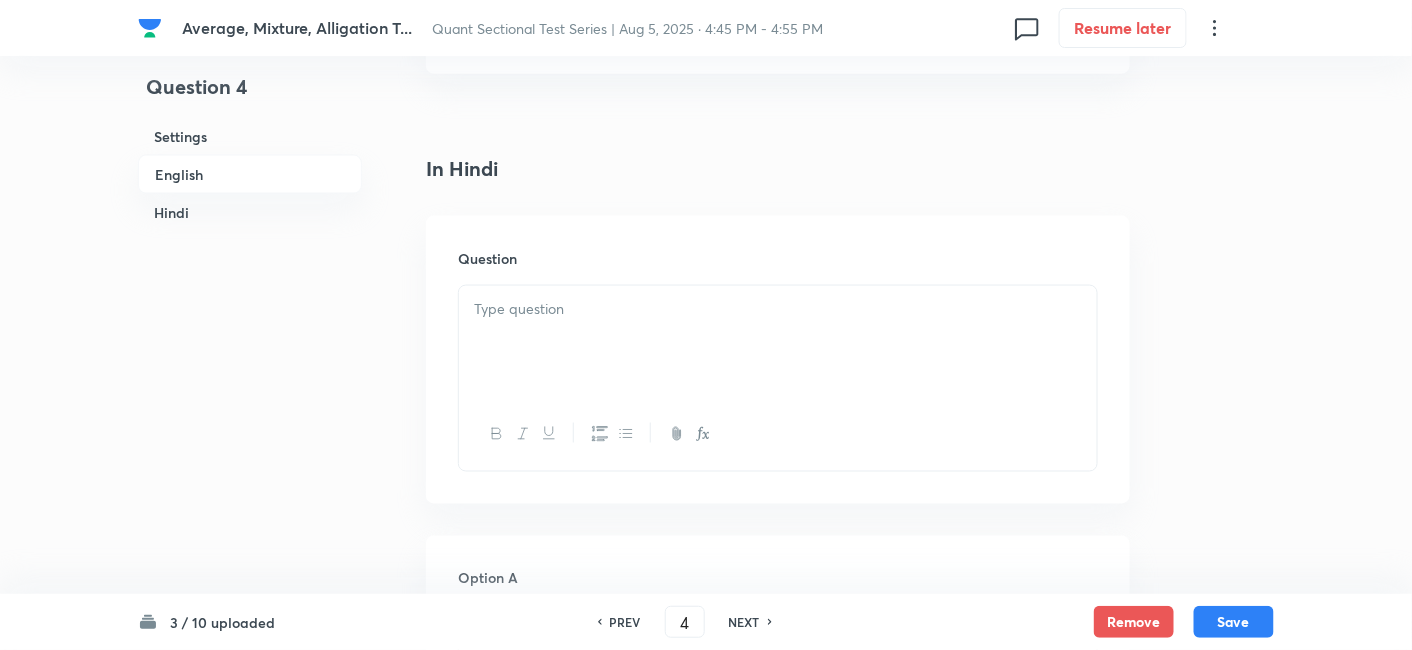 scroll, scrollTop: 3166, scrollLeft: 0, axis: vertical 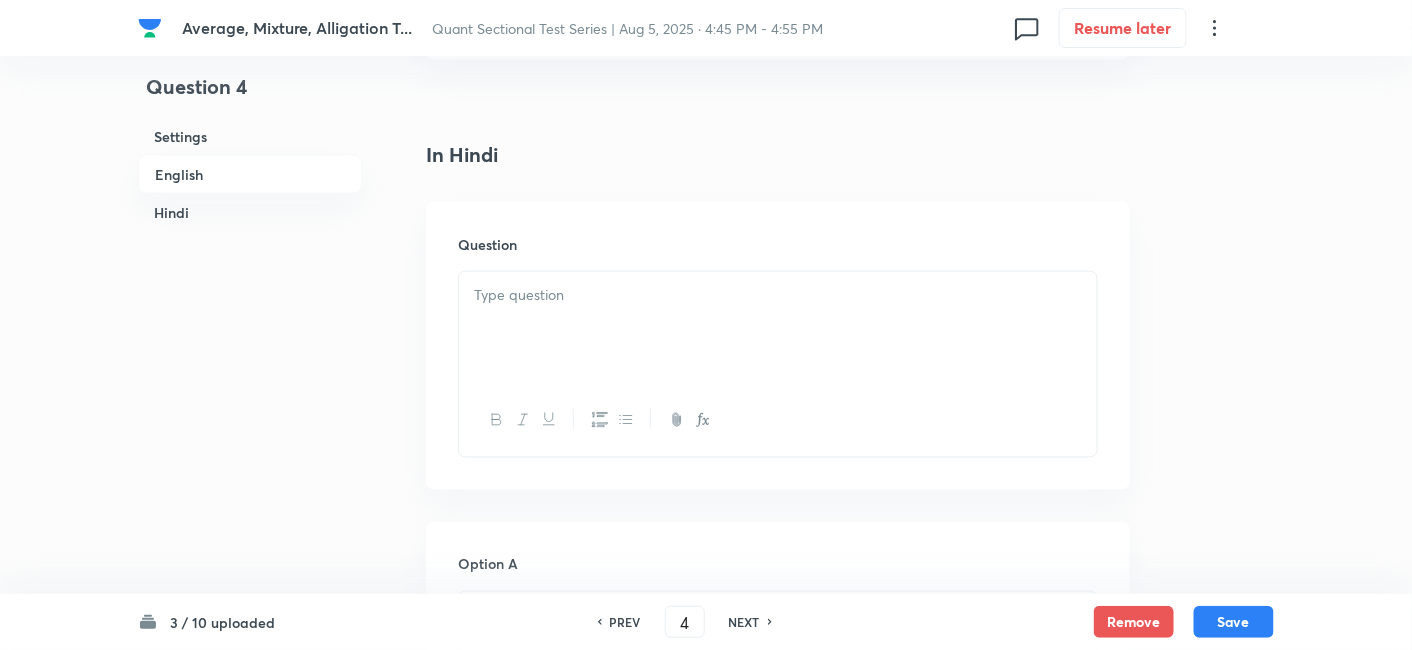 click at bounding box center [778, 295] 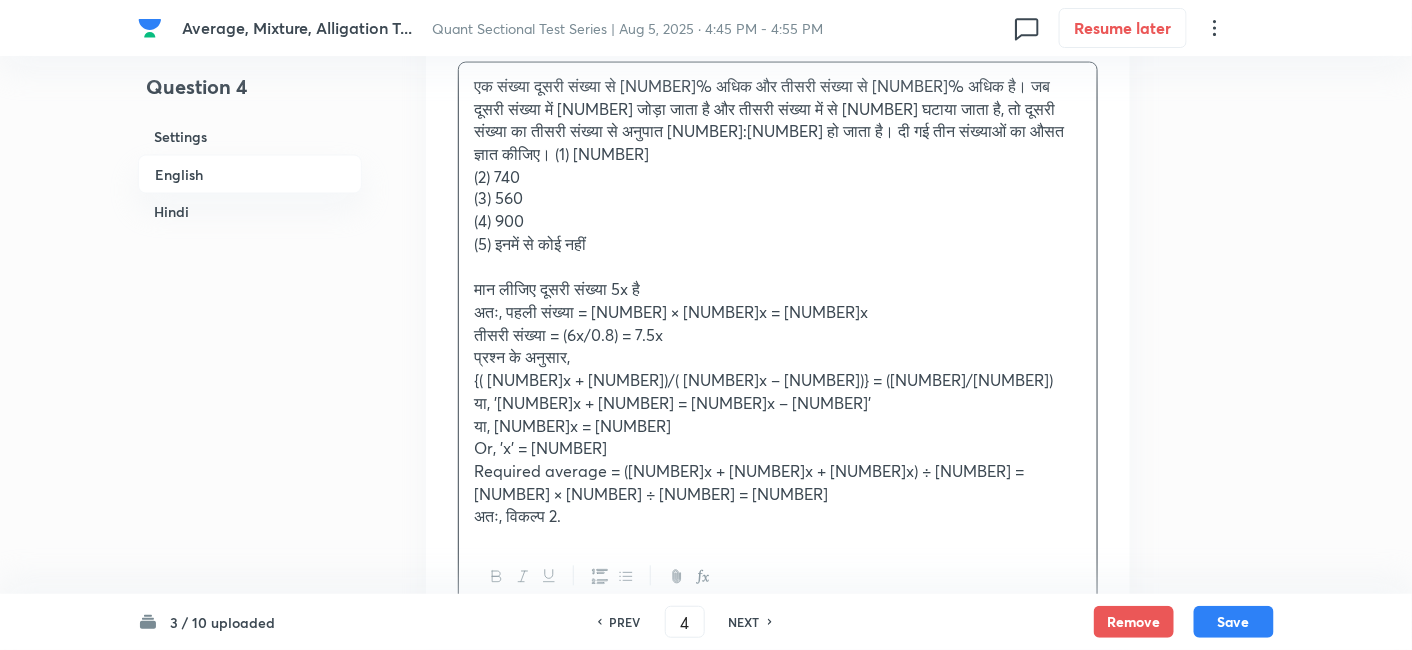 scroll, scrollTop: 3388, scrollLeft: 0, axis: vertical 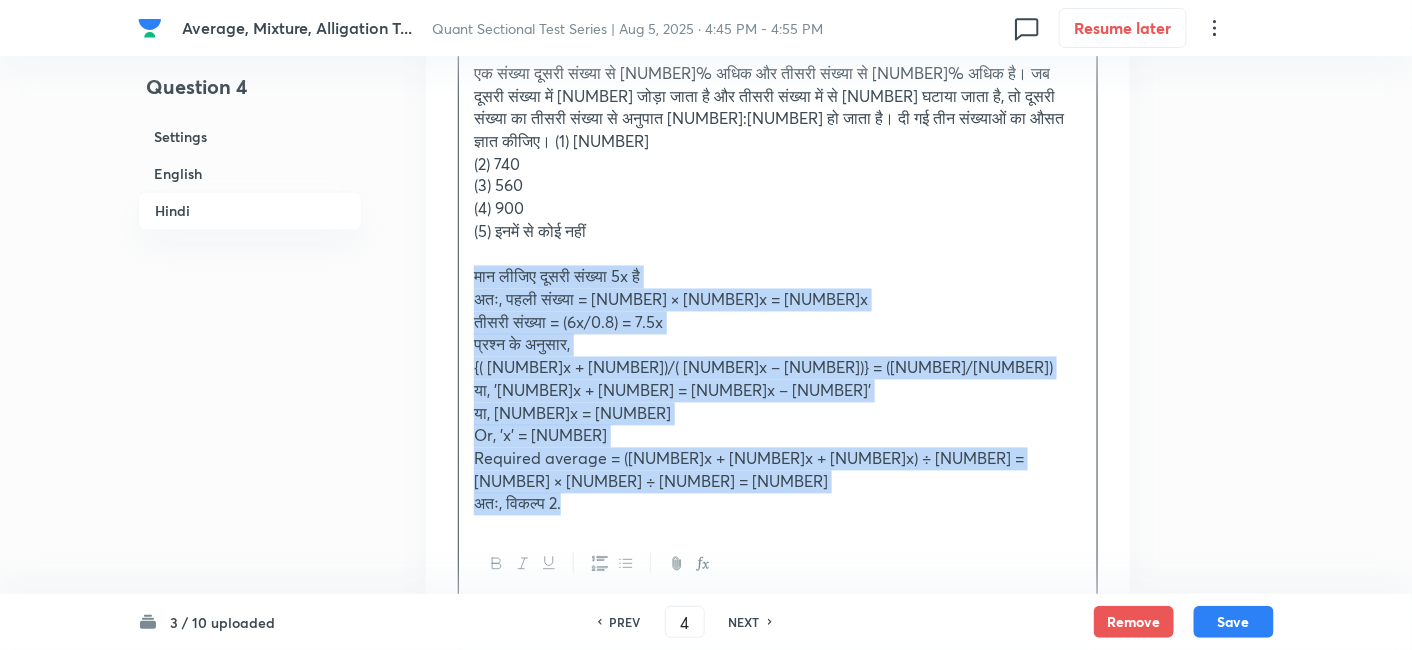 drag, startPoint x: 462, startPoint y: 250, endPoint x: 714, endPoint y: 497, distance: 352.86398 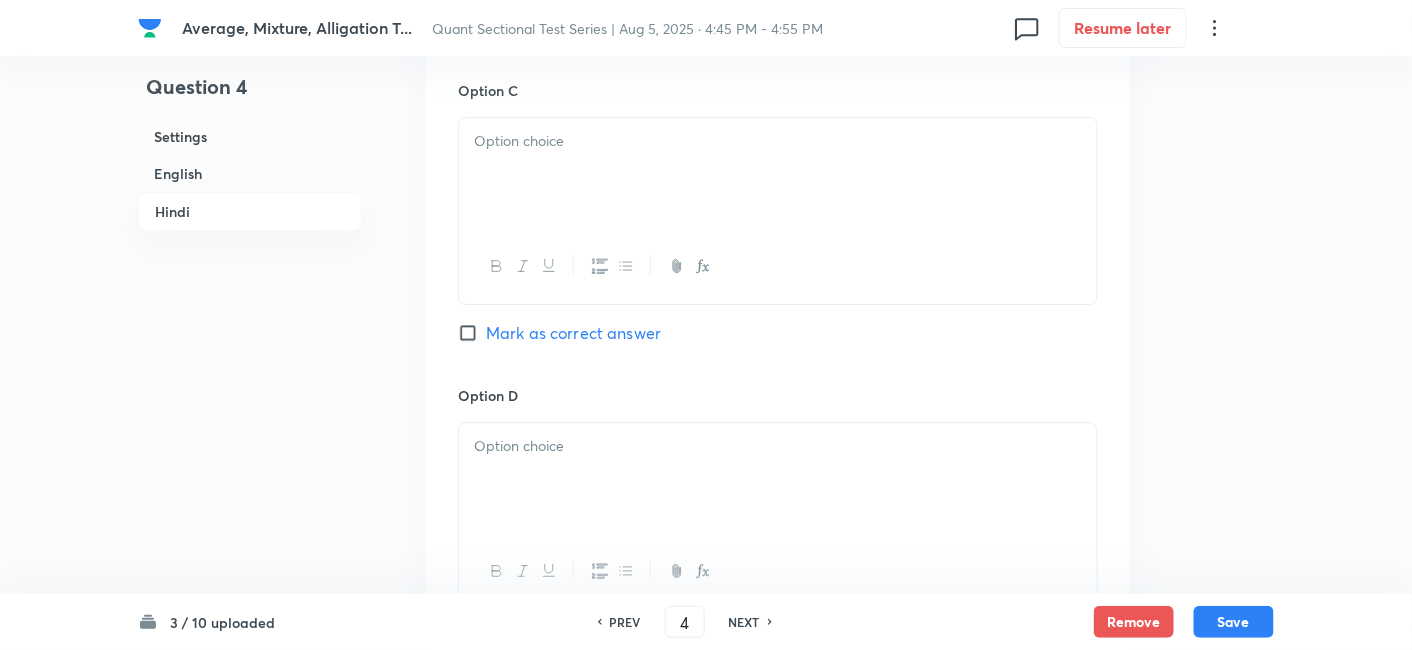 scroll, scrollTop: 5190, scrollLeft: 0, axis: vertical 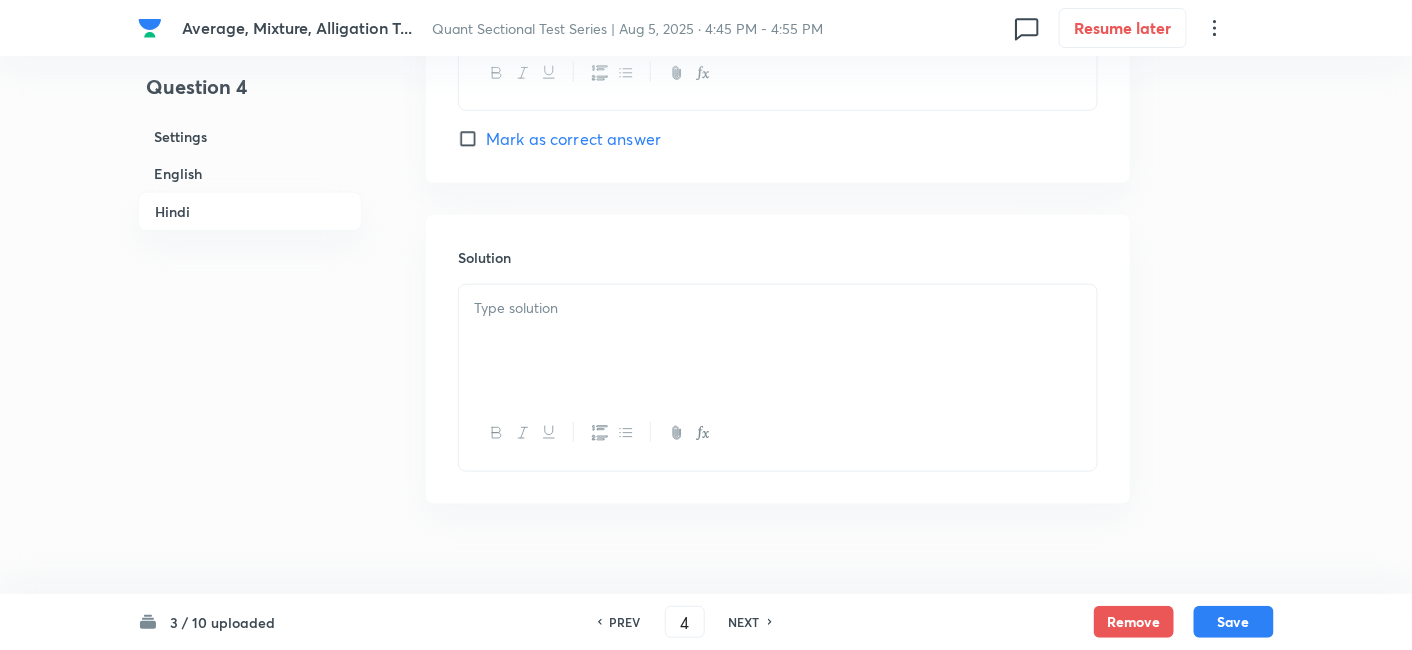 click at bounding box center (778, 341) 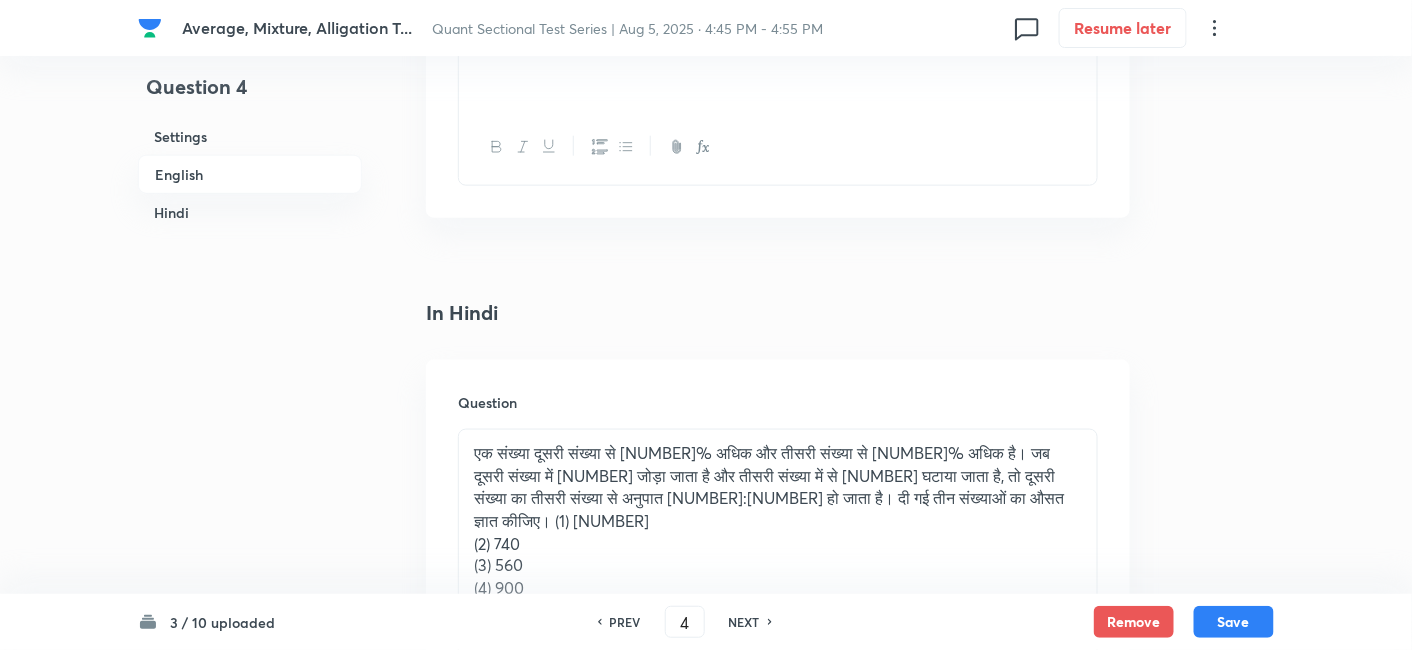 scroll, scrollTop: 3217, scrollLeft: 0, axis: vertical 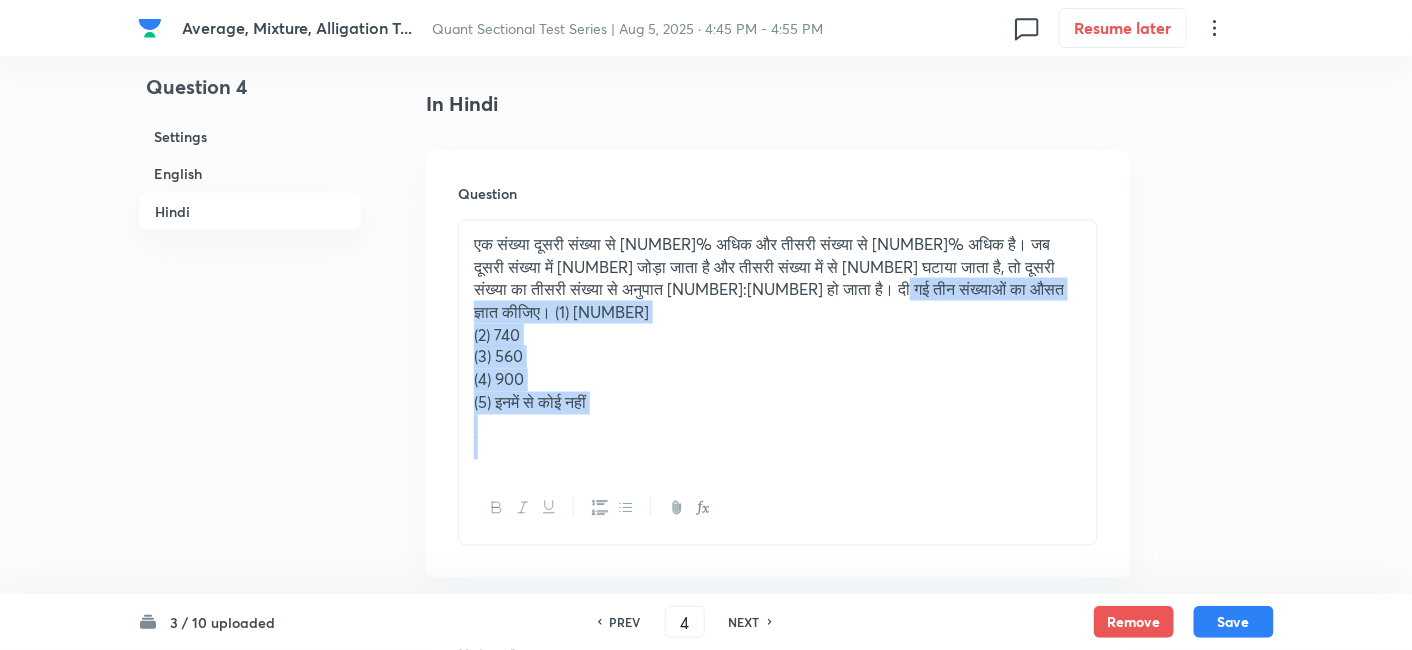 drag, startPoint x: 896, startPoint y: 291, endPoint x: 954, endPoint y: 427, distance: 147.85127 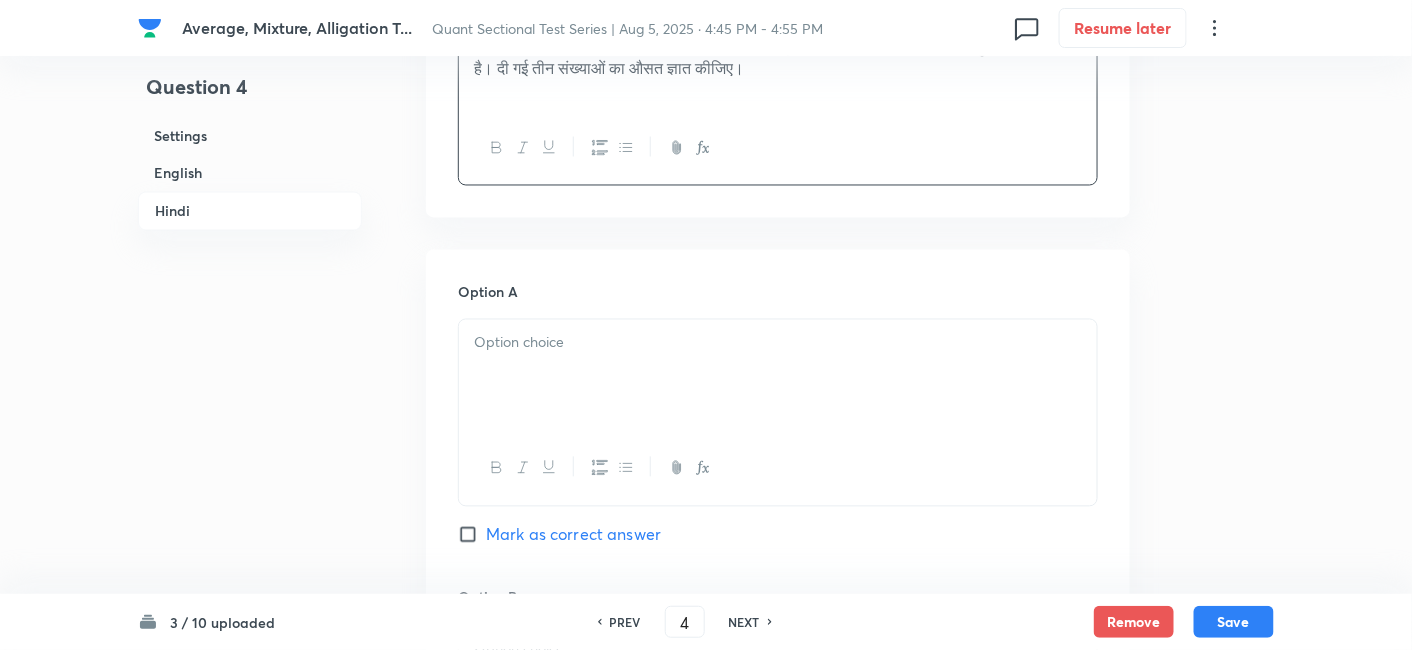 scroll, scrollTop: 3437, scrollLeft: 0, axis: vertical 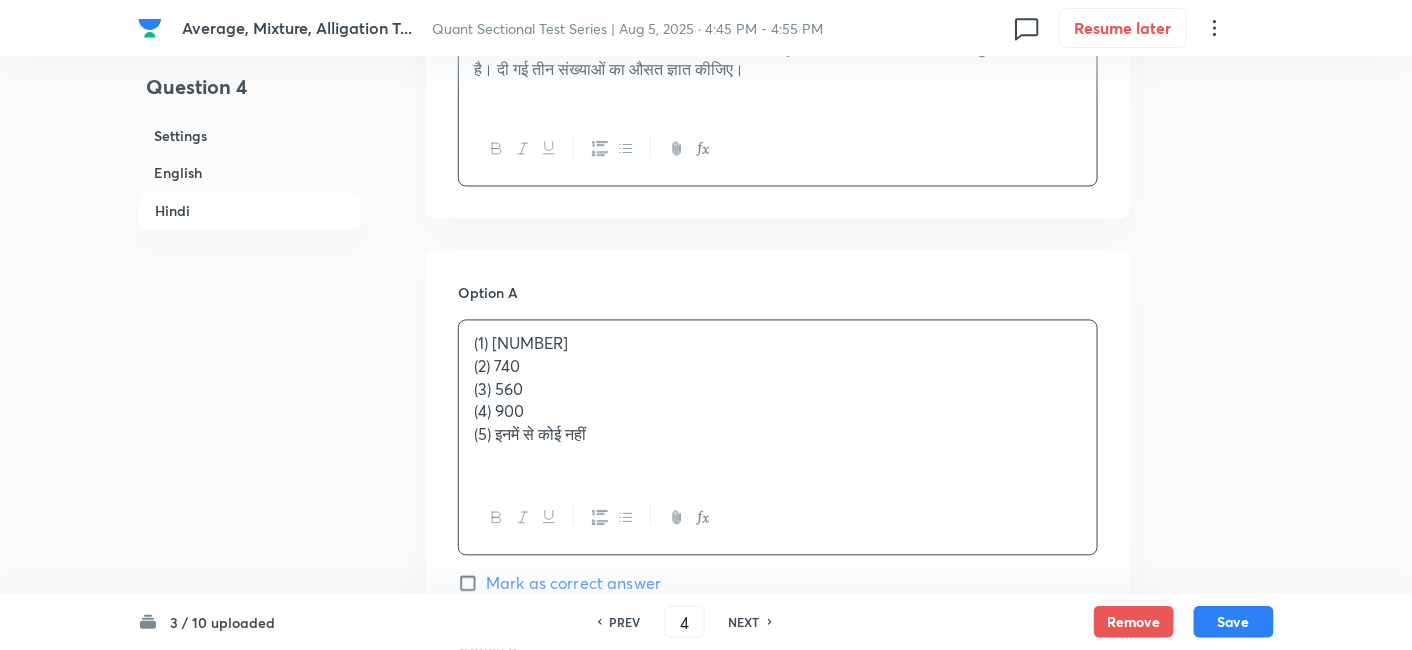 click on "(1) [NUMBER]" at bounding box center [778, 344] 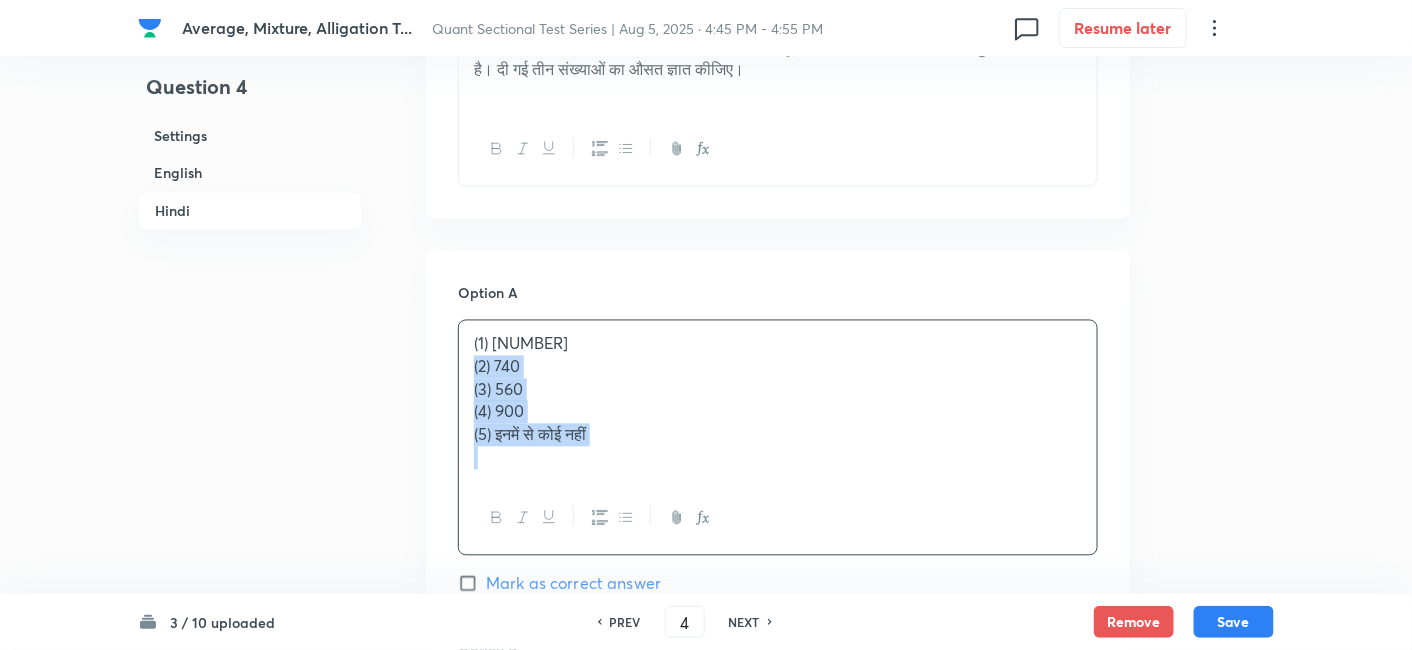 drag, startPoint x: 465, startPoint y: 365, endPoint x: 768, endPoint y: 535, distance: 347.432 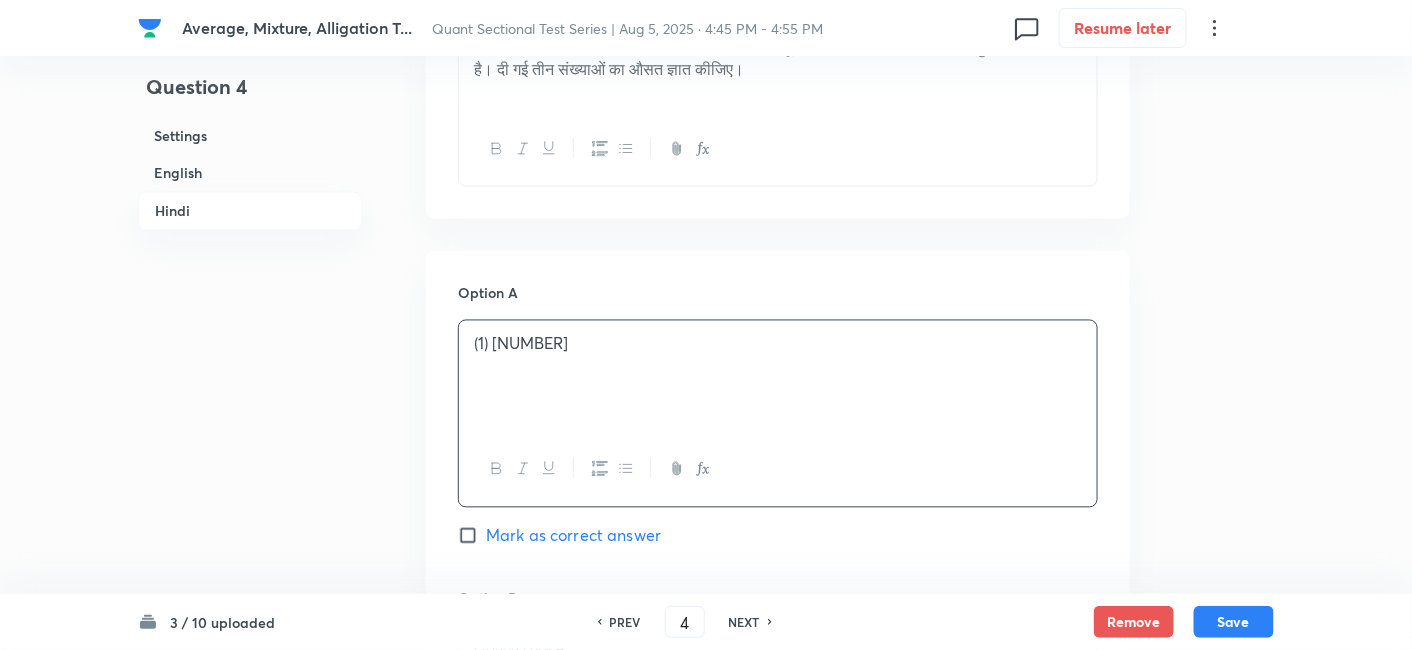 scroll, scrollTop: 3814, scrollLeft: 0, axis: vertical 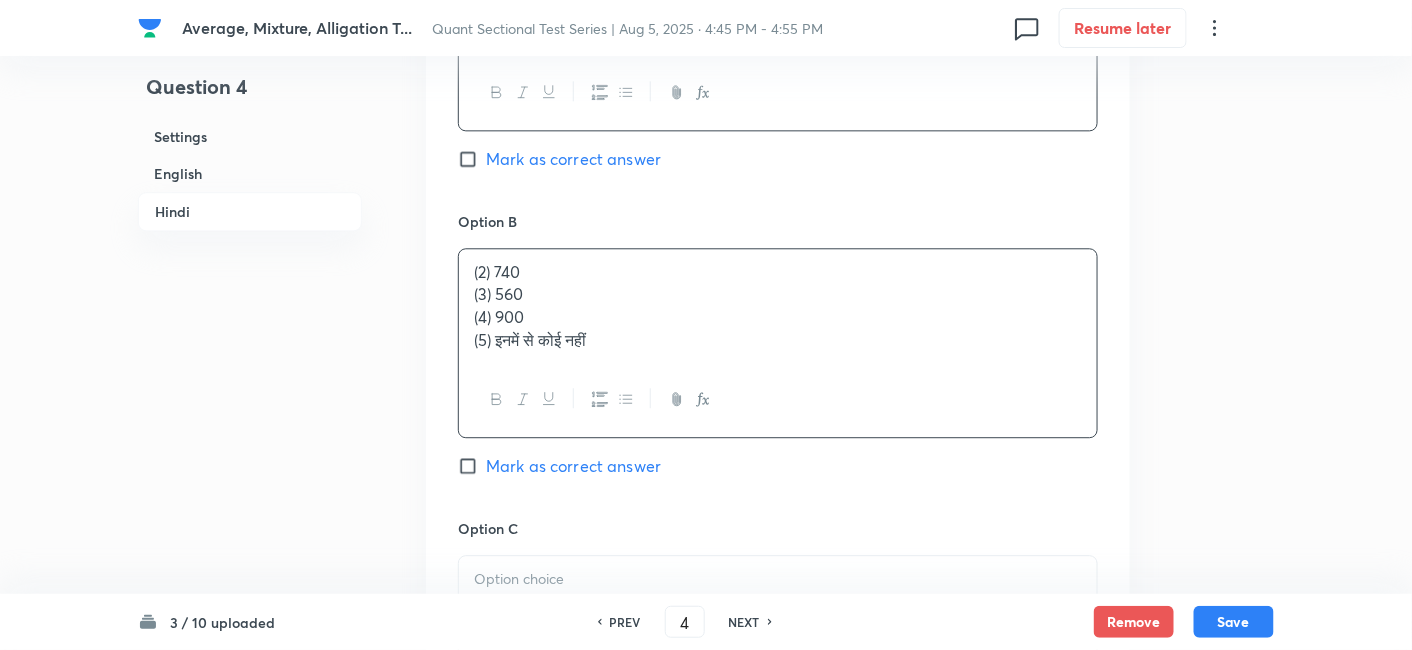 click on "(2) 740 (3) 560 (4) 900 (5) इनमें से कोई नहीं" at bounding box center (778, 306) 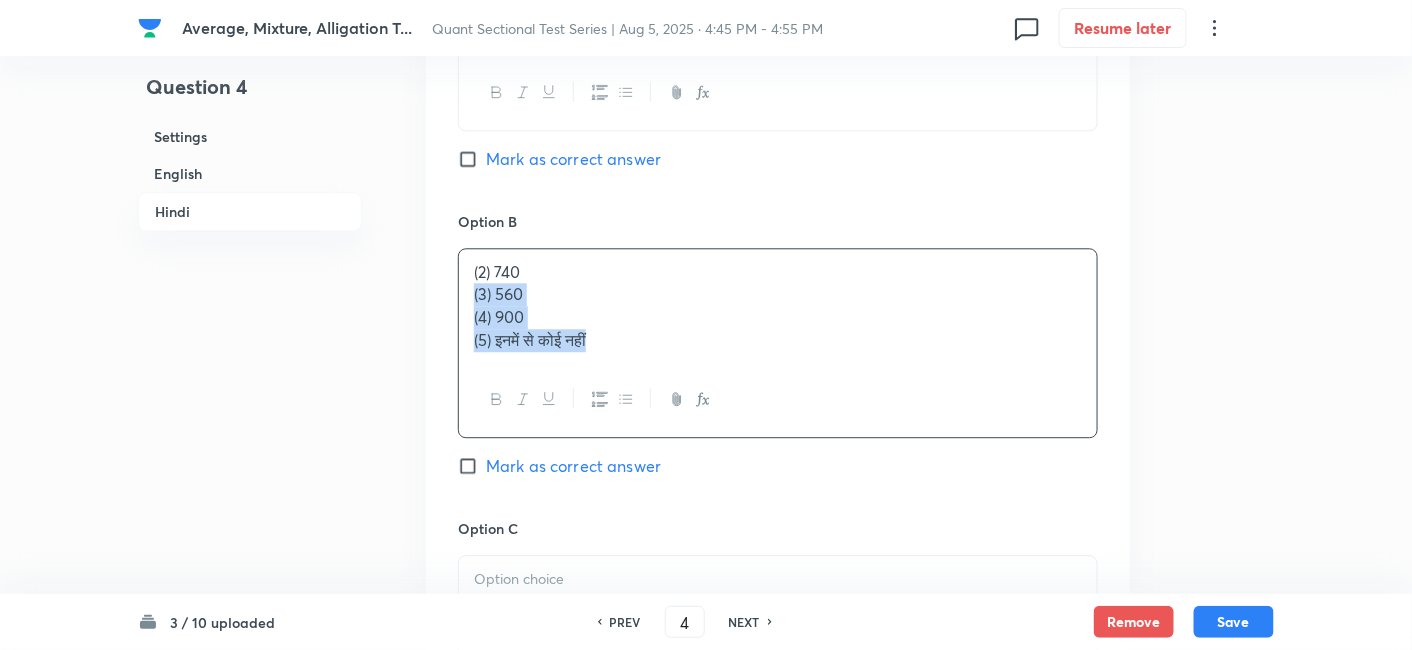 drag, startPoint x: 464, startPoint y: 292, endPoint x: 694, endPoint y: 420, distance: 263.21854 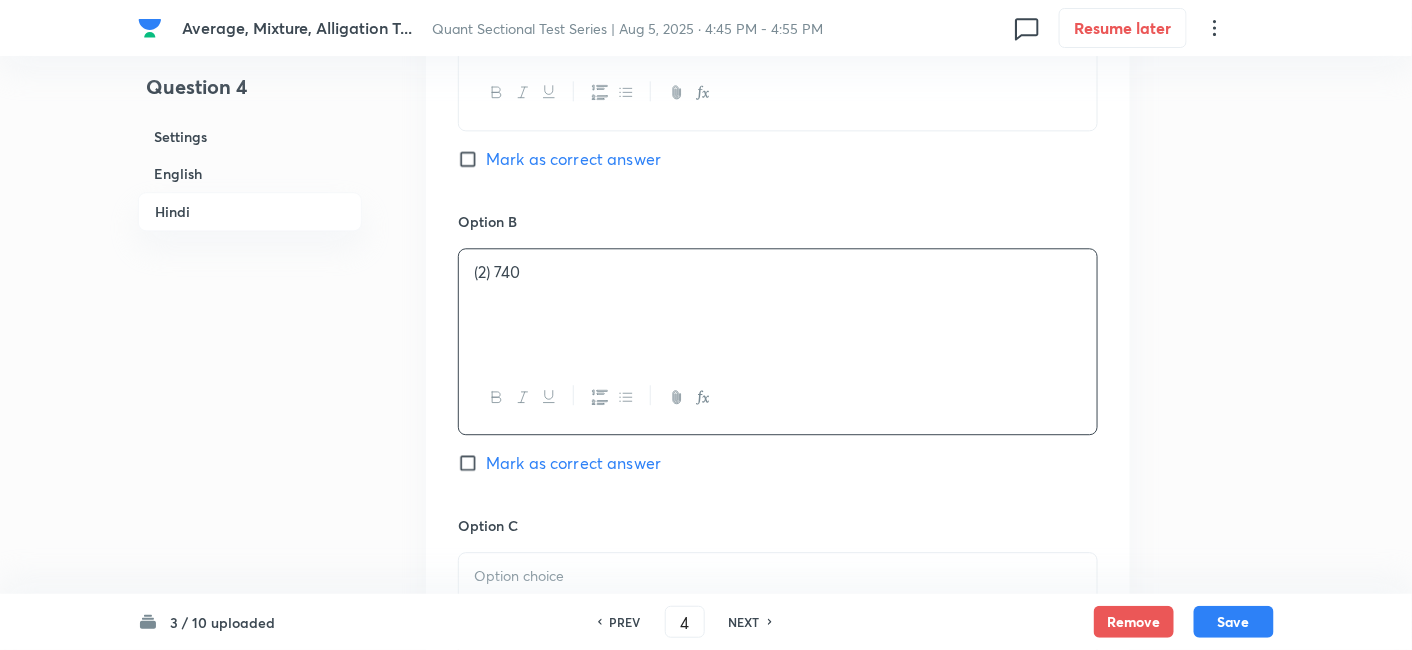 click on "Mark as correct answer" at bounding box center [573, 463] 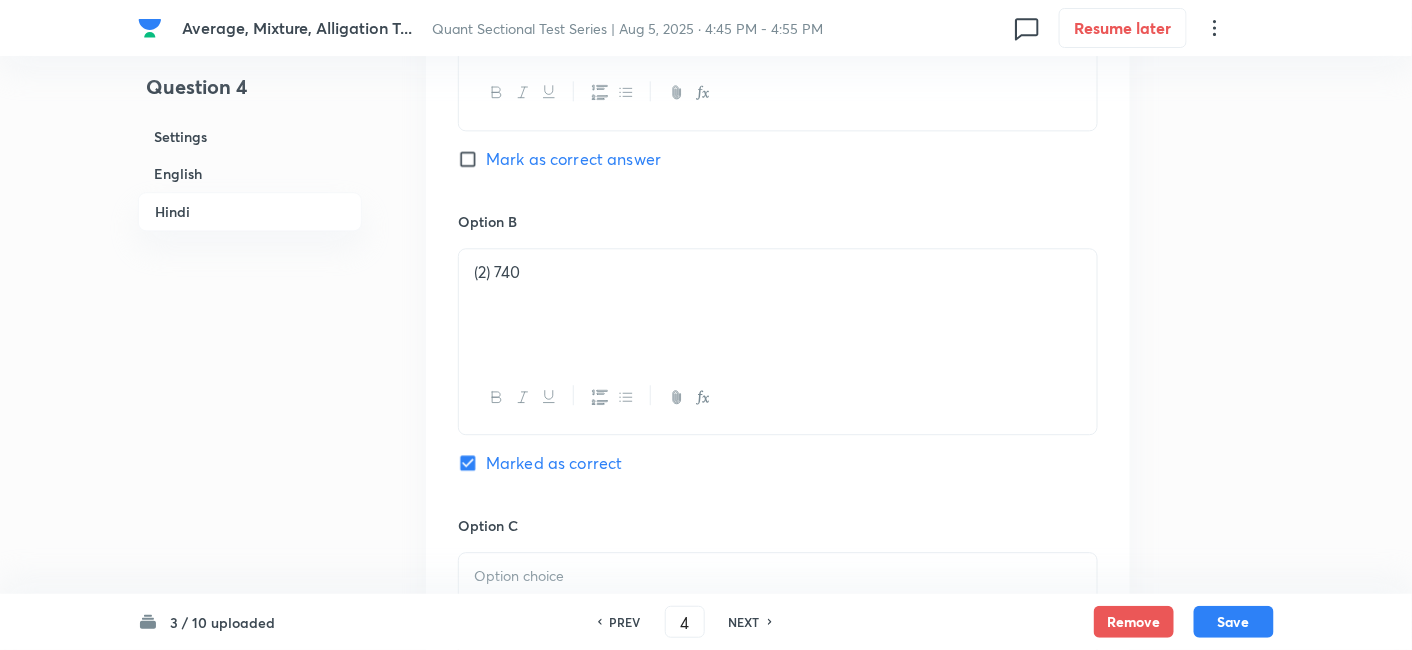 checkbox on "true" 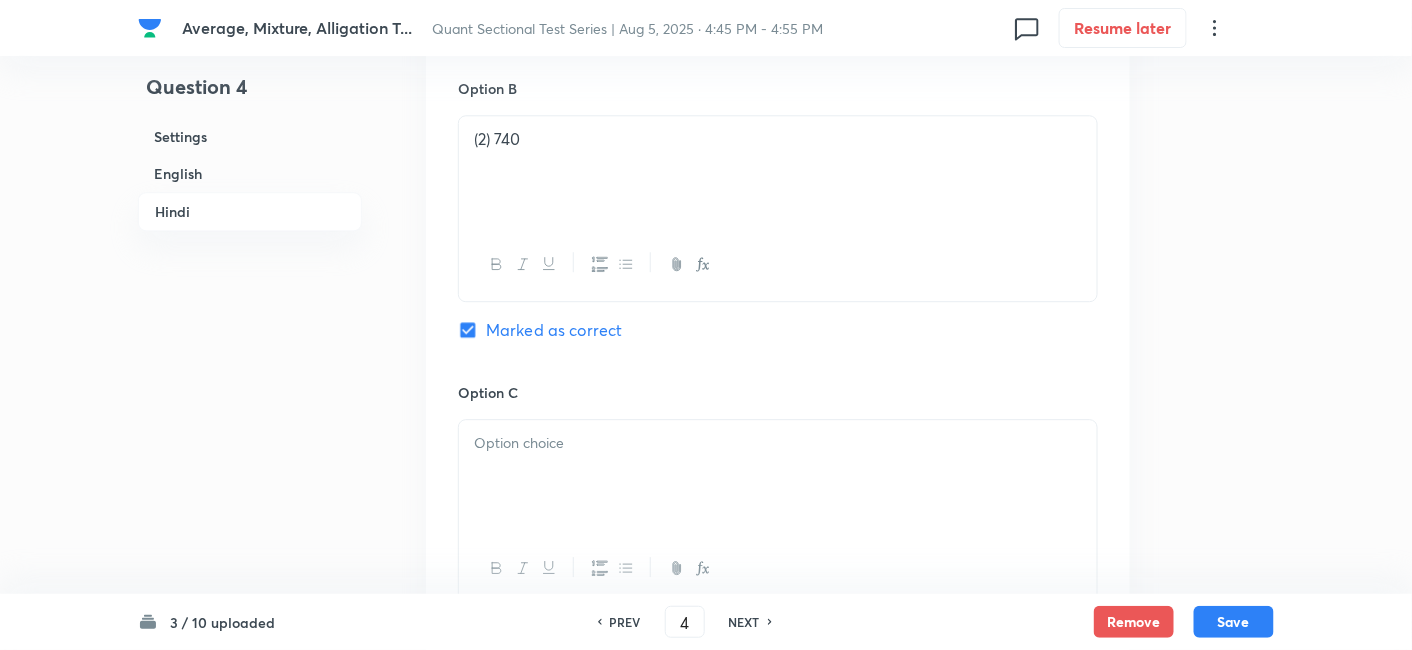 click at bounding box center [778, 476] 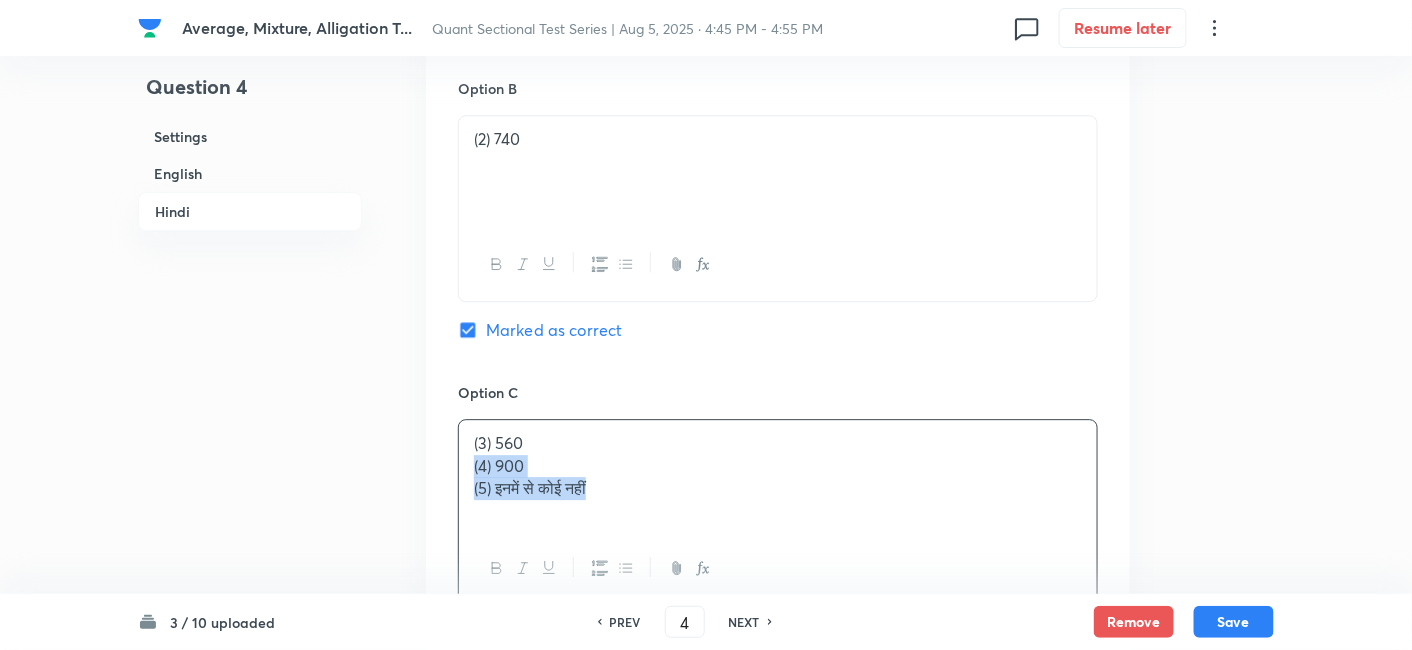drag, startPoint x: 458, startPoint y: 464, endPoint x: 710, endPoint y: 541, distance: 263.50143 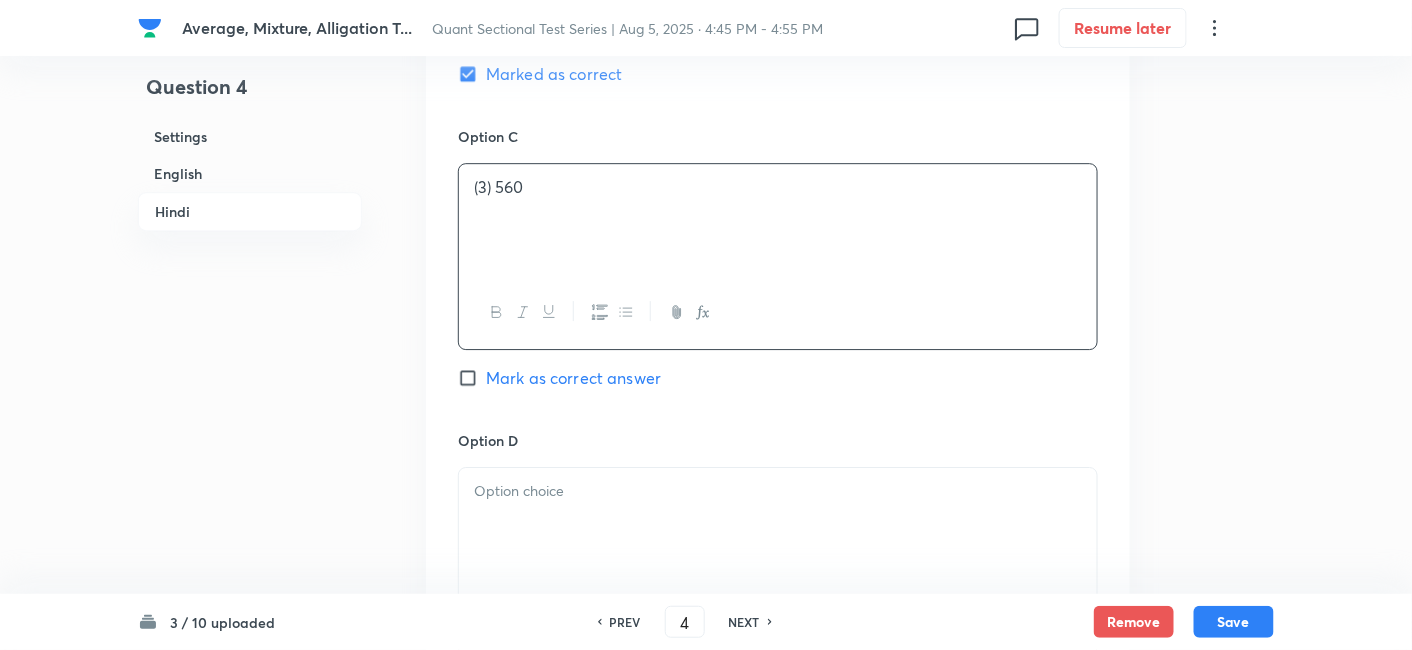 scroll, scrollTop: 4205, scrollLeft: 0, axis: vertical 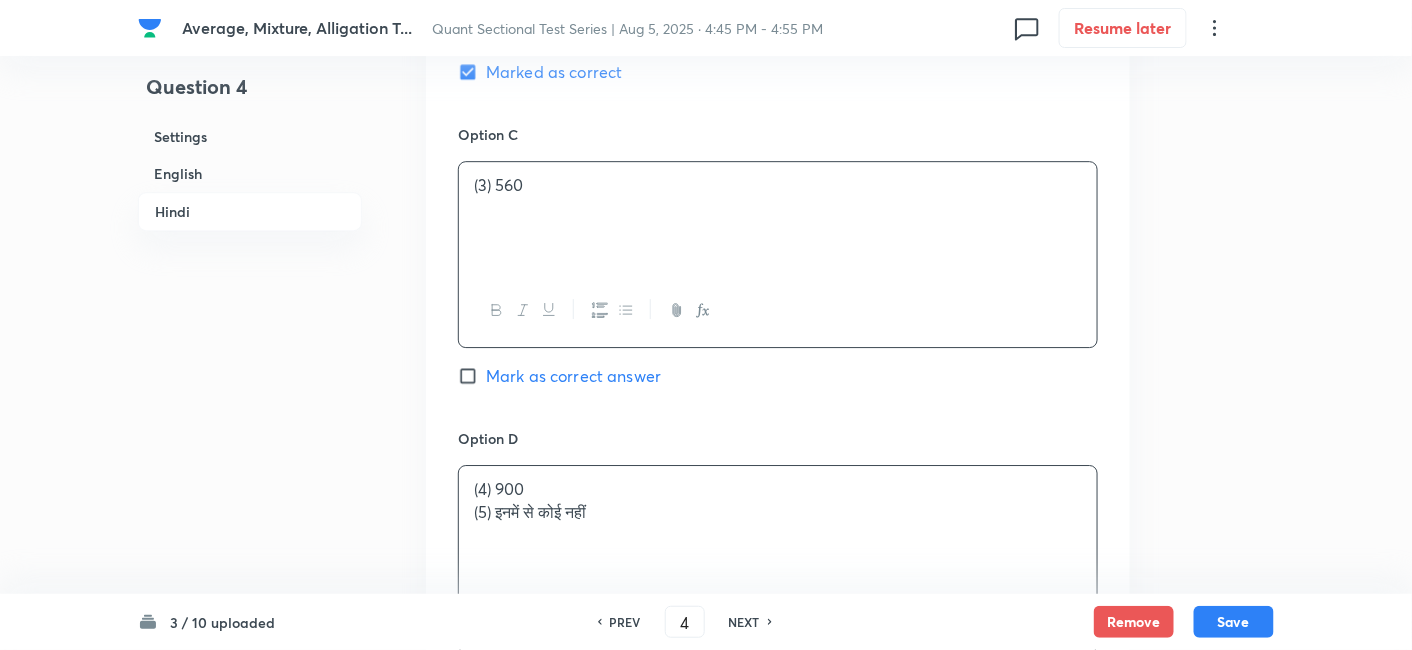 click on "(4) [NUMBER] (5) इनमें से कोई नहीं" at bounding box center [778, 522] 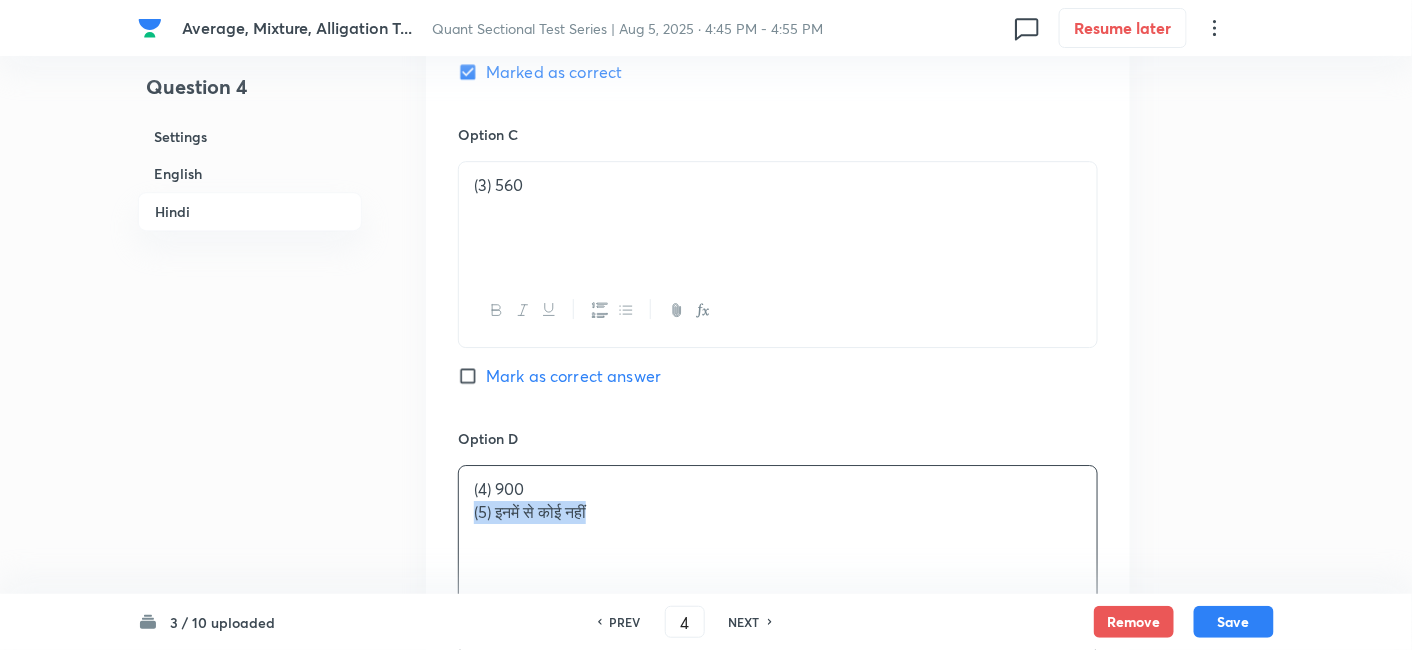 drag, startPoint x: 471, startPoint y: 504, endPoint x: 720, endPoint y: 544, distance: 252.19238 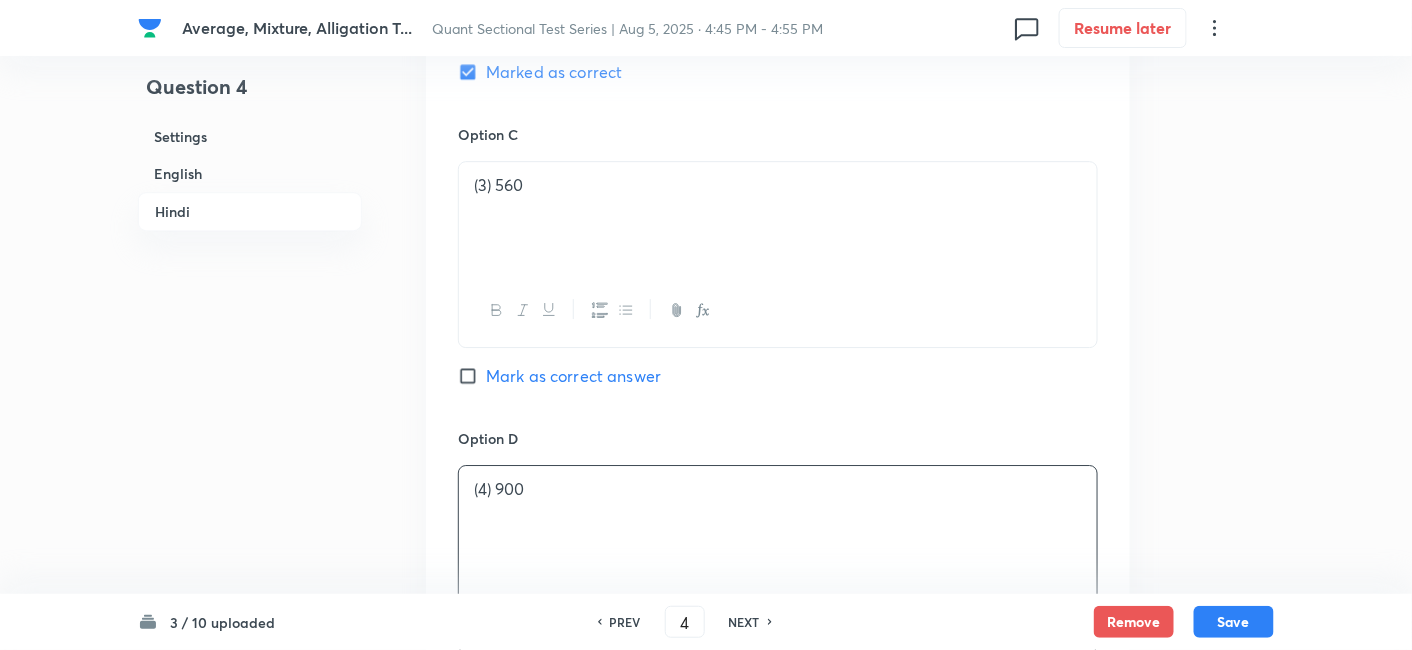 scroll, scrollTop: 4469, scrollLeft: 0, axis: vertical 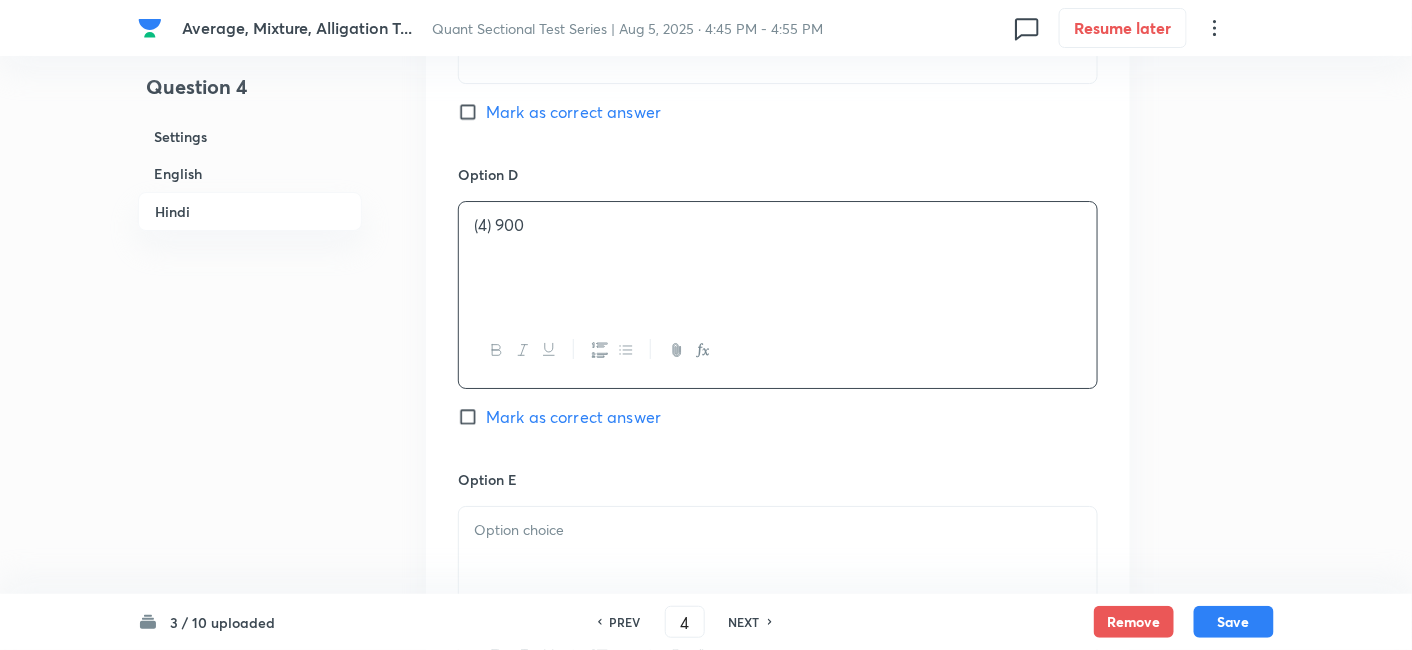 click at bounding box center [778, 563] 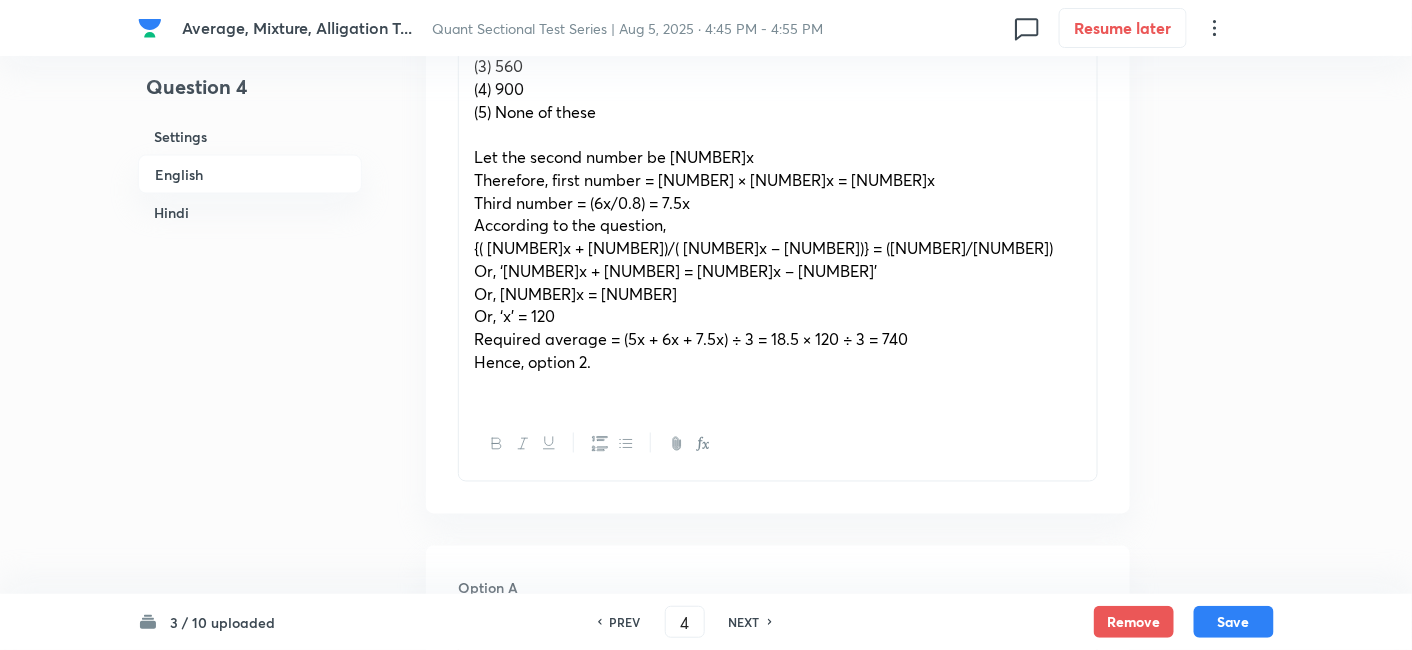 scroll, scrollTop: 808, scrollLeft: 0, axis: vertical 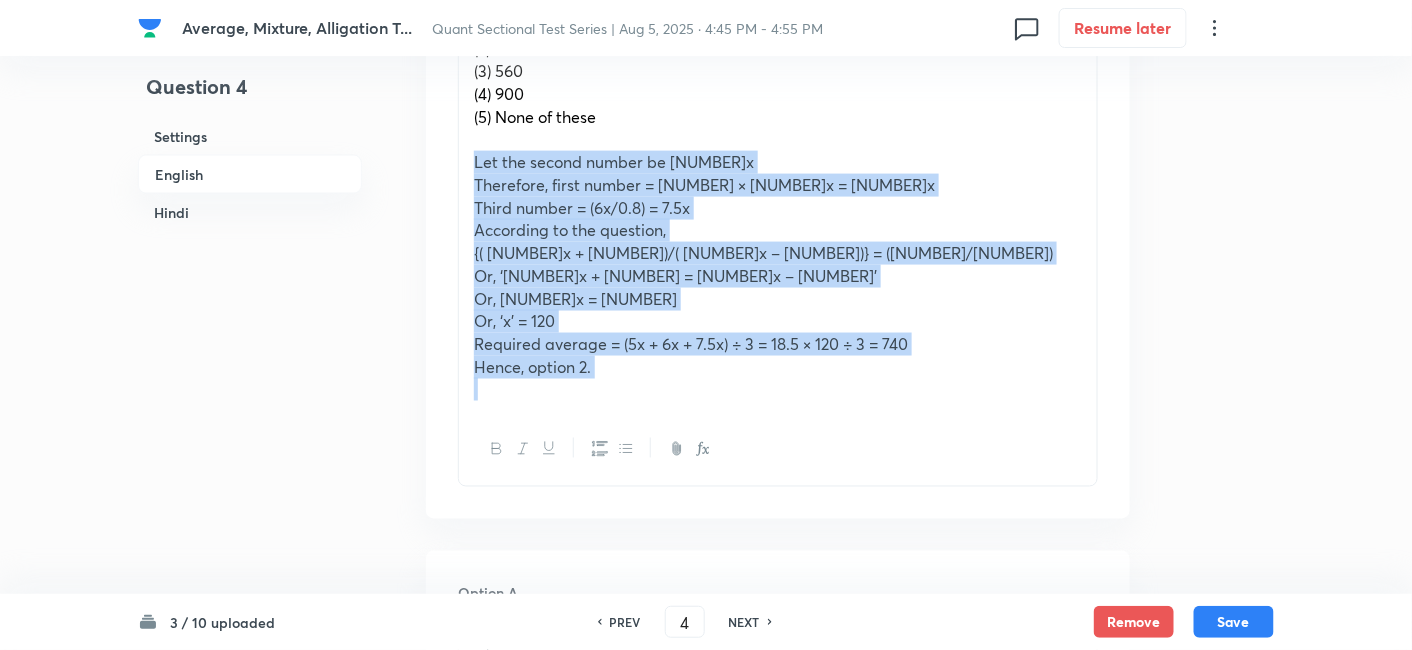drag, startPoint x: 459, startPoint y: 155, endPoint x: 705, endPoint y: 430, distance: 368.9729 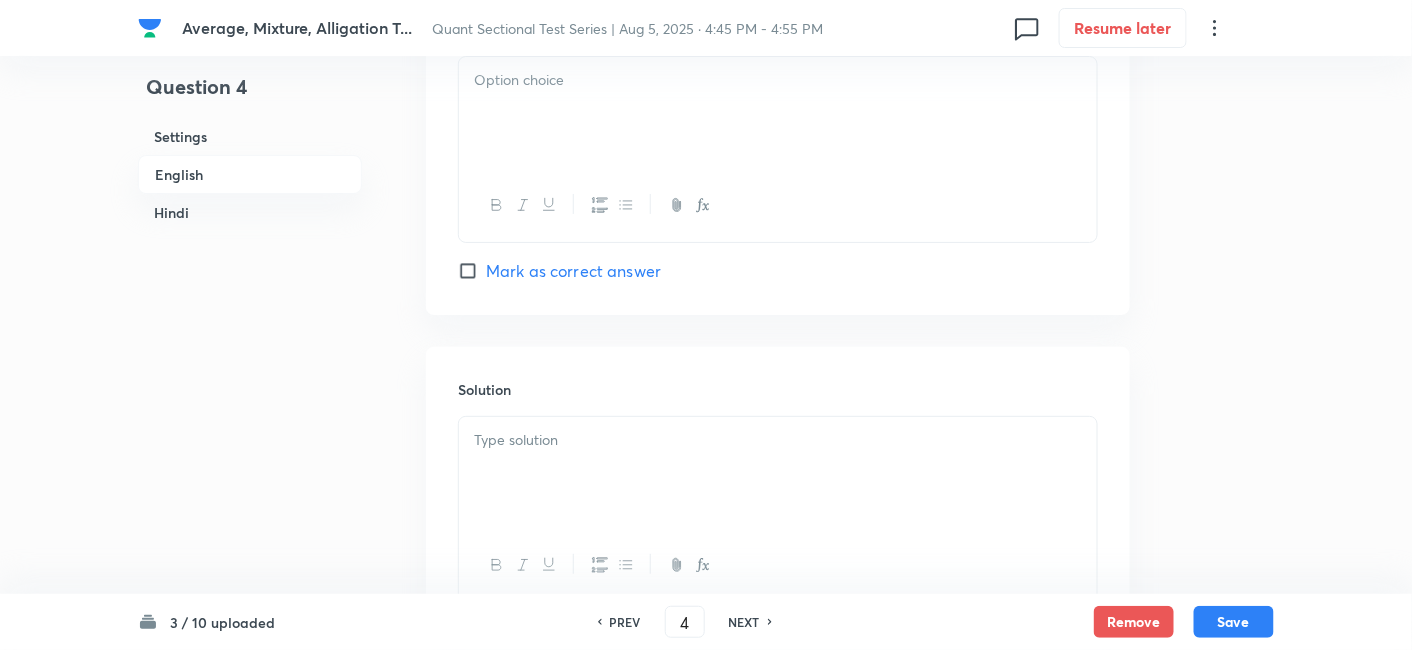 click at bounding box center (778, 473) 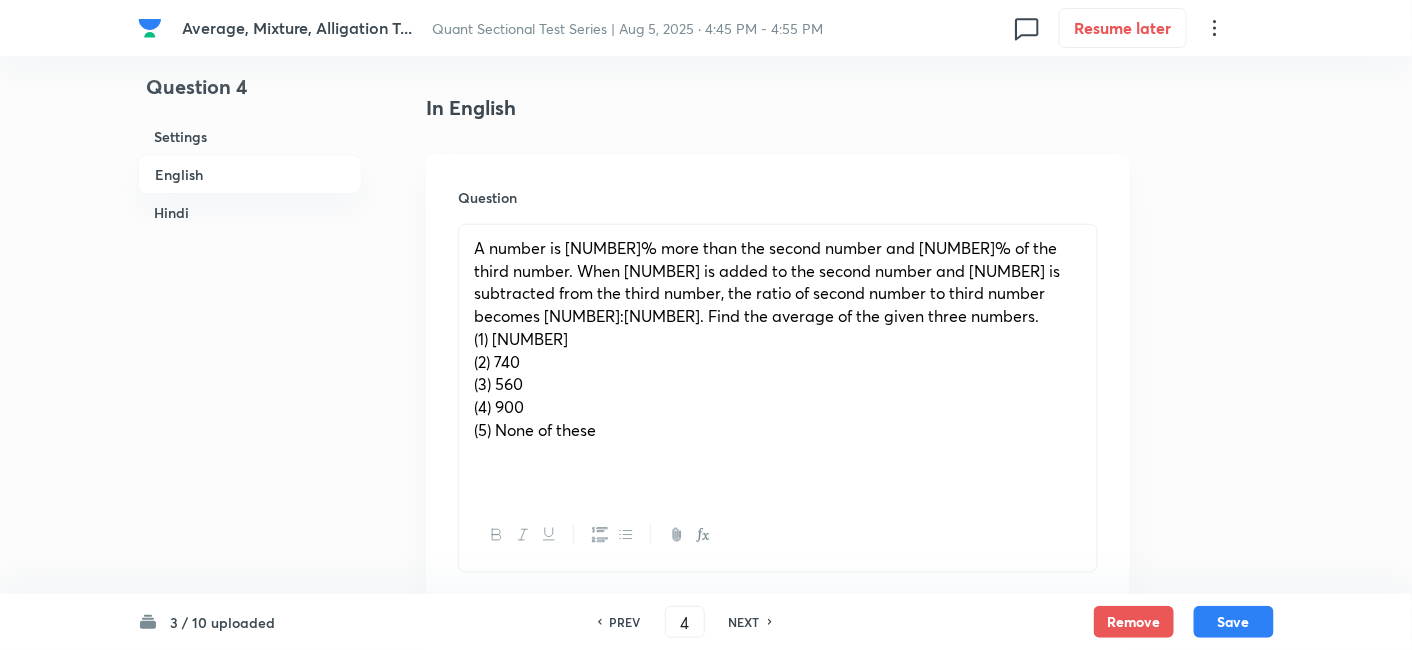 scroll, scrollTop: 490, scrollLeft: 0, axis: vertical 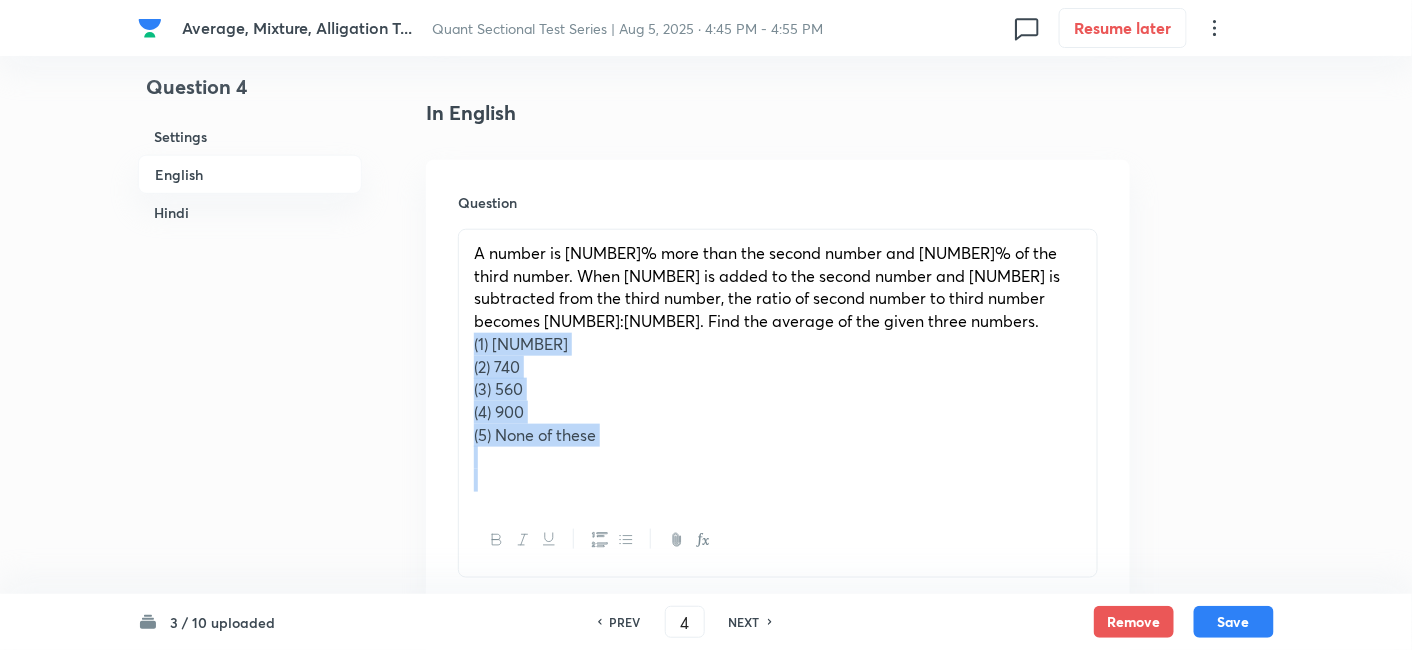 drag, startPoint x: 466, startPoint y: 344, endPoint x: 785, endPoint y: 526, distance: 367.26694 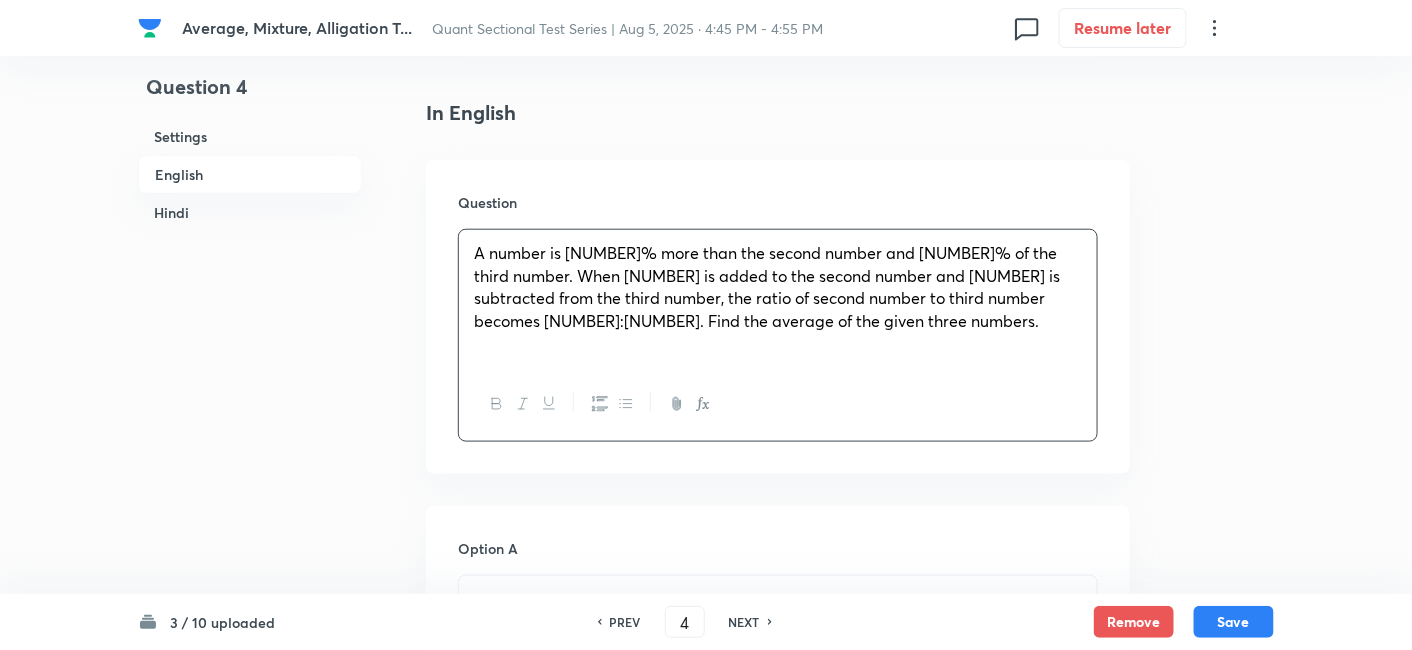 scroll, scrollTop: 801, scrollLeft: 0, axis: vertical 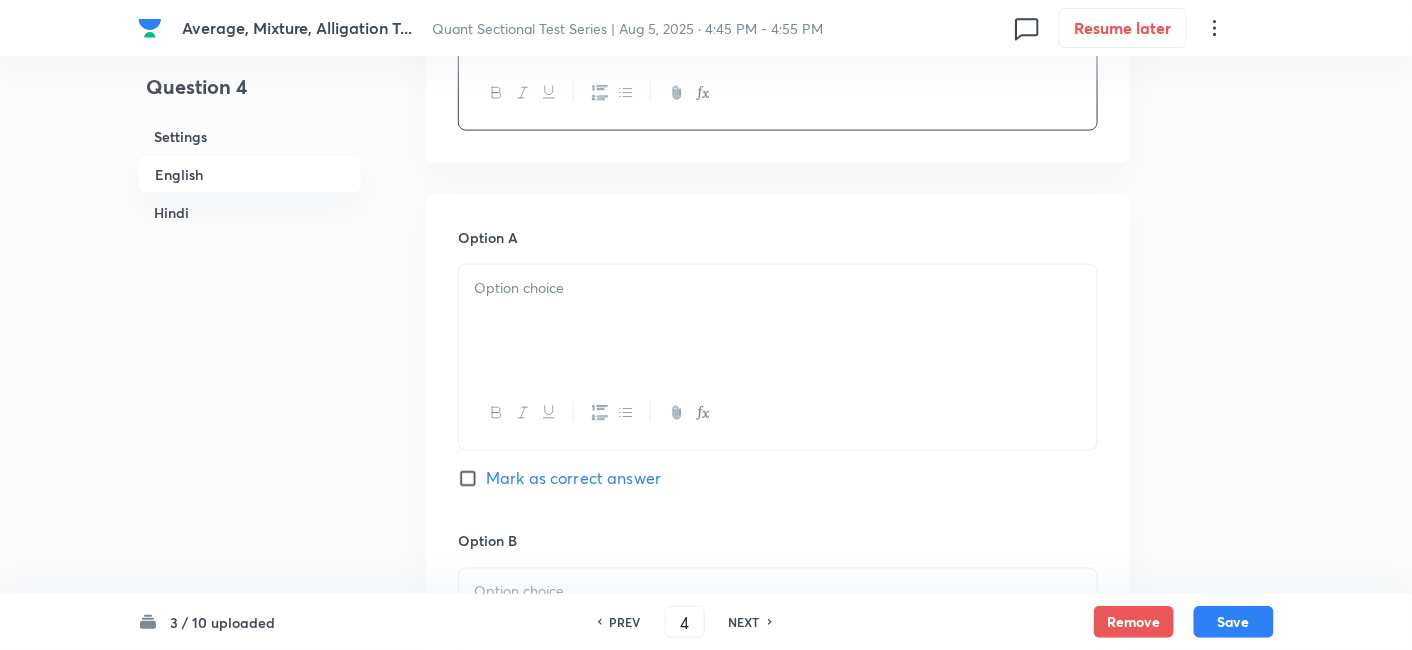 click at bounding box center (778, 321) 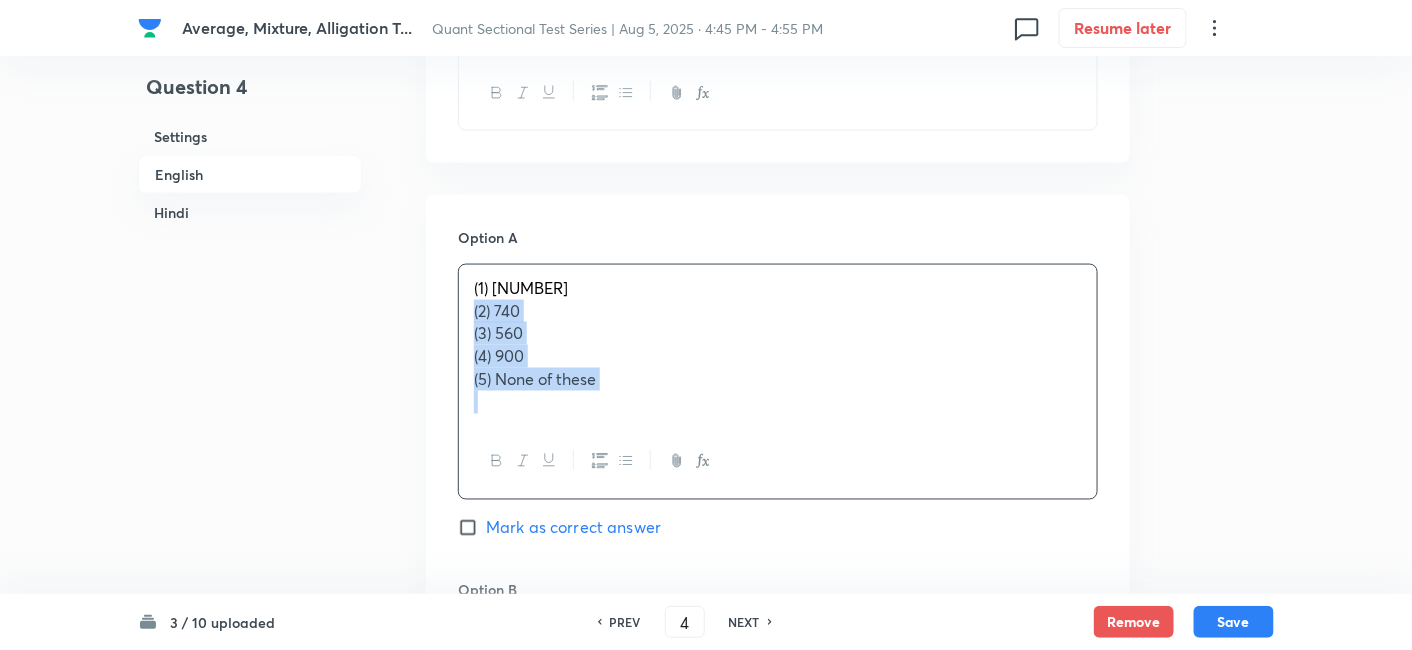 drag, startPoint x: 467, startPoint y: 313, endPoint x: 658, endPoint y: 447, distance: 233.31738 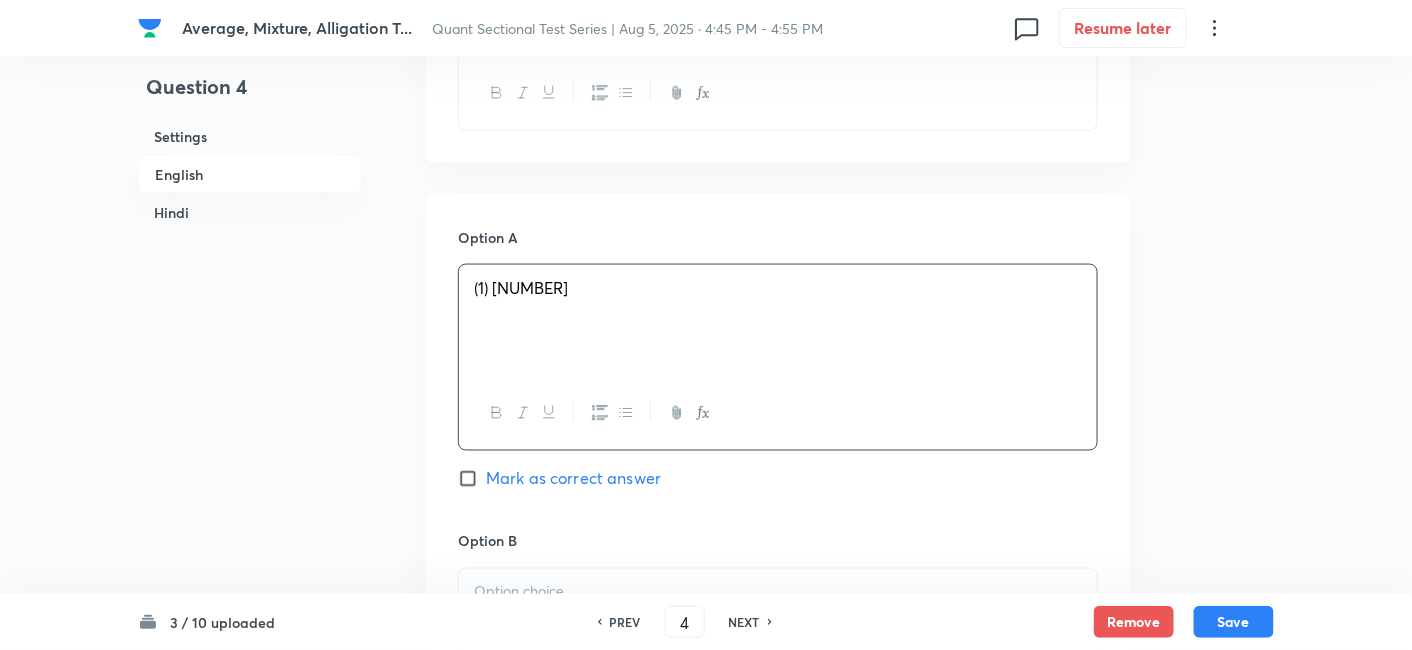 scroll, scrollTop: 985, scrollLeft: 0, axis: vertical 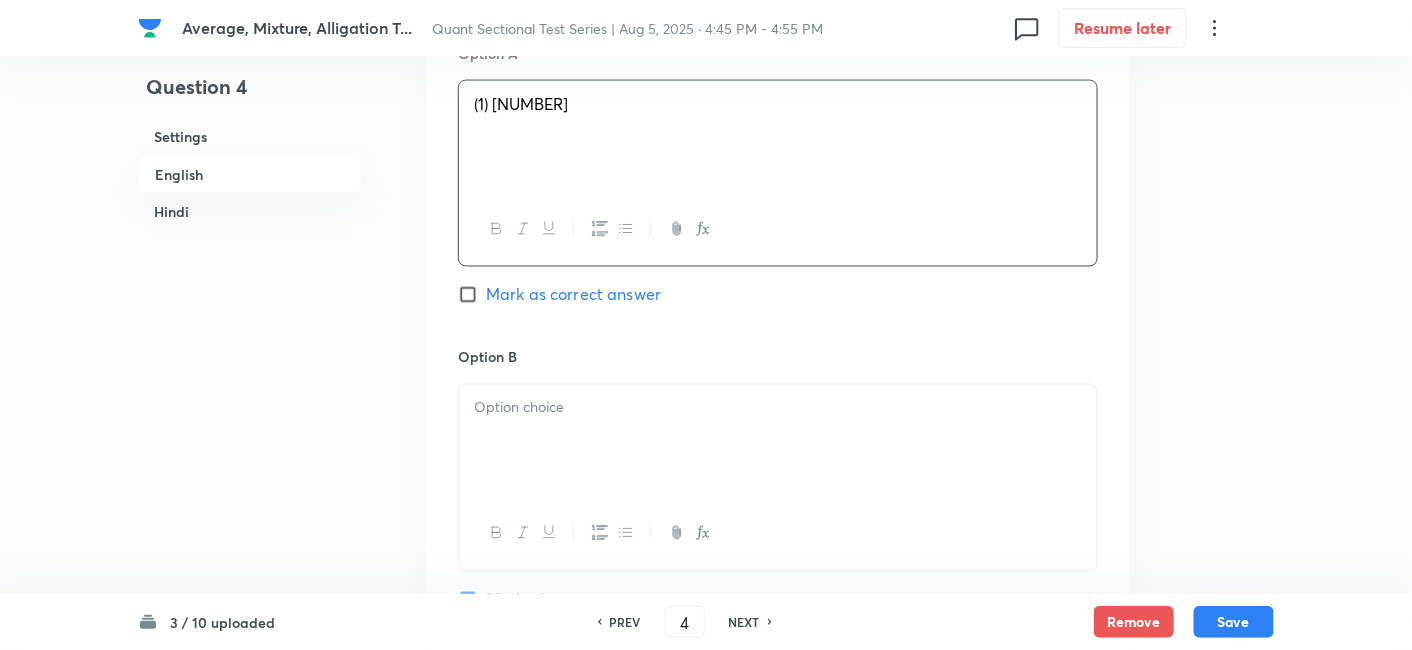 click at bounding box center (778, 441) 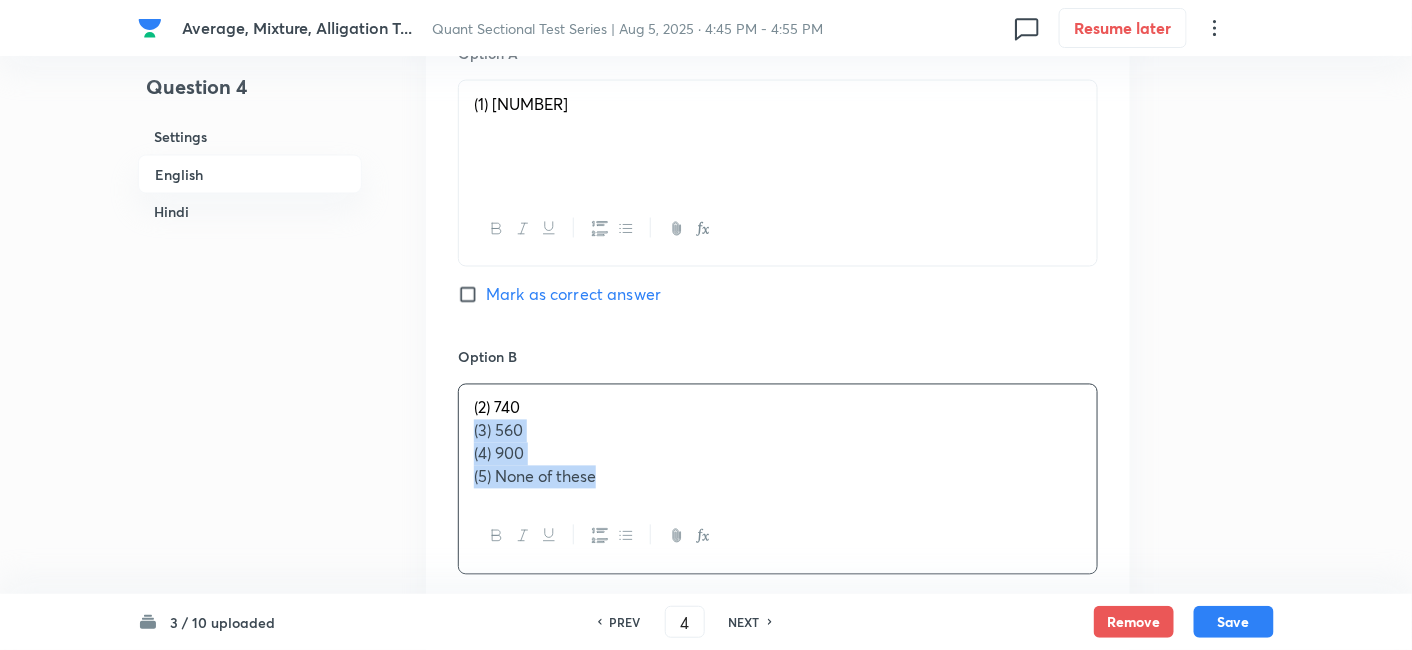 drag, startPoint x: 472, startPoint y: 430, endPoint x: 694, endPoint y: 547, distance: 250.94421 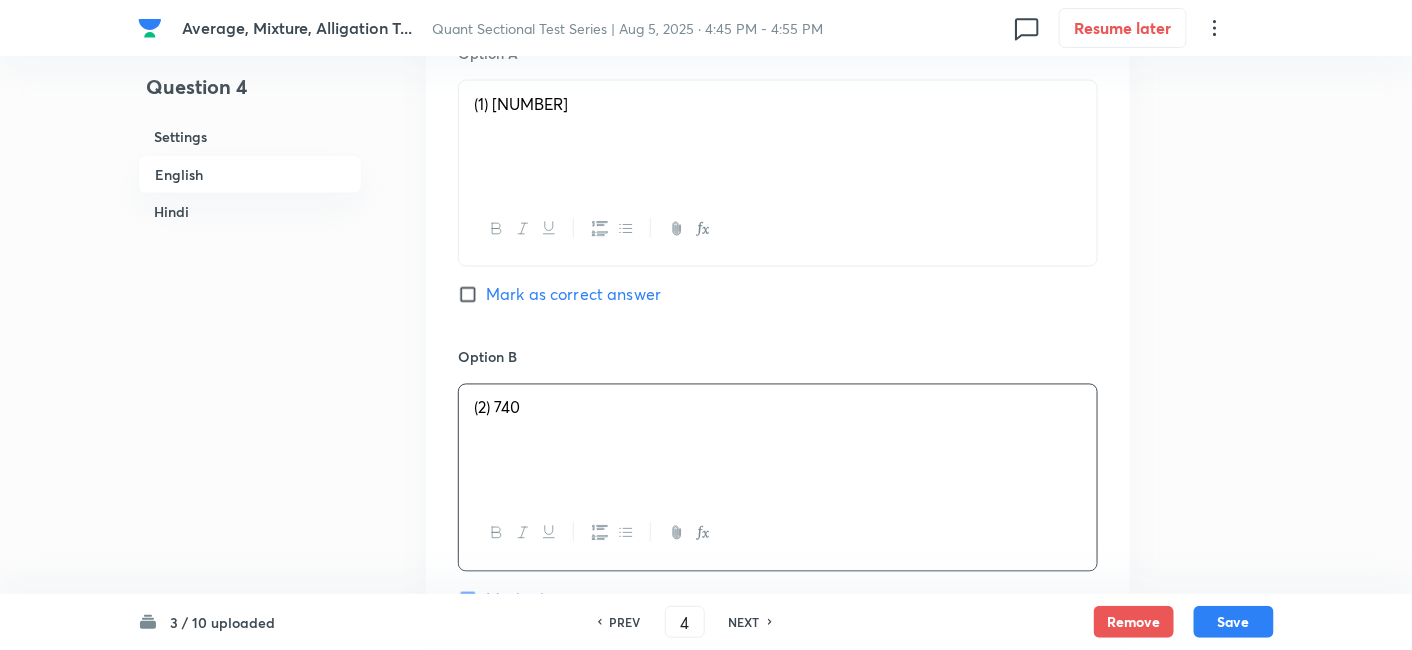 scroll, scrollTop: 1277, scrollLeft: 0, axis: vertical 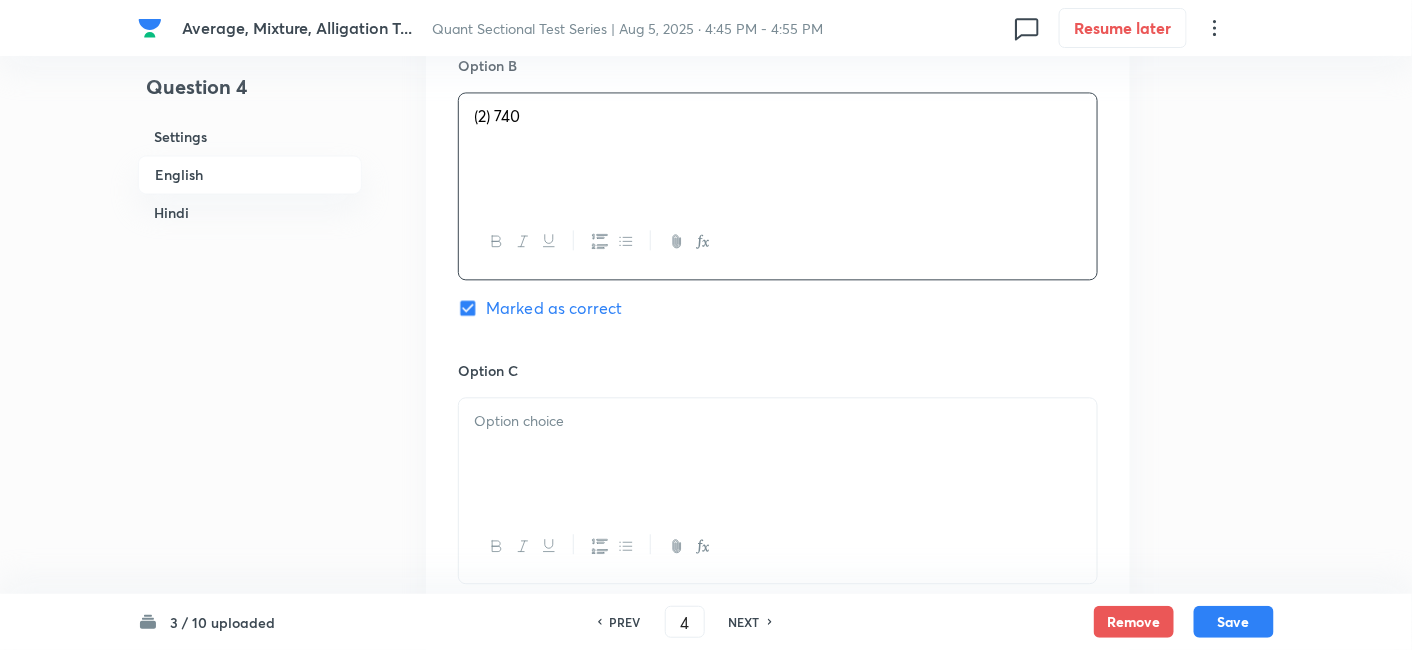 click at bounding box center [778, 454] 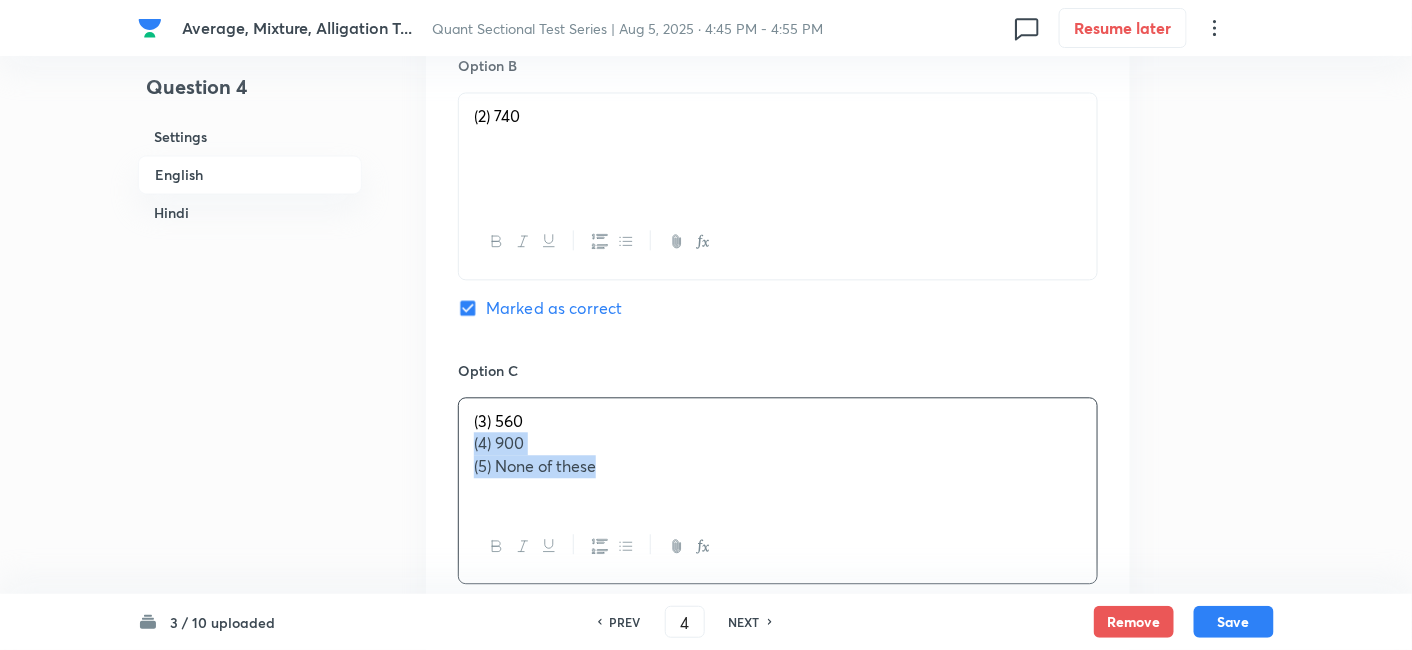 drag, startPoint x: 465, startPoint y: 445, endPoint x: 764, endPoint y: 517, distance: 307.54675 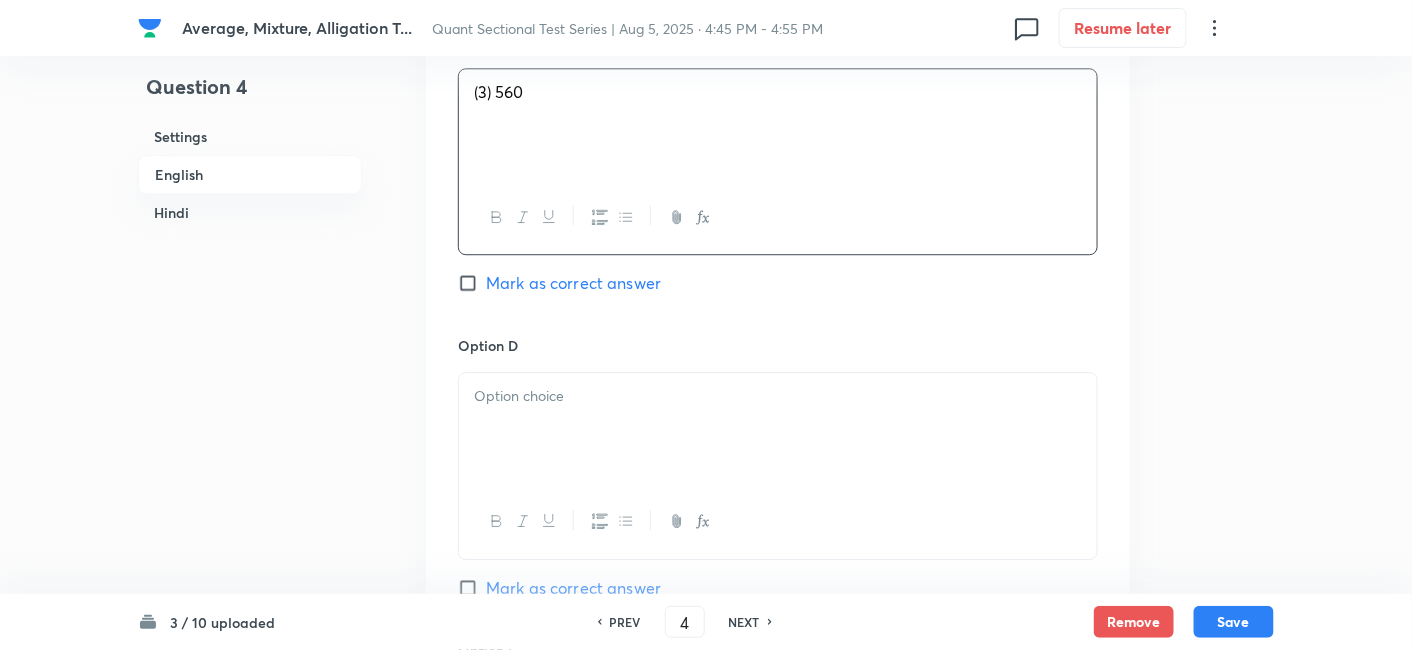 scroll, scrollTop: 1644, scrollLeft: 0, axis: vertical 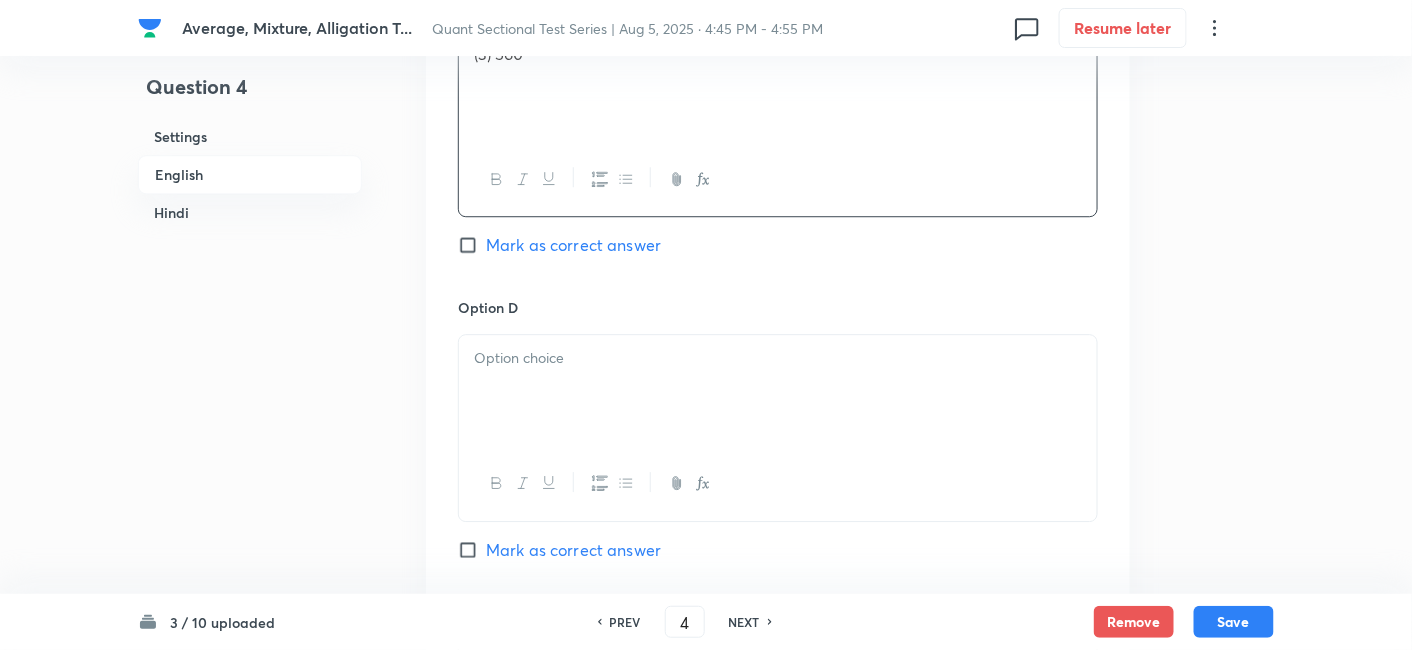 click at bounding box center [778, 391] 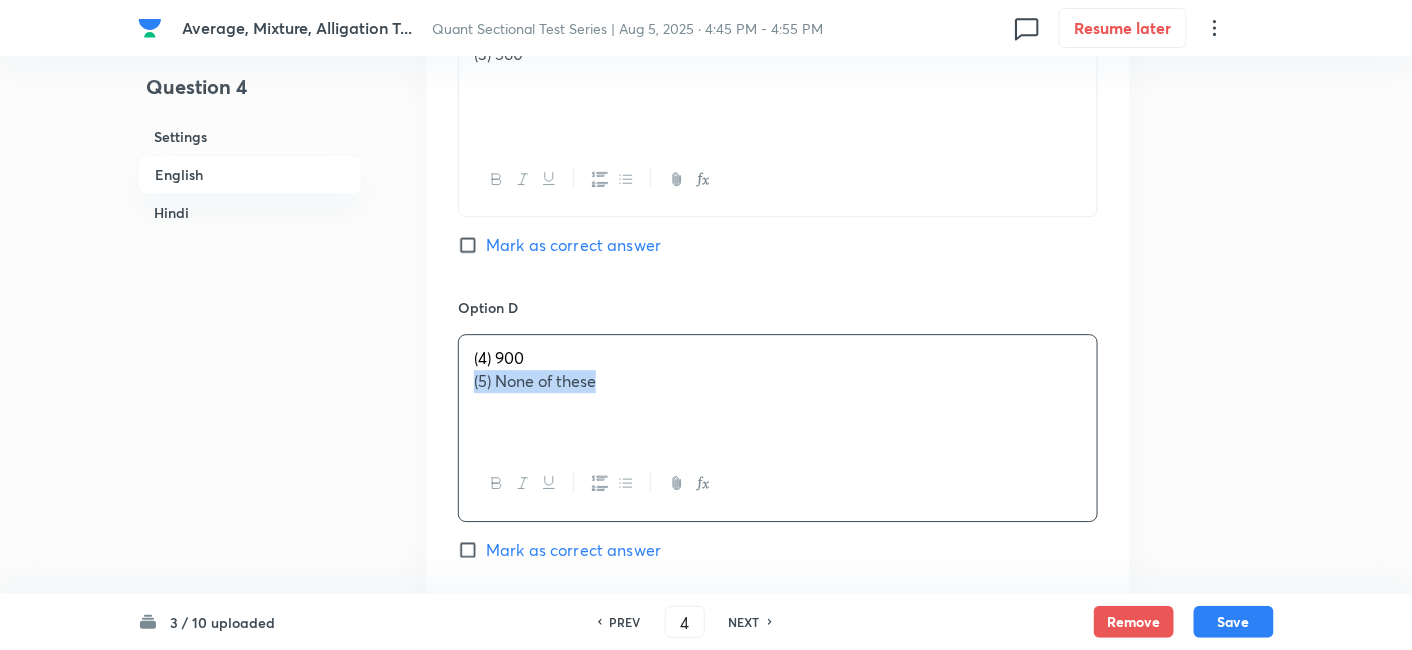 drag, startPoint x: 465, startPoint y: 371, endPoint x: 715, endPoint y: 441, distance: 259.6151 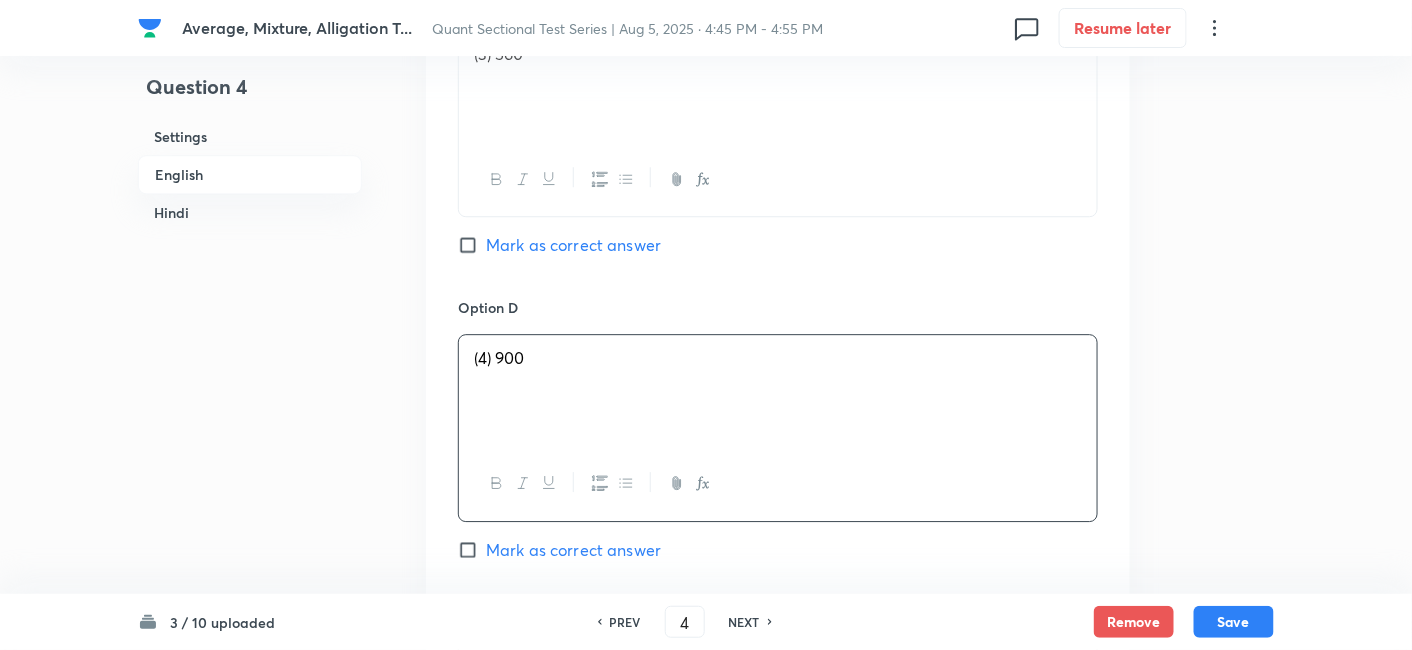 scroll, scrollTop: 1893, scrollLeft: 0, axis: vertical 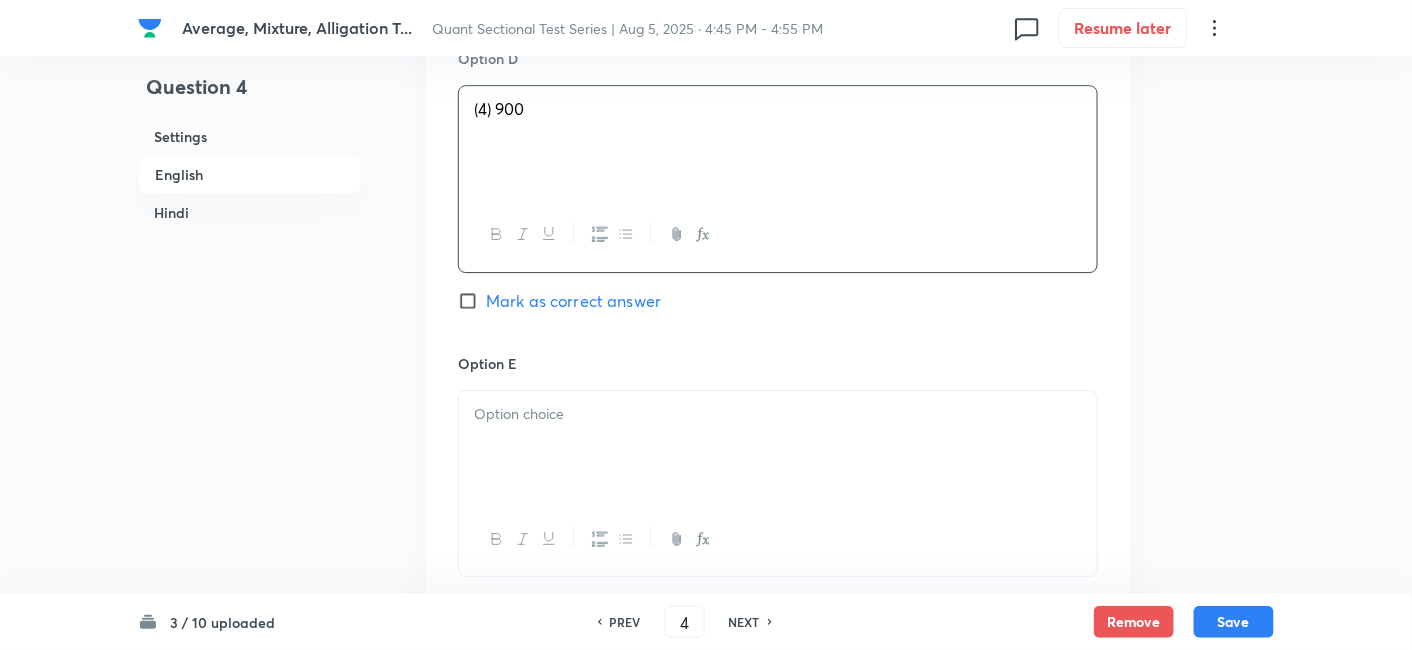 click at bounding box center [778, 447] 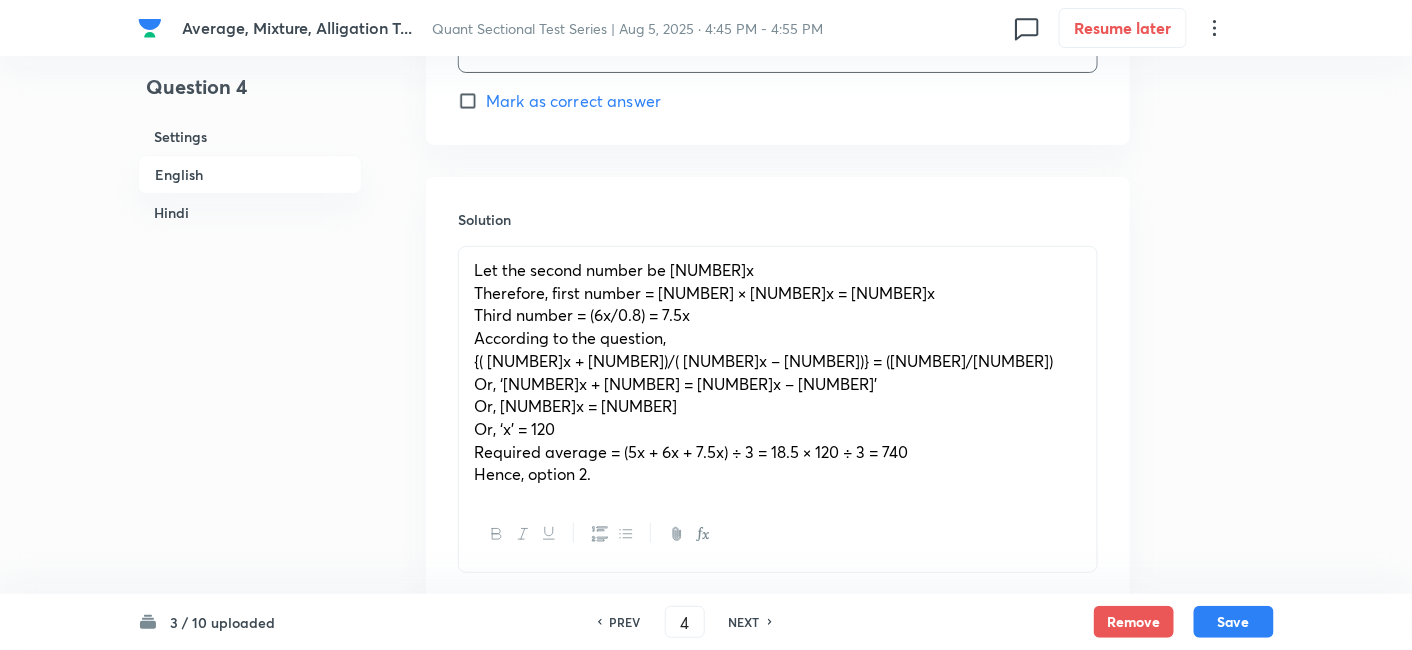 scroll, scrollTop: 2403, scrollLeft: 0, axis: vertical 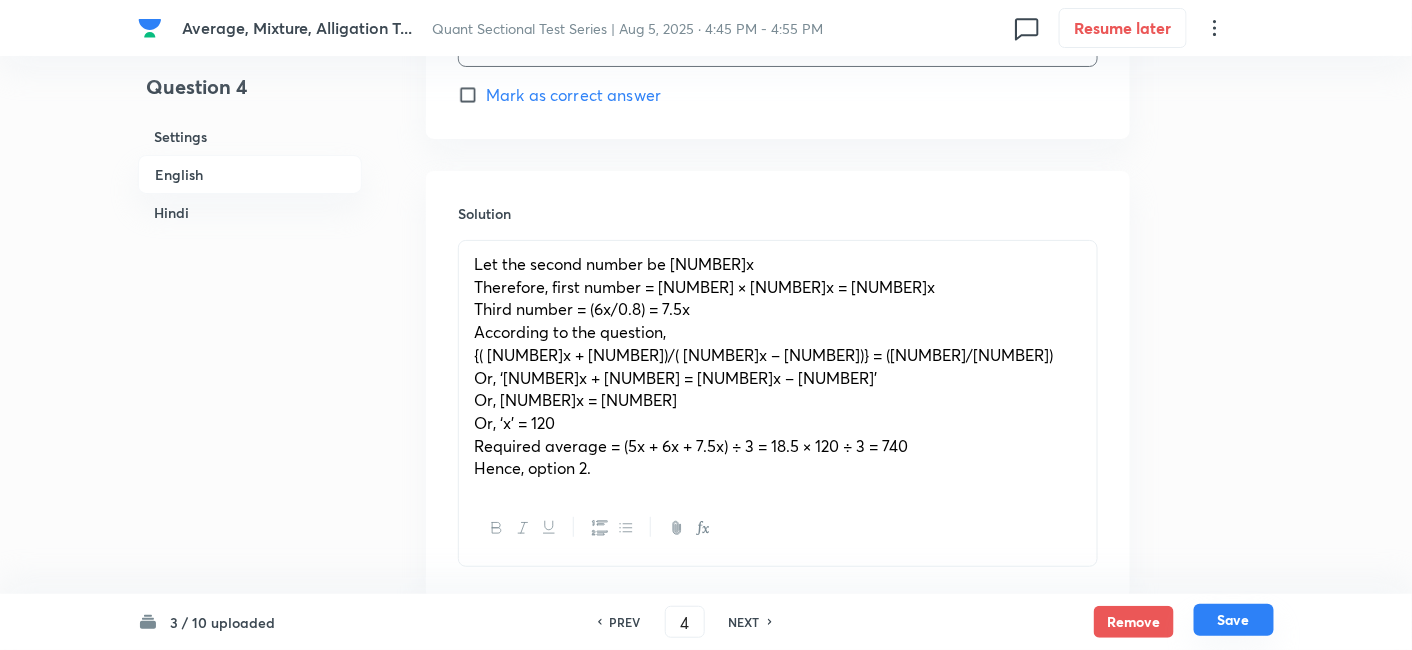 click on "Save" at bounding box center (1234, 620) 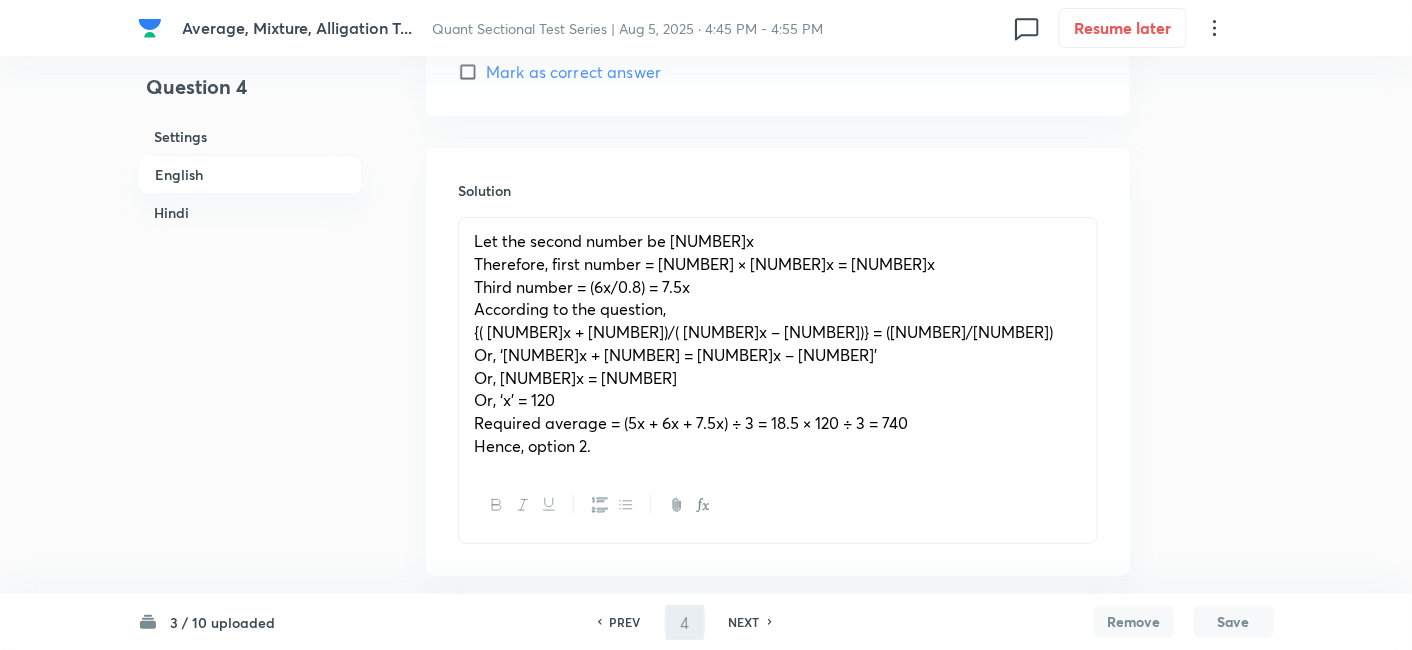 type on "5" 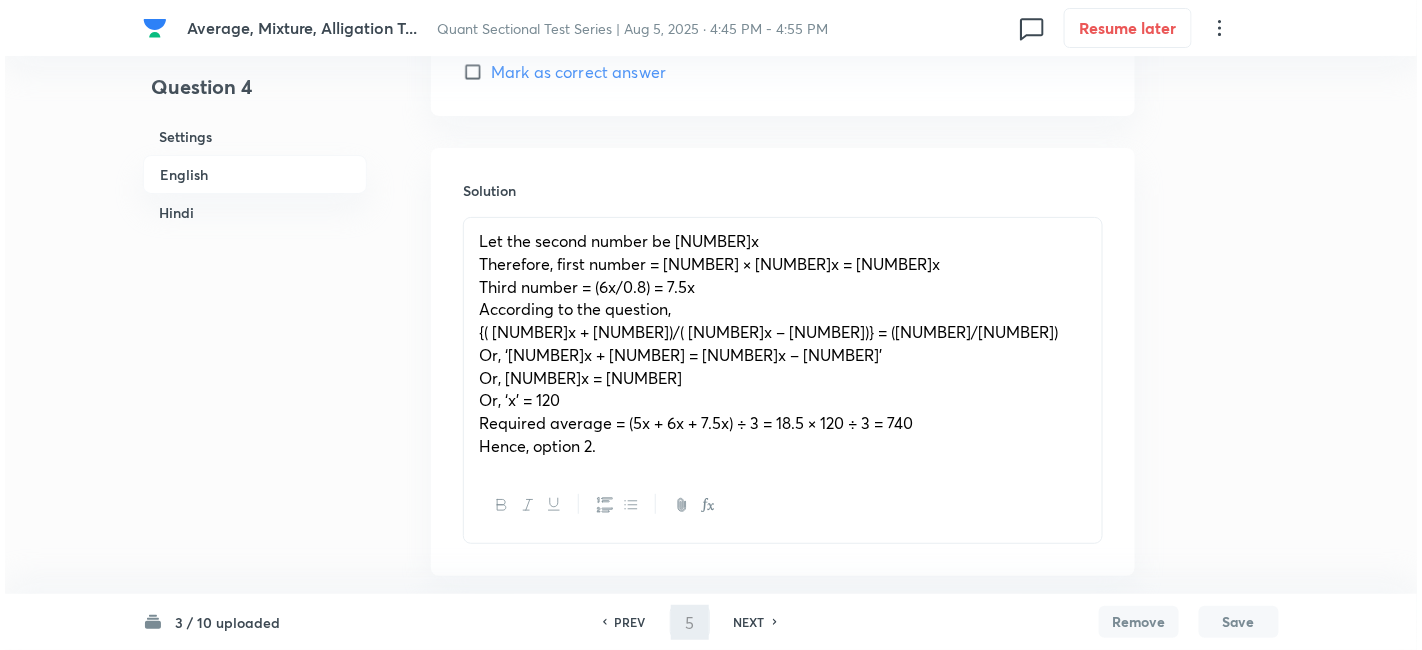 scroll, scrollTop: 0, scrollLeft: 0, axis: both 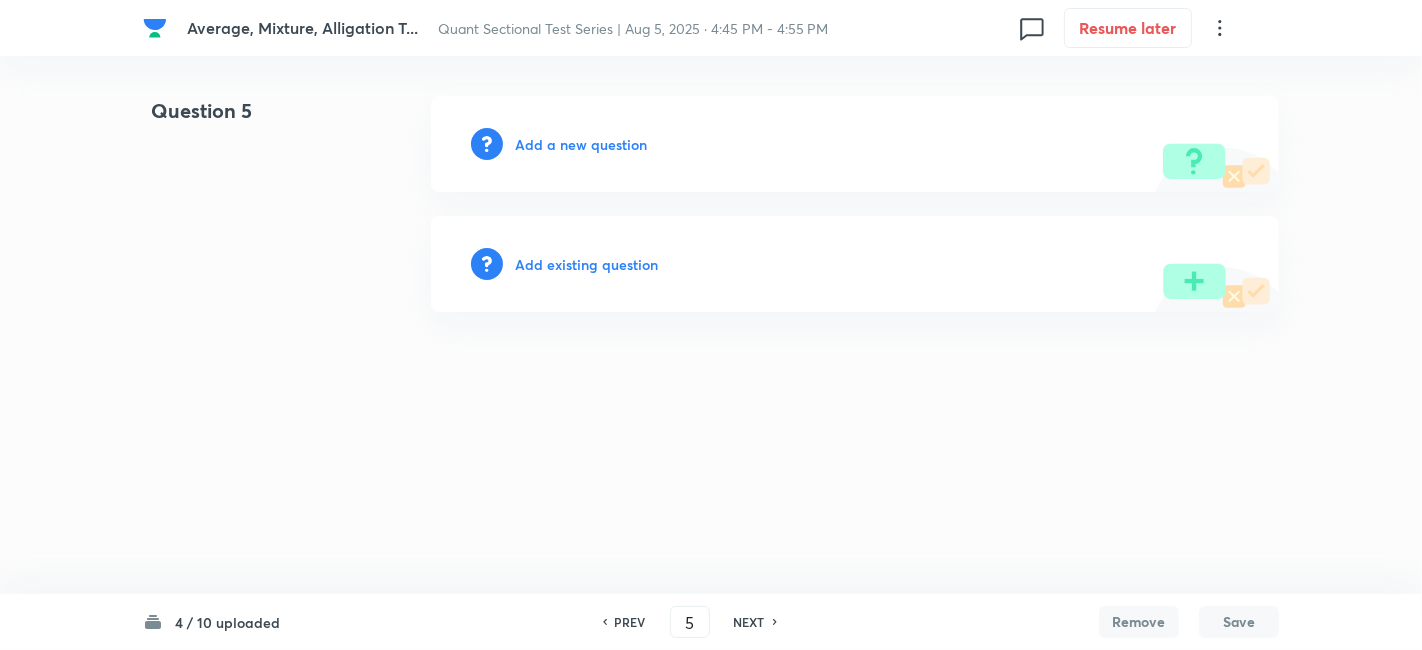 click on "Add a new question" at bounding box center (581, 144) 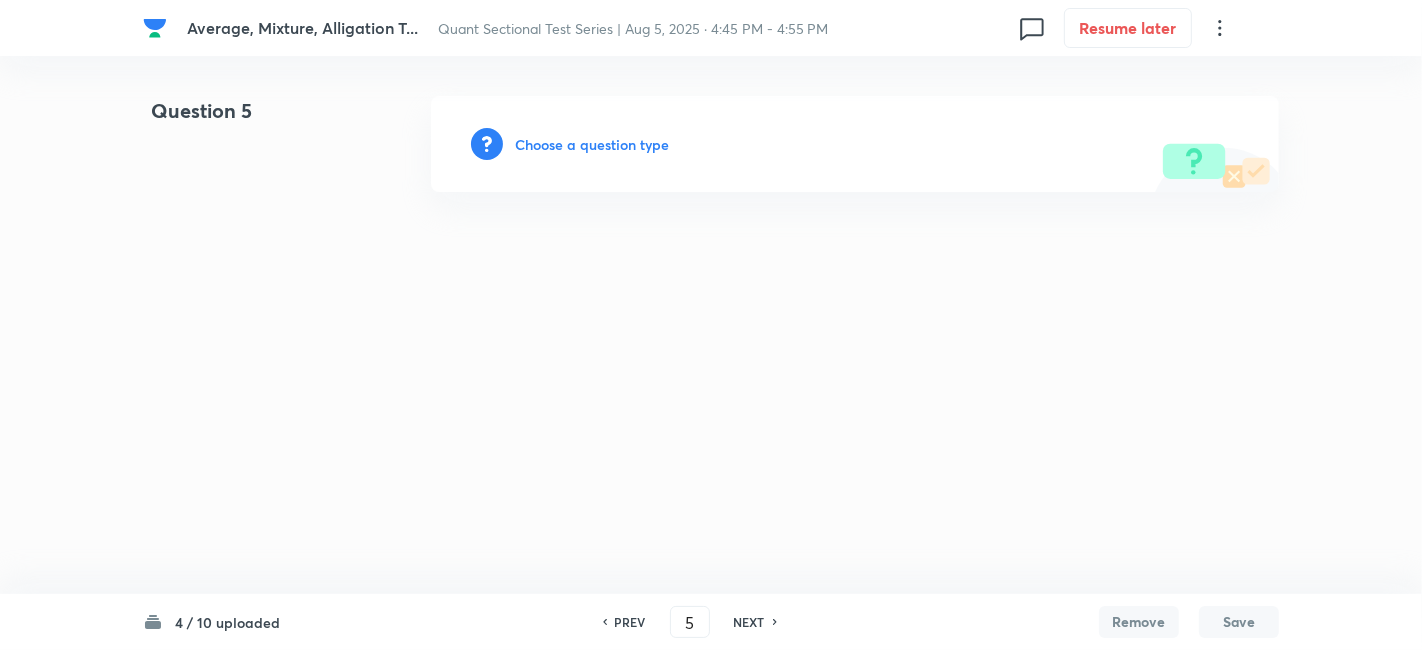 click on "Choose a question type" at bounding box center [592, 144] 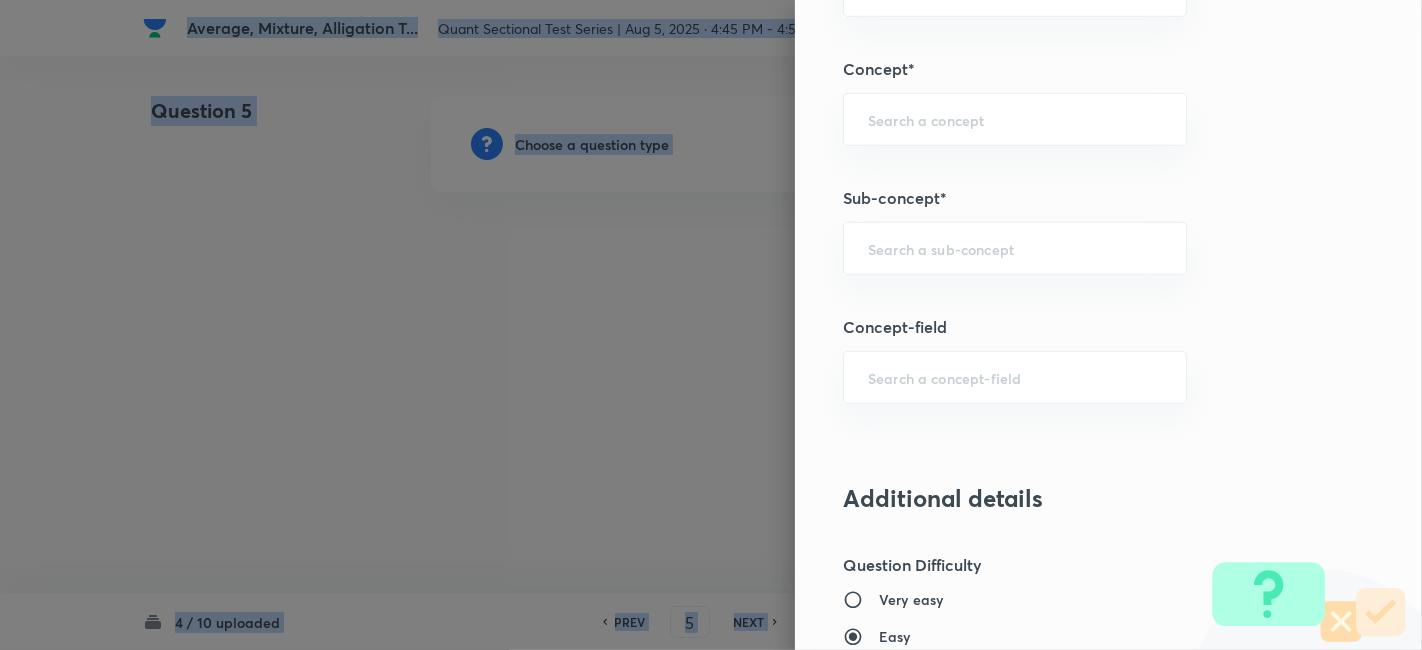 scroll, scrollTop: 1084, scrollLeft: 0, axis: vertical 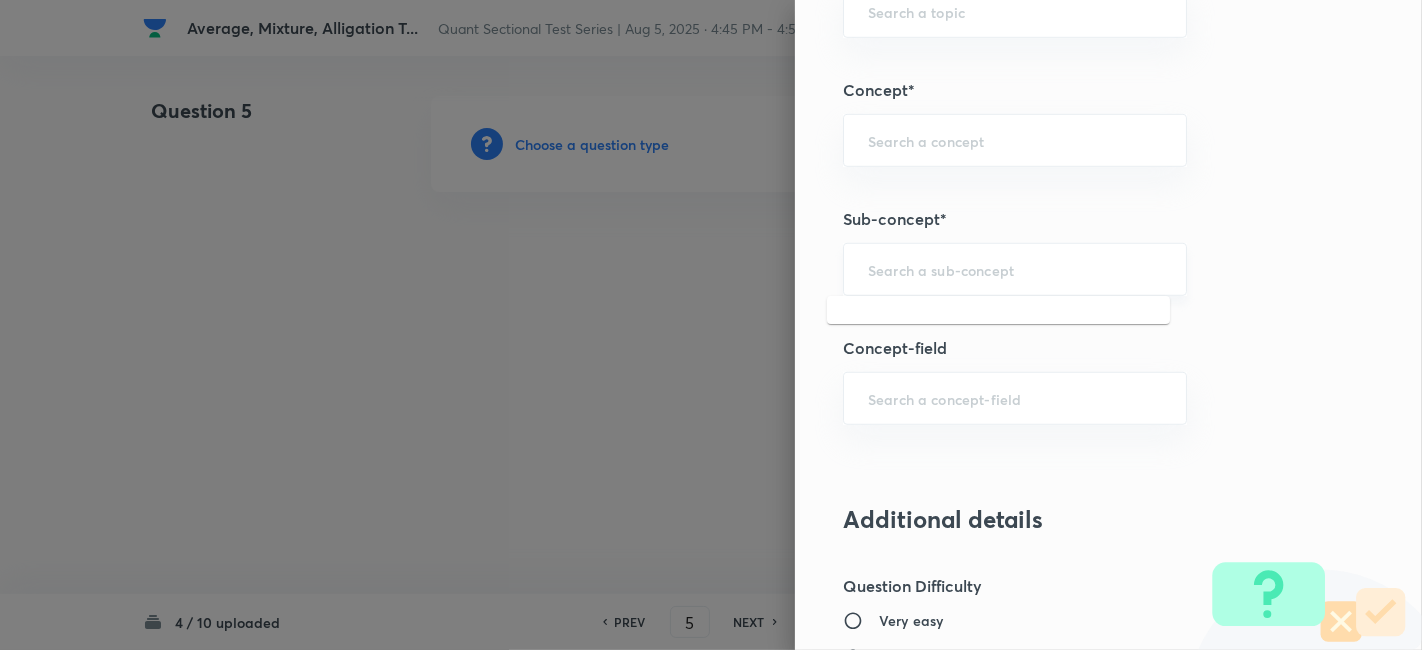 click at bounding box center (1015, 269) 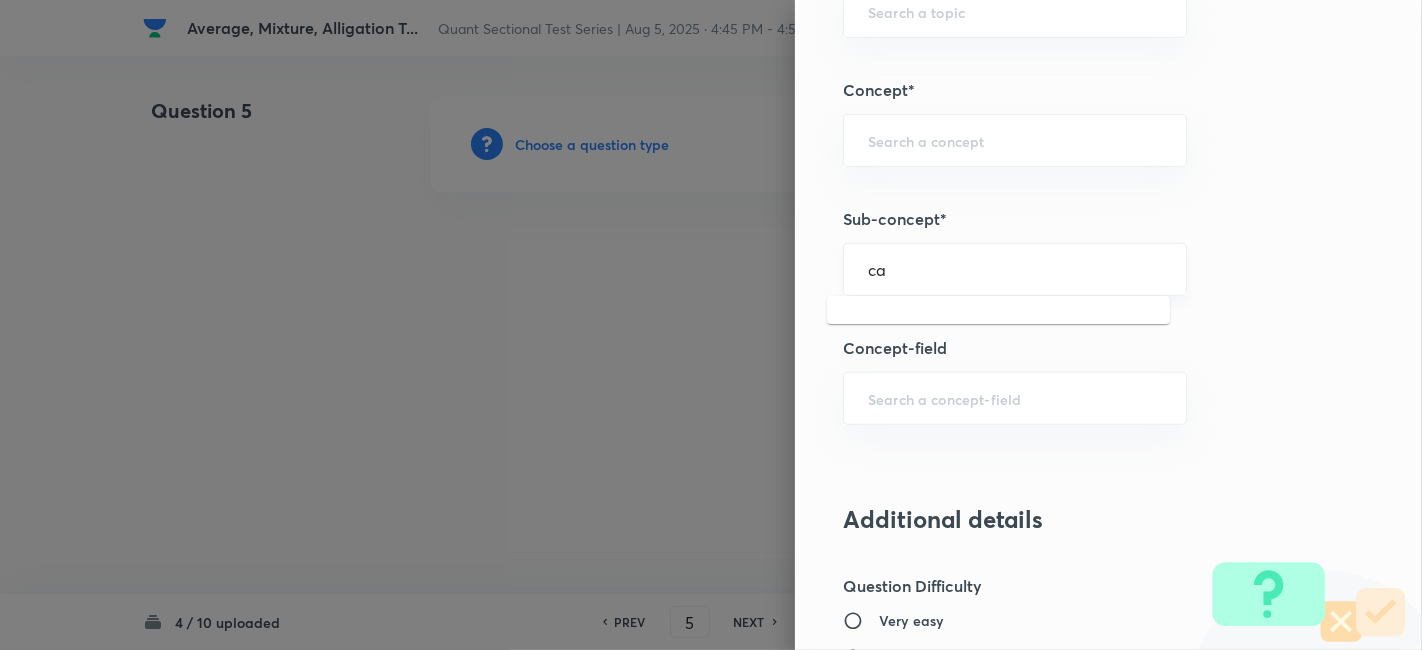 type on "c" 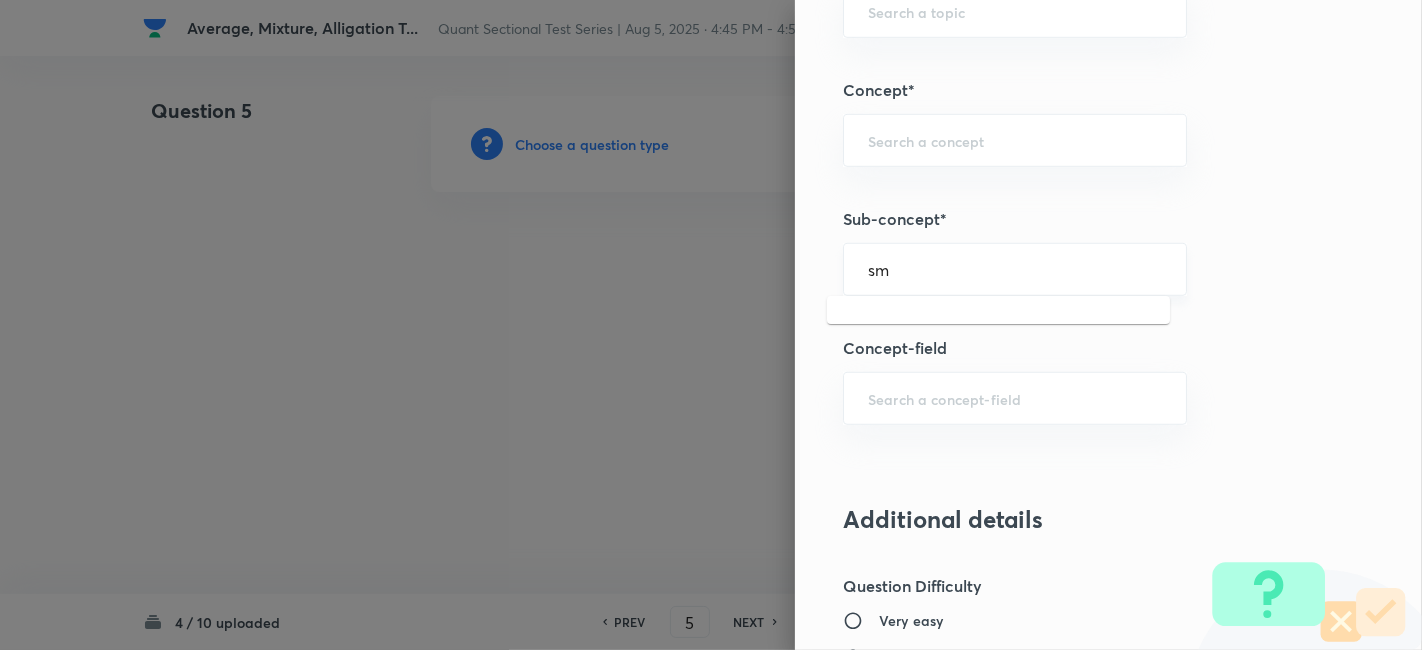 type on "s" 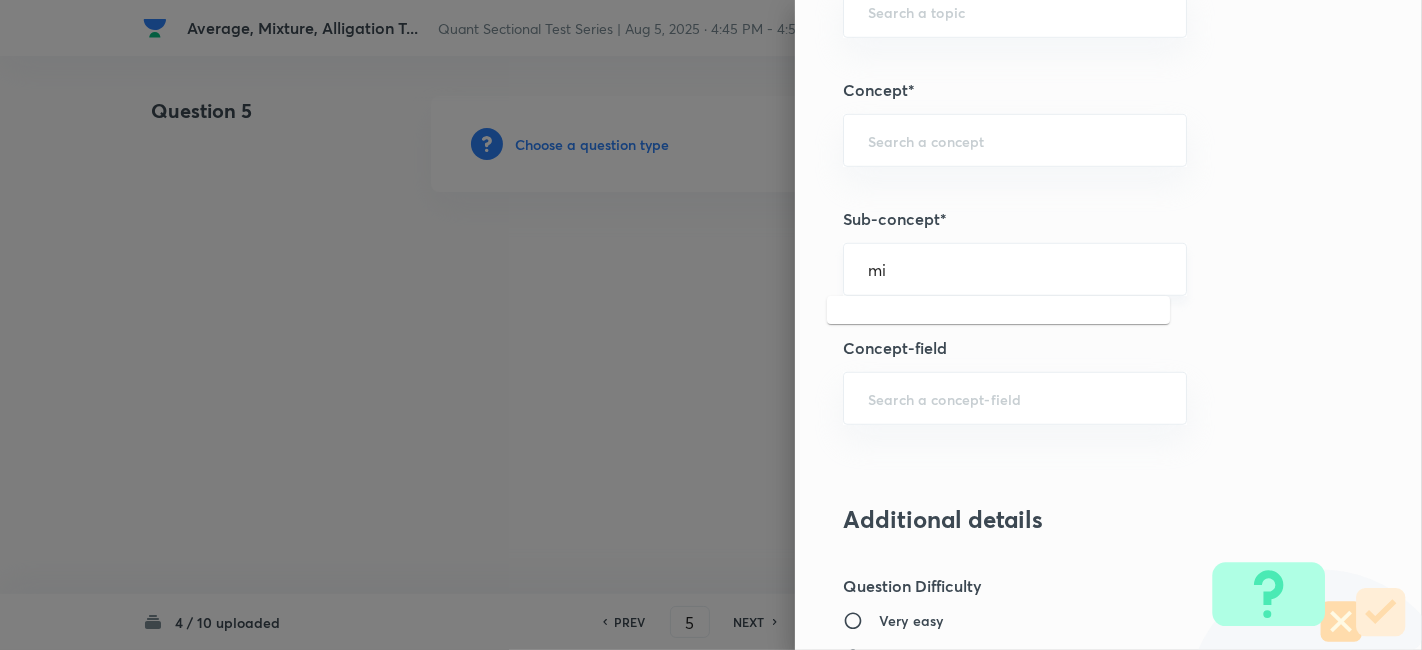 type on "m" 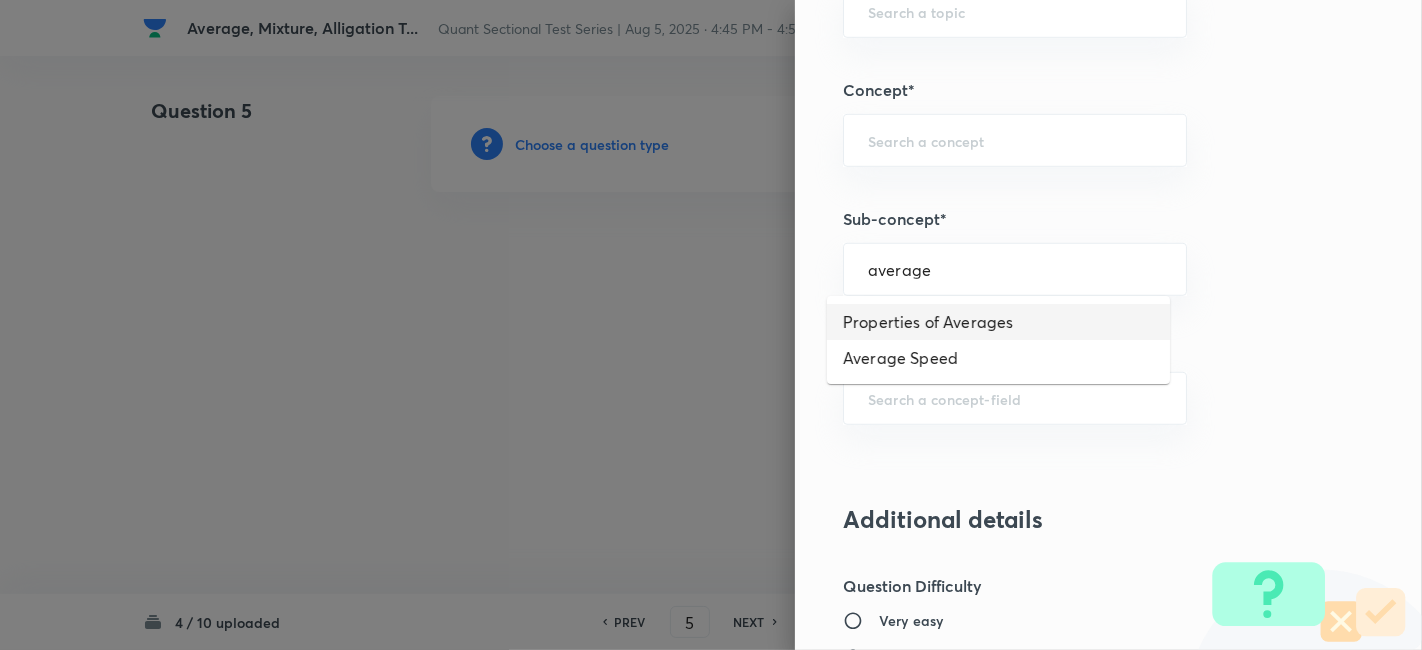 click on "Properties of Averages" at bounding box center (998, 322) 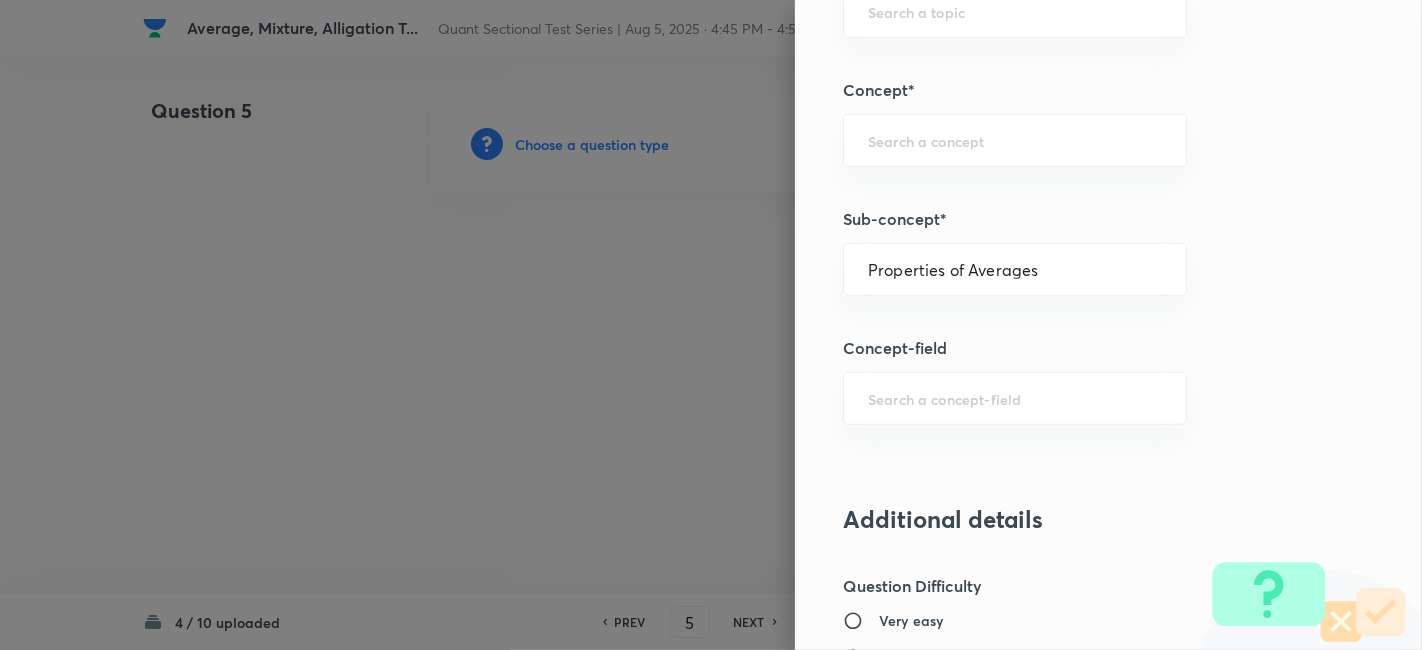 type on "Quantitative Aptitude" 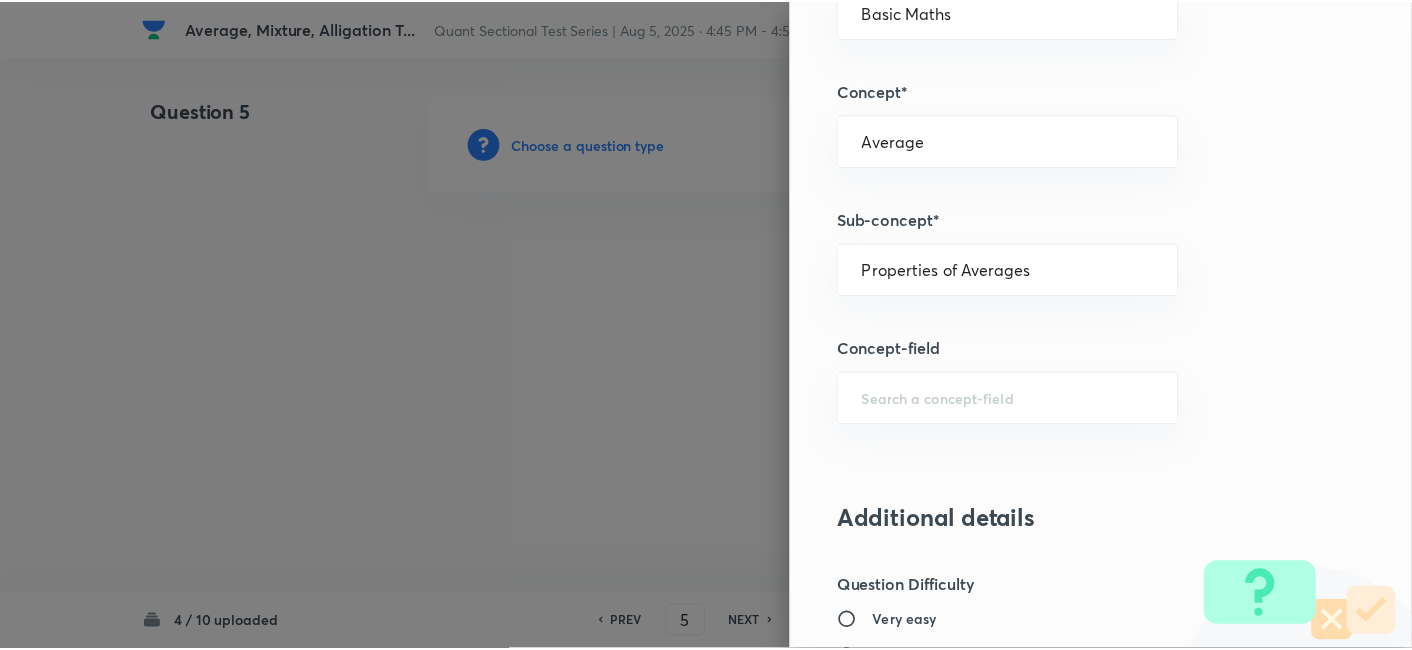 scroll, scrollTop: 2070, scrollLeft: 0, axis: vertical 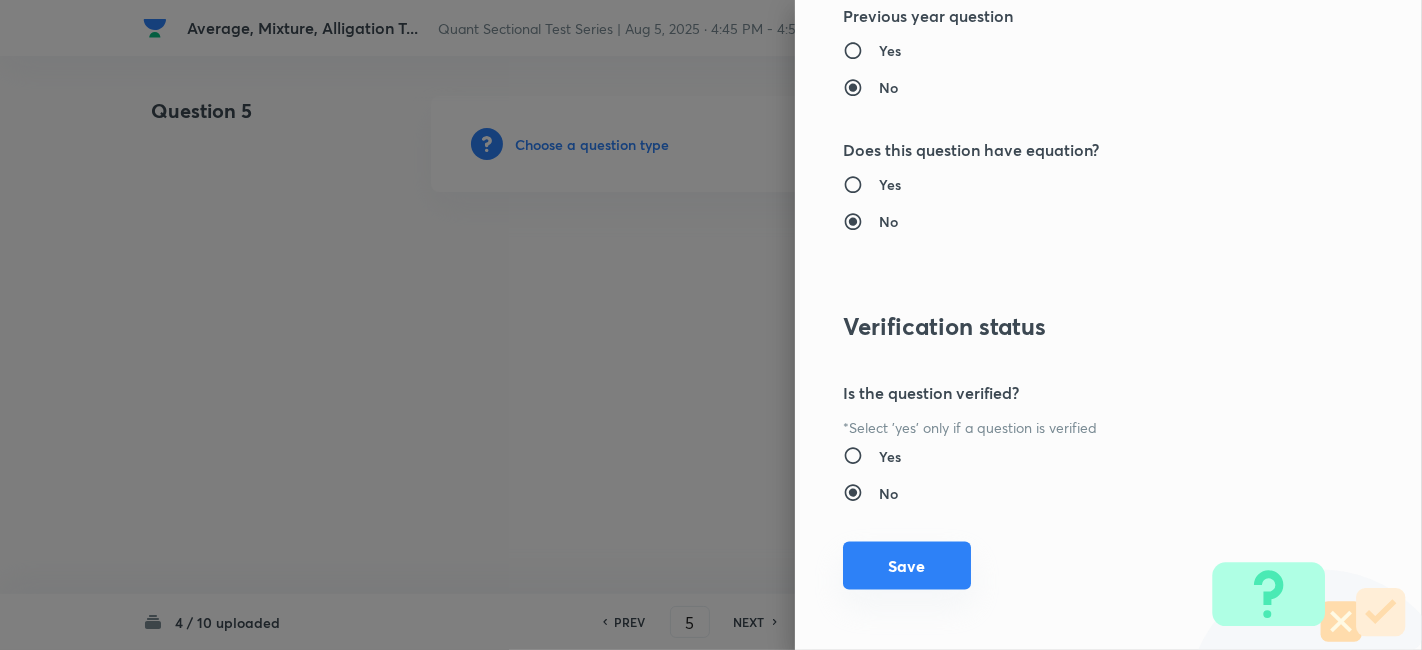 click on "Save" at bounding box center (907, 566) 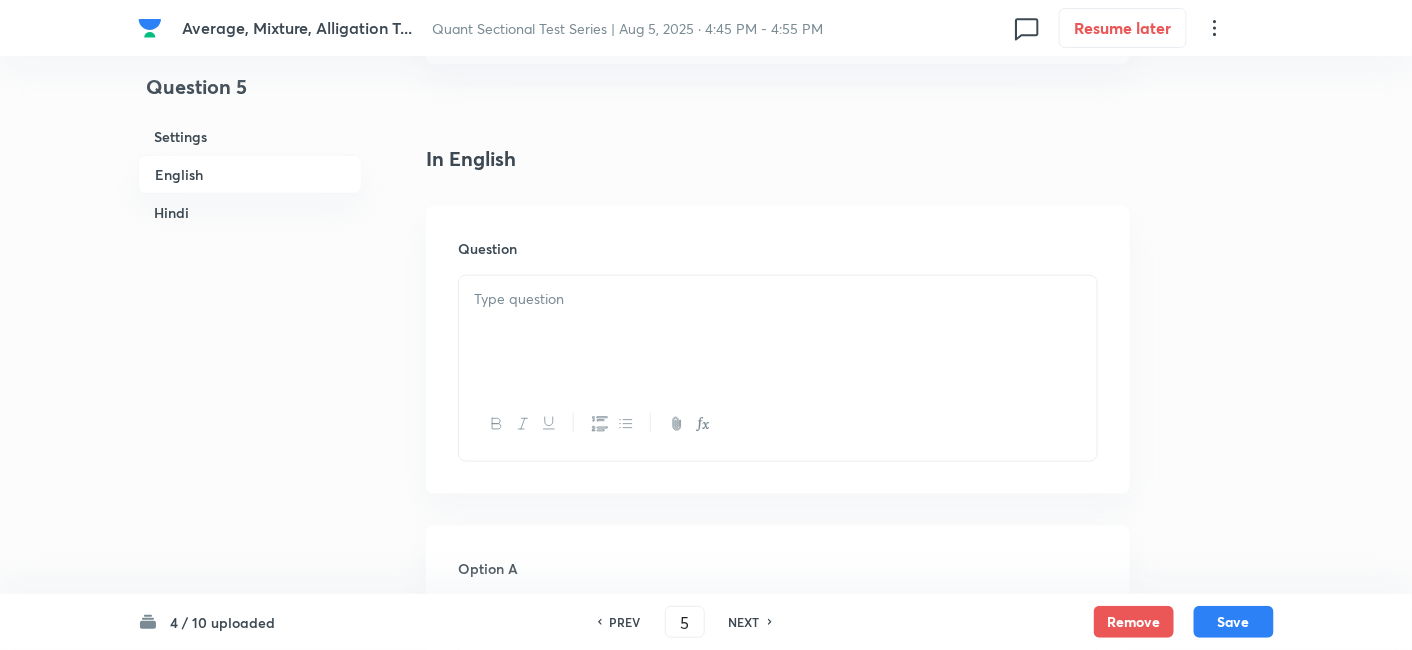 scroll, scrollTop: 597, scrollLeft: 0, axis: vertical 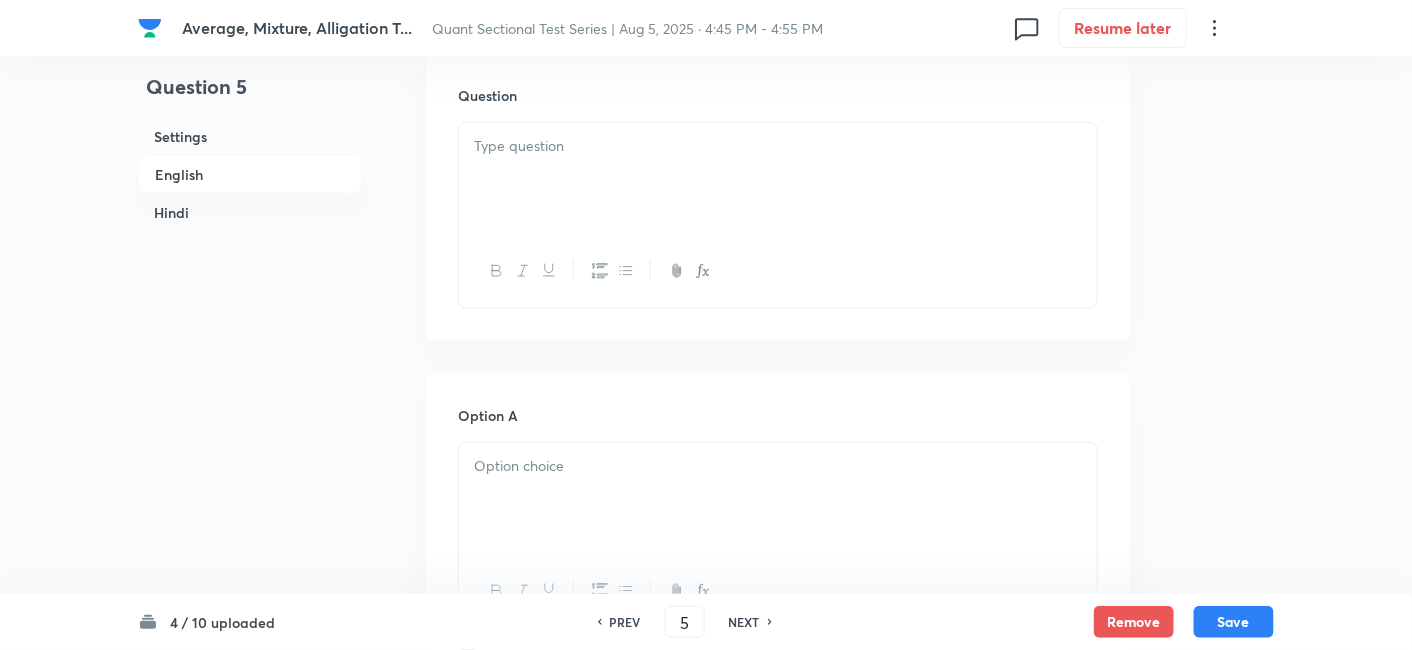 click at bounding box center [778, 179] 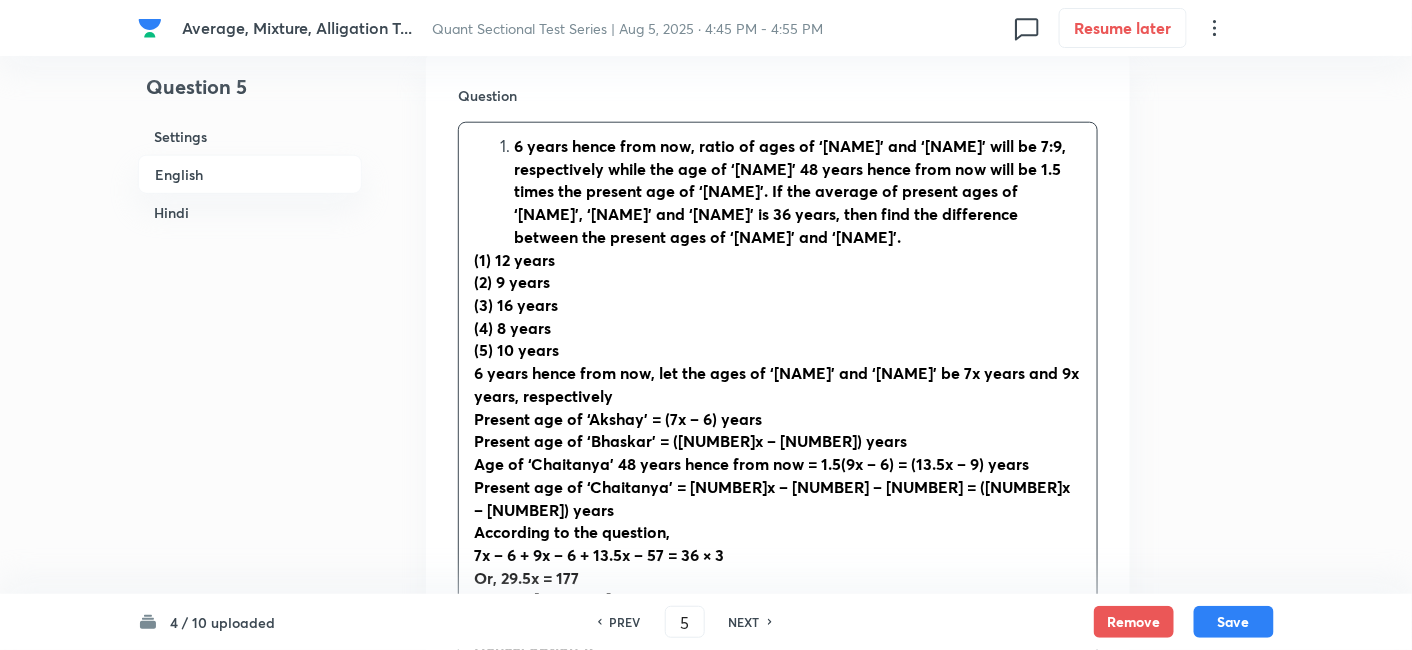 click on "6 years hence from now, ratio of ages of ‘[NAME]’ and ‘[NAME]’ will be 7:9, respectively while the age of ‘[NAME]’ 48 years hence from now will be 1.5 times the present age of ‘[NAME]’. If the average of present ages of ‘[NAME]’, ‘[NAME]’ and ‘[NAME]’ is 36 years, then find the difference between the present ages of ‘[NAME]’ and ‘[NAME]’." at bounding box center (798, 192) 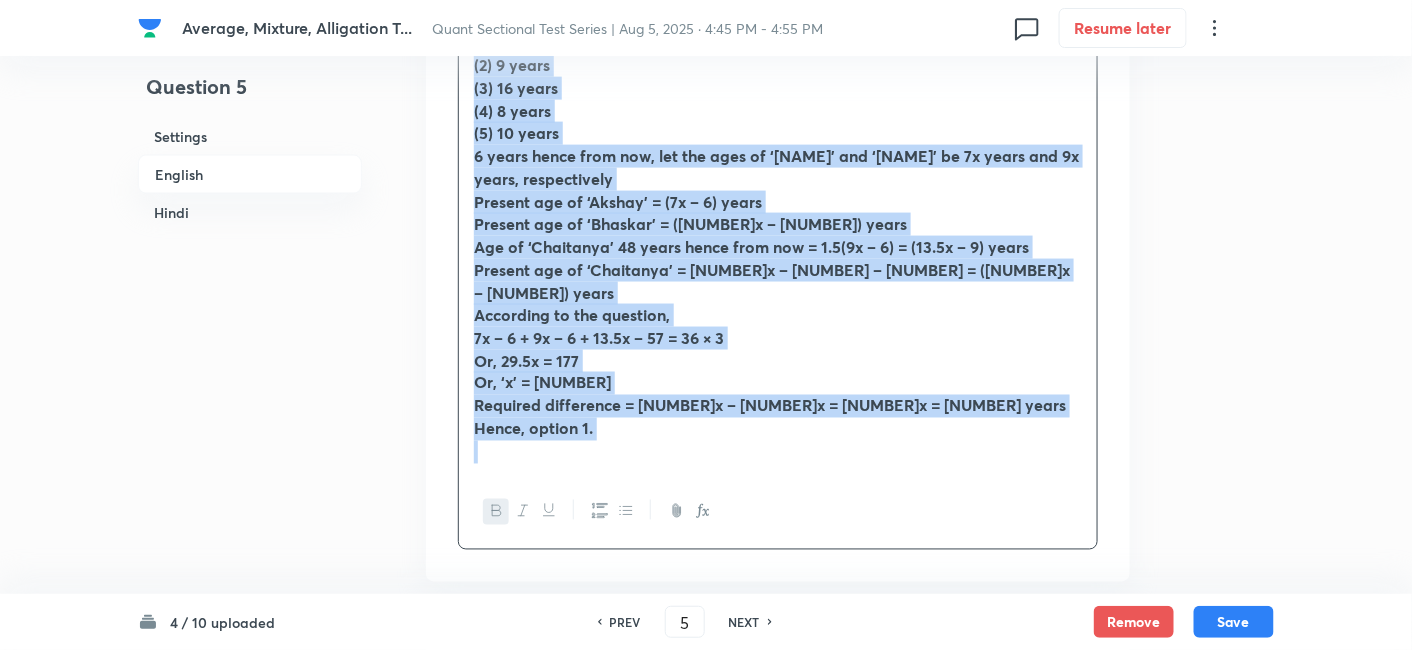 scroll, scrollTop: 831, scrollLeft: 0, axis: vertical 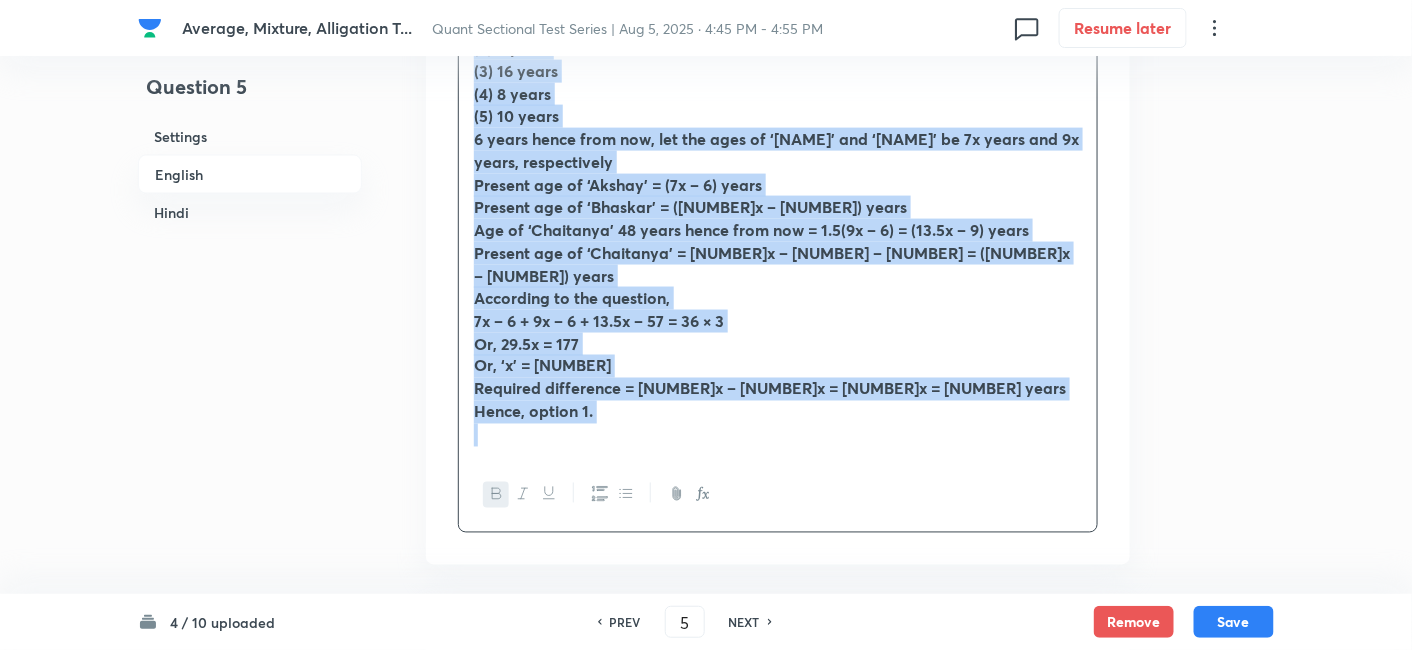 drag, startPoint x: 461, startPoint y: 138, endPoint x: 842, endPoint y: 518, distance: 538.1087 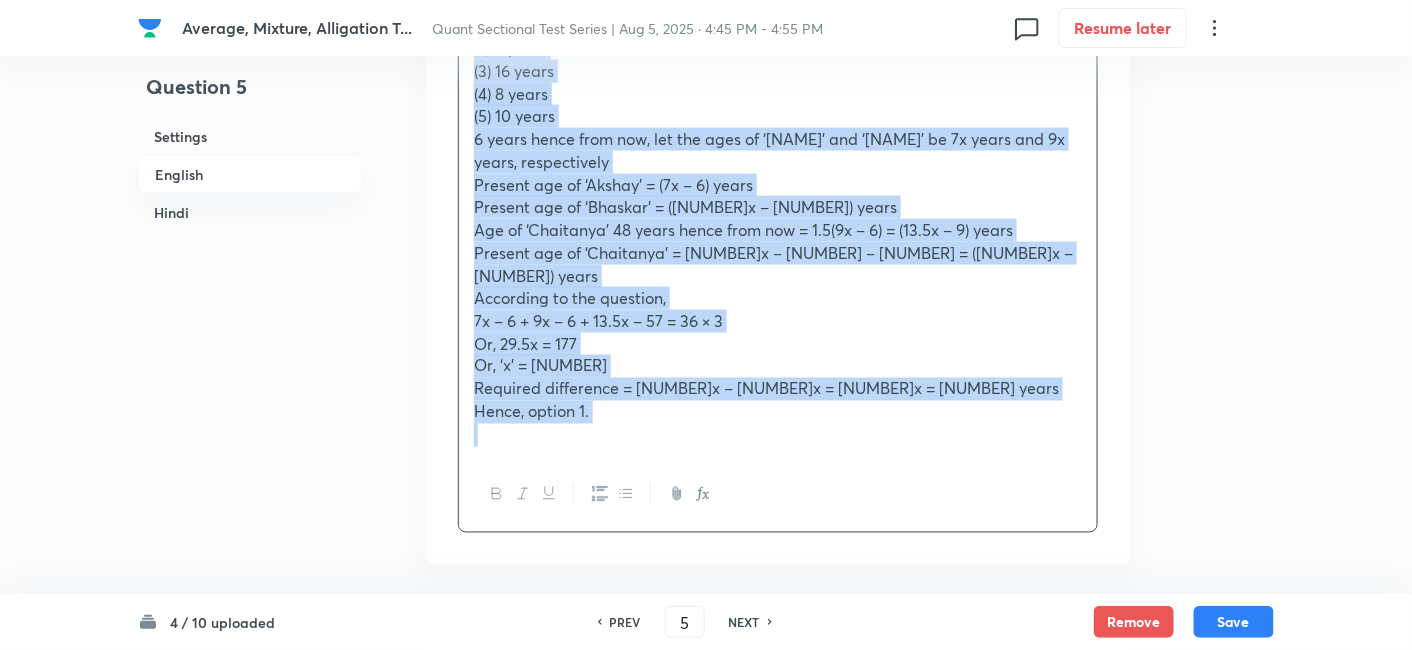 copy on "[NUMBER] years hence from now, ratio of ages of ‘Akshay’ and ‘Bhaskar’ will be [NUMBER]:[NUMBER], respectively while the age of ‘Chaitanya’ [NUMBER] years hence from now will be [NUMBER] times the present age of ‘Bhaskar’. If the average of present ages of ‘Akshay’, ‘Bhaskar’ and ‘Chaitanya’ is [NUMBER] years, then find the difference between the present ages of ‘Akshay’ and ‘Bhaskar’.  (1) [NUMBER] years  (2) [NUMBER] years (3) [NUMBER] years (4) [NUMBER] years (5) [NUMBER] years [NUMBER] years hence from now, let the ages of ‘Akshay’ and ‘Bhaskar’ be [NUMBER]x years and [NUMBER]x years, respectively Present age of ‘Akshay’ = ([NUMBER]x – [NUMBER]) years Present age of ‘Bhaskar’ = ([NUMBER]x – [NUMBER]) years Age of ‘Chaitanya’ [NUMBER] years hence from now = [NUMBER]([NUMBER]x – [NUMBER]) = ([NUMBER]x – [NUMBER]) years Present age of ‘Chaitanya’ = [NUMBER]x – [NUMBER] – [NUMBER] = ([NUMBER]x – [NUMBER]) years According to the question, [NUMBER]x – [NUMBER] + [NUMBER]x – [NUMBER] + [NUMBER]x – [NUMBER] = [NUMBER] × [NUMBER] Or, [NUMBER]x = [NUMBER] Or, ‘x’ = [NUMBER] Required difference = [NUMBER]x – [NUMBER]x = [NUMBER]x = [NUMBER] years Hence, option [NUMBER]." 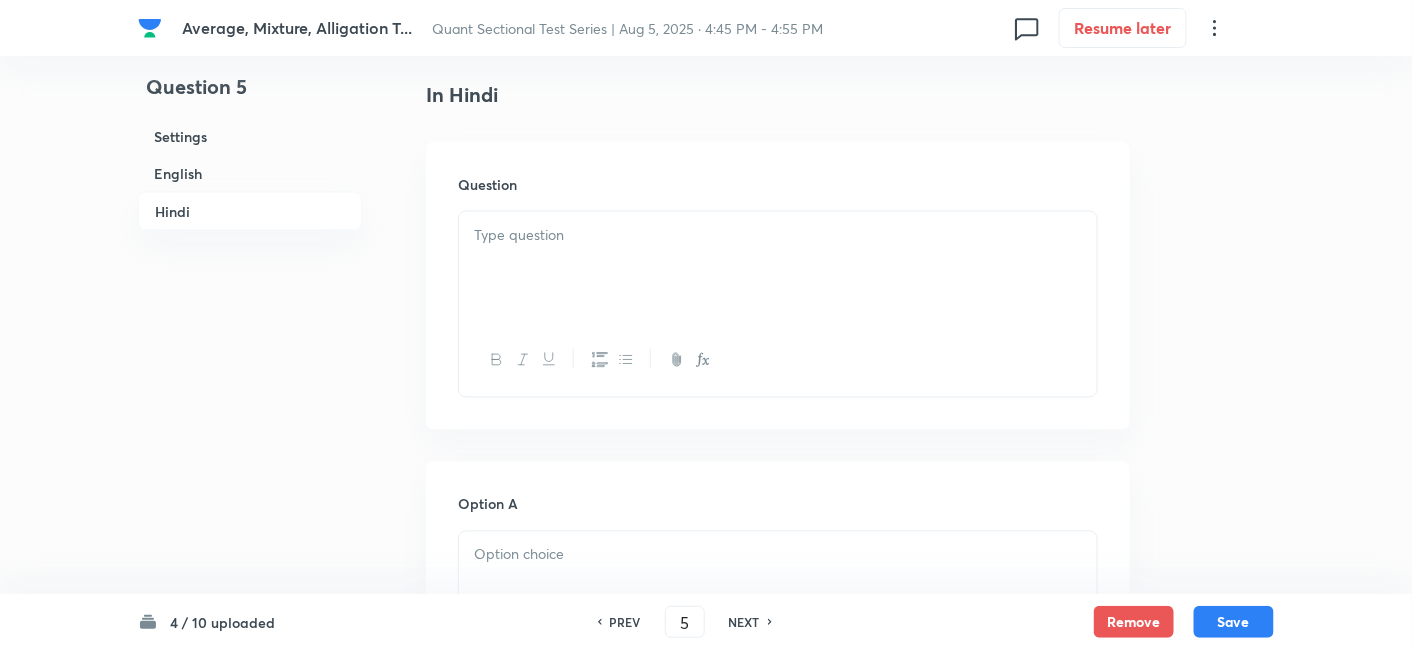 scroll, scrollTop: 3330, scrollLeft: 0, axis: vertical 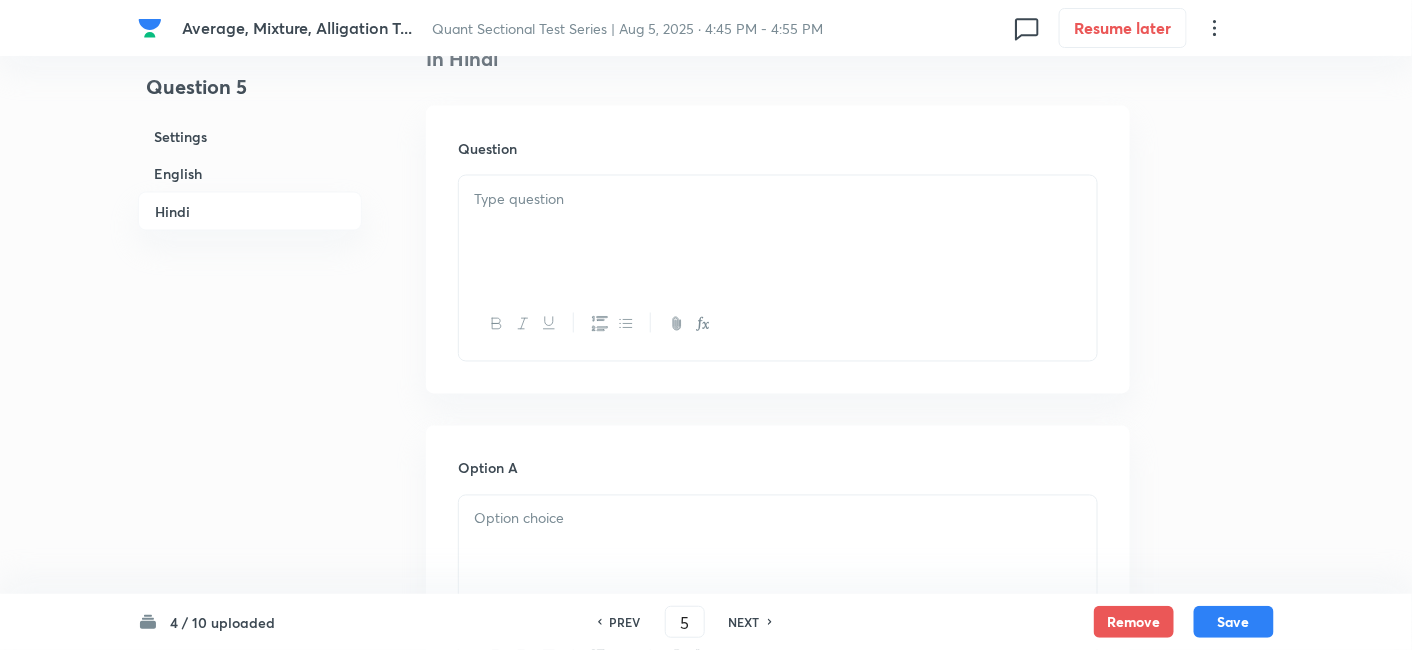 click at bounding box center [778, 232] 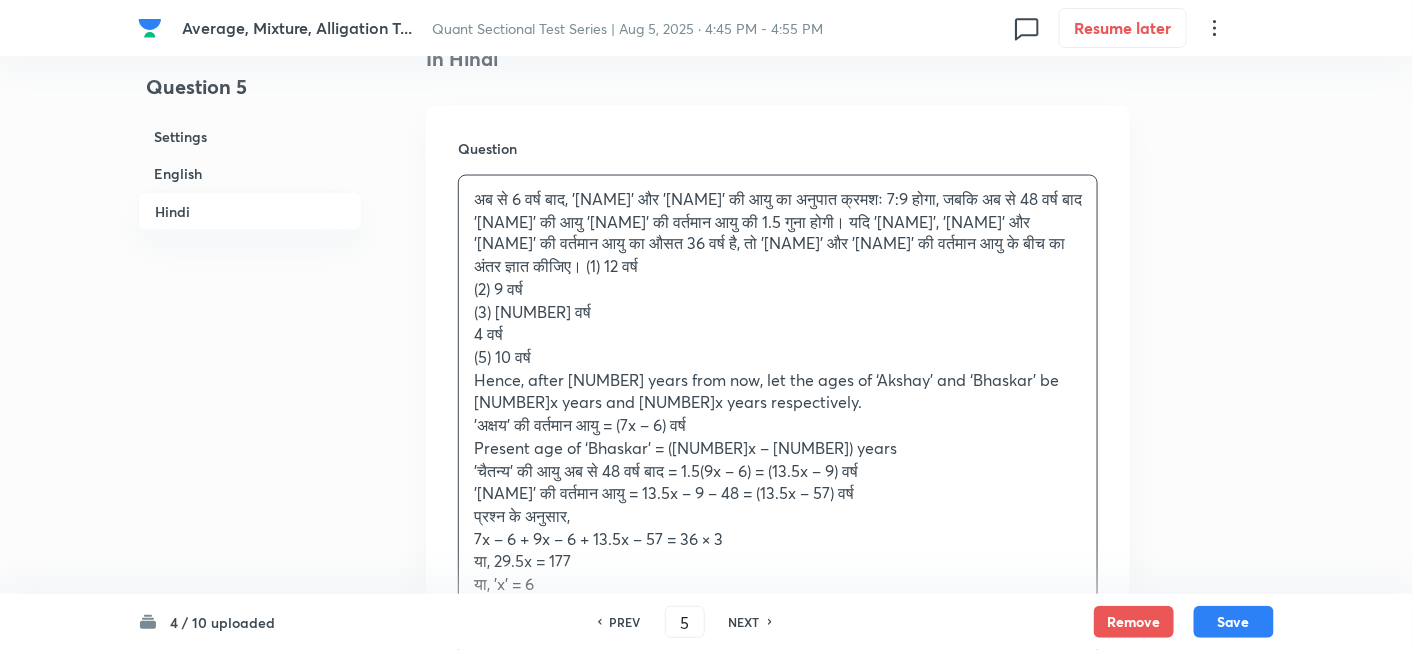 scroll, scrollTop: 3514, scrollLeft: 0, axis: vertical 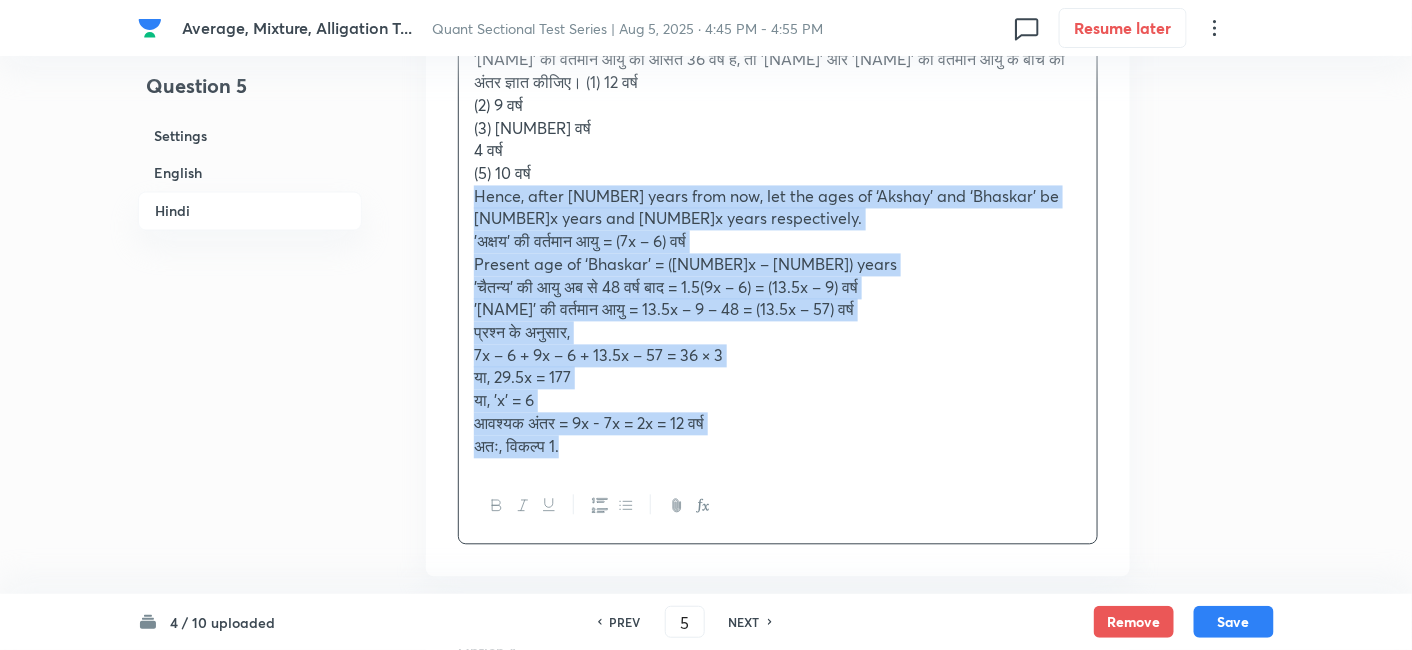 drag, startPoint x: 468, startPoint y: 174, endPoint x: 725, endPoint y: 484, distance: 402.67728 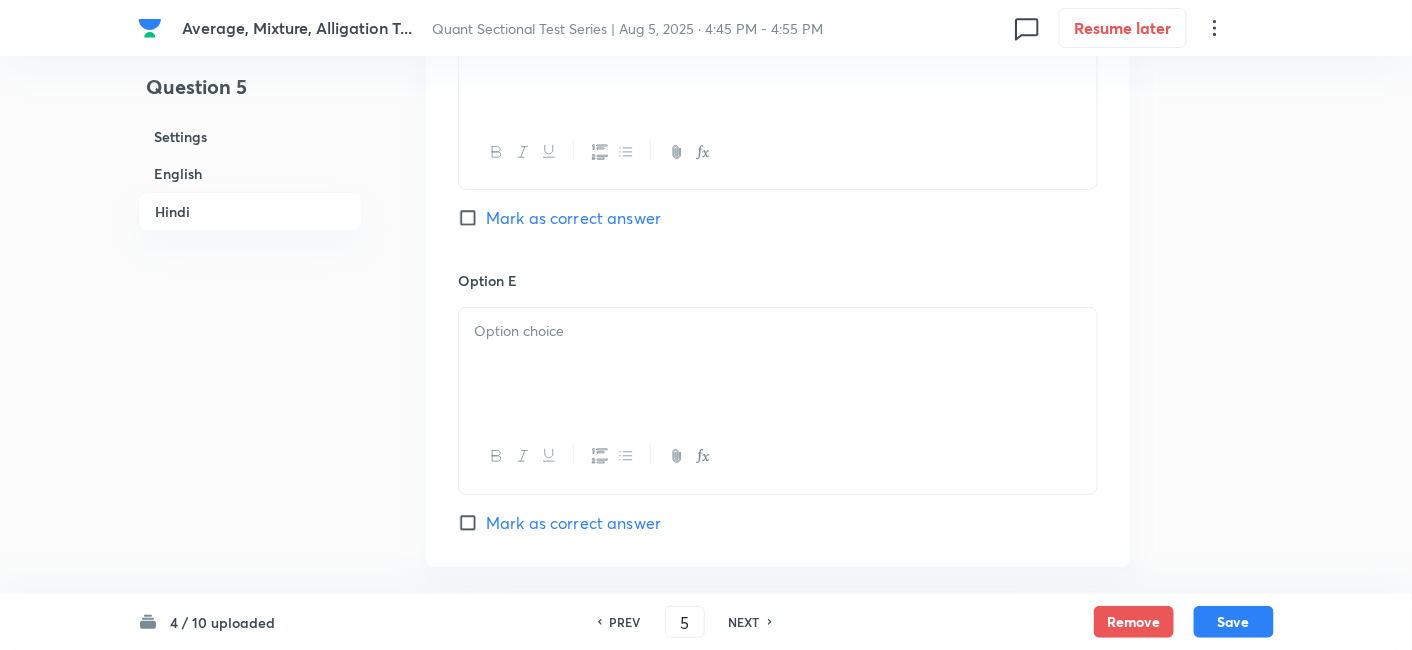 scroll, scrollTop: 5235, scrollLeft: 0, axis: vertical 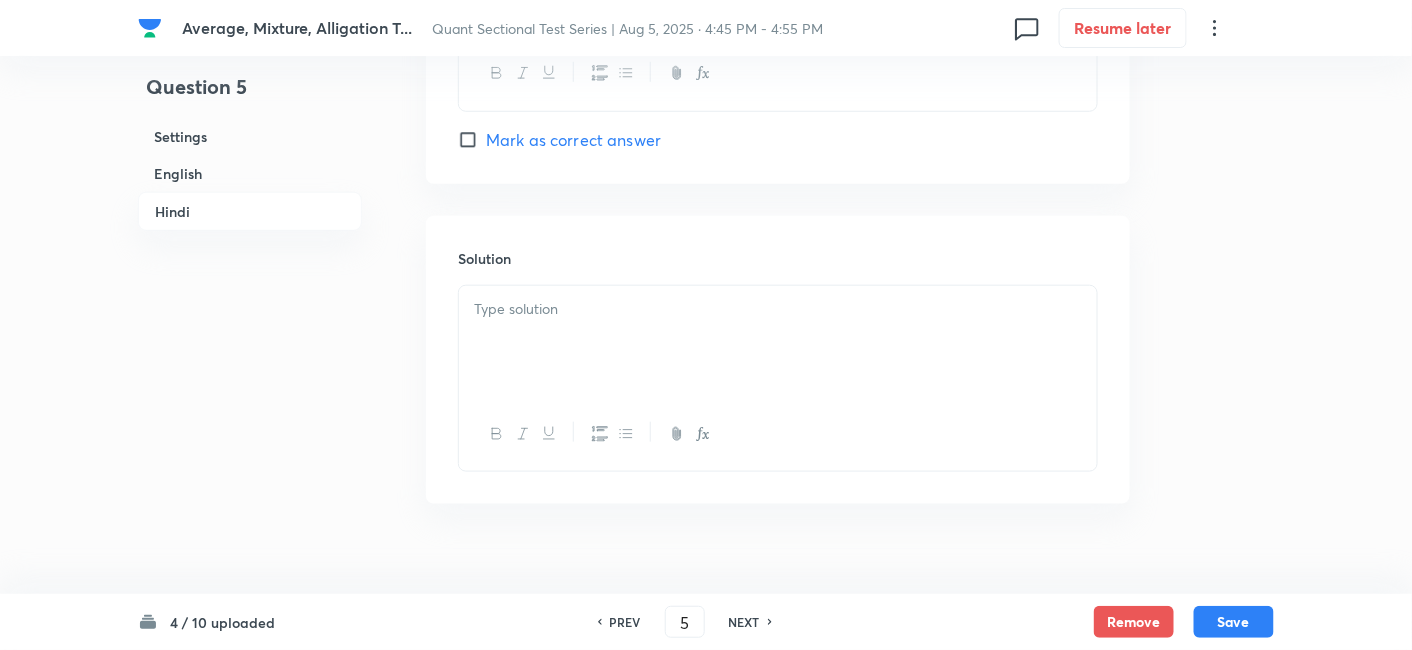 click at bounding box center (778, 309) 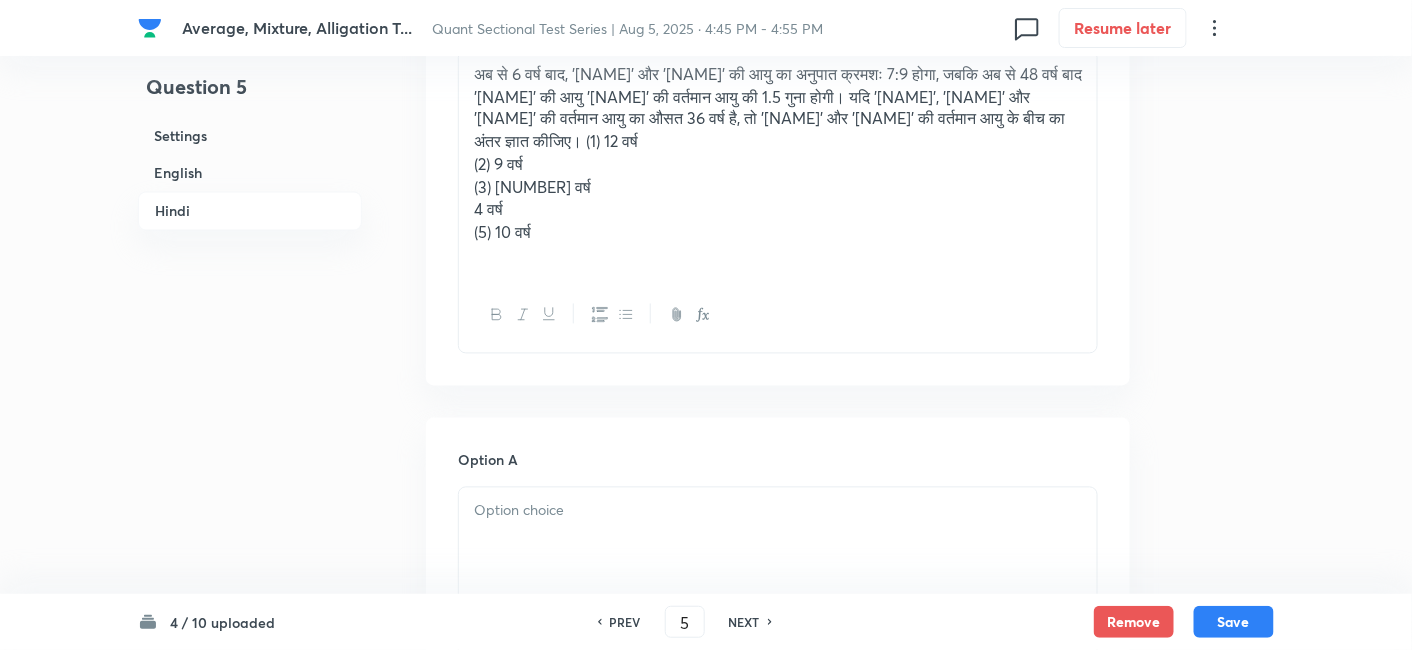 scroll, scrollTop: 3428, scrollLeft: 0, axis: vertical 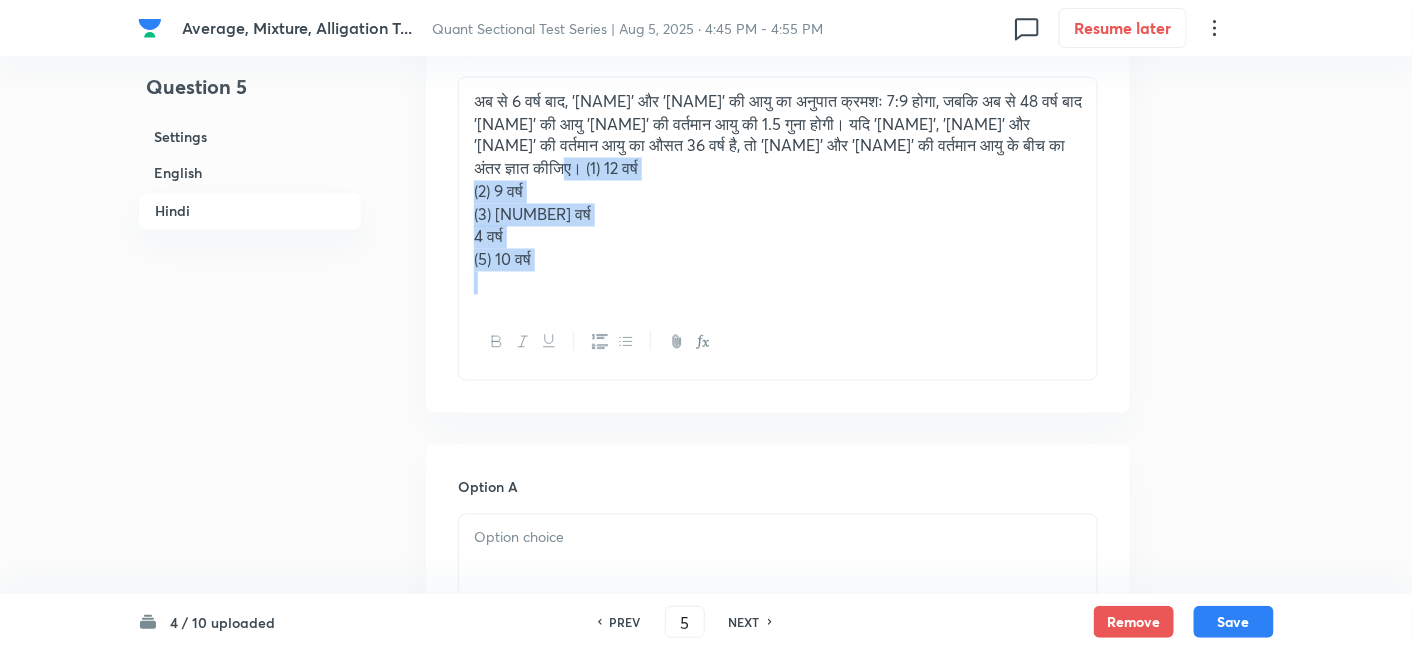 drag, startPoint x: 556, startPoint y: 145, endPoint x: 634, endPoint y: 314, distance: 186.13167 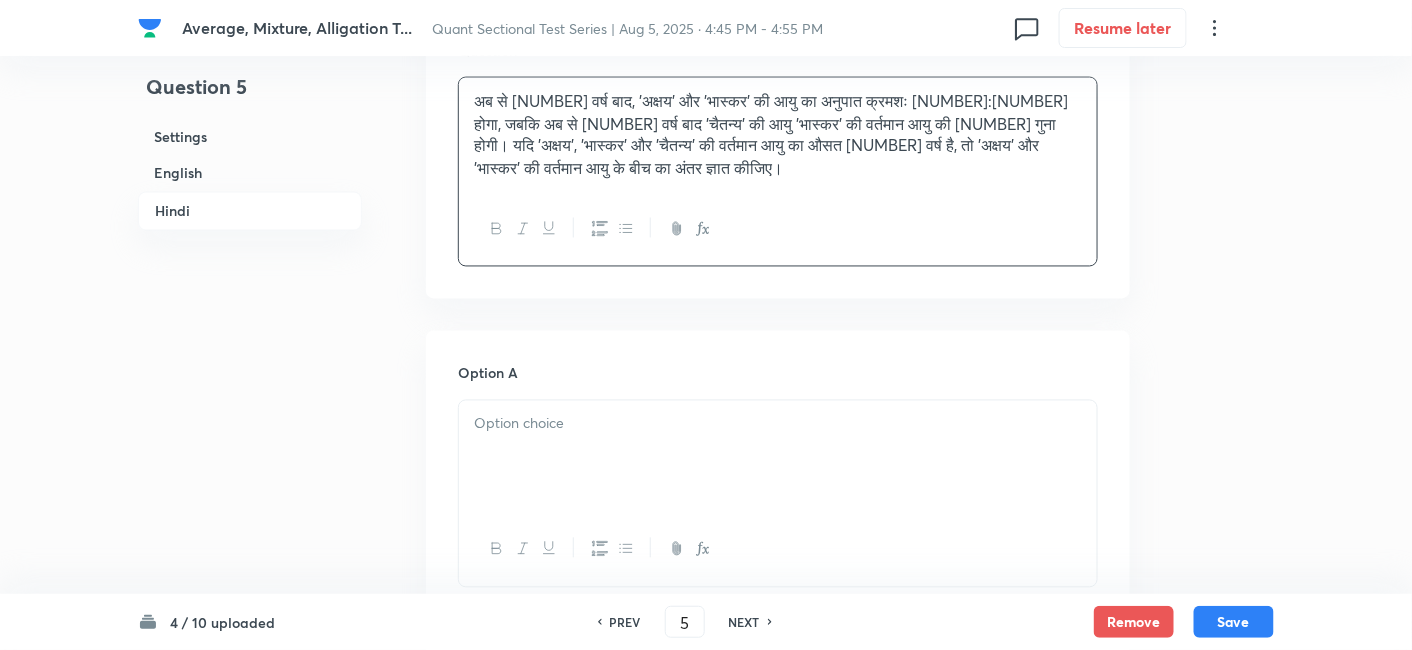 scroll, scrollTop: 3600, scrollLeft: 0, axis: vertical 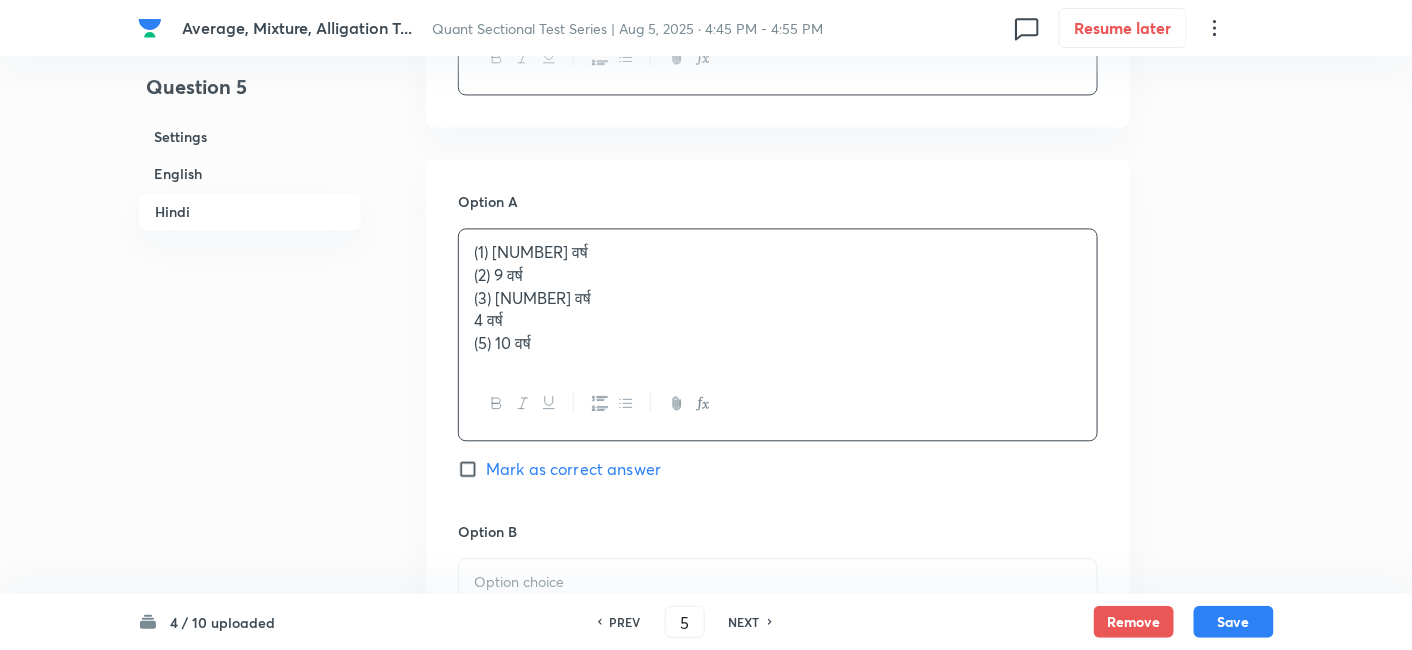 click on "(1) 12 वर्ष (2) 9 वर्ष (3) 16 वर्ष (4) 8 वर्ष (5) 10 वर्ष" at bounding box center [778, 298] 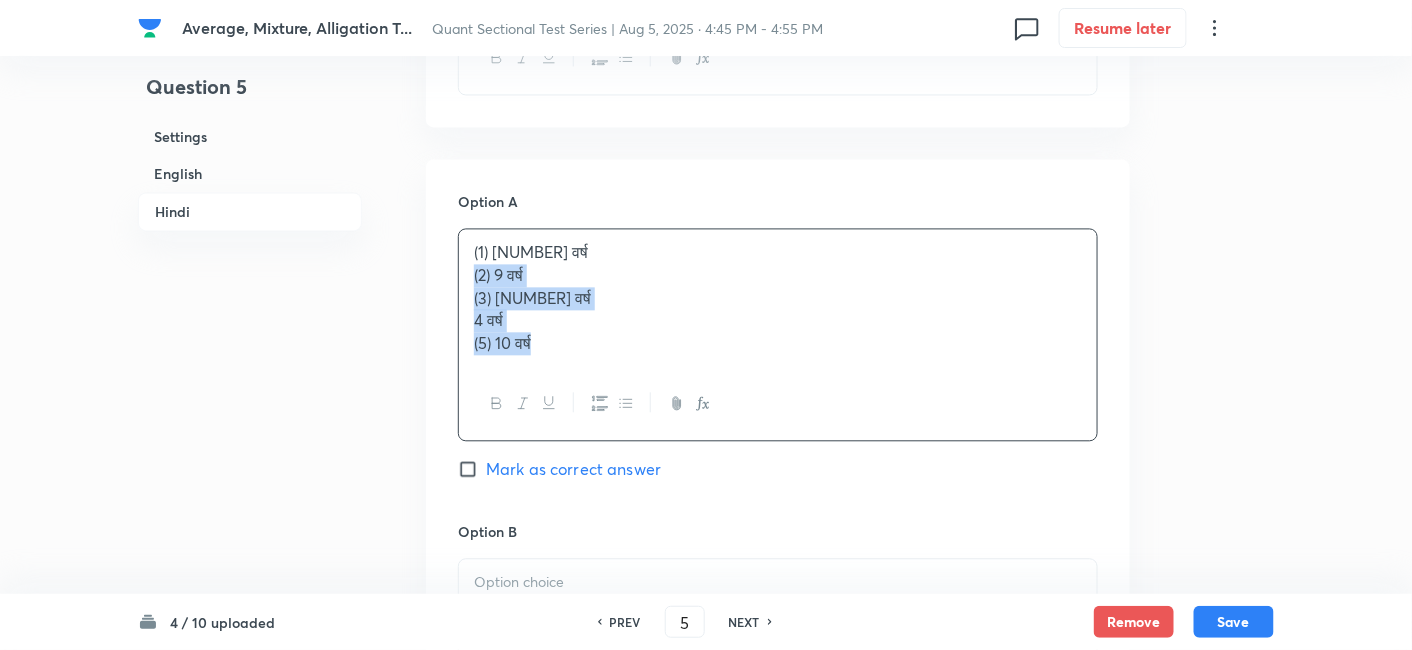 drag, startPoint x: 469, startPoint y: 252, endPoint x: 659, endPoint y: 447, distance: 272.25906 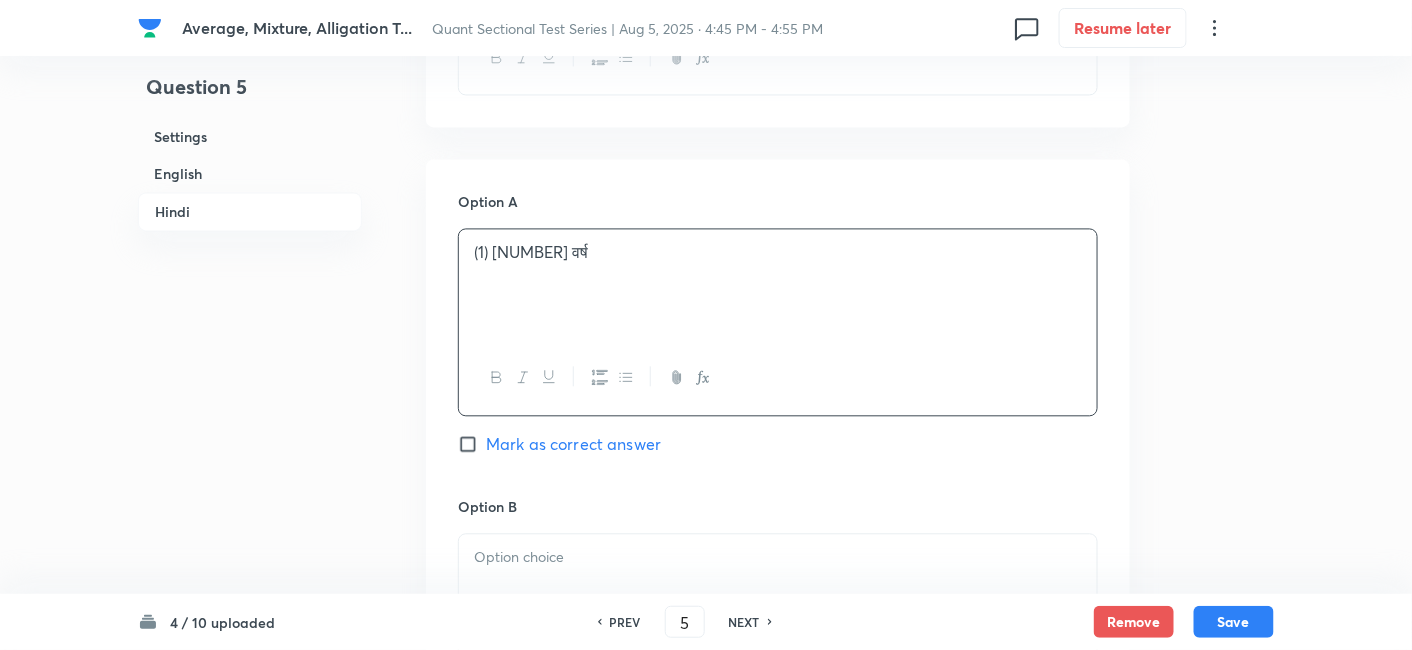 scroll, scrollTop: 3788, scrollLeft: 0, axis: vertical 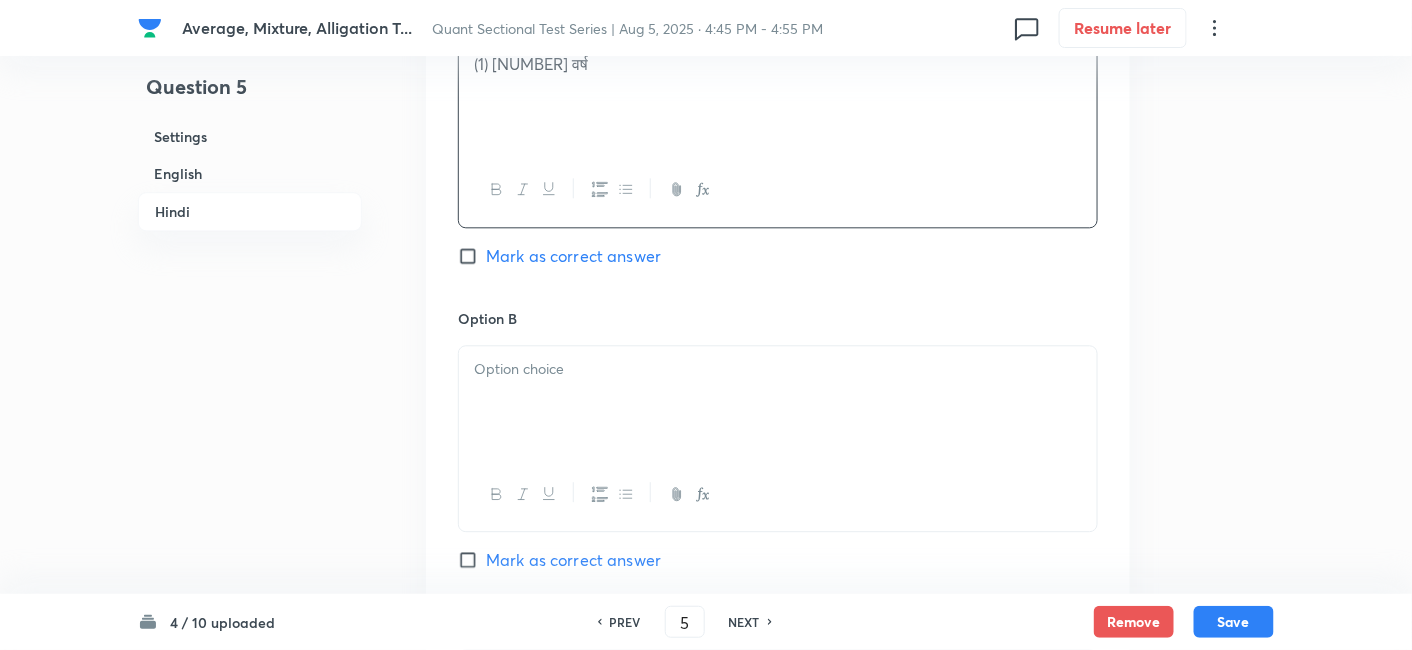 click at bounding box center [778, 402] 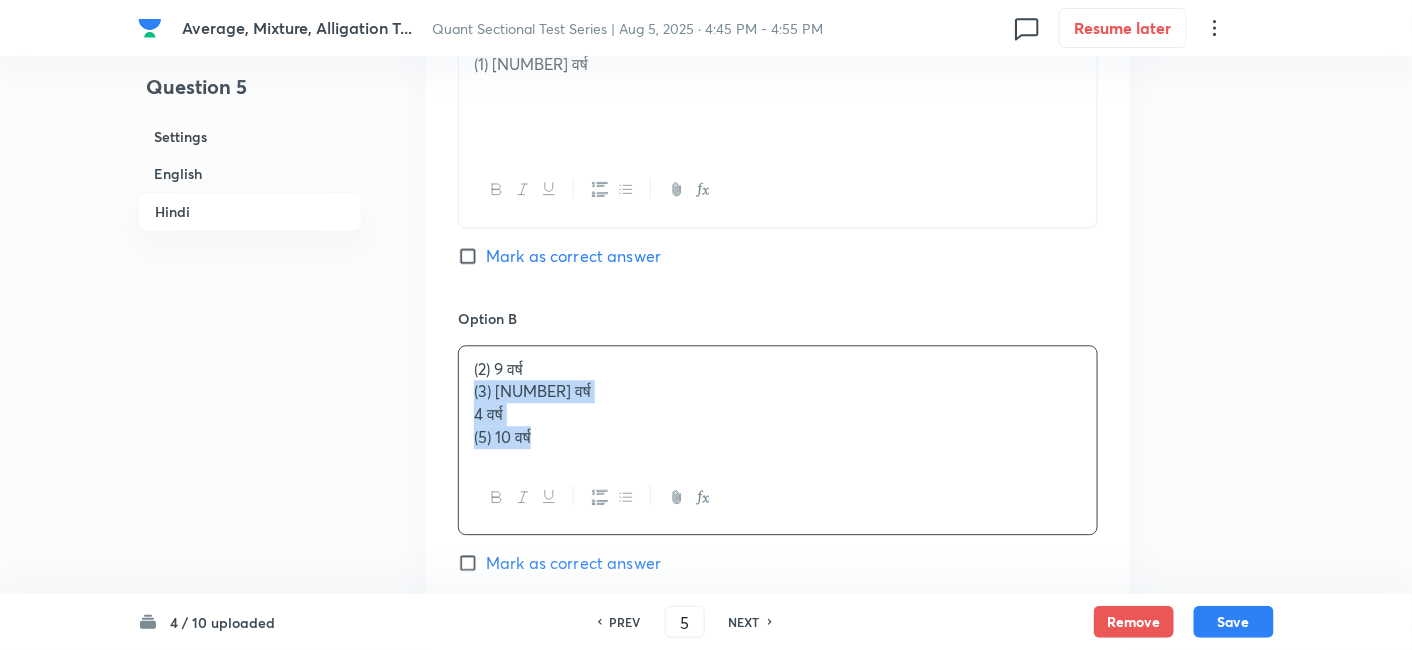 drag, startPoint x: 472, startPoint y: 362, endPoint x: 611, endPoint y: 476, distance: 179.7693 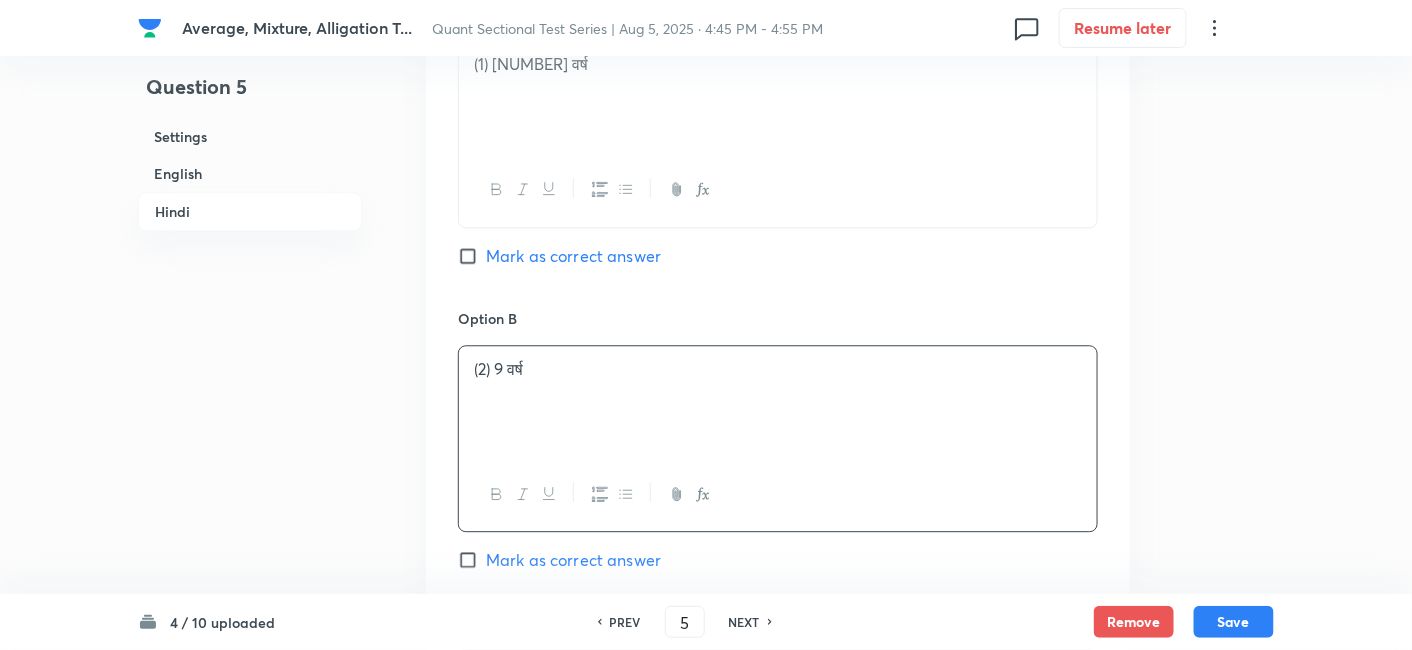 scroll, scrollTop: 4119, scrollLeft: 0, axis: vertical 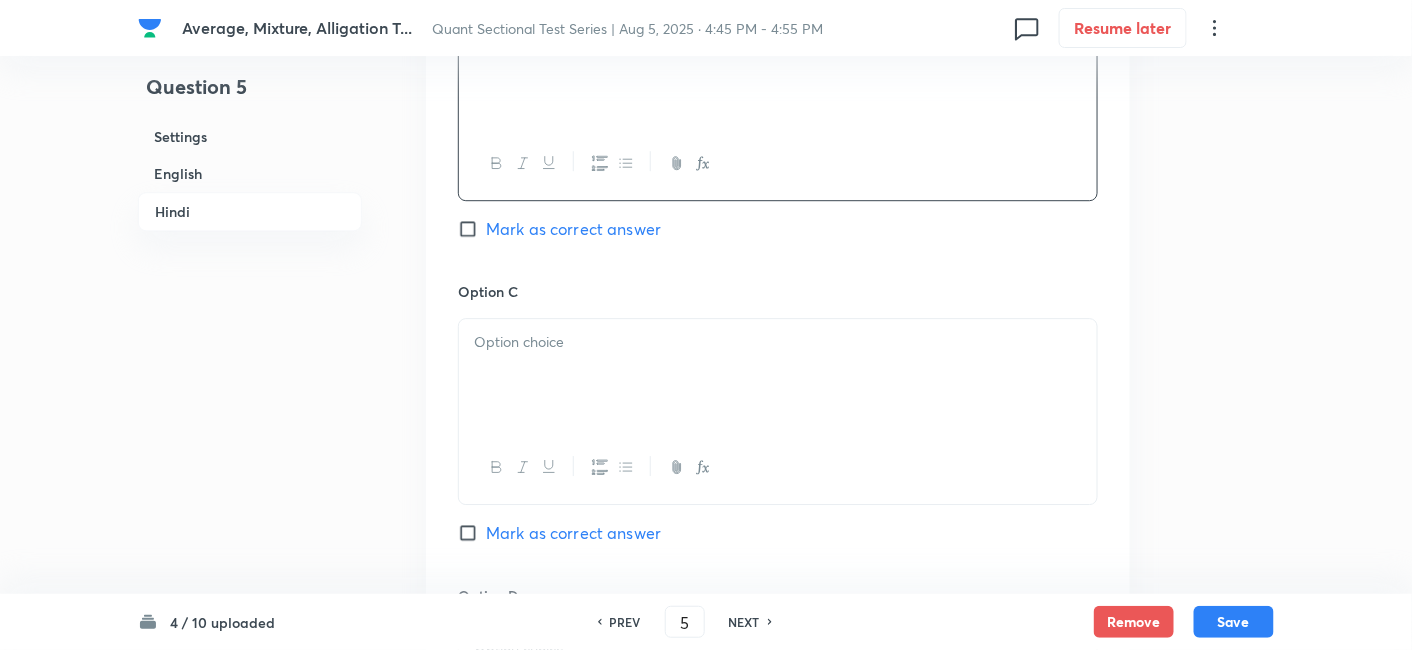 click at bounding box center (778, 375) 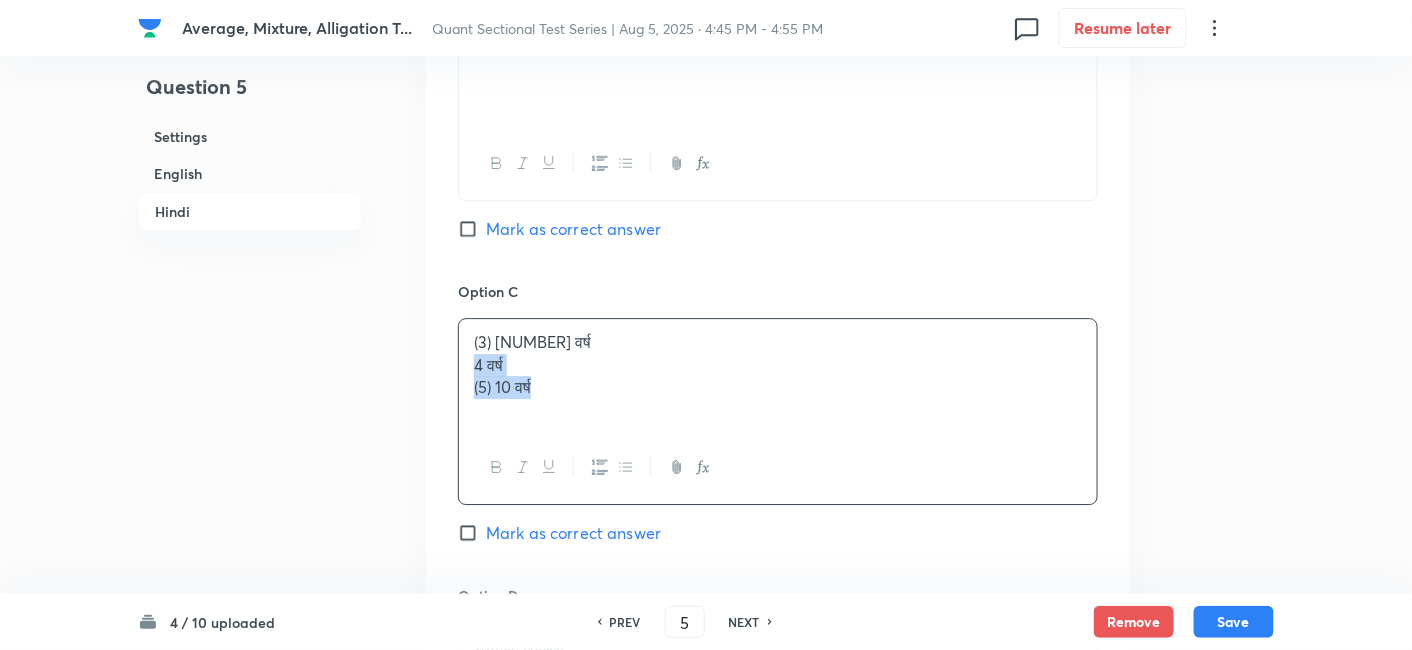 drag, startPoint x: 467, startPoint y: 343, endPoint x: 632, endPoint y: 480, distance: 214.46211 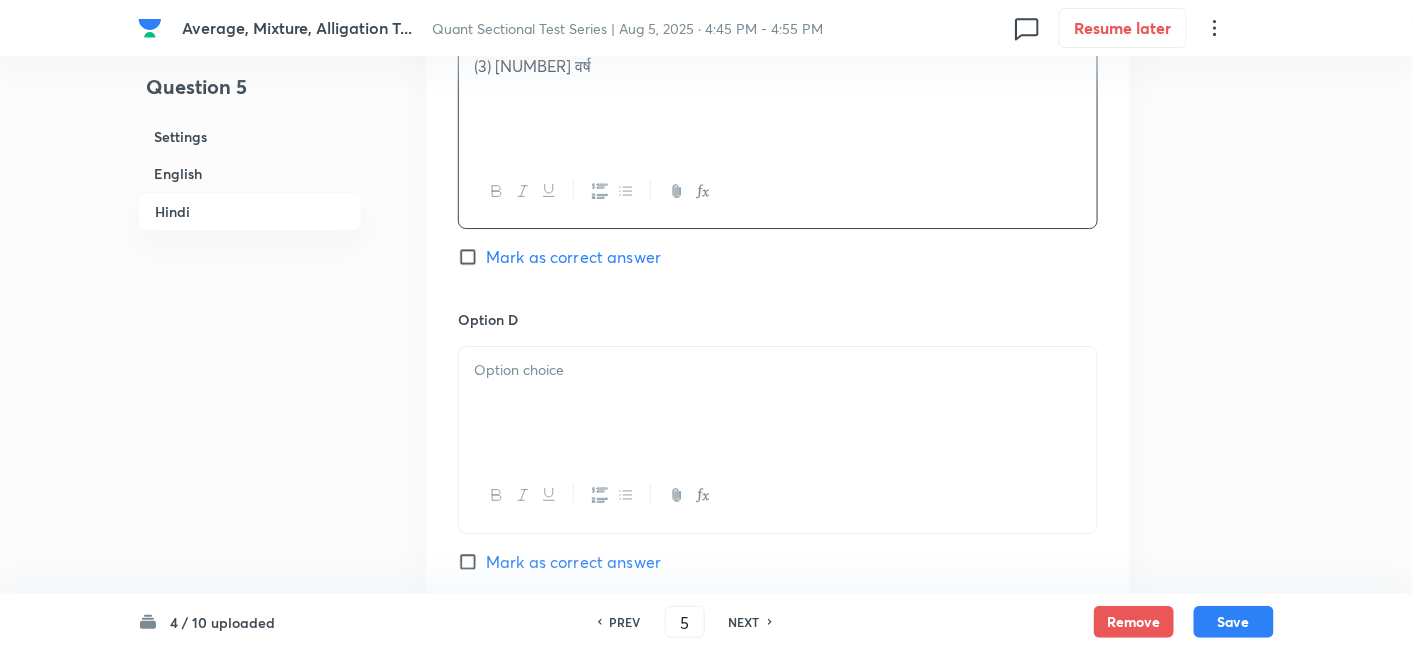 scroll, scrollTop: 4394, scrollLeft: 0, axis: vertical 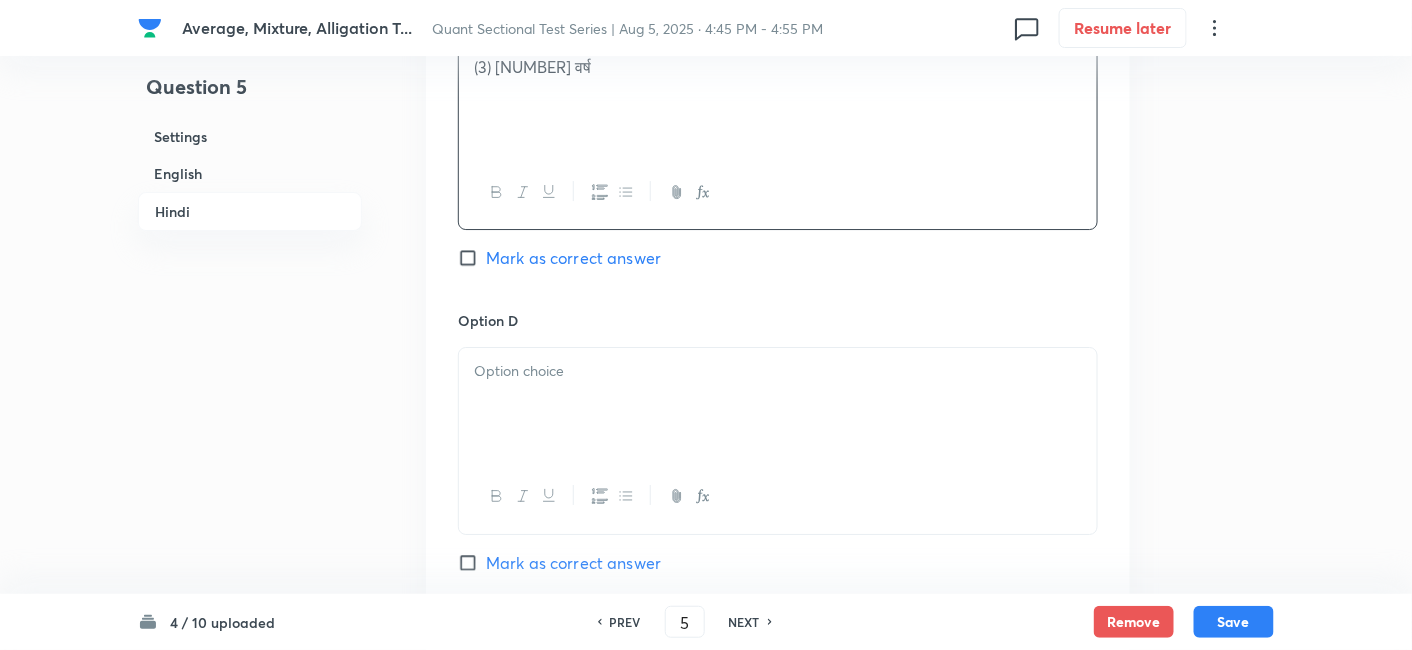 click at bounding box center (778, 404) 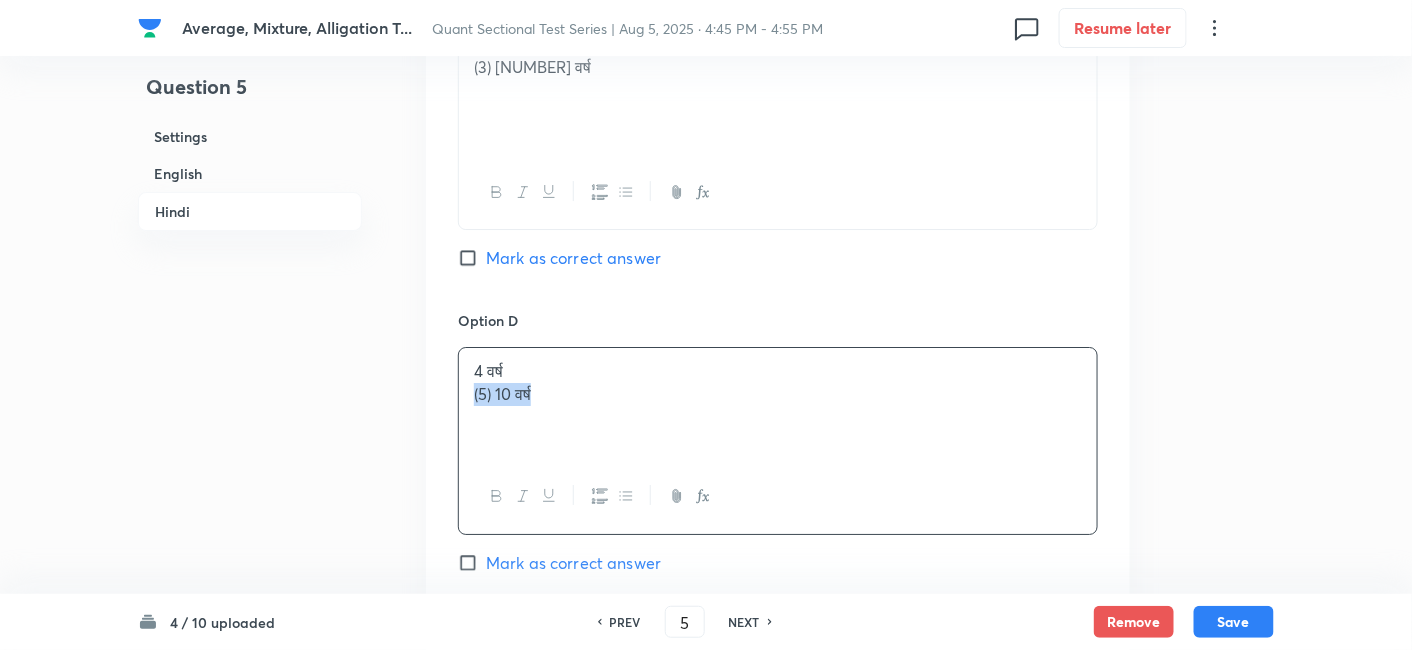 drag, startPoint x: 468, startPoint y: 368, endPoint x: 663, endPoint y: 441, distance: 208.21623 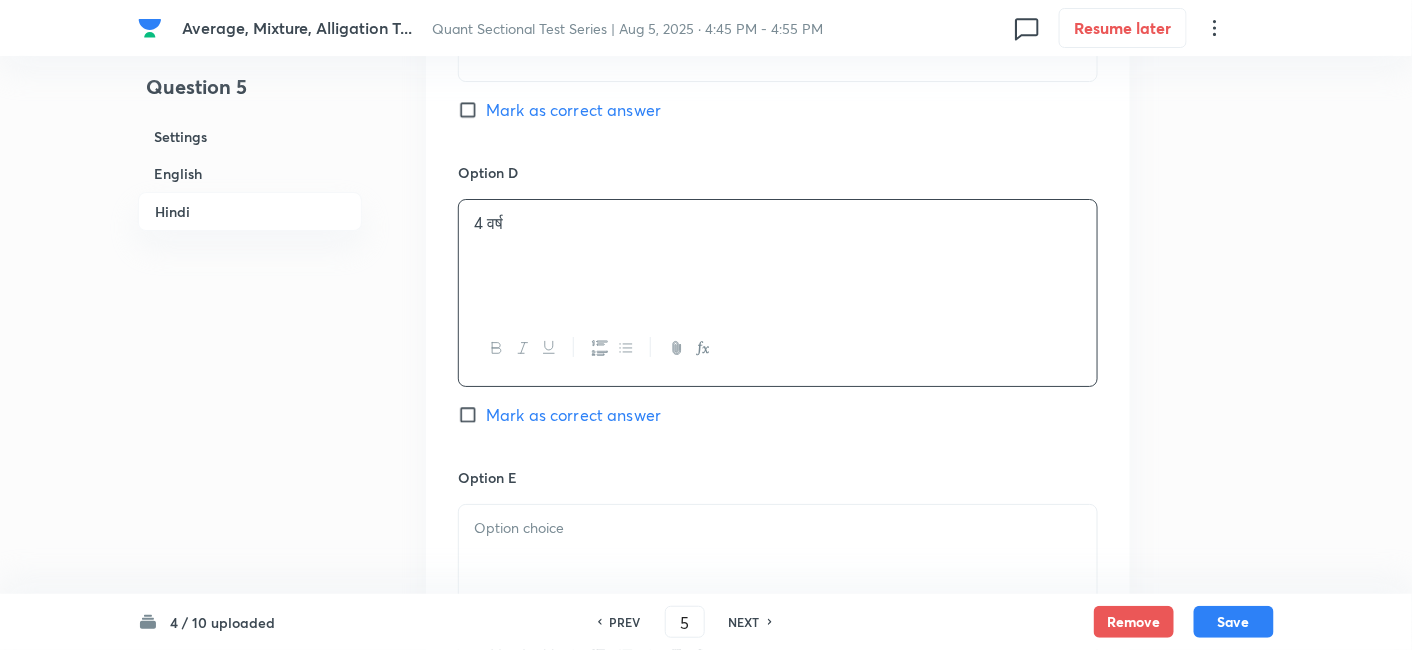 scroll, scrollTop: 4543, scrollLeft: 0, axis: vertical 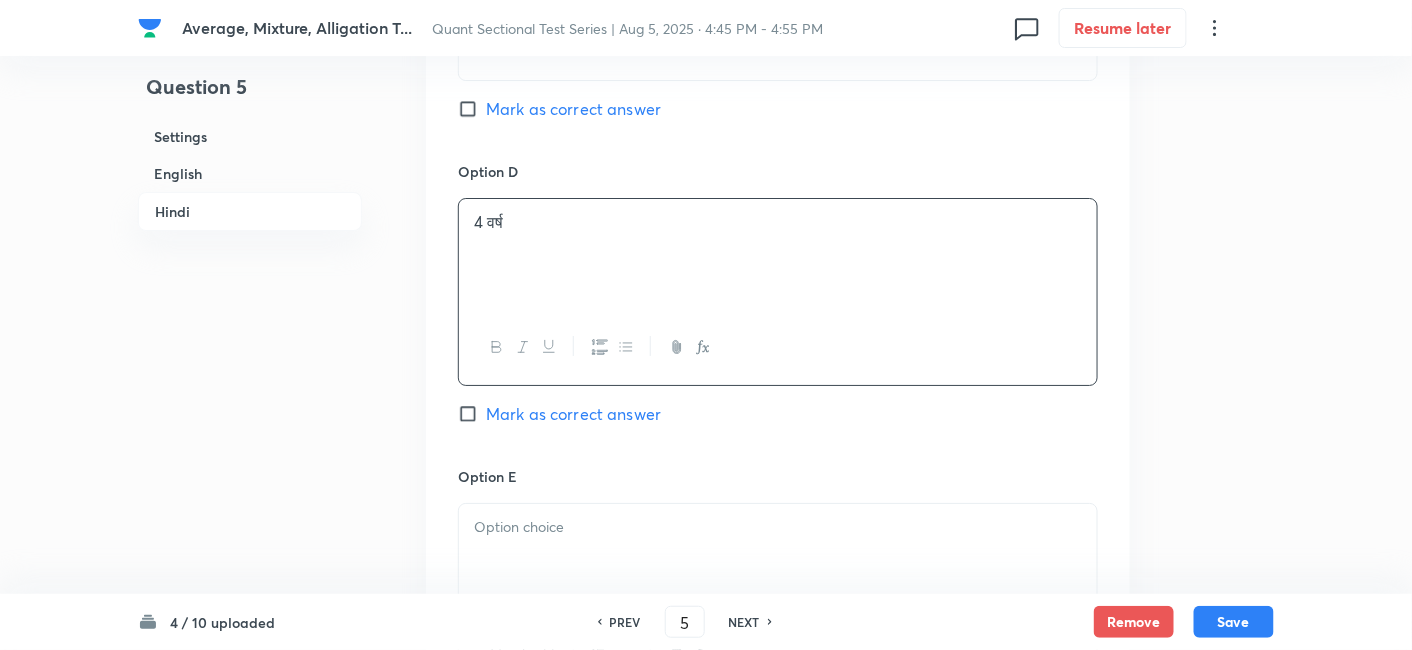 click on "Option E" at bounding box center (778, 476) 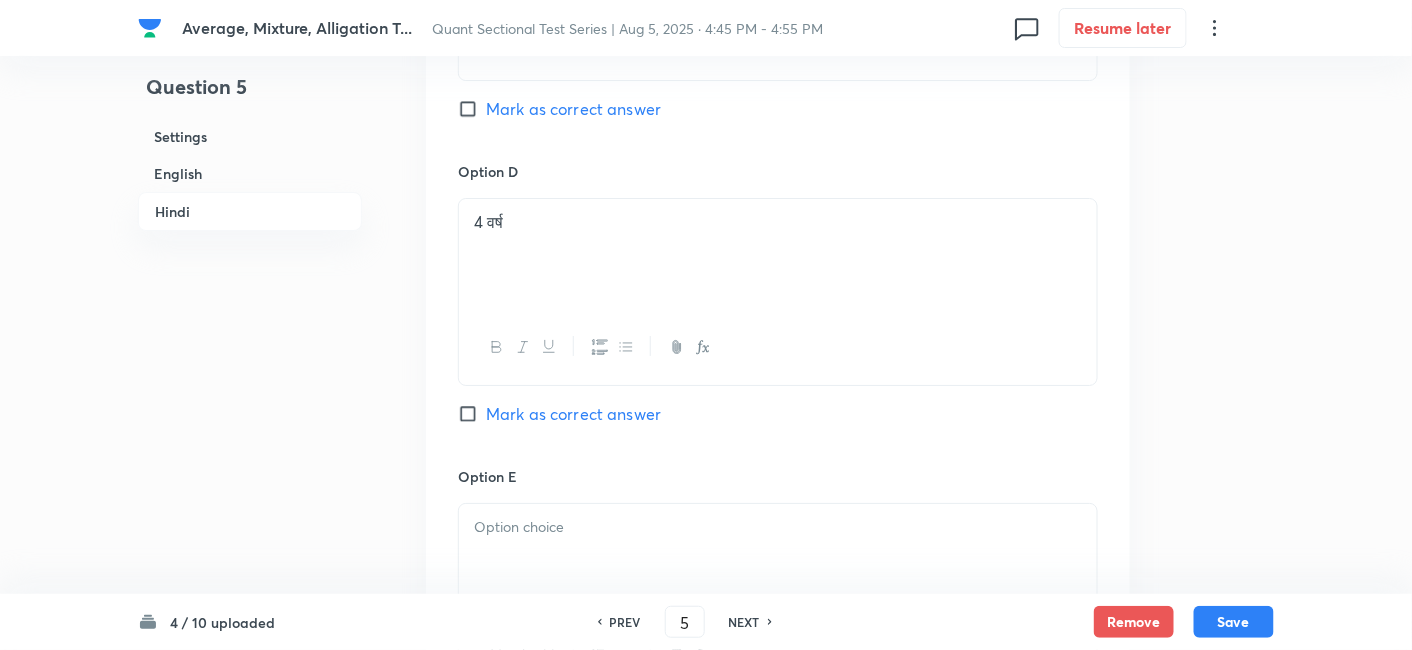 click at bounding box center [778, 527] 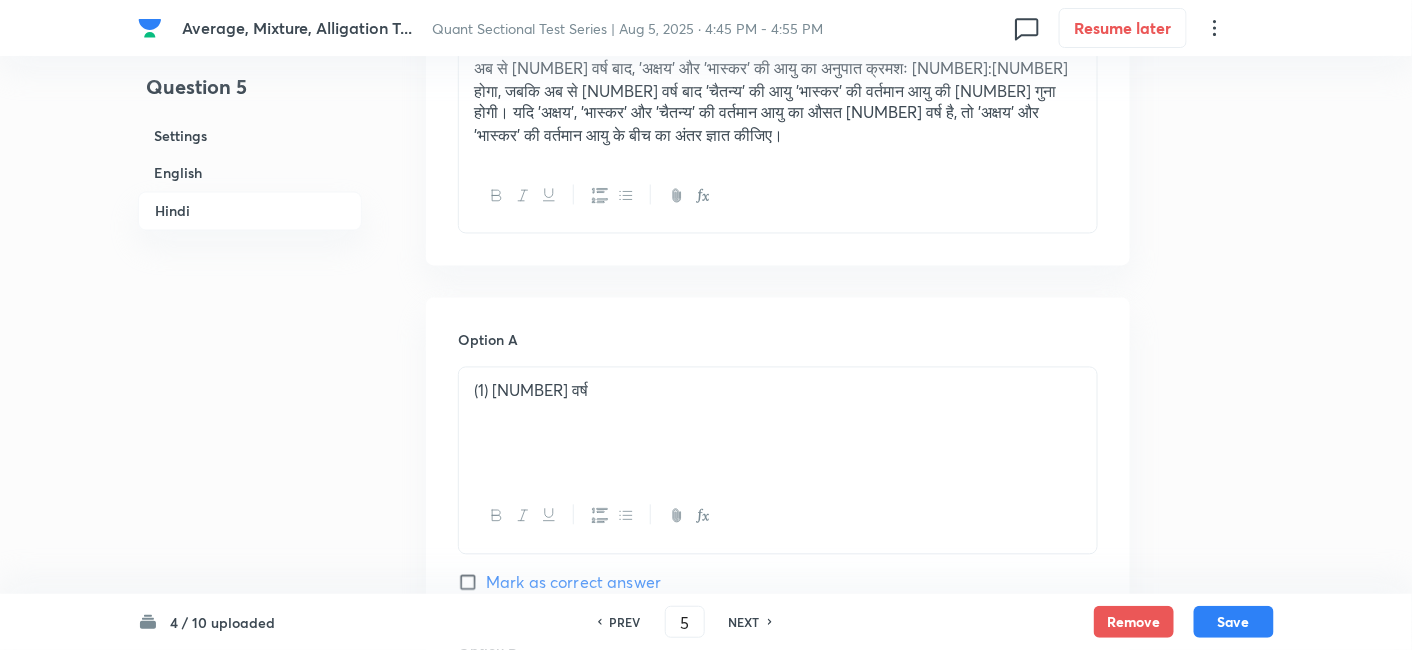 scroll, scrollTop: 3474, scrollLeft: 0, axis: vertical 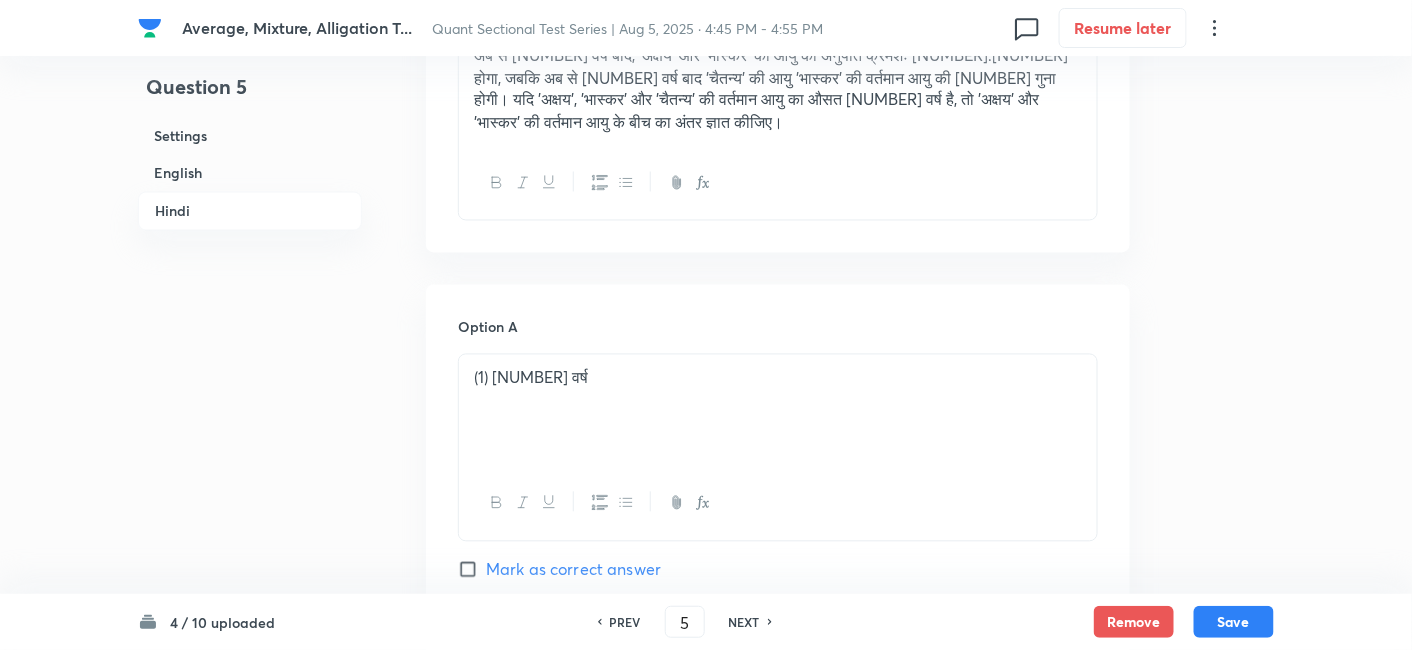 click on "Mark as correct answer" at bounding box center (573, 570) 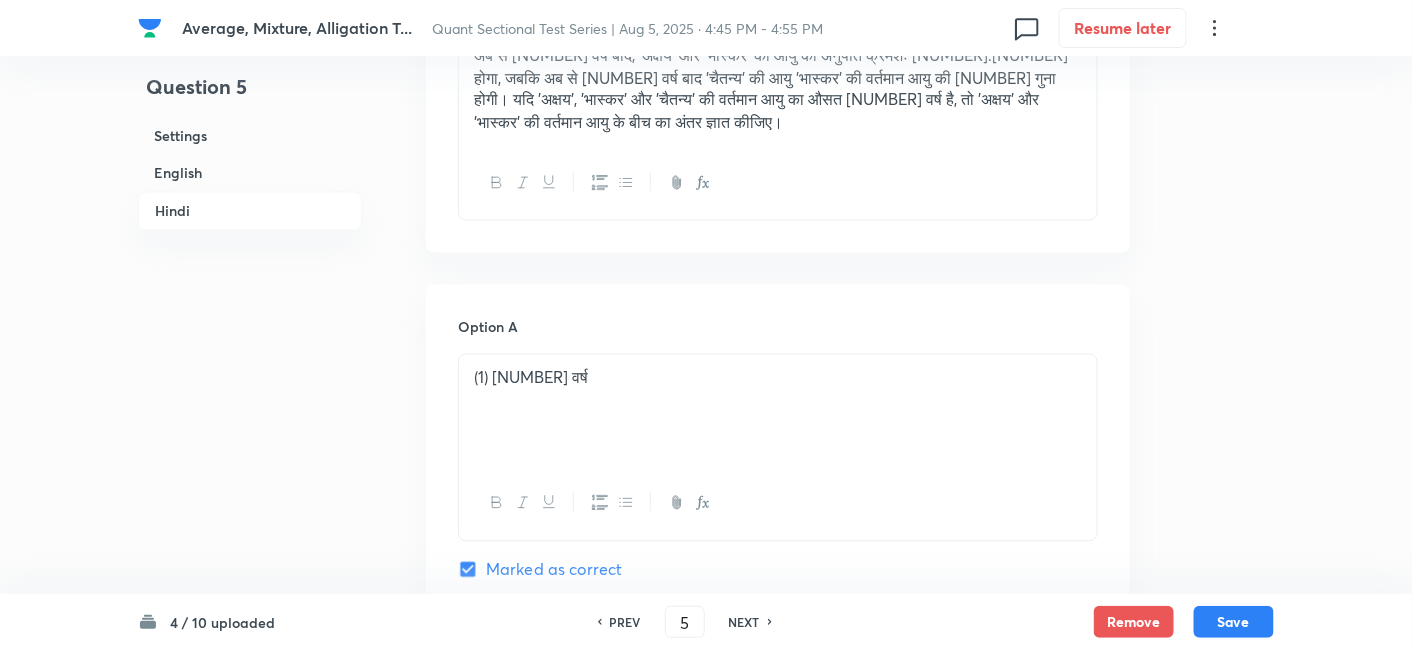 checkbox on "true" 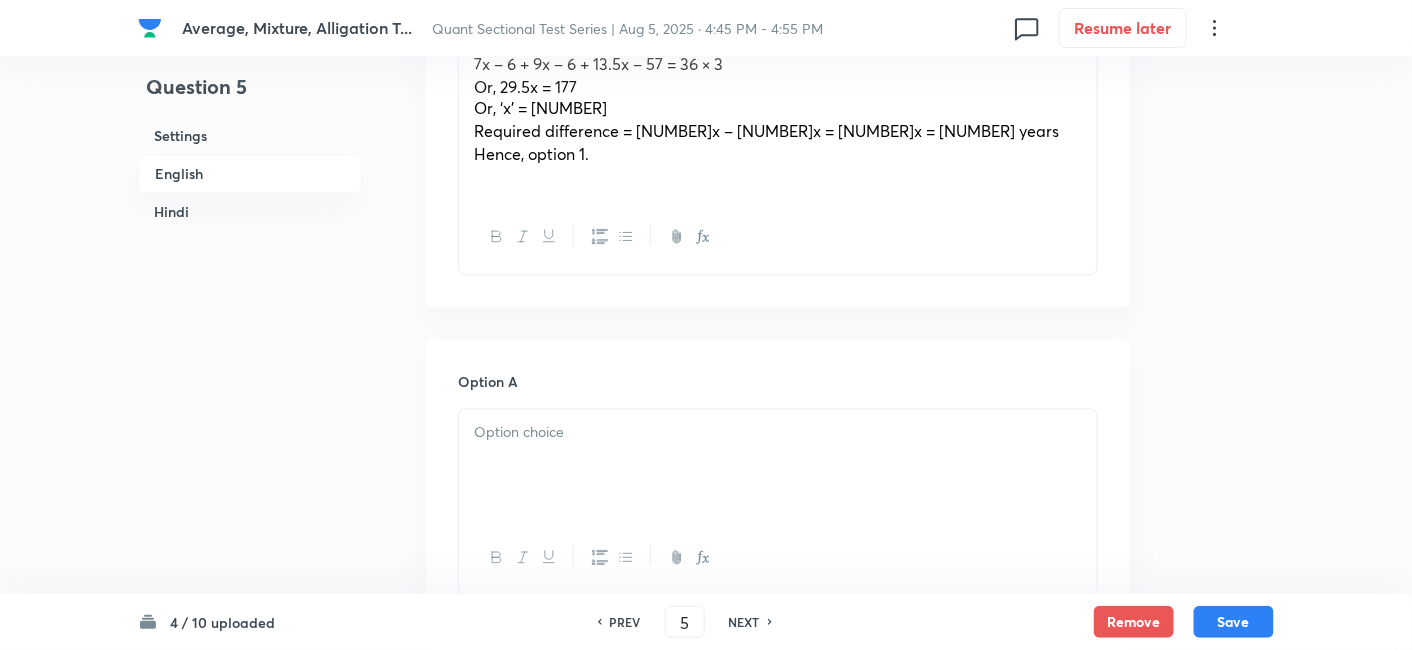 scroll, scrollTop: 845, scrollLeft: 0, axis: vertical 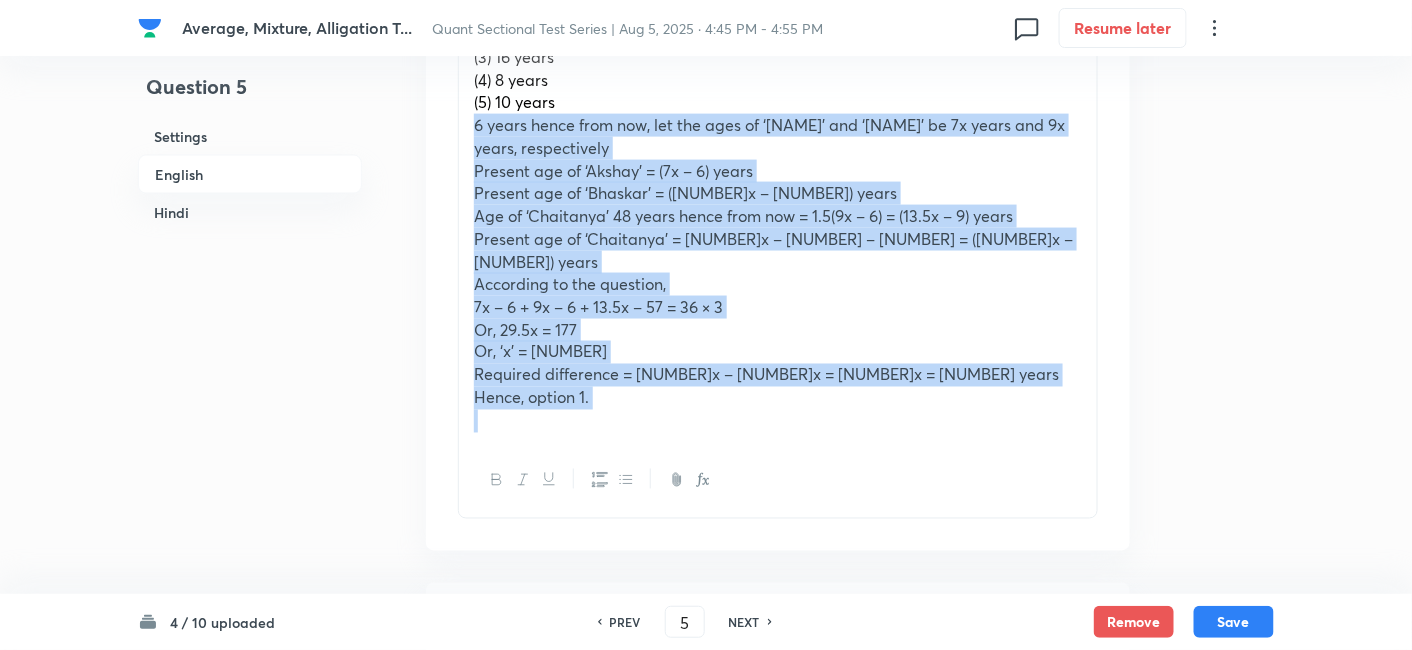 drag, startPoint x: 465, startPoint y: 127, endPoint x: 661, endPoint y: 418, distance: 350.8518 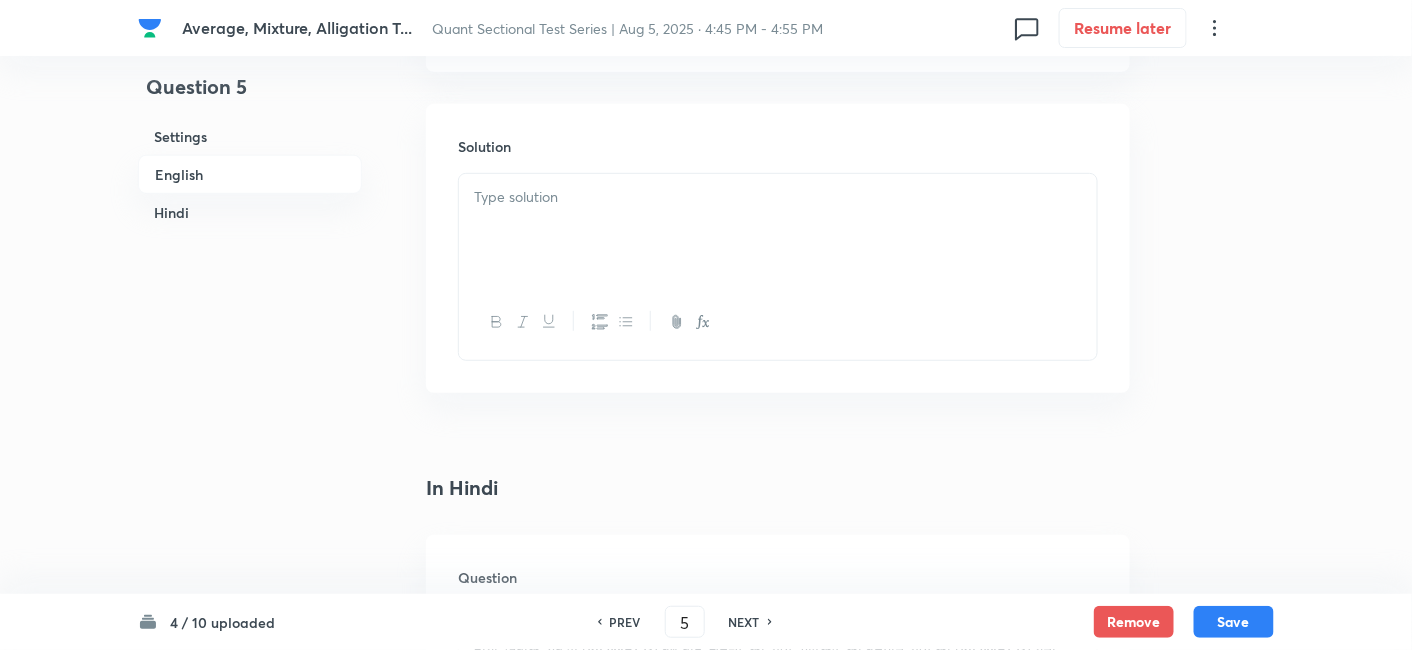 click at bounding box center [778, 230] 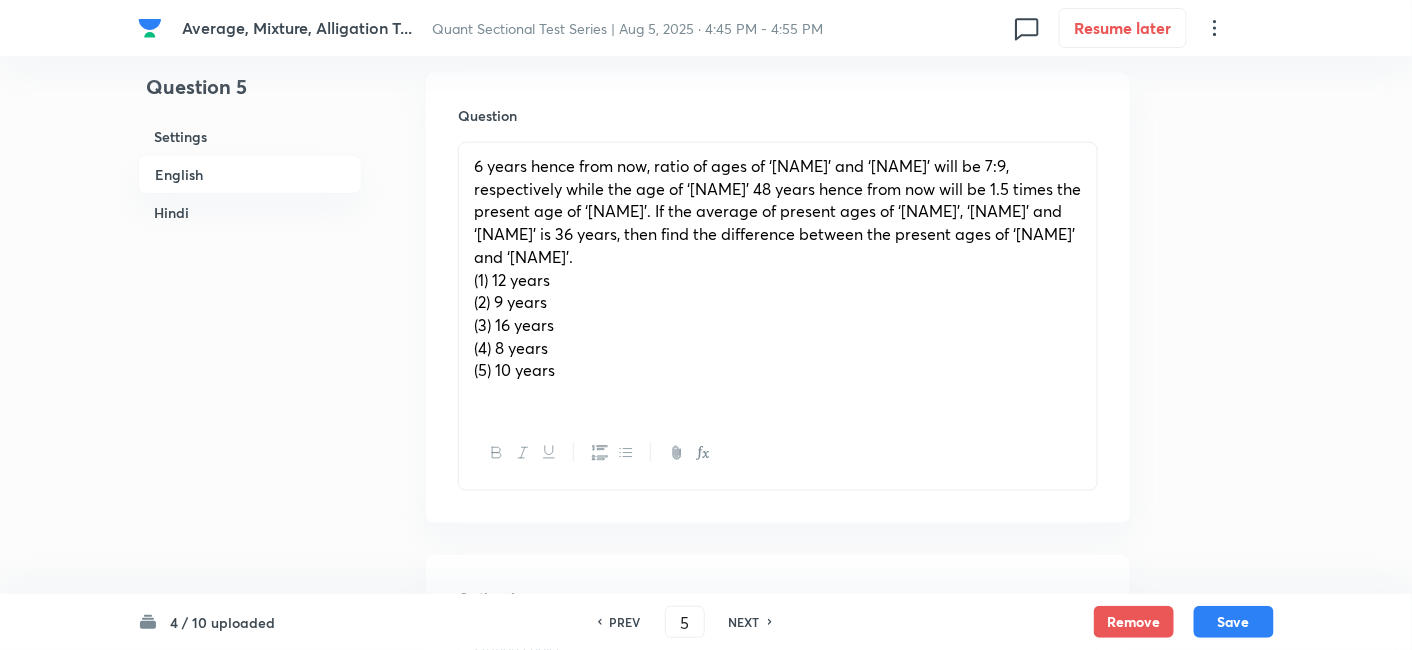 scroll, scrollTop: 610, scrollLeft: 0, axis: vertical 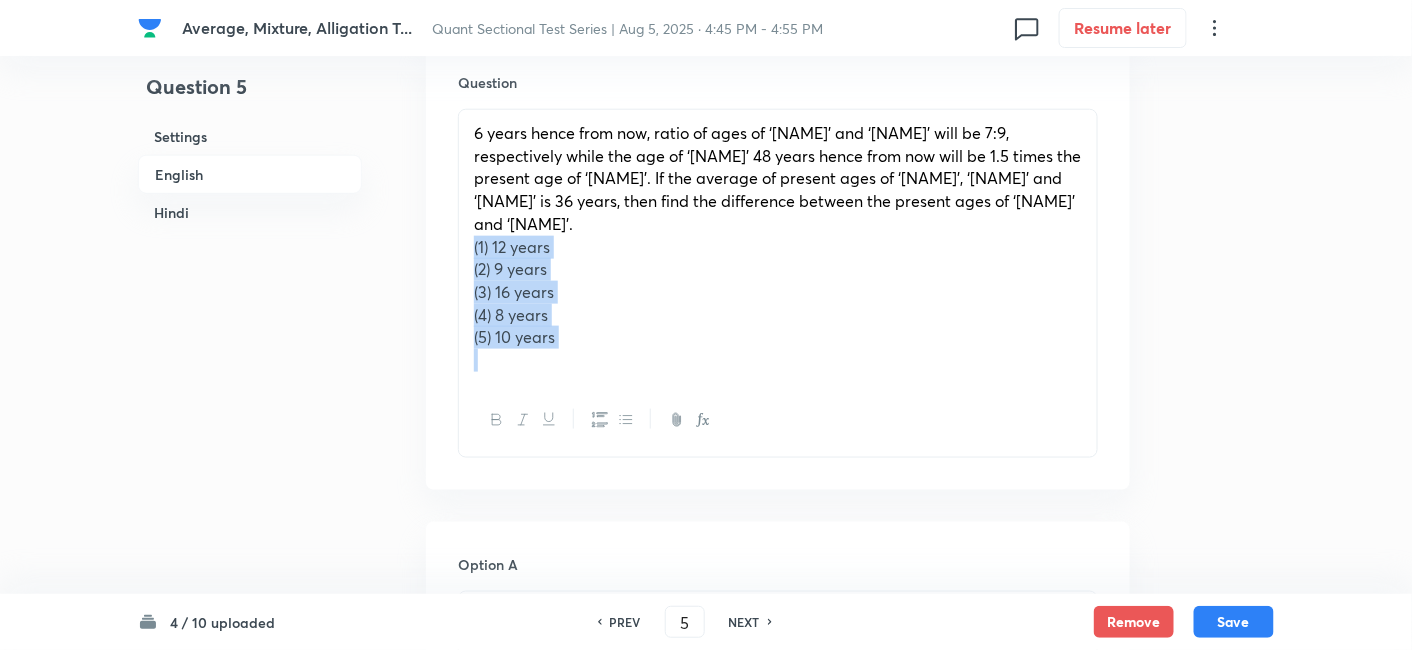 drag, startPoint x: 471, startPoint y: 247, endPoint x: 614, endPoint y: 392, distance: 203.65166 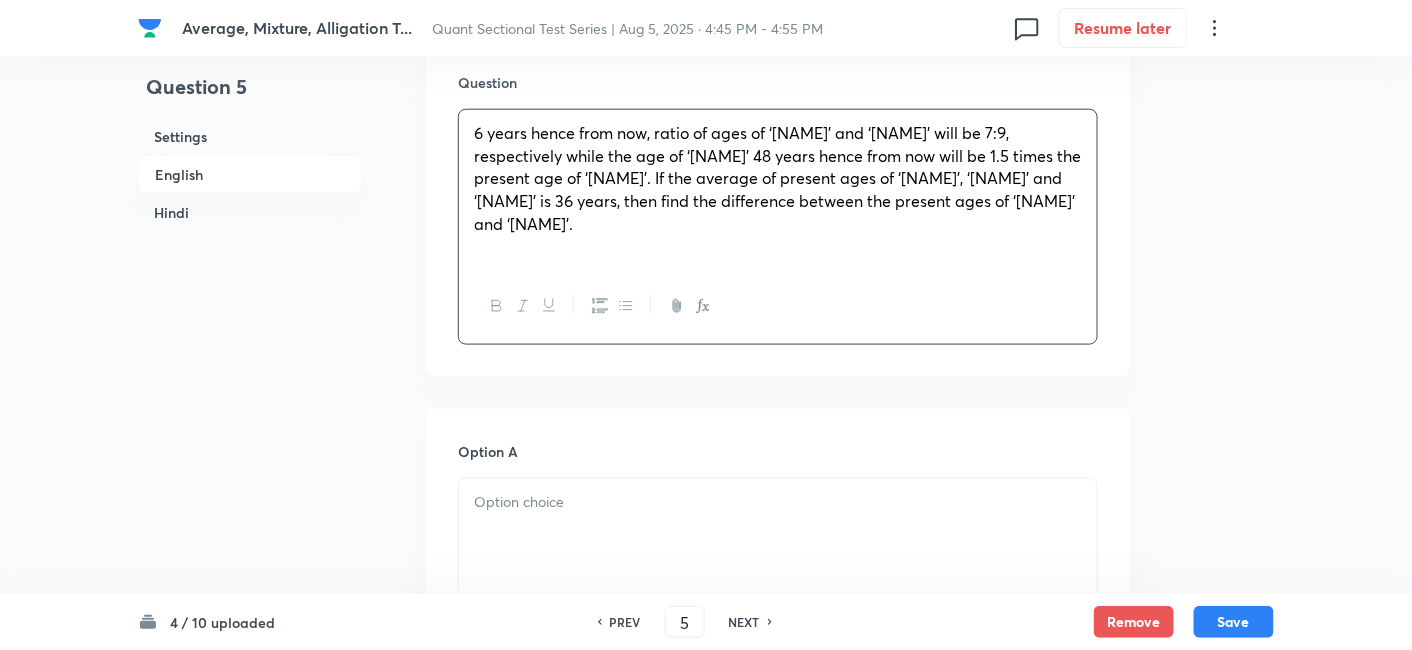 scroll, scrollTop: 825, scrollLeft: 0, axis: vertical 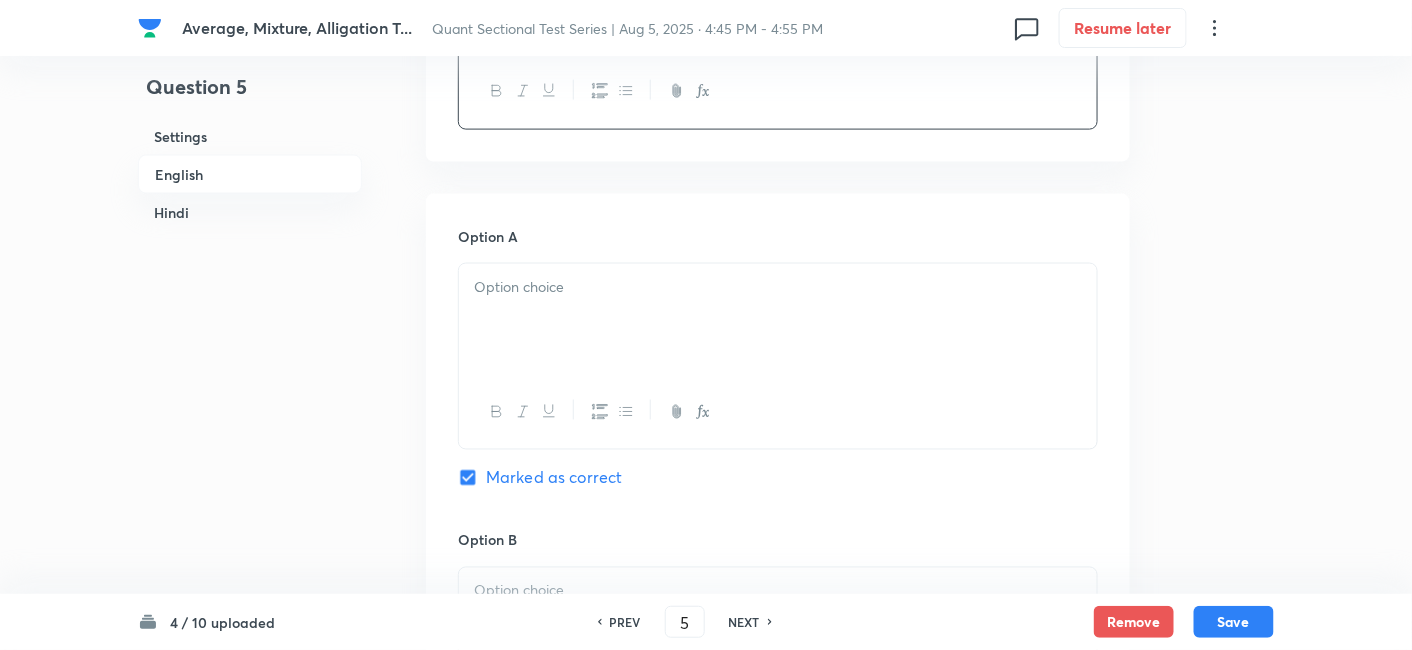 click at bounding box center [778, 287] 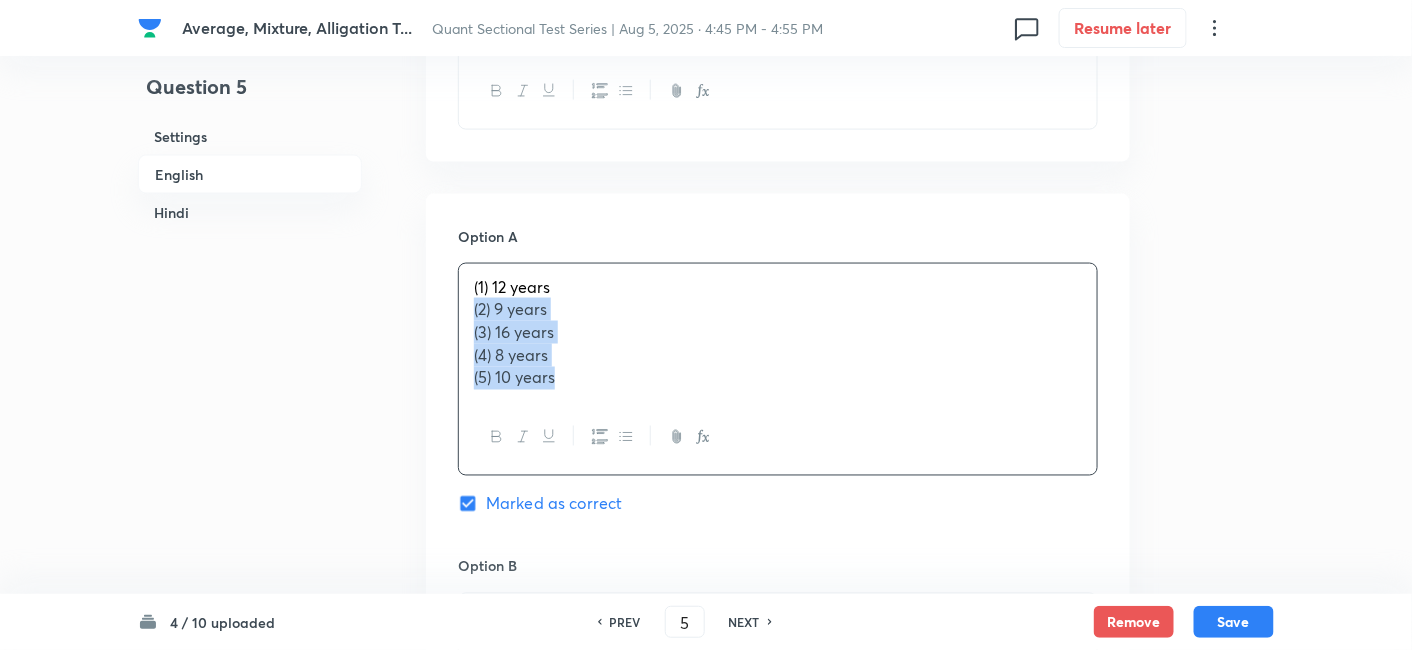 drag, startPoint x: 467, startPoint y: 305, endPoint x: 690, endPoint y: 471, distance: 278.0018 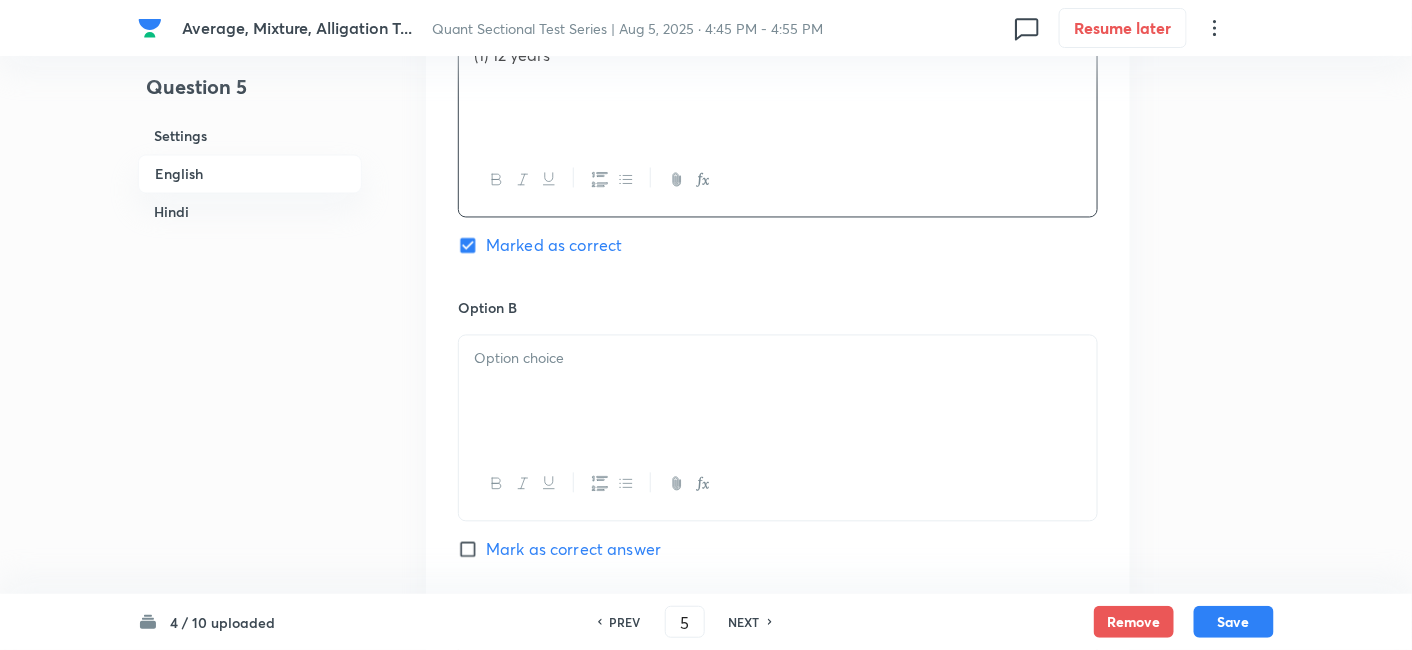 scroll, scrollTop: 1059, scrollLeft: 0, axis: vertical 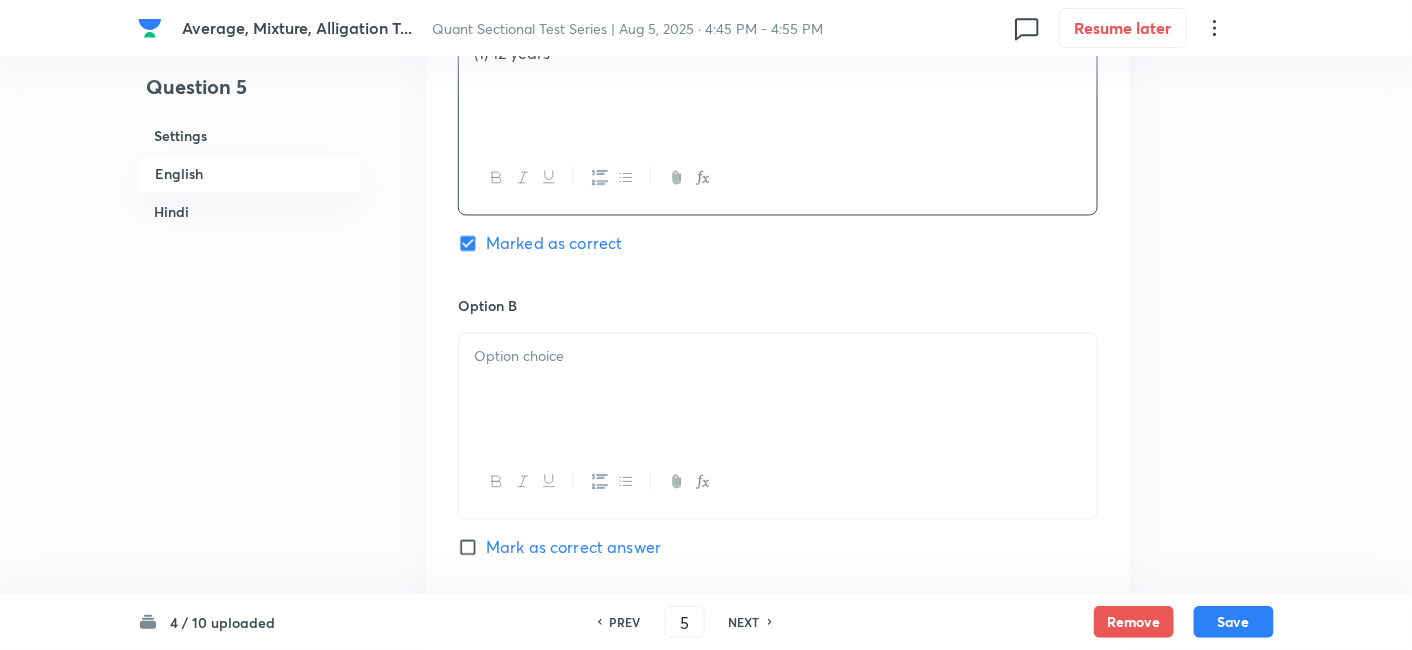 click at bounding box center (778, 390) 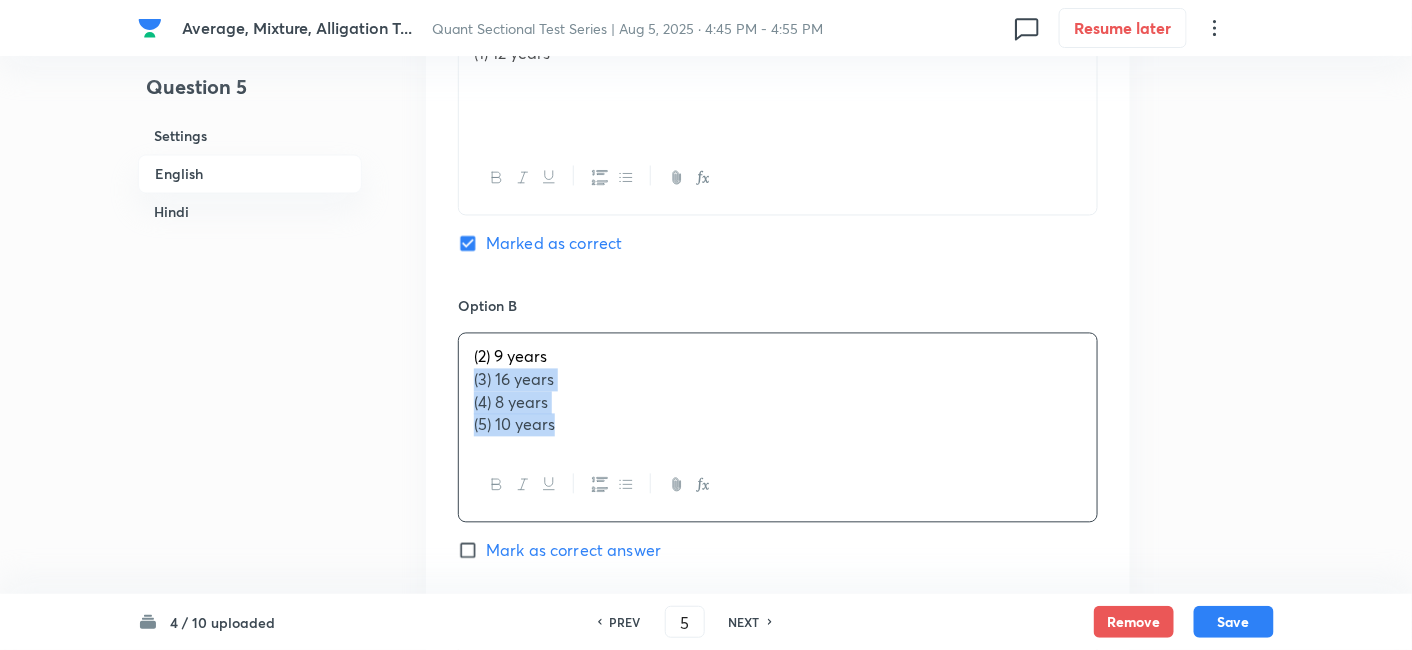 drag, startPoint x: 468, startPoint y: 380, endPoint x: 659, endPoint y: 526, distance: 240.41006 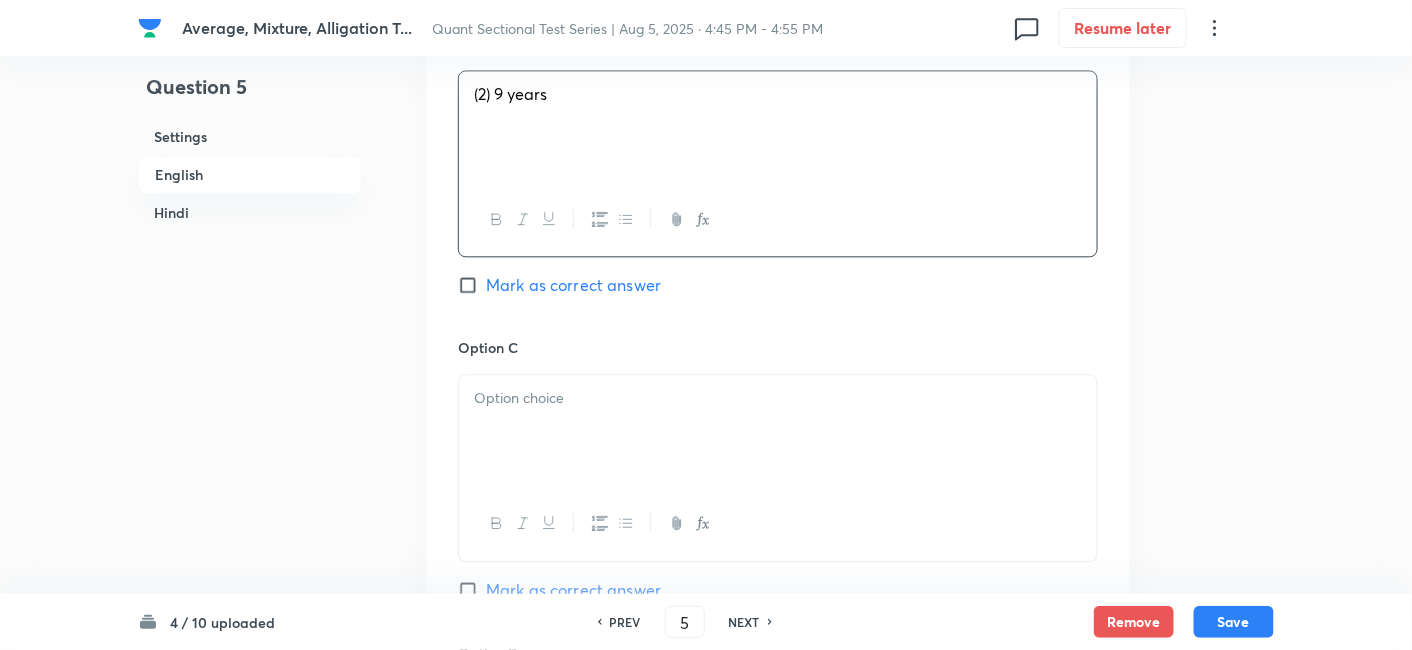 scroll, scrollTop: 1323, scrollLeft: 0, axis: vertical 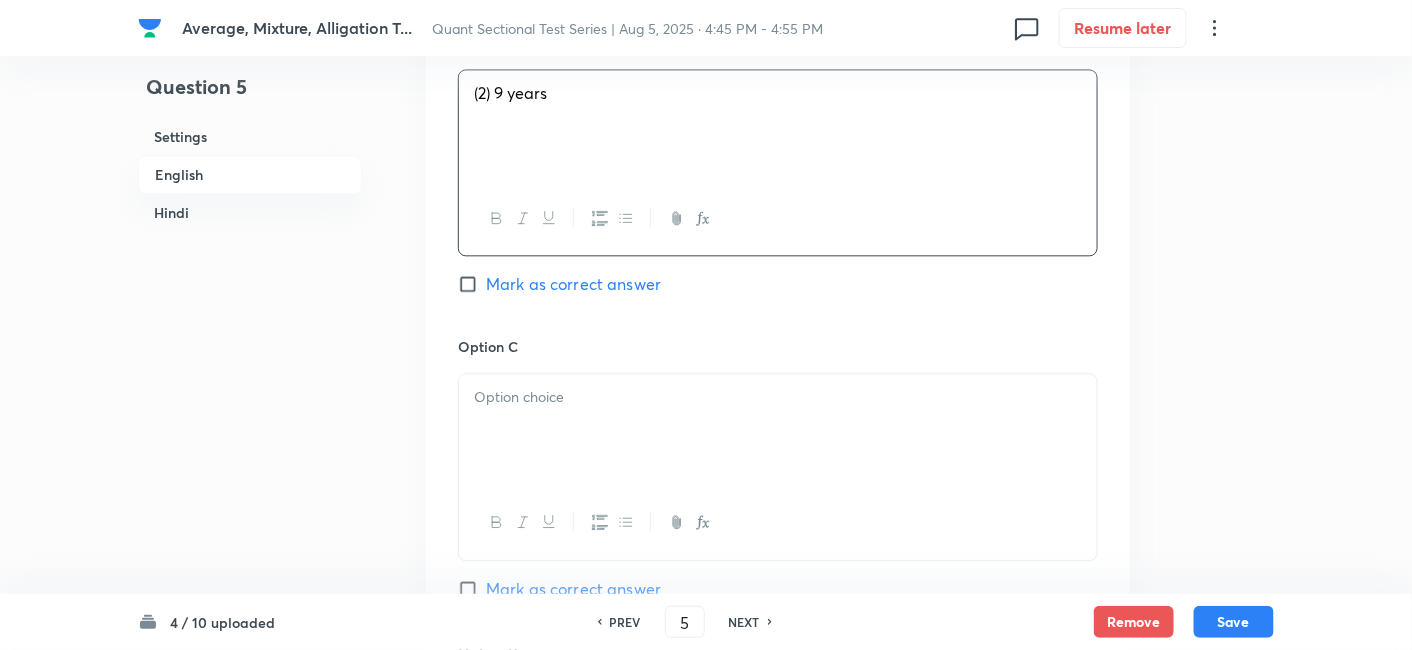 click at bounding box center (778, 430) 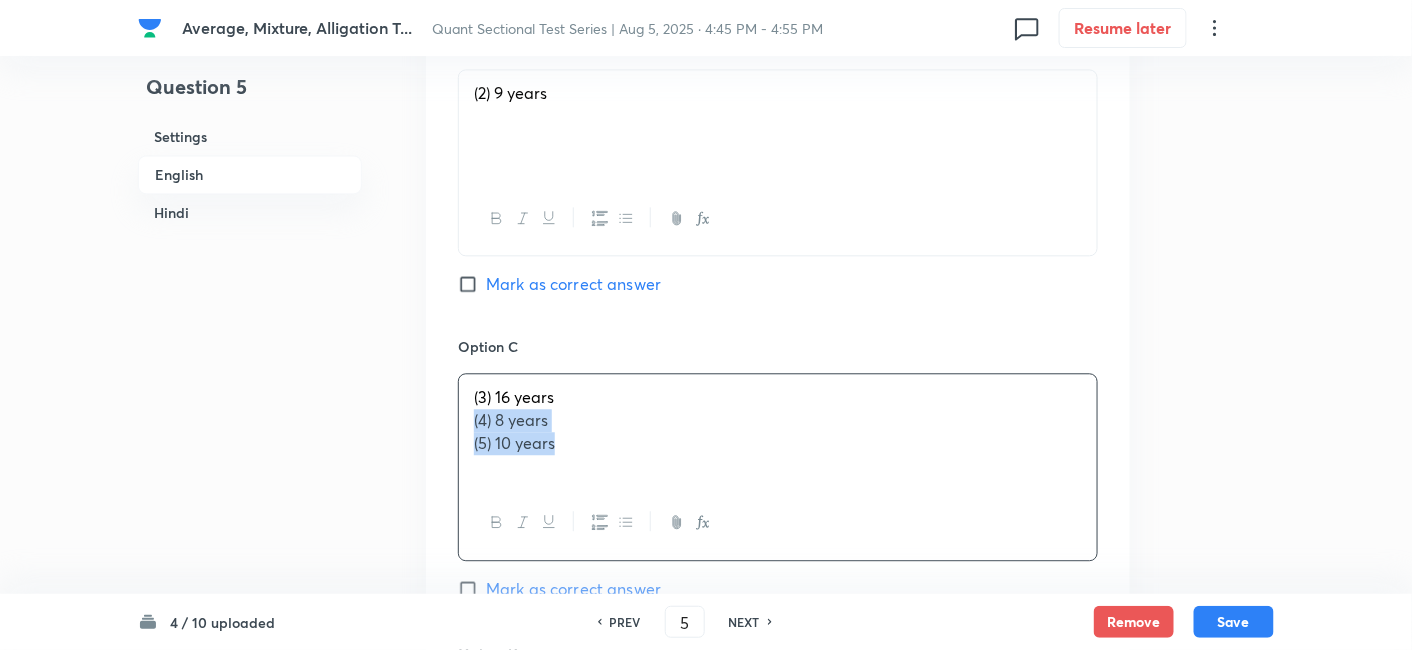 drag, startPoint x: 476, startPoint y: 418, endPoint x: 665, endPoint y: 515, distance: 212.43823 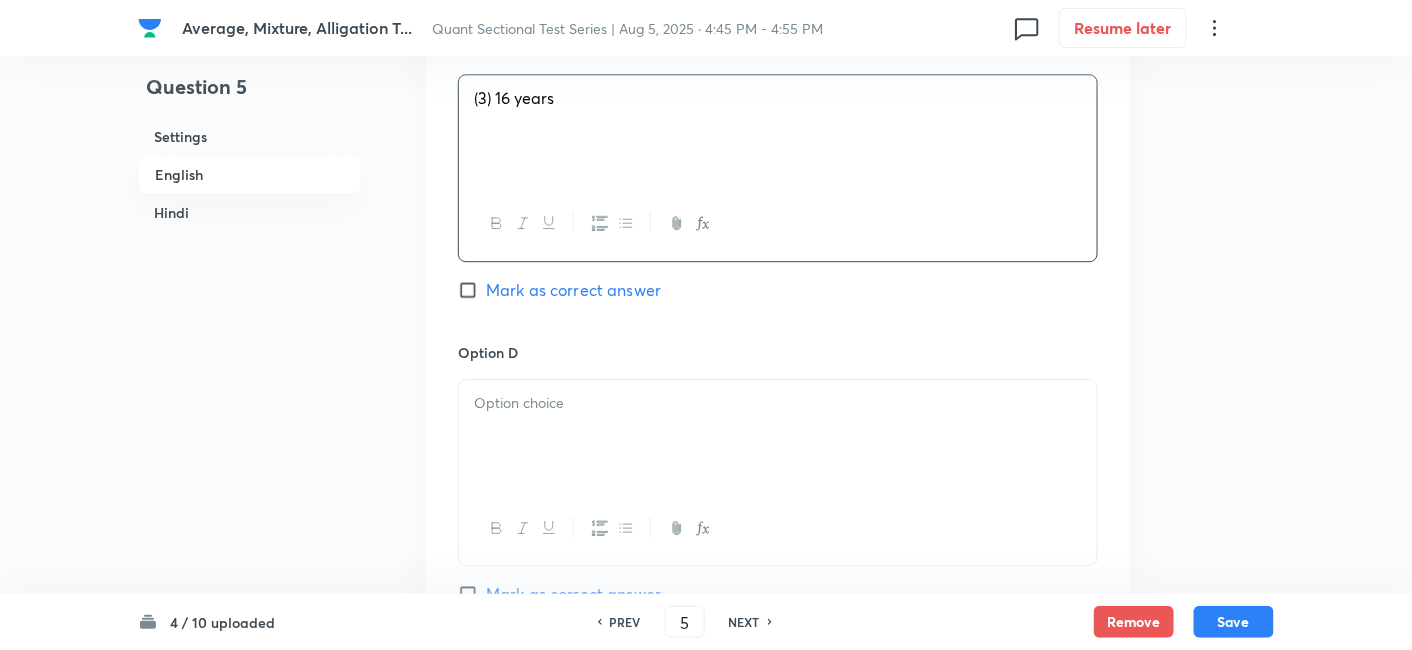 scroll, scrollTop: 1623, scrollLeft: 0, axis: vertical 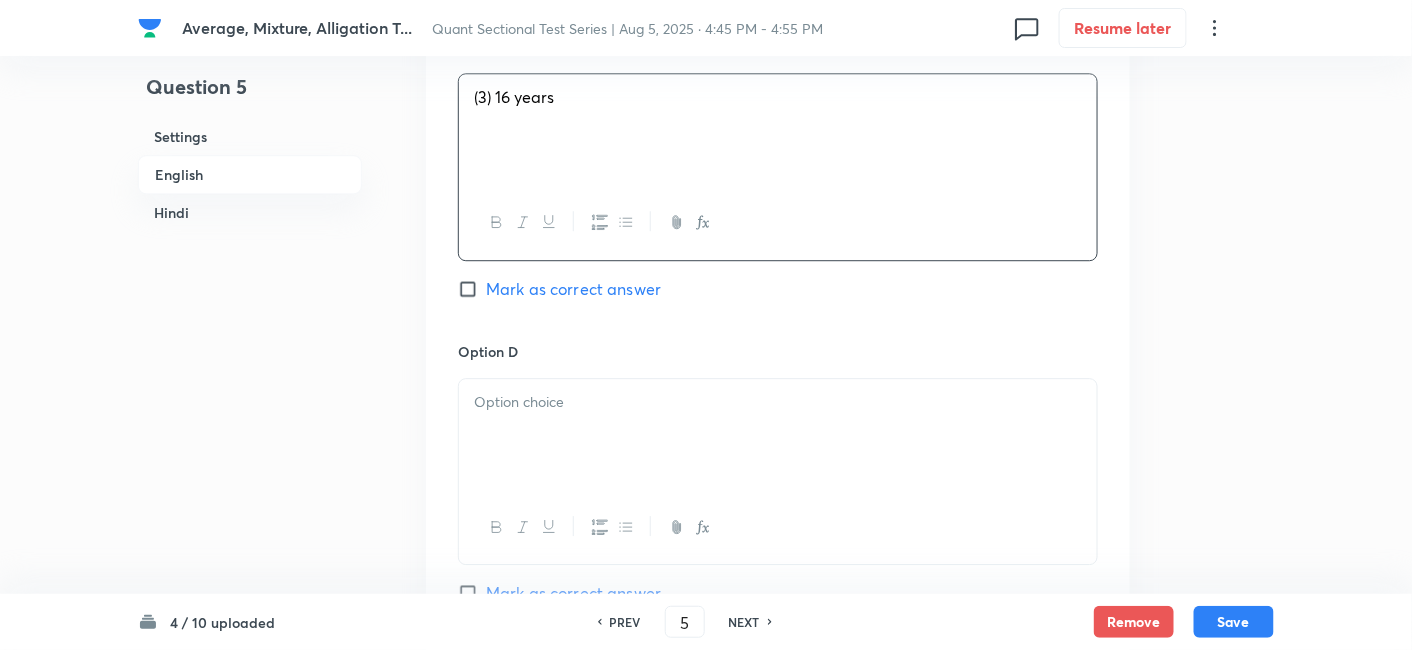 click at bounding box center (778, 435) 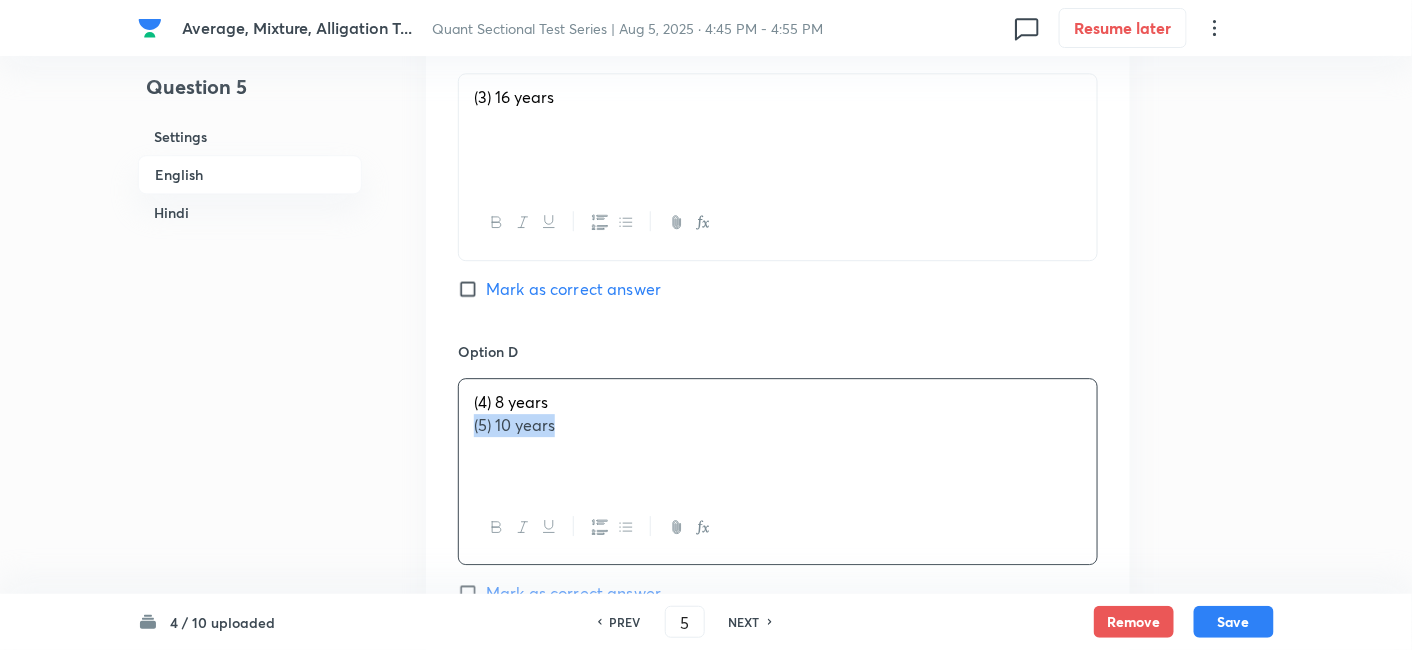 drag, startPoint x: 460, startPoint y: 420, endPoint x: 617, endPoint y: 447, distance: 159.30473 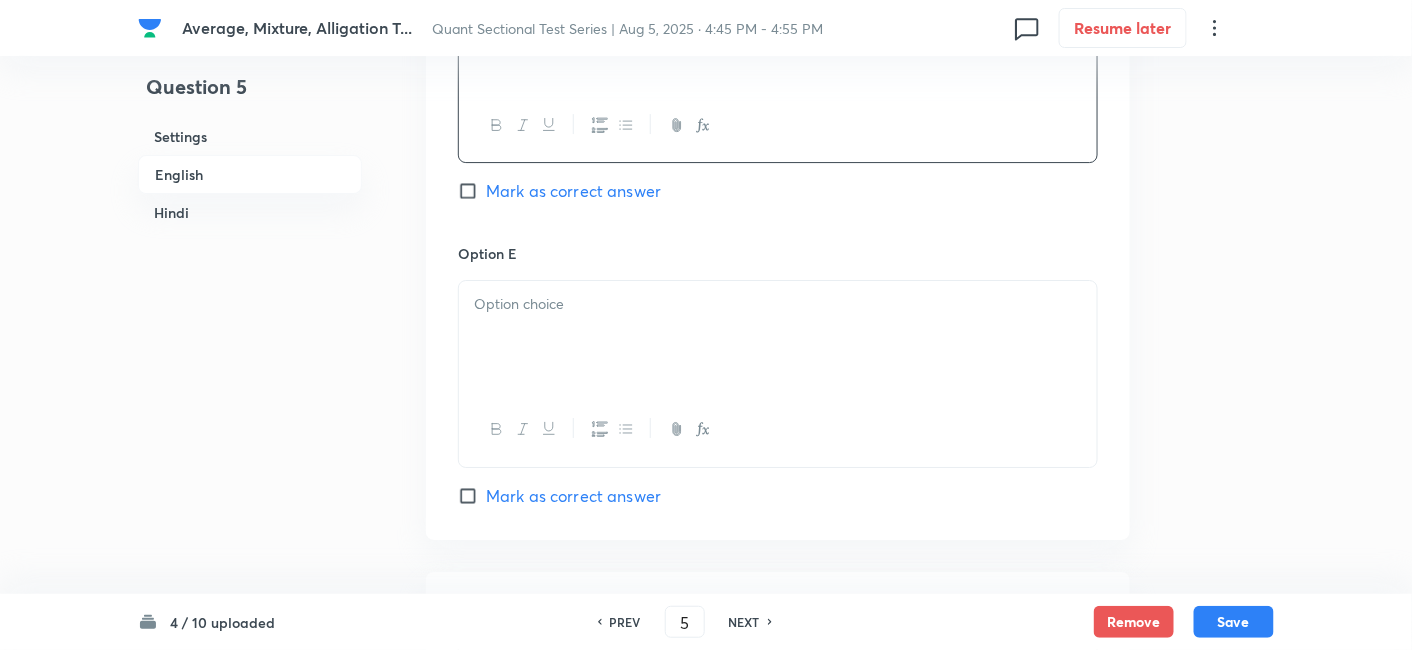 scroll, scrollTop: 2026, scrollLeft: 0, axis: vertical 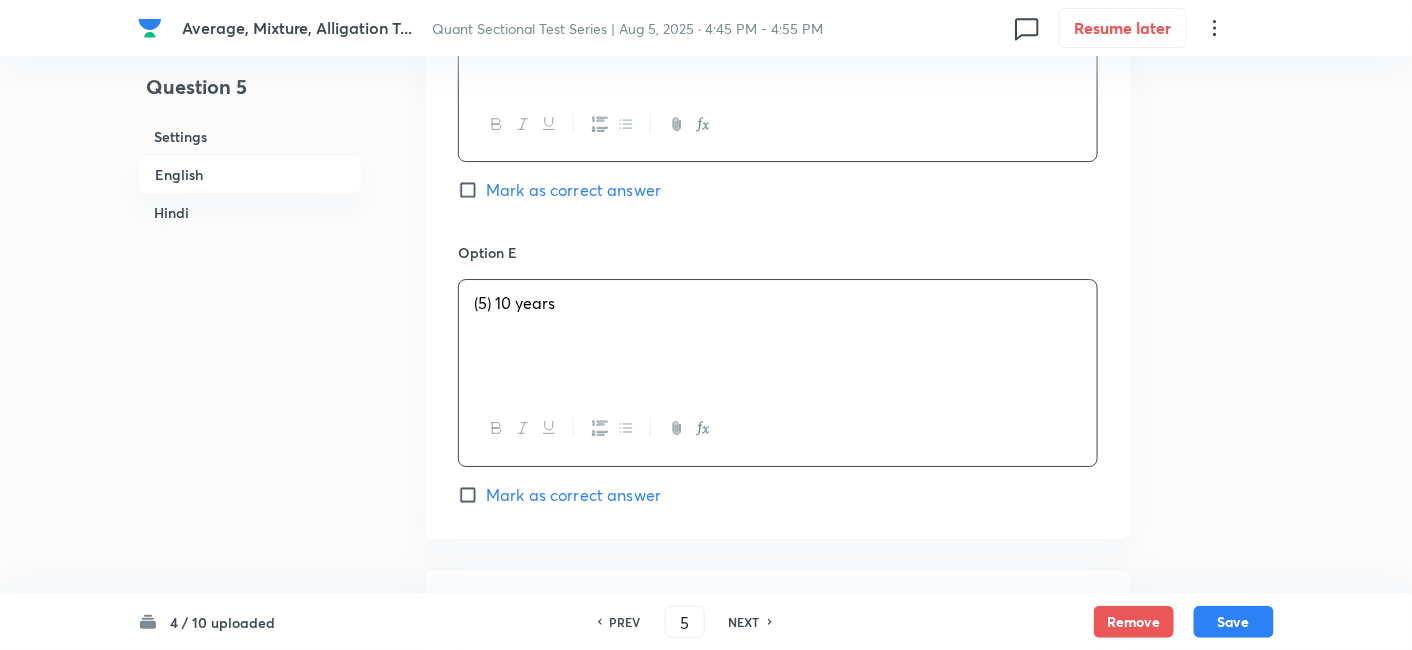 click on "(5) 10 years" at bounding box center [778, 336] 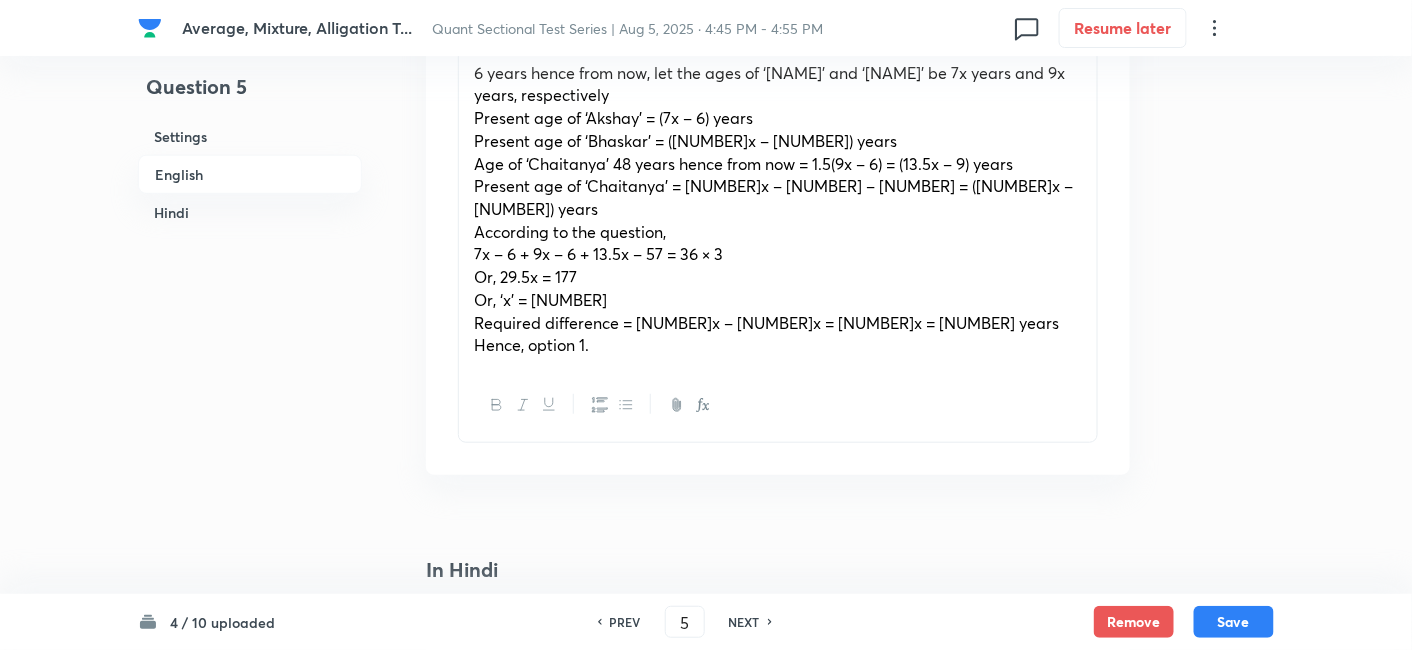 scroll, scrollTop: 2370, scrollLeft: 0, axis: vertical 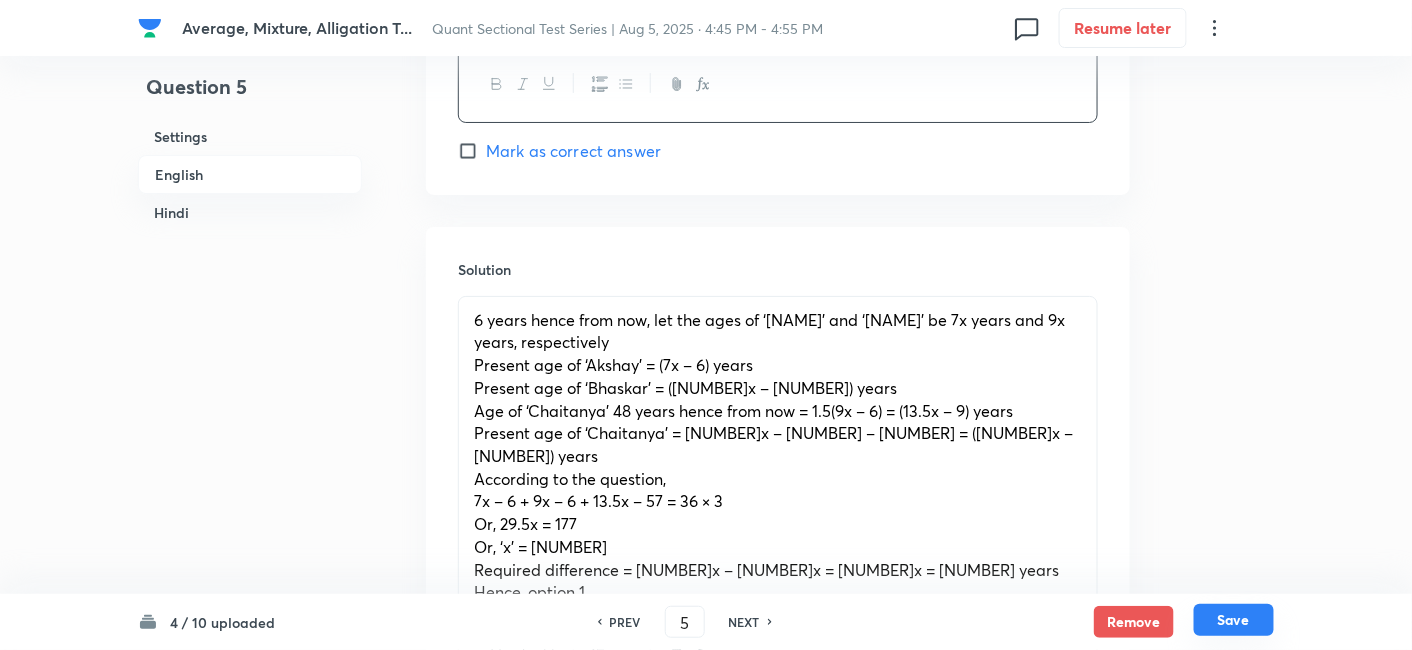 click on "Save" at bounding box center [1234, 620] 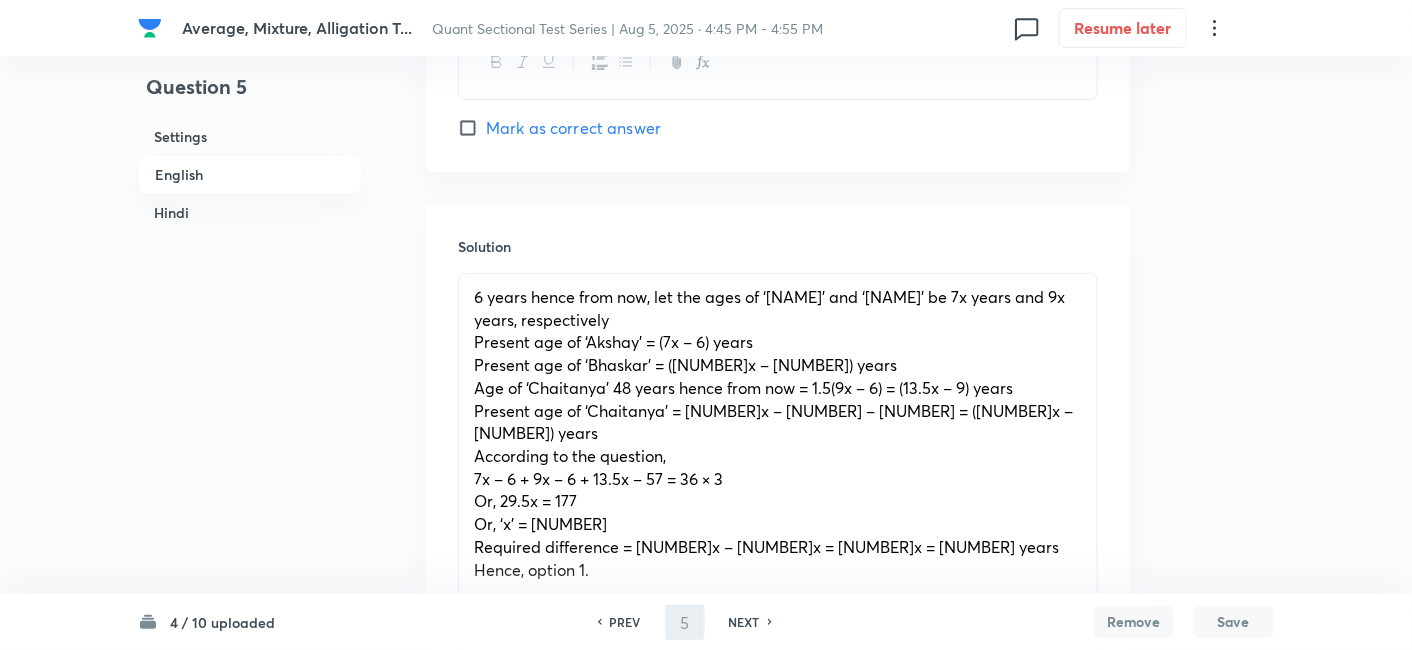 type on "6" 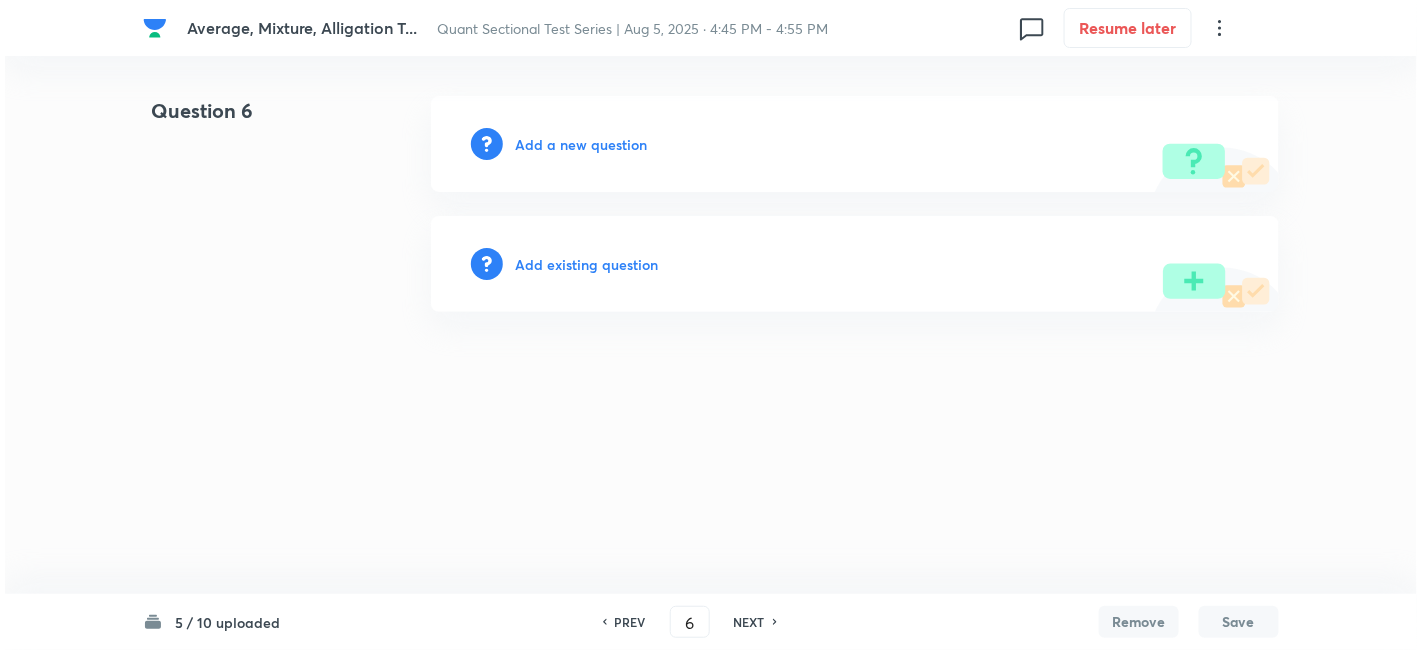 scroll, scrollTop: 0, scrollLeft: 0, axis: both 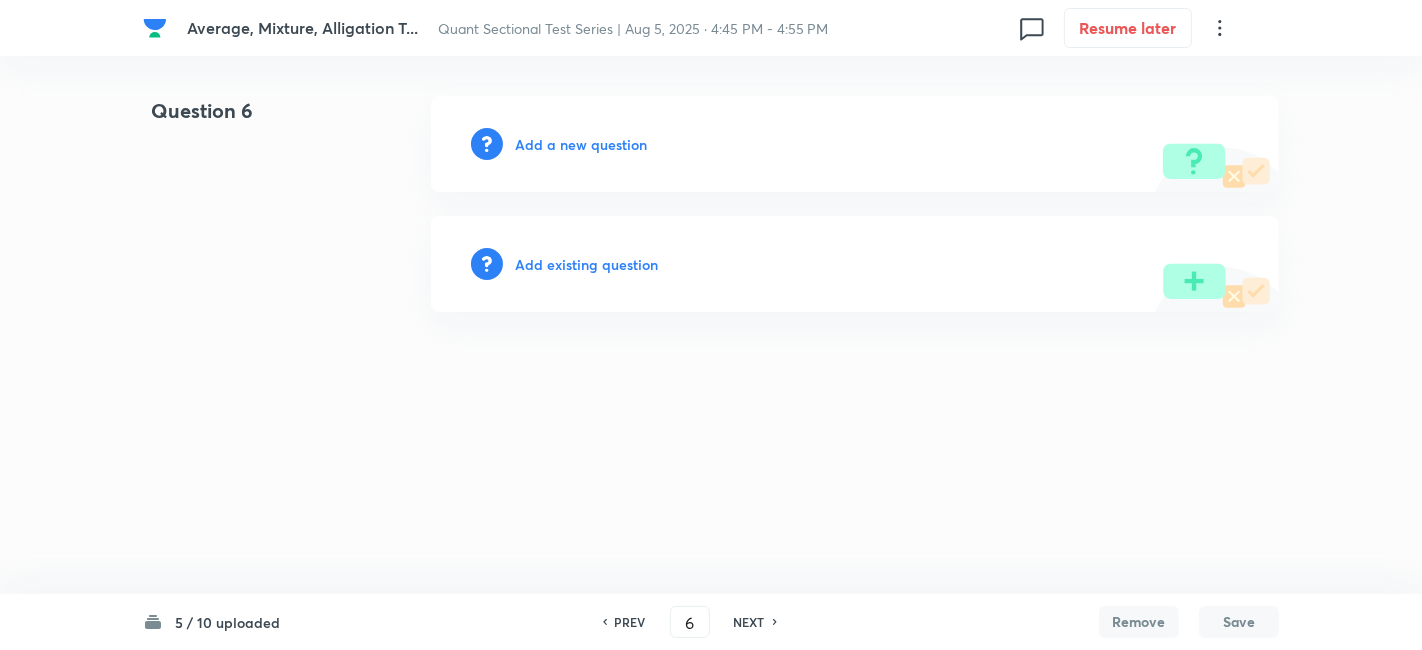 click on "Add a new question" at bounding box center [581, 144] 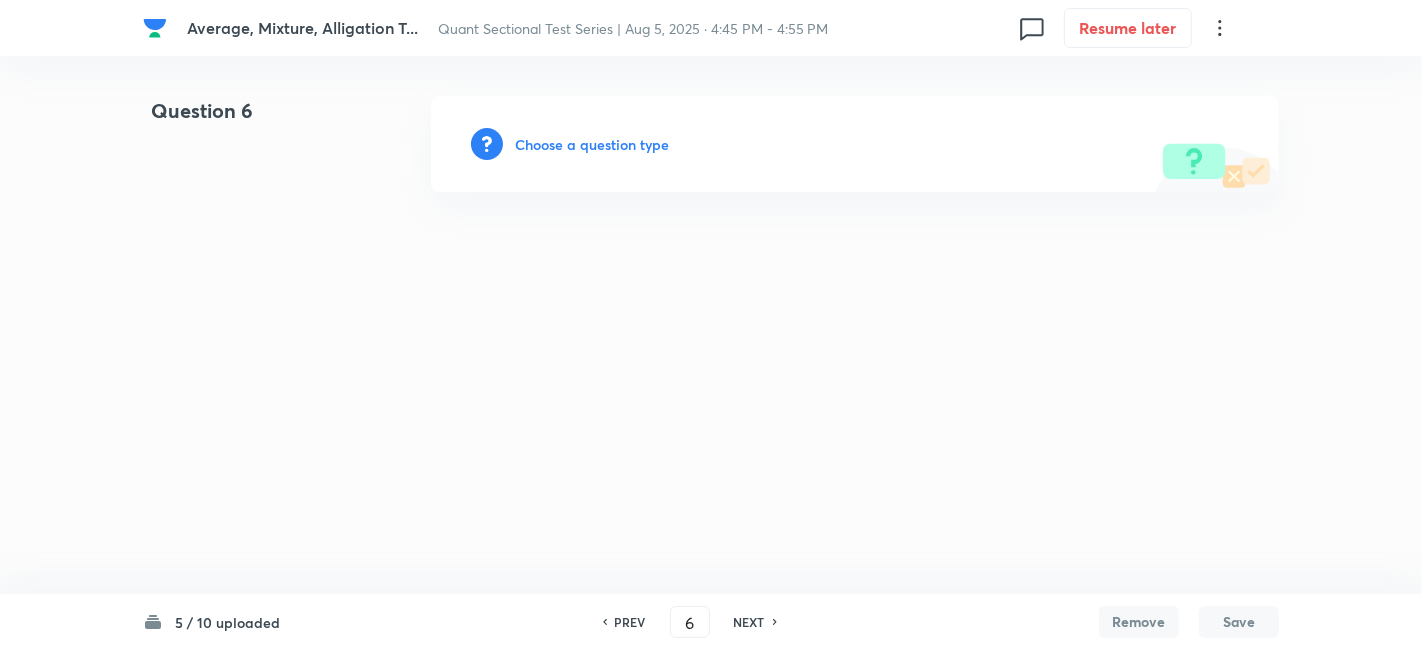 click on "Choose a question type" at bounding box center [592, 144] 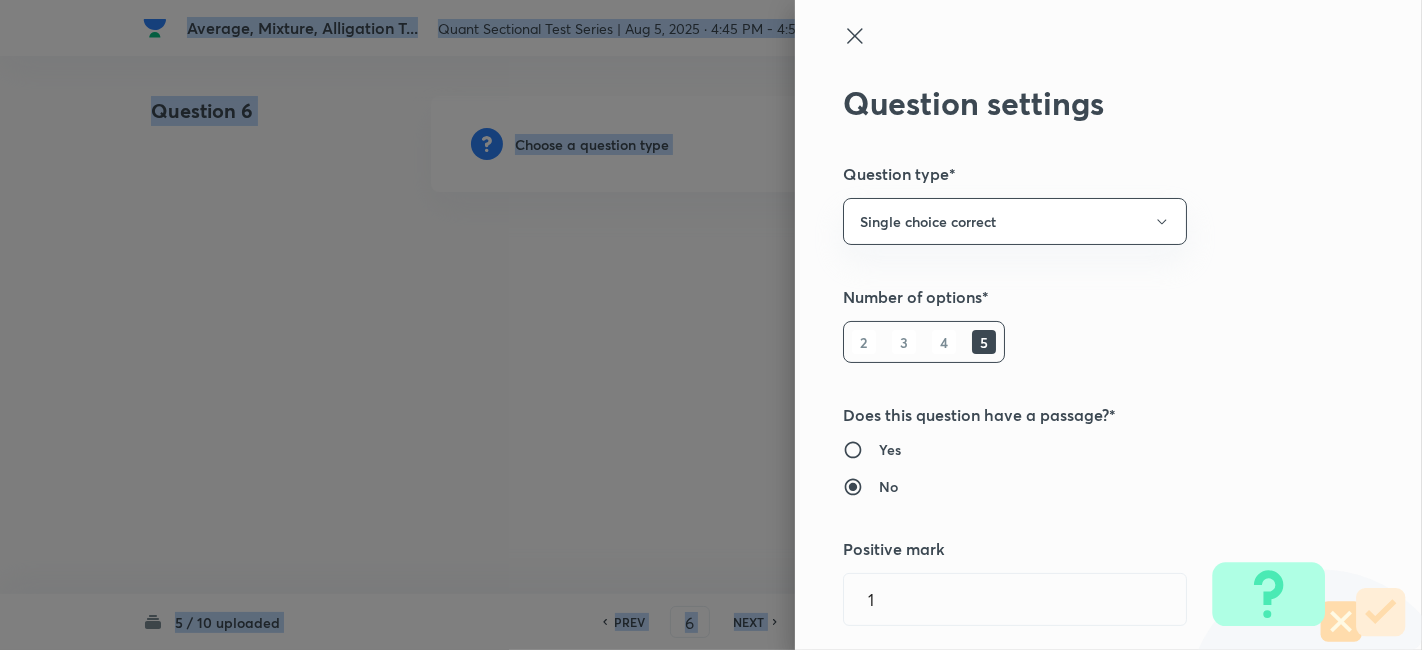click at bounding box center [711, 325] 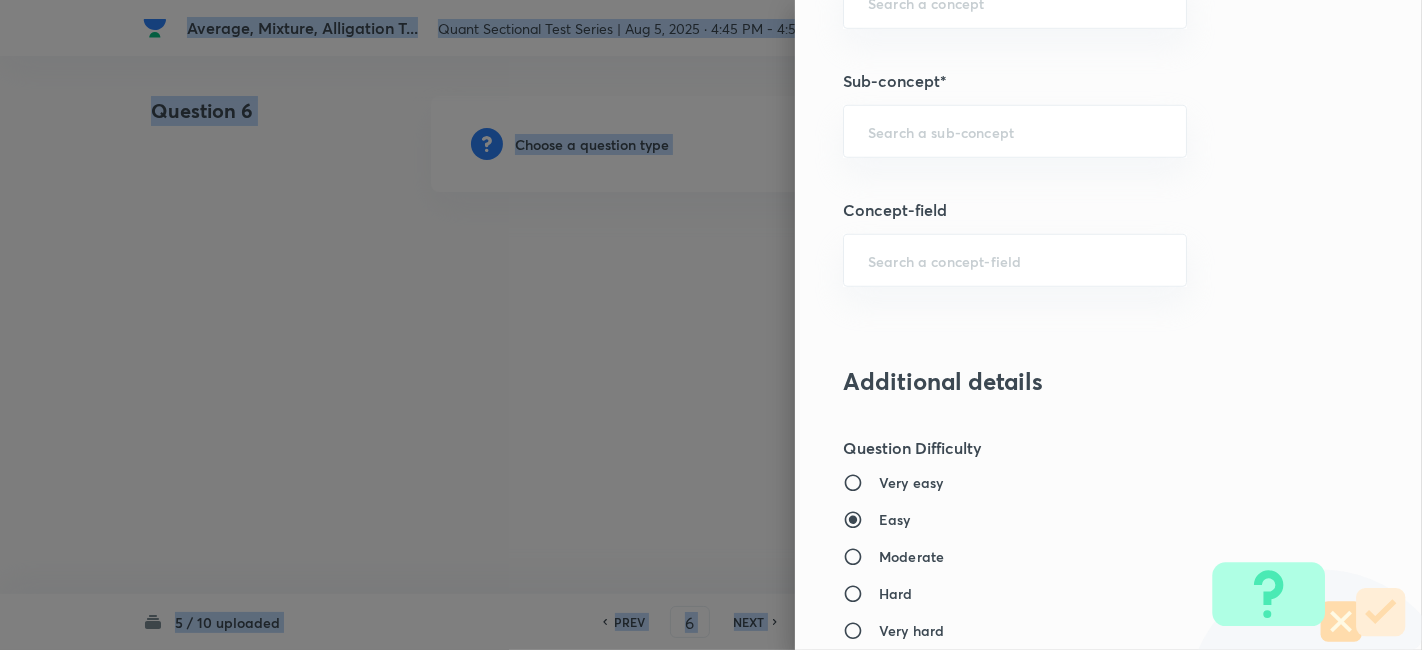 scroll, scrollTop: 1220, scrollLeft: 0, axis: vertical 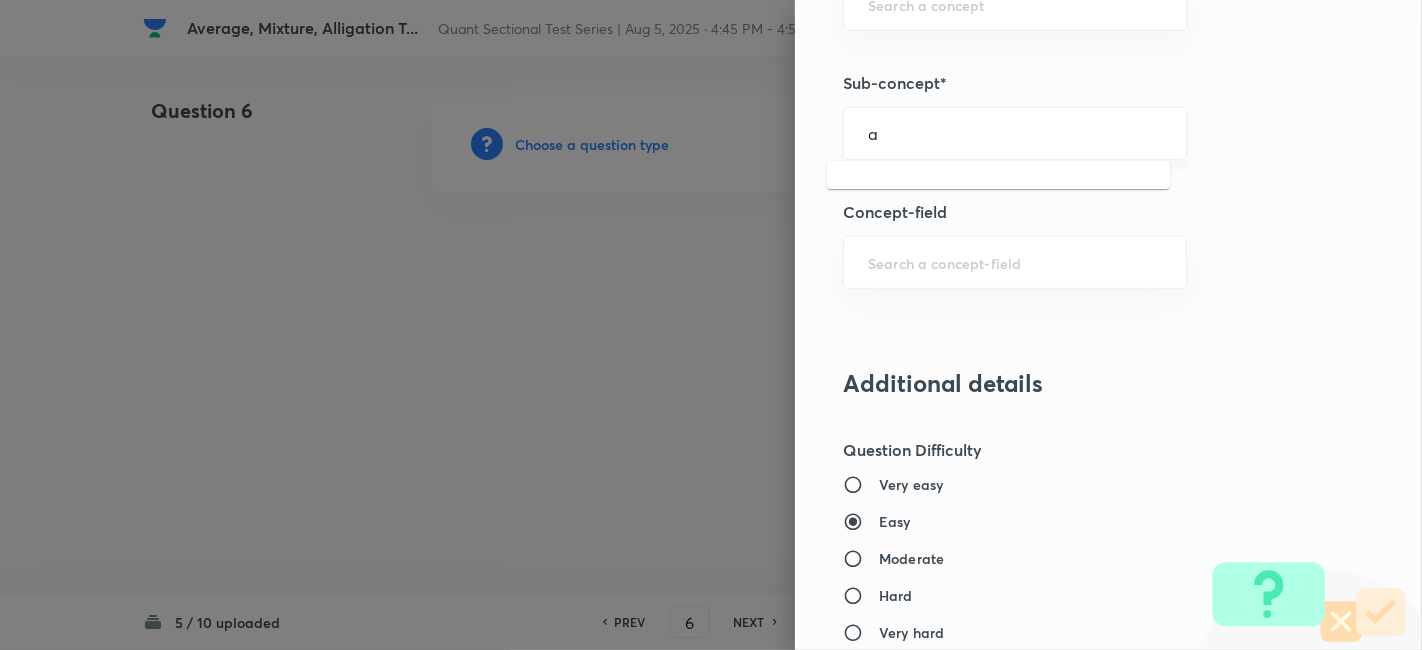 click on "a" at bounding box center (1015, 133) 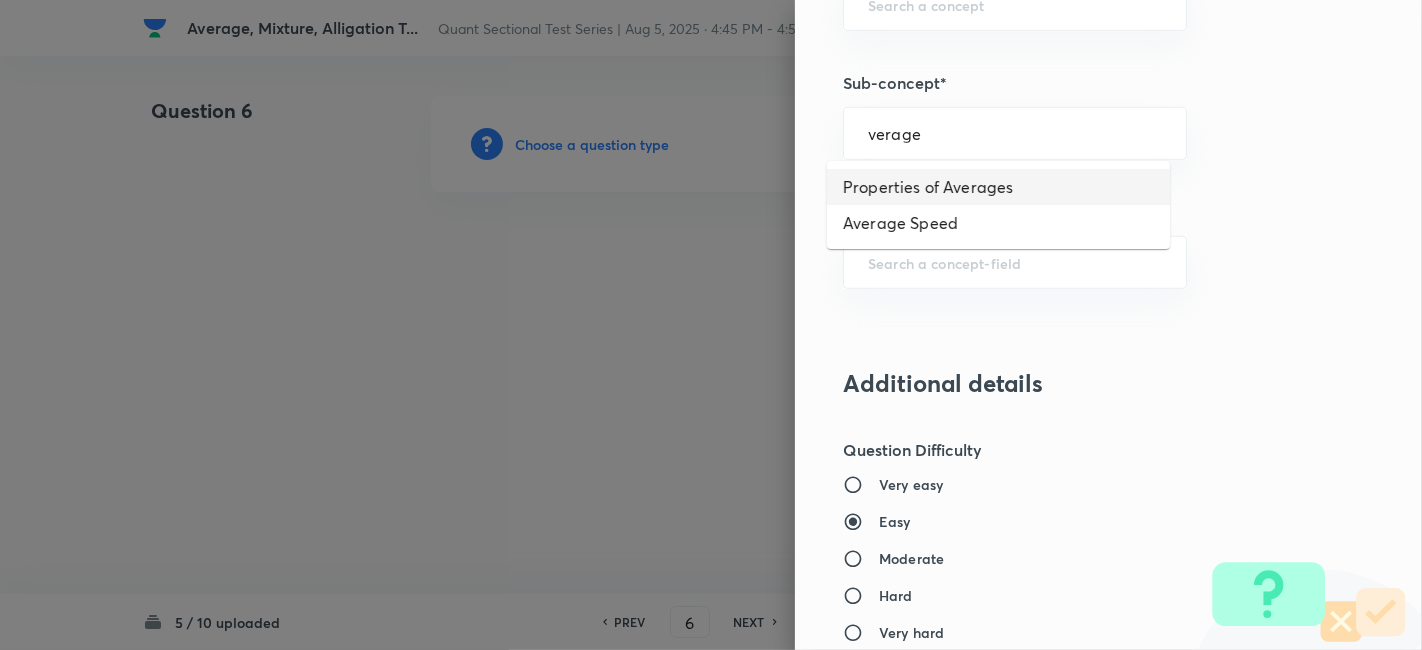 click on "Properties of Averages" at bounding box center (998, 187) 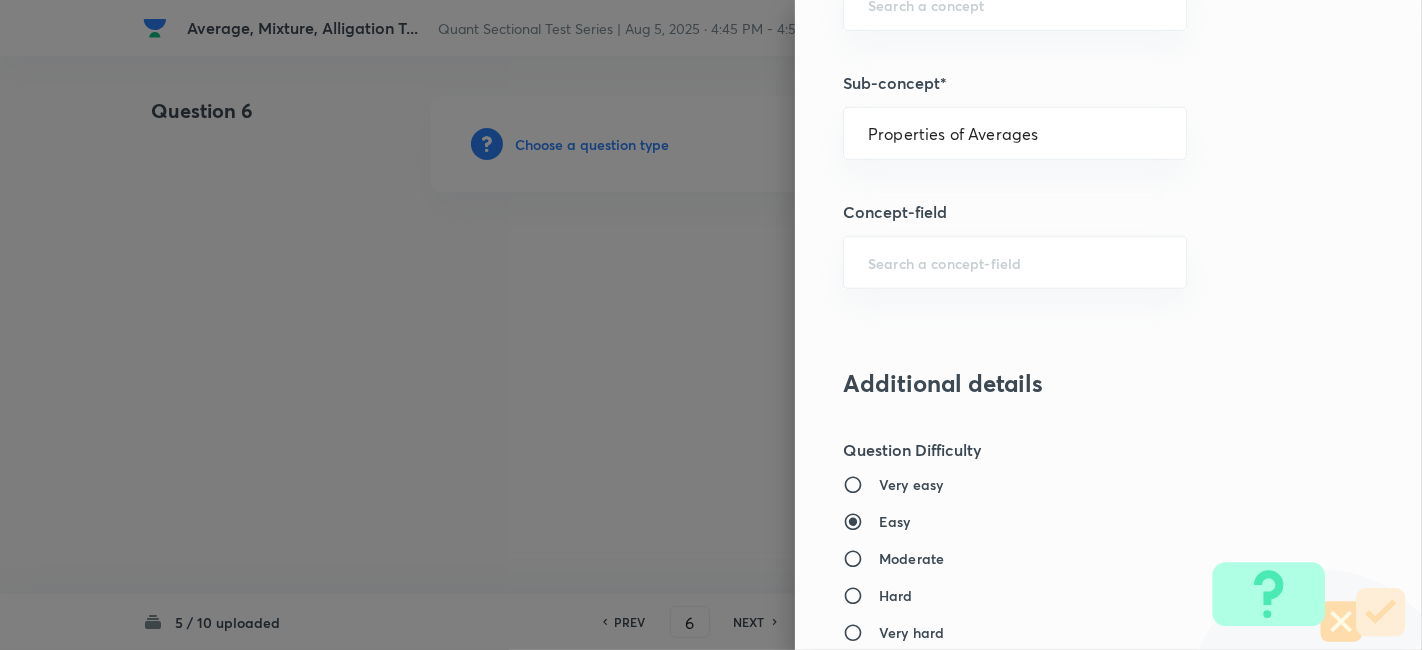 type on "Quantitative Aptitude" 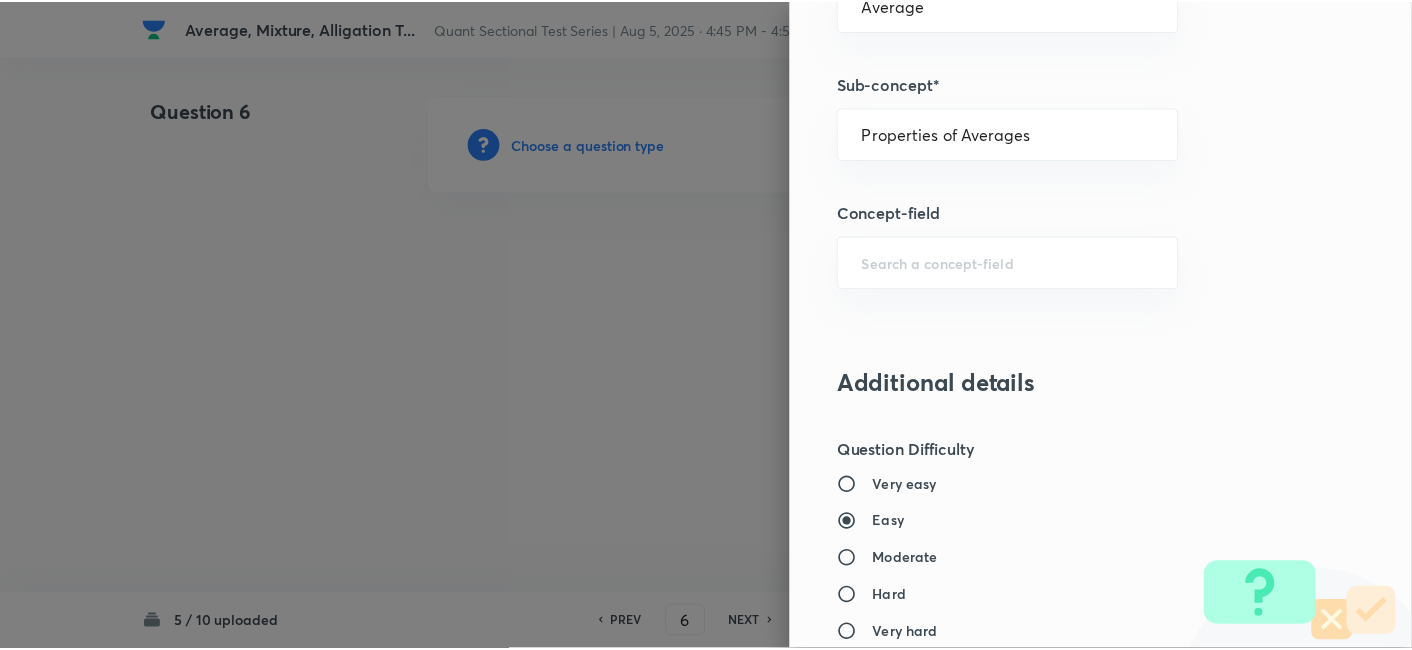 scroll, scrollTop: 2070, scrollLeft: 0, axis: vertical 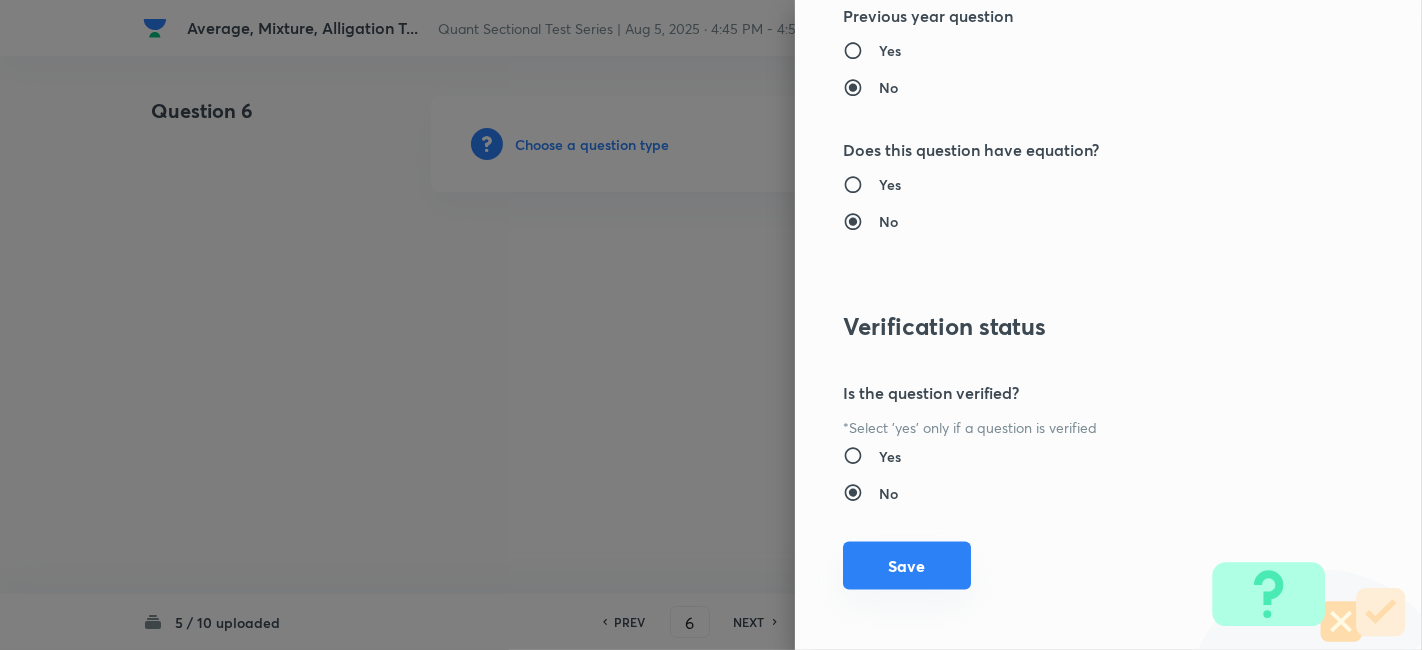 click on "Save" at bounding box center (907, 566) 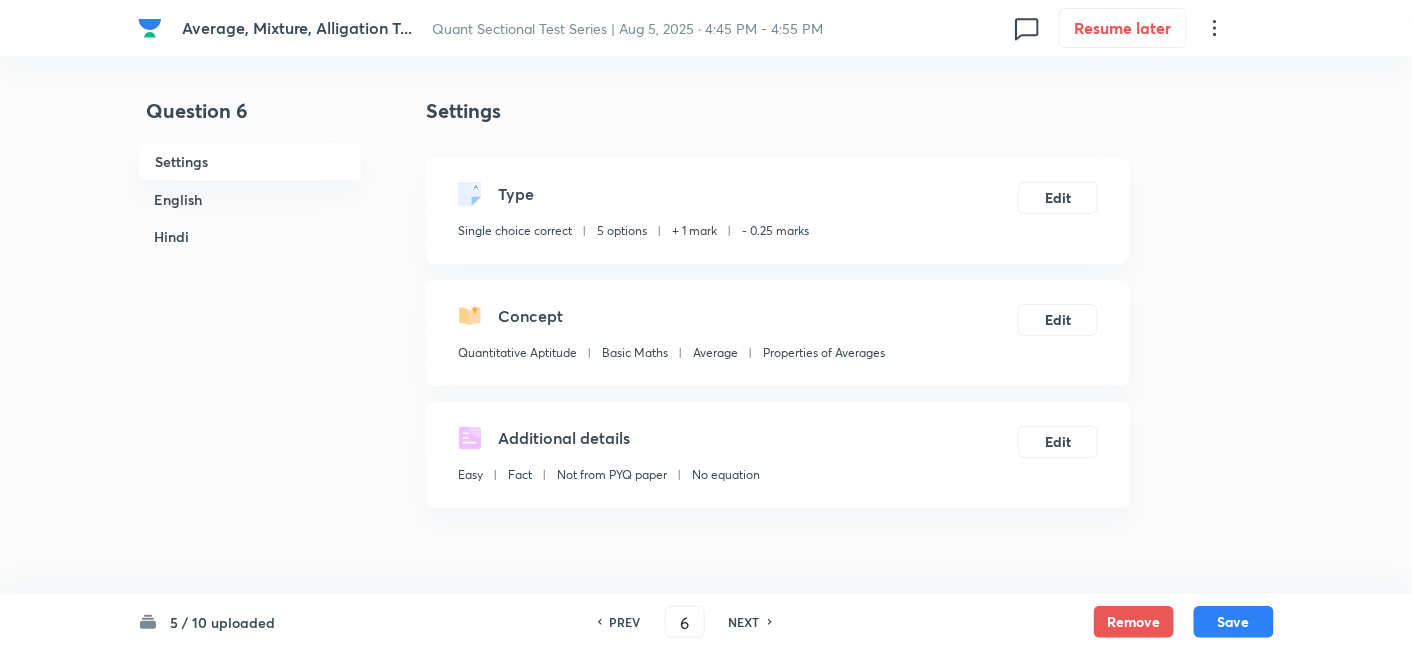 scroll, scrollTop: 563, scrollLeft: 0, axis: vertical 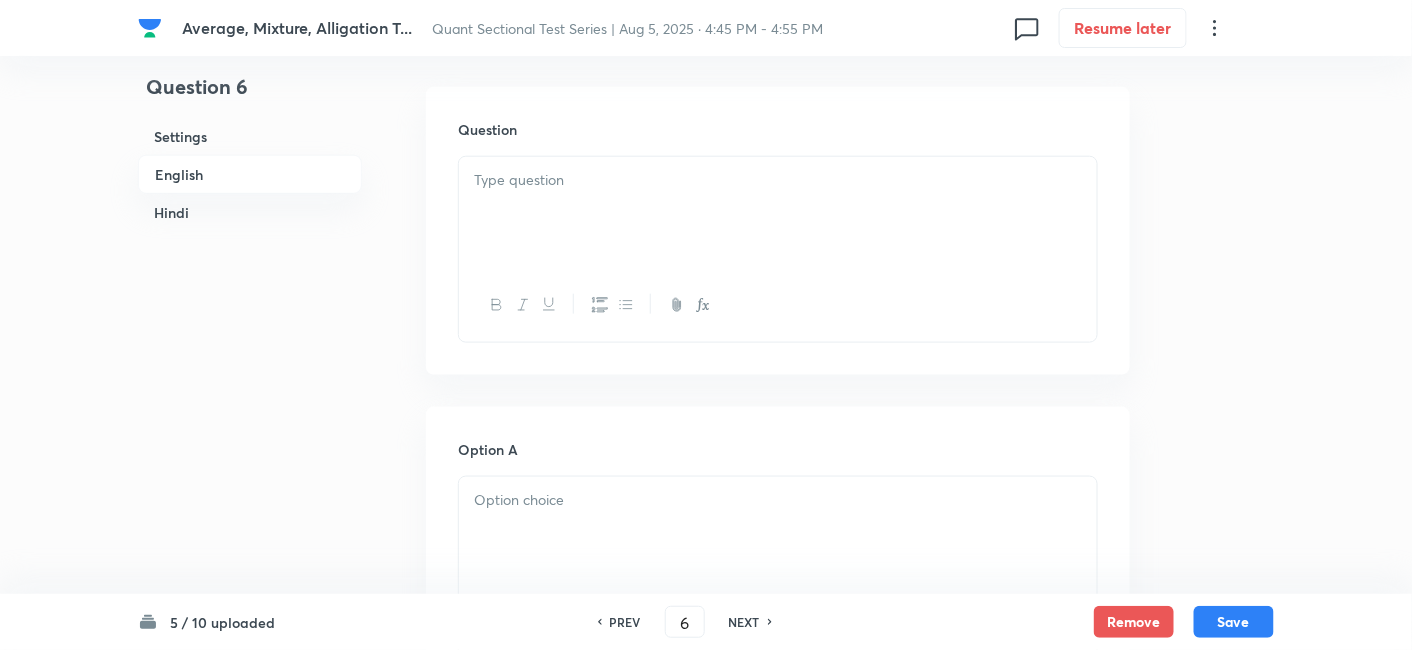 click at bounding box center (778, 213) 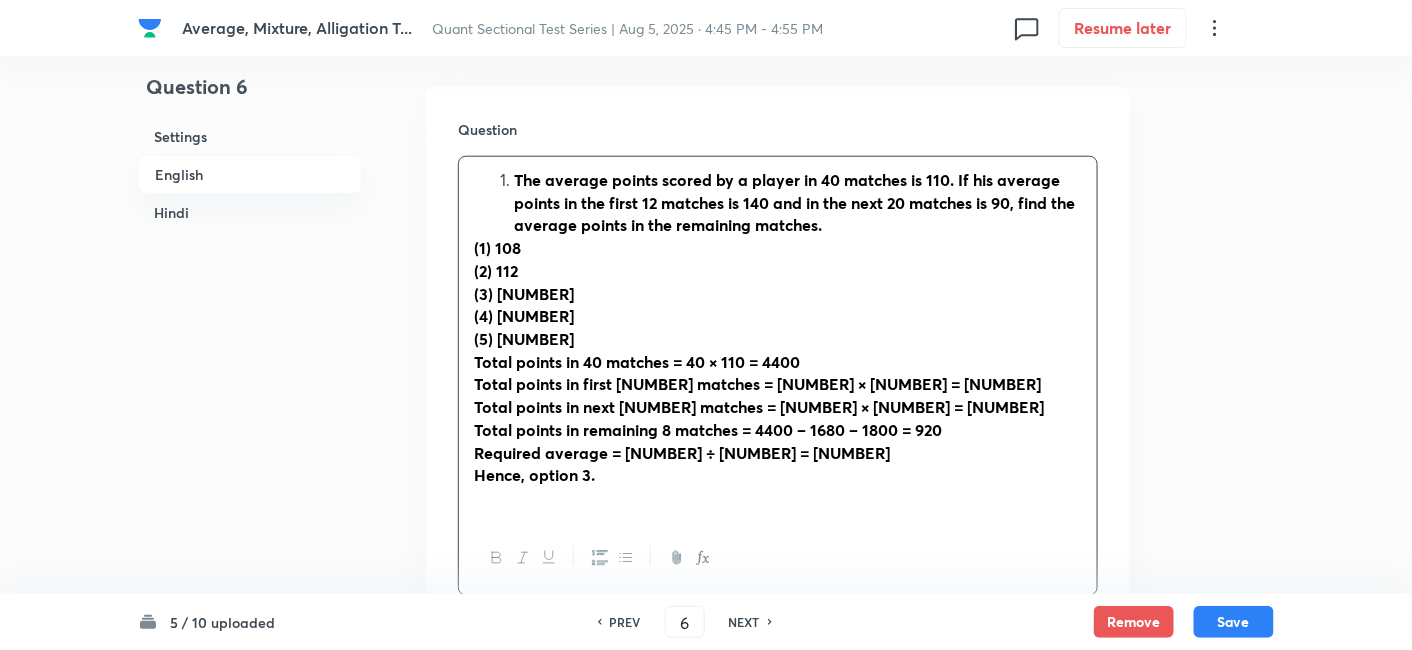 click on "The average points scored by a player in 40 matches is 110. If his average points in the first 12 matches is 140 and in the next 20 matches is 90, find the average points in the remaining matches." at bounding box center [794, 202] 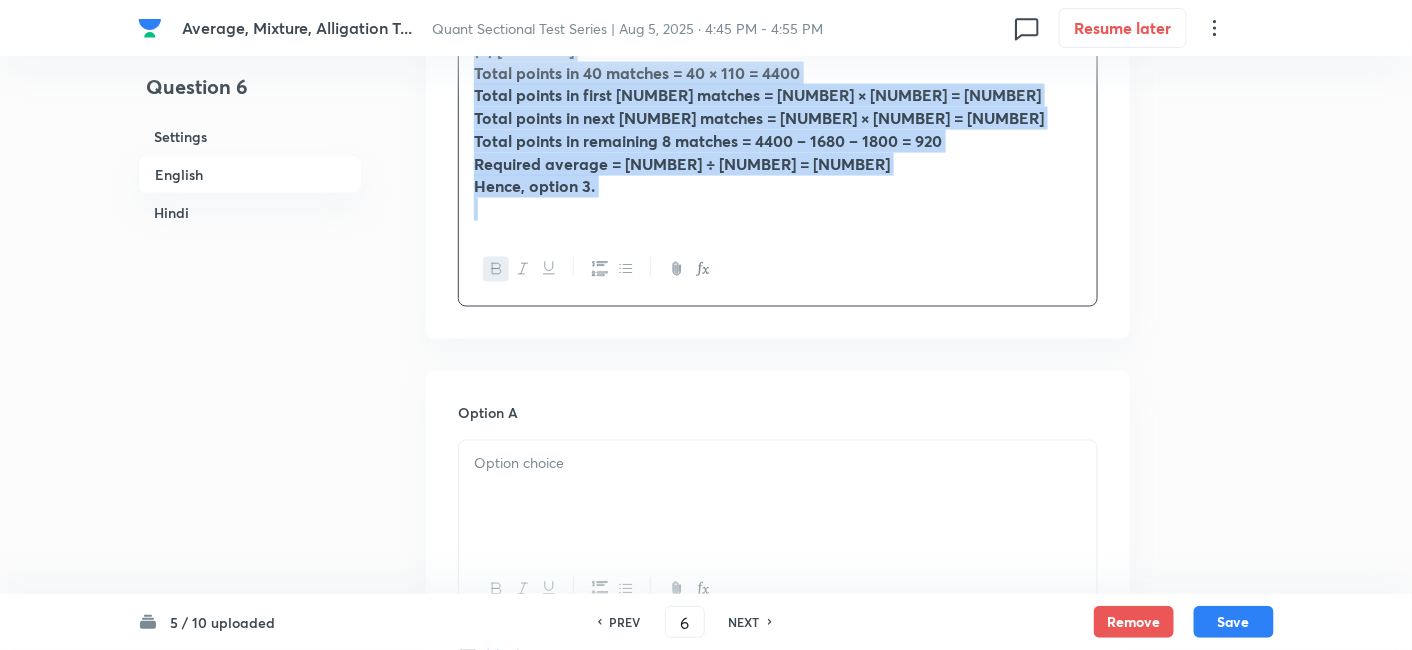 drag, startPoint x: 464, startPoint y: 183, endPoint x: 717, endPoint y: 655, distance: 535.5306 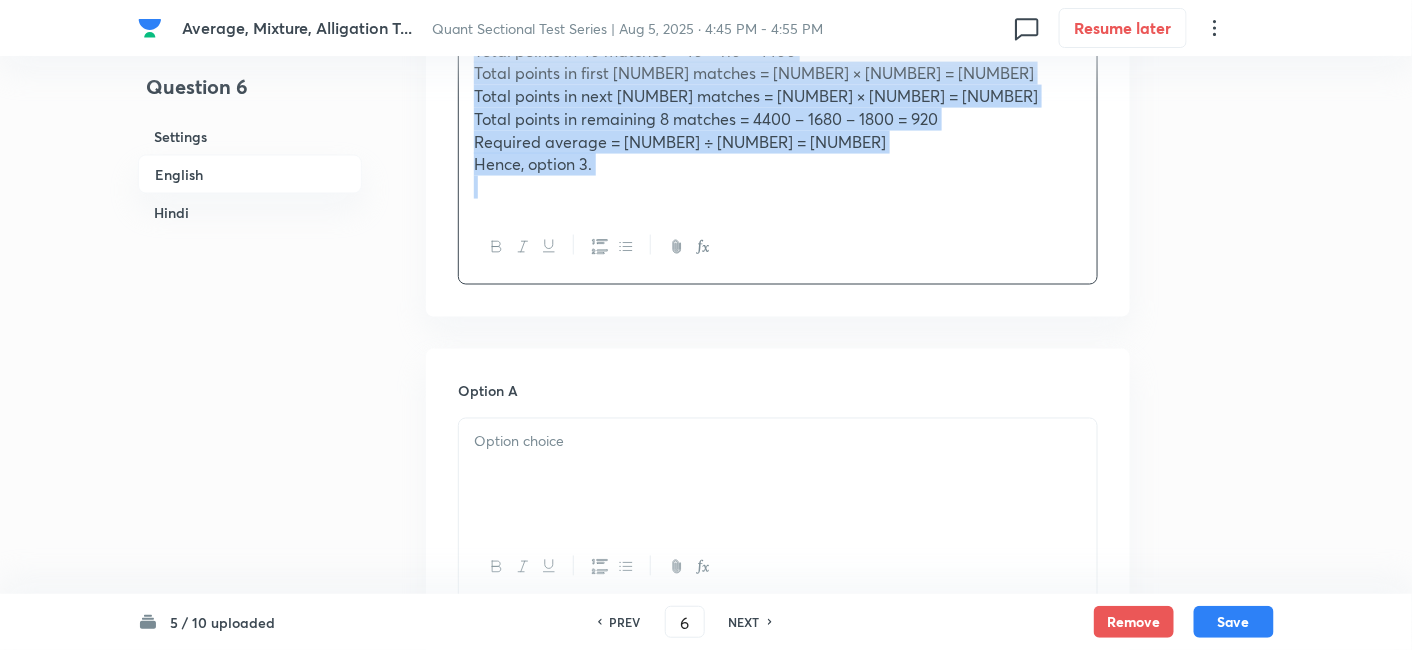 copy on "The average points scored by a player in [NUMBER] matches is [NUMBER]. If his average points in the first [NUMBER] matches is [NUMBER] and in the next [NUMBER] matches is [NUMBER], find the average points in the remaining matches. ([NUMBER]) [NUMBER] ([NUMBER]) [NUMBER] ([NUMBER]) [NUMBER] ([NUMBER]) [NUMBER] ([NUMBER]) [NUMBER] ([NUMBER]) [NUMBER] Total points in [NUMBER] matches = [NUMBER] × [NUMBER] = [NUMBER] Total points in first [NUMBER] matches = [NUMBER] × [NUMBER] = [NUMBER] Total points in next [NUMBER] matches = [NUMBER] × [NUMBER] = [NUMBER] Total points in remaining [NUMBER] matches = [NUMBER] – [NUMBER] – [NUMBER] = [NUMBER] Required average = [NUMBER] ÷ [NUMBER] = [NUMBER] Hence, option [NUMBER]." 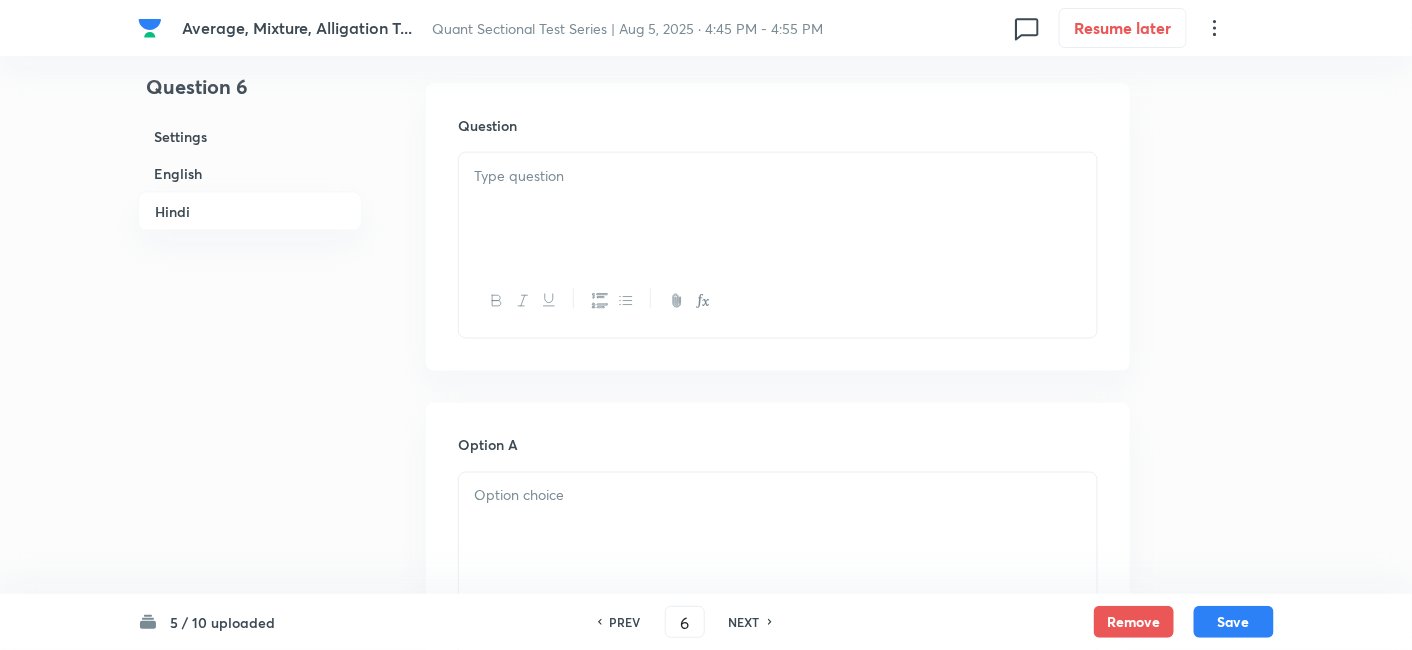 scroll, scrollTop: 3165, scrollLeft: 0, axis: vertical 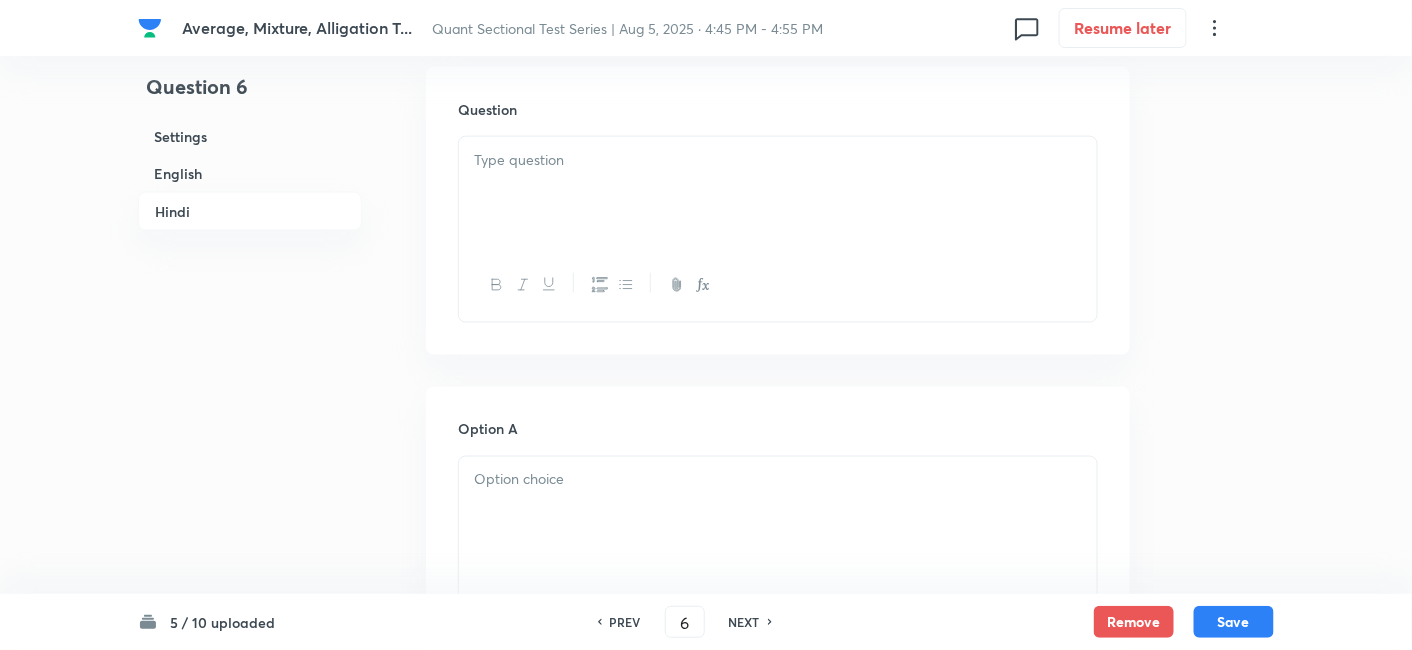click at bounding box center [778, 193] 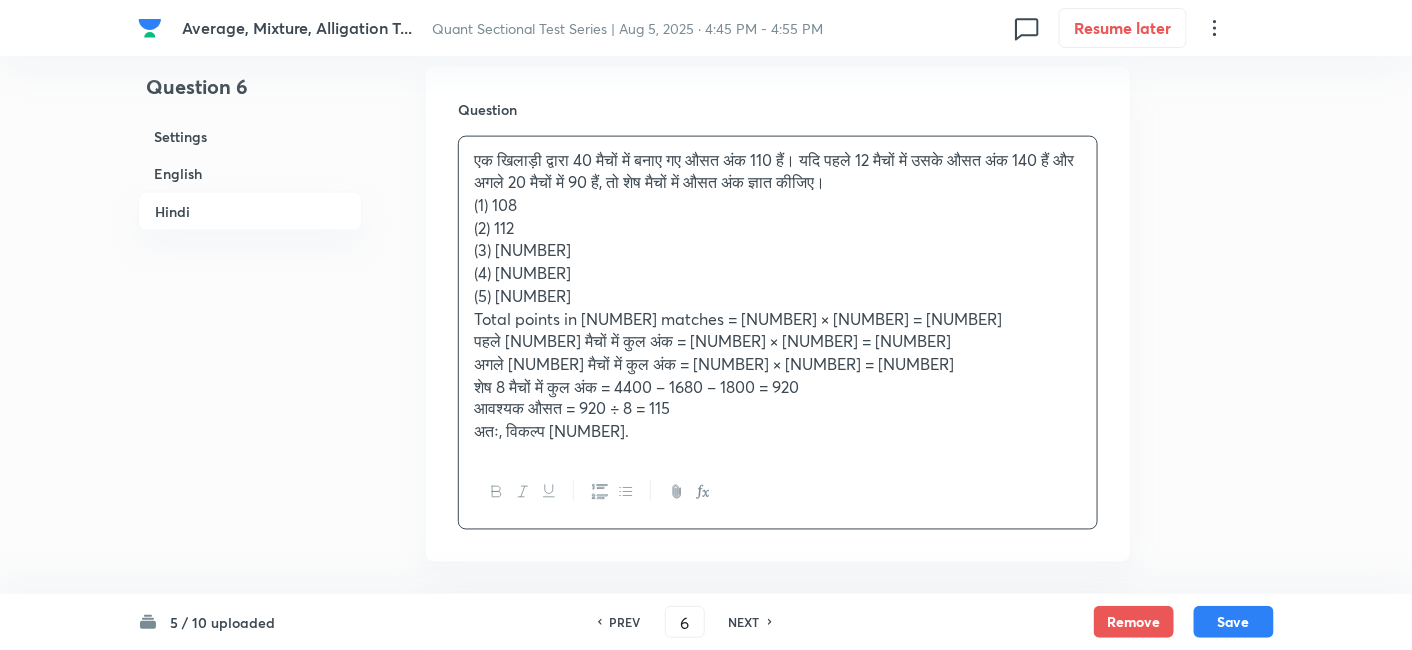 scroll, scrollTop: 3343, scrollLeft: 0, axis: vertical 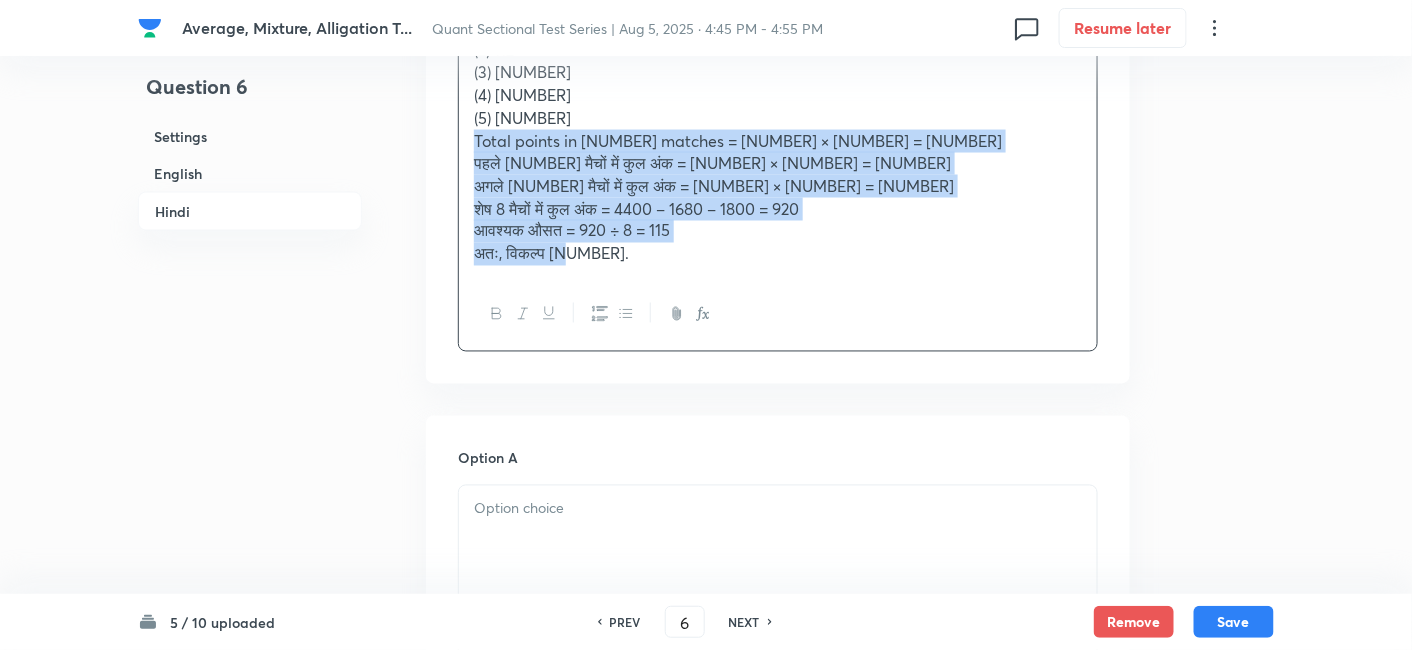 drag, startPoint x: 467, startPoint y: 144, endPoint x: 656, endPoint y: 335, distance: 268.70428 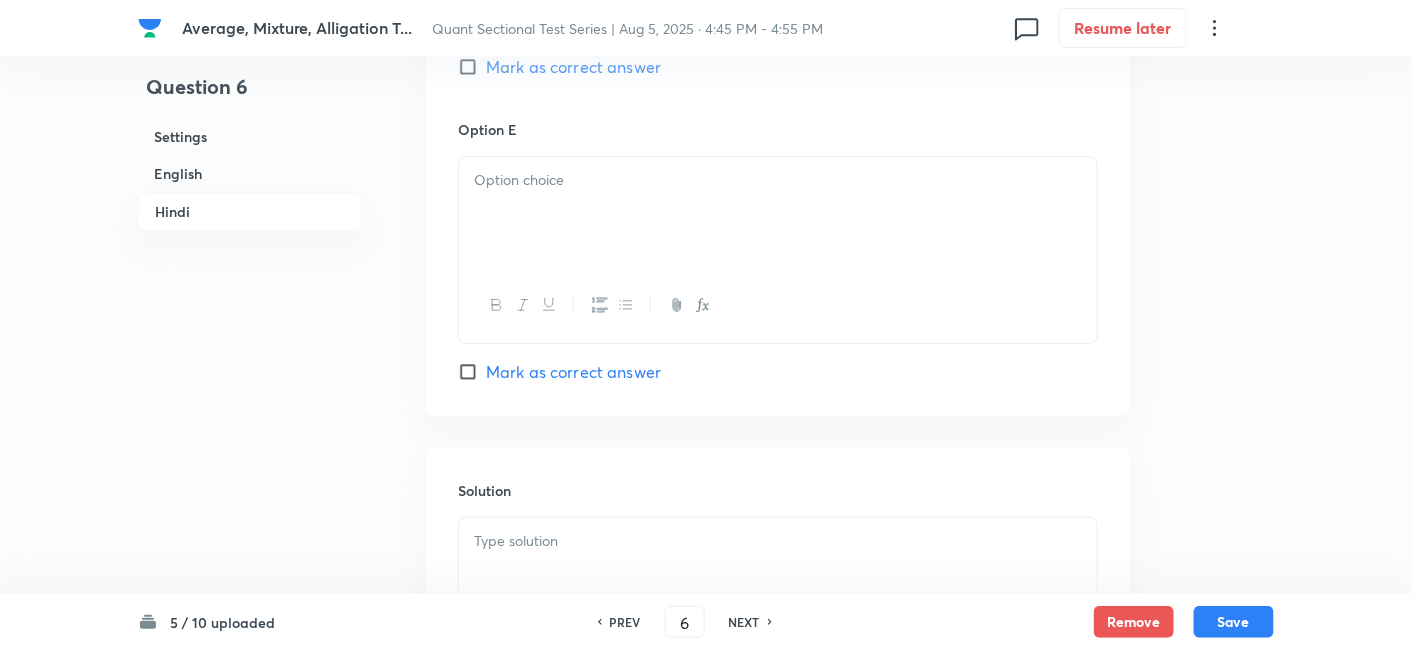 scroll, scrollTop: 5031, scrollLeft: 0, axis: vertical 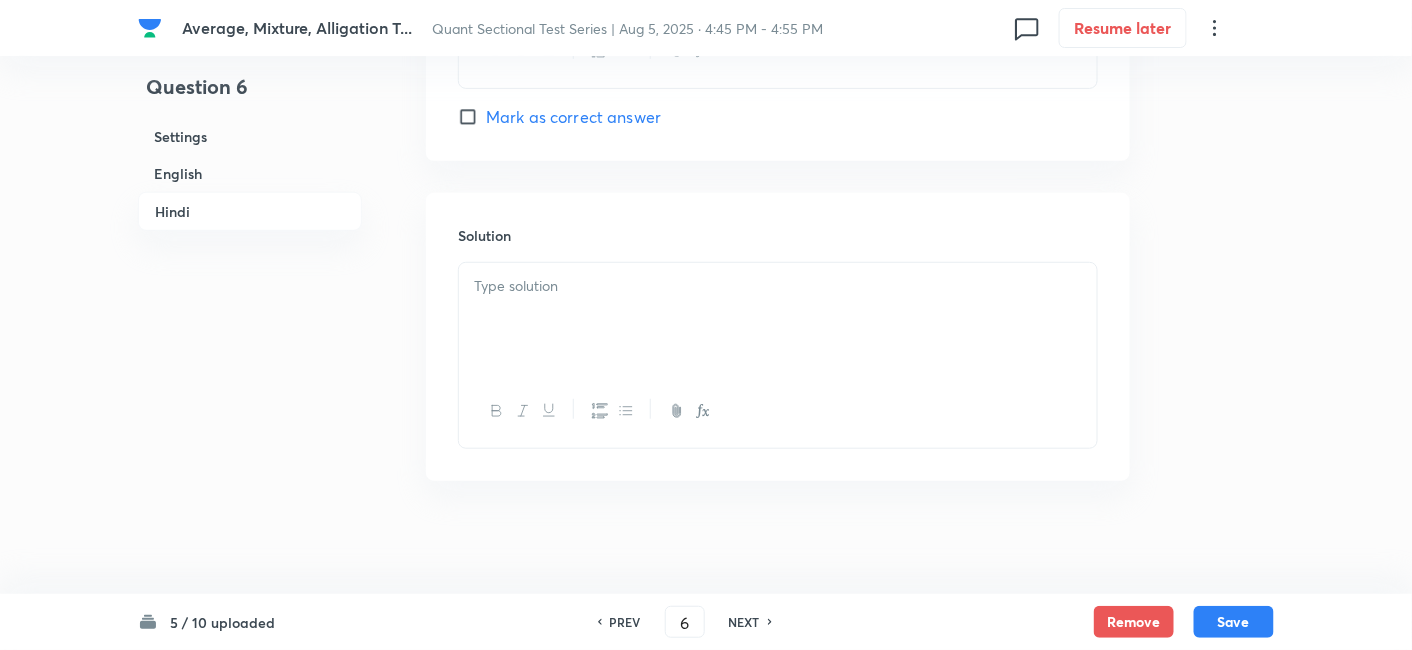 click at bounding box center [778, 286] 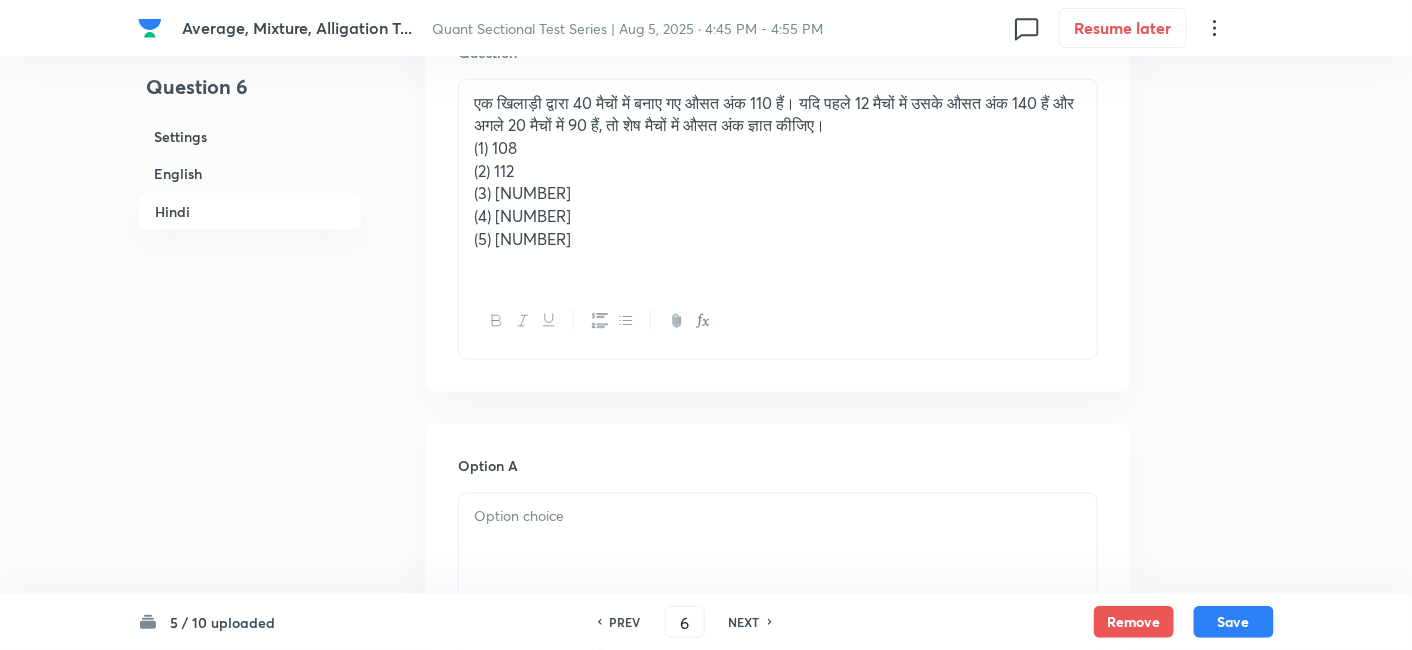 scroll, scrollTop: 3213, scrollLeft: 0, axis: vertical 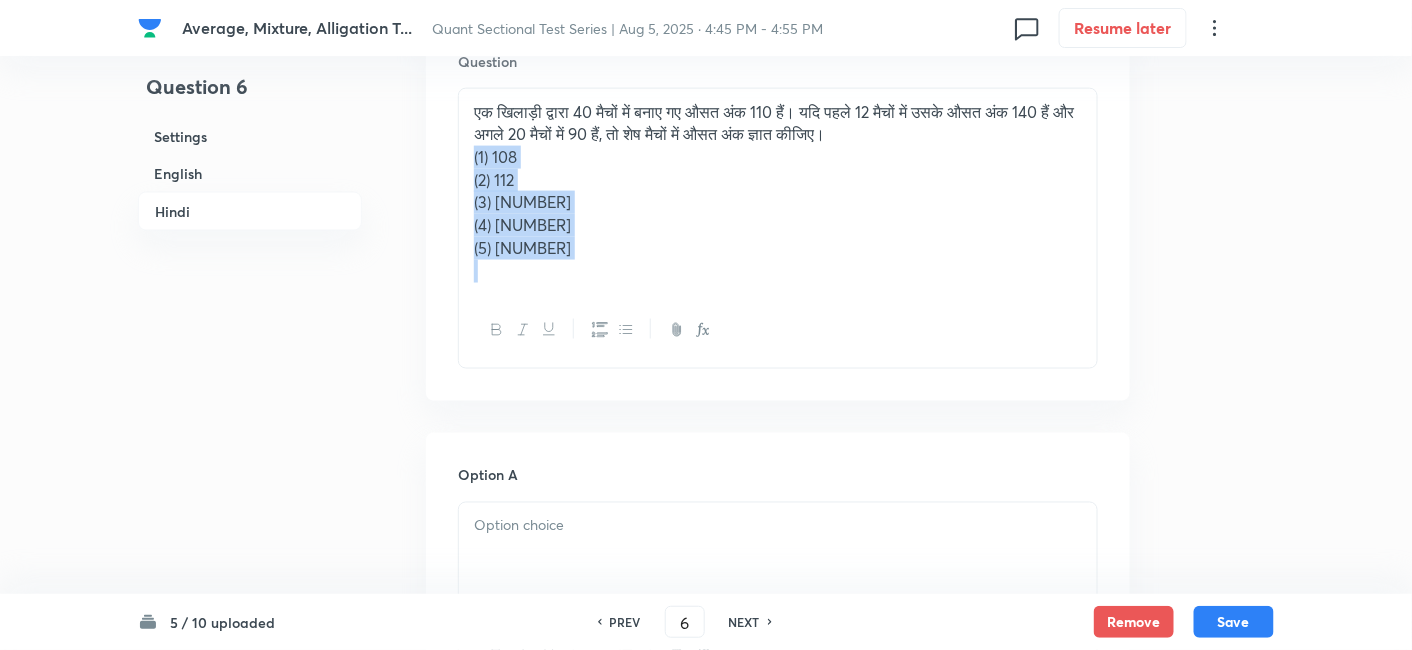 drag, startPoint x: 465, startPoint y: 153, endPoint x: 597, endPoint y: 334, distance: 224.0201 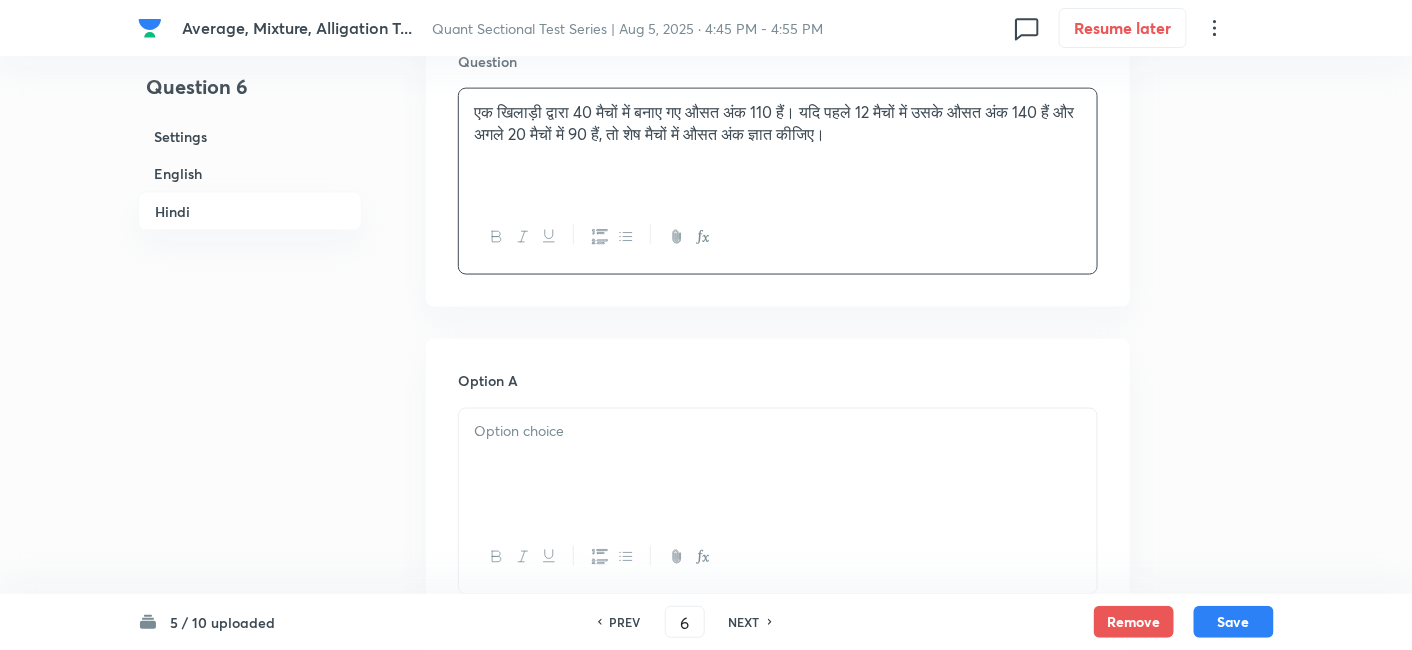 scroll, scrollTop: 3395, scrollLeft: 0, axis: vertical 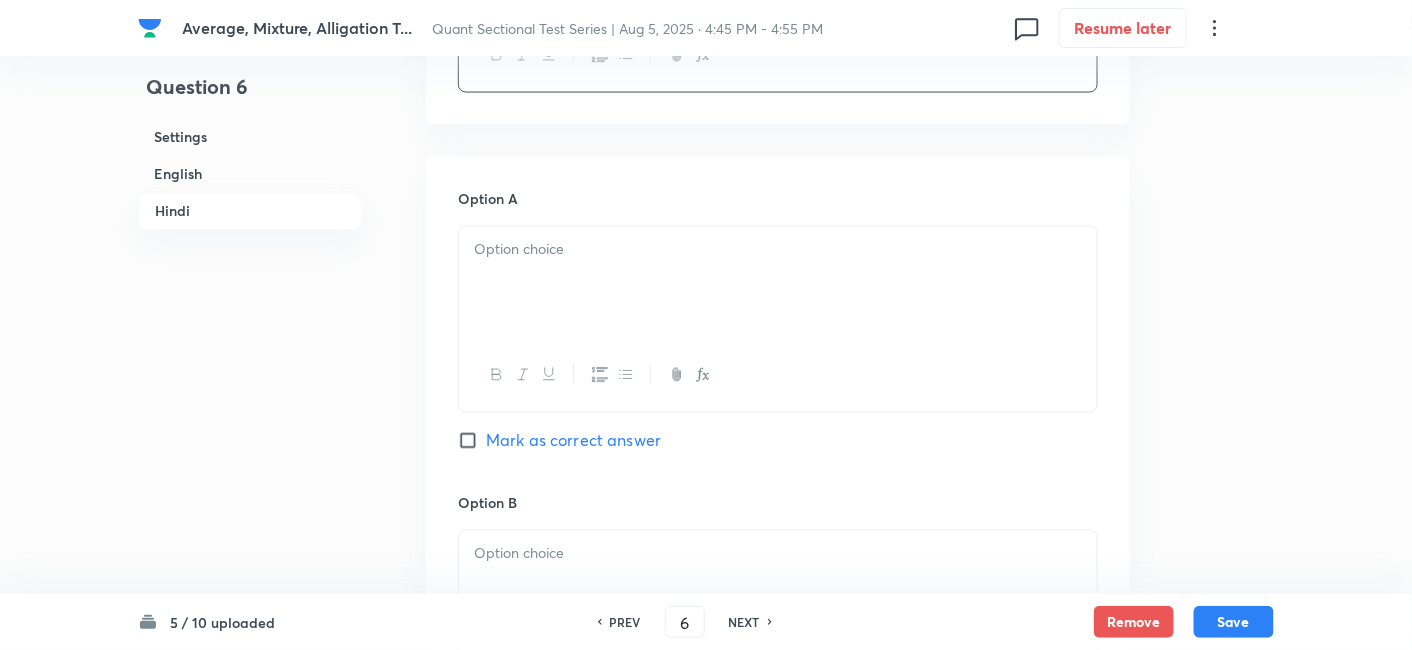 click at bounding box center [778, 283] 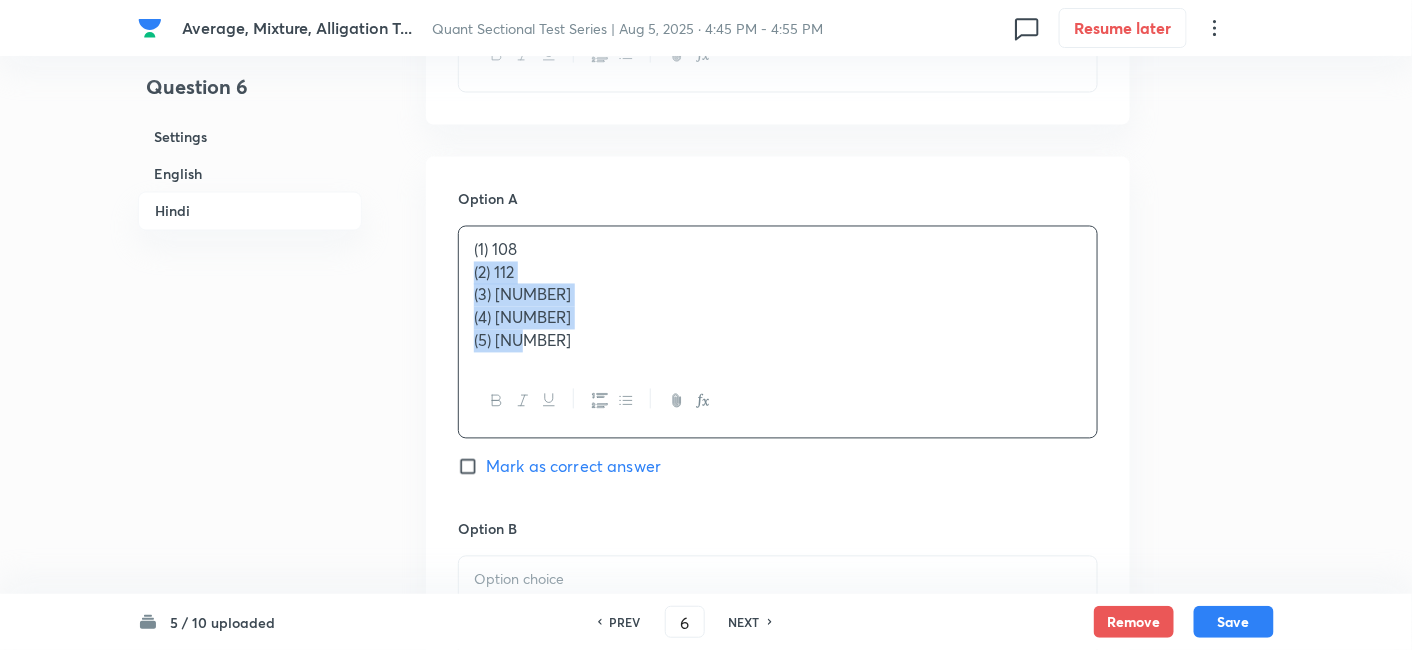 drag, startPoint x: 465, startPoint y: 272, endPoint x: 587, endPoint y: 395, distance: 173.2426 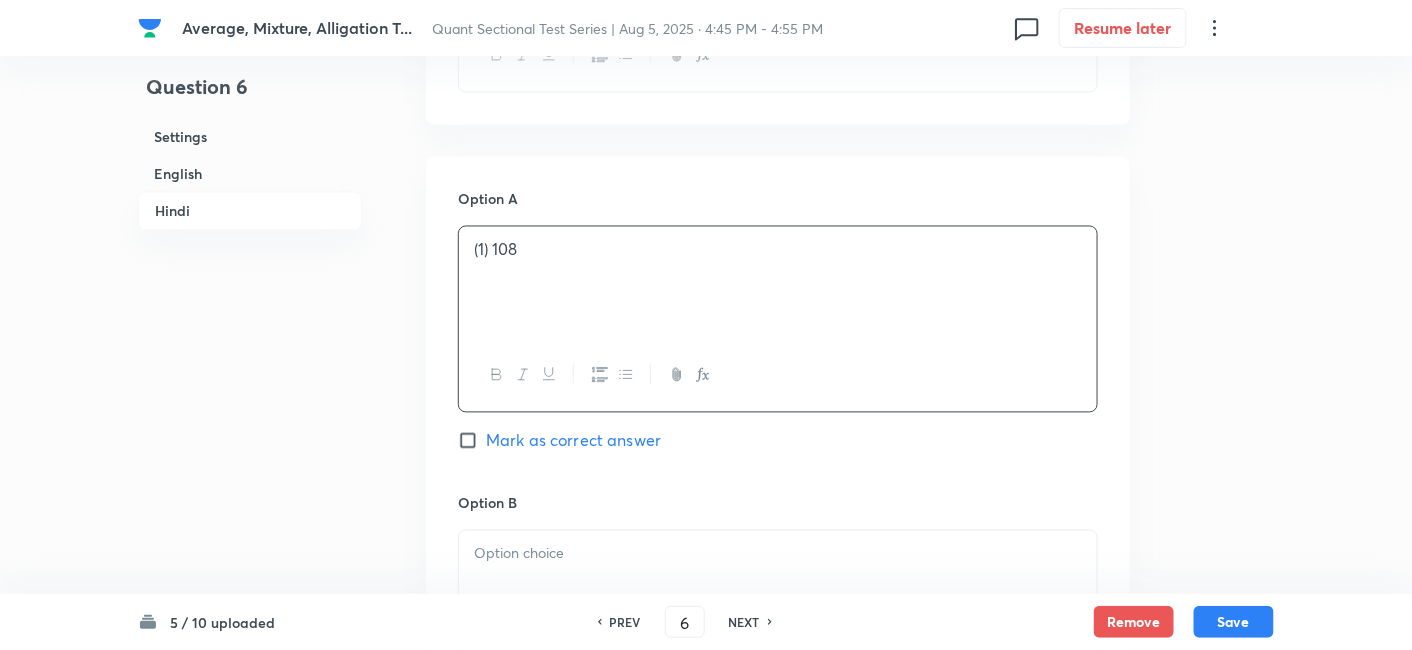 scroll, scrollTop: 3565, scrollLeft: 0, axis: vertical 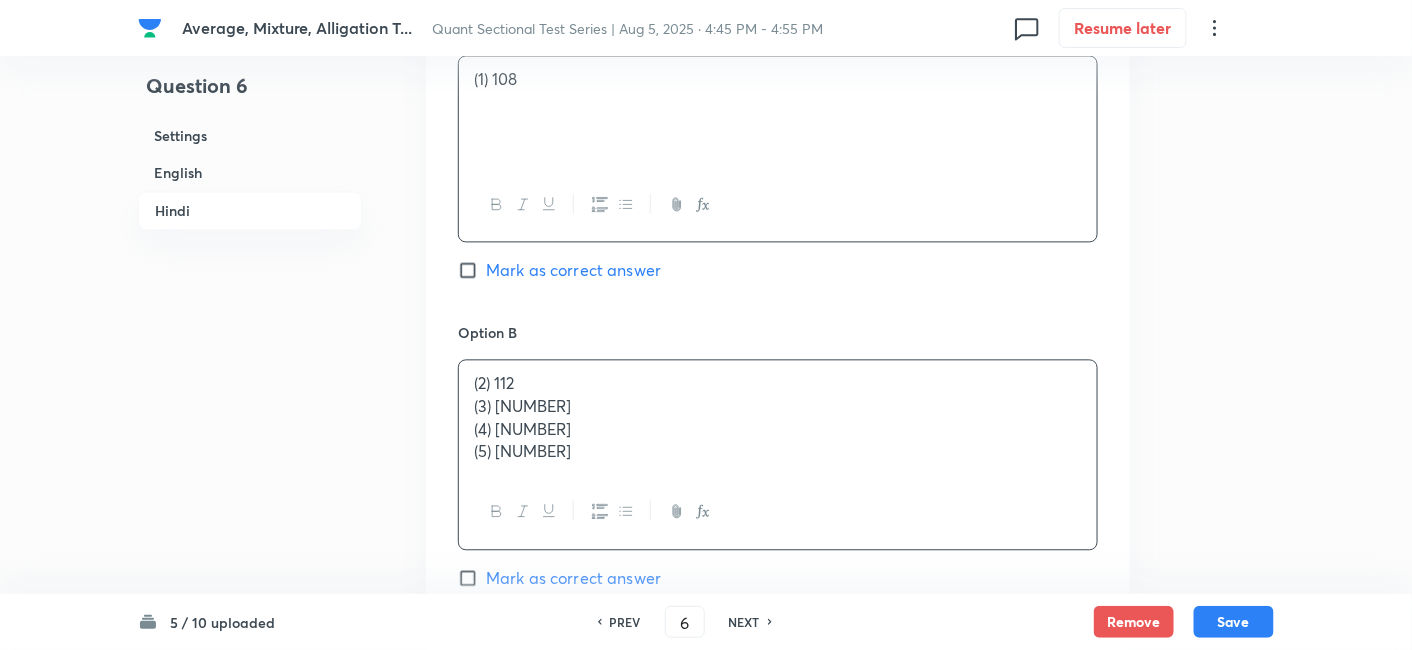 click on "(2) 112 (3) 115 (4) 120 (5) 125" at bounding box center [778, 418] 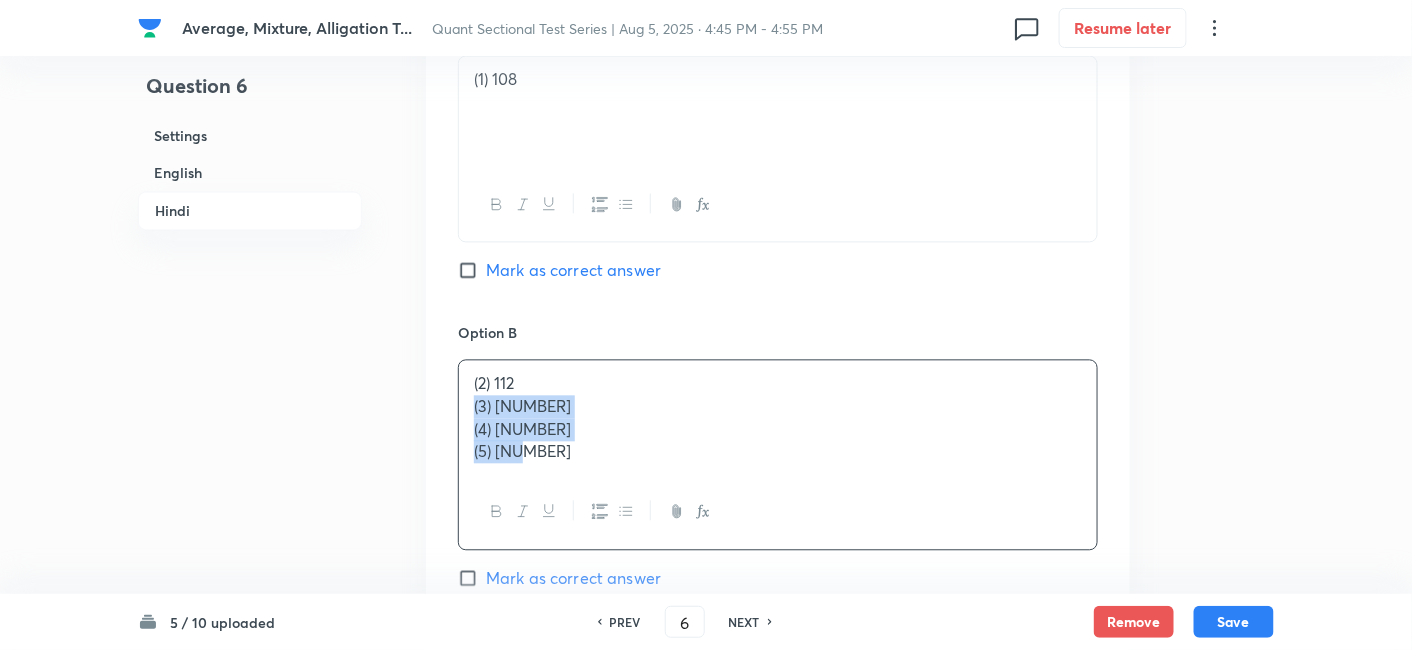 drag, startPoint x: 468, startPoint y: 398, endPoint x: 696, endPoint y: 602, distance: 305.94116 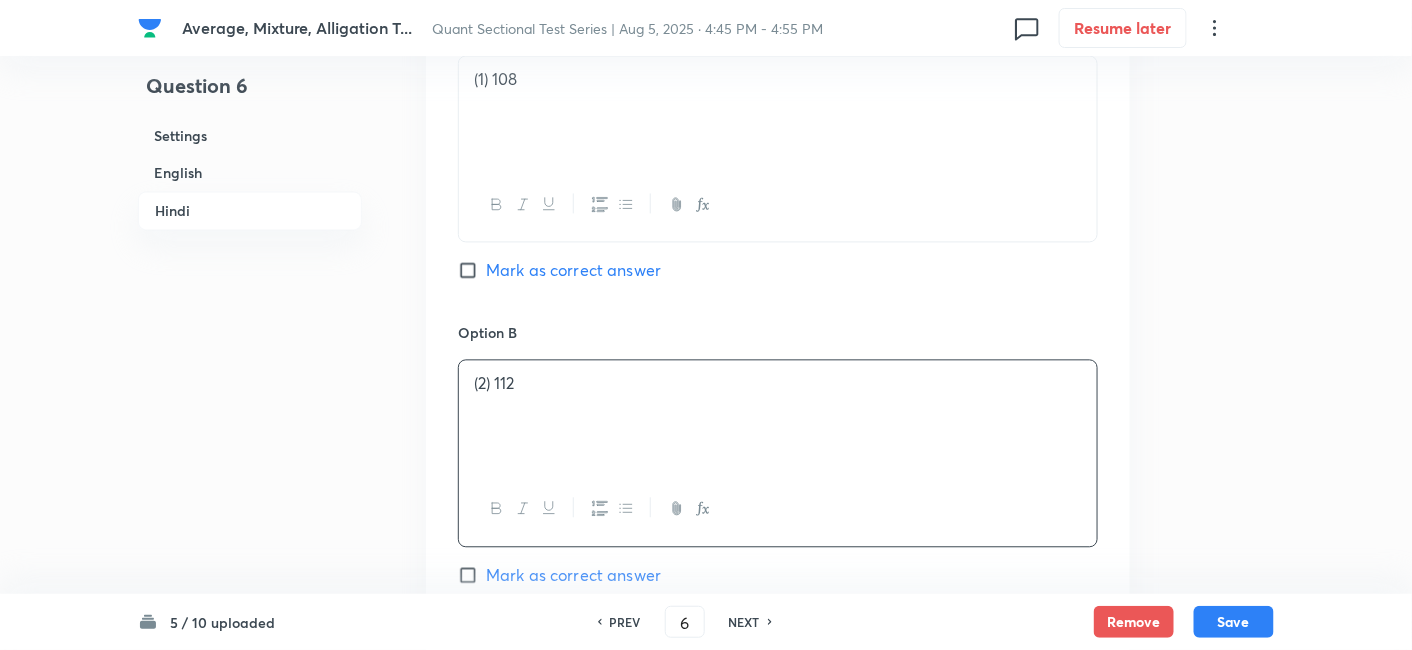 scroll, scrollTop: 3865, scrollLeft: 0, axis: vertical 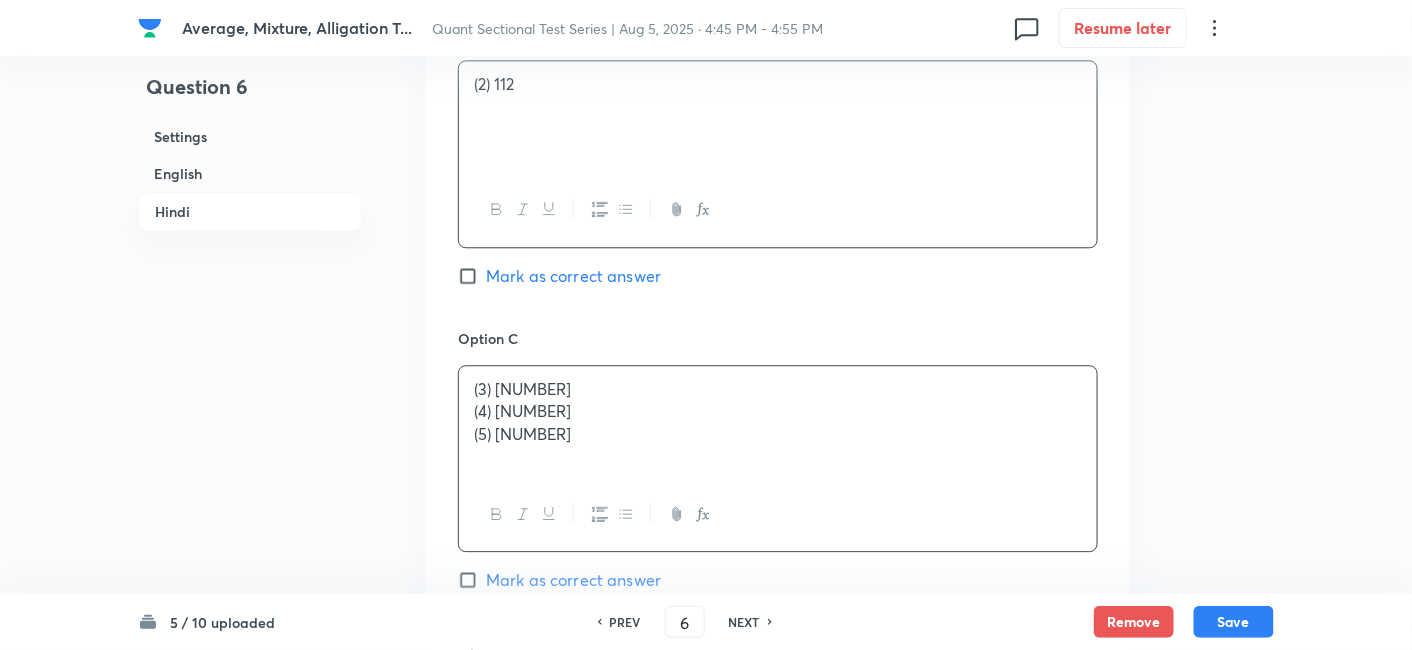 click on "(3) 115 (4) 120 (5) 125" at bounding box center (778, 422) 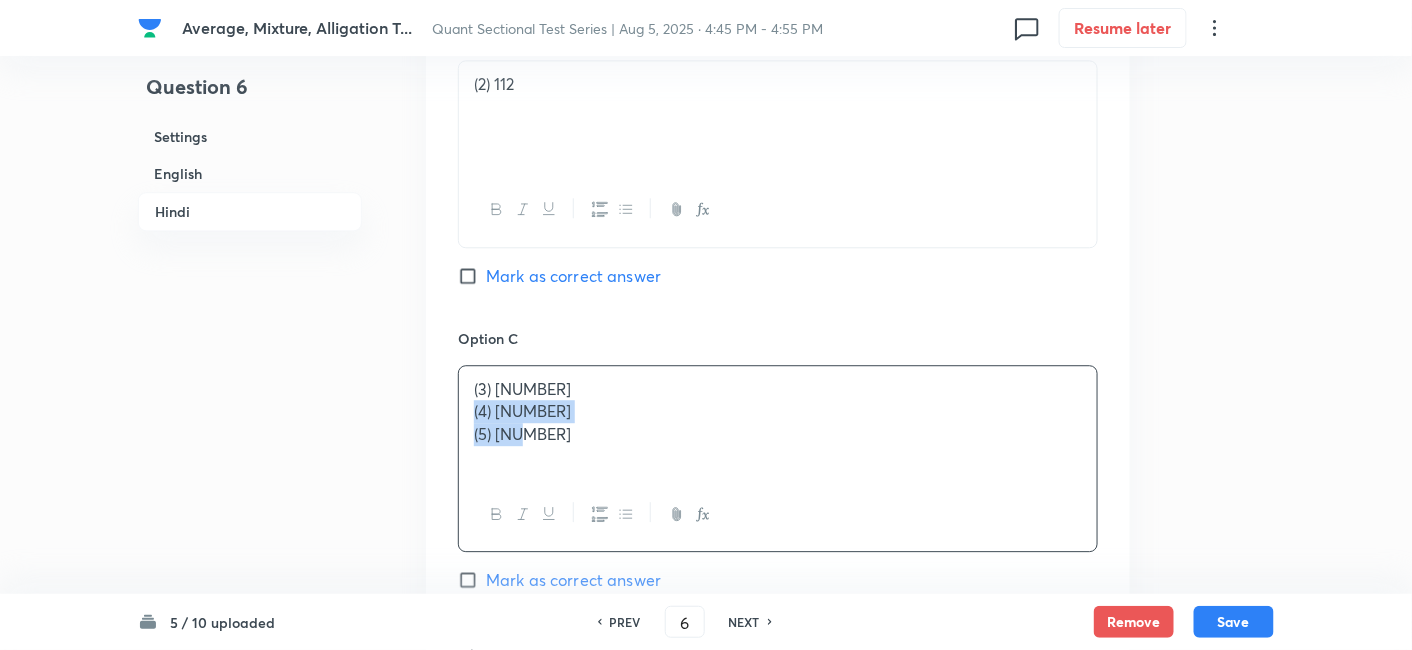 drag, startPoint x: 474, startPoint y: 406, endPoint x: 622, endPoint y: 520, distance: 186.81541 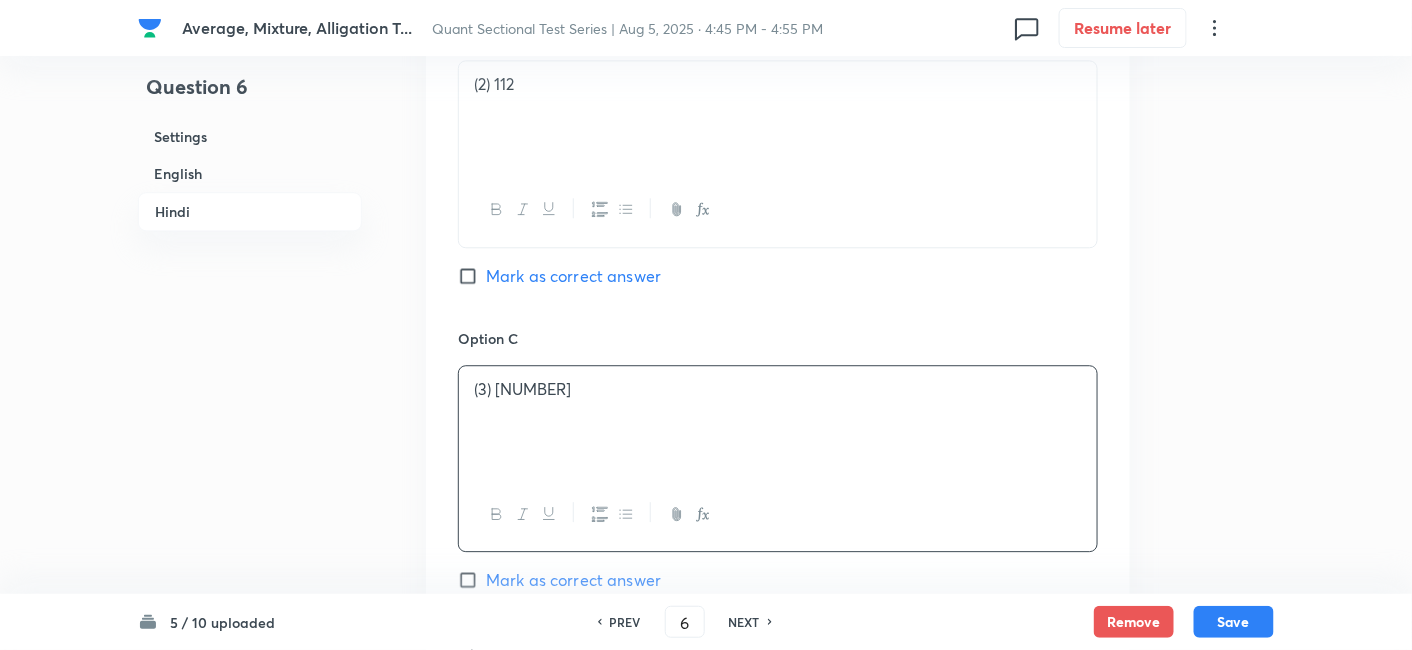 scroll, scrollTop: 4116, scrollLeft: 0, axis: vertical 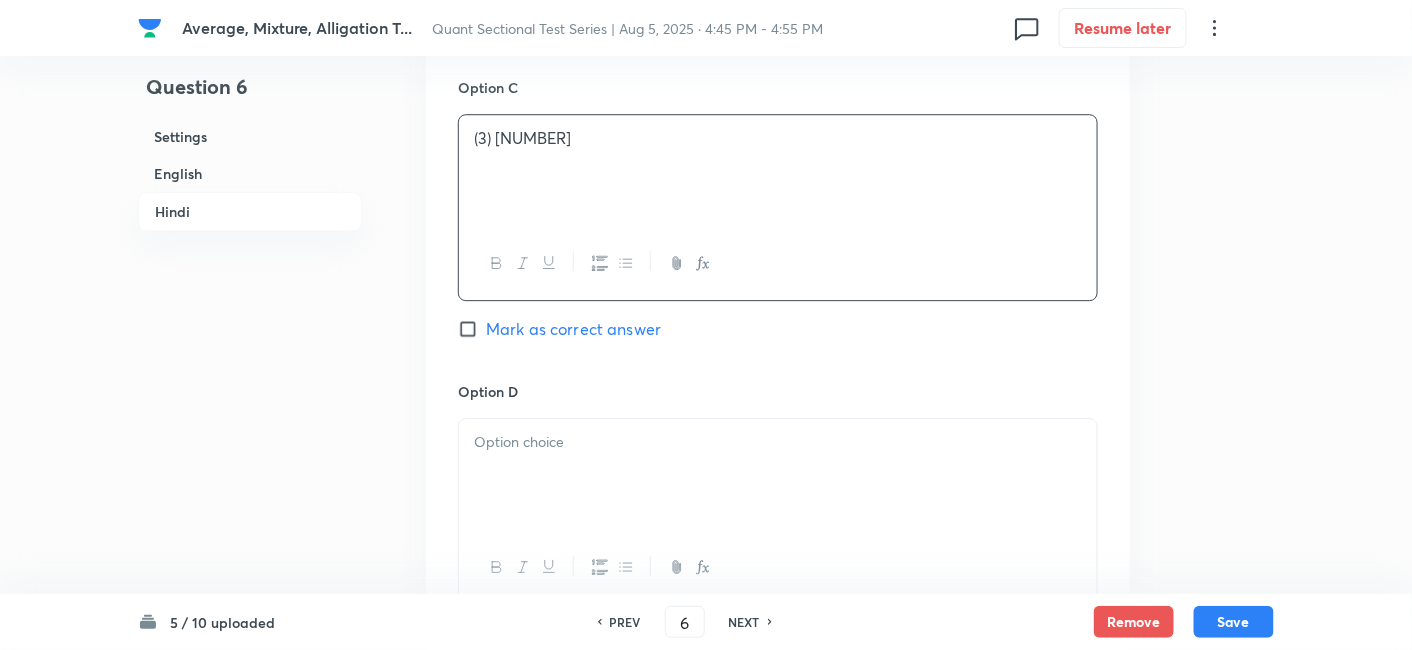 click at bounding box center [778, 475] 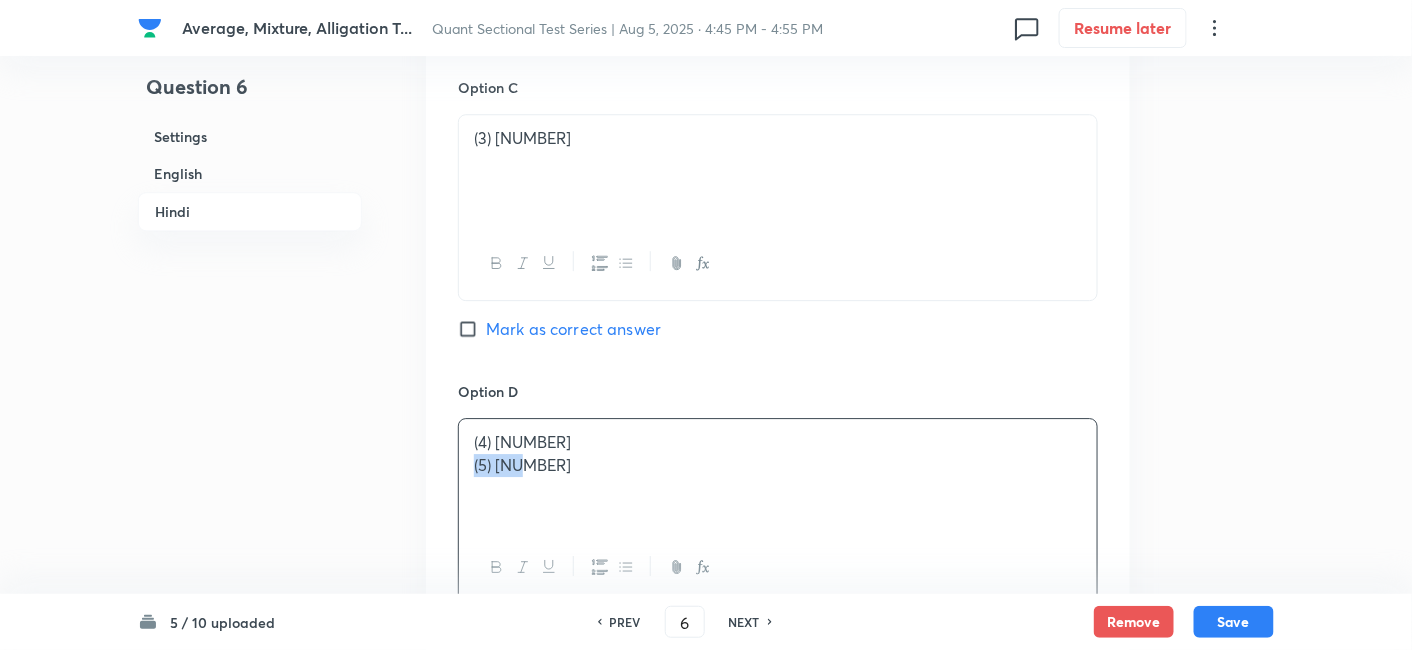 drag, startPoint x: 469, startPoint y: 464, endPoint x: 658, endPoint y: 515, distance: 195.76006 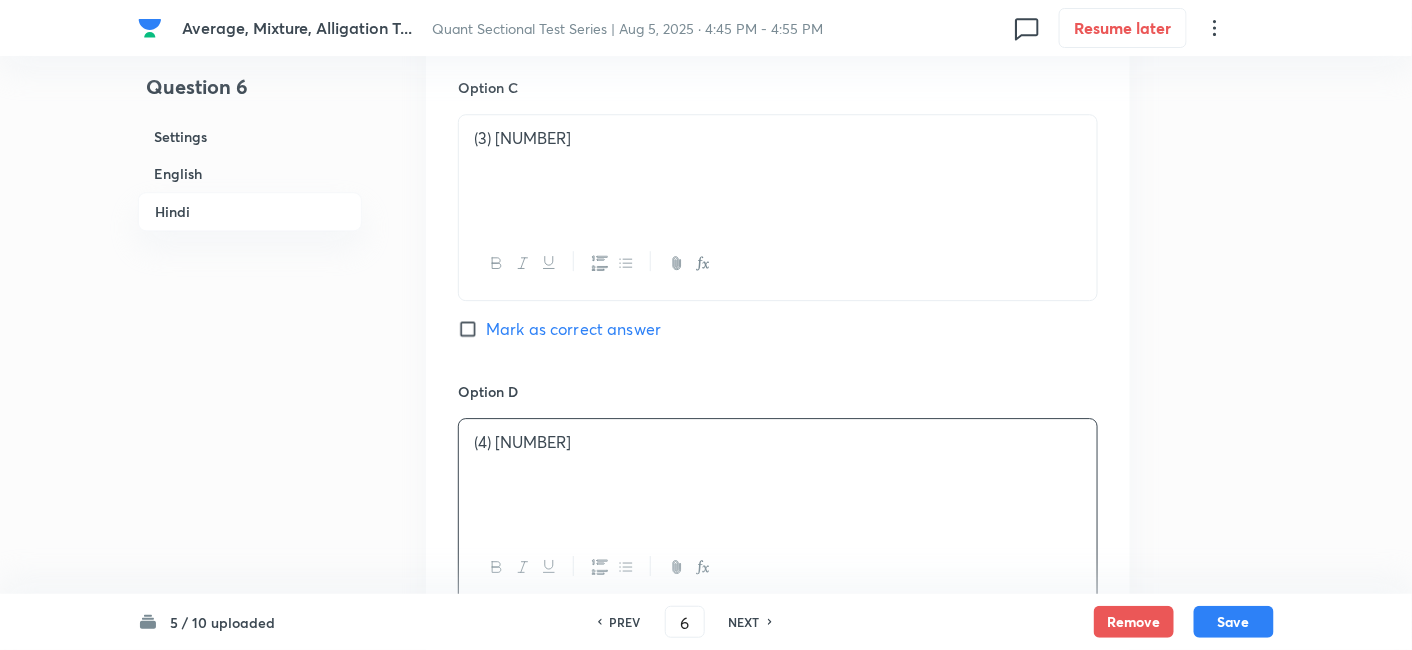 scroll, scrollTop: 4438, scrollLeft: 0, axis: vertical 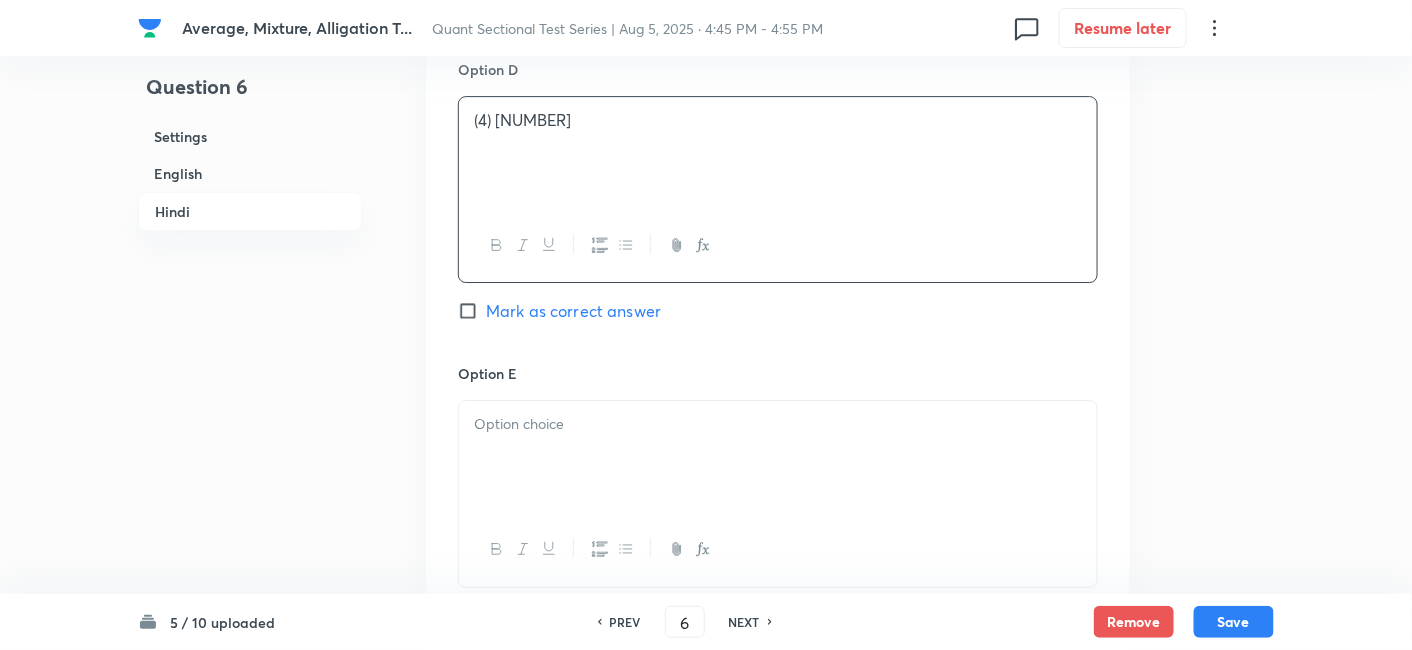 click at bounding box center (778, 457) 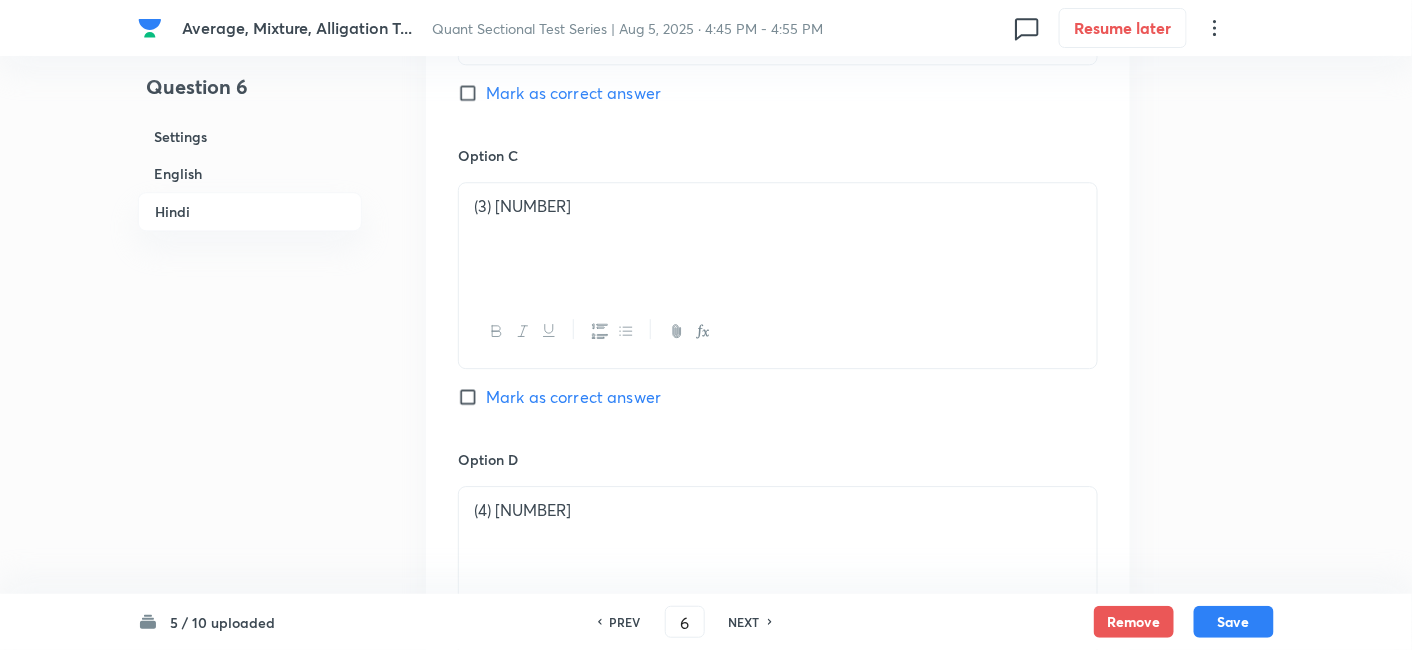 scroll, scrollTop: 4045, scrollLeft: 0, axis: vertical 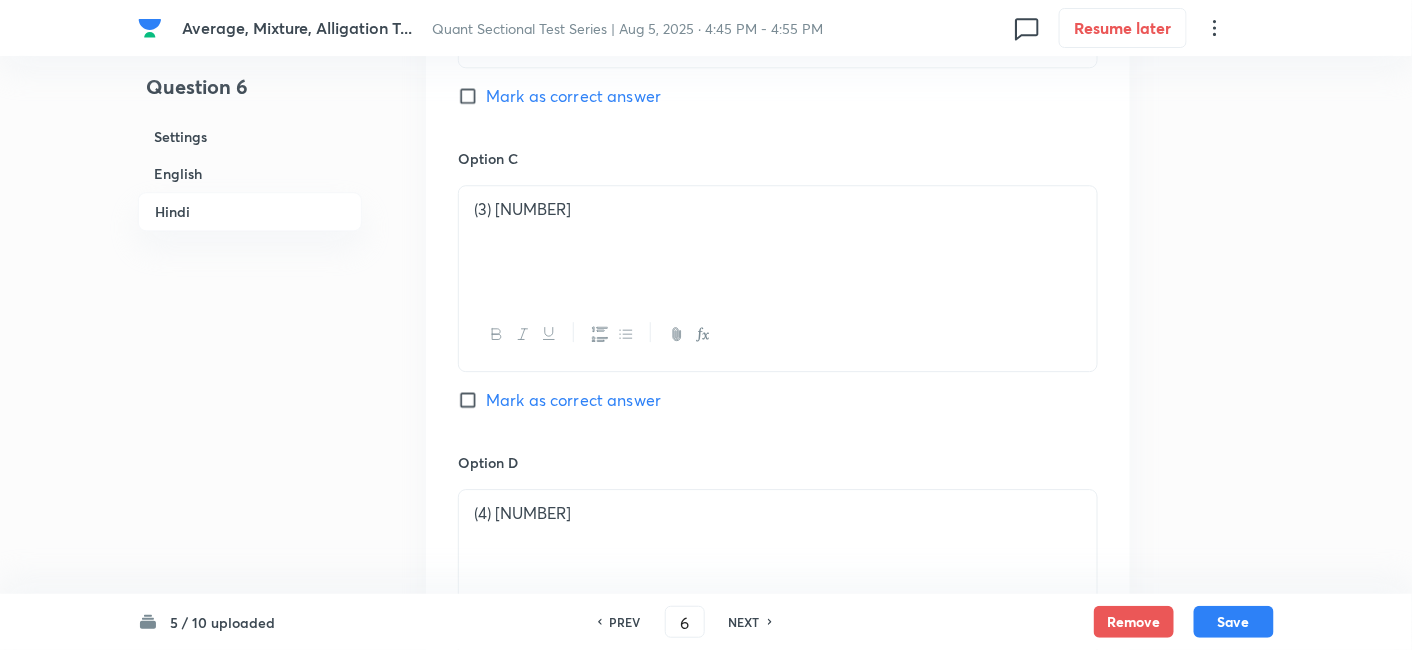 click on "Mark as correct answer" at bounding box center [573, 400] 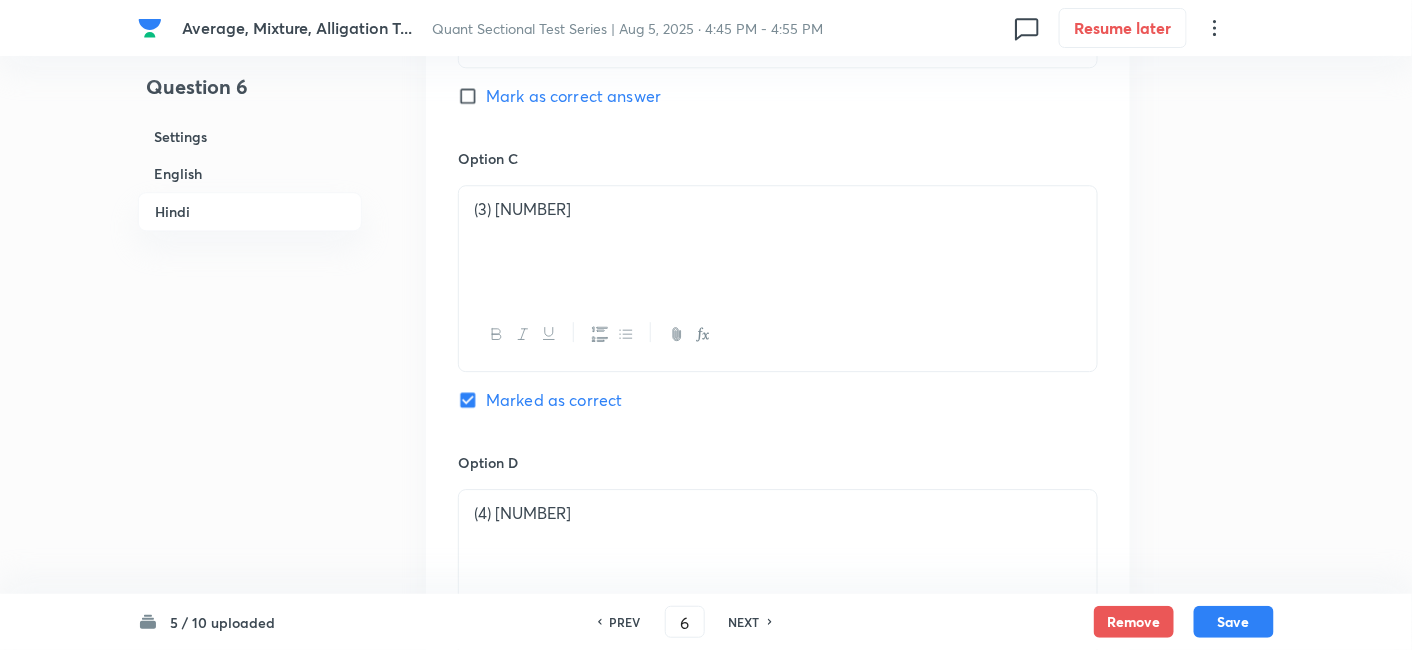 checkbox on "true" 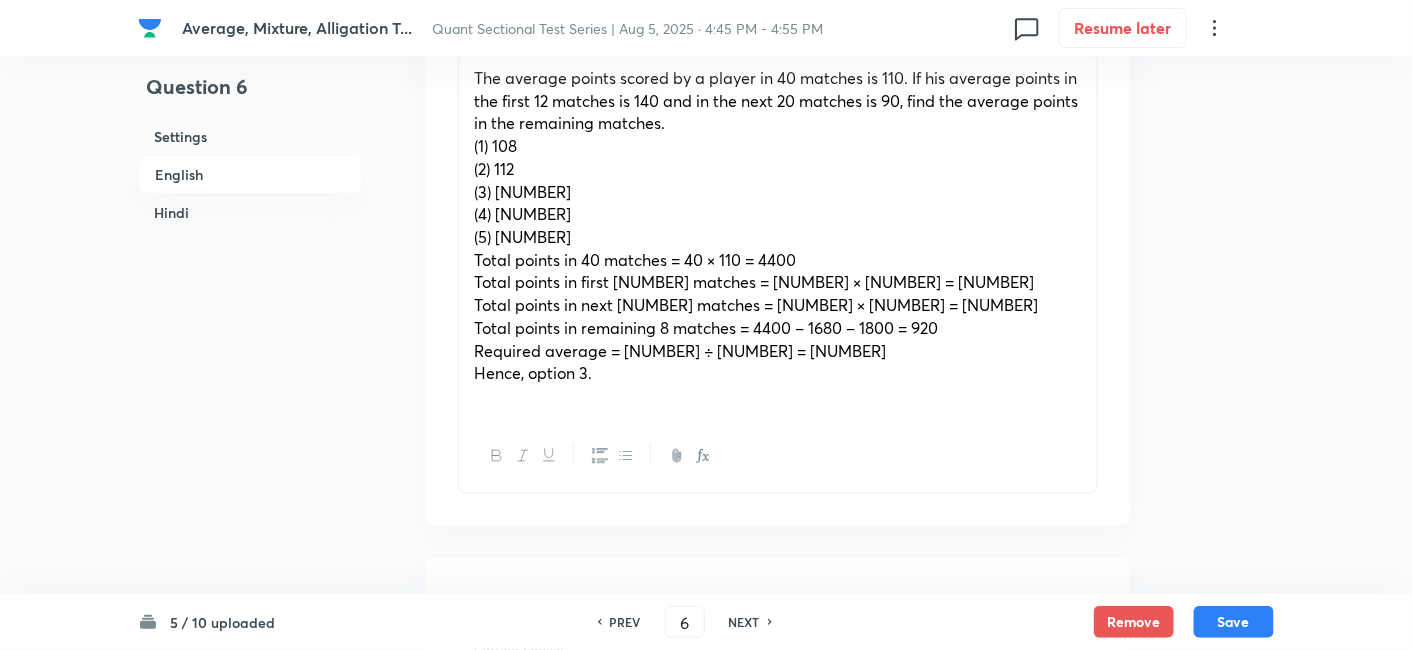 scroll, scrollTop: 668, scrollLeft: 0, axis: vertical 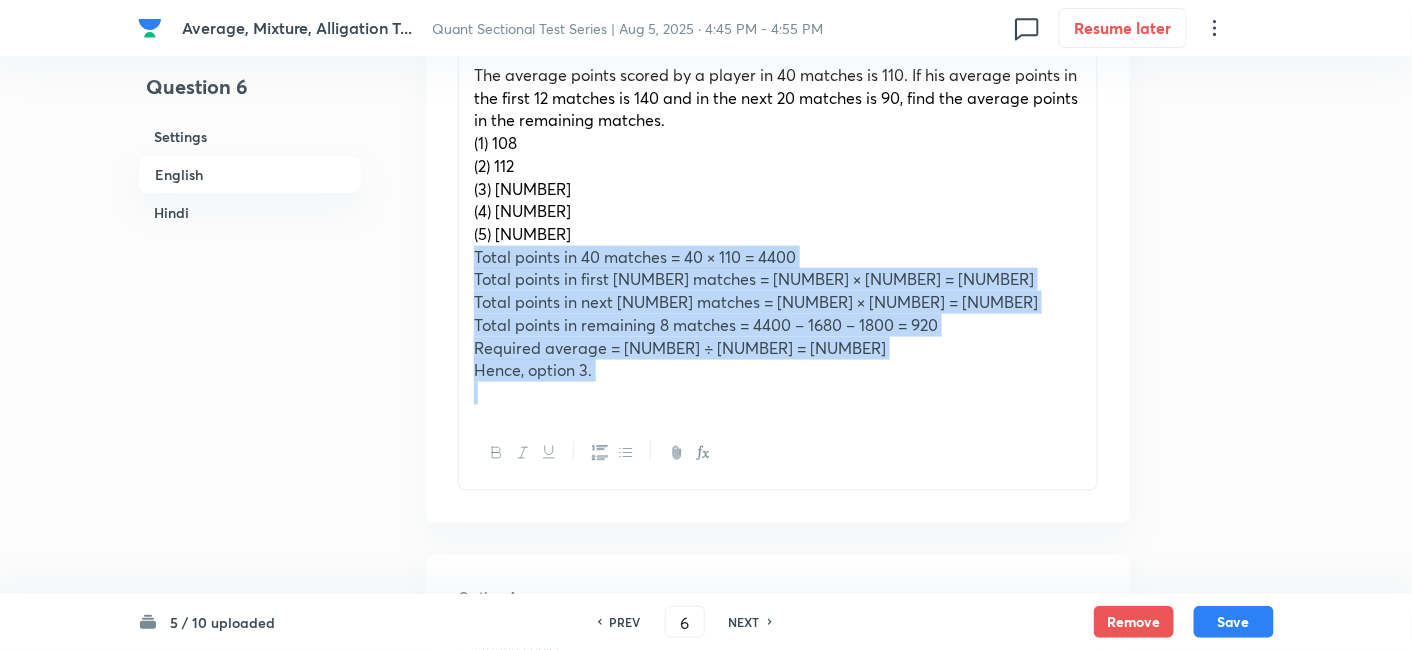 drag, startPoint x: 467, startPoint y: 257, endPoint x: 665, endPoint y: 468, distance: 289.35272 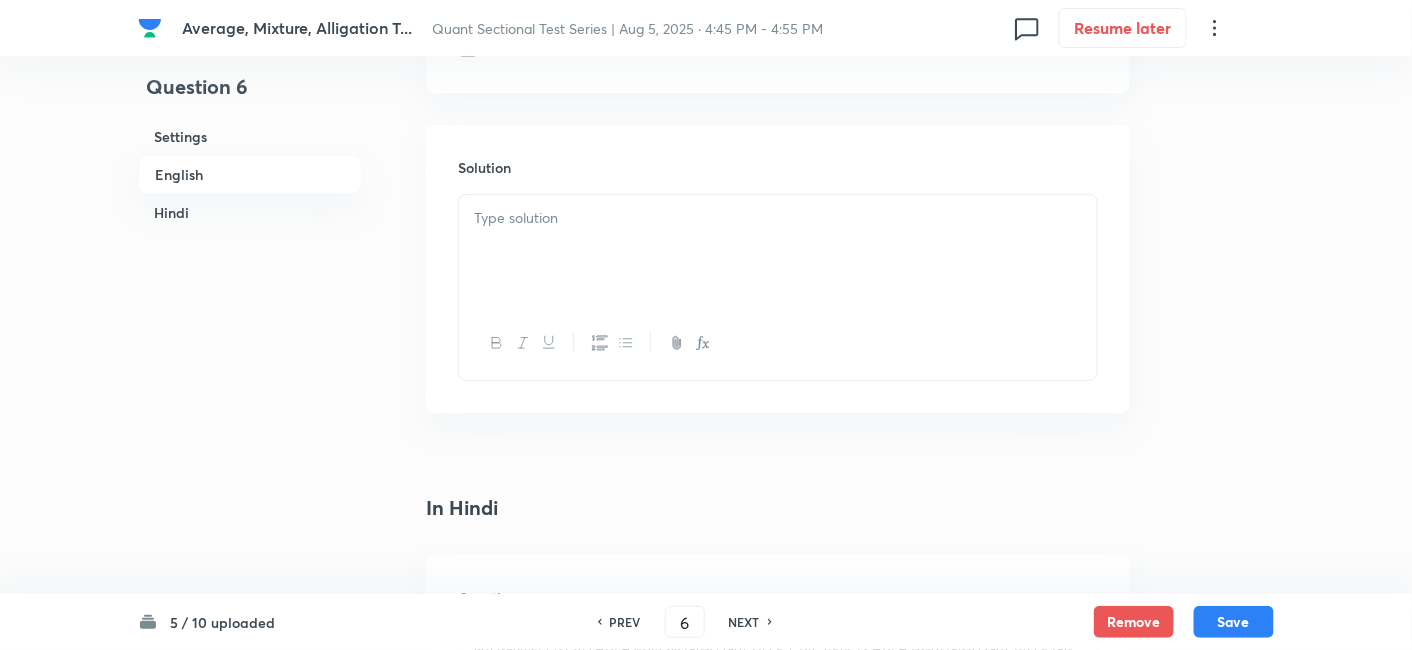 scroll, scrollTop: 2556, scrollLeft: 0, axis: vertical 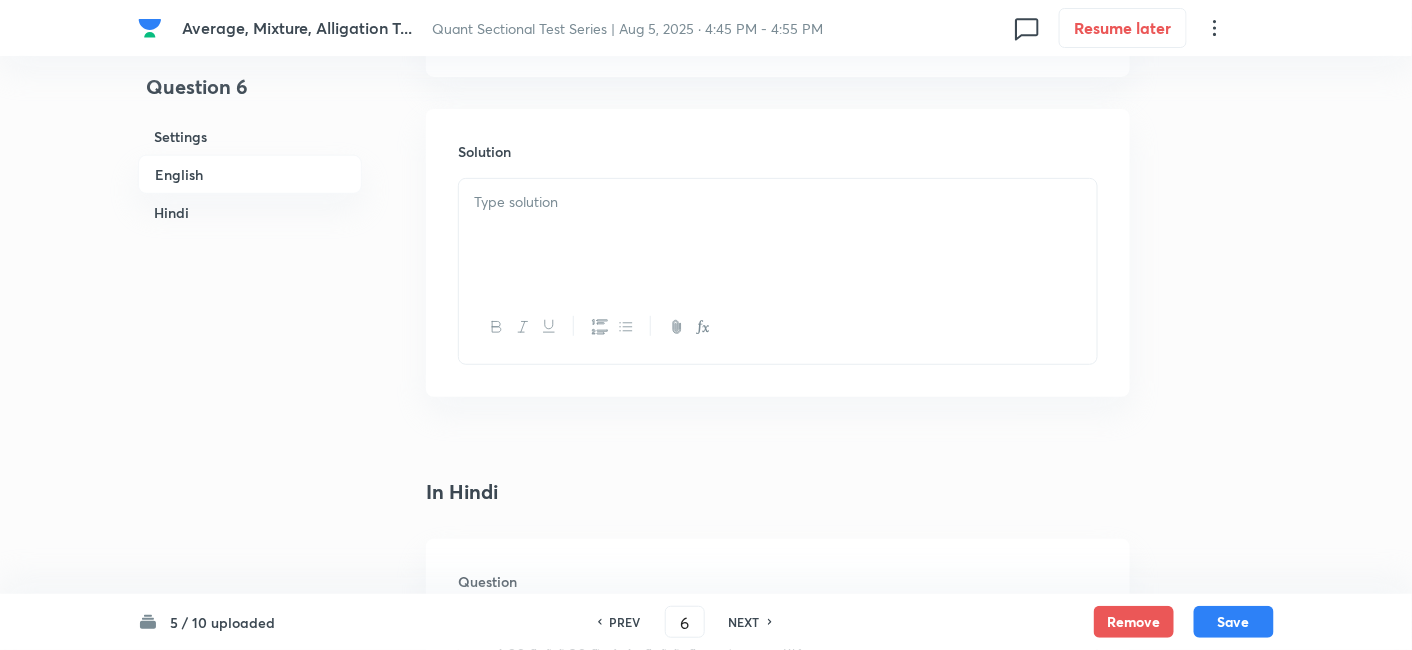 click at bounding box center (778, 235) 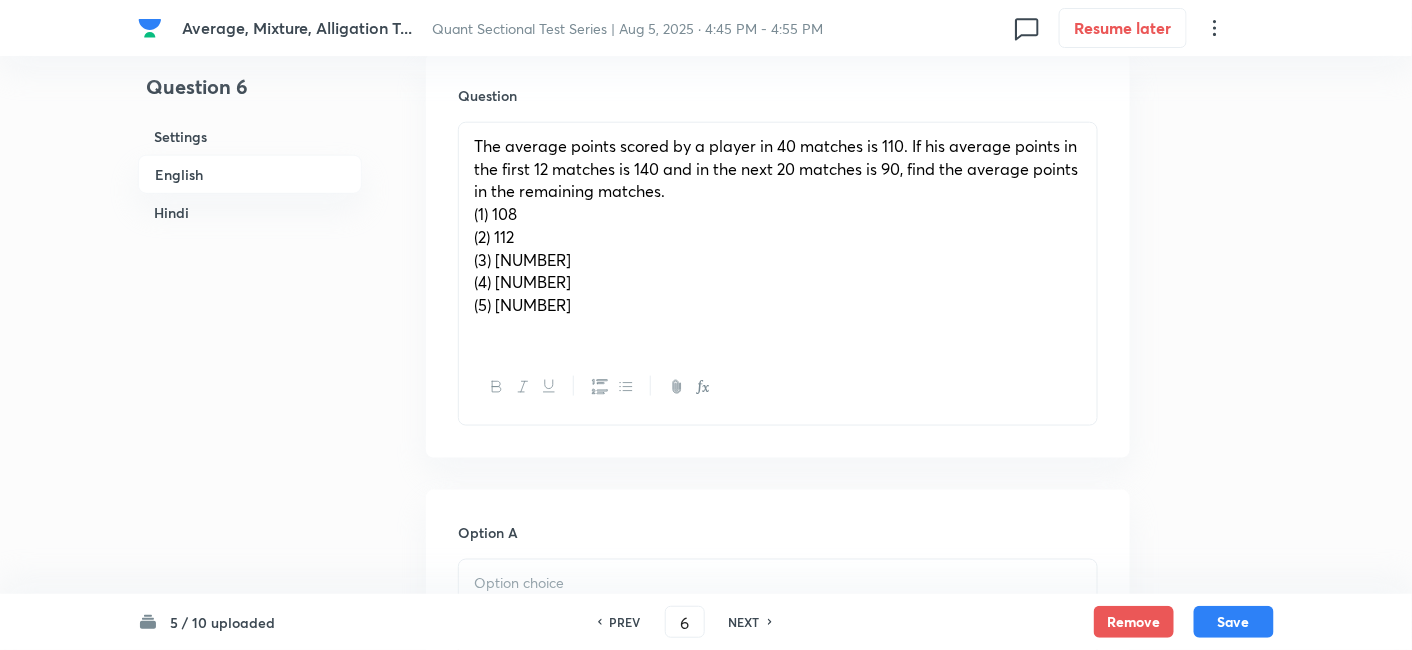 scroll, scrollTop: 598, scrollLeft: 0, axis: vertical 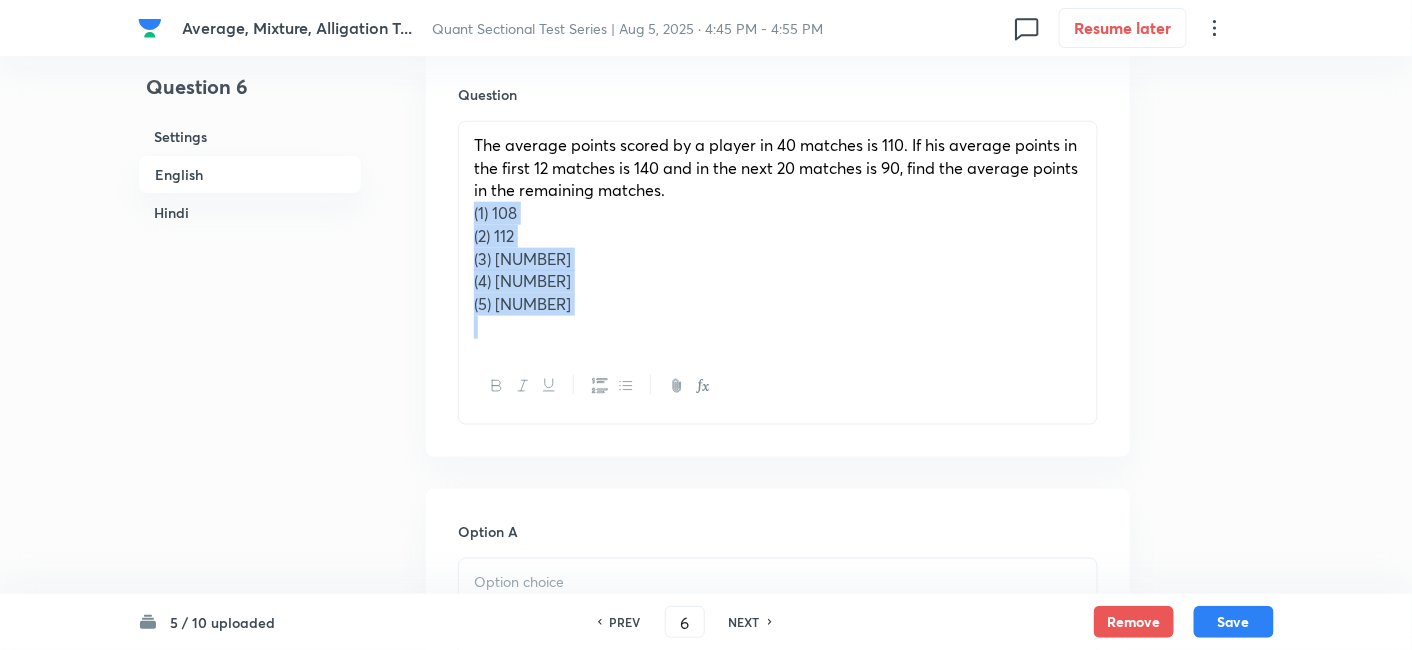 drag, startPoint x: 474, startPoint y: 213, endPoint x: 568, endPoint y: 350, distance: 166.14752 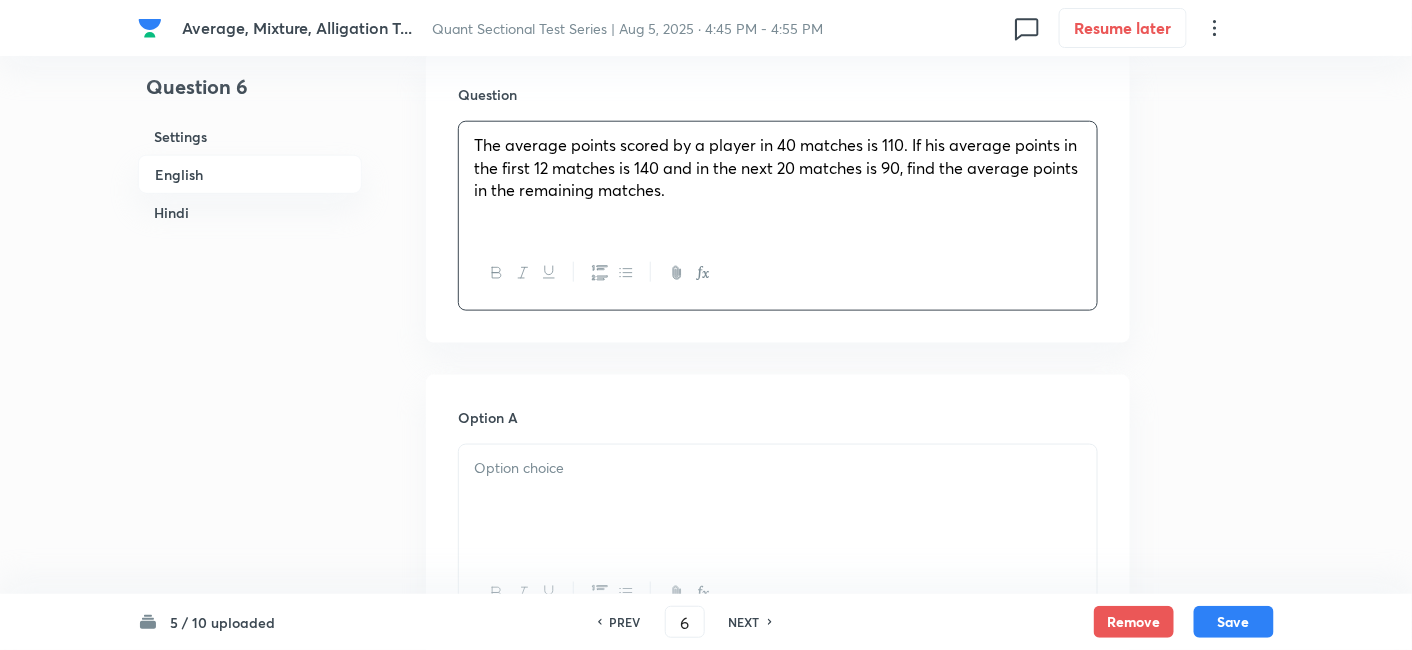 scroll, scrollTop: 834, scrollLeft: 0, axis: vertical 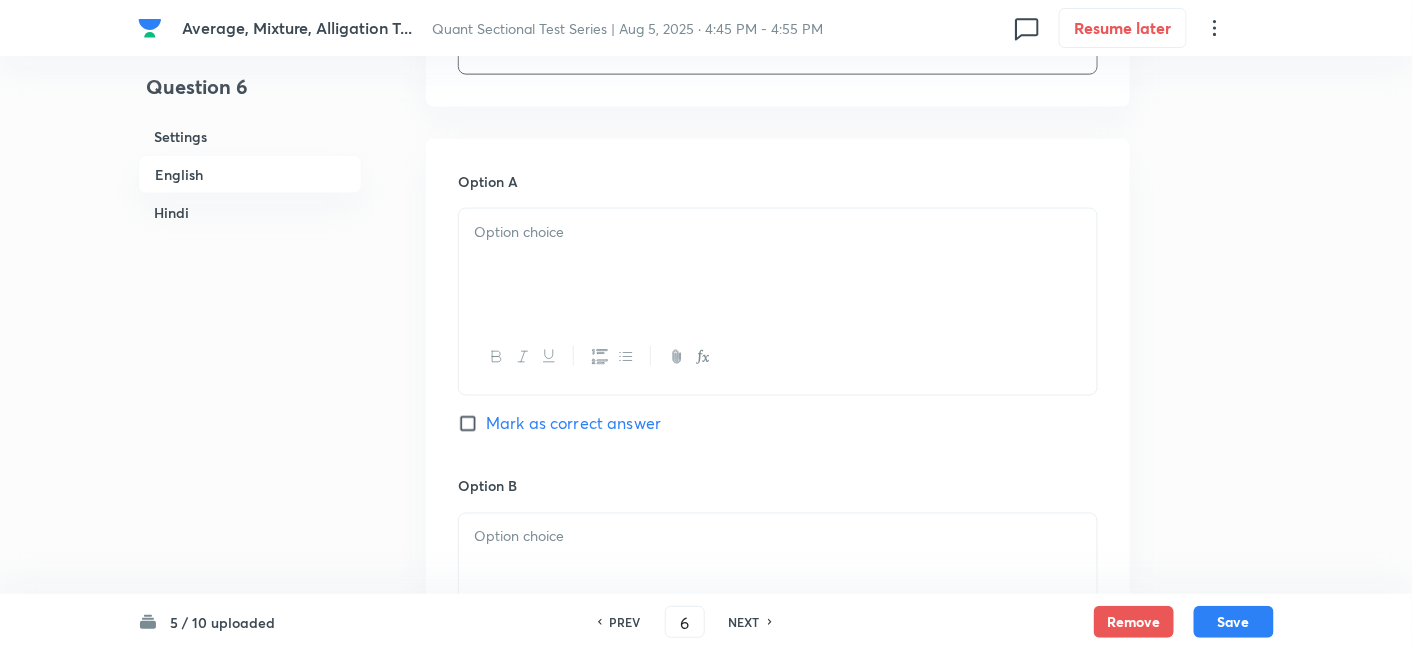 click at bounding box center (778, 265) 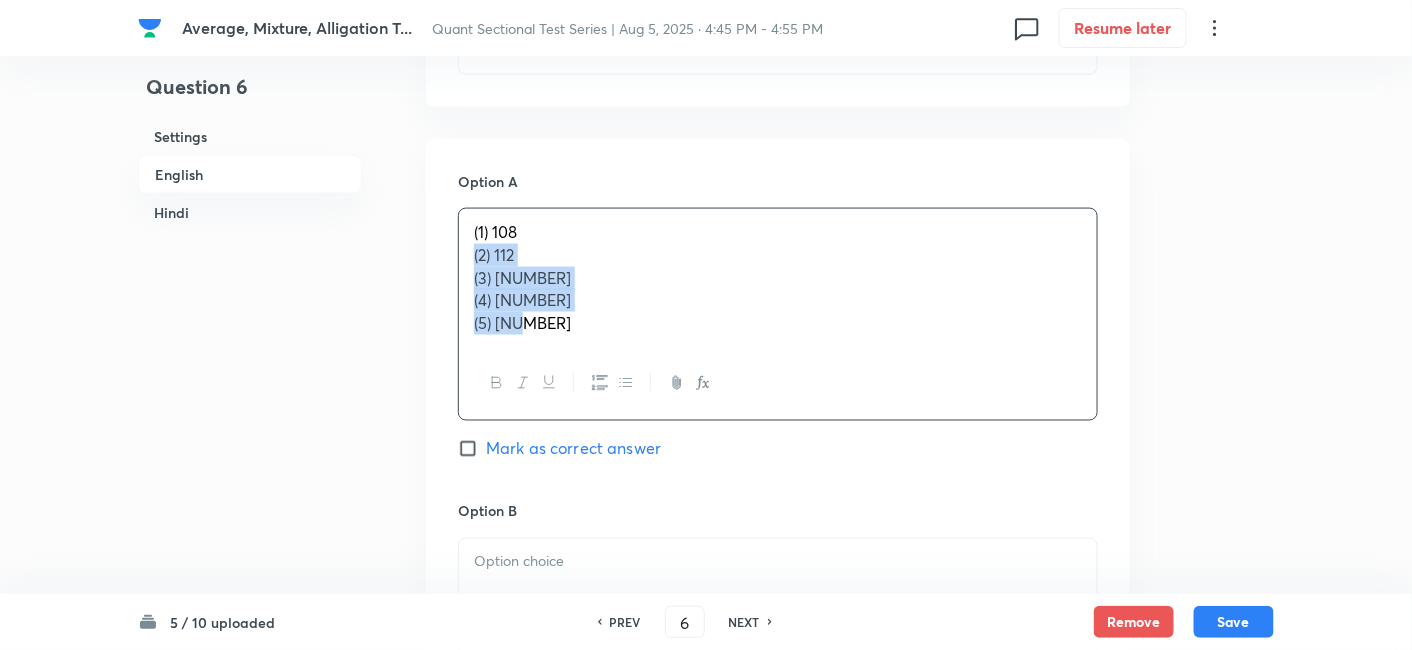 drag, startPoint x: 469, startPoint y: 248, endPoint x: 574, endPoint y: 378, distance: 167.10774 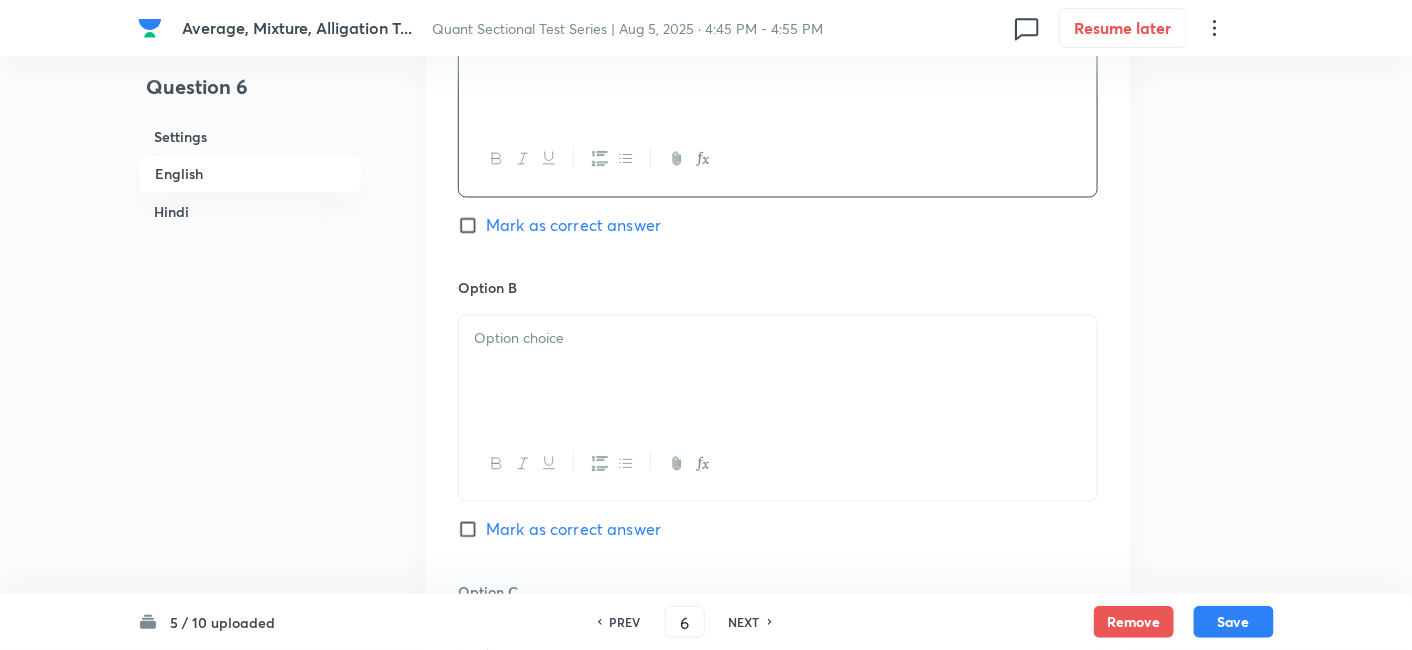 scroll, scrollTop: 1036, scrollLeft: 0, axis: vertical 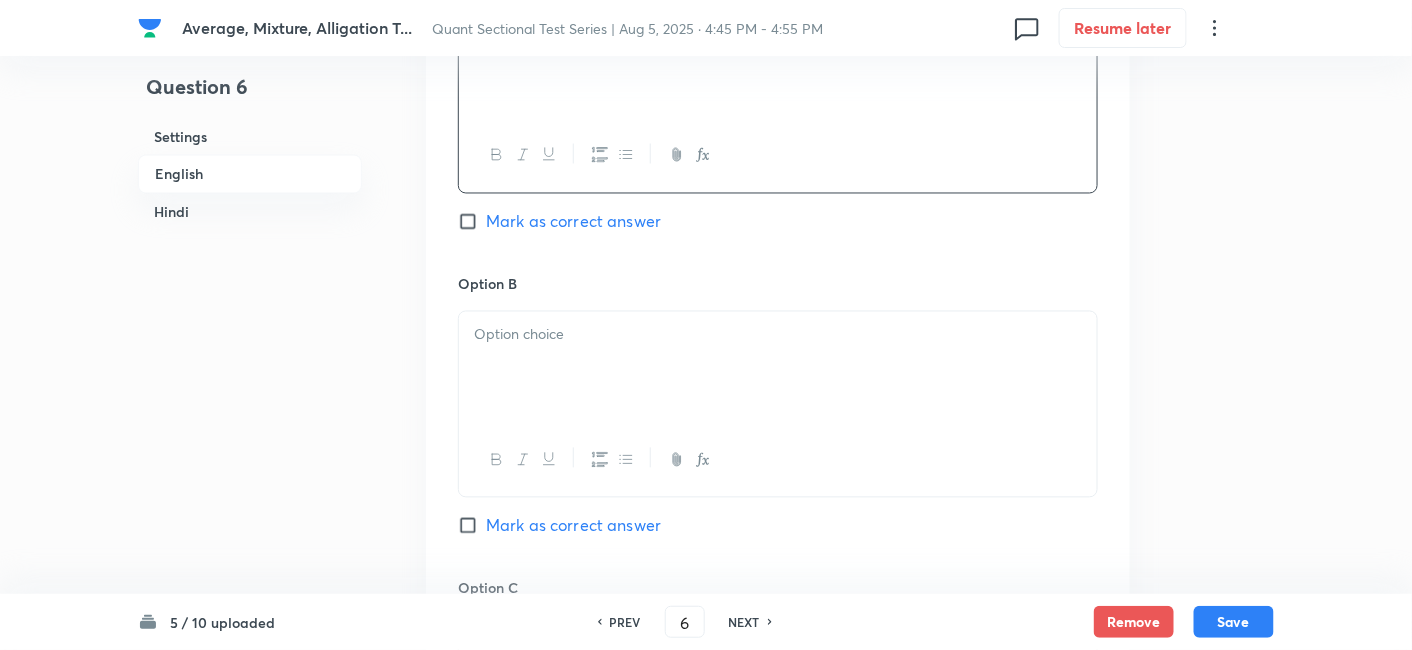 click at bounding box center (778, 368) 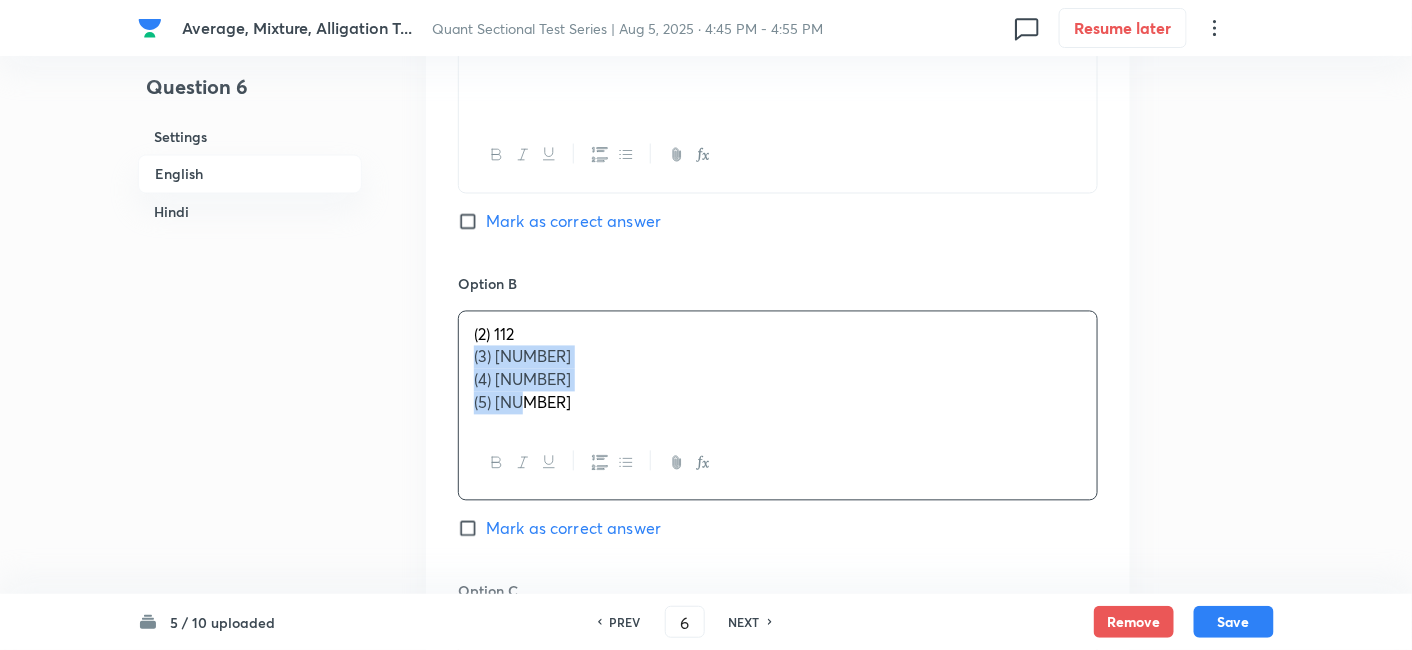 drag, startPoint x: 465, startPoint y: 357, endPoint x: 649, endPoint y: 521, distance: 246.4792 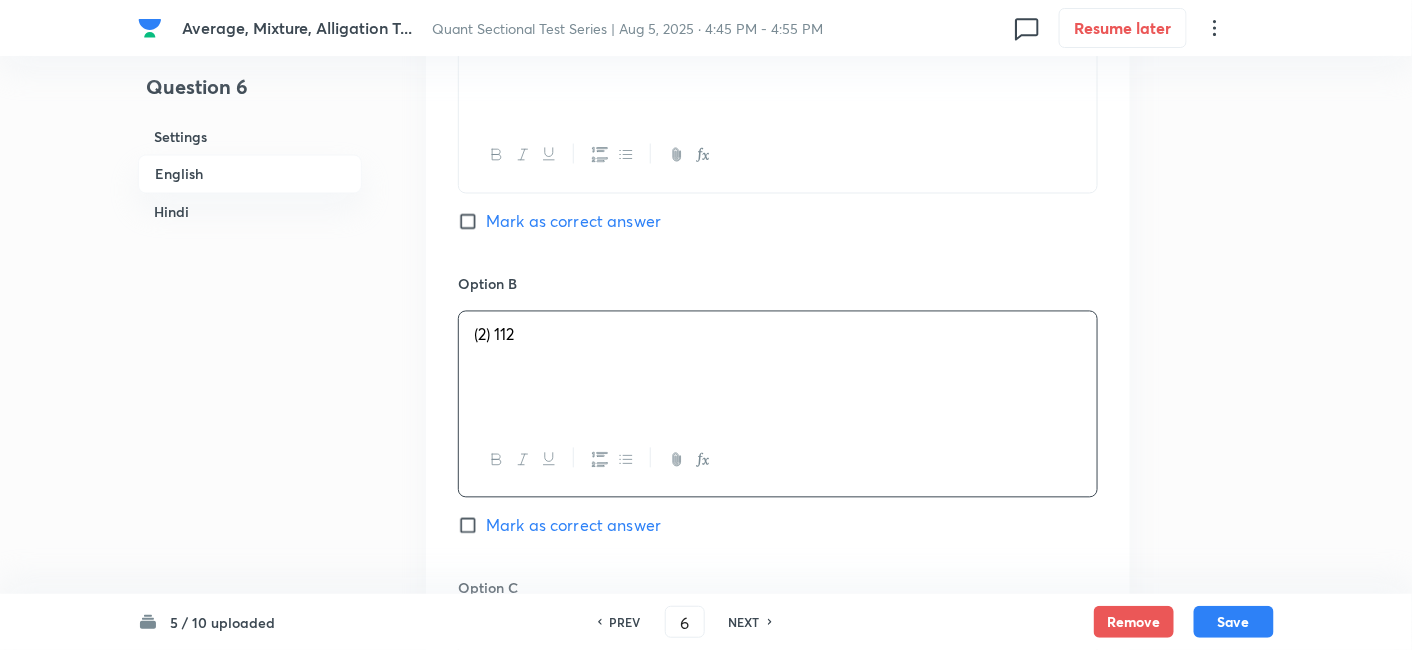 scroll, scrollTop: 1336, scrollLeft: 0, axis: vertical 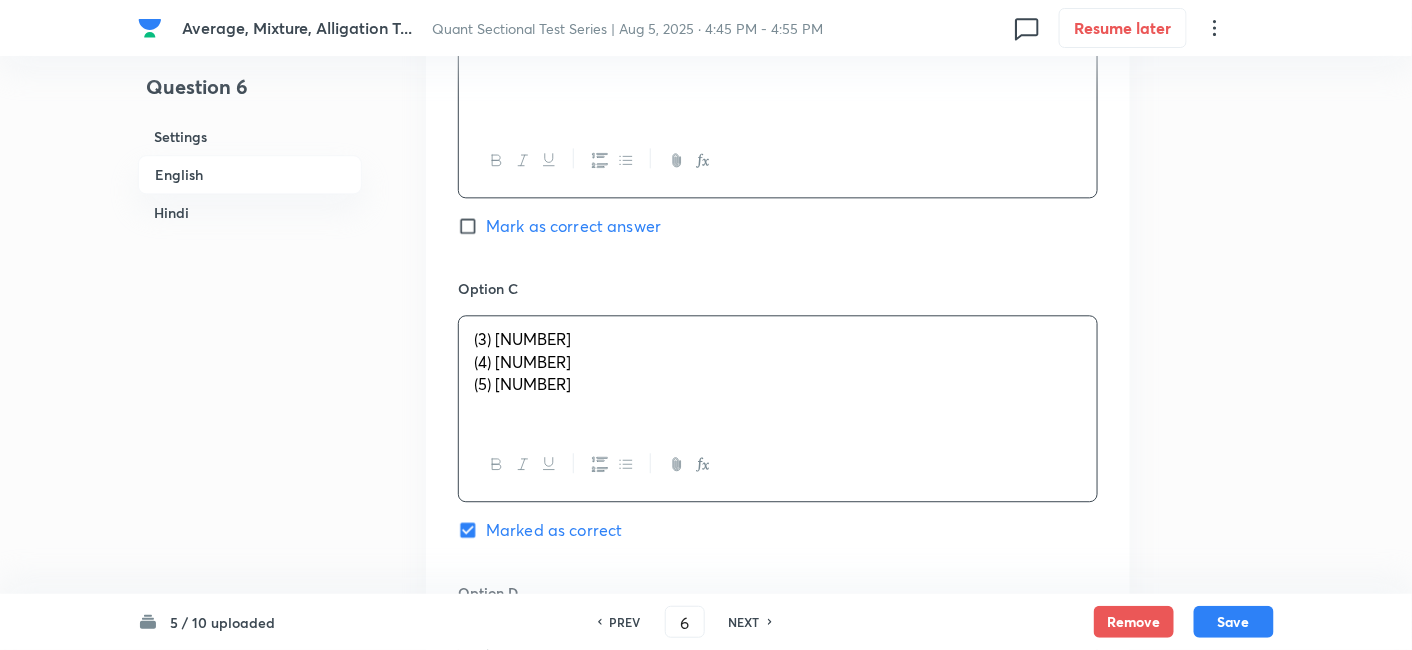 click on "(3) 115 (4) 120 (5) 125" at bounding box center [778, 372] 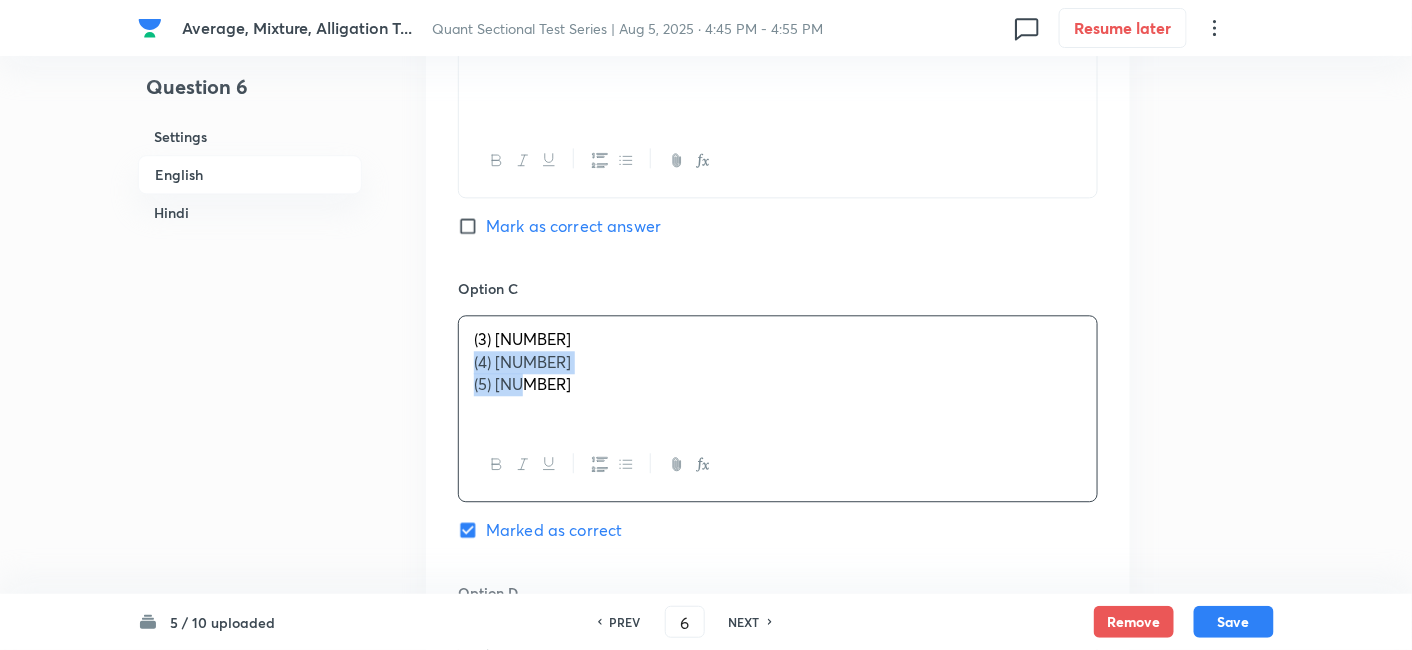 drag, startPoint x: 471, startPoint y: 363, endPoint x: 626, endPoint y: 456, distance: 180.7595 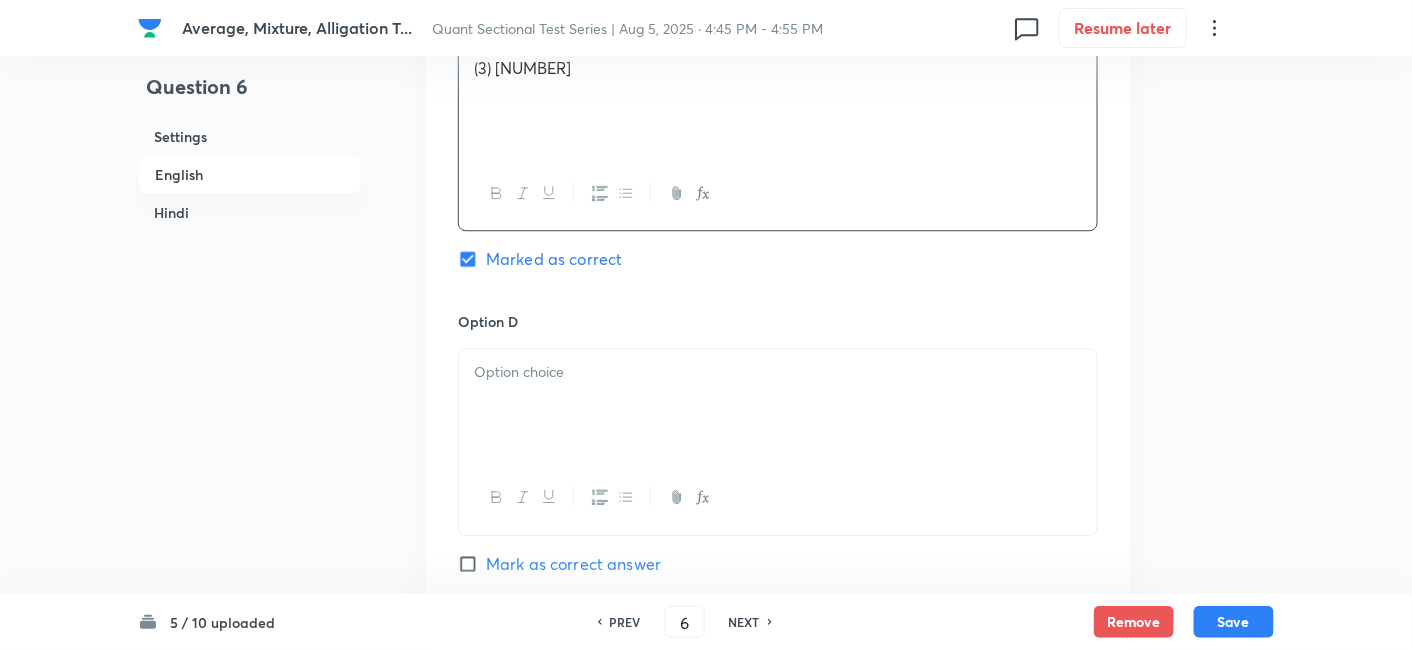 scroll, scrollTop: 1608, scrollLeft: 0, axis: vertical 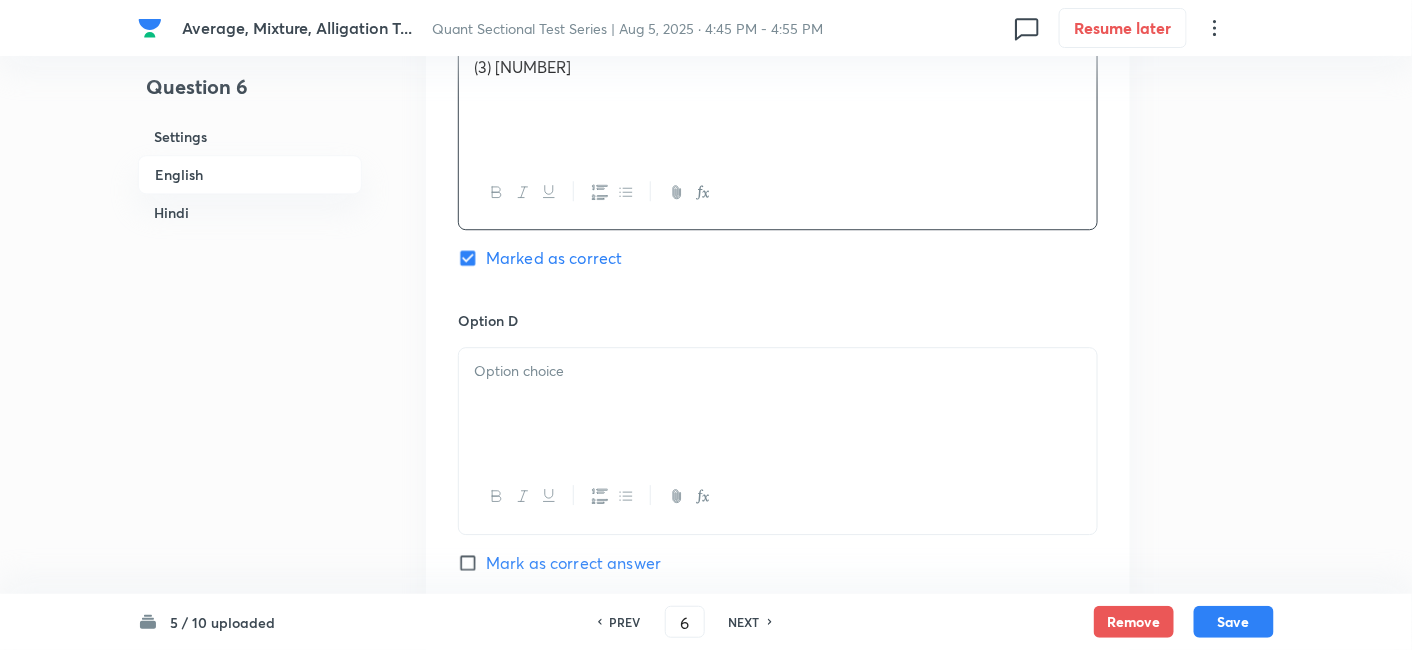 click at bounding box center [778, 404] 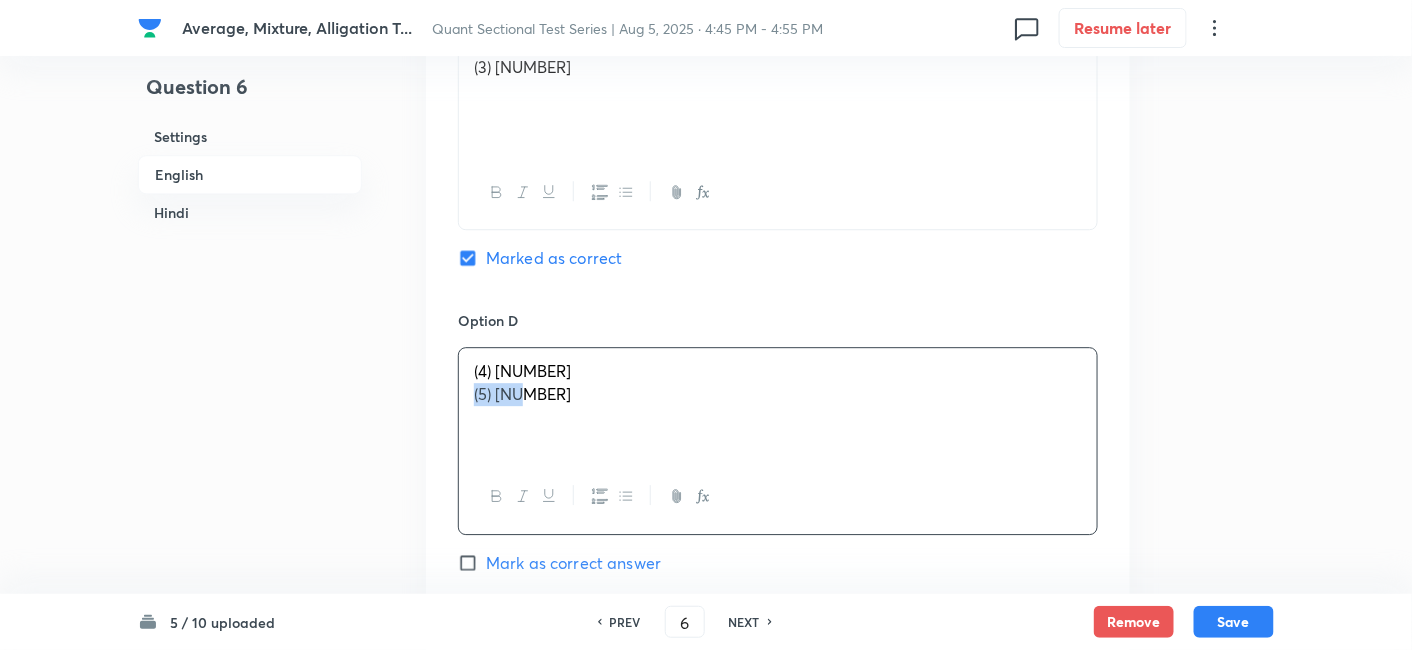 drag, startPoint x: 461, startPoint y: 387, endPoint x: 687, endPoint y: 479, distance: 244.0082 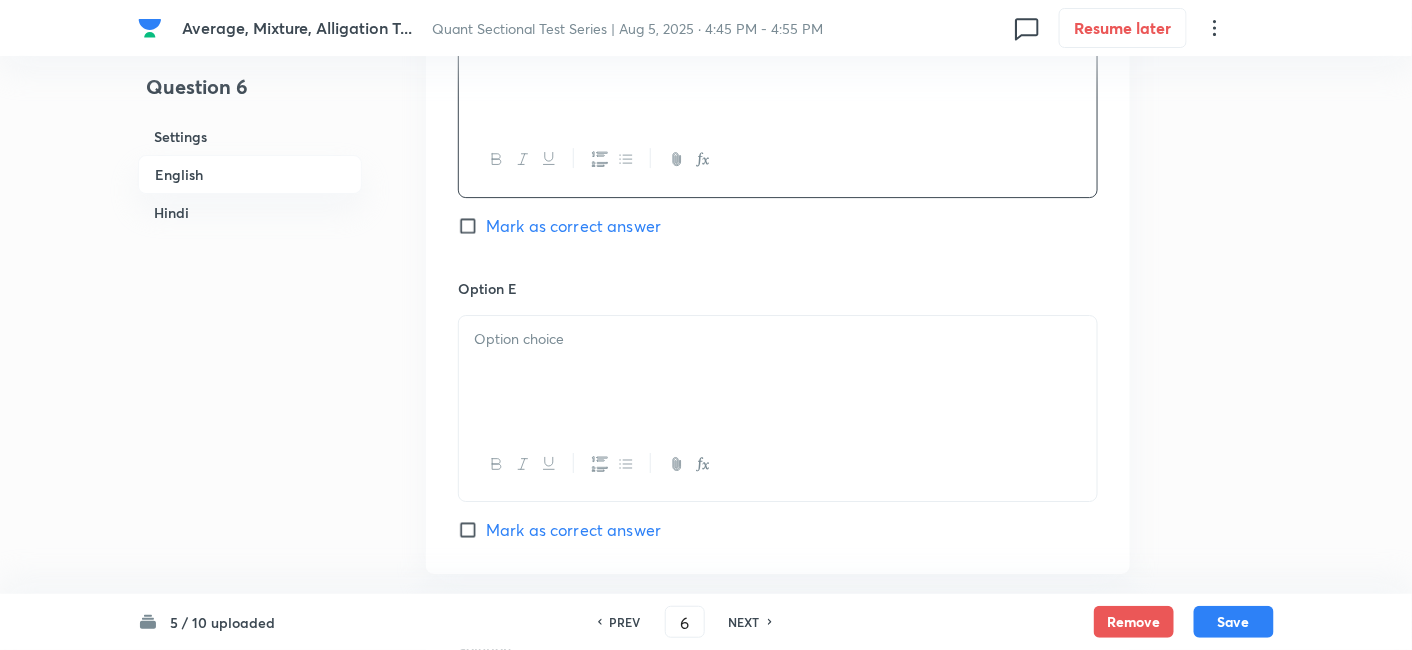 scroll, scrollTop: 1945, scrollLeft: 0, axis: vertical 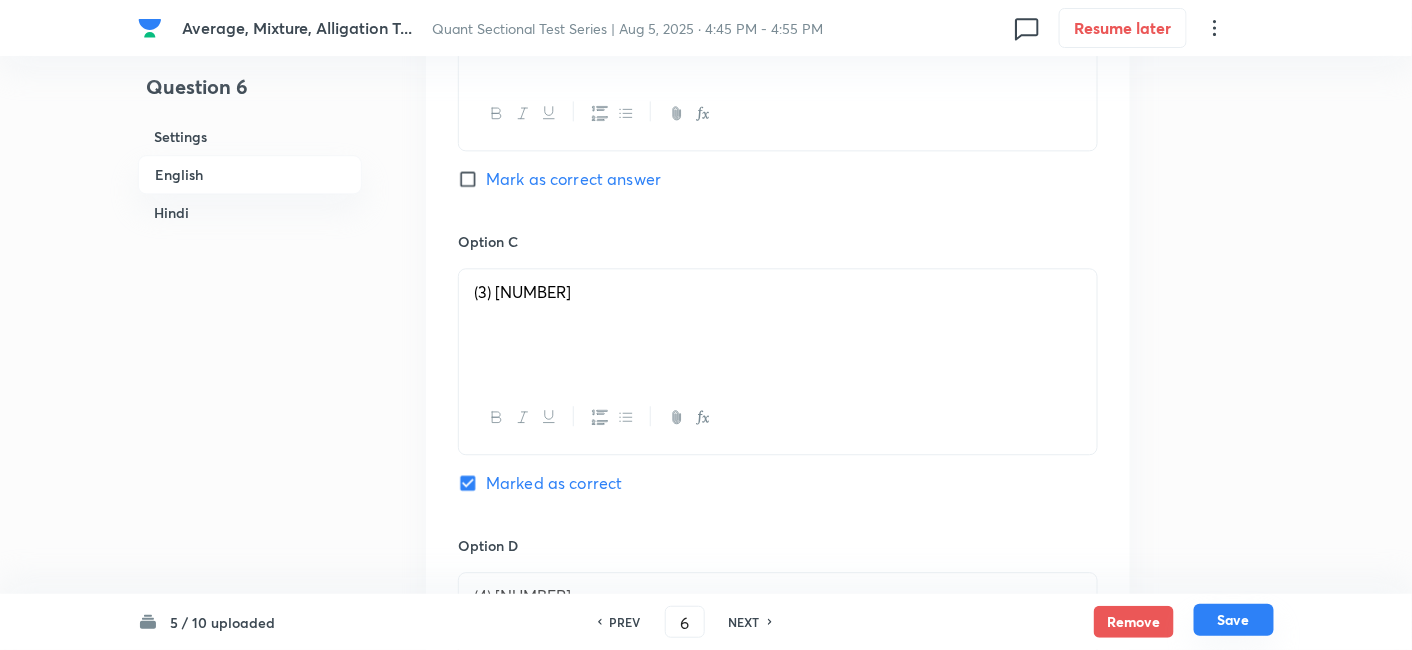 click on "Save" at bounding box center [1234, 620] 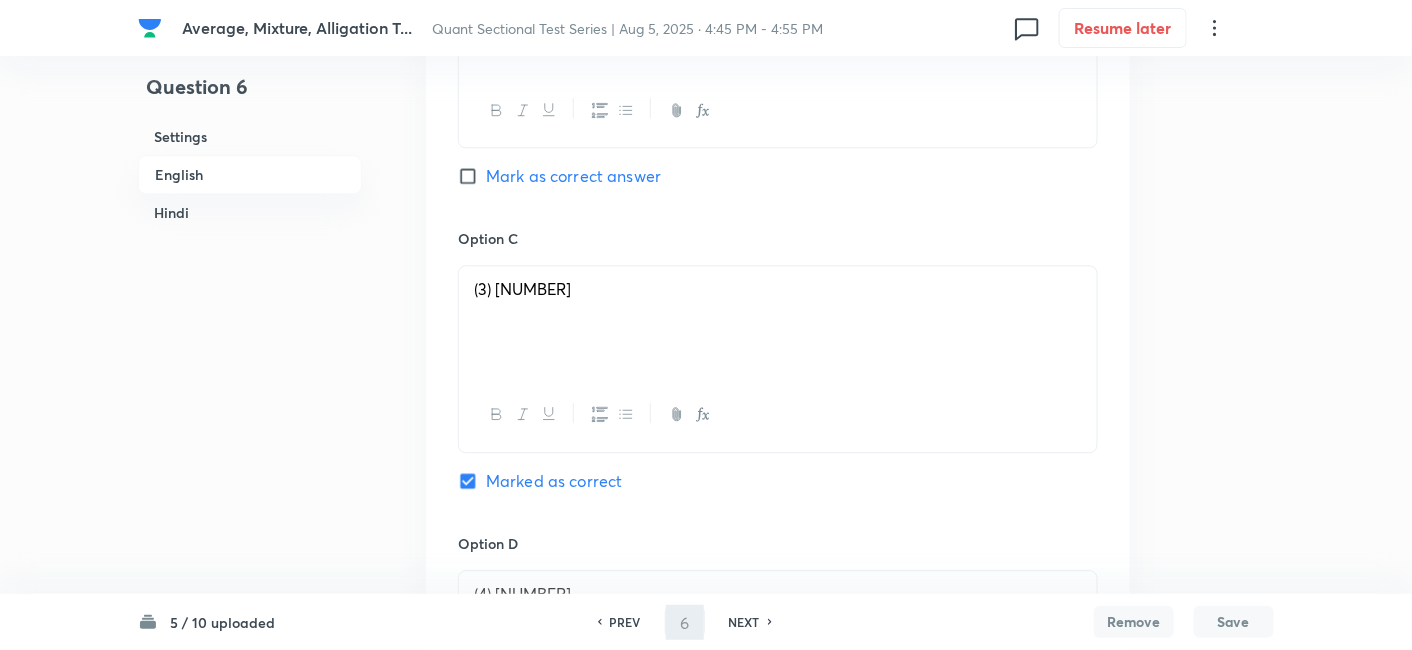 type on "7" 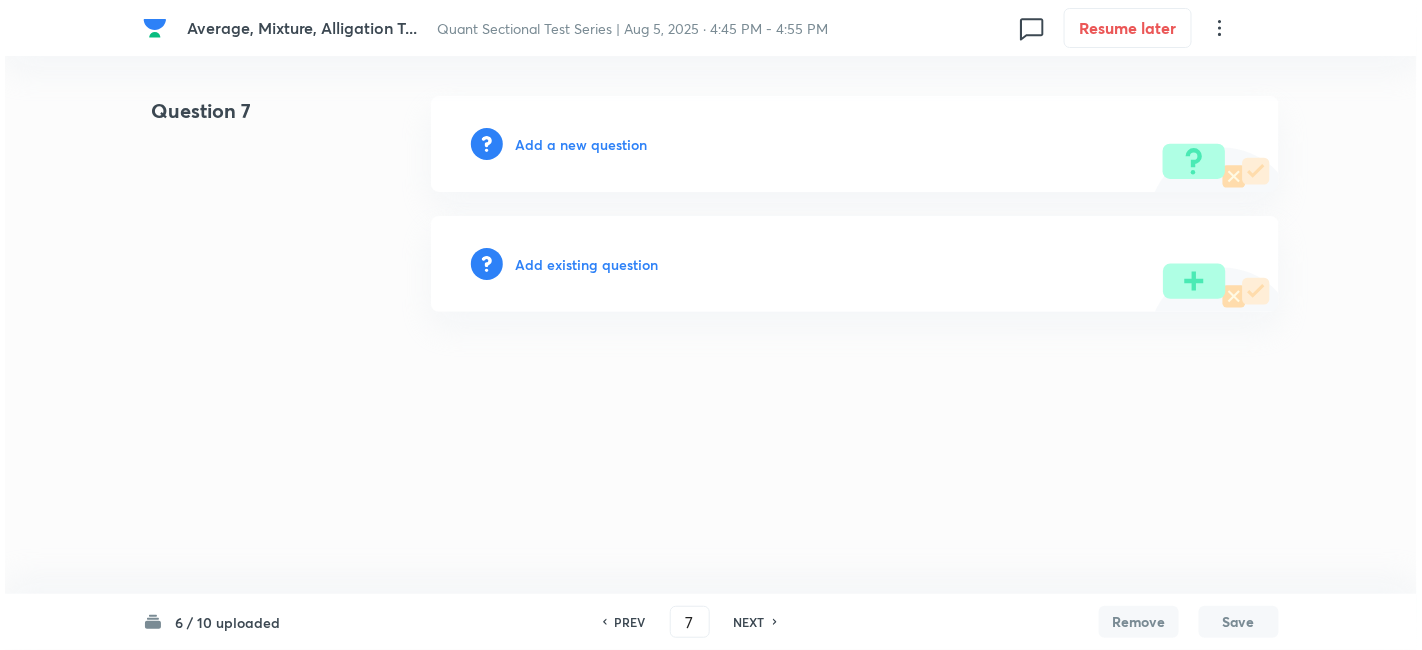 scroll, scrollTop: 0, scrollLeft: 0, axis: both 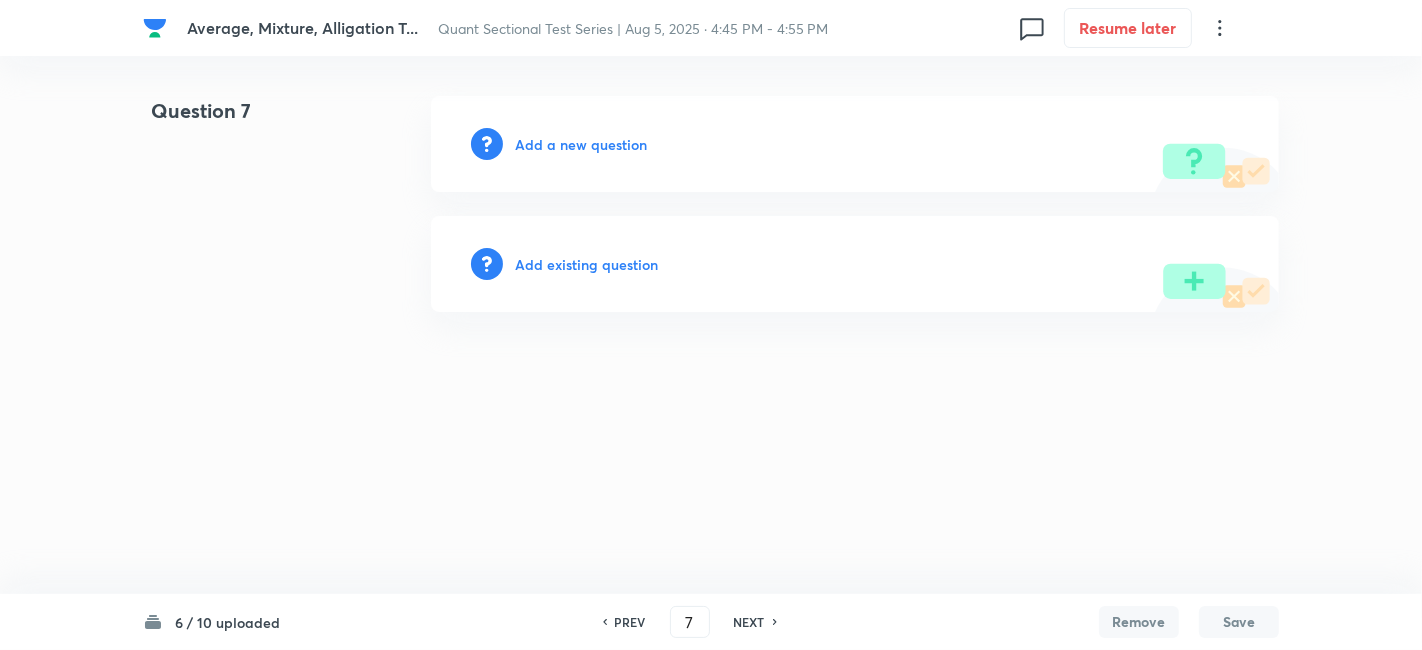 click on "Add a new question" at bounding box center [581, 144] 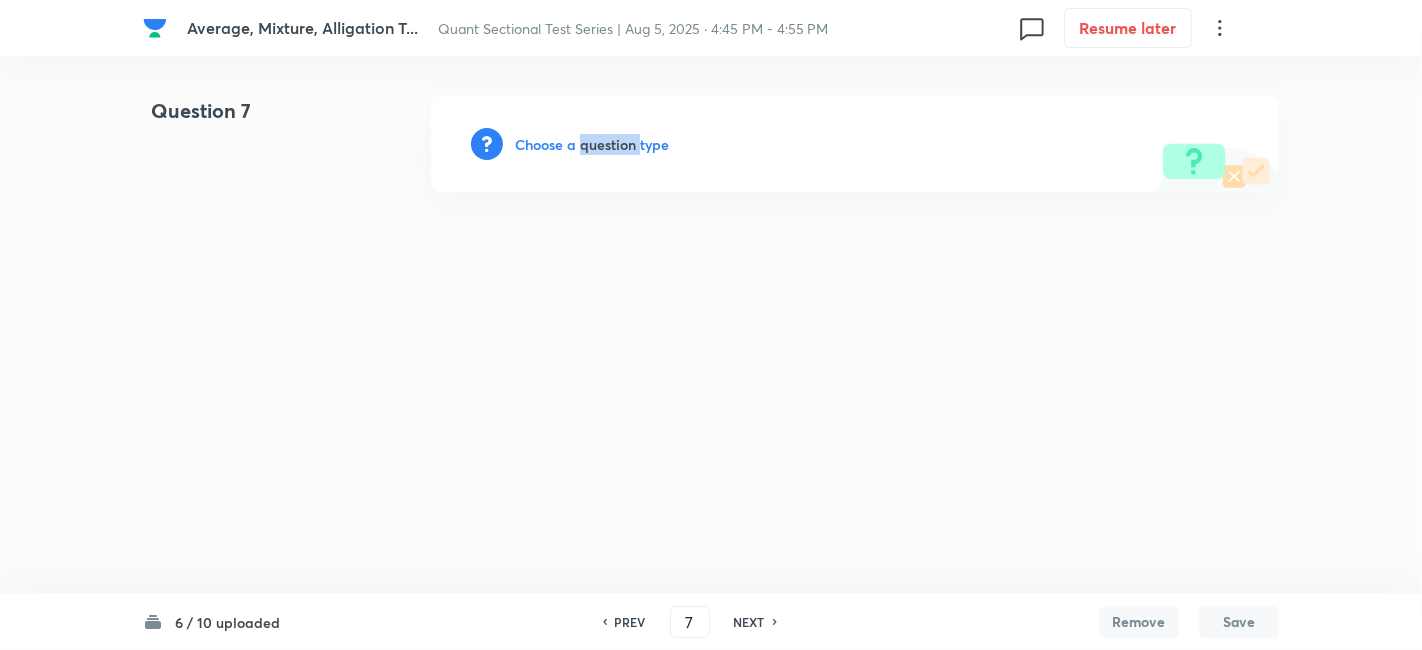 click on "Choose a question type" at bounding box center [592, 144] 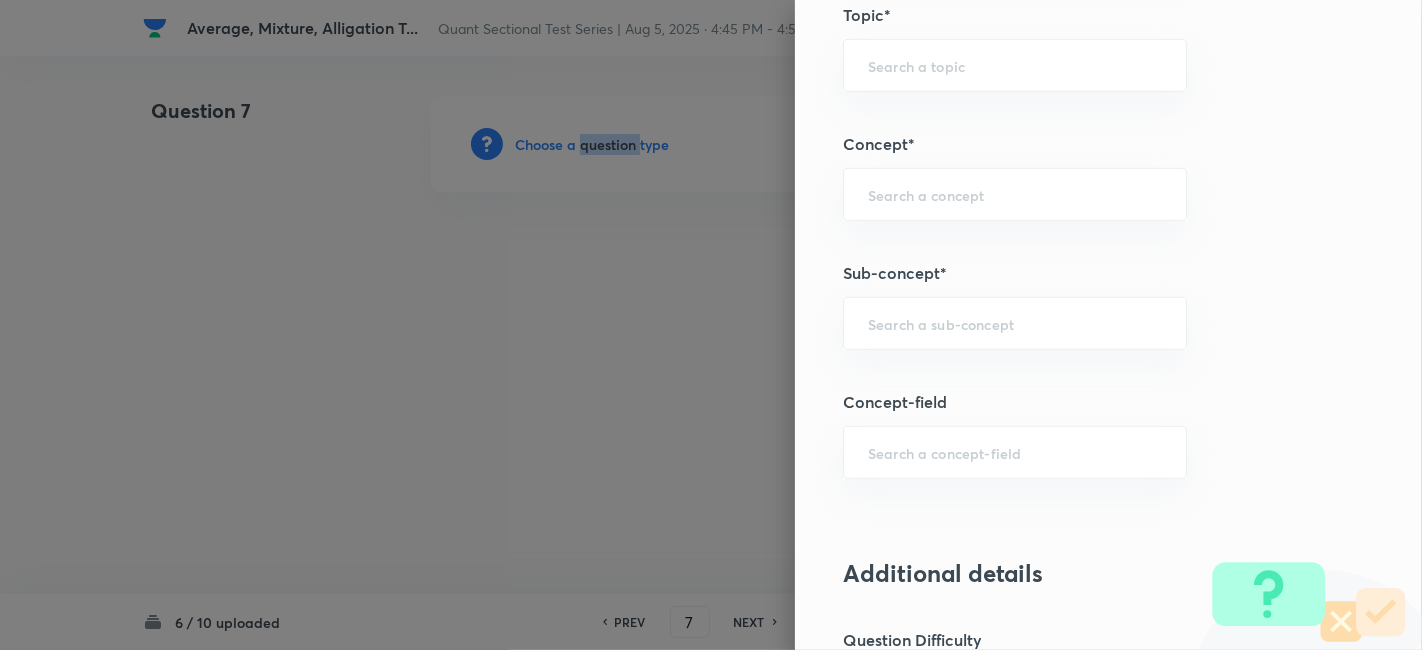scroll, scrollTop: 1028, scrollLeft: 0, axis: vertical 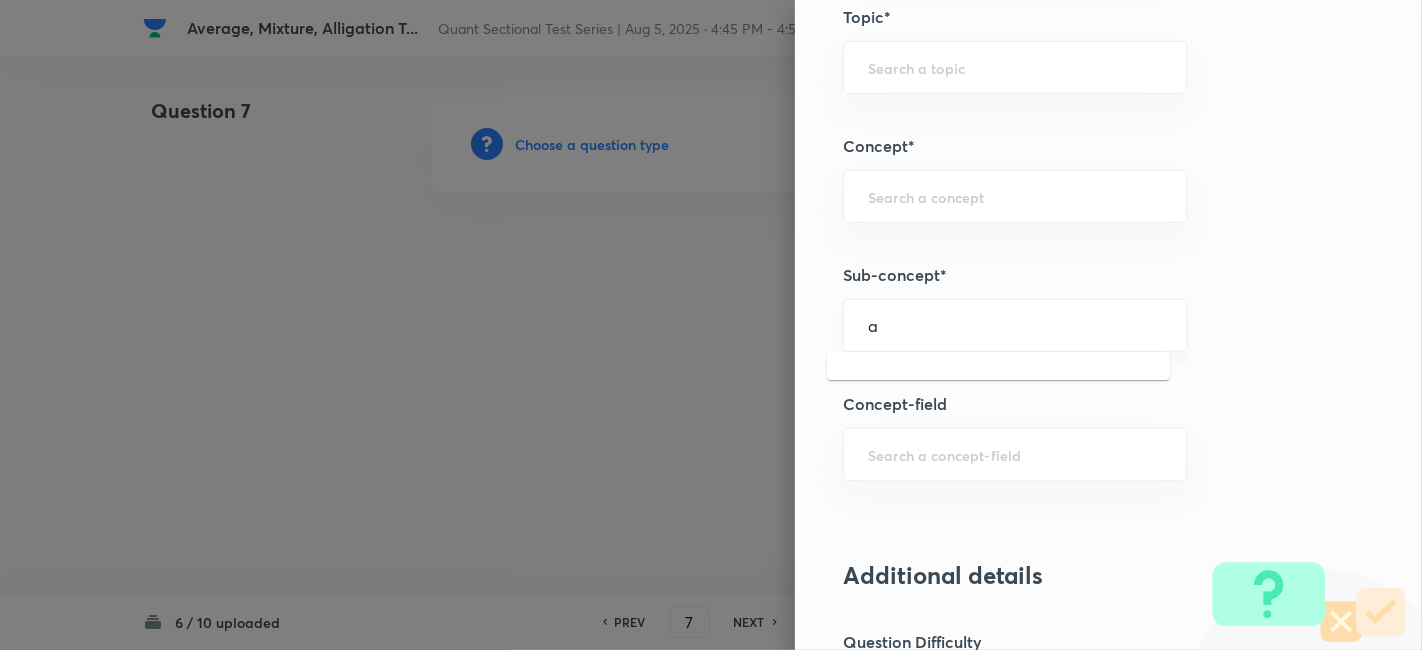 click on "a" at bounding box center (1015, 325) 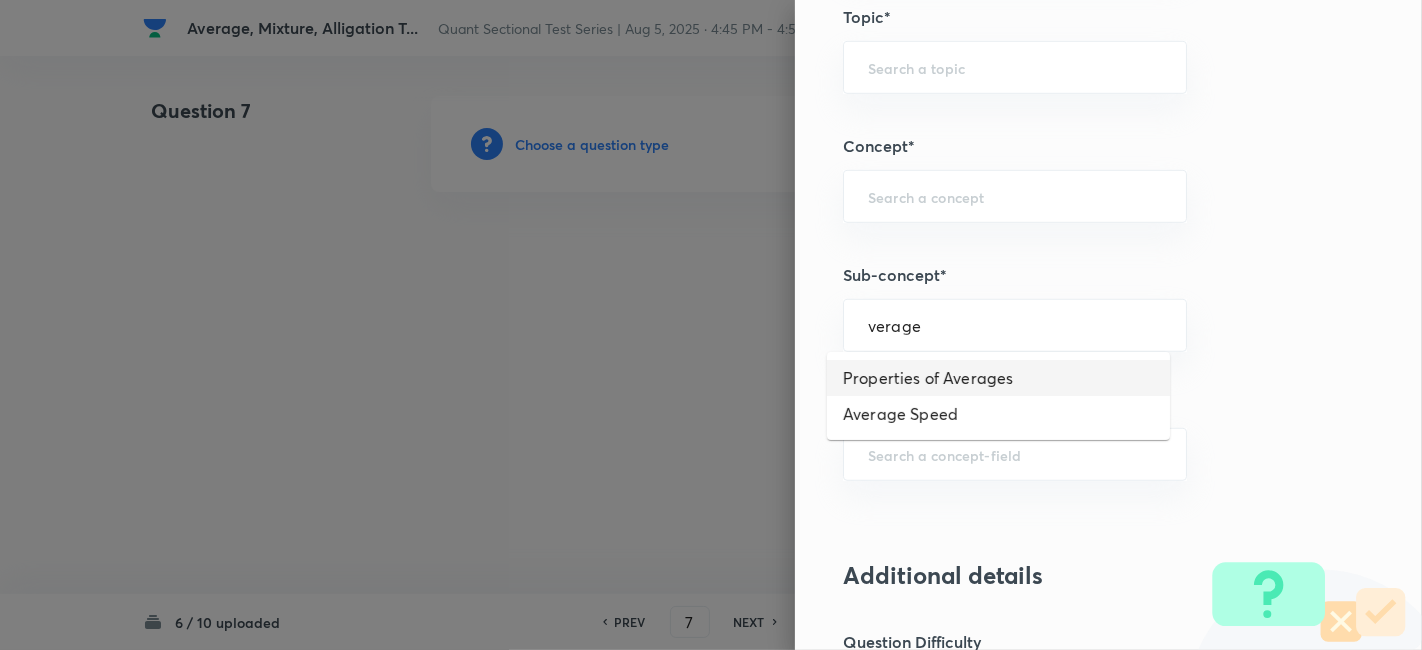 click on "Properties of Averages" at bounding box center [998, 378] 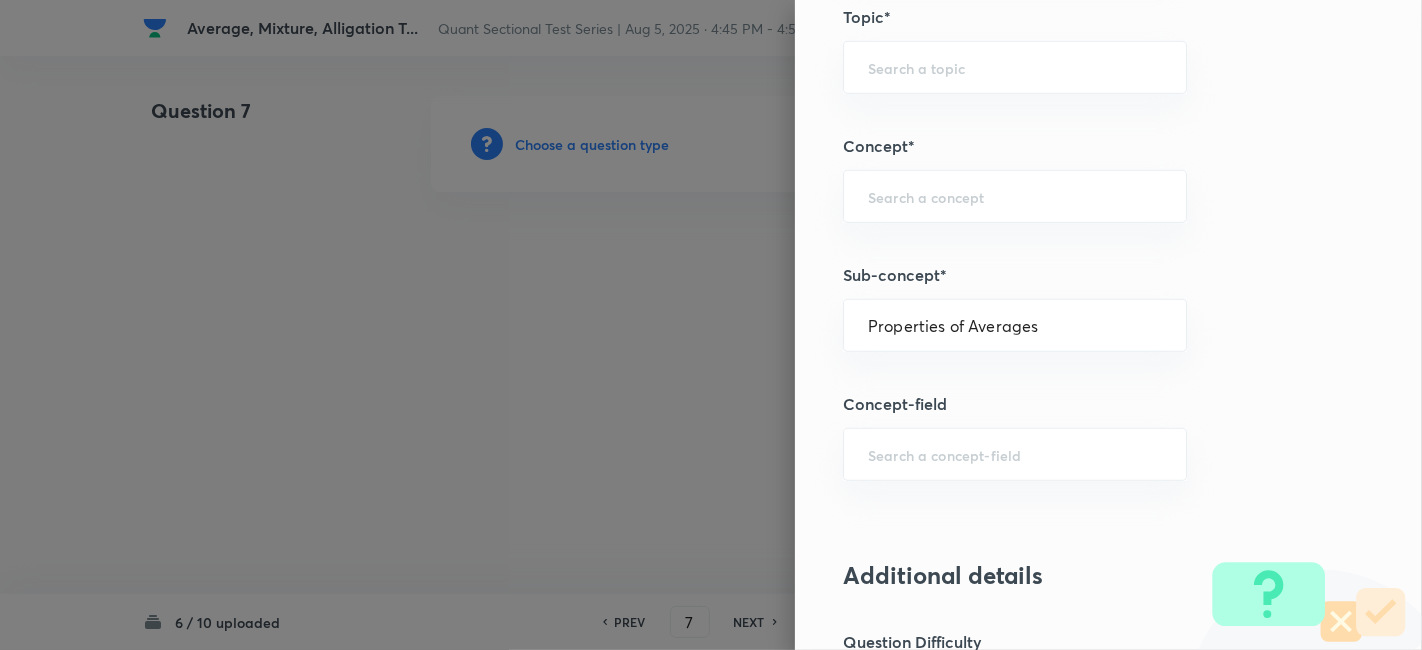 type on "Quantitative Aptitude" 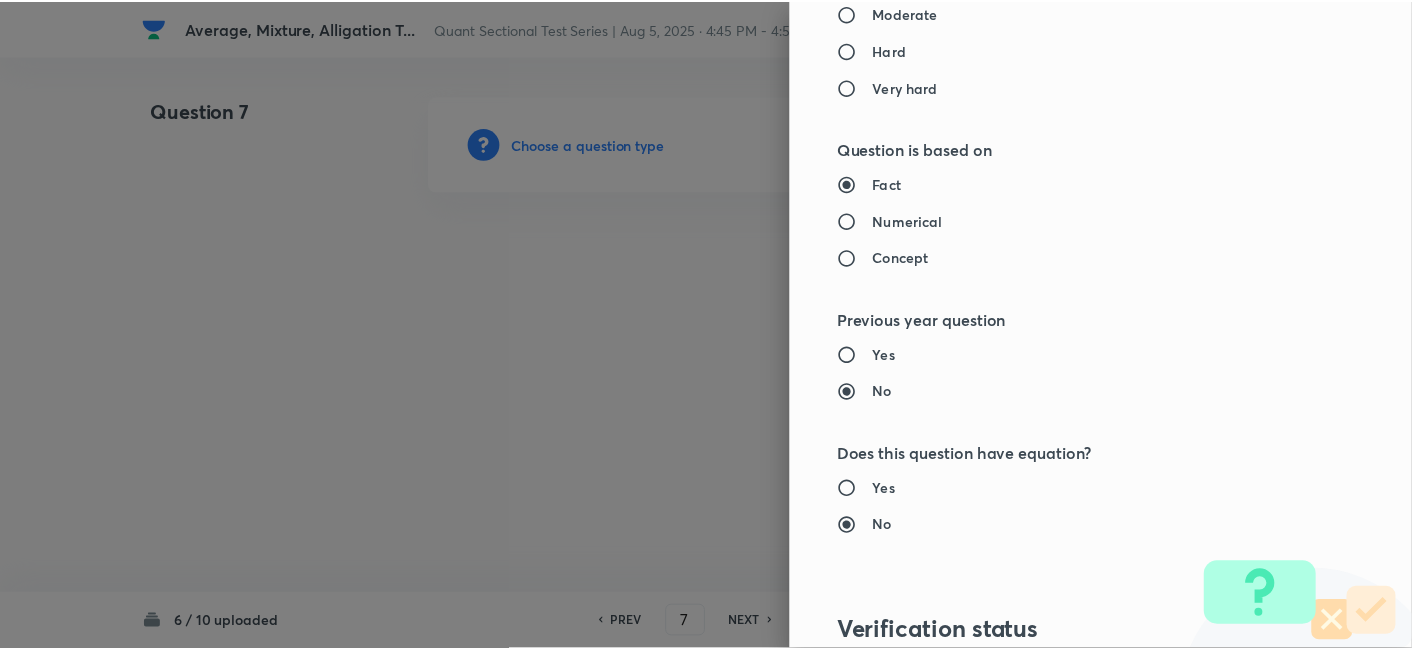 scroll, scrollTop: 2070, scrollLeft: 0, axis: vertical 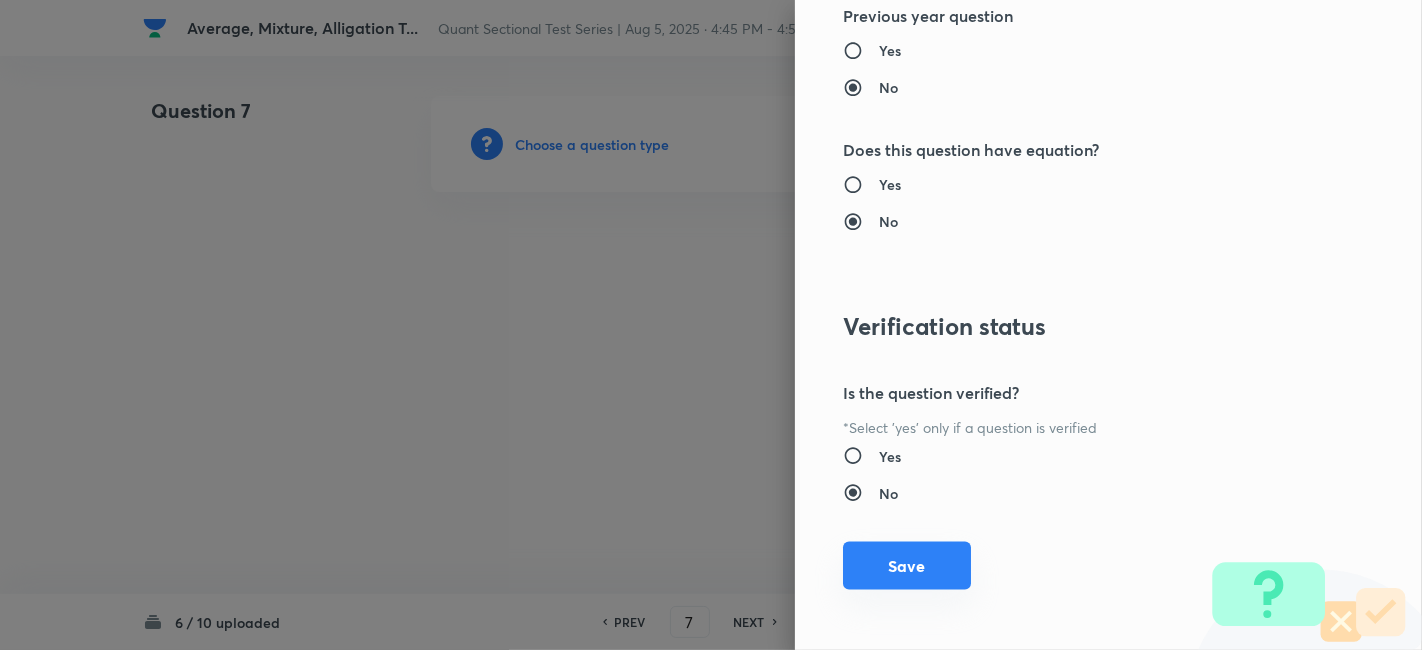 click on "Save" at bounding box center [907, 566] 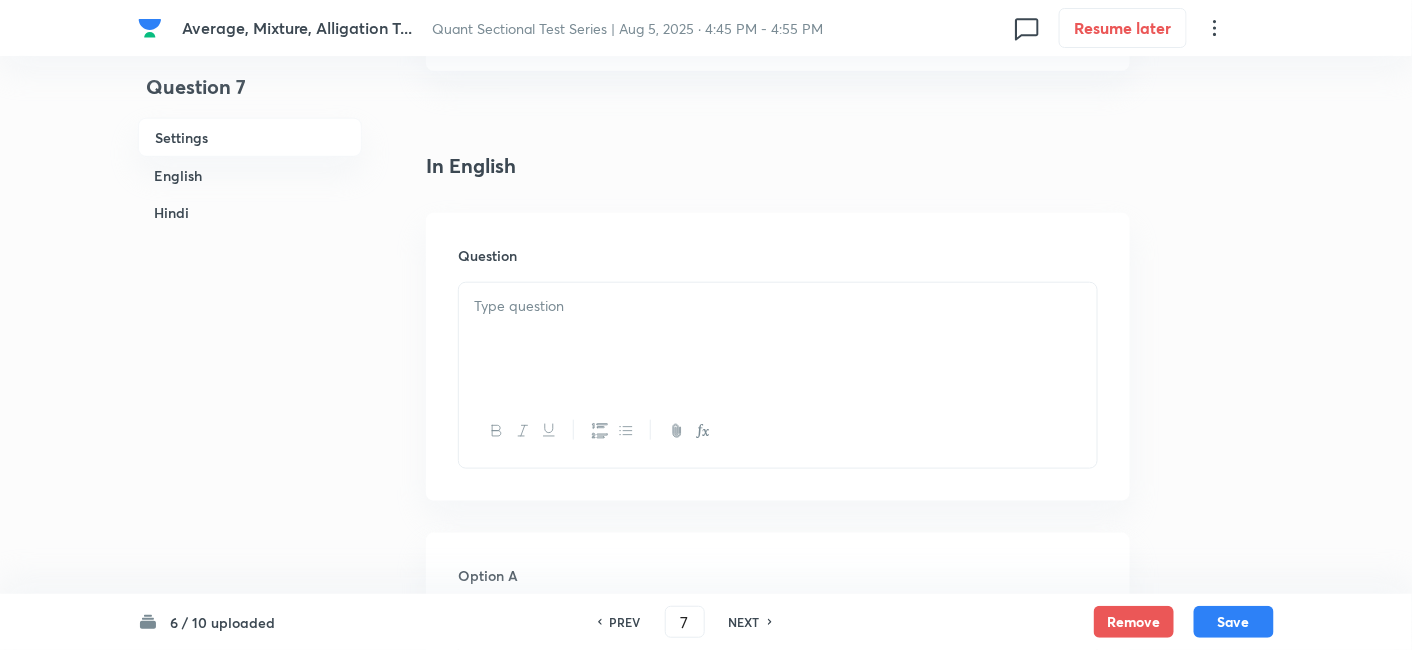 scroll, scrollTop: 437, scrollLeft: 0, axis: vertical 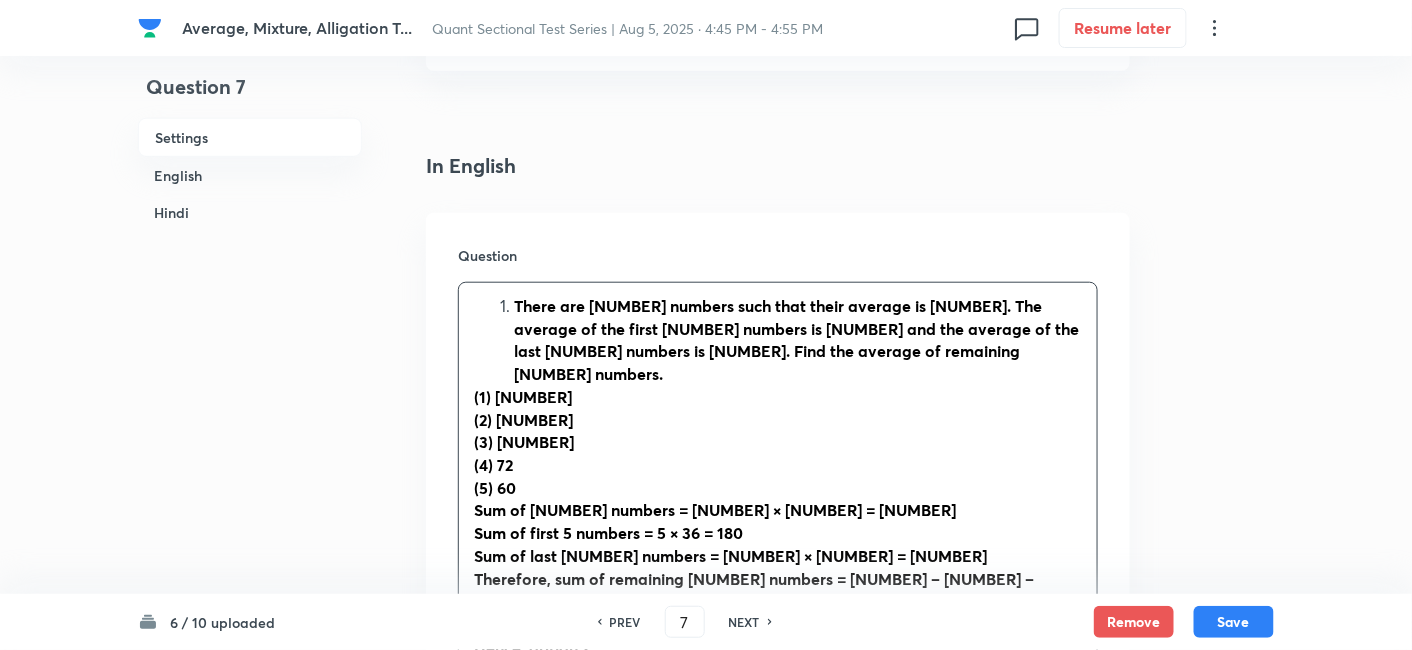 click on "There are [NUMBER] numbers such that their average is [NUMBER]. The average of the first [NUMBER] numbers is [NUMBER] and the average of the last [NUMBER] numbers is [NUMBER]. Find the average of remaining [NUMBER] numbers." at bounding box center (798, 340) 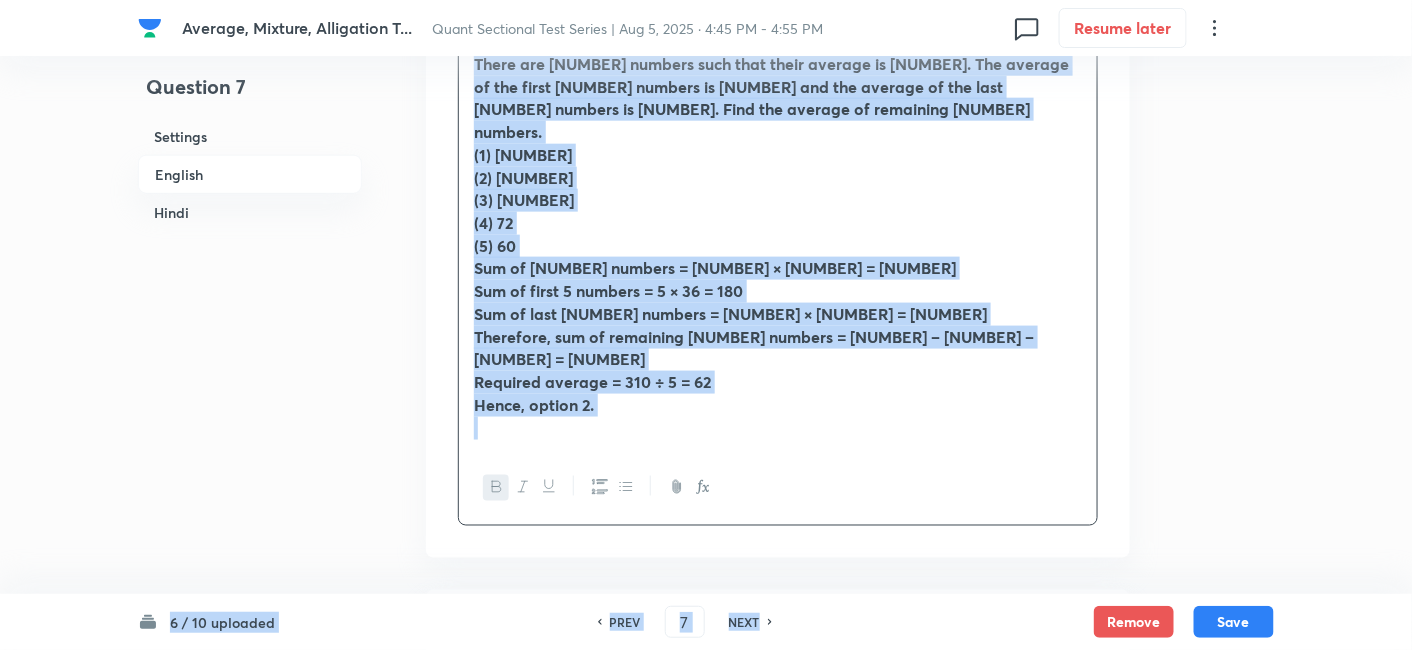 scroll, scrollTop: 699, scrollLeft: 0, axis: vertical 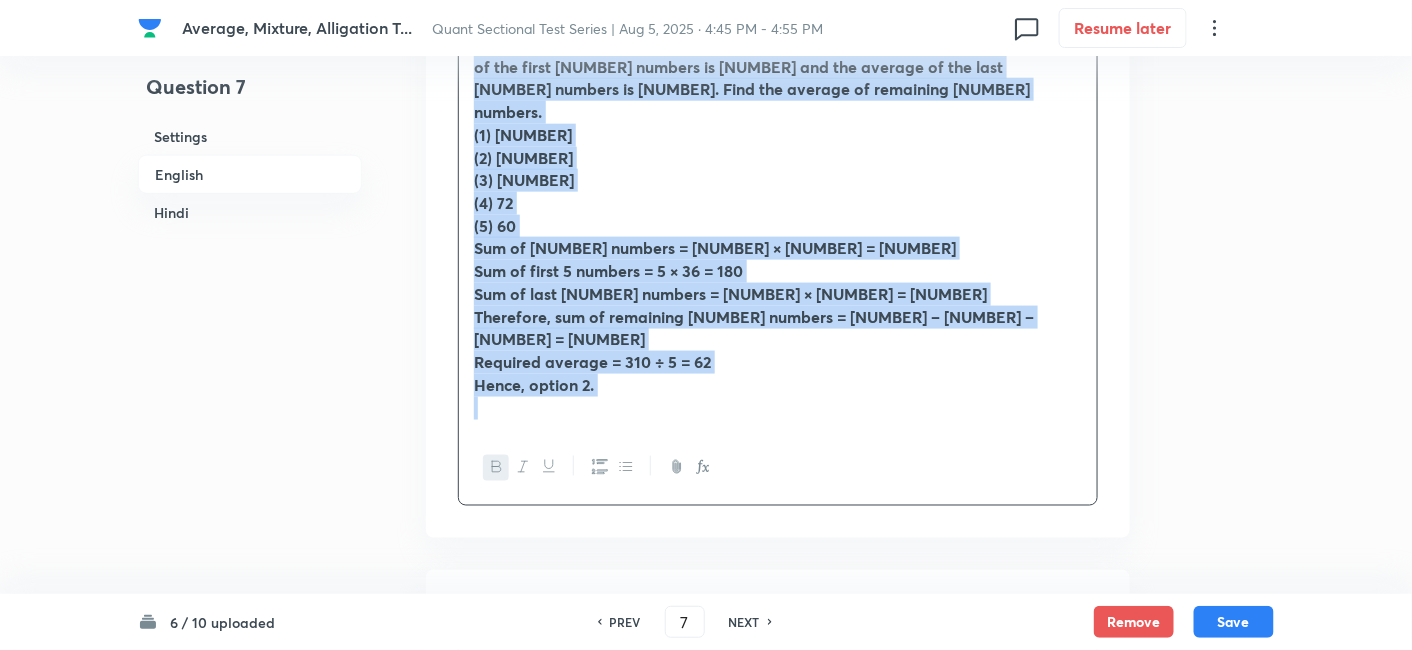 drag, startPoint x: 458, startPoint y: 299, endPoint x: 859, endPoint y: 424, distance: 420.03094 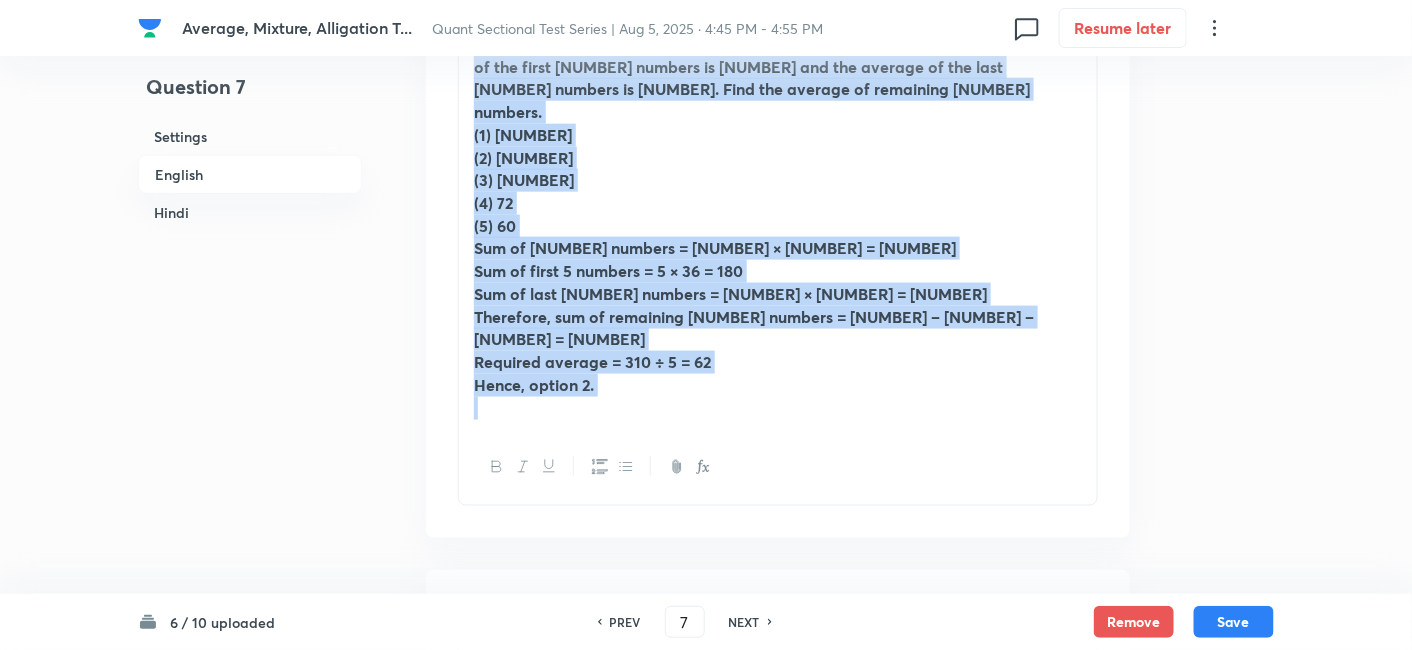 copy on "There are 16 numbers such that their average is 40. The average of the first 5 numbers is 36 and the average of the last 6 numbers is 25. Find the average of remaining 5 numbers. (1) 74 (2) 62 (3) 86 (4) 72 (5) 60 Sum of 16 numbers = 16 × 40 = 640 Sum of first 5 numbers = 5 × 36 = 180 Sum of last 6 numbers = 6 × 25 = 150 Therefore, sum of remaining 5 numbers = 640 – 180 – 150 = 310 Required average = 310 ÷ 5 = 62 Hence, option 2." 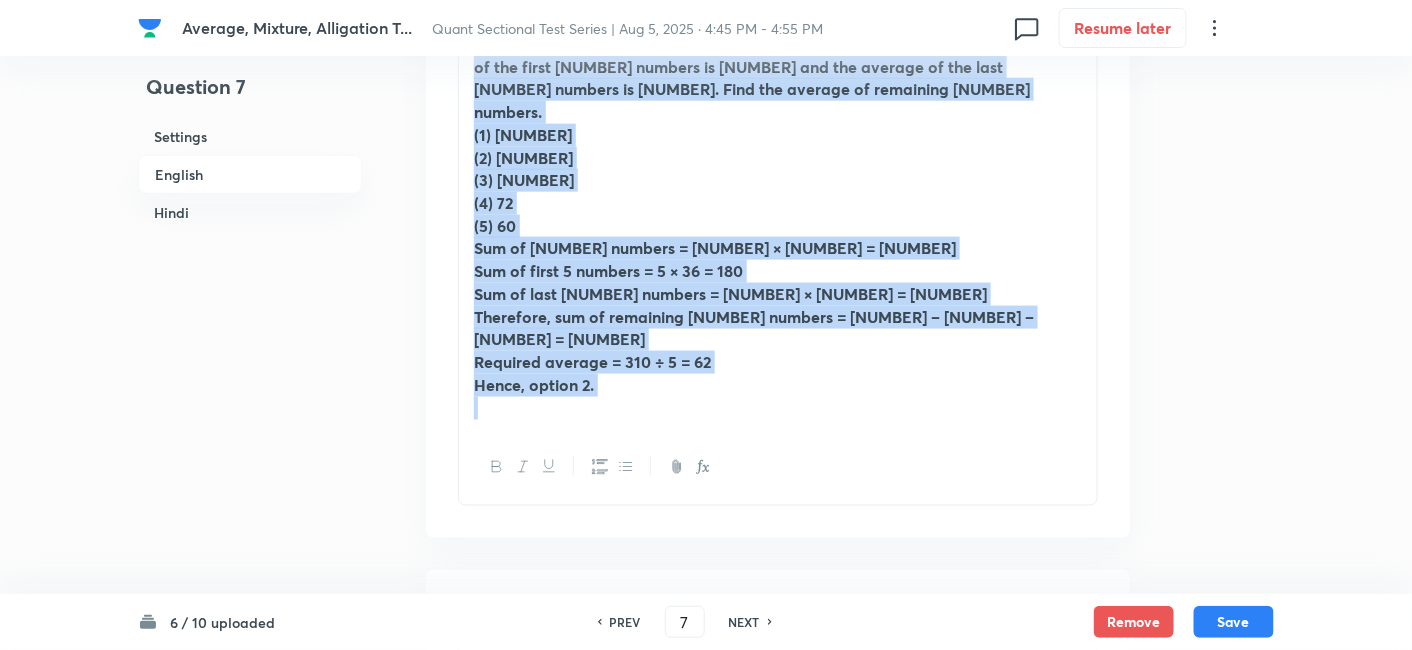 scroll, scrollTop: 619, scrollLeft: 0, axis: vertical 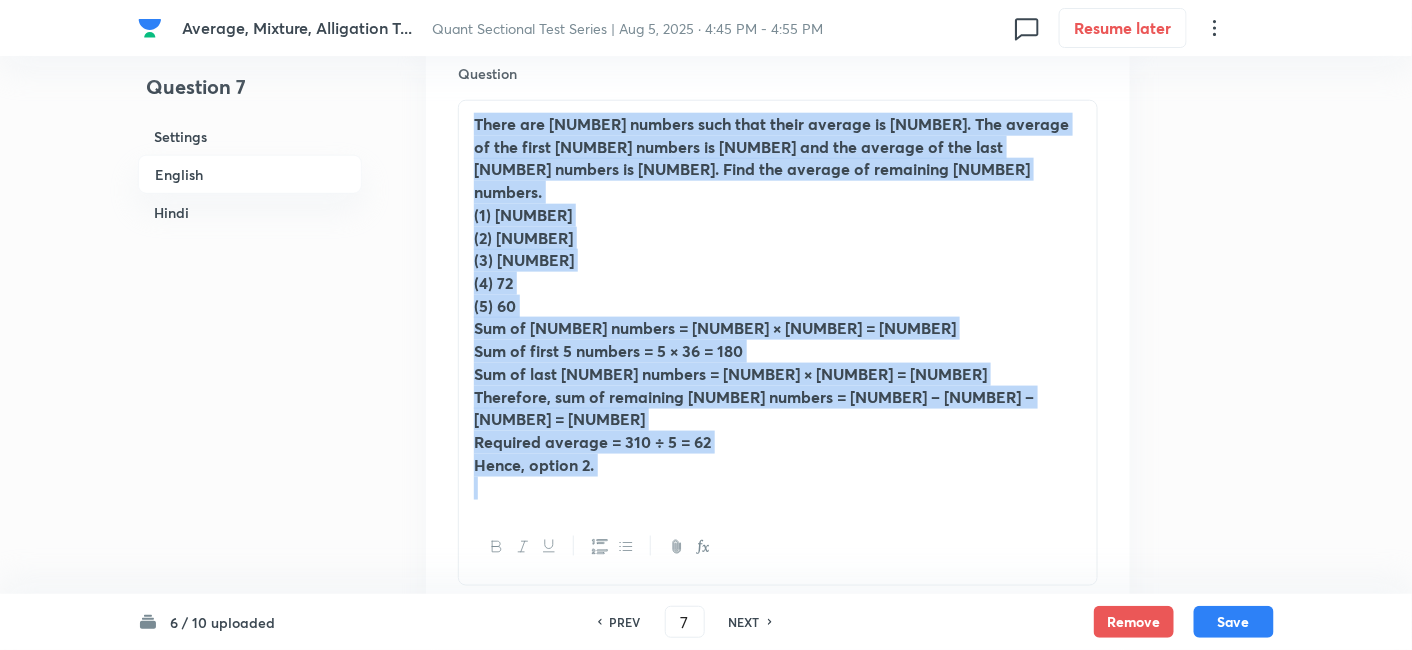 click on "There are [NUMBER] numbers such that their average is [NUMBER]. The average of the first [NUMBER] numbers is [NUMBER] and the average of the last [NUMBER] numbers is [NUMBER]. Find the average of remaining [NUMBER] numbers." at bounding box center (771, 157) 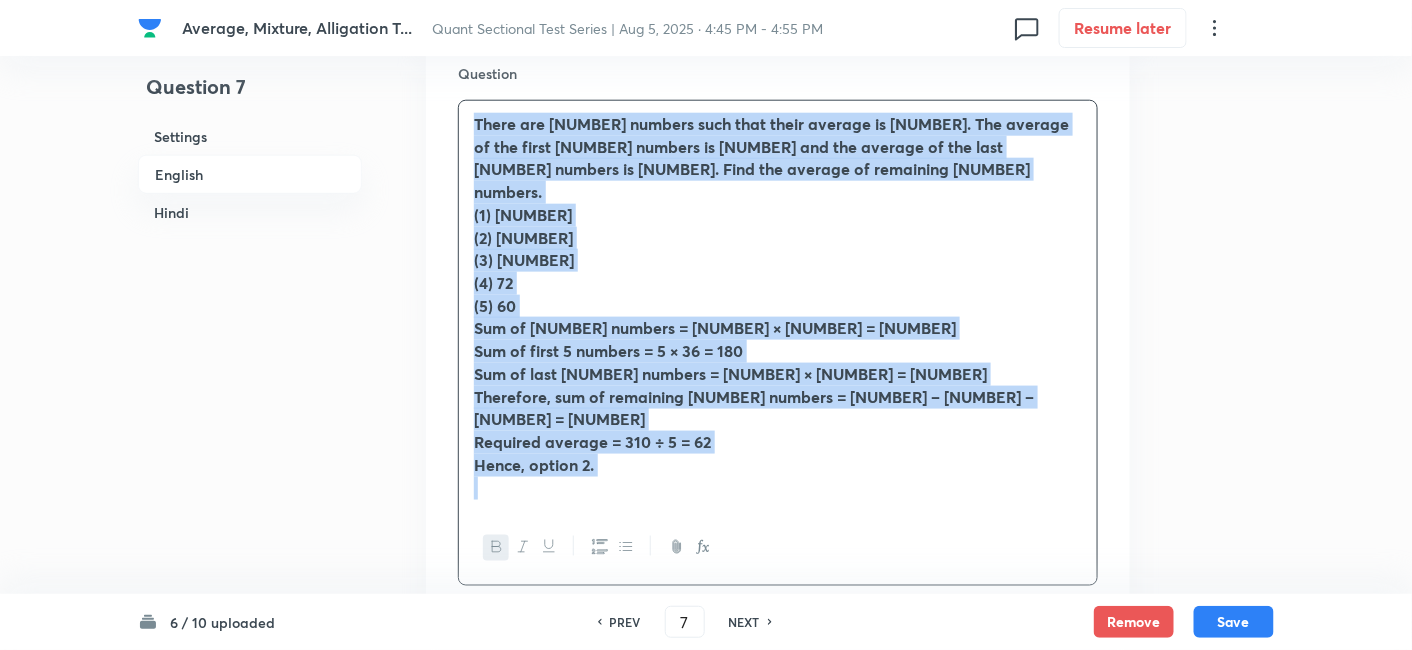 drag, startPoint x: 476, startPoint y: 119, endPoint x: 626, endPoint y: 435, distance: 349.79422 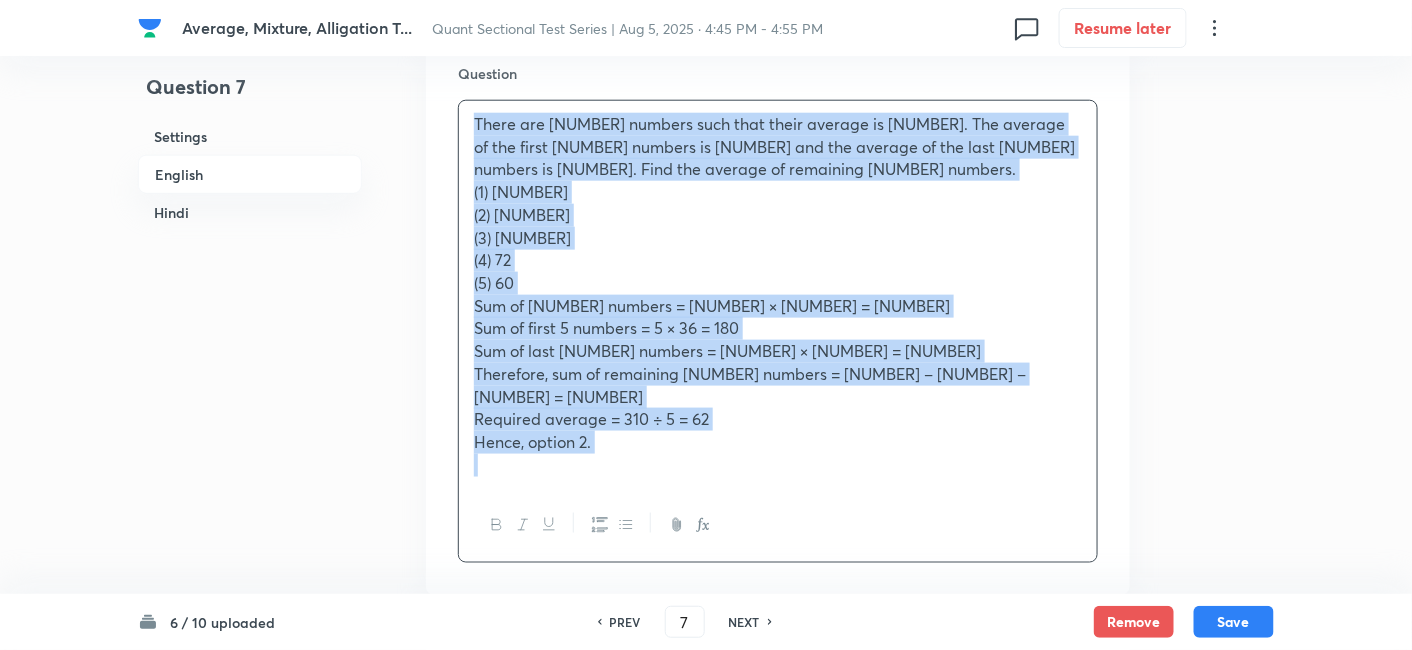 copy on "There are 16 numbers such that their average is 40. The average of the first 5 numbers is 36 and the average of the last 6 numbers is 25. Find the average of remaining 5 numbers. (1) 74 (2) 62 (3) 86 (4) 72 (5) 60 Sum of 16 numbers = 16 × 40 = 640 Sum of first 5 numbers = 5 × 36 = 180 Sum of last 6 numbers = 6 × 25 = 150 Therefore, sum of remaining 5 numbers = 640 – 180 – 150 = 310 Required average = 310 ÷ 5 = 62 Hence, option 2." 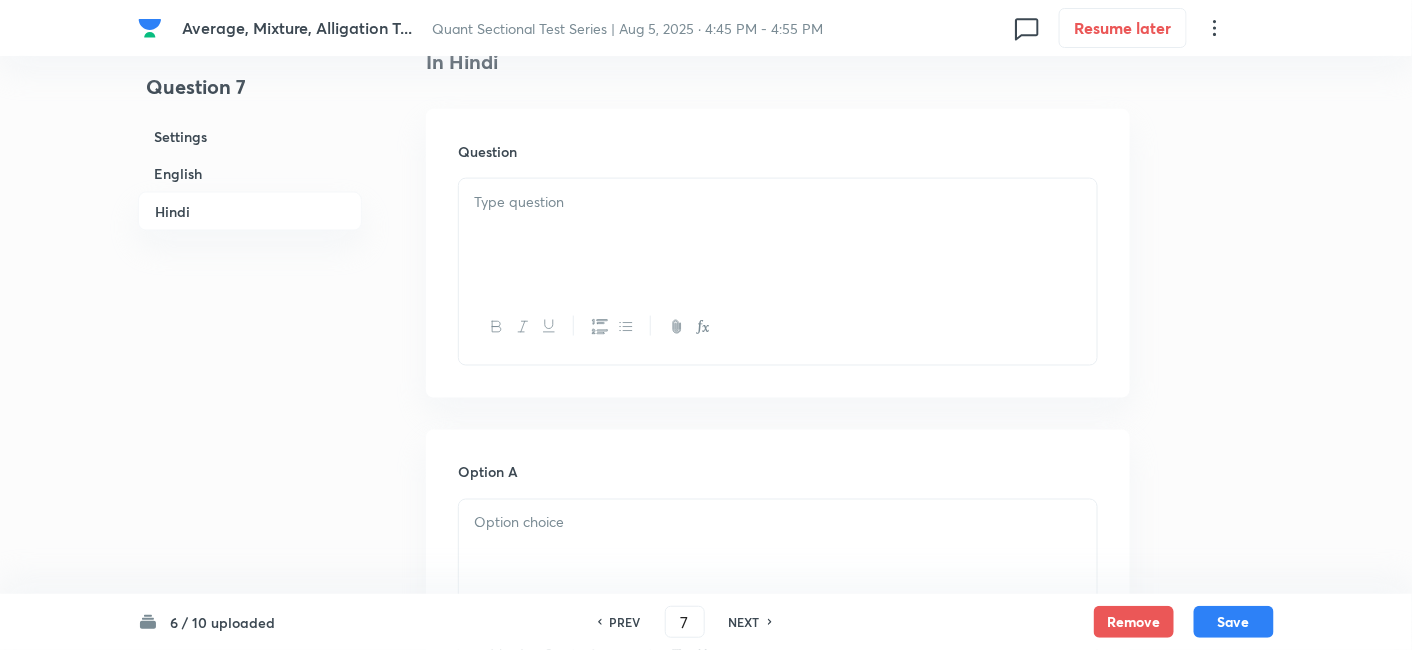scroll, scrollTop: 3118, scrollLeft: 0, axis: vertical 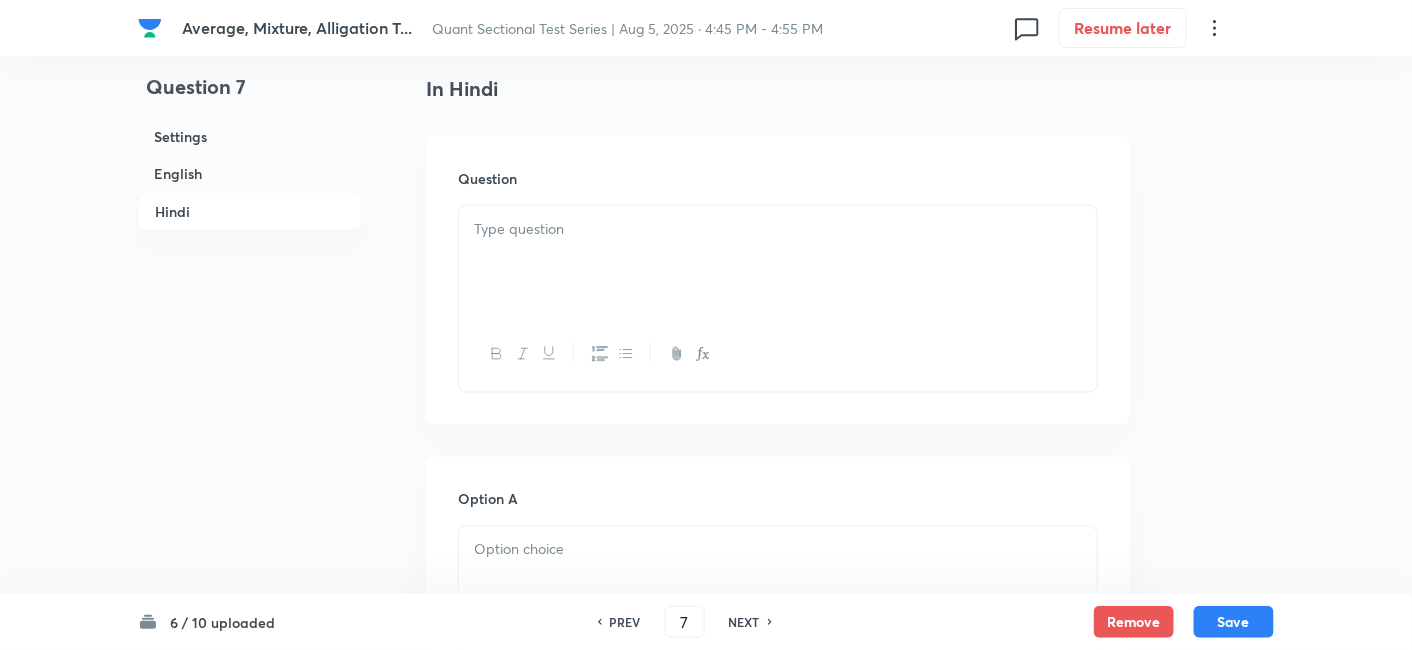 click at bounding box center [778, 262] 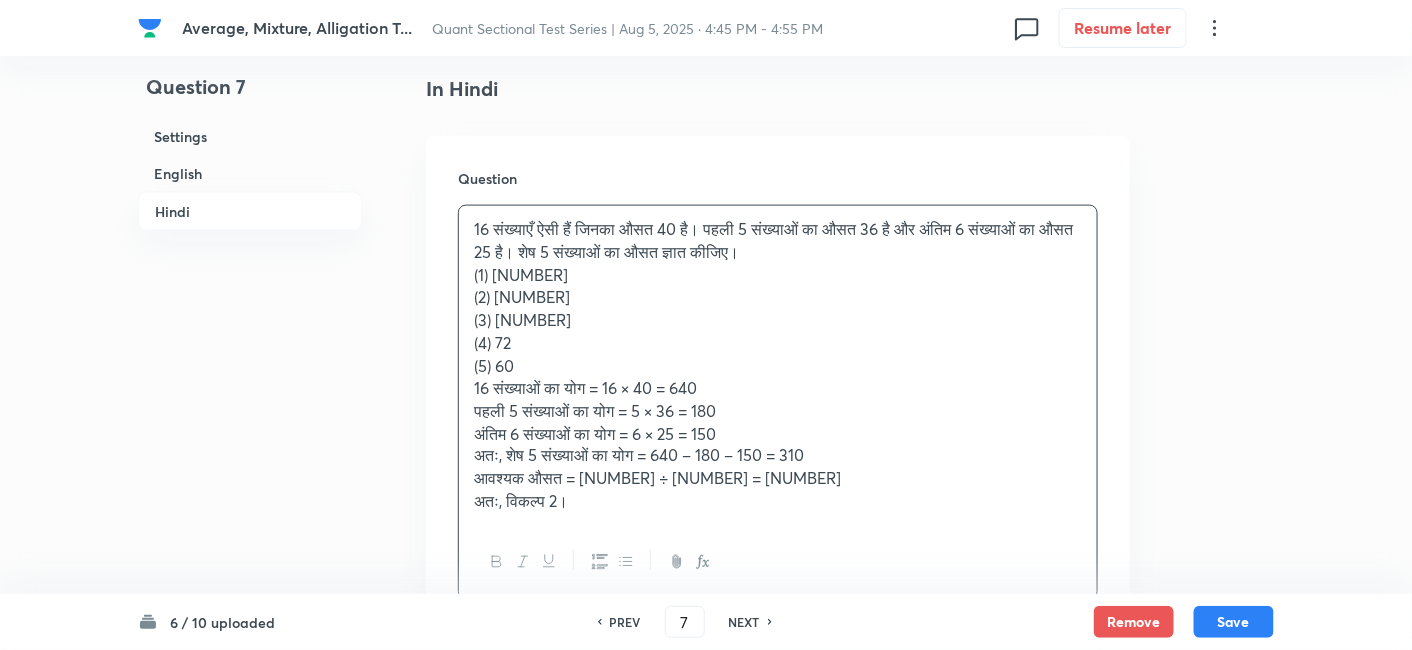 scroll, scrollTop: 3247, scrollLeft: 0, axis: vertical 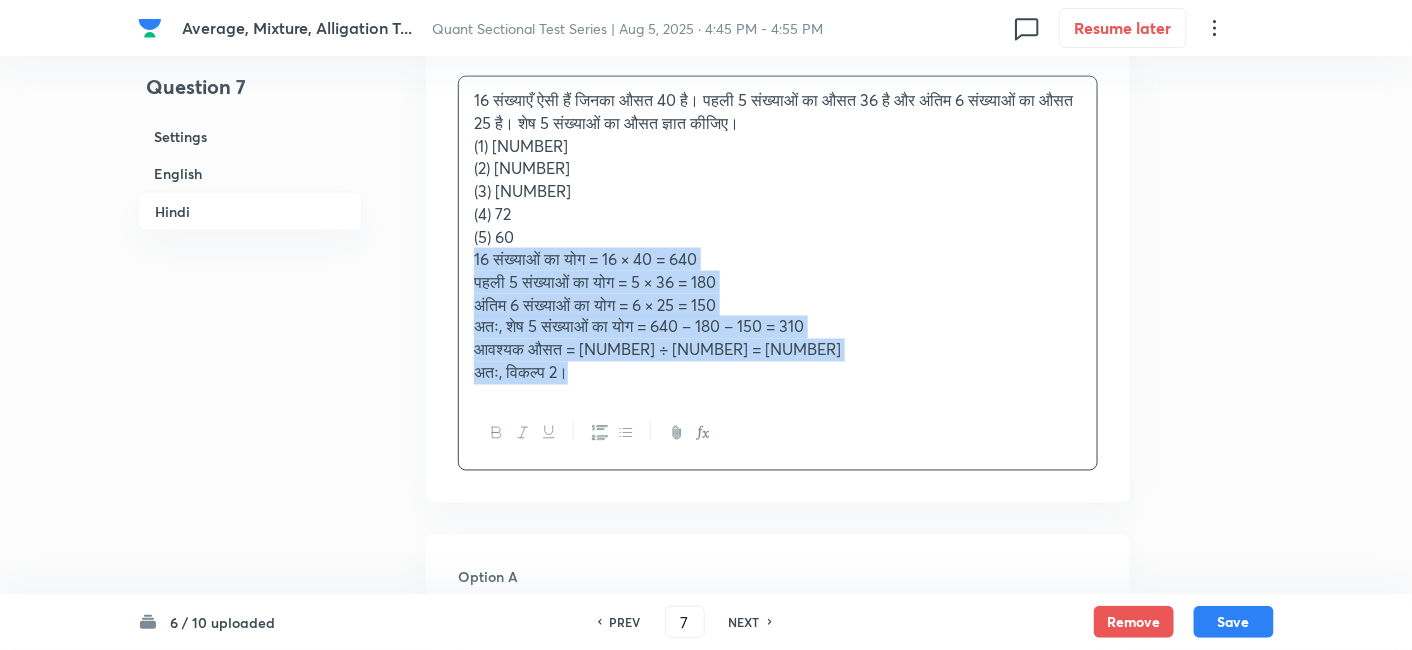 drag, startPoint x: 465, startPoint y: 226, endPoint x: 744, endPoint y: 441, distance: 352.23004 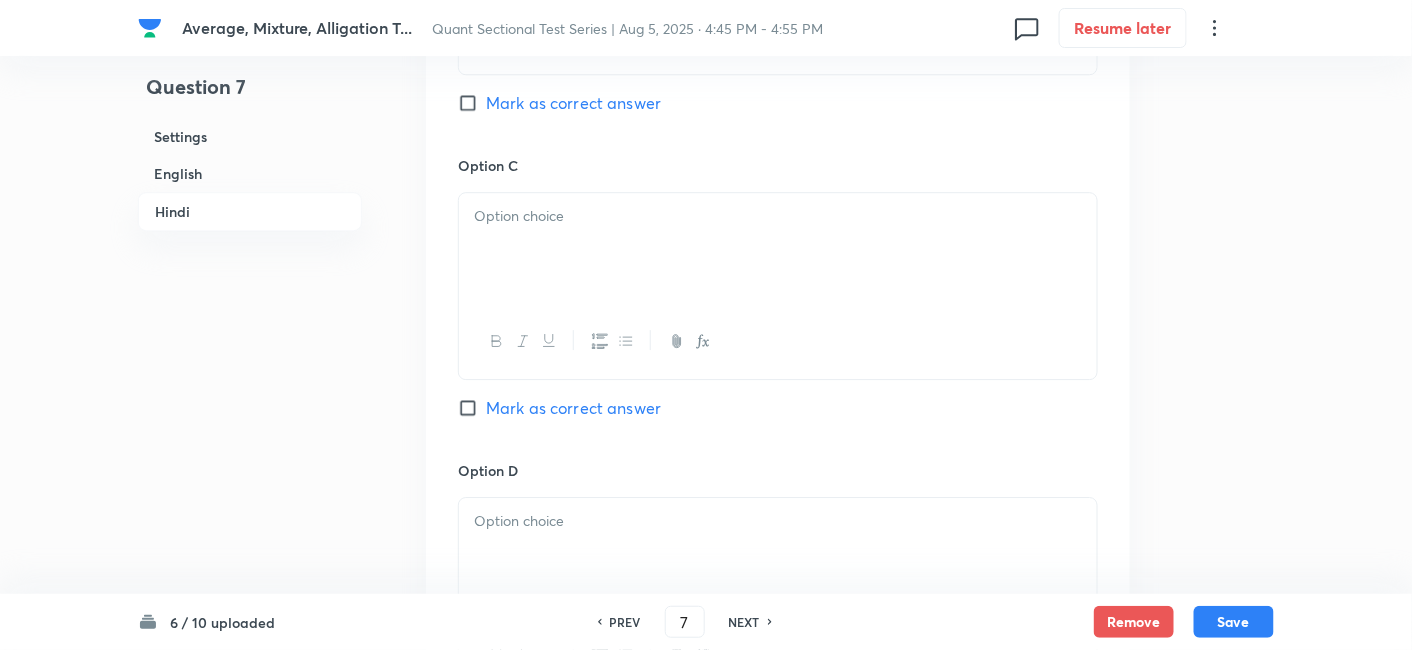 scroll, scrollTop: 5031, scrollLeft: 0, axis: vertical 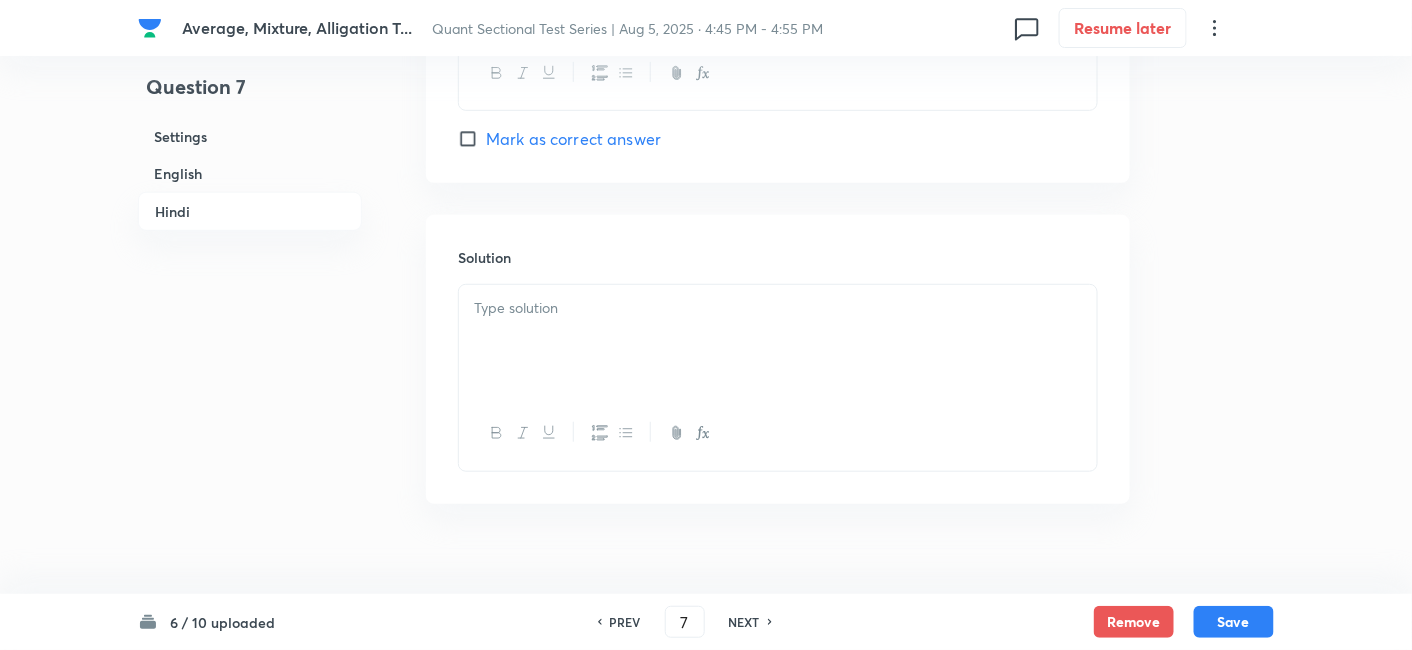 click at bounding box center [778, 341] 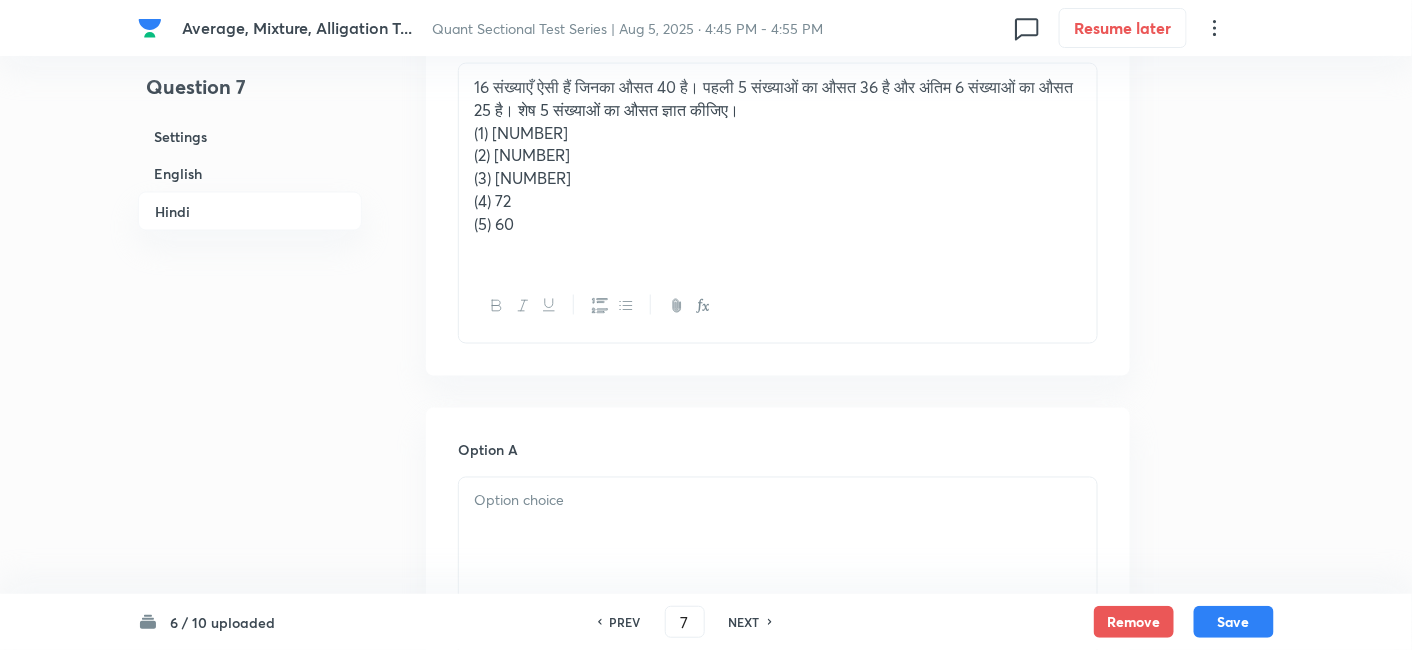 scroll, scrollTop: 3258, scrollLeft: 0, axis: vertical 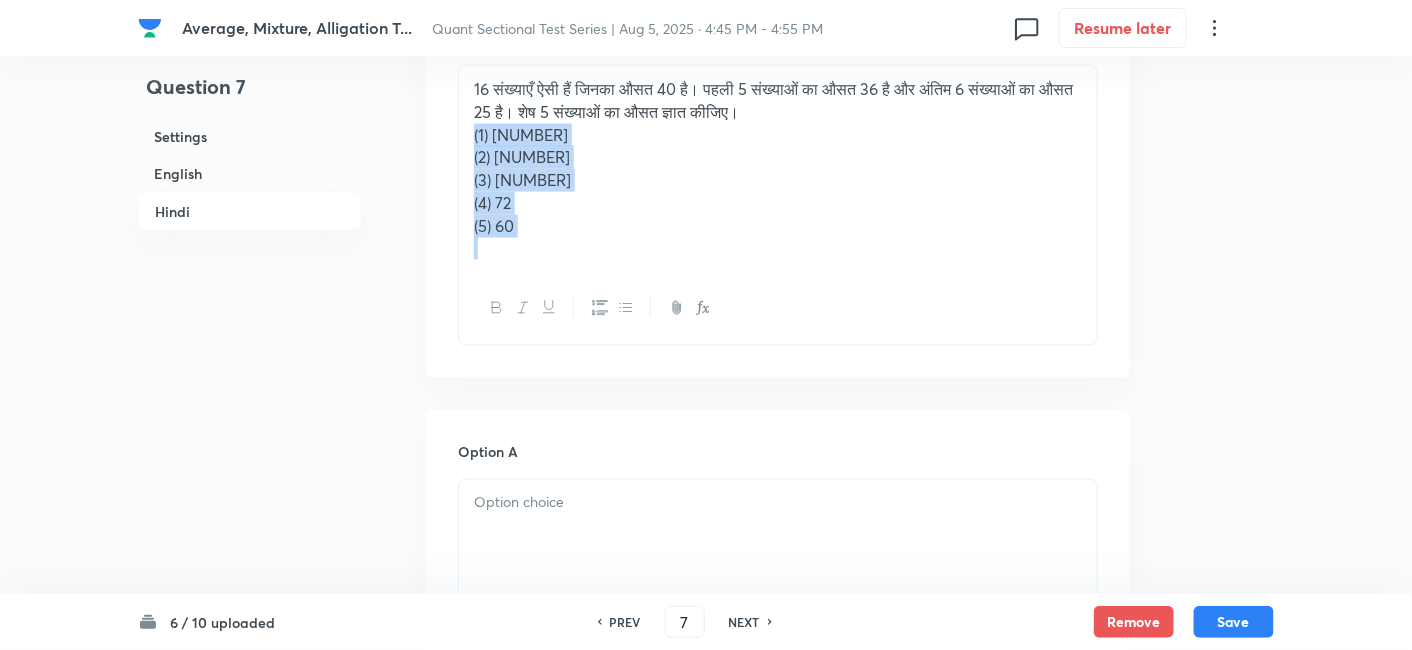 drag, startPoint x: 474, startPoint y: 108, endPoint x: 591, endPoint y: 323, distance: 244.77336 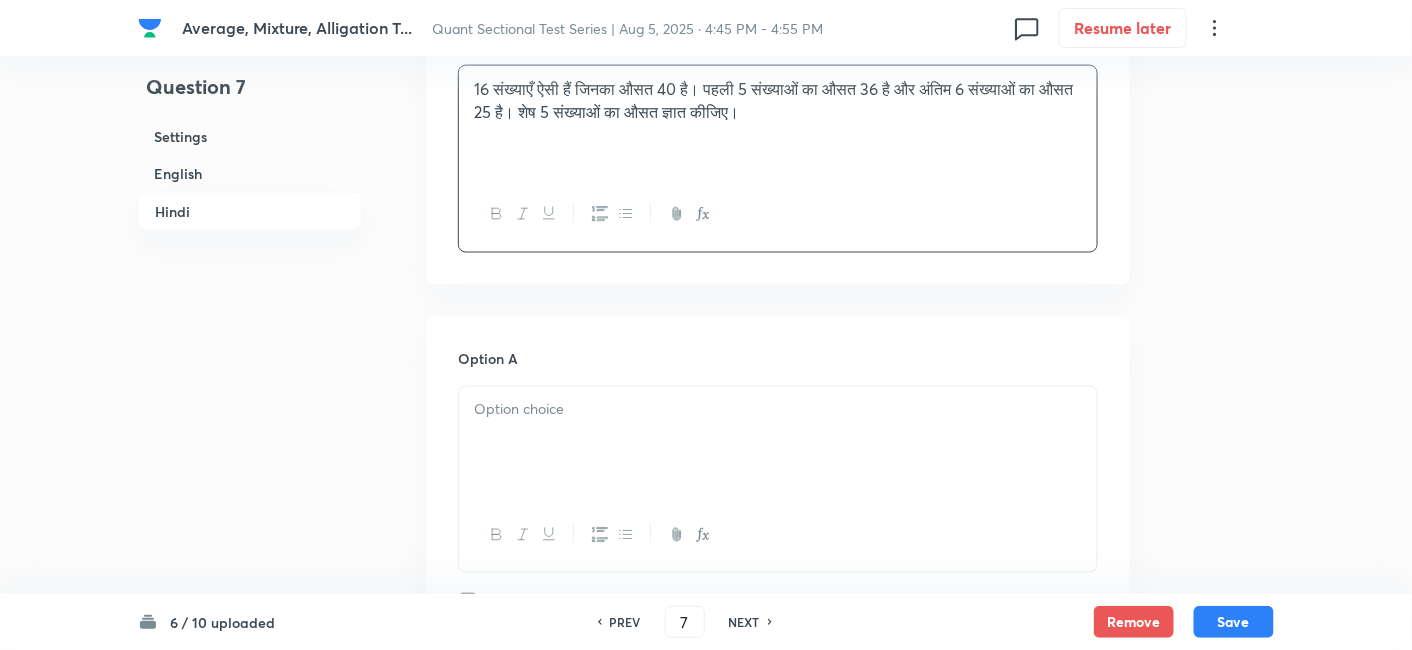 scroll, scrollTop: 3385, scrollLeft: 0, axis: vertical 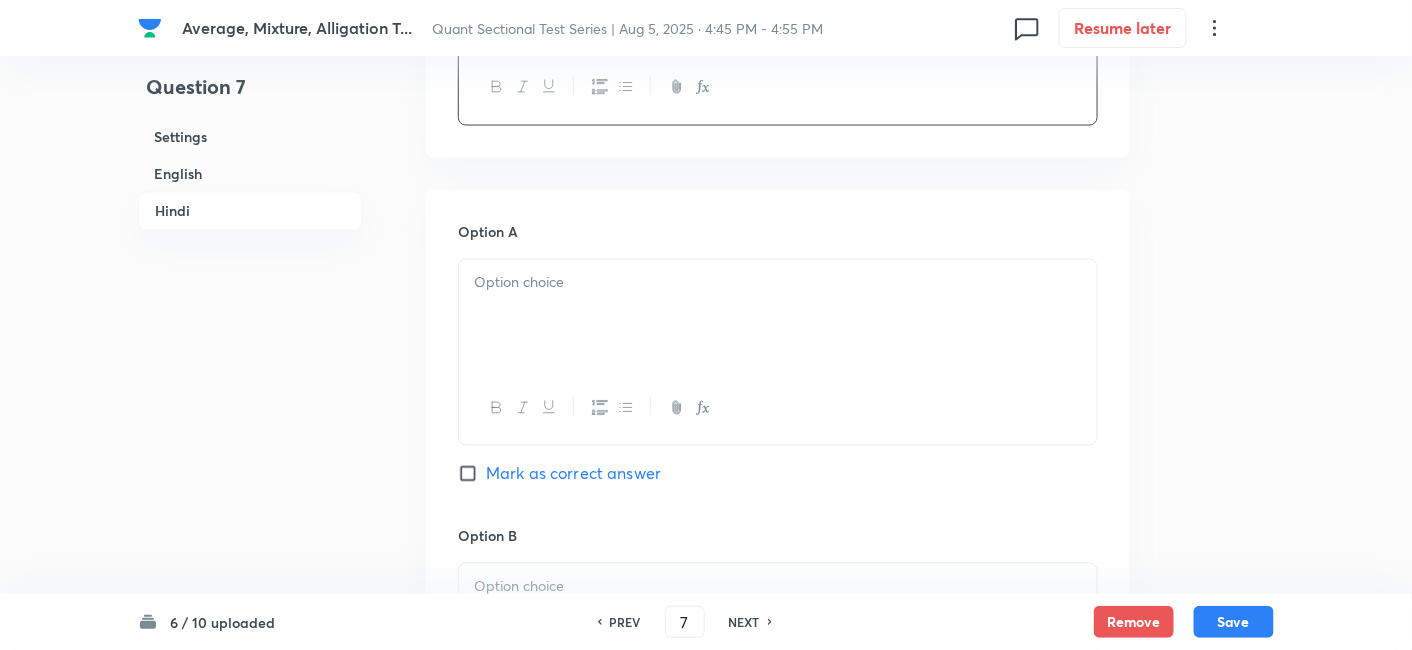 click at bounding box center [778, 316] 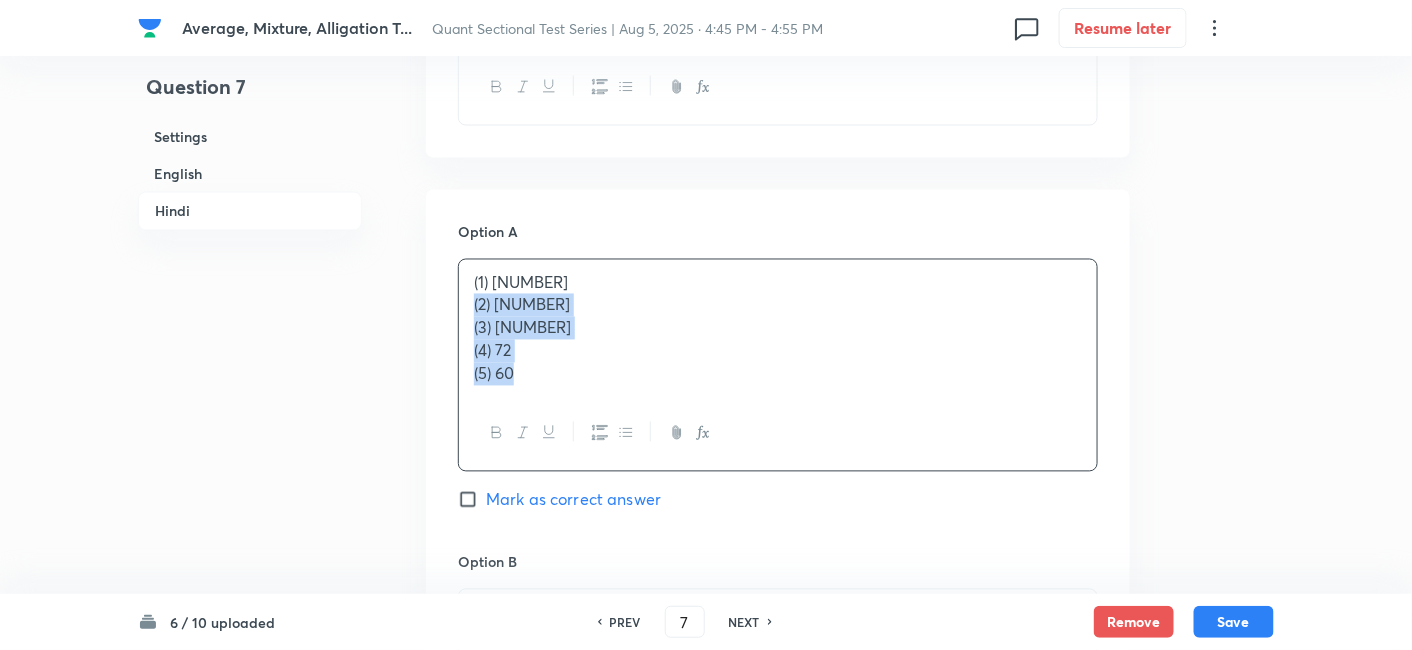drag, startPoint x: 462, startPoint y: 279, endPoint x: 690, endPoint y: 515, distance: 328.1463 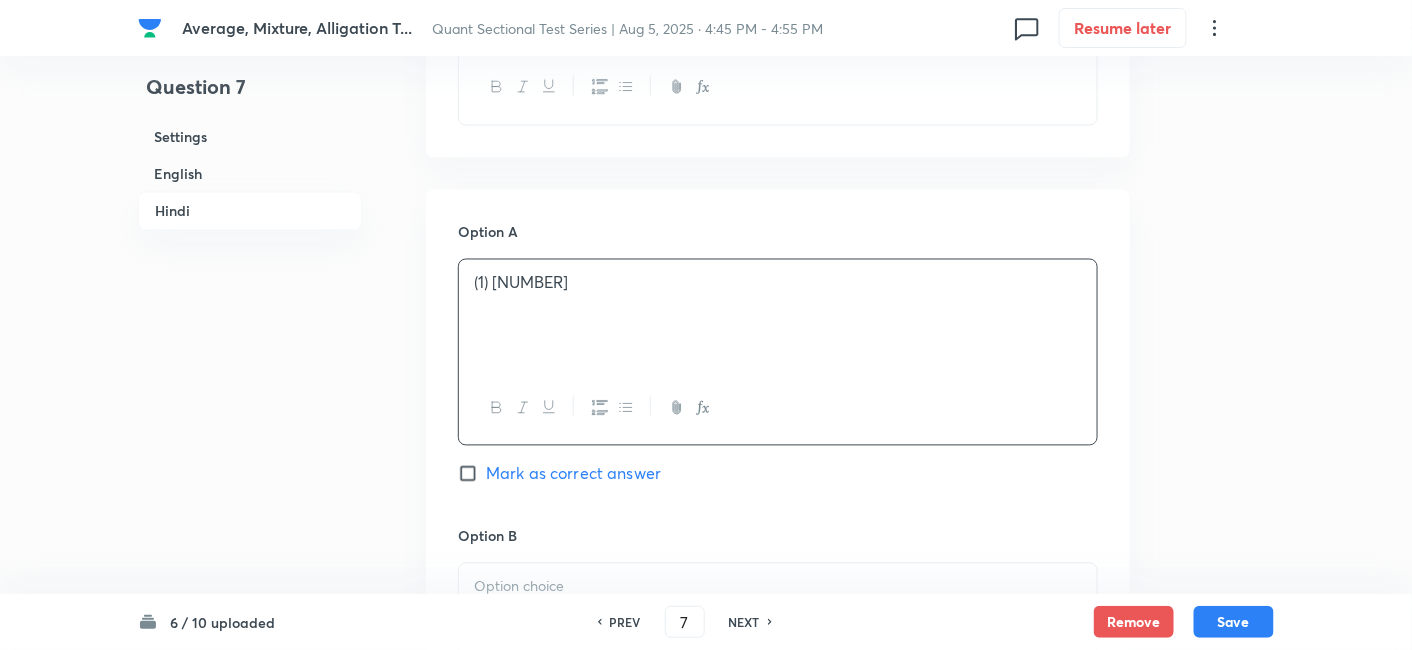 scroll, scrollTop: 3582, scrollLeft: 0, axis: vertical 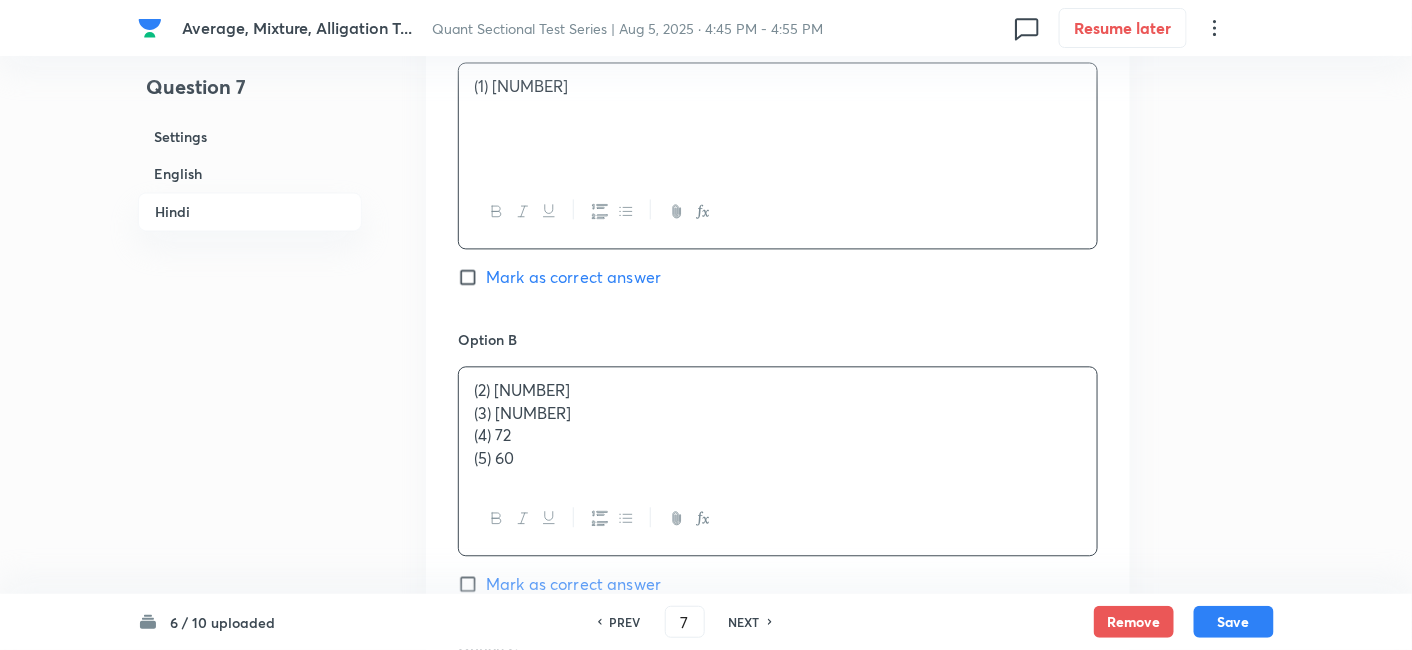 click on "(2) [NUMBER] (3) [NUMBER] (4) [NUMBER] (5) [NUMBER]" at bounding box center (778, 424) 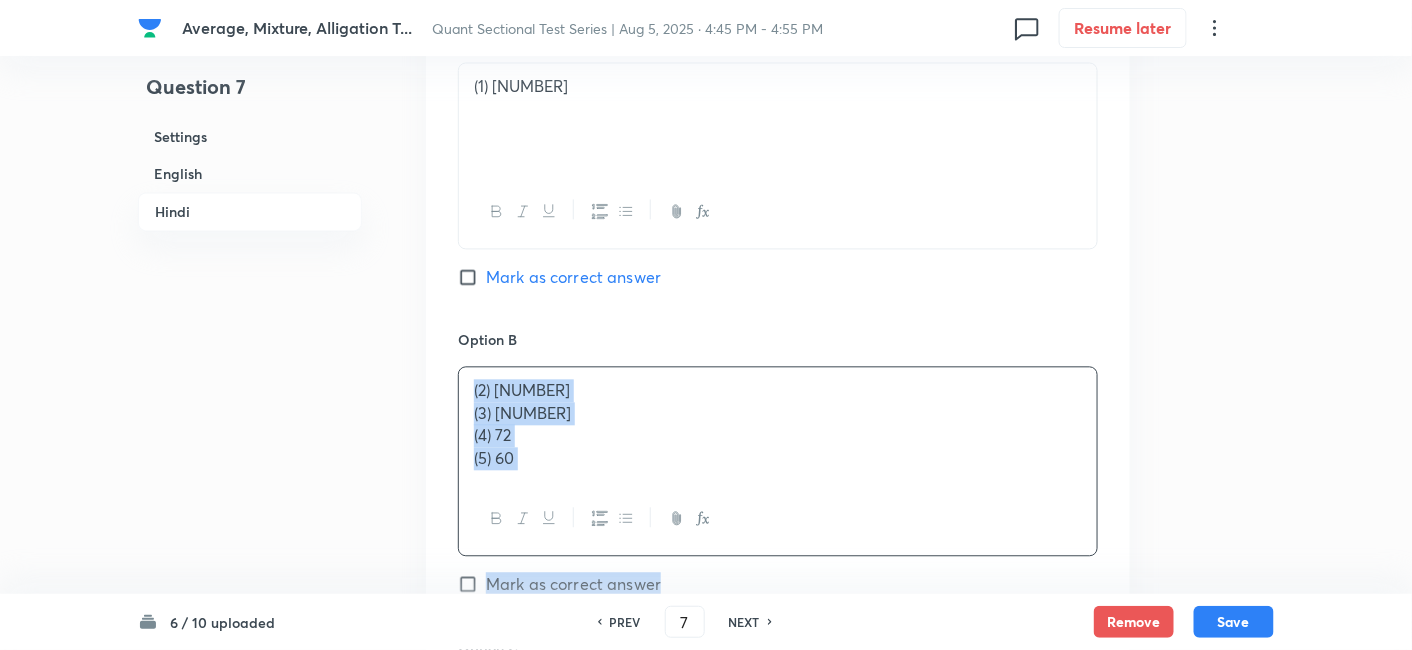 drag, startPoint x: 458, startPoint y: 380, endPoint x: 689, endPoint y: 530, distance: 275.42874 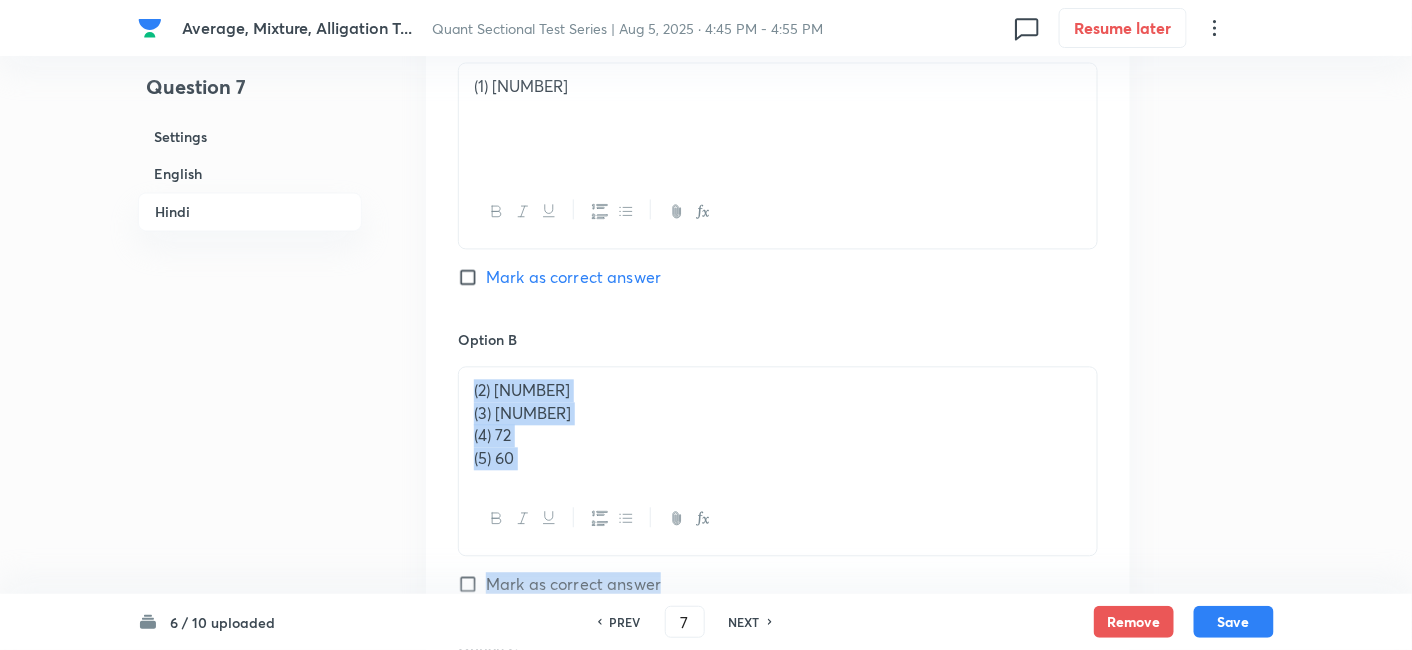 click on "(3) [NUMBER]" at bounding box center (778, 413) 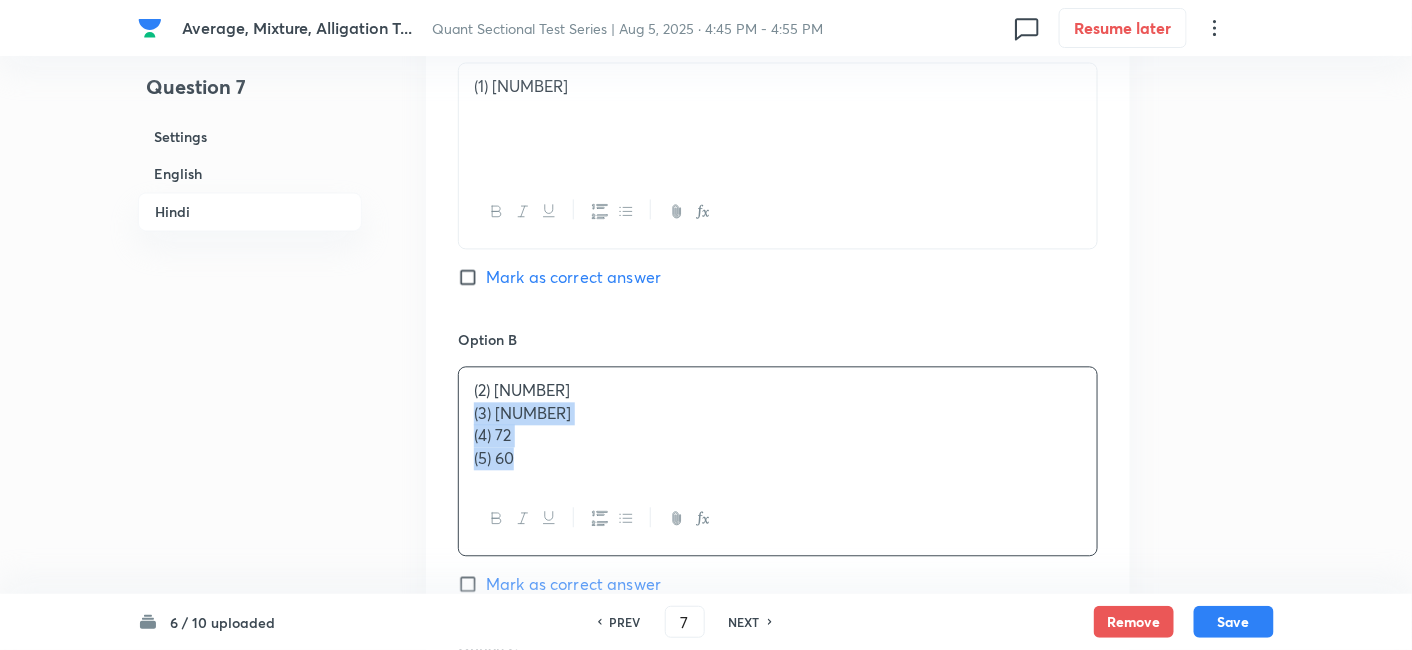 drag, startPoint x: 474, startPoint y: 383, endPoint x: 629, endPoint y: 506, distance: 197.8737 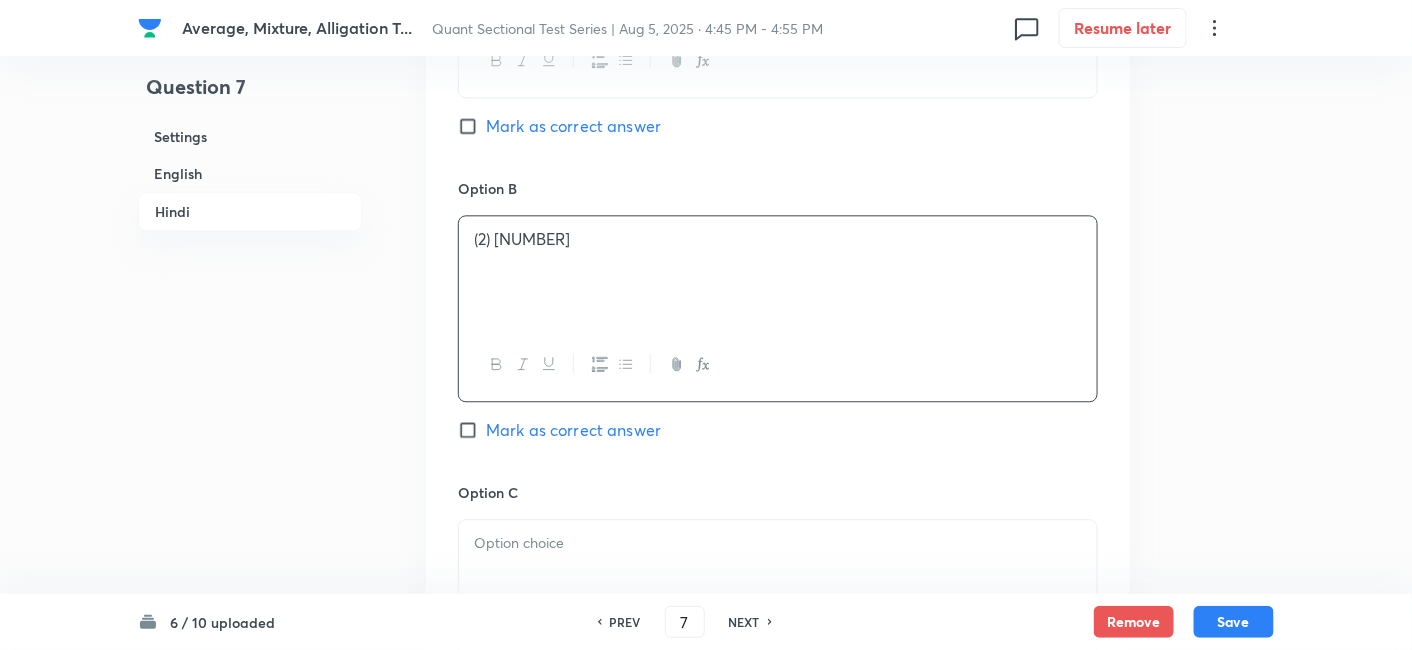 scroll, scrollTop: 3734, scrollLeft: 0, axis: vertical 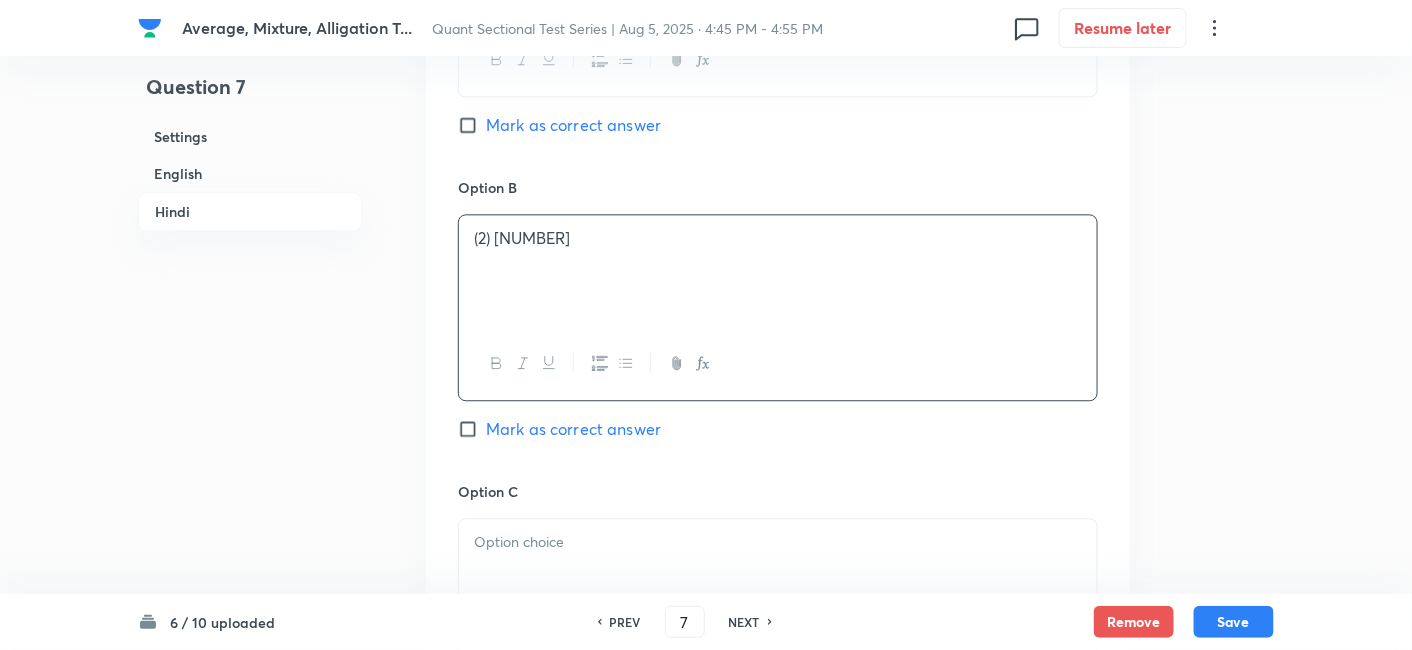 click at bounding box center (778, 542) 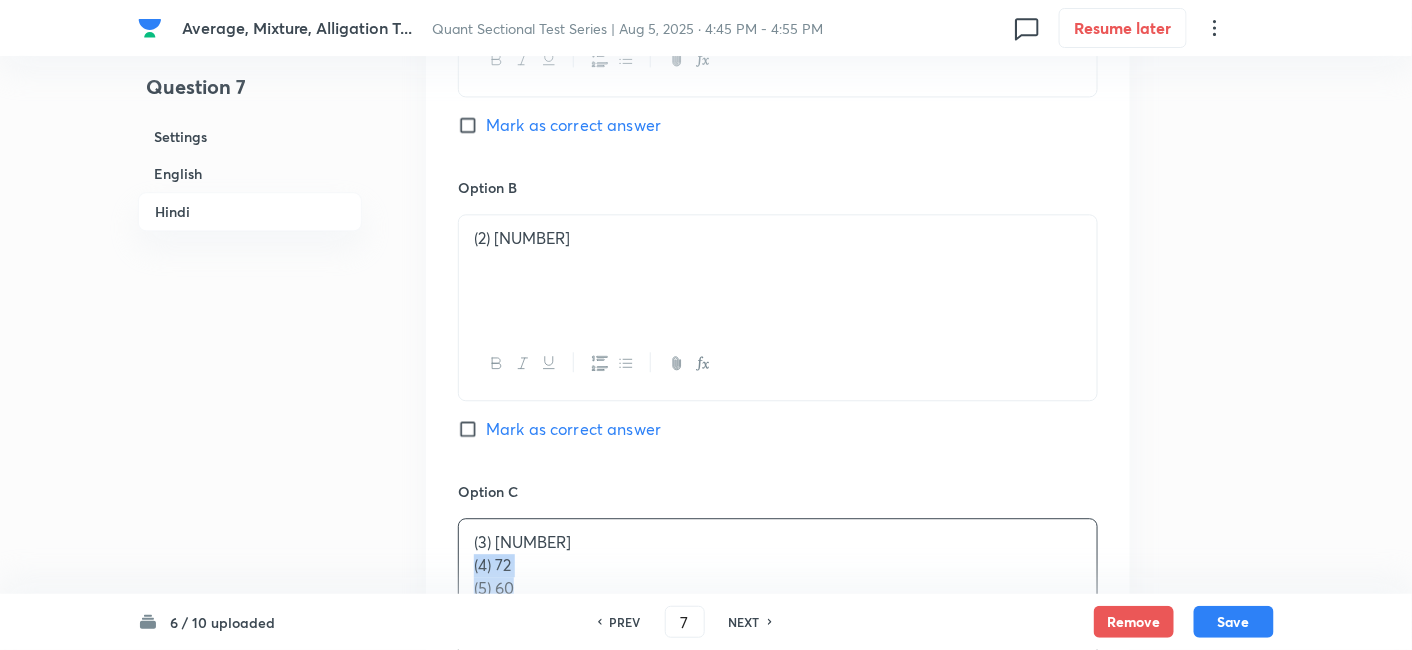 drag, startPoint x: 465, startPoint y: 544, endPoint x: 624, endPoint y: 581, distance: 163.24828 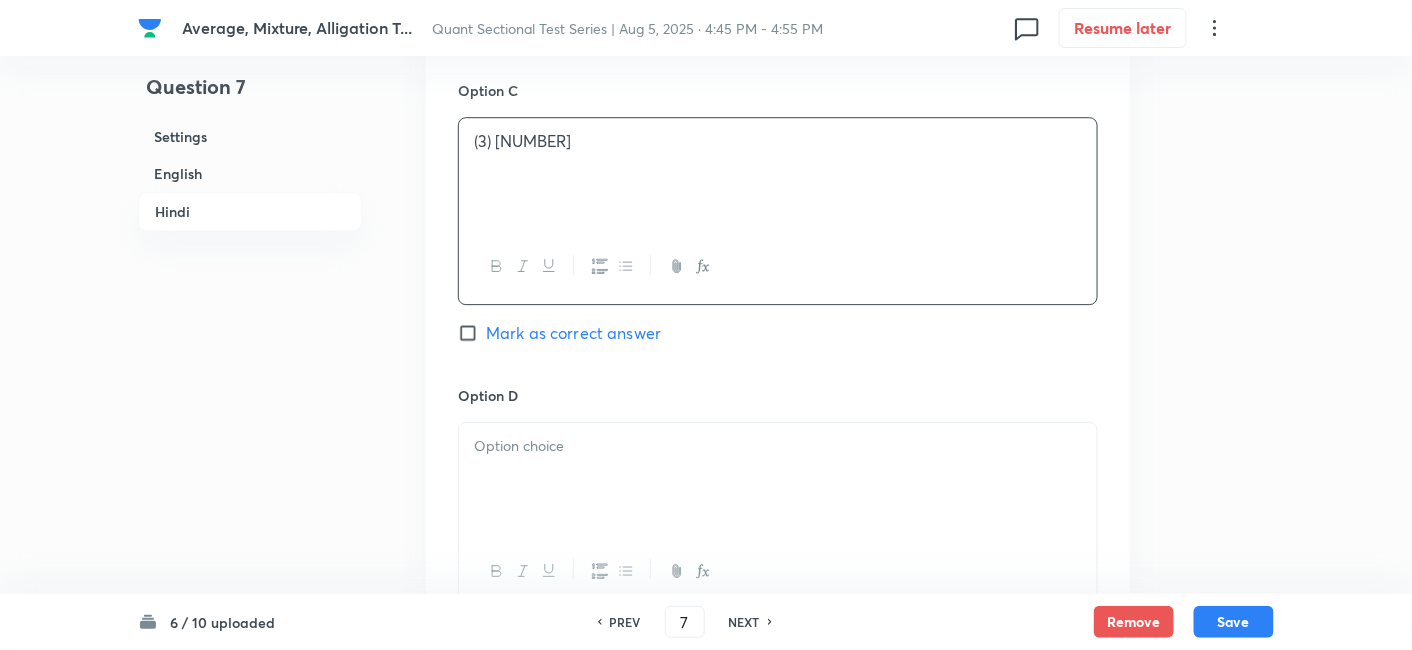 scroll, scrollTop: 4140, scrollLeft: 0, axis: vertical 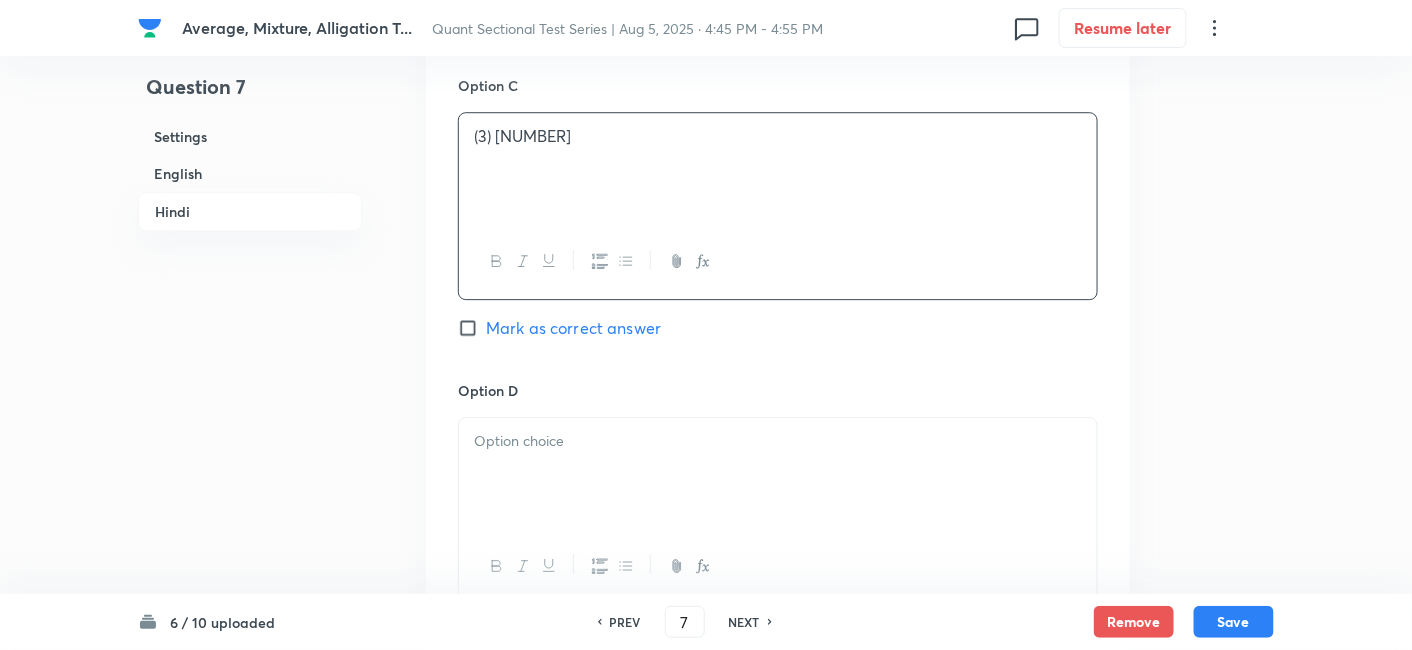 click at bounding box center [778, 441] 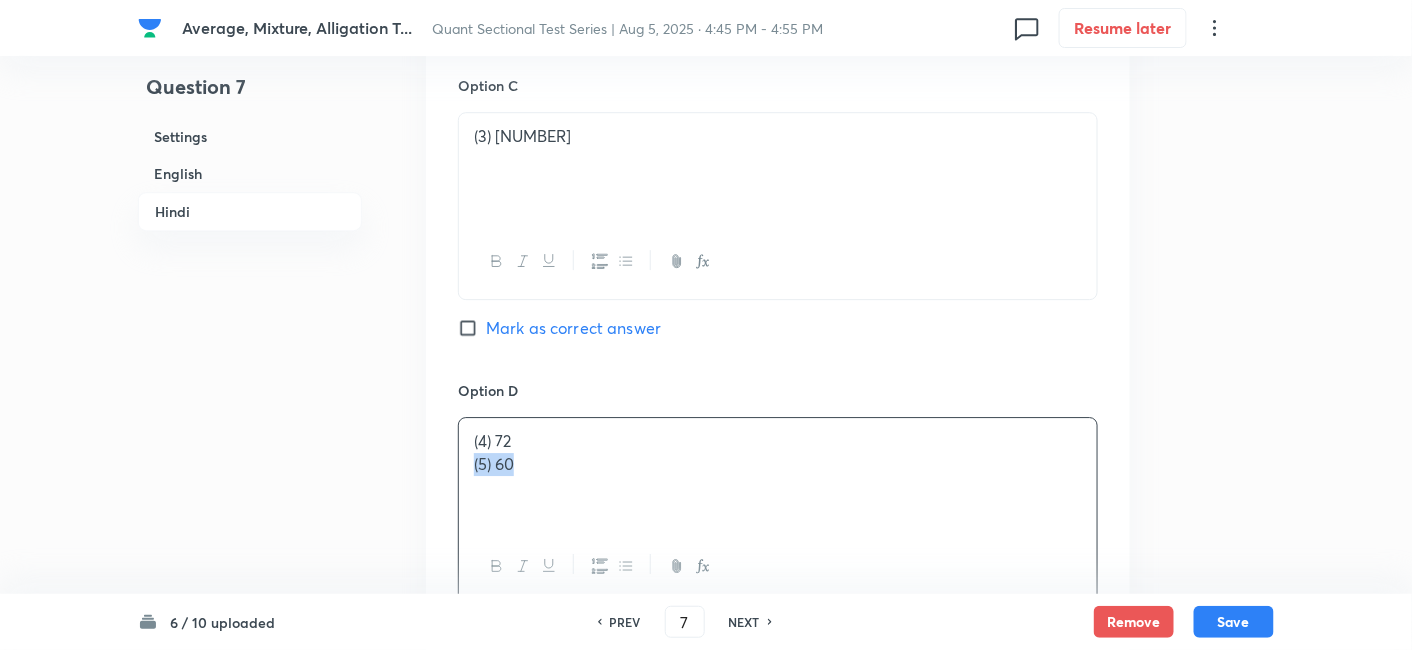 drag, startPoint x: 469, startPoint y: 437, endPoint x: 650, endPoint y: 483, distance: 186.75385 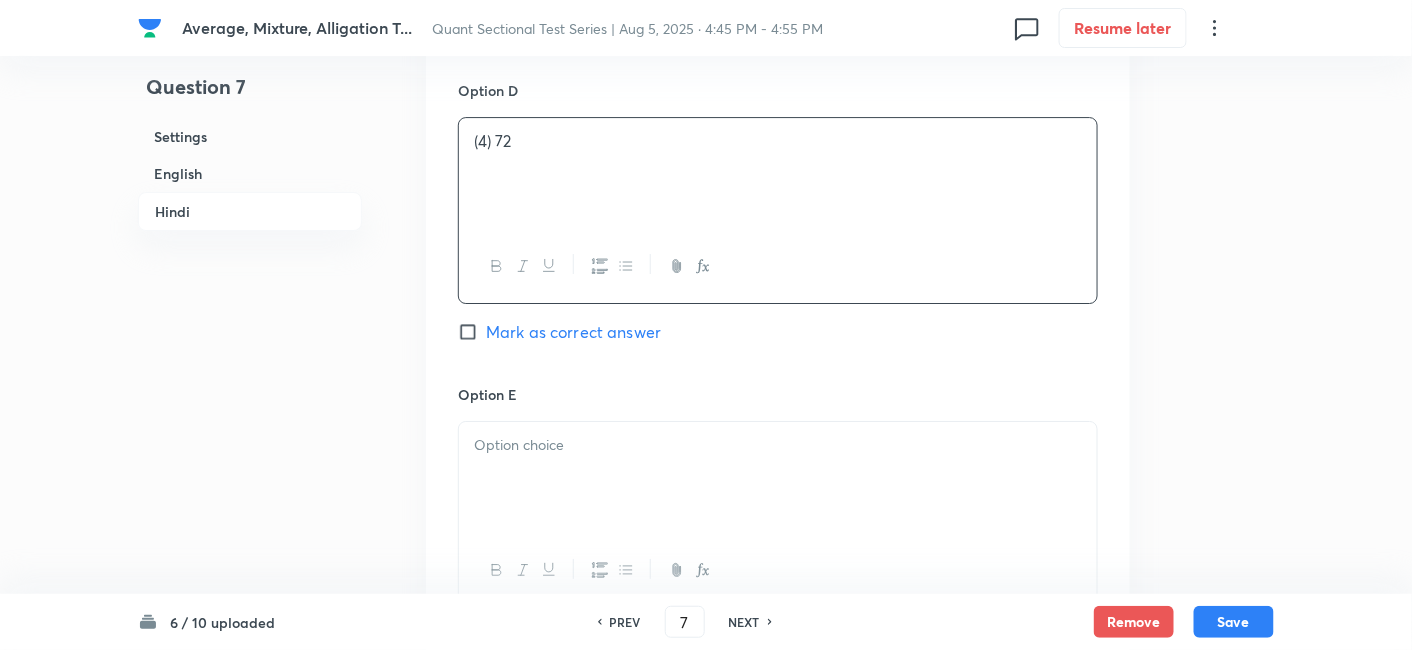 scroll, scrollTop: 4440, scrollLeft: 0, axis: vertical 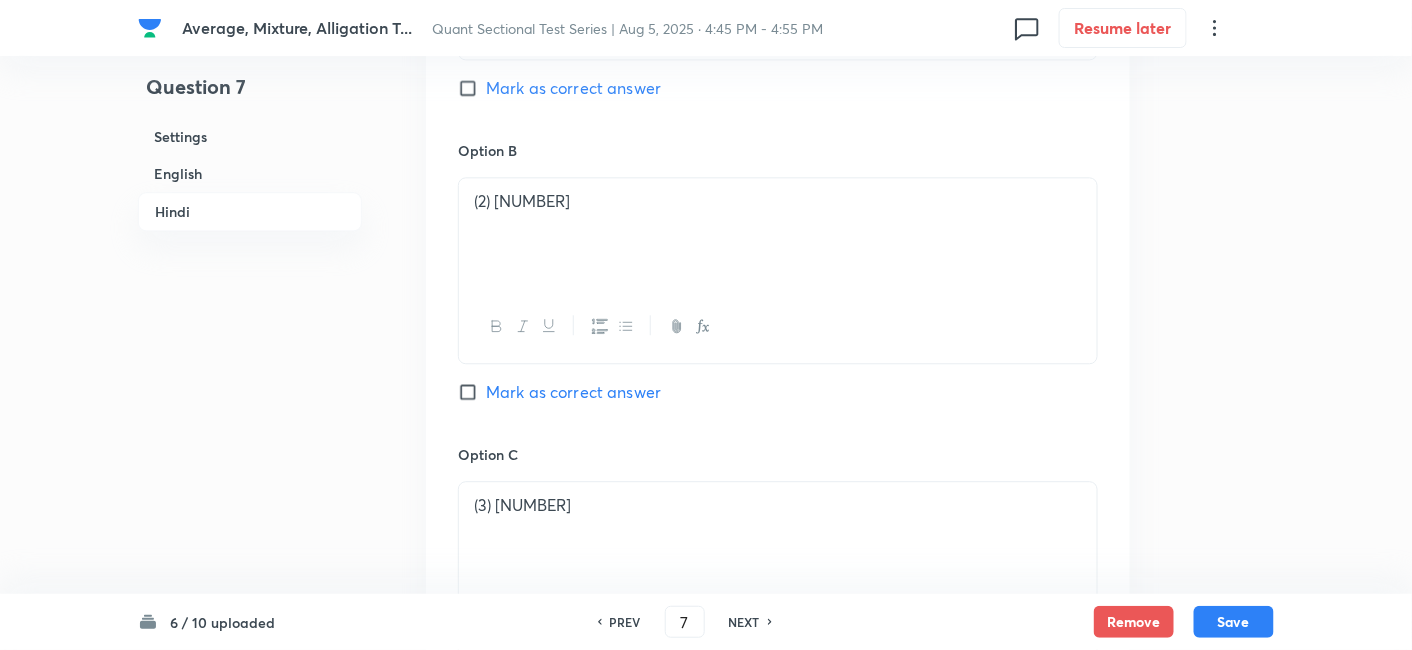 click on "Mark as correct answer" at bounding box center (573, 392) 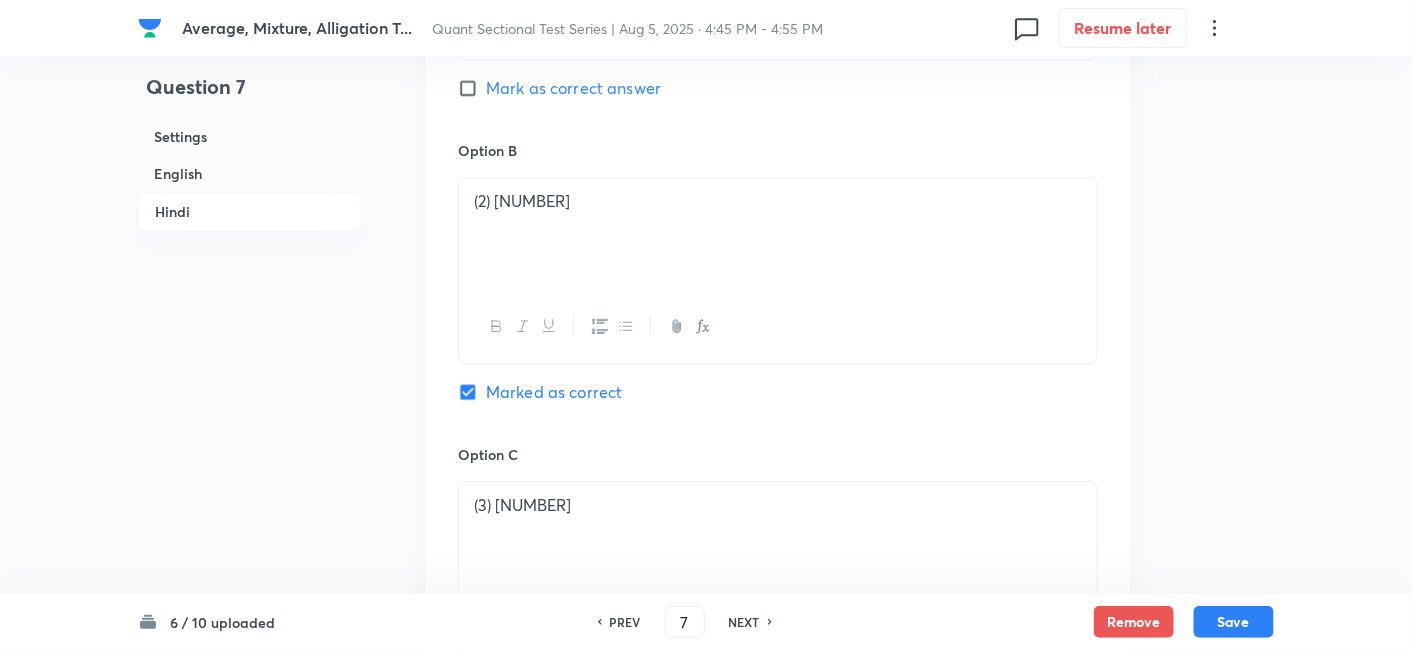checkbox on "true" 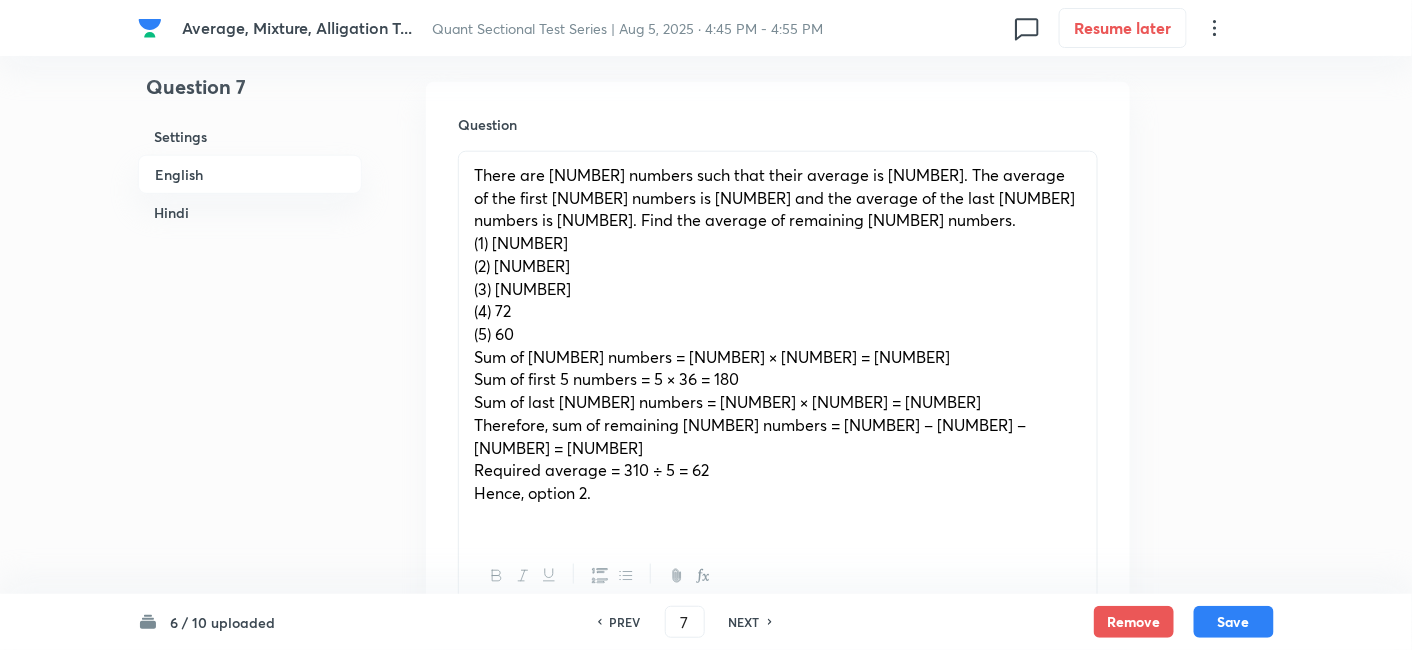 scroll, scrollTop: 665, scrollLeft: 0, axis: vertical 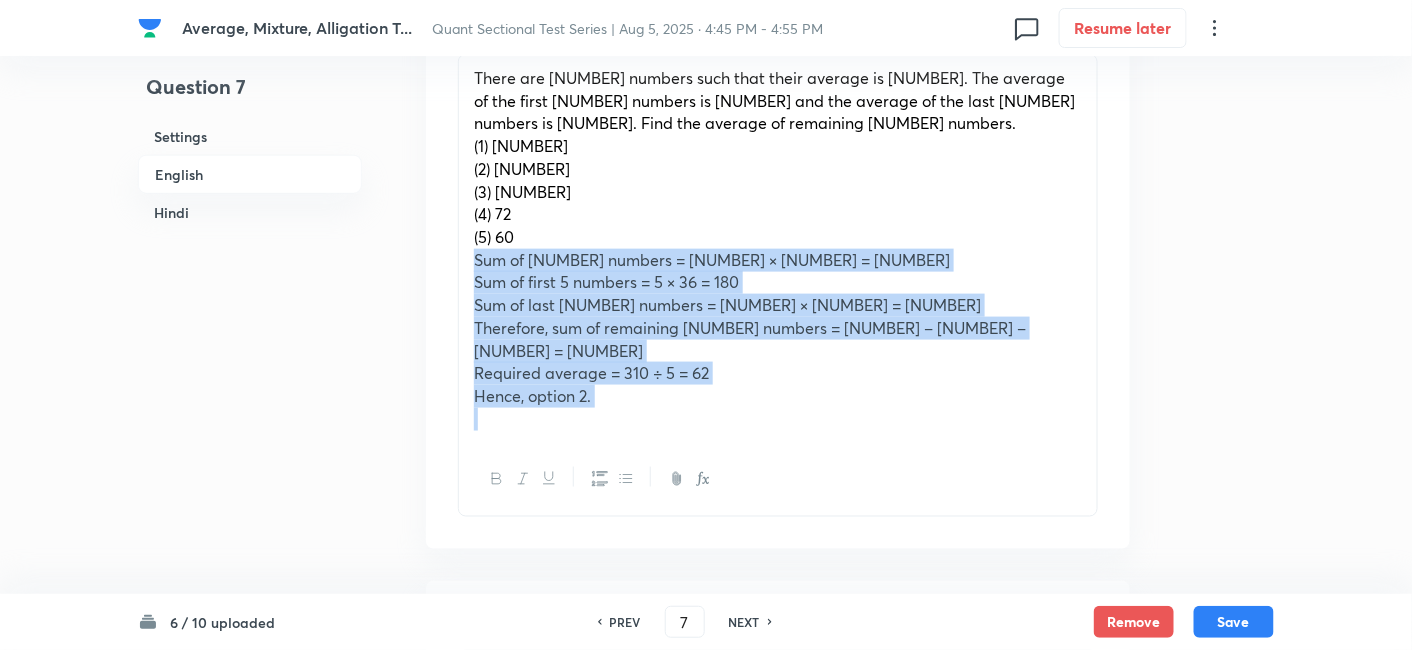drag, startPoint x: 467, startPoint y: 263, endPoint x: 694, endPoint y: 437, distance: 286.01575 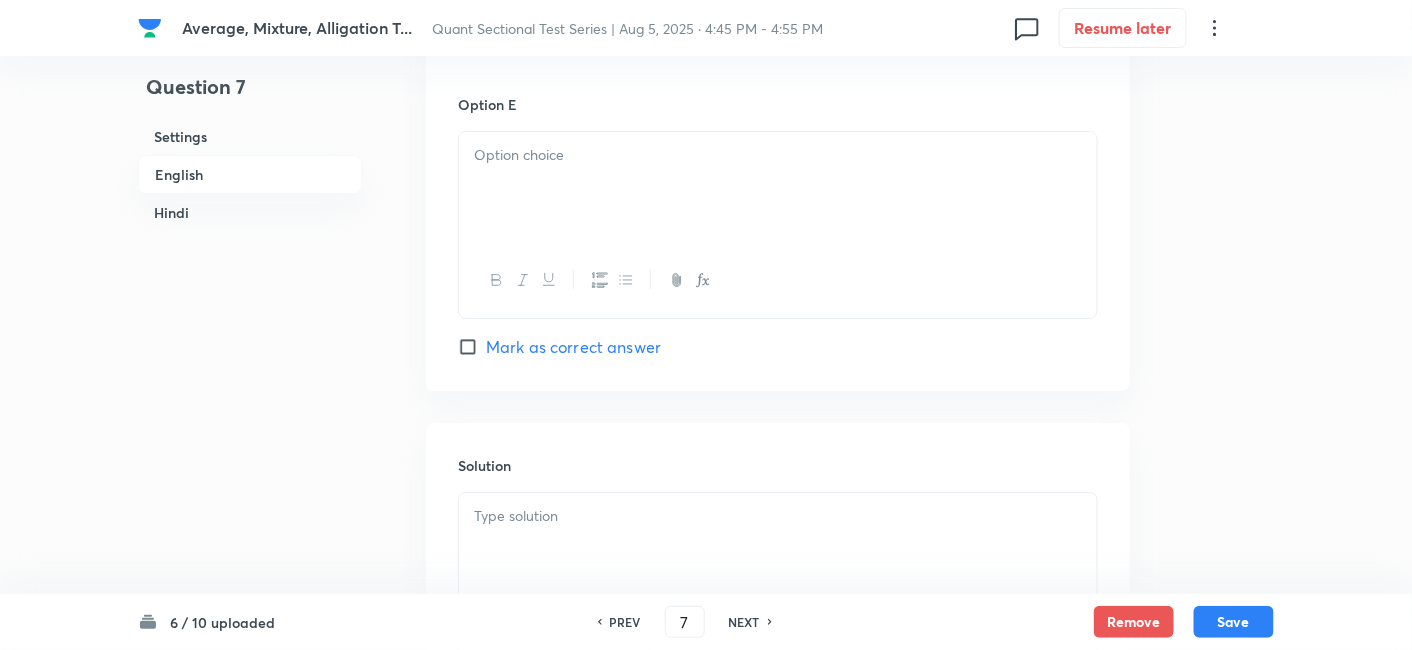 scroll, scrollTop: 2242, scrollLeft: 0, axis: vertical 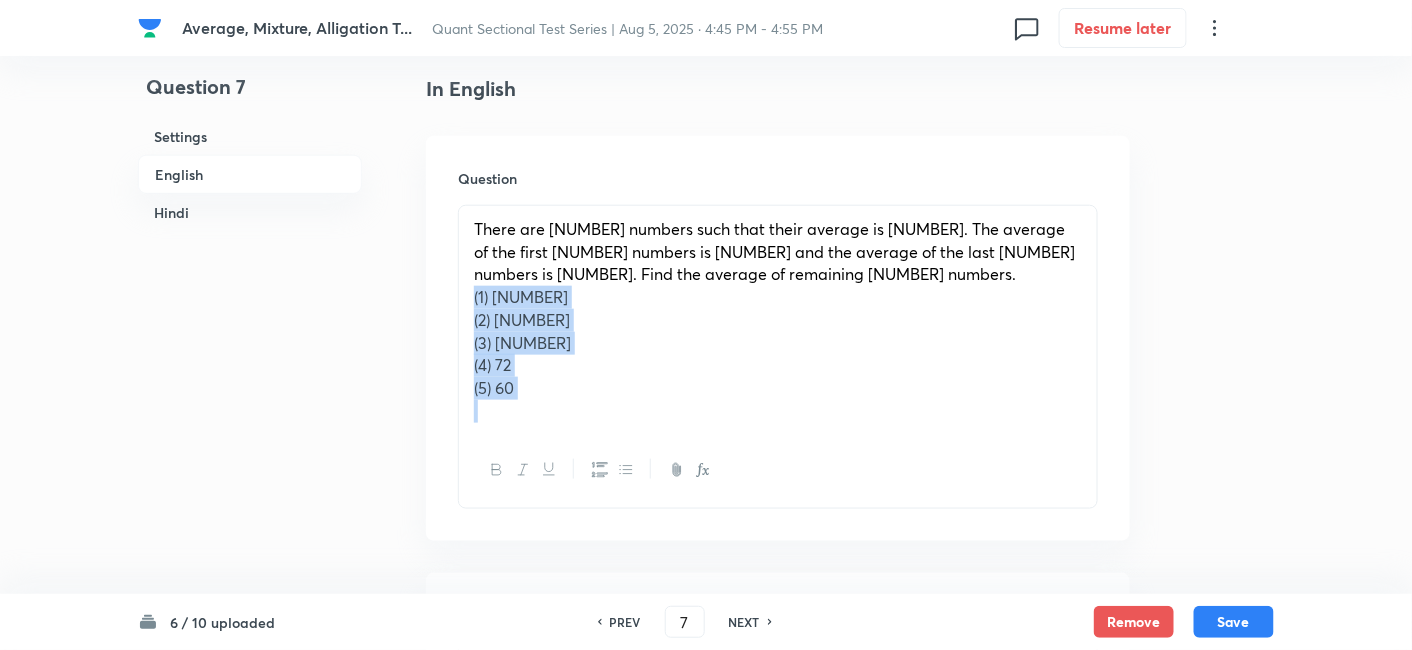 drag, startPoint x: 467, startPoint y: 295, endPoint x: 596, endPoint y: 438, distance: 192.58765 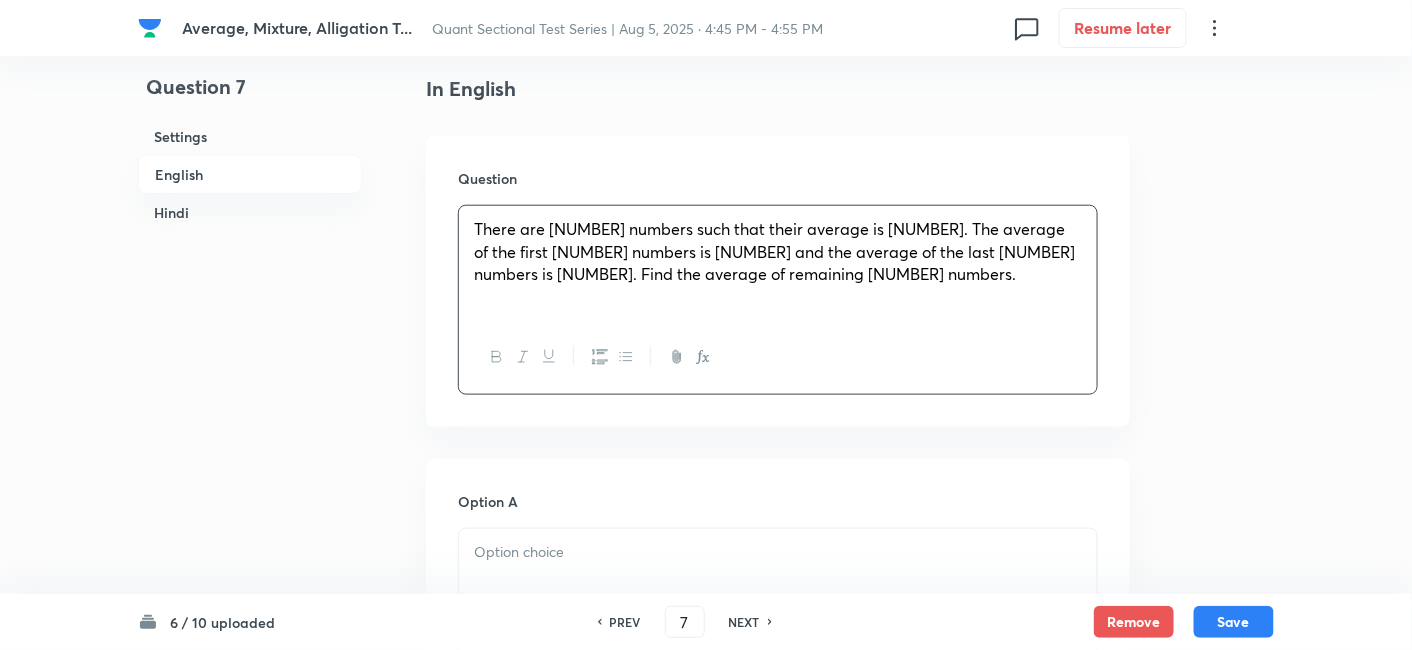 scroll, scrollTop: 664, scrollLeft: 0, axis: vertical 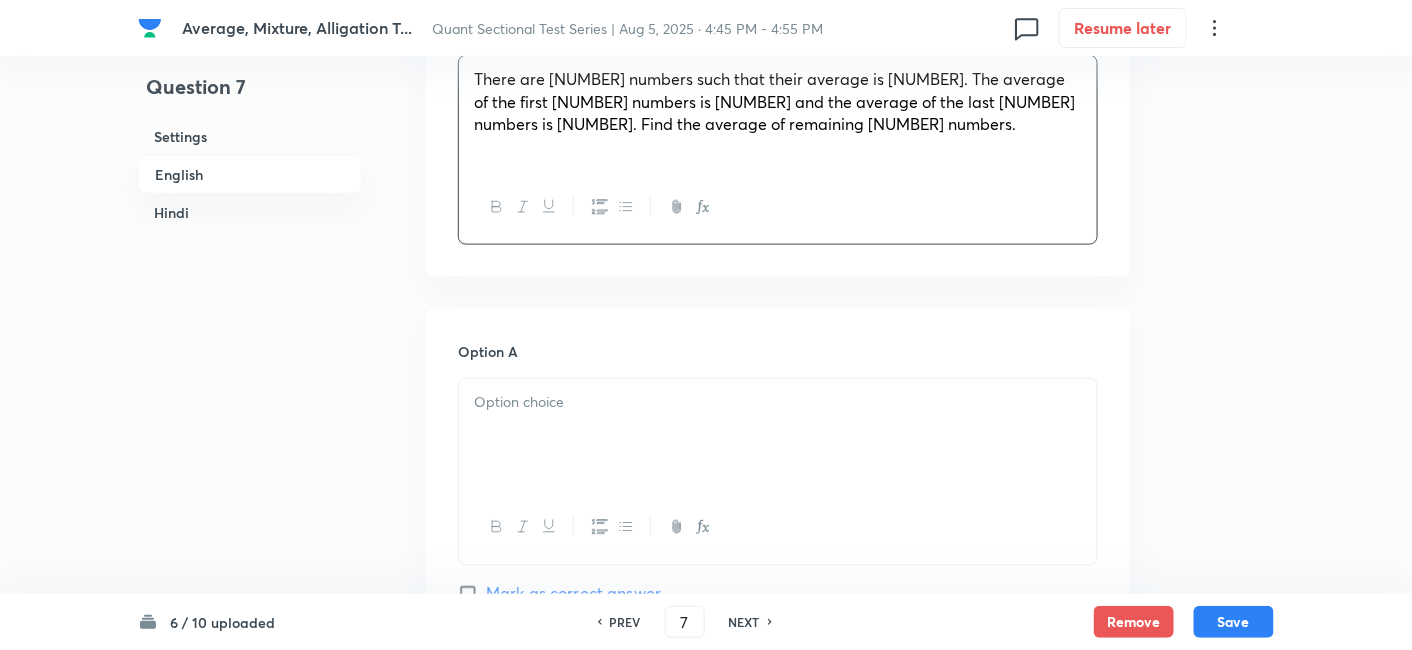click at bounding box center [778, 435] 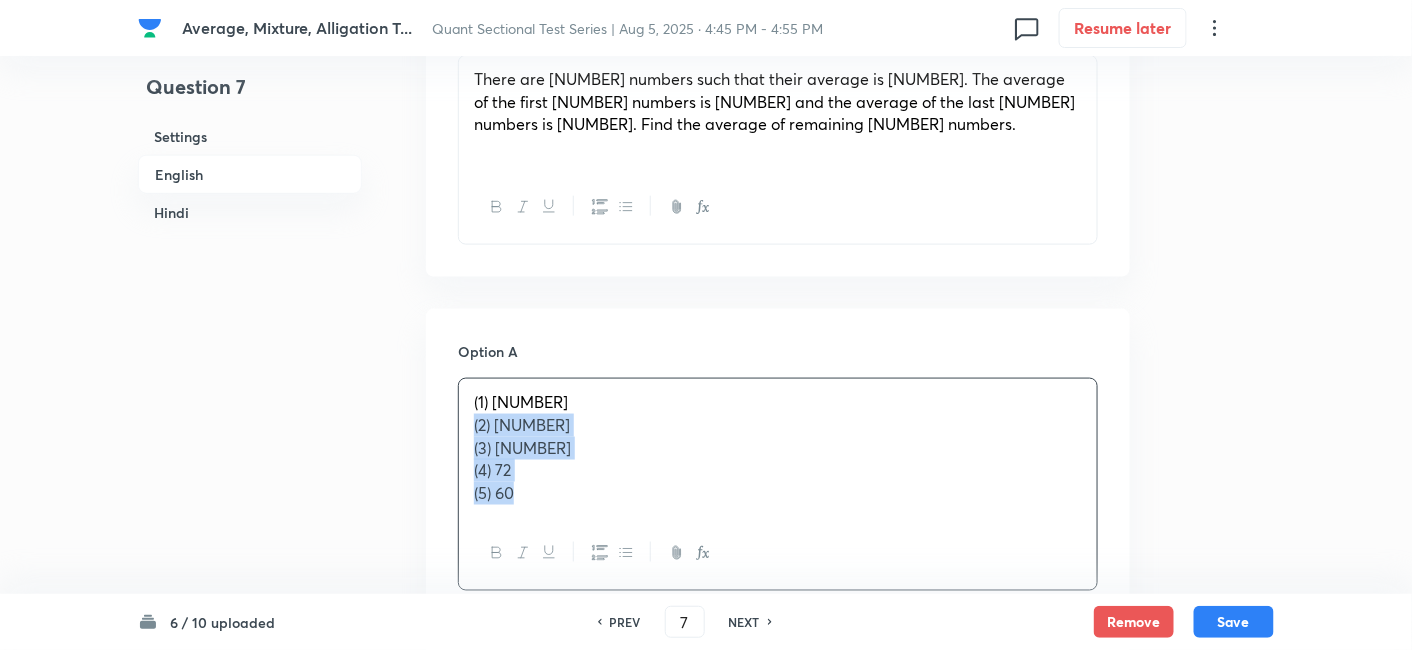 drag, startPoint x: 469, startPoint y: 418, endPoint x: 594, endPoint y: 538, distance: 173.27724 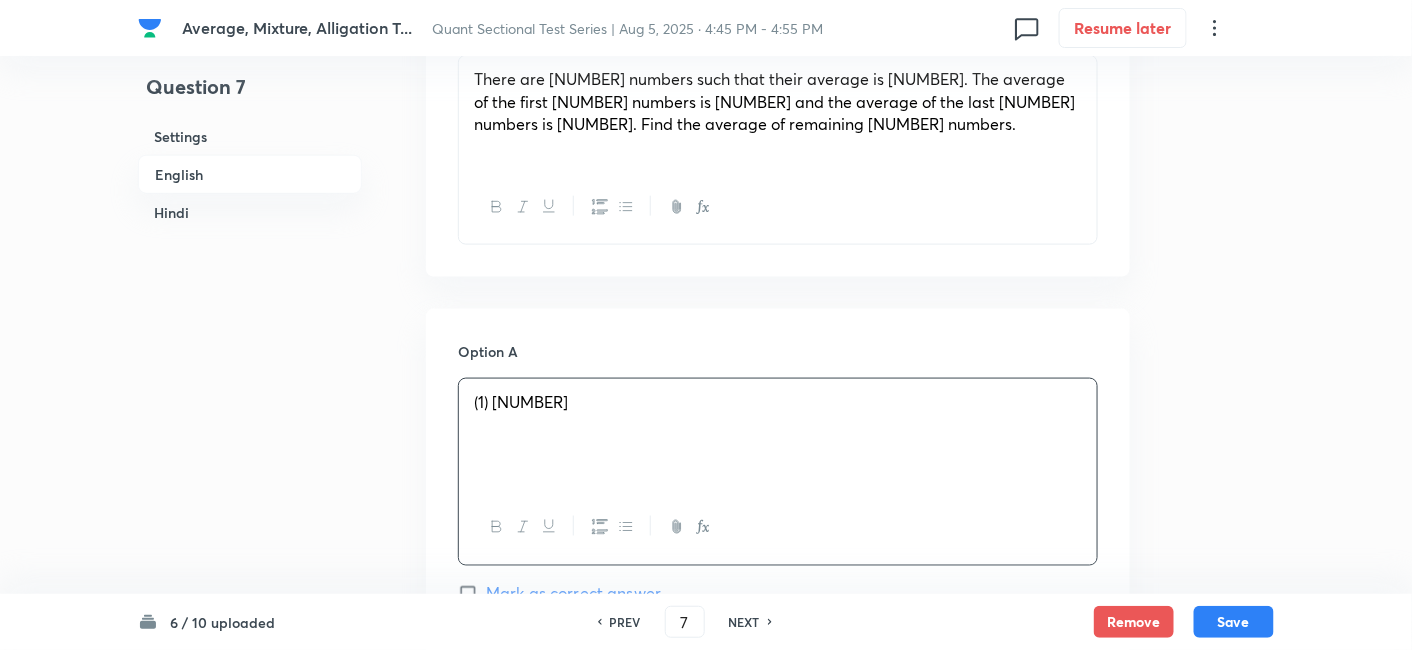scroll, scrollTop: 880, scrollLeft: 0, axis: vertical 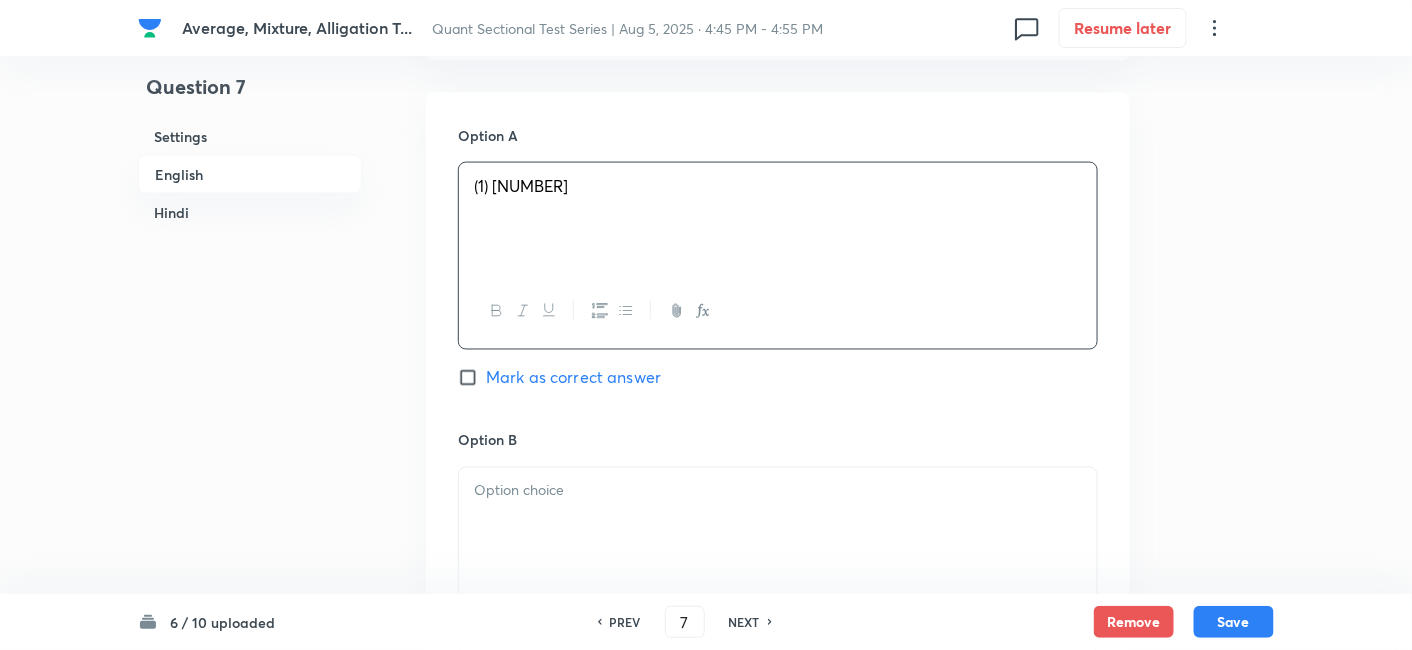 click at bounding box center (778, 524) 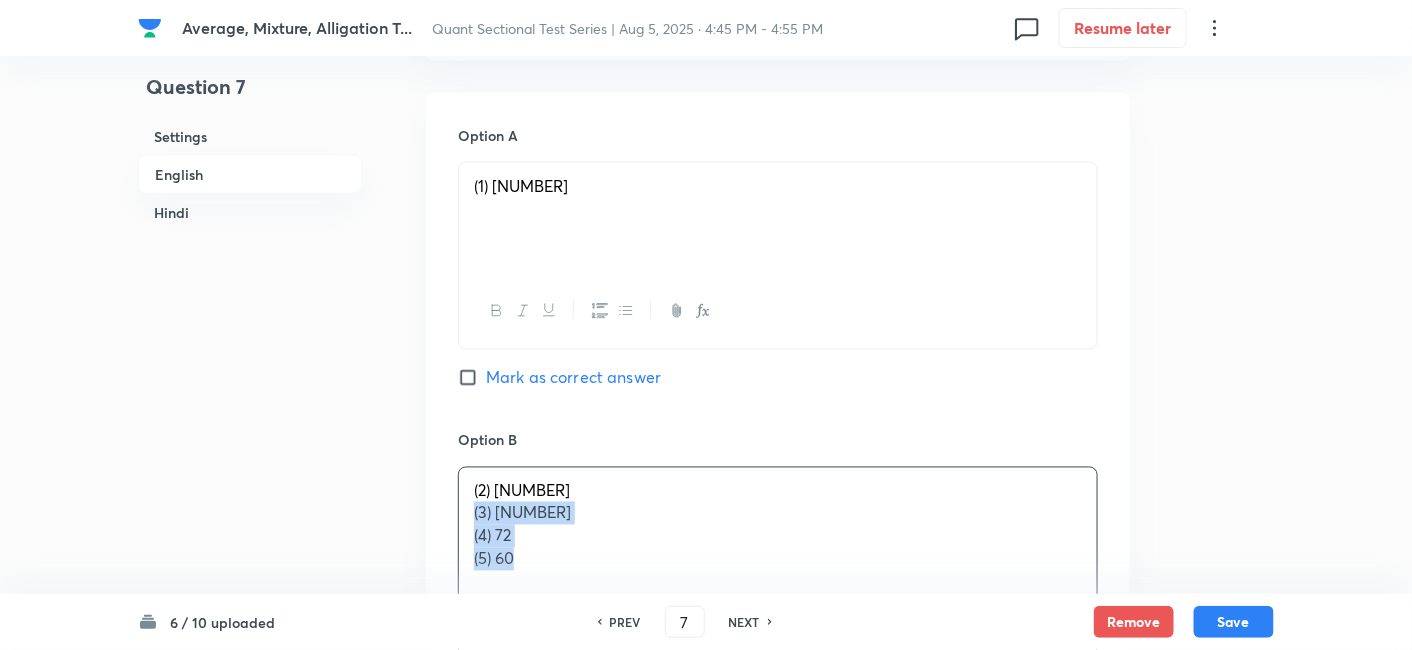 drag, startPoint x: 462, startPoint y: 513, endPoint x: 656, endPoint y: 615, distance: 219.1803 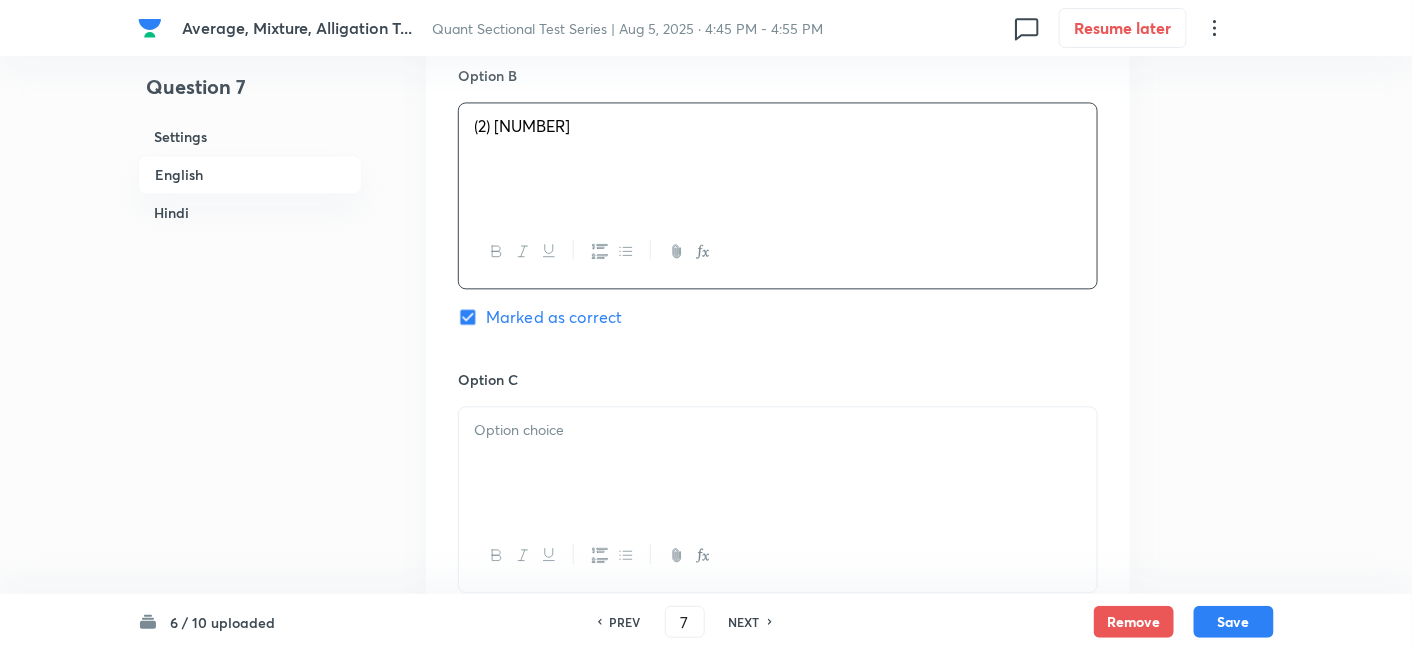 scroll, scrollTop: 1305, scrollLeft: 0, axis: vertical 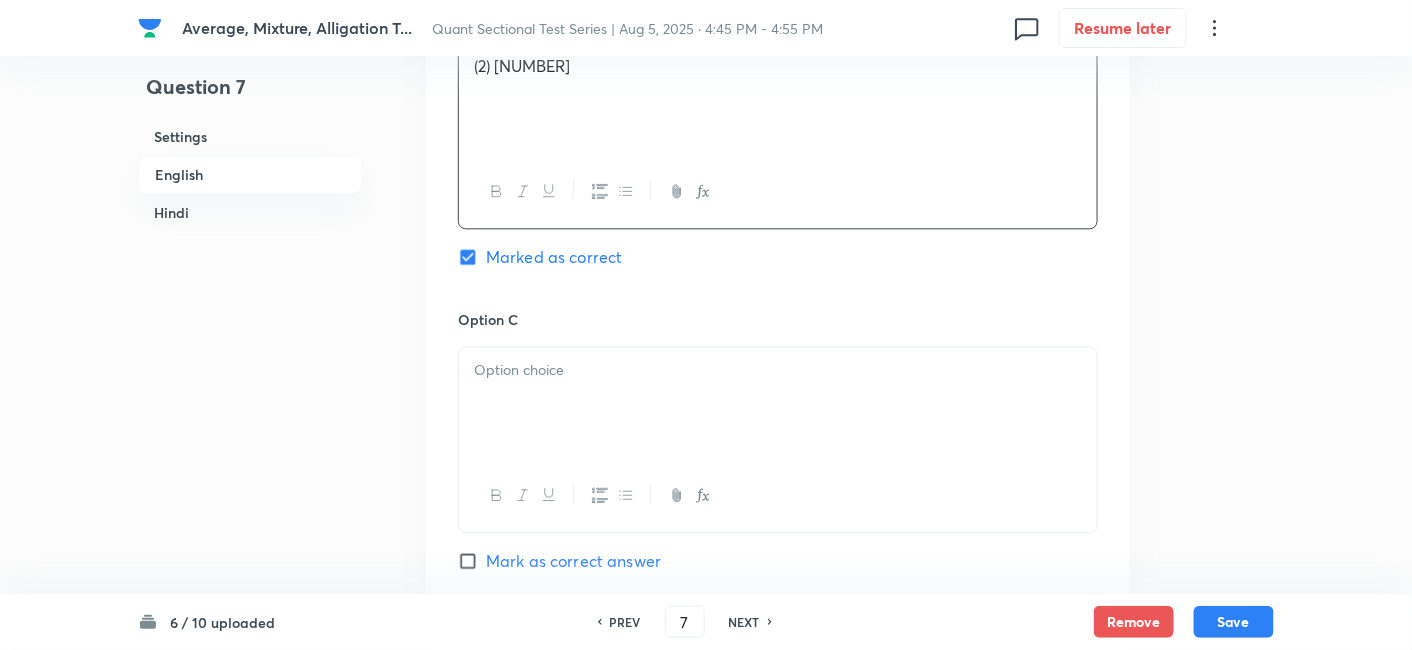 click at bounding box center [778, 370] 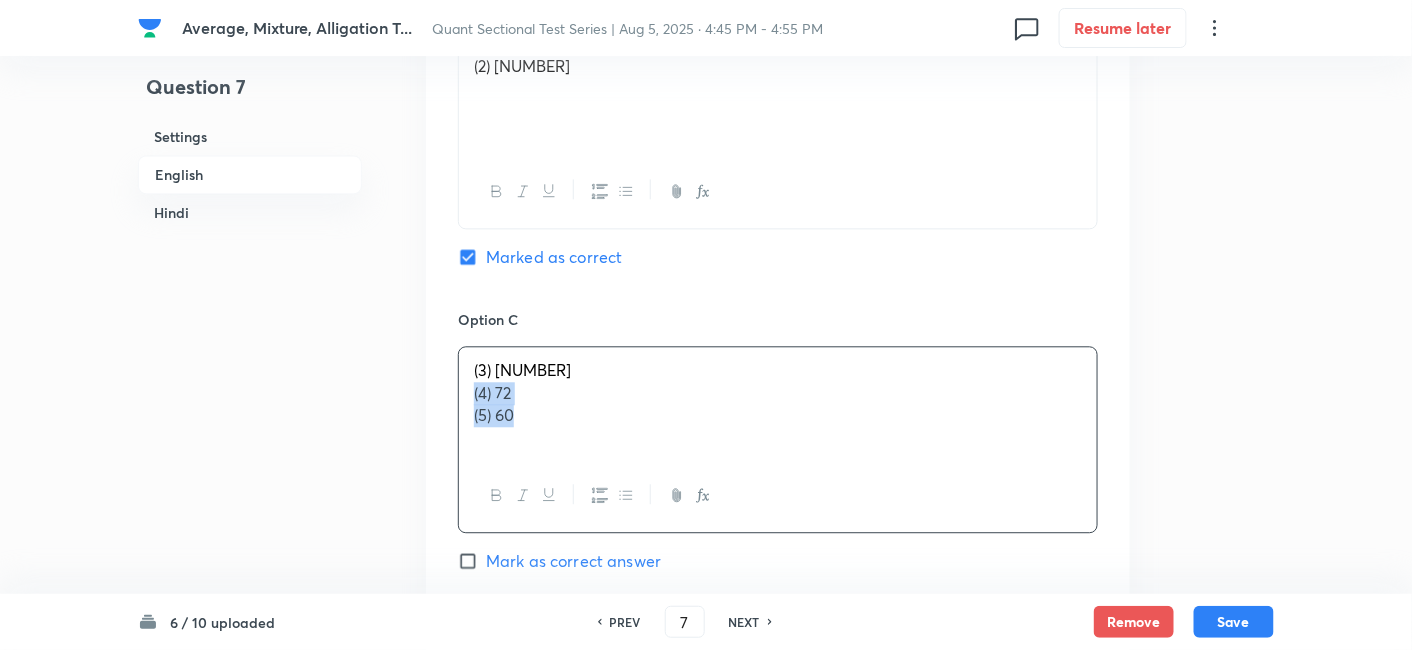 drag, startPoint x: 474, startPoint y: 391, endPoint x: 644, endPoint y: 473, distance: 188.74321 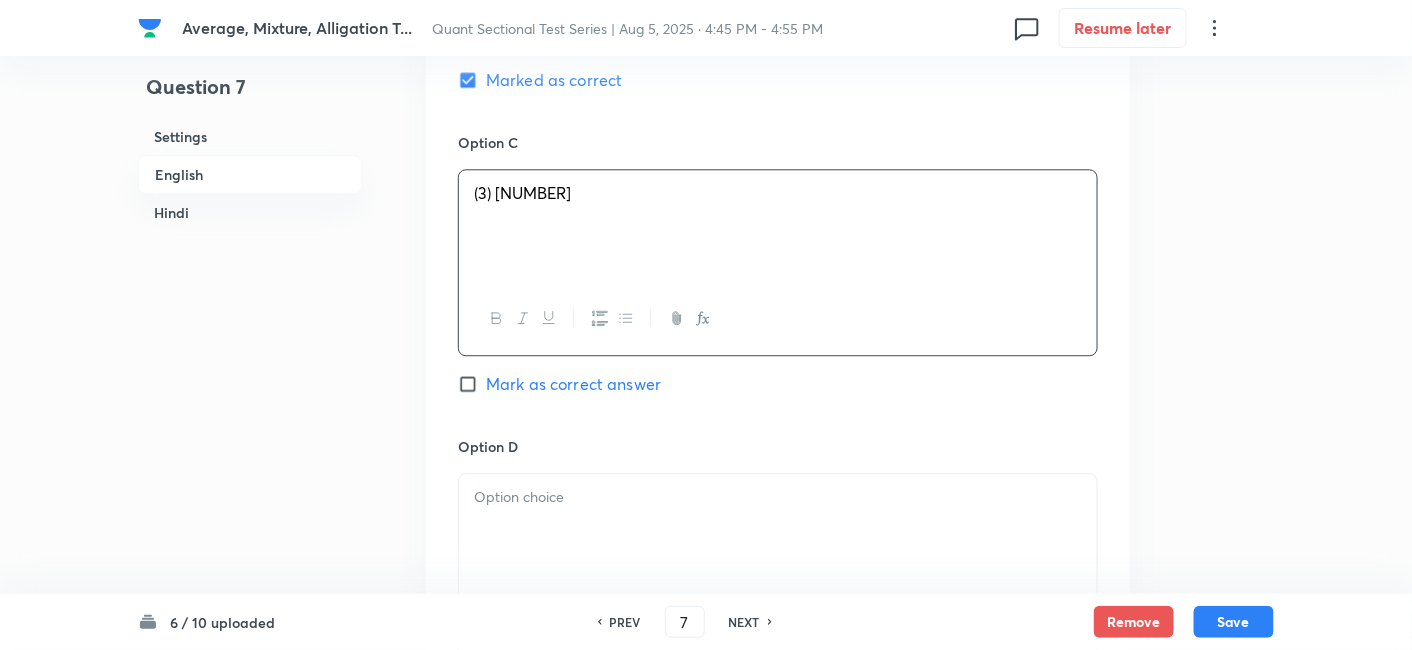 scroll, scrollTop: 1482, scrollLeft: 0, axis: vertical 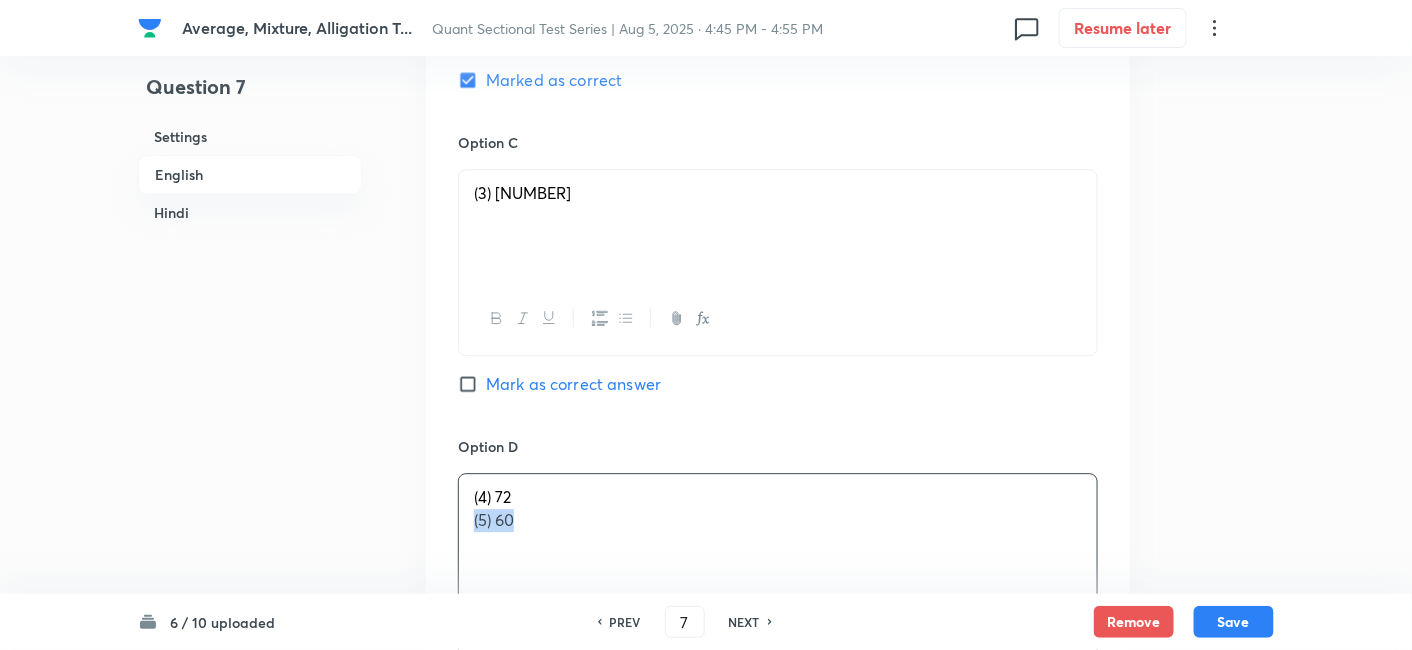 drag, startPoint x: 466, startPoint y: 520, endPoint x: 622, endPoint y: 540, distance: 157.27682 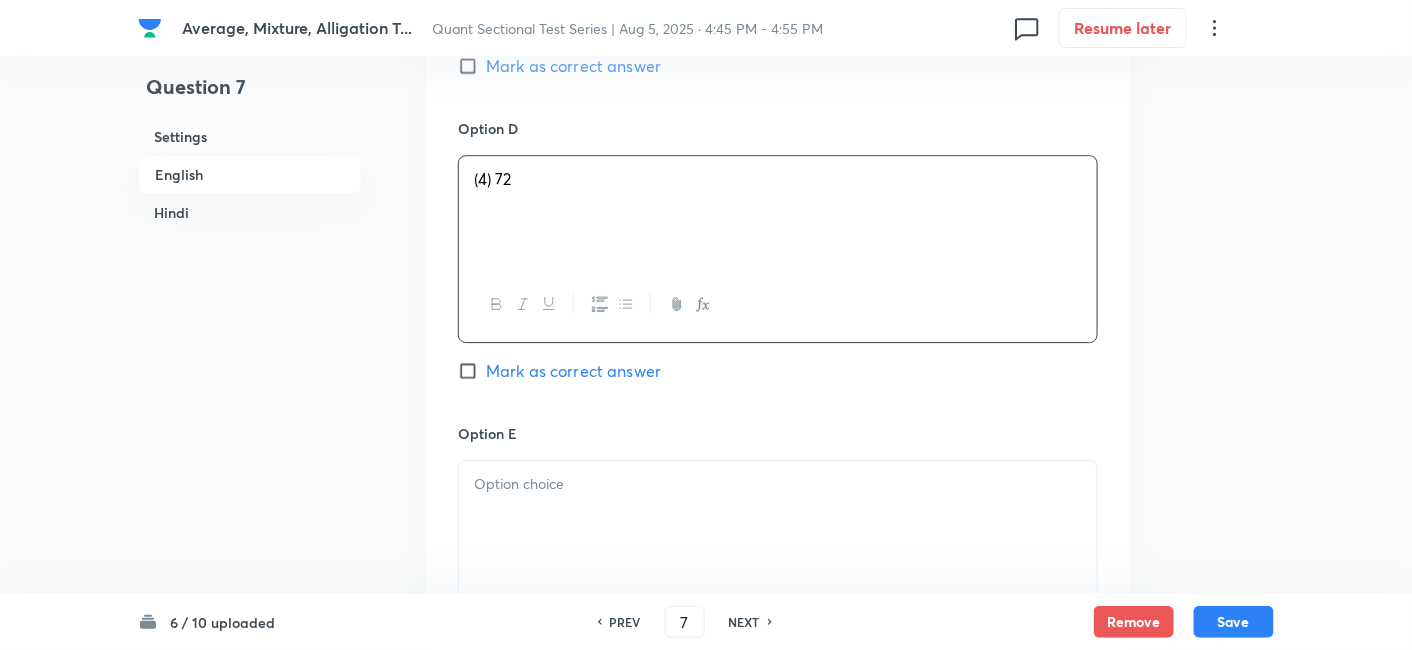 click at bounding box center (778, 517) 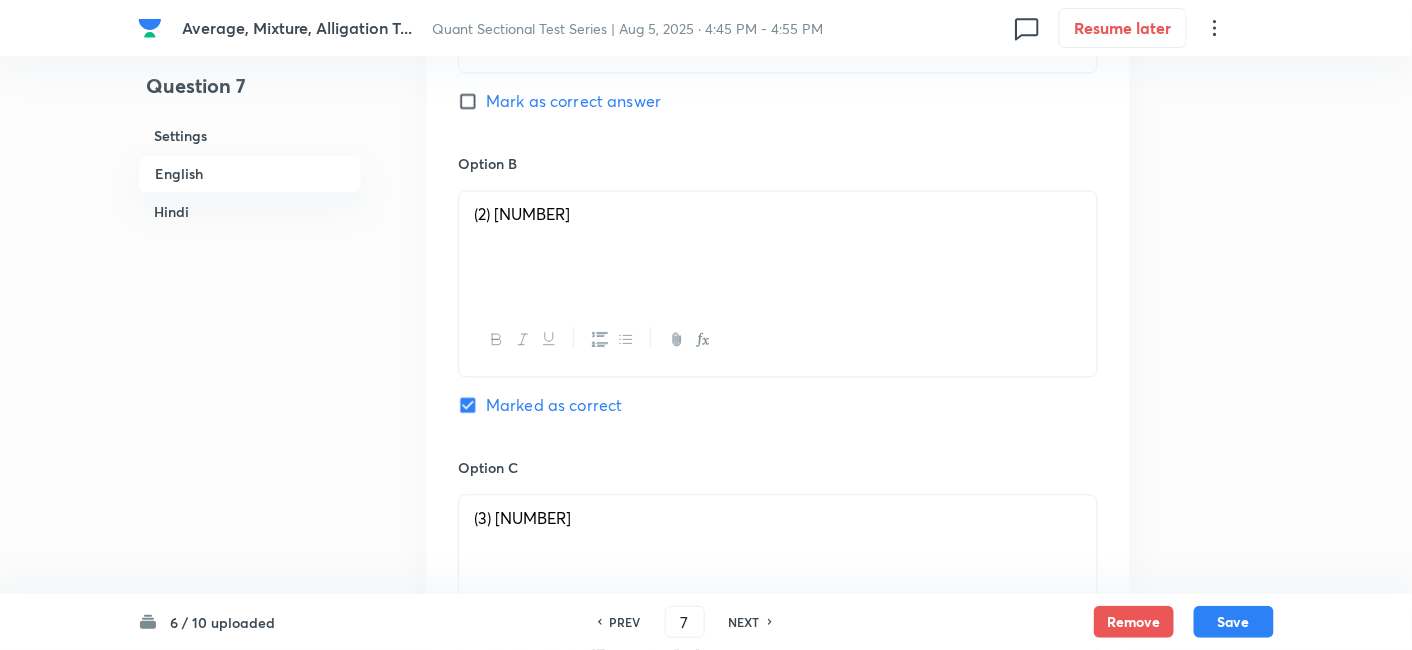 scroll, scrollTop: 1155, scrollLeft: 0, axis: vertical 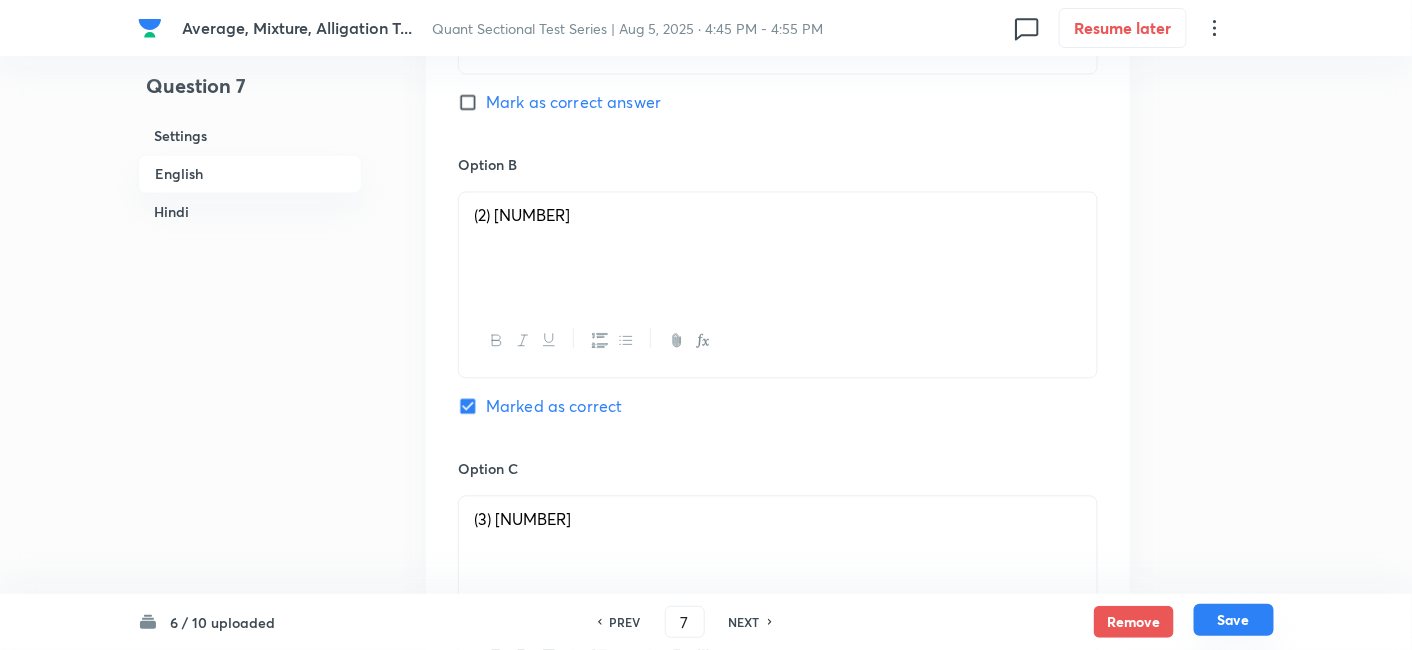 click on "Save" at bounding box center (1234, 620) 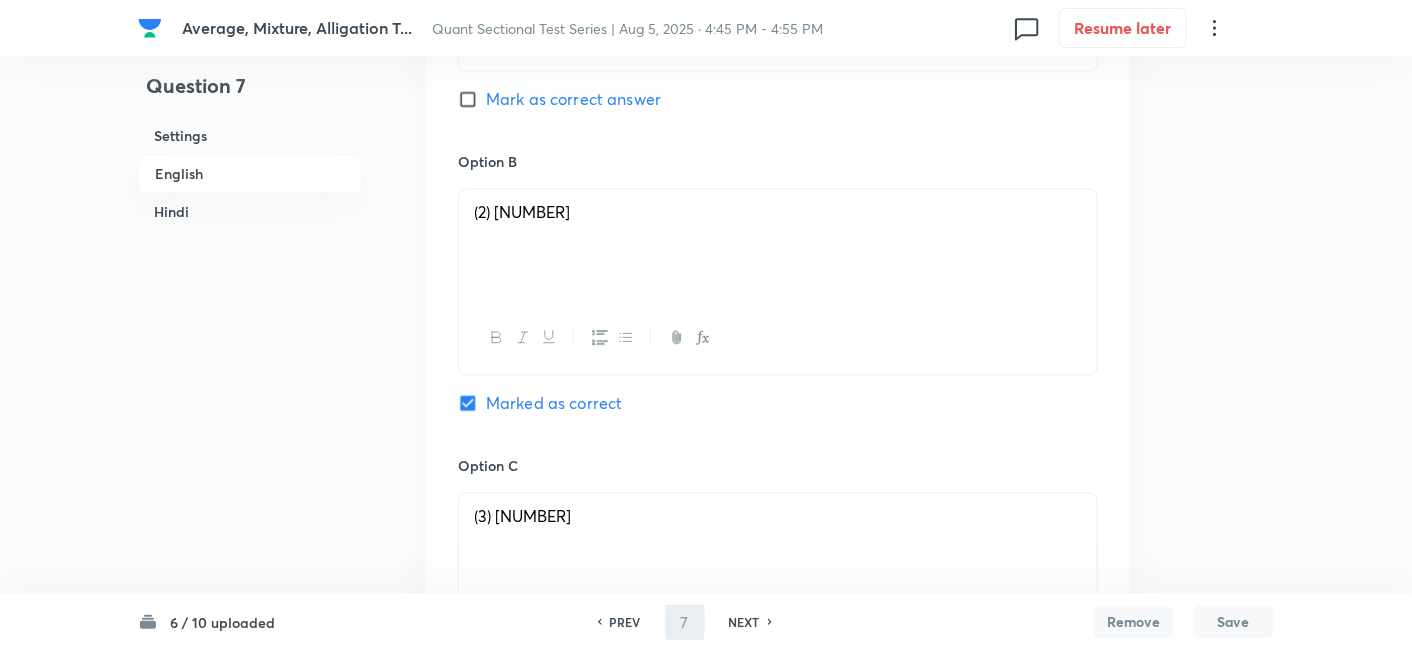 type on "8" 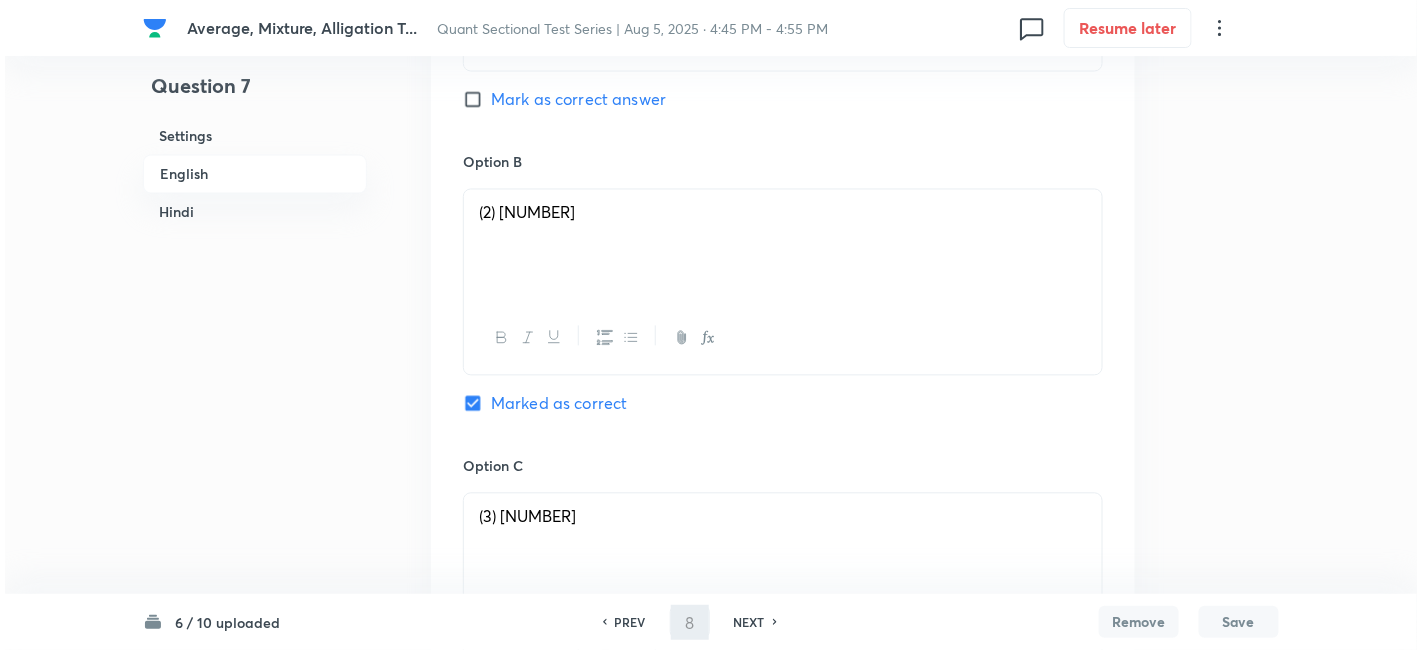 scroll, scrollTop: 0, scrollLeft: 0, axis: both 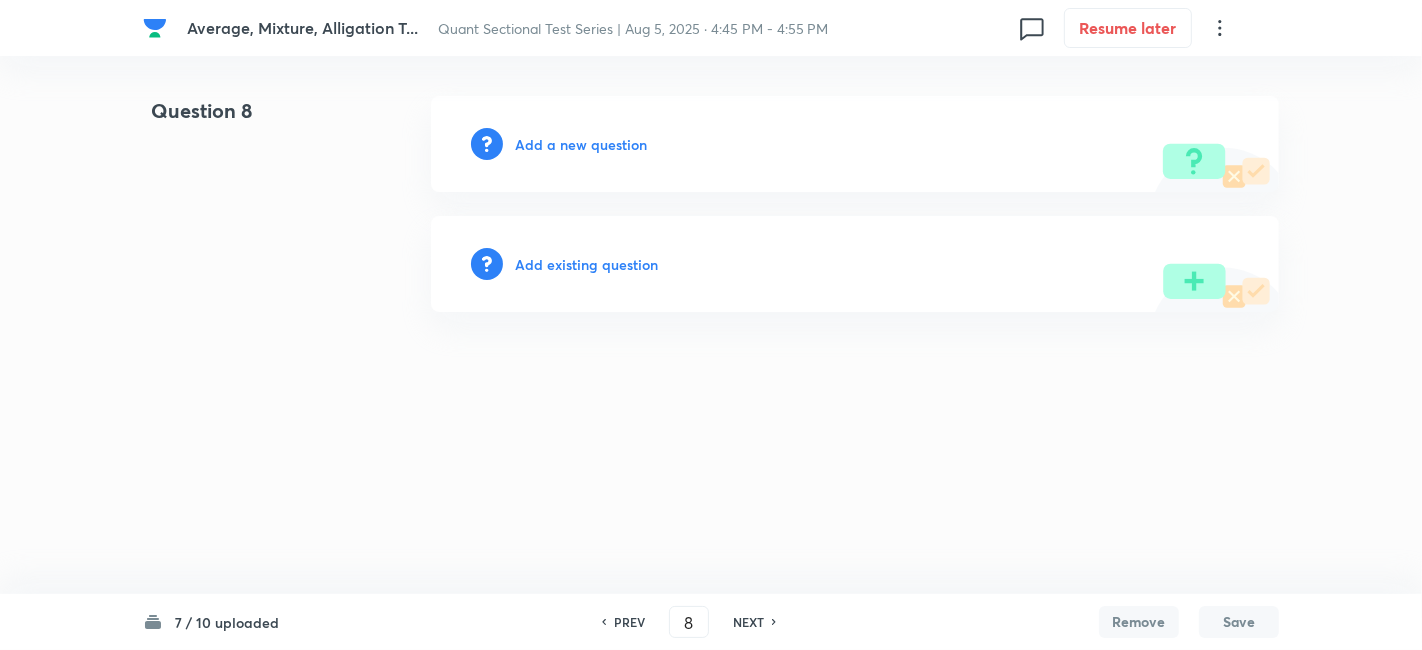 click on "Add a new question" at bounding box center (581, 144) 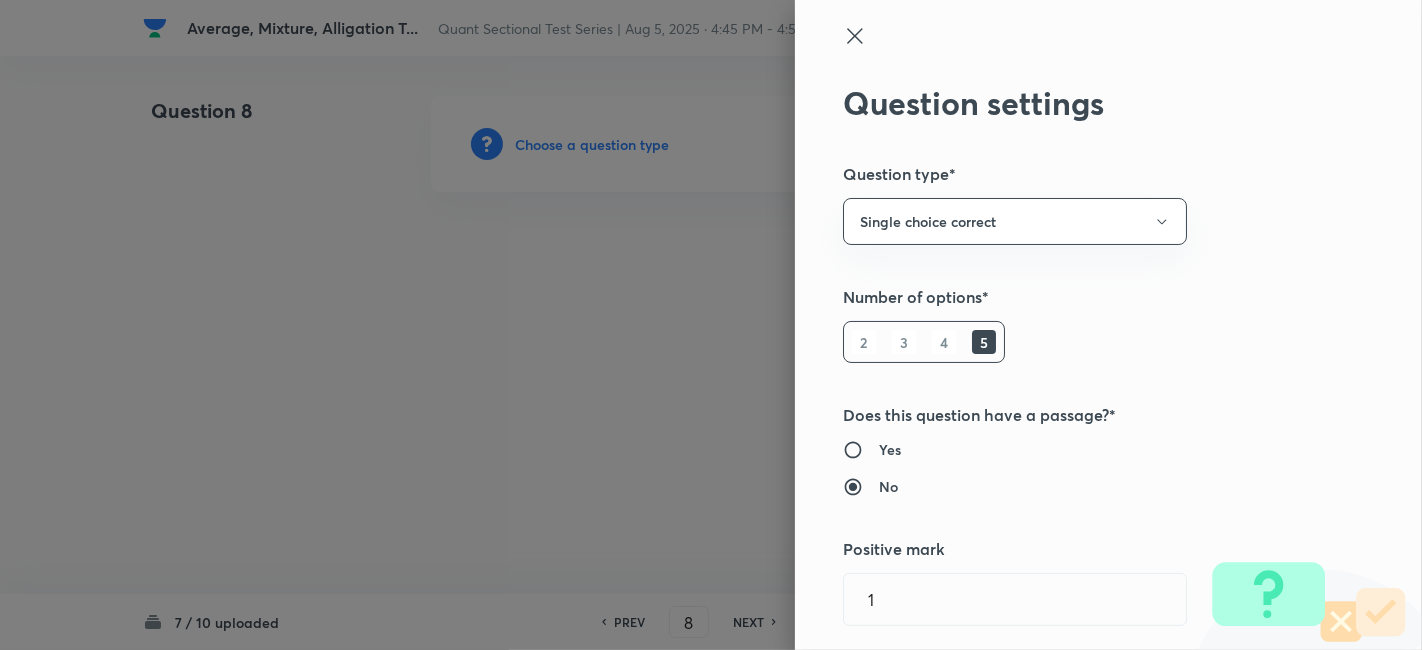 type 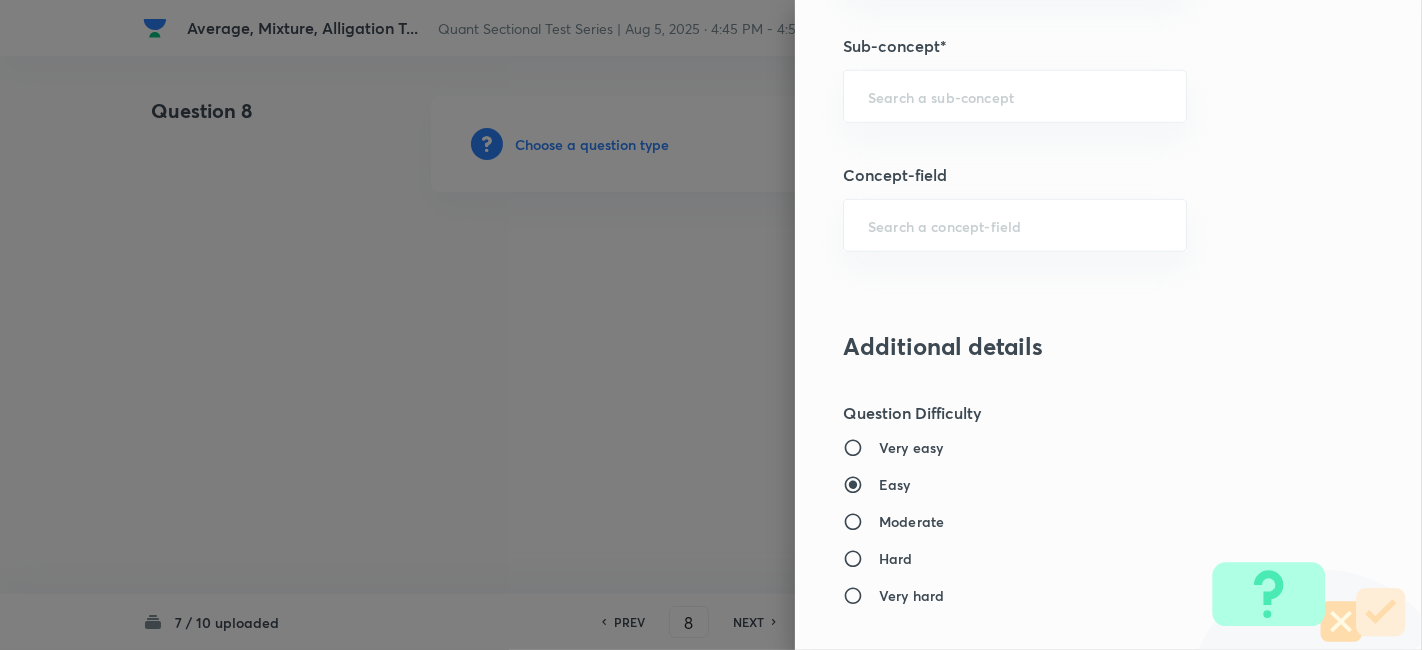 scroll, scrollTop: 1226, scrollLeft: 0, axis: vertical 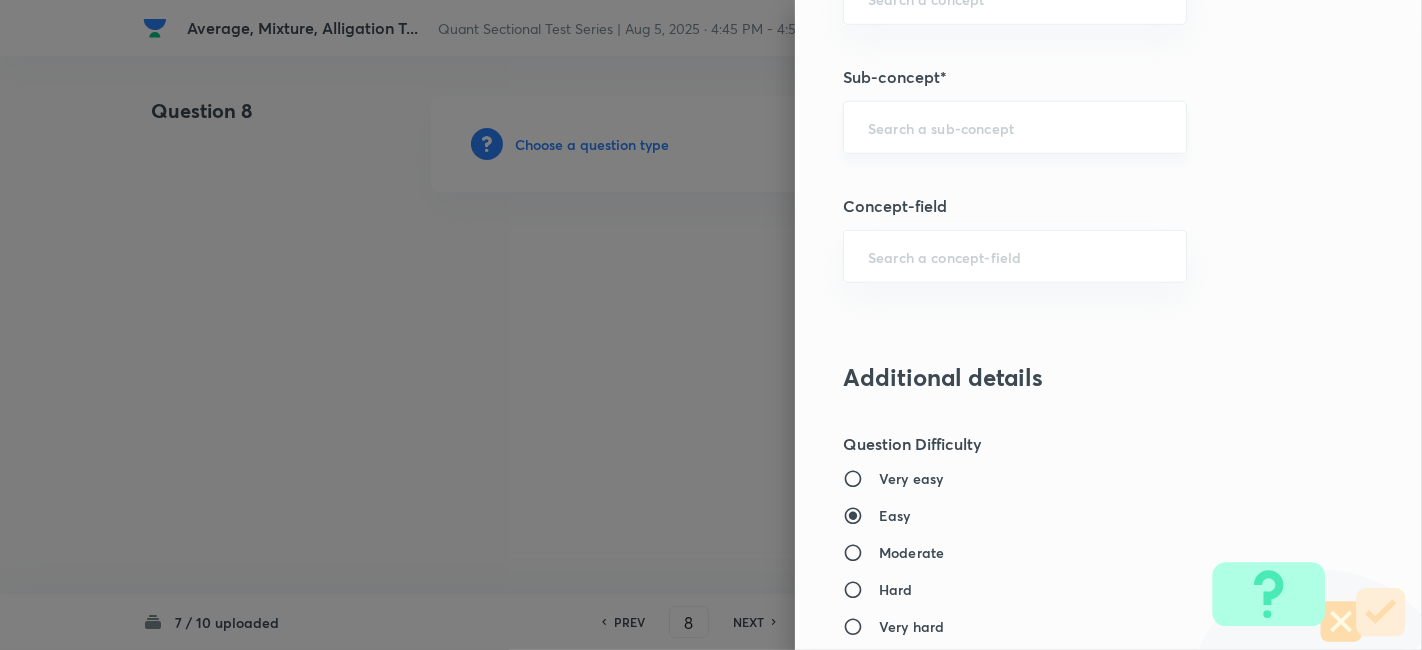 click on "​" at bounding box center (1015, 127) 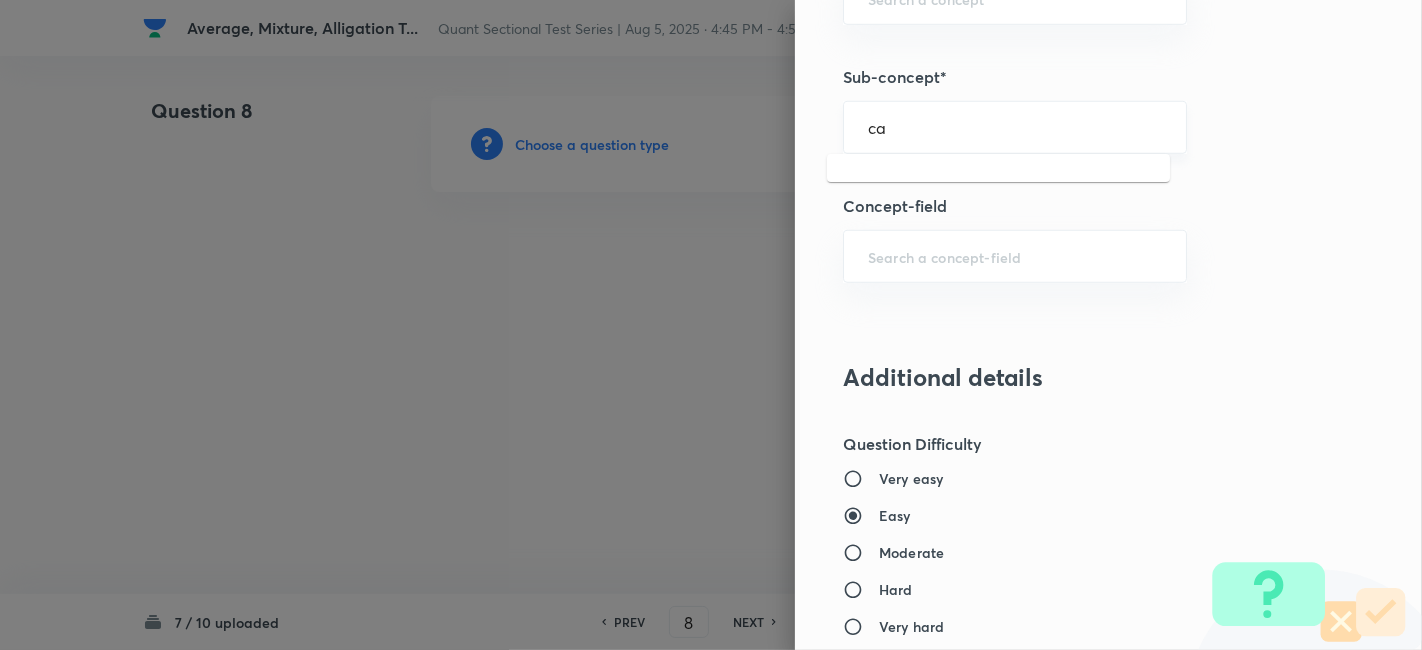 type on "c" 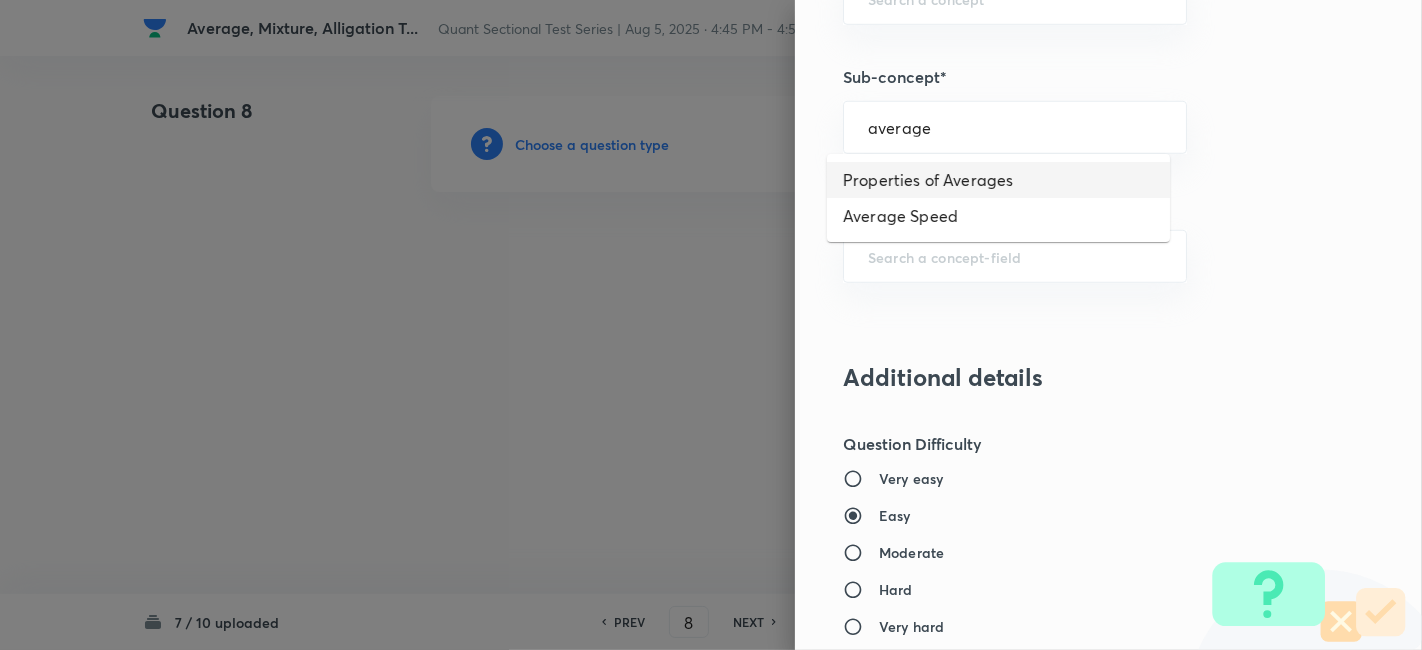 click on "Properties of Averages" at bounding box center (998, 180) 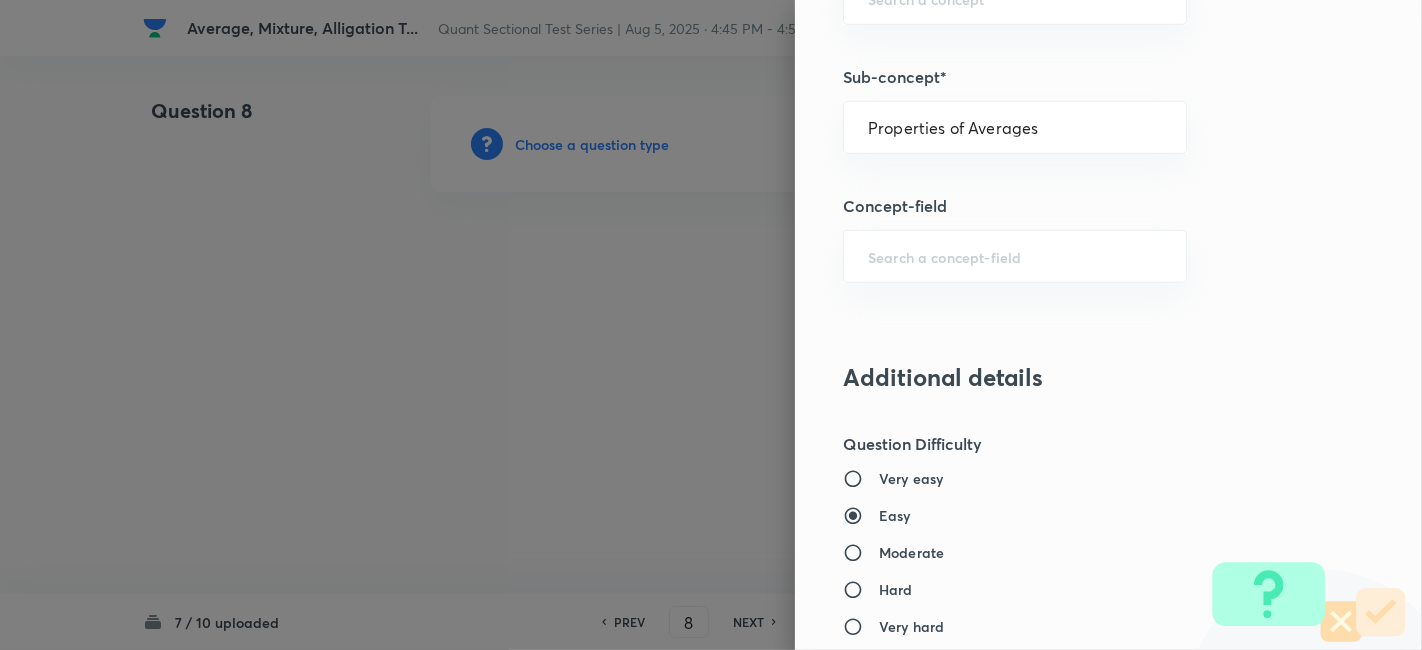 type on "Quantitative Aptitude" 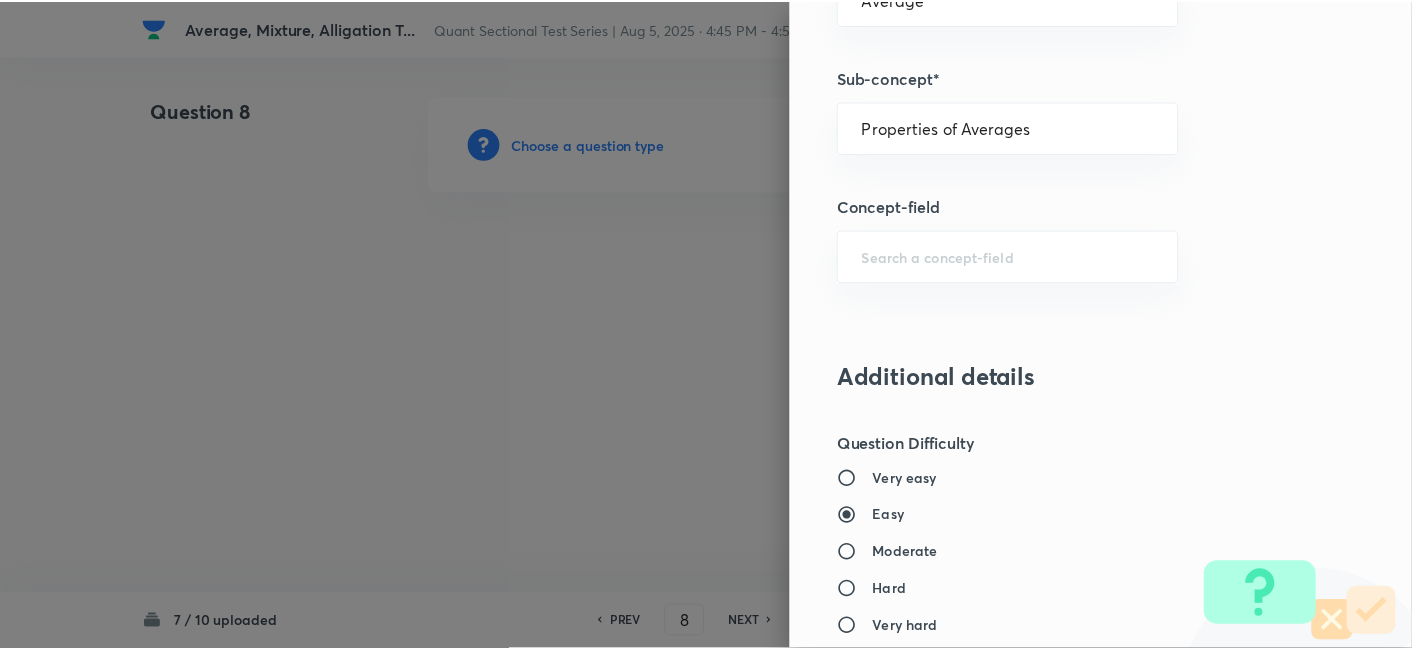 scroll, scrollTop: 2070, scrollLeft: 0, axis: vertical 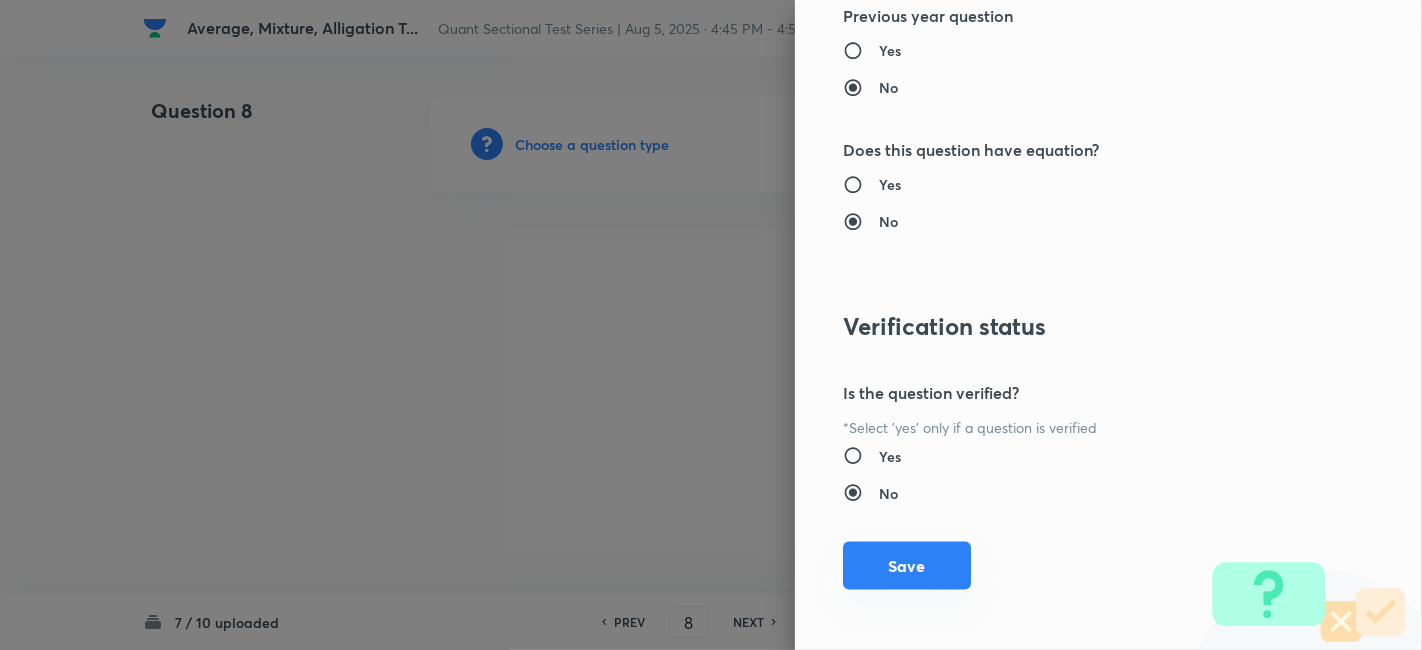 click on "Save" at bounding box center (907, 566) 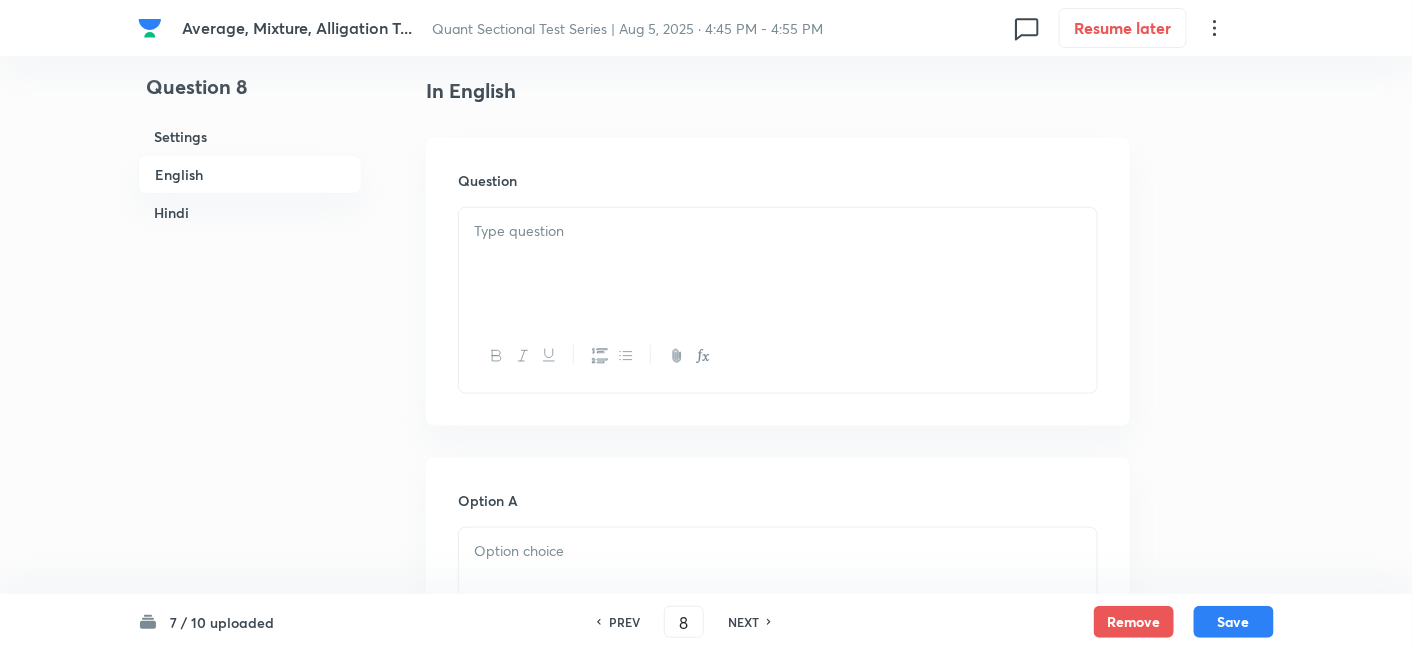 scroll, scrollTop: 513, scrollLeft: 0, axis: vertical 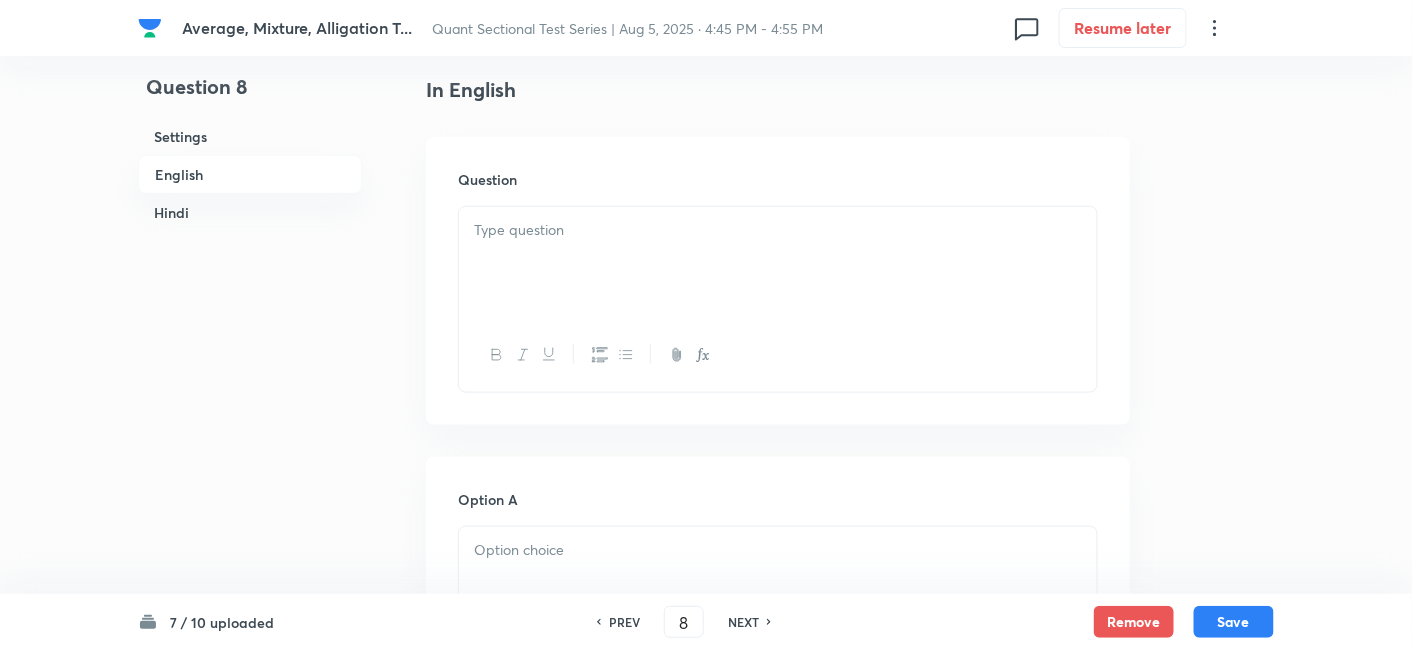 click at bounding box center [778, 263] 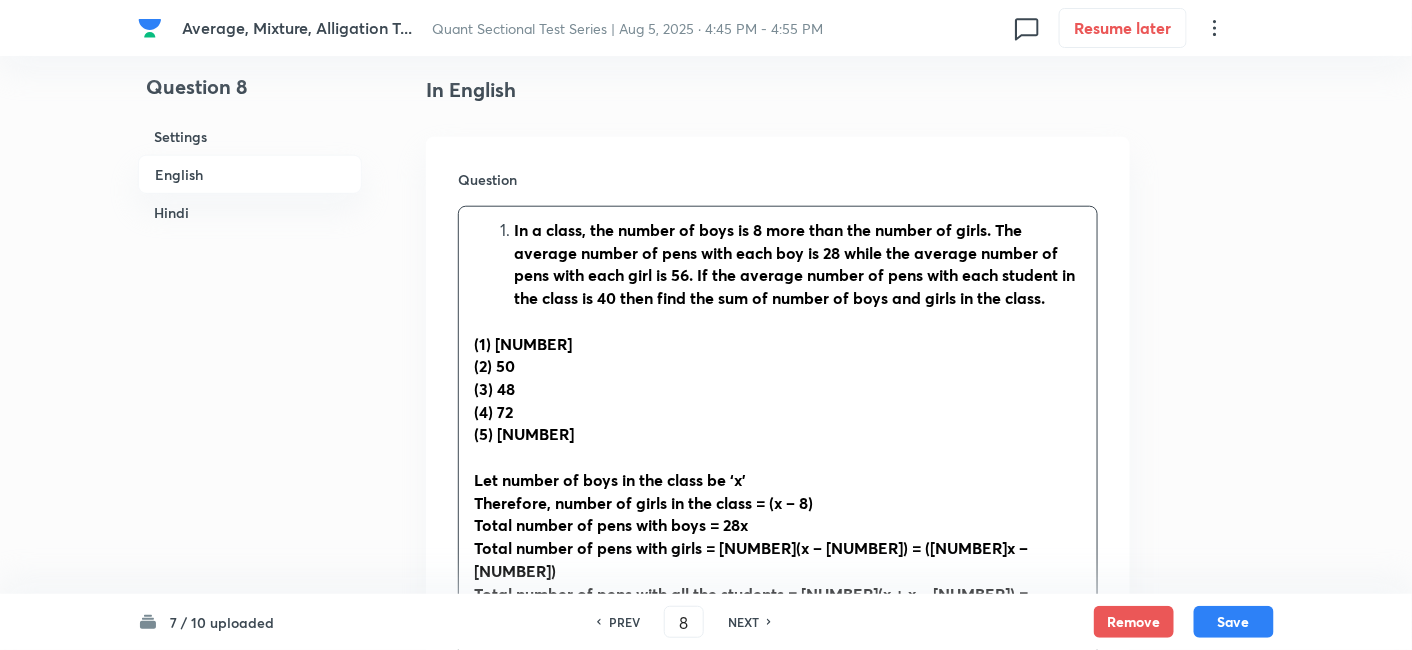 click on "In a class, the number of boys is 8 more than the number of girls. The average number of pens with each boy is 28 while the average number of pens with each girl is 56. If the average number of pens with each student in the class is 40 then find the sum of number of boys and girls in the class." at bounding box center (794, 263) 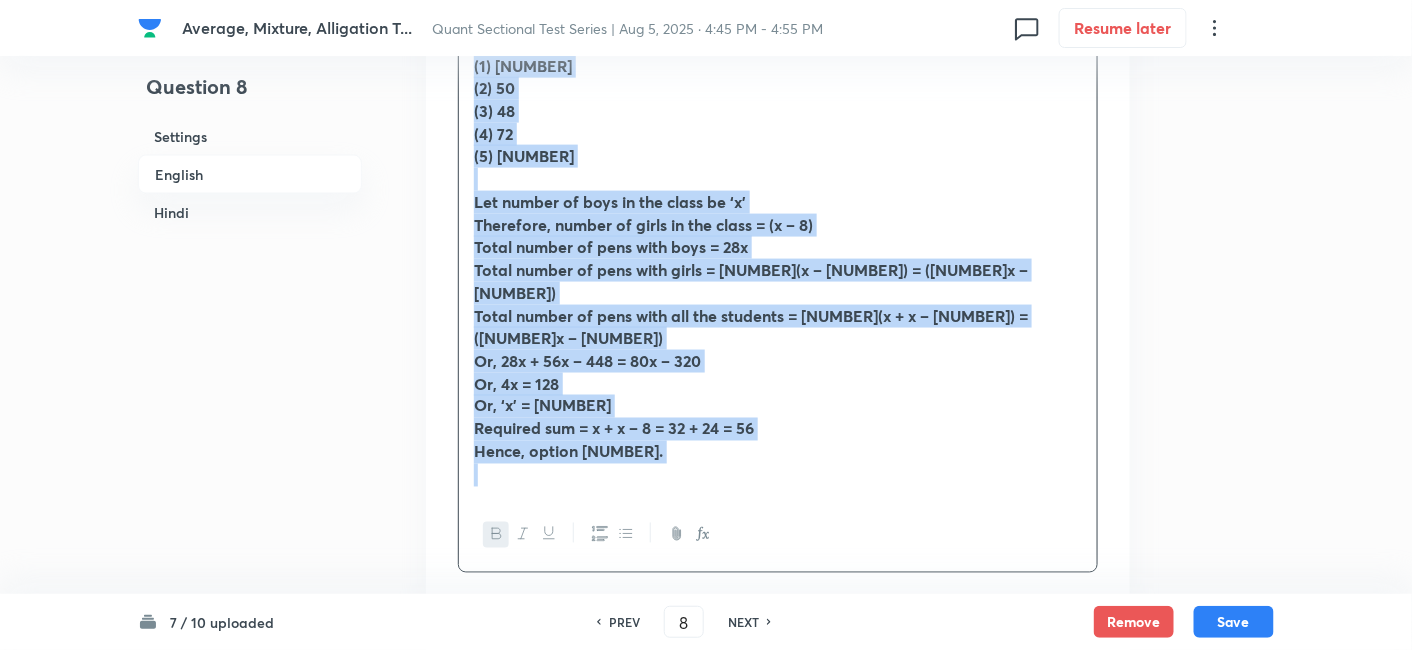 scroll, scrollTop: 882, scrollLeft: 0, axis: vertical 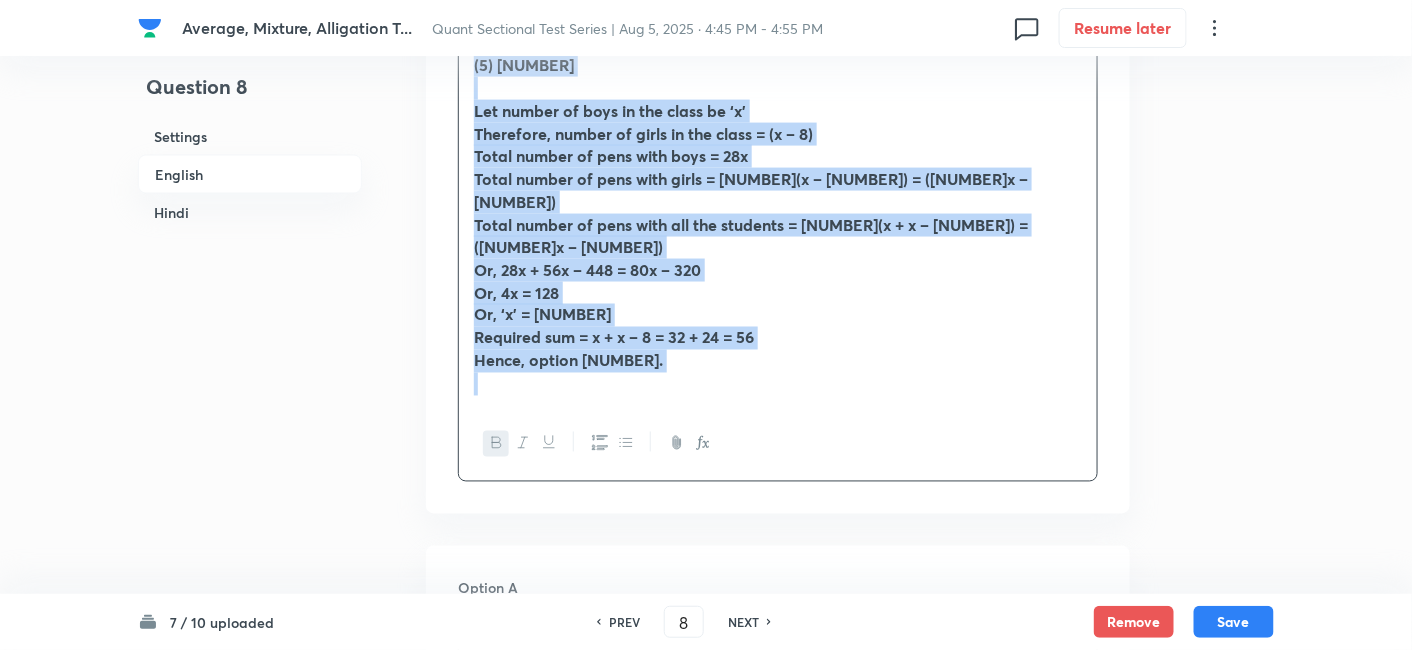 drag, startPoint x: 462, startPoint y: 238, endPoint x: 894, endPoint y: 515, distance: 513.1793 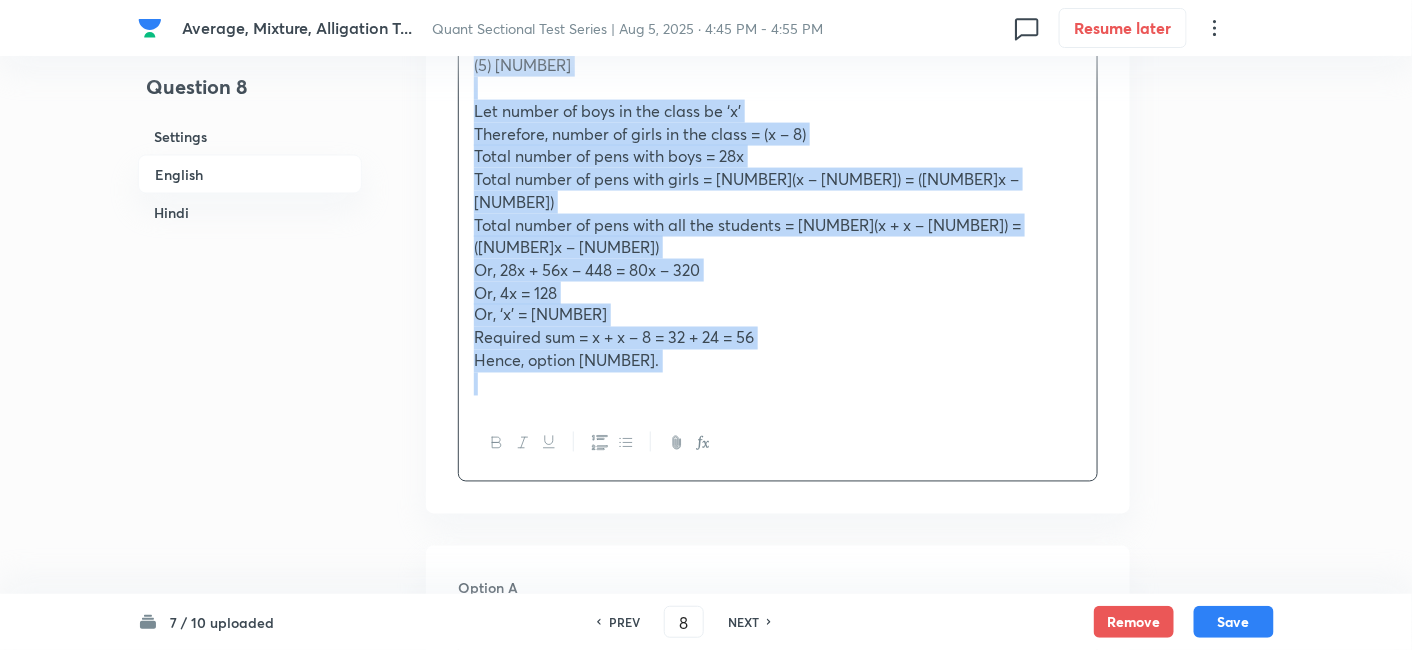 copy on "In a class, the number of boys is [NUMBER] more than the number of girls. The average number of pens with each boy is [NUMBER] while the average number of pens with each girl is [NUMBER]. If the average number of pens with each student in the class is [NUMBER] then find the sum of number of boys and girls in the class.  (1) [NUMBER] (2) [NUMBER] (3) [NUMBER] (4) [NUMBER] (5) [NUMBER] Let number of boys in the class be ‘x’ Therefore, number of girls in the class = (x – [NUMBER]) Total number of pens with boys = [NUMBER]x Total number of pens with girls = [NUMBER](x – [NUMBER]) = ([NUMBER]x – [NUMBER]) Total number of pens by all the students = [NUMBER](x + x – [NUMBER]) = ([NUMBER]x – [NUMBER]) Or, [NUMBER]x + [NUMBER]x – [NUMBER] = [NUMBER]x – [NUMBER]  Or, [NUMBER]x = [NUMBER] Or, ‘x’ = [NUMBER] Required sum = x + x – [NUMBER] = [NUMBER] + [NUMBER] = [NUMBER] Hence, option [NUMBER]." 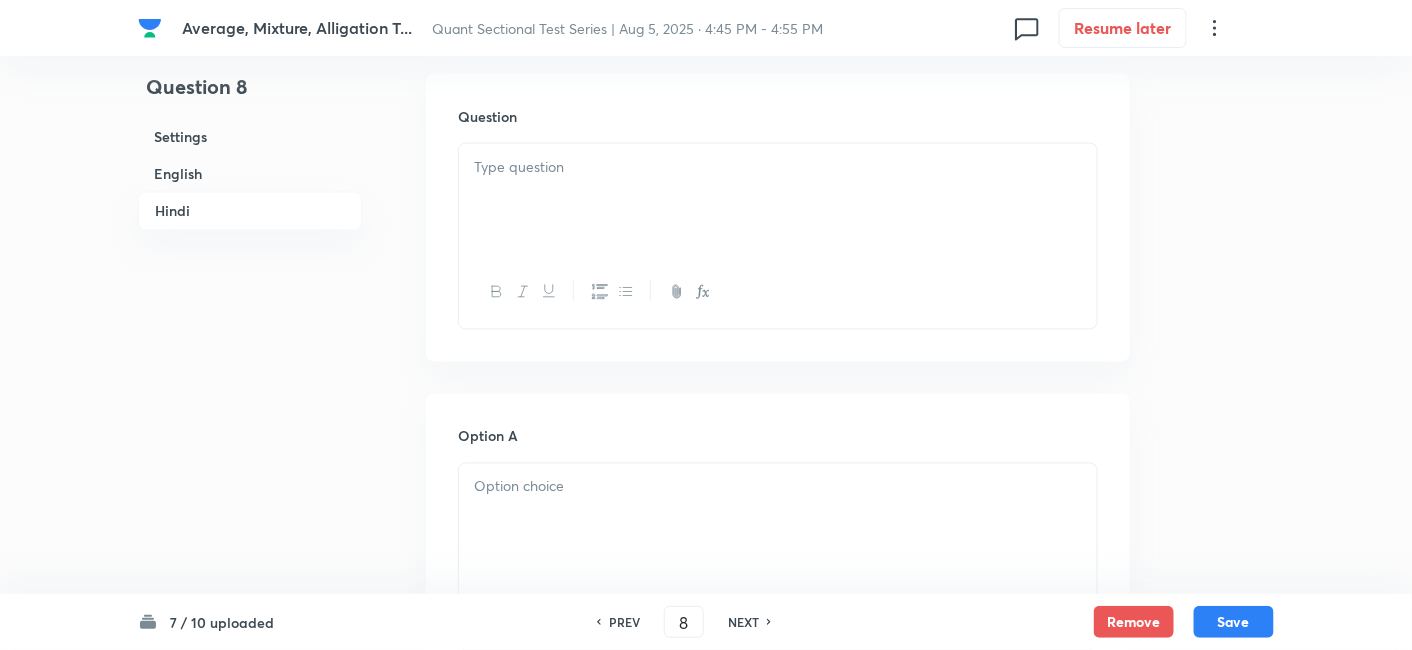 scroll, scrollTop: 3363, scrollLeft: 0, axis: vertical 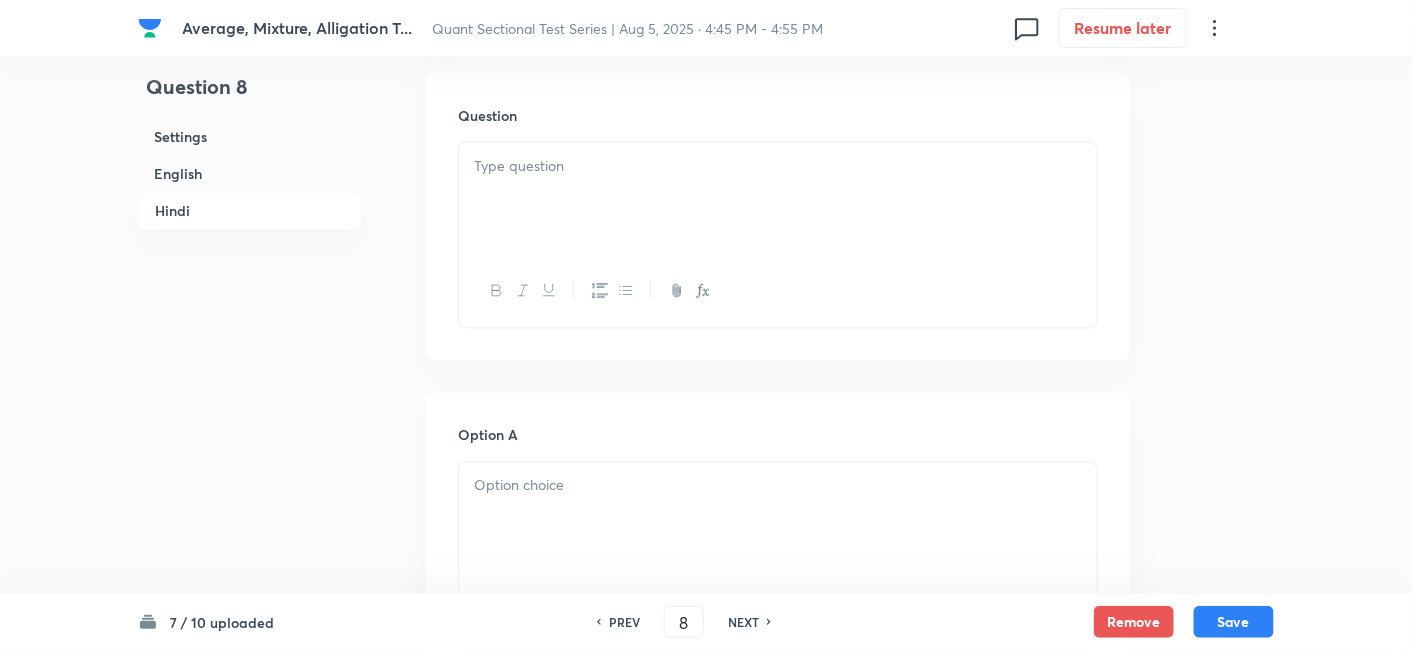 click at bounding box center [778, 199] 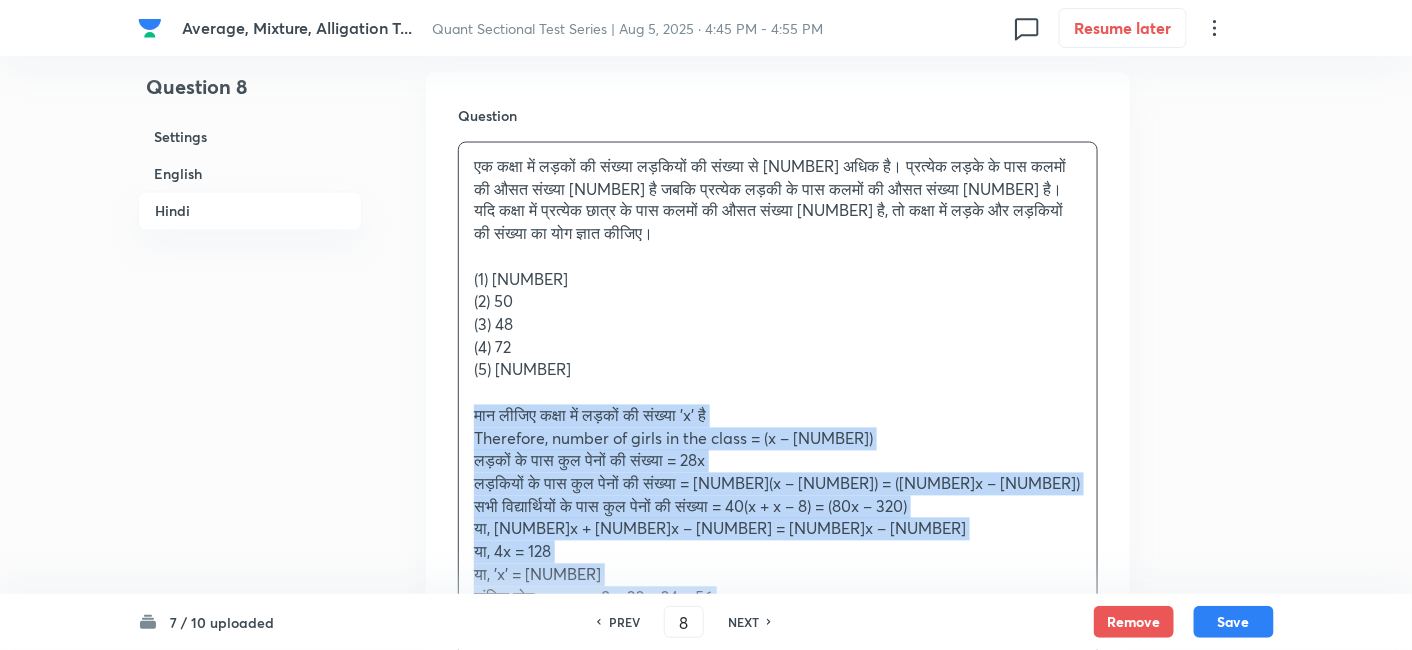 drag, startPoint x: 474, startPoint y: 357, endPoint x: 655, endPoint y: 586, distance: 291.89383 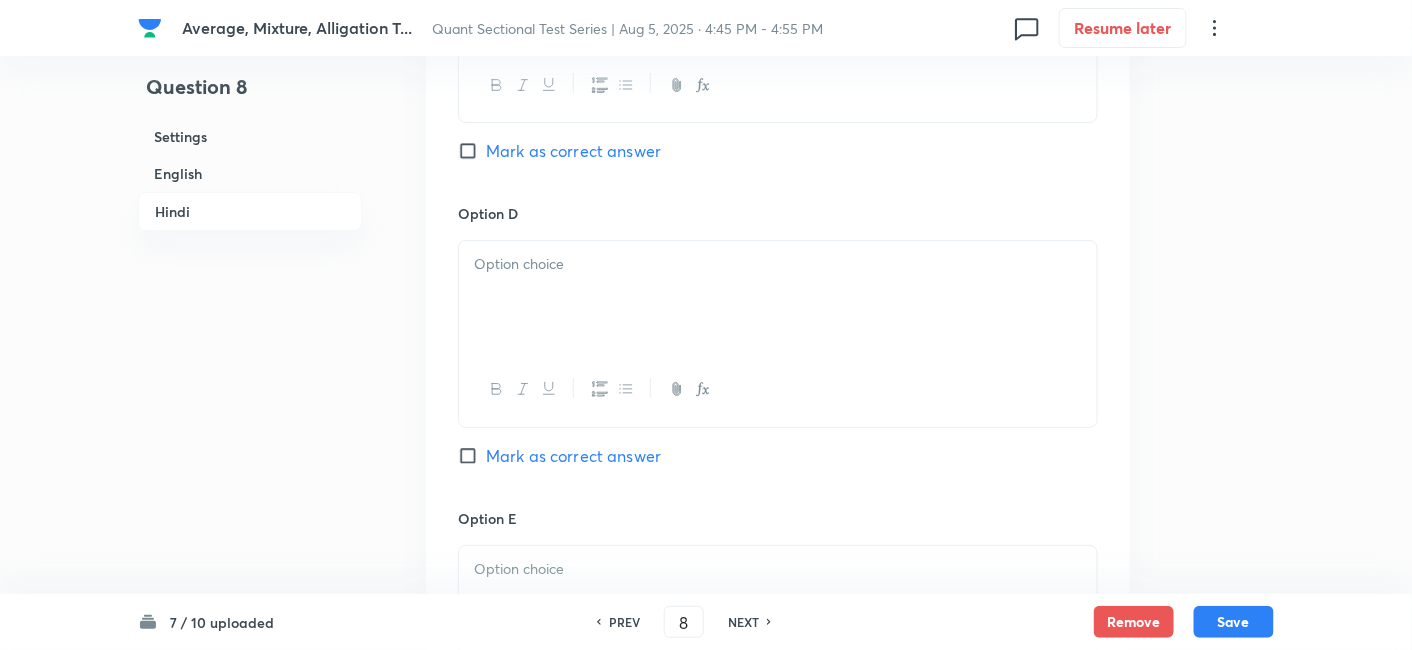 scroll, scrollTop: 5281, scrollLeft: 0, axis: vertical 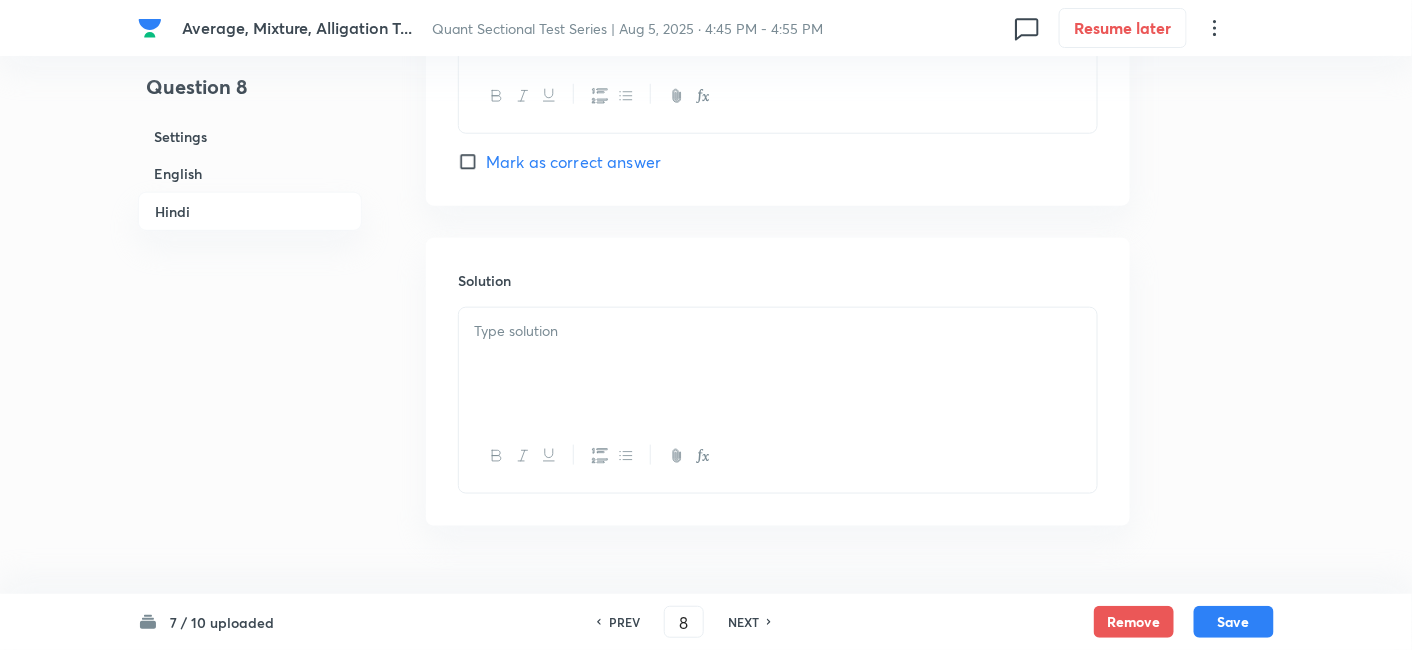 click at bounding box center [778, 364] 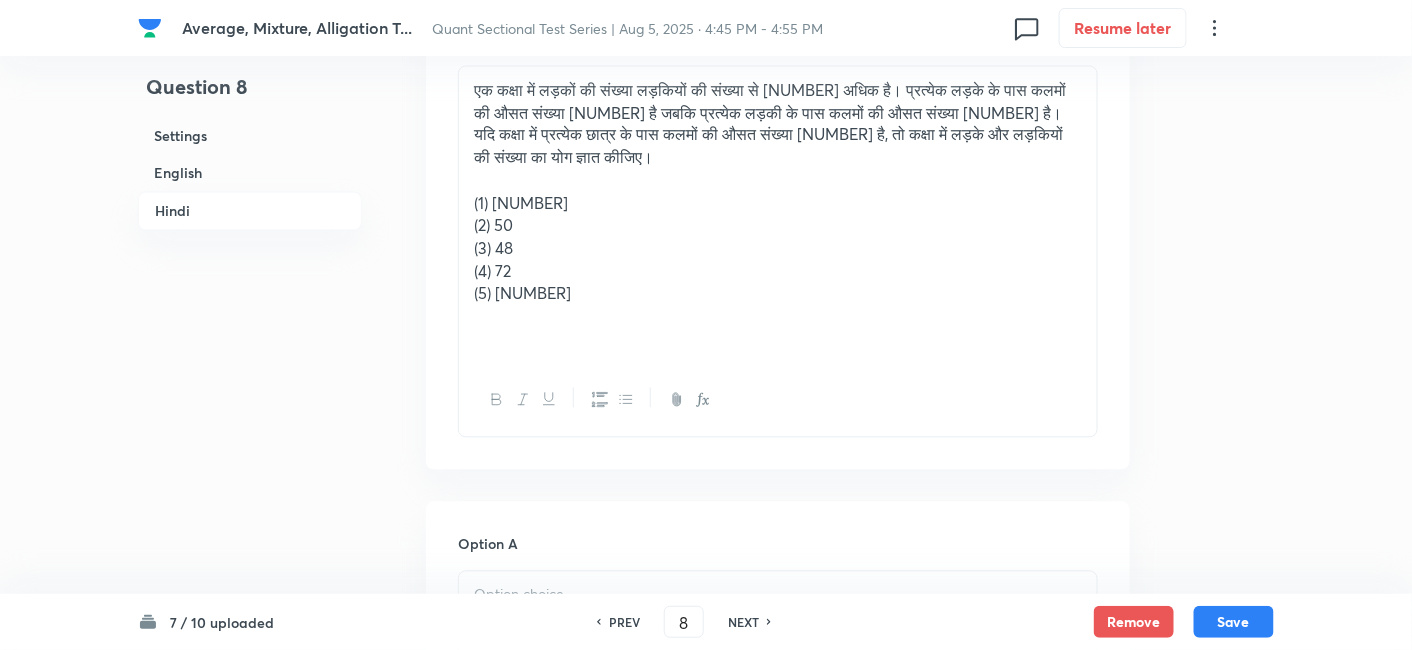 scroll, scrollTop: 3431, scrollLeft: 0, axis: vertical 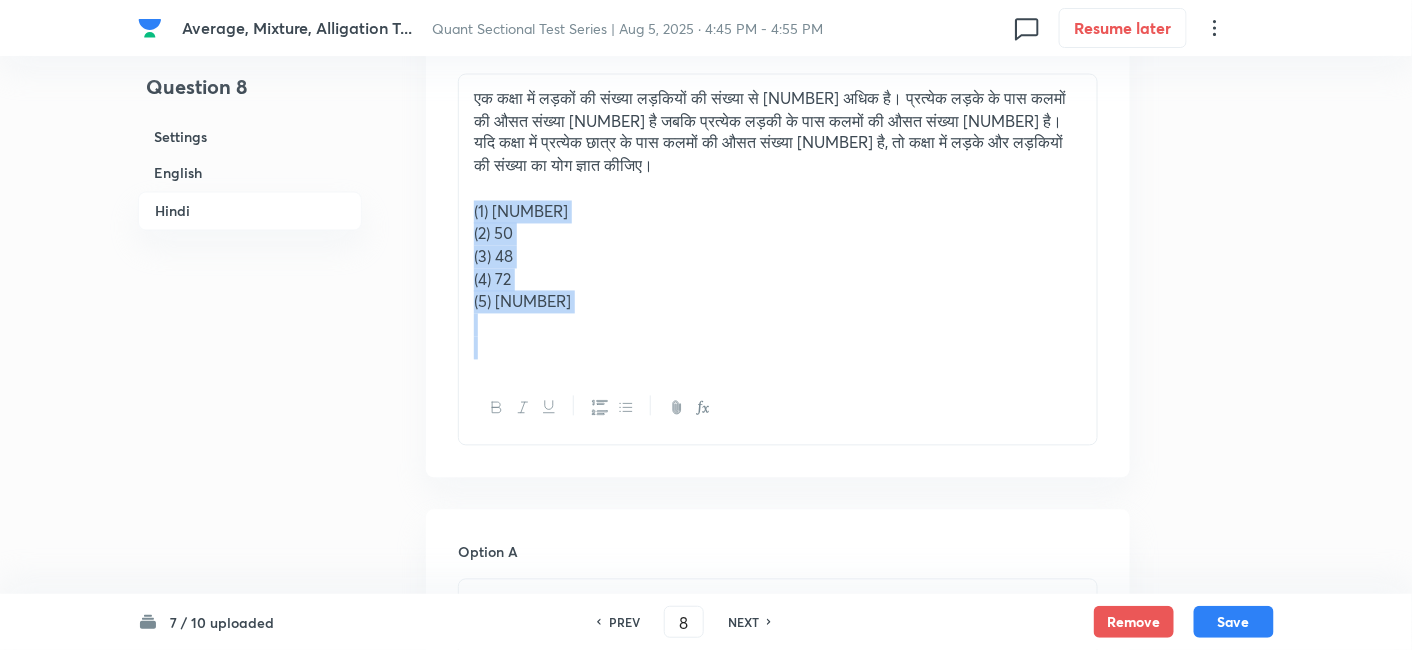 drag, startPoint x: 461, startPoint y: 159, endPoint x: 614, endPoint y: 338, distance: 235.47824 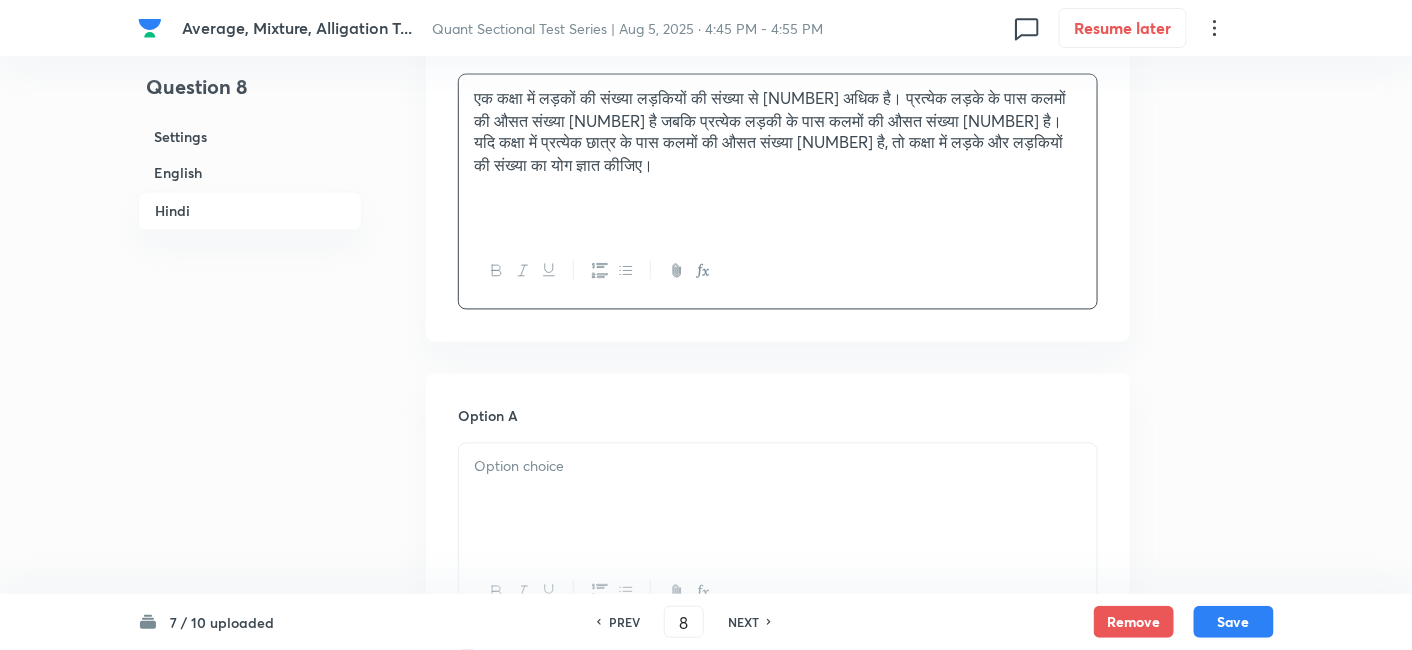scroll, scrollTop: 3558, scrollLeft: 0, axis: vertical 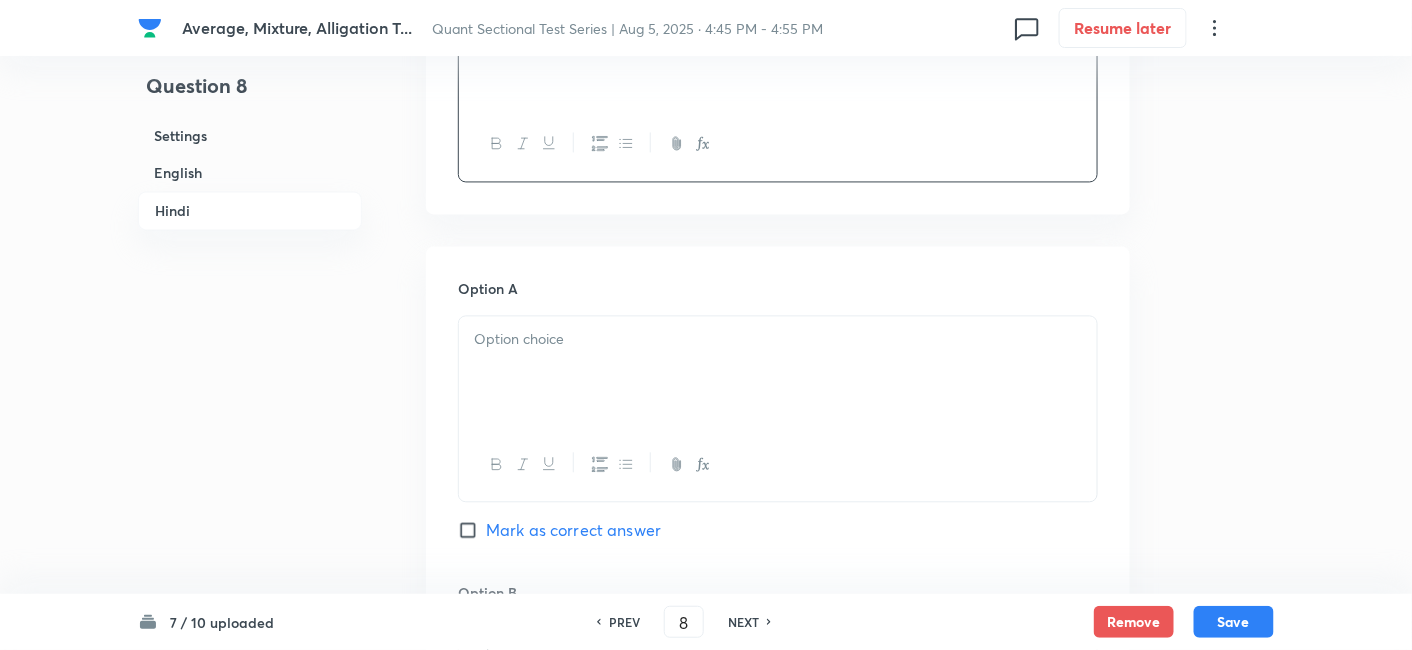 click at bounding box center [778, 373] 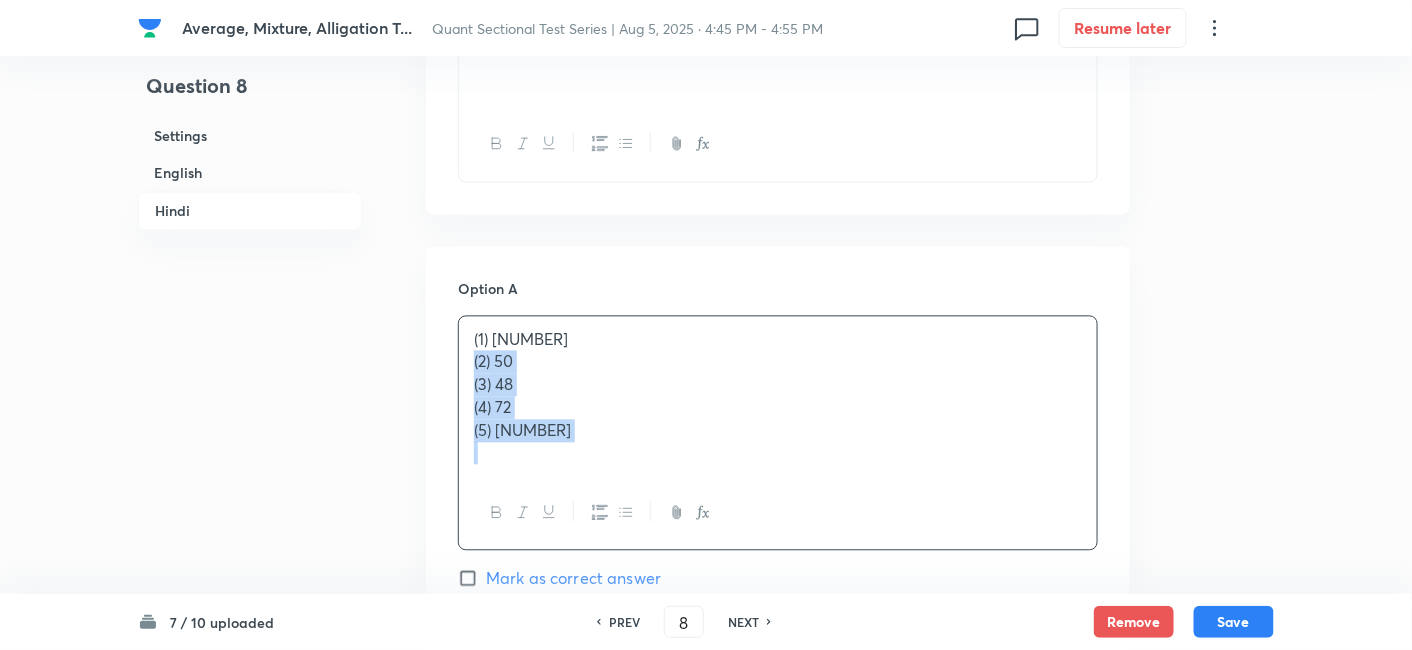 drag, startPoint x: 469, startPoint y: 315, endPoint x: 653, endPoint y: 498, distance: 259.50916 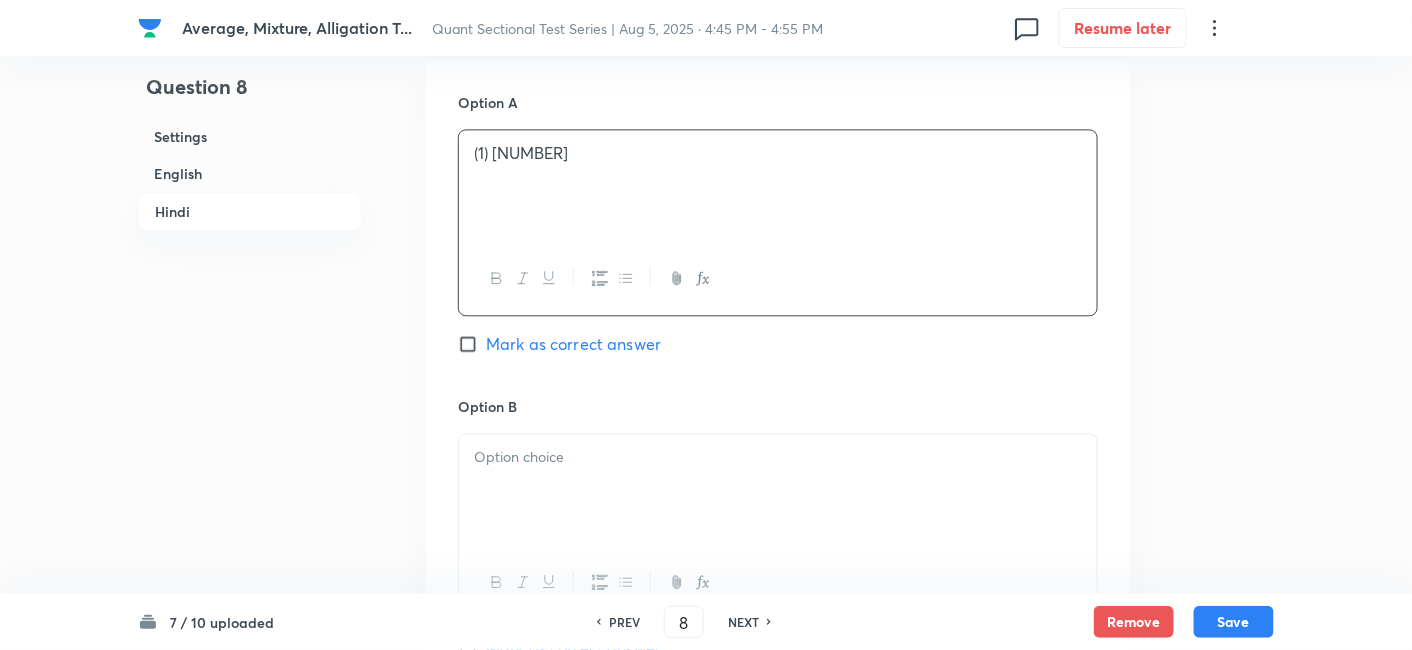 scroll, scrollTop: 3747, scrollLeft: 0, axis: vertical 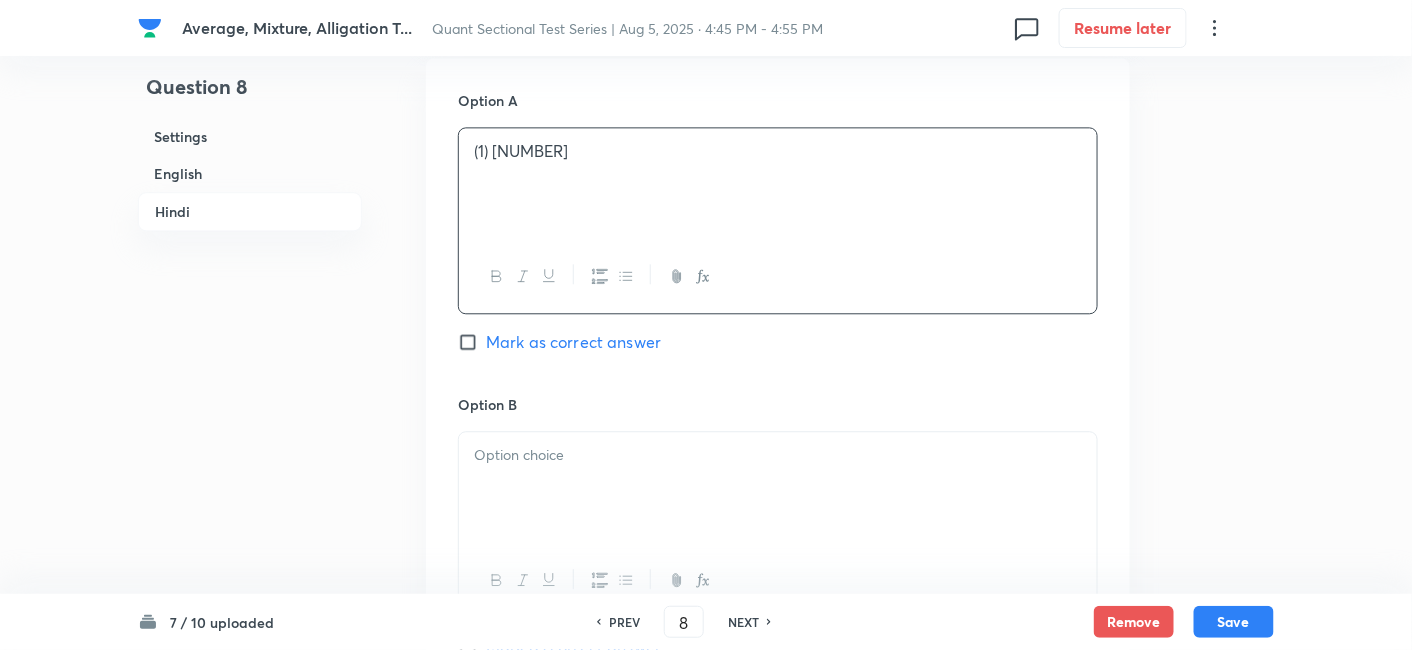 click at bounding box center [778, 488] 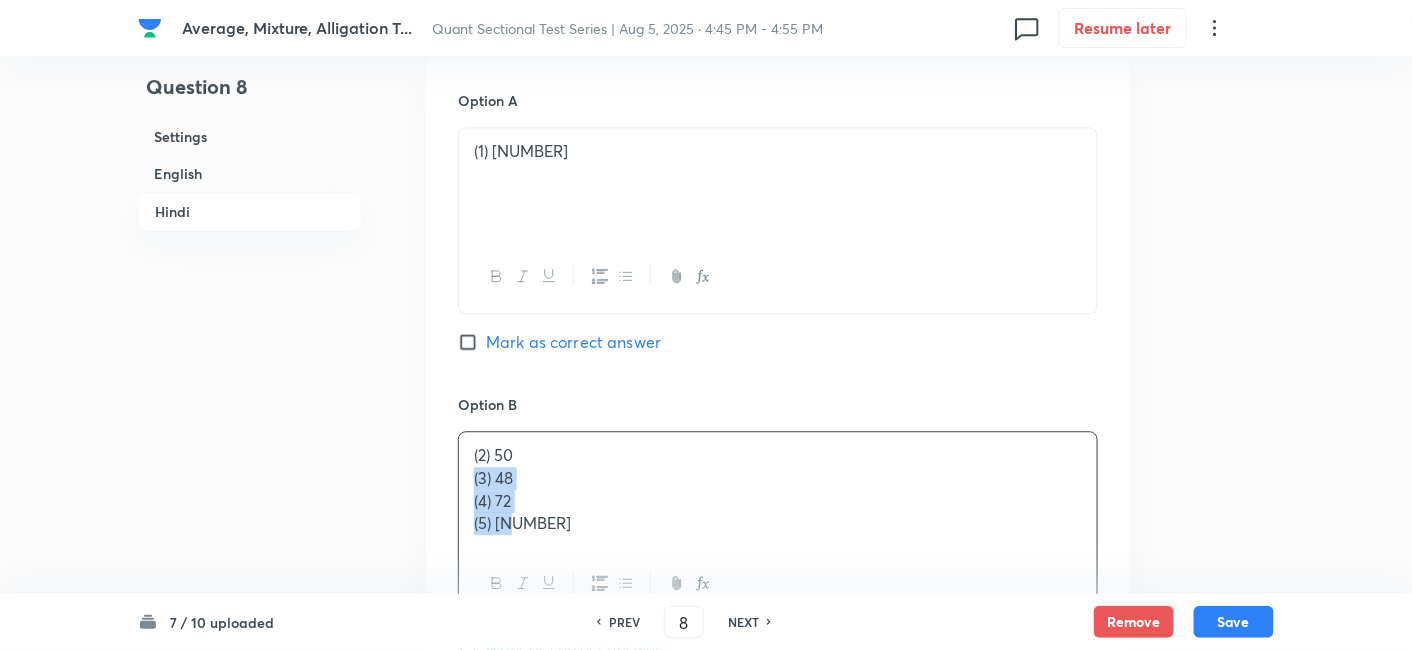 drag, startPoint x: 467, startPoint y: 431, endPoint x: 596, endPoint y: 546, distance: 172.81783 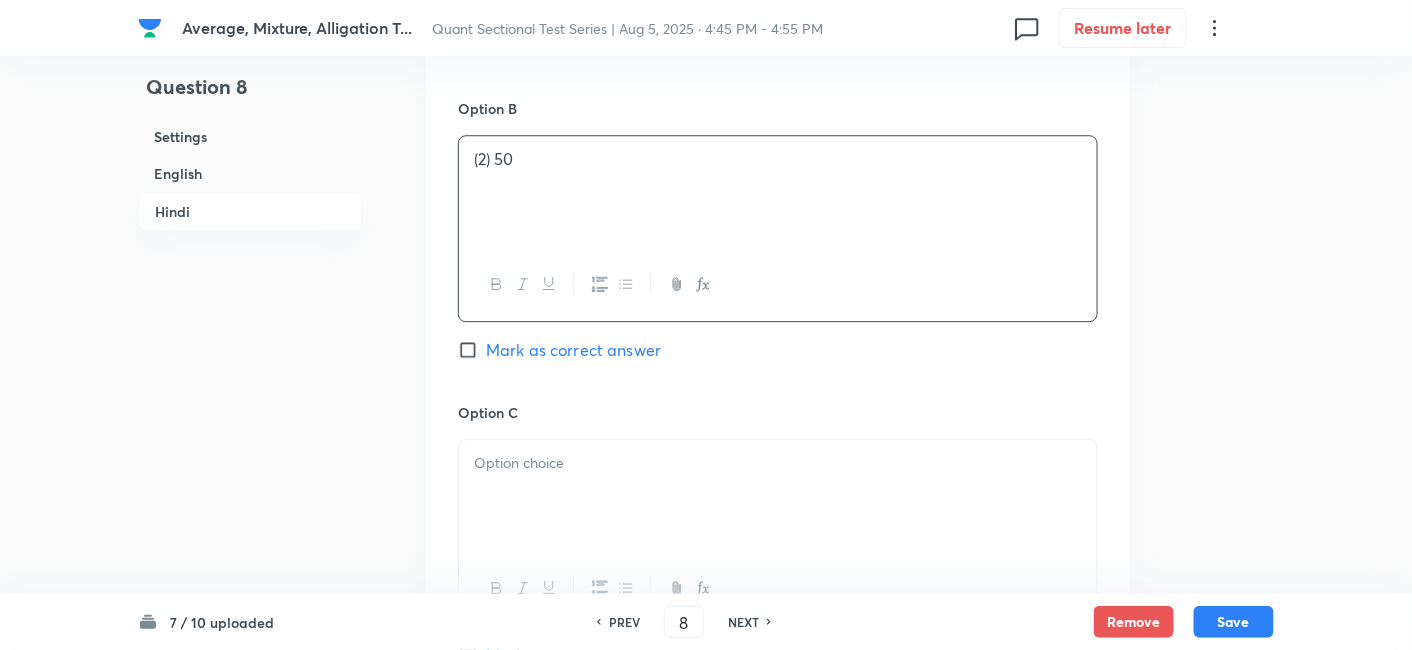 scroll, scrollTop: 4050, scrollLeft: 0, axis: vertical 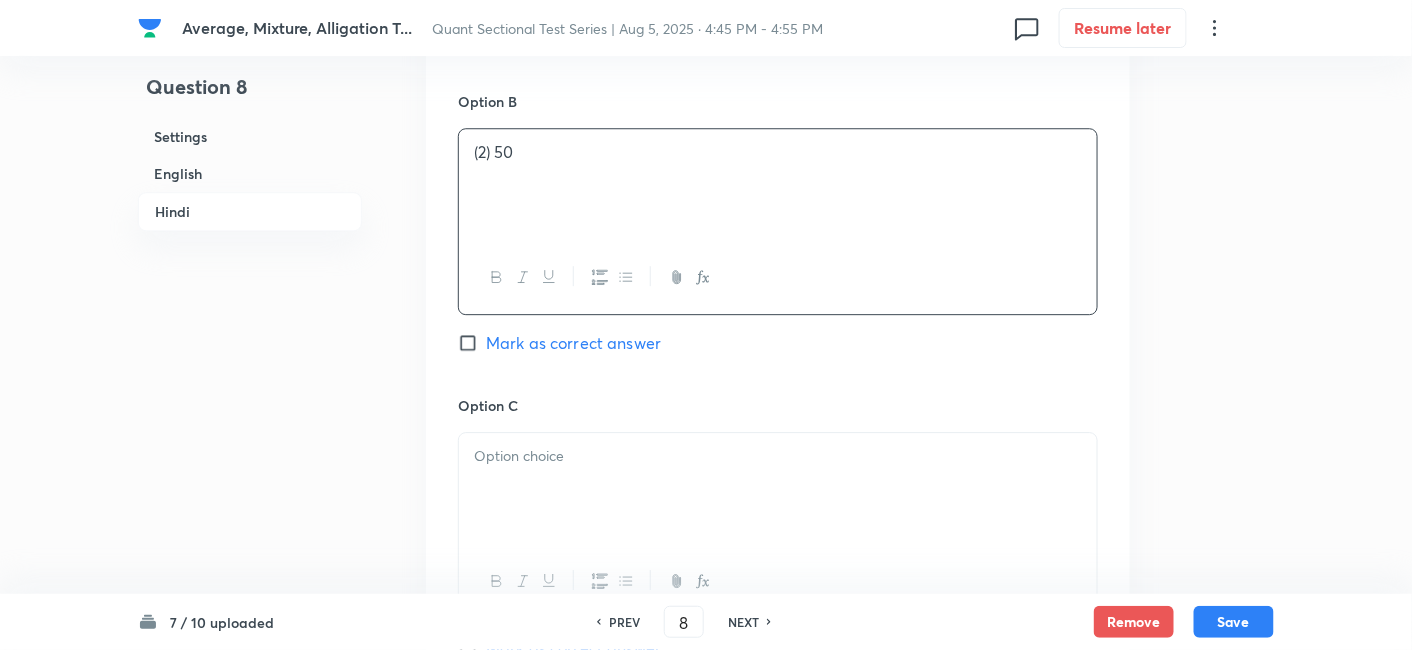 click at bounding box center [778, 489] 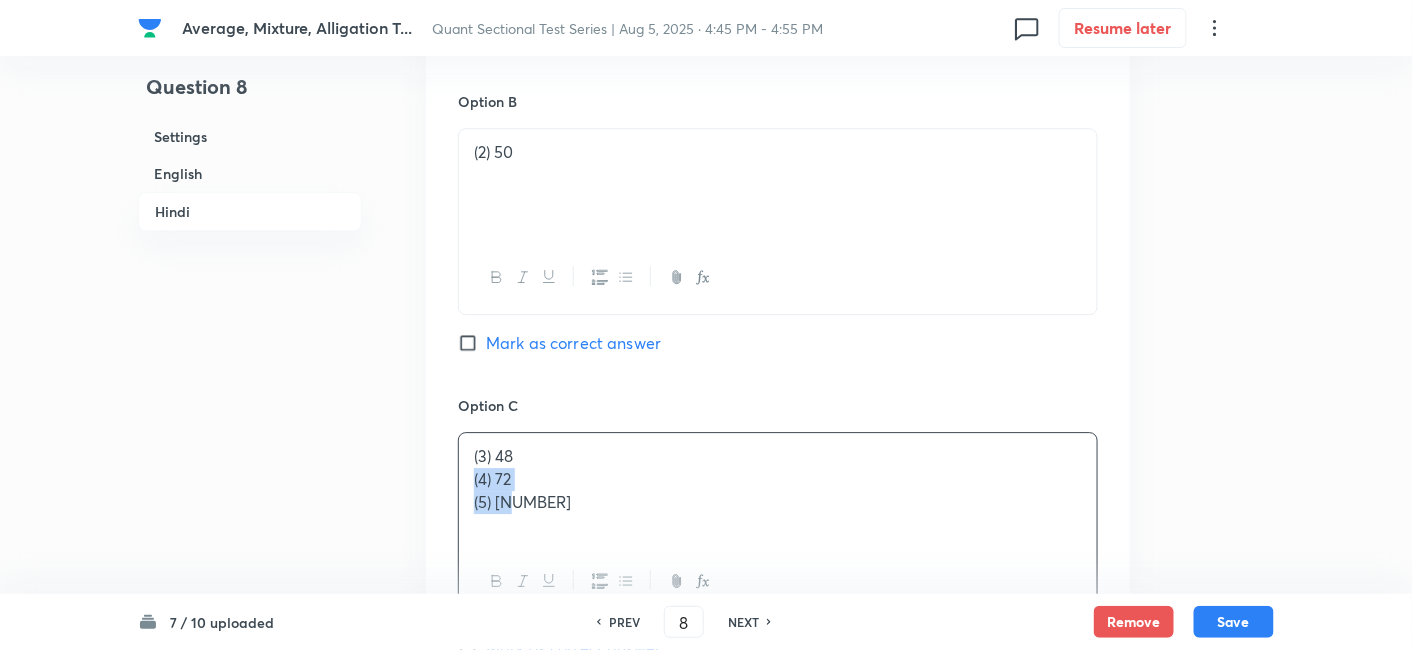 drag, startPoint x: 461, startPoint y: 419, endPoint x: 620, endPoint y: 541, distance: 200.41208 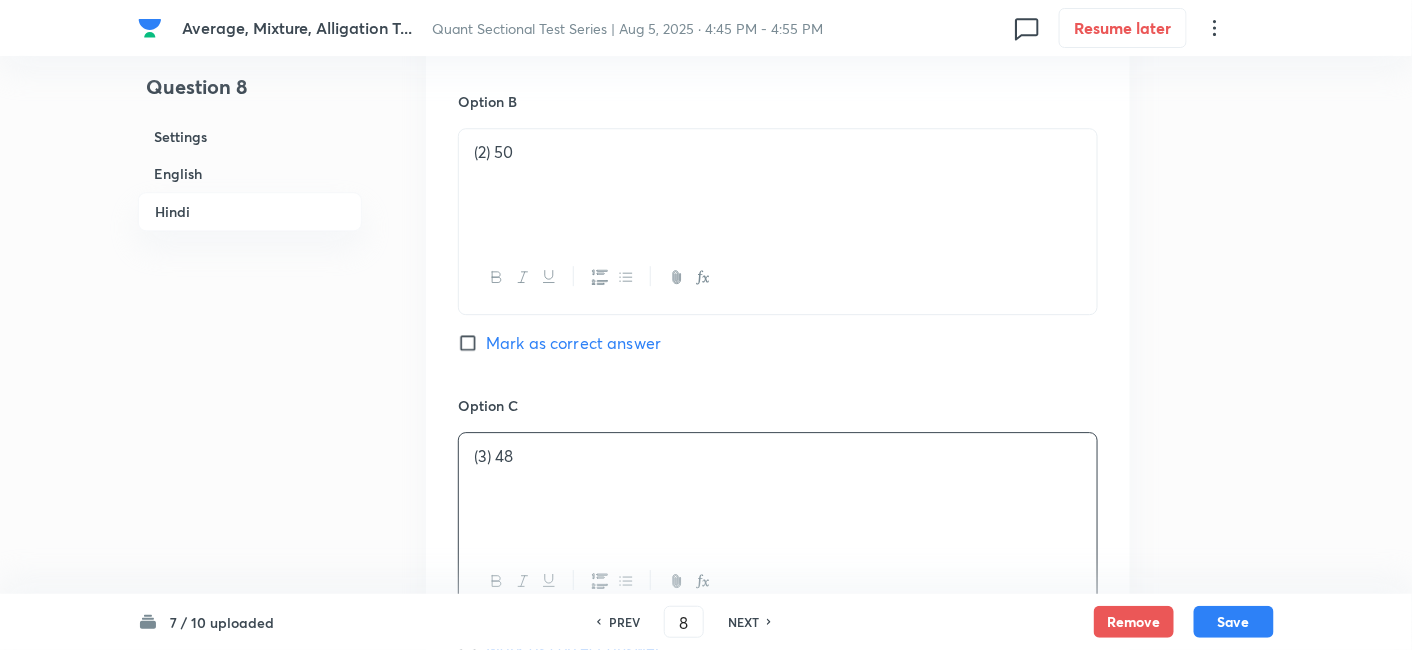 scroll, scrollTop: 4303, scrollLeft: 0, axis: vertical 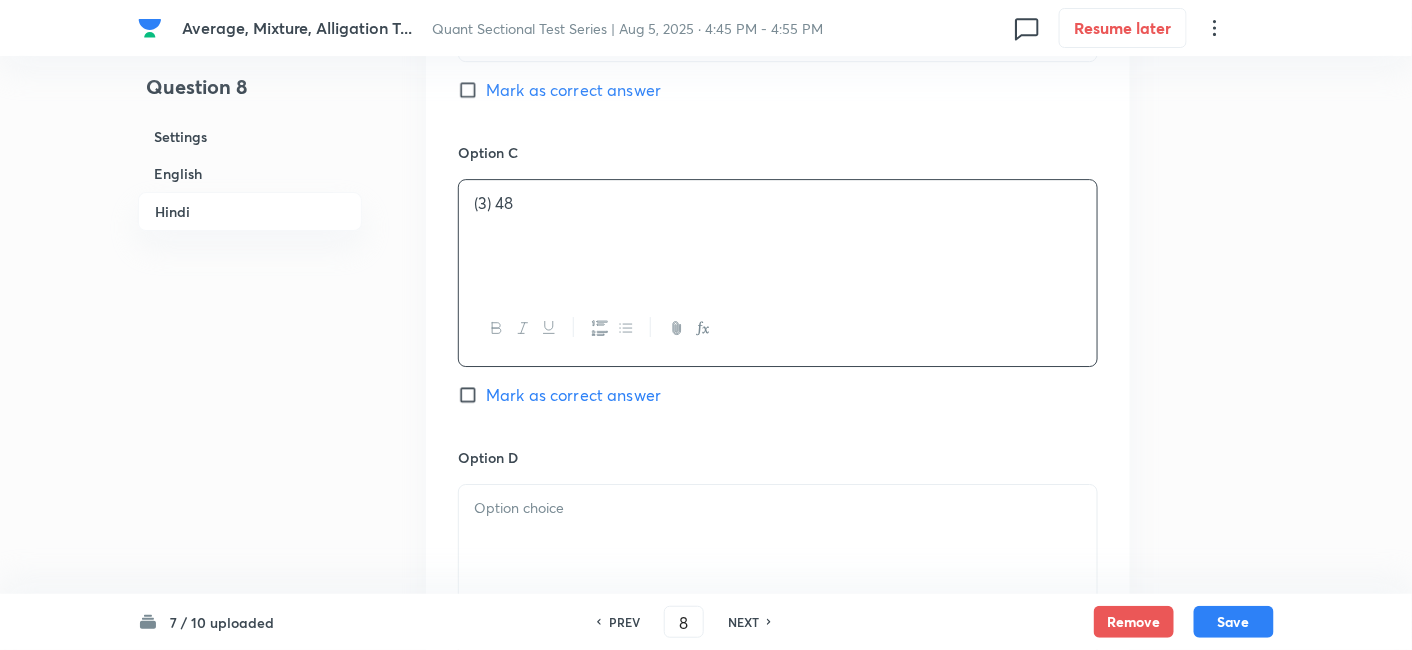click at bounding box center [778, 541] 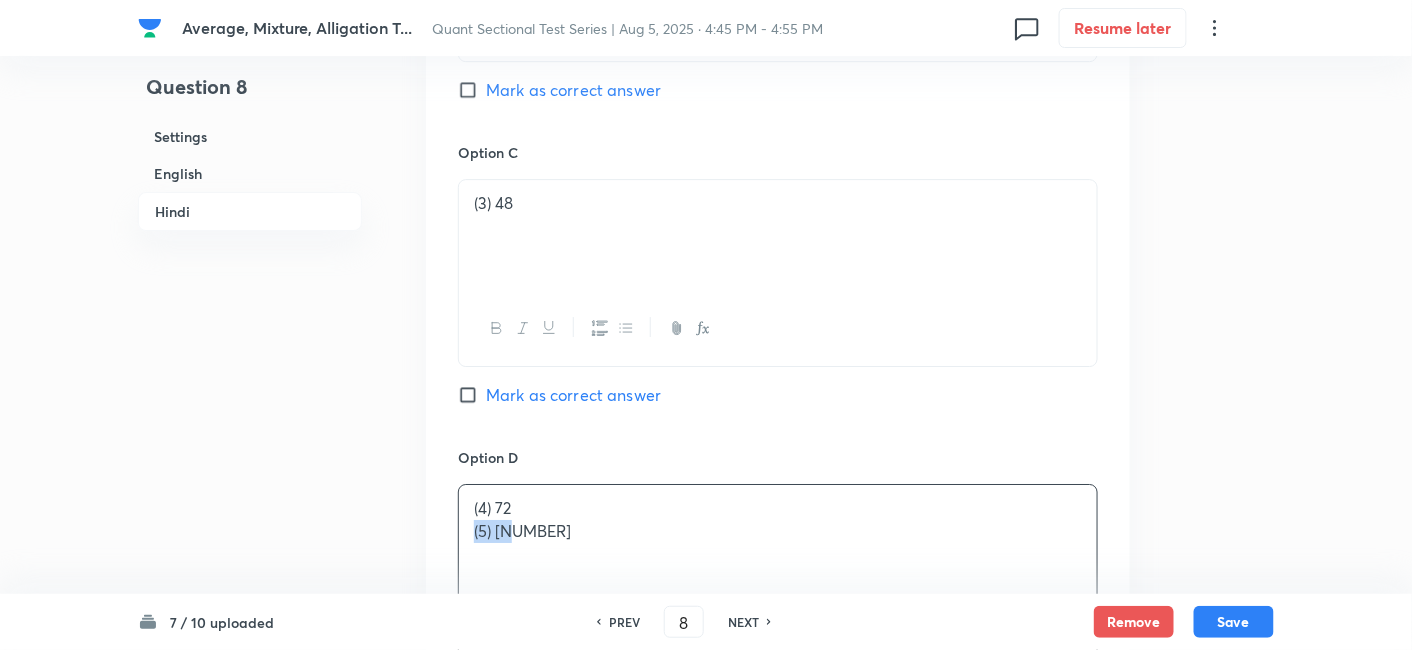 drag, startPoint x: 465, startPoint y: 481, endPoint x: 704, endPoint y: 541, distance: 246.41632 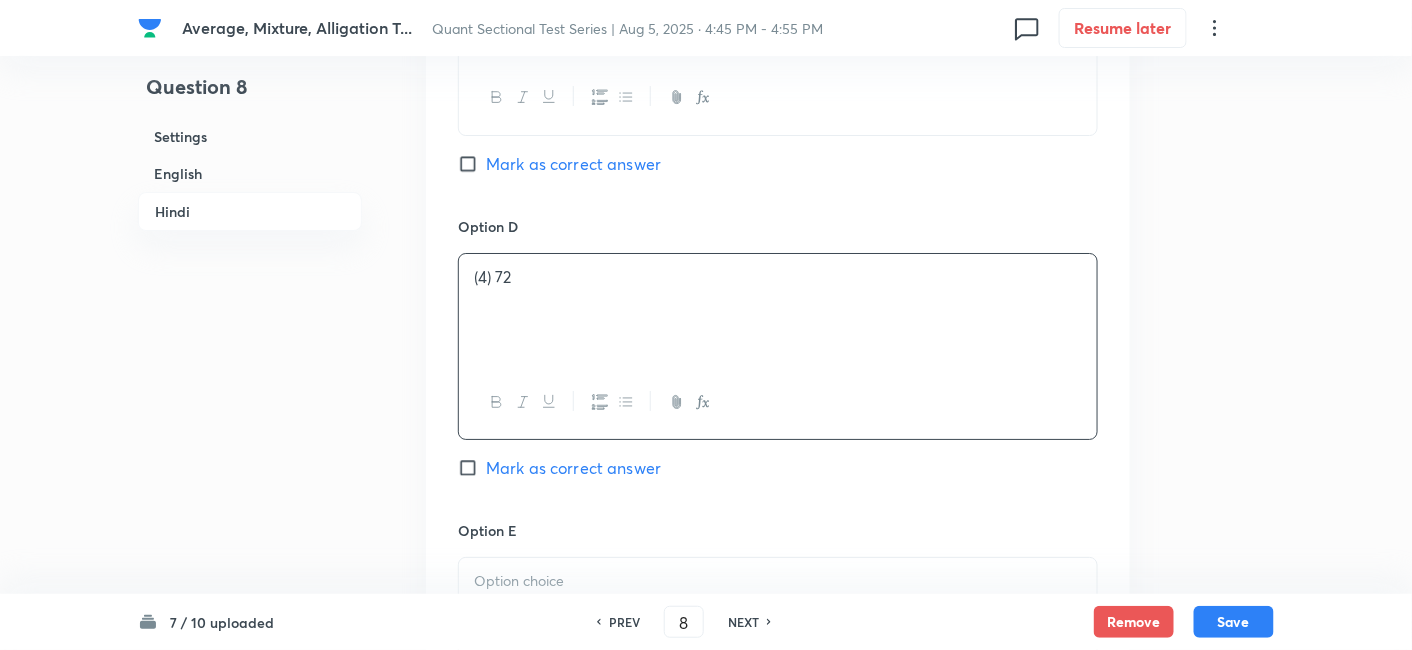 click at bounding box center (778, 614) 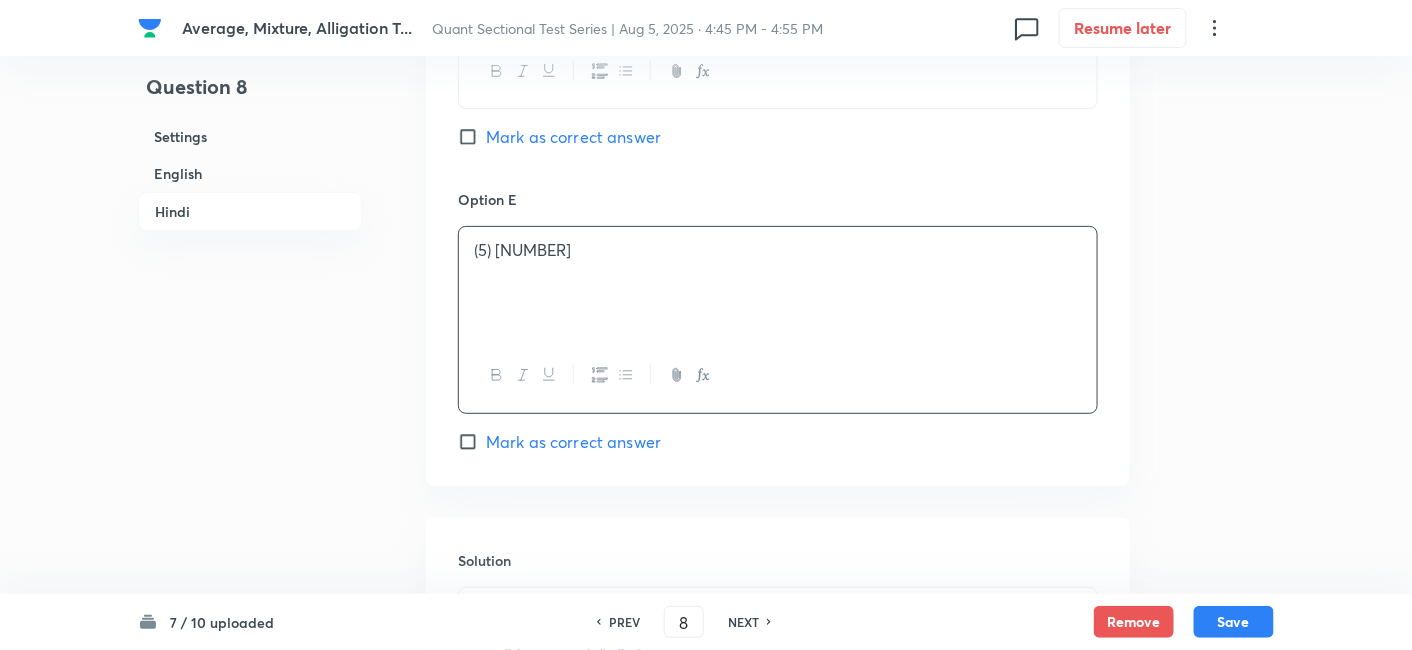 scroll, scrollTop: 4800, scrollLeft: 0, axis: vertical 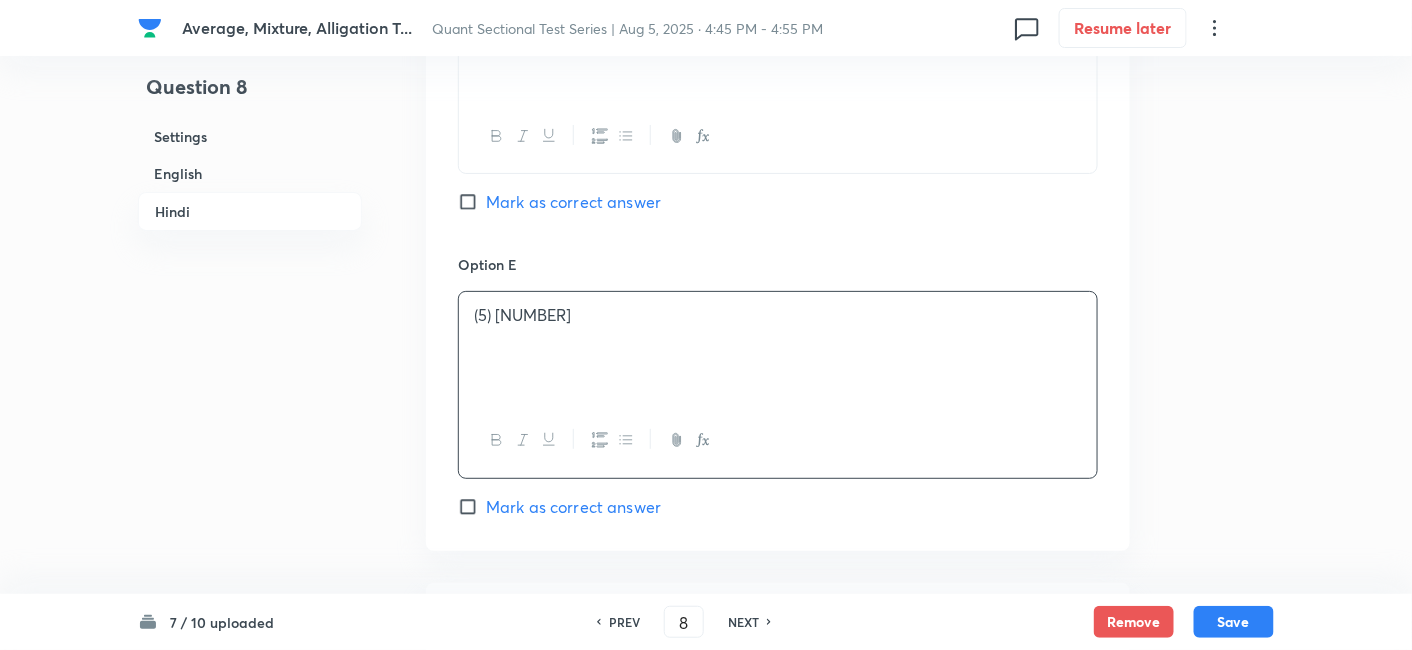 click on "Mark as correct answer" at bounding box center (573, 507) 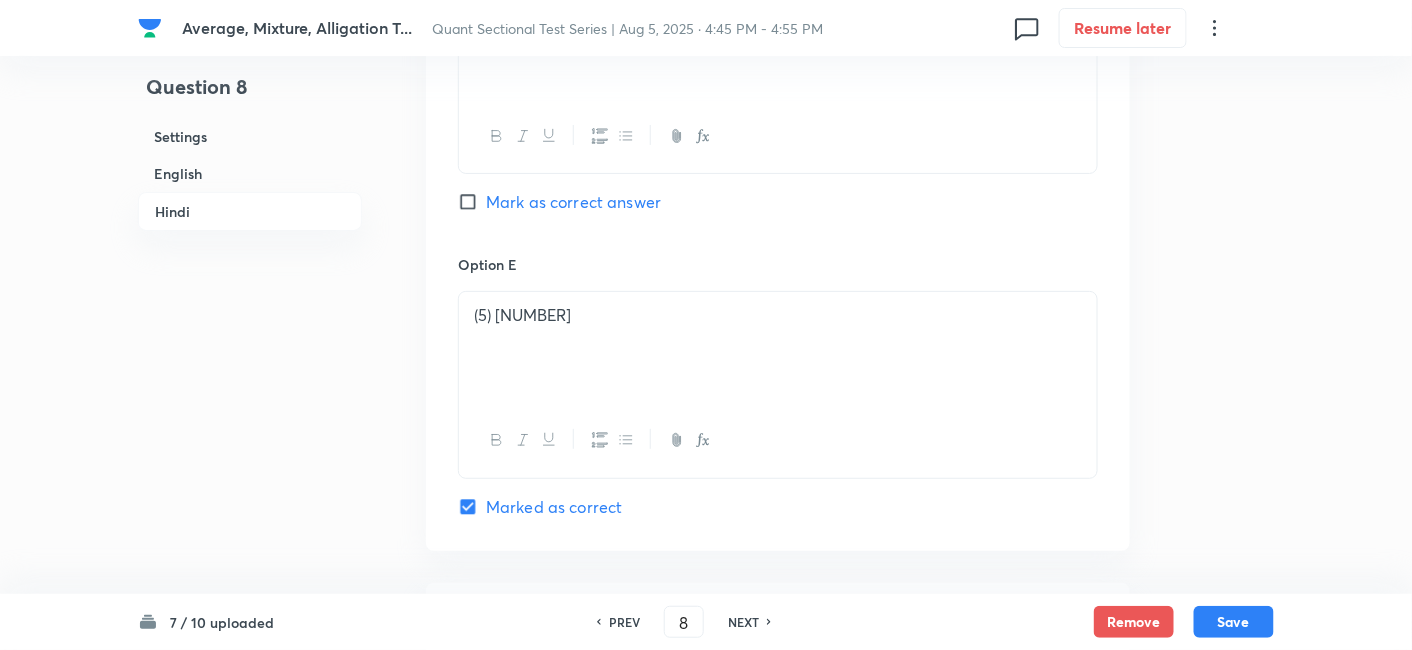 checkbox on "true" 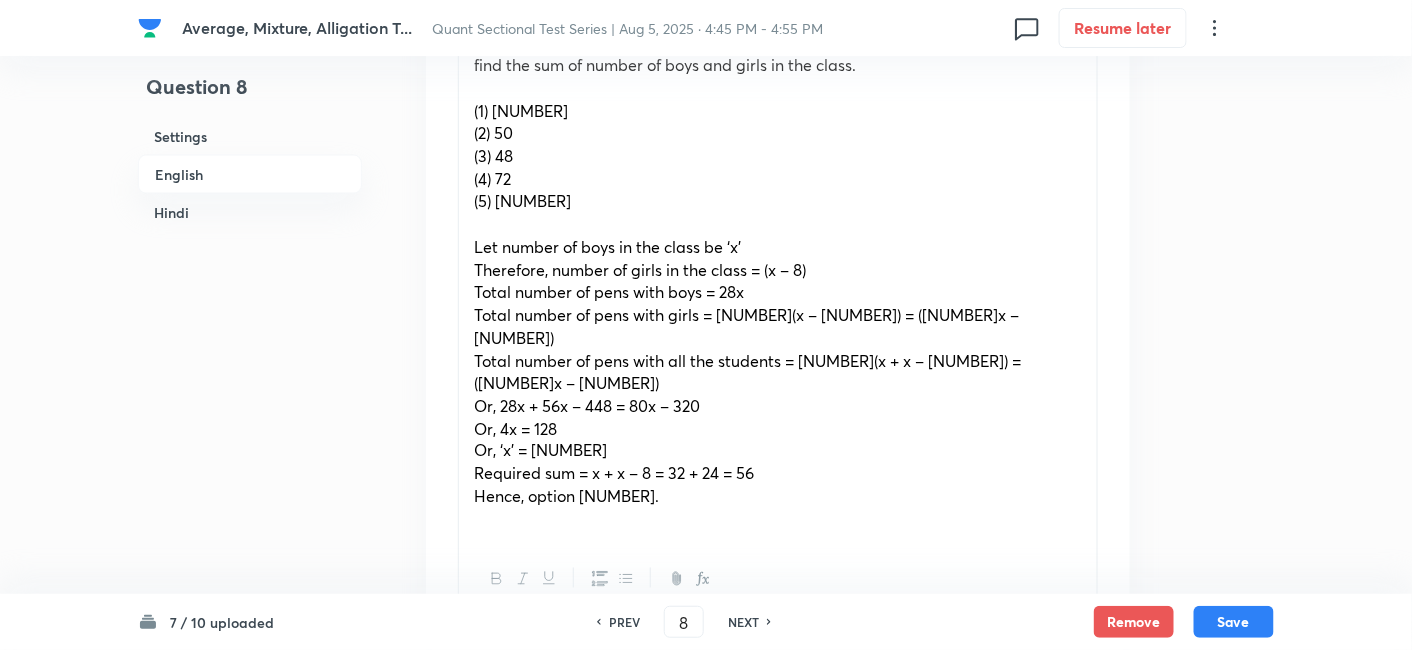 scroll, scrollTop: 744, scrollLeft: 0, axis: vertical 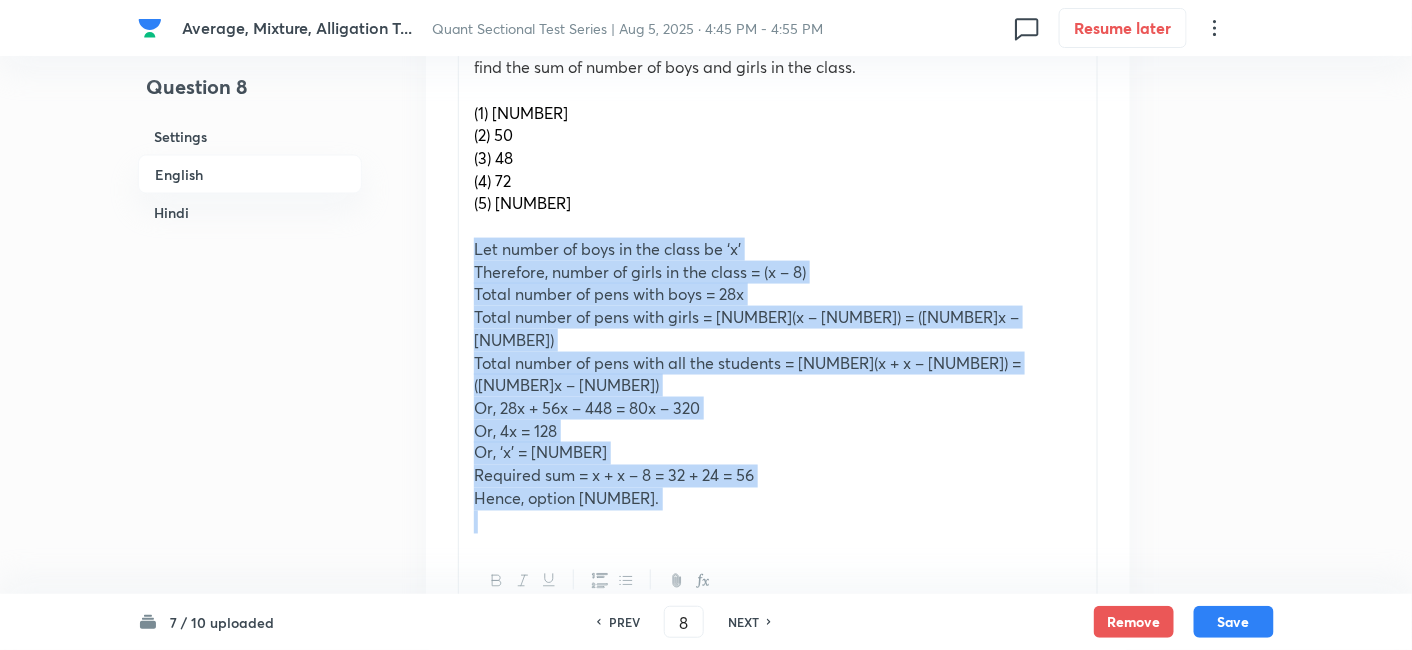 drag, startPoint x: 468, startPoint y: 248, endPoint x: 705, endPoint y: 510, distance: 353.28885 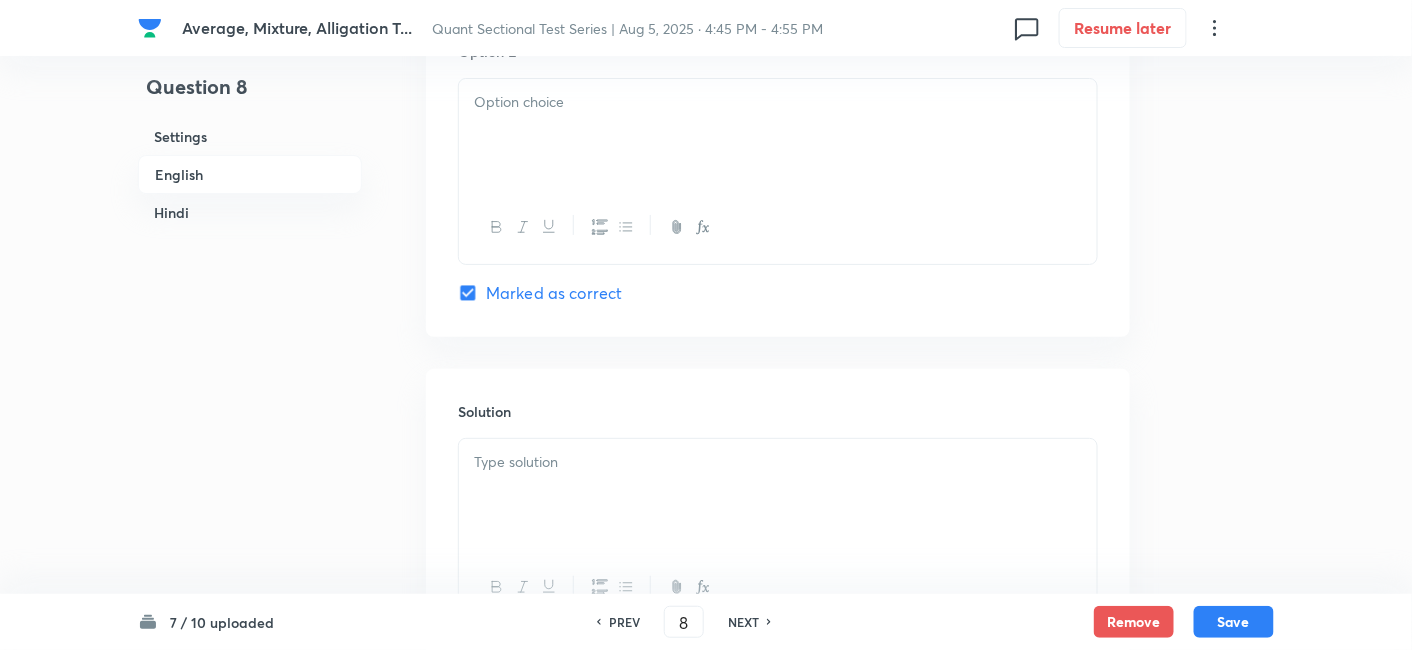 scroll, scrollTop: 2466, scrollLeft: 0, axis: vertical 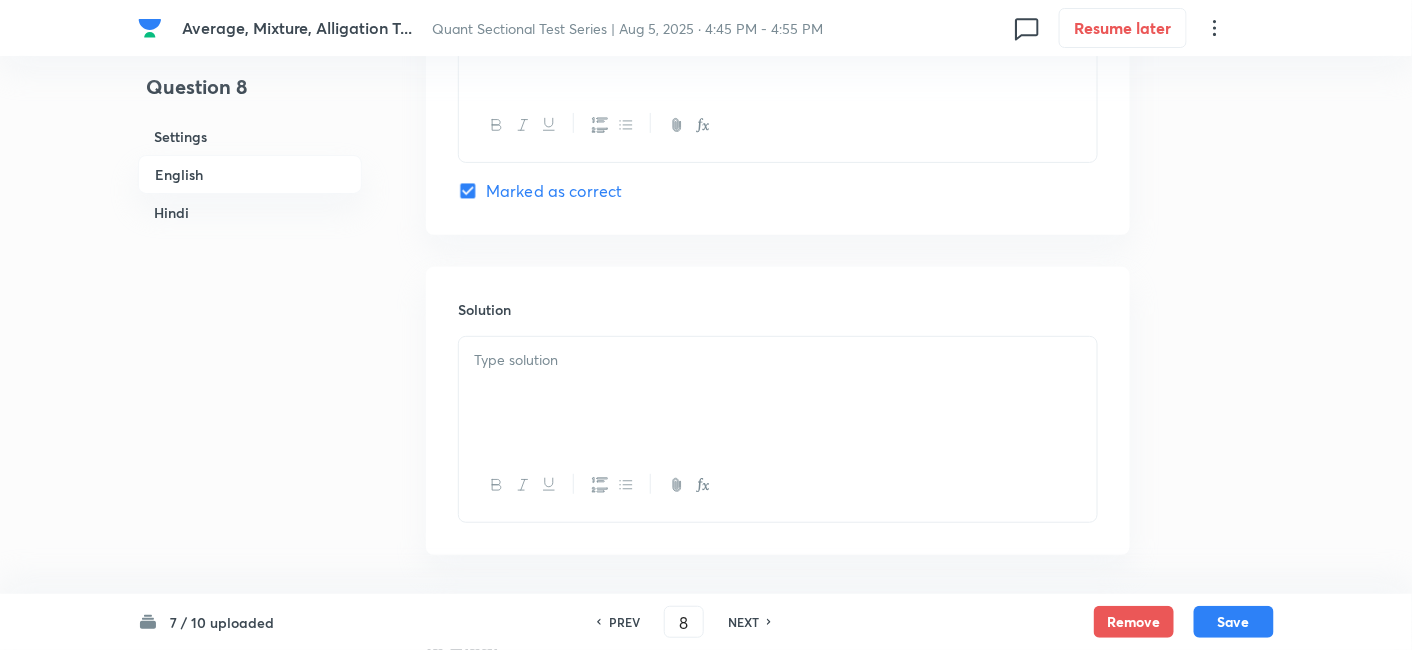 click at bounding box center [778, 393] 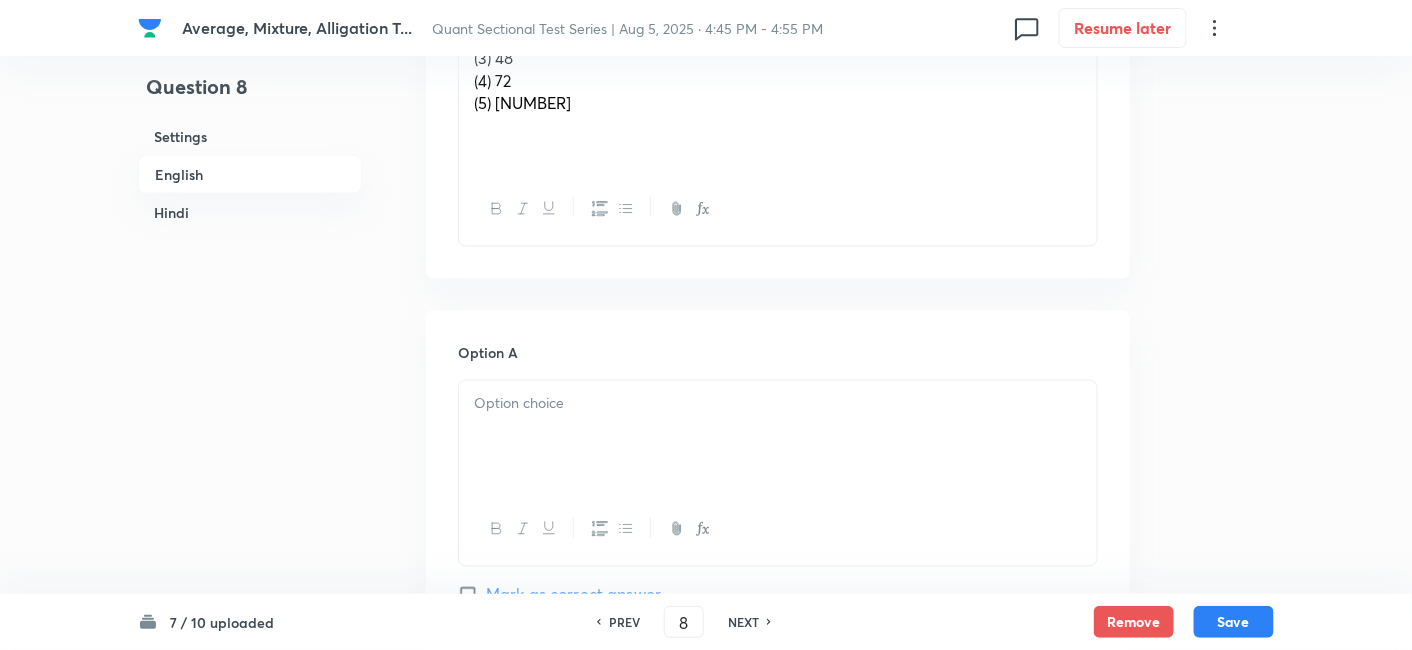 scroll, scrollTop: 670, scrollLeft: 0, axis: vertical 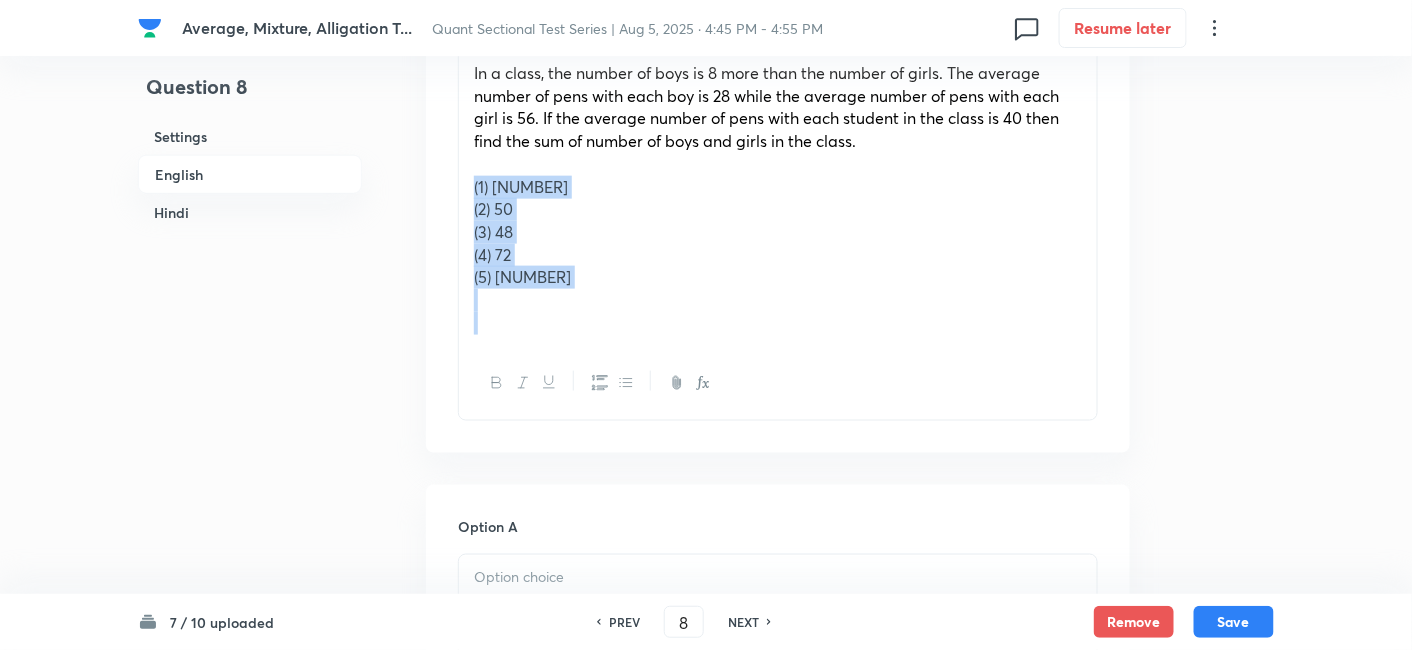 drag, startPoint x: 469, startPoint y: 188, endPoint x: 595, endPoint y: 324, distance: 185.39687 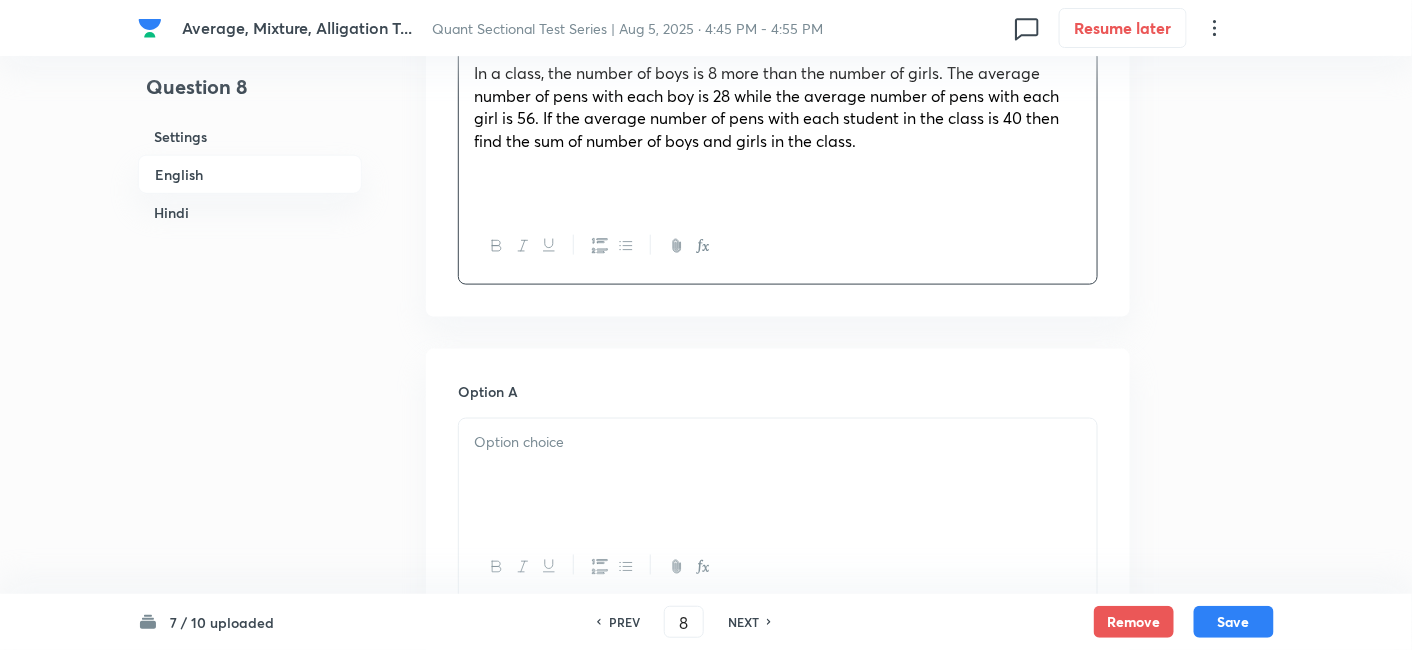scroll, scrollTop: 852, scrollLeft: 0, axis: vertical 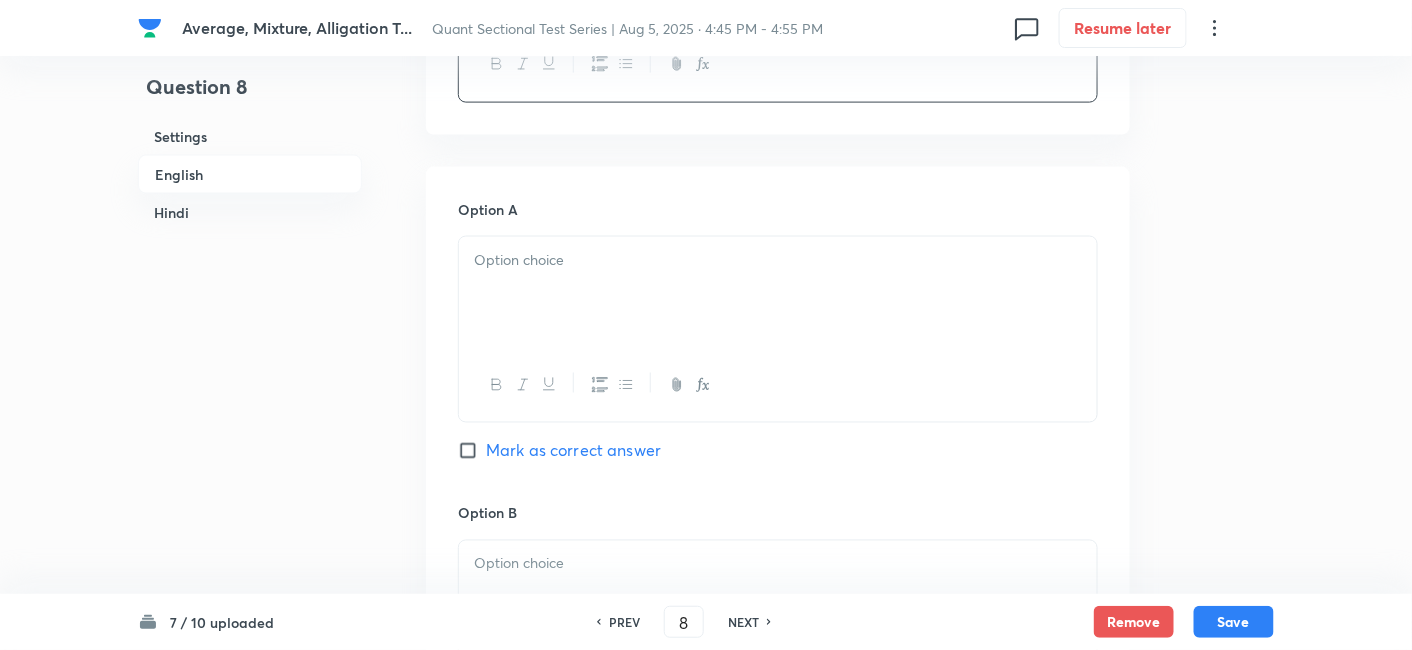 click at bounding box center (778, 293) 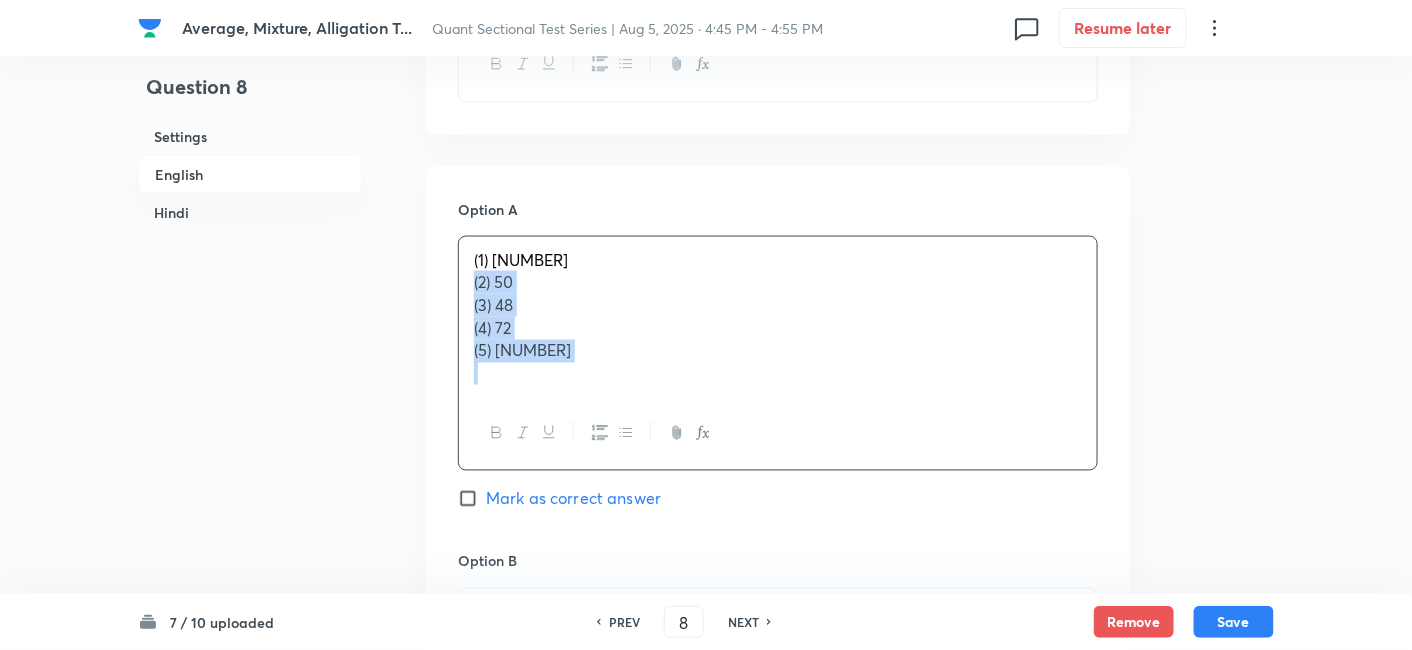 drag, startPoint x: 476, startPoint y: 281, endPoint x: 605, endPoint y: 408, distance: 181.02486 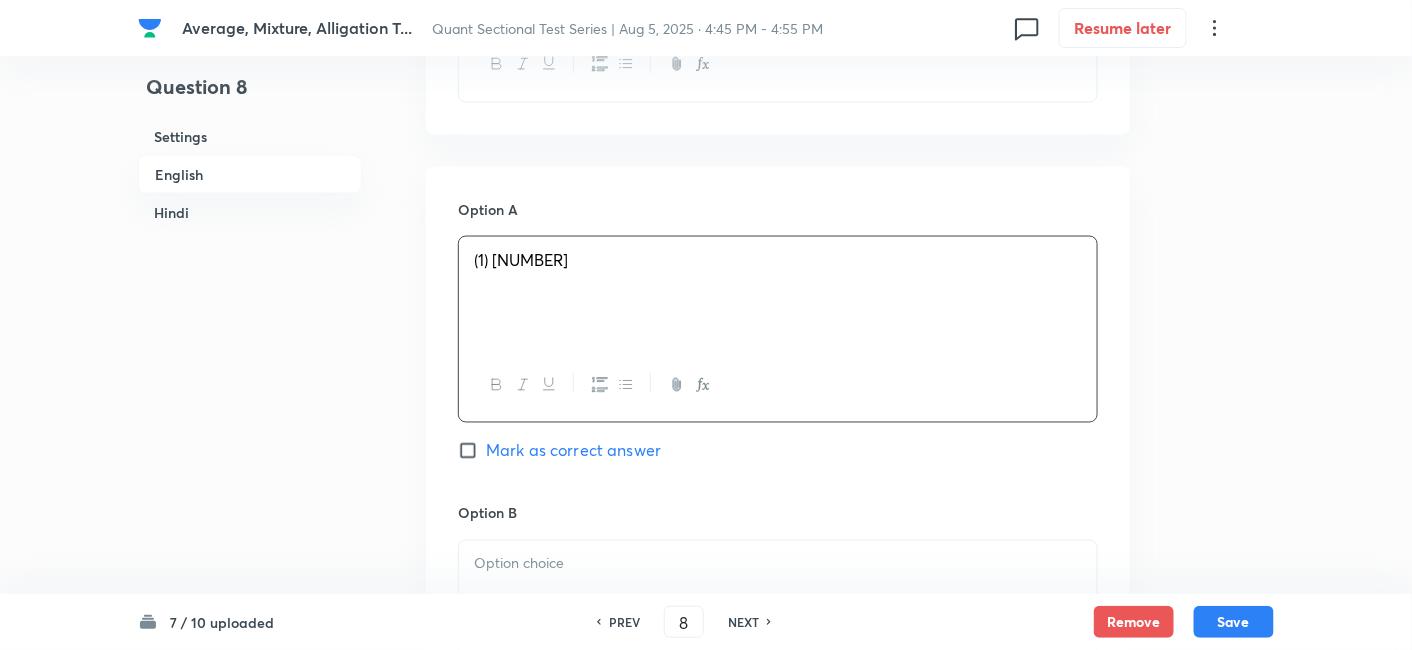 scroll, scrollTop: 1045, scrollLeft: 0, axis: vertical 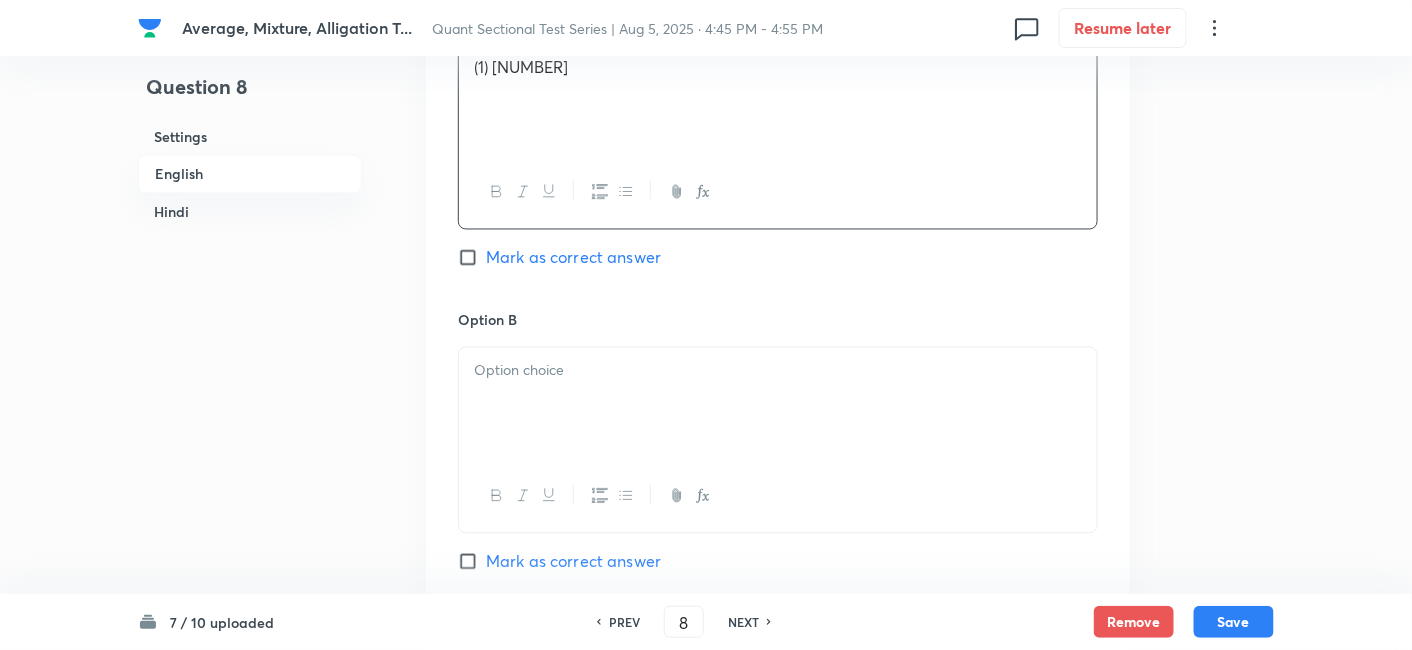 click at bounding box center [778, 404] 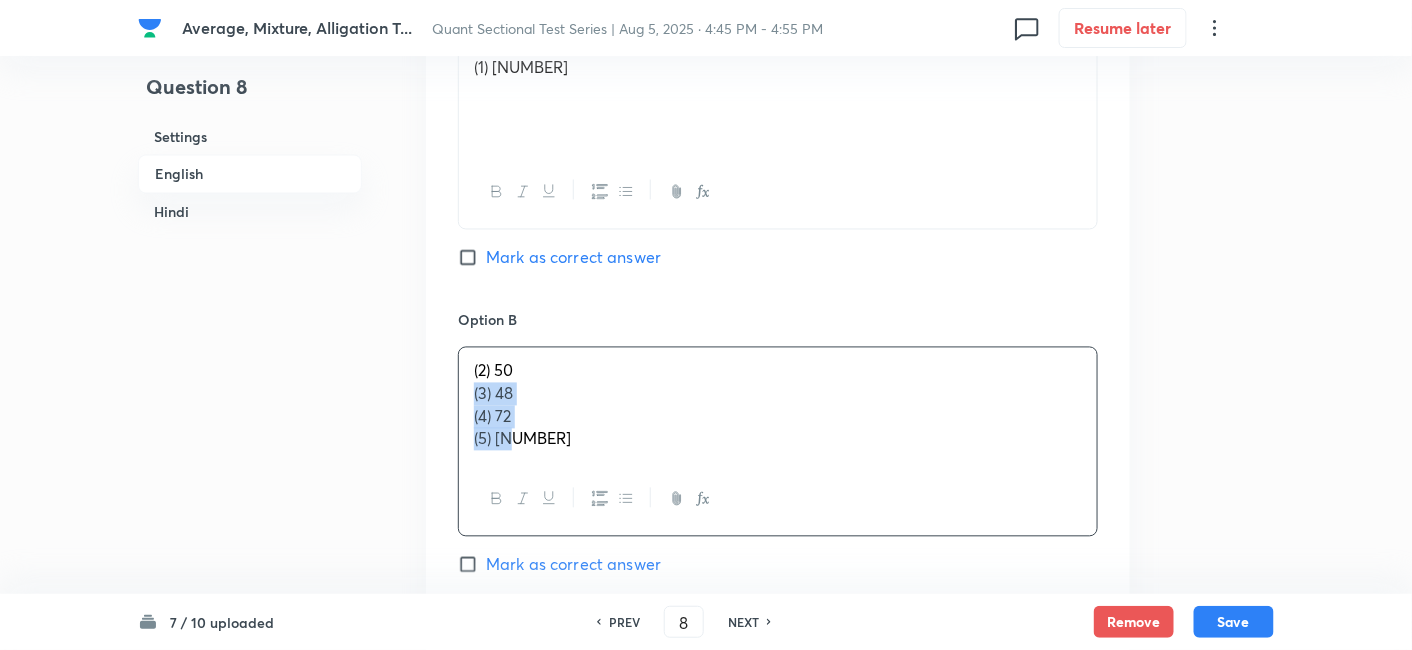drag, startPoint x: 472, startPoint y: 400, endPoint x: 631, endPoint y: 524, distance: 201.6358 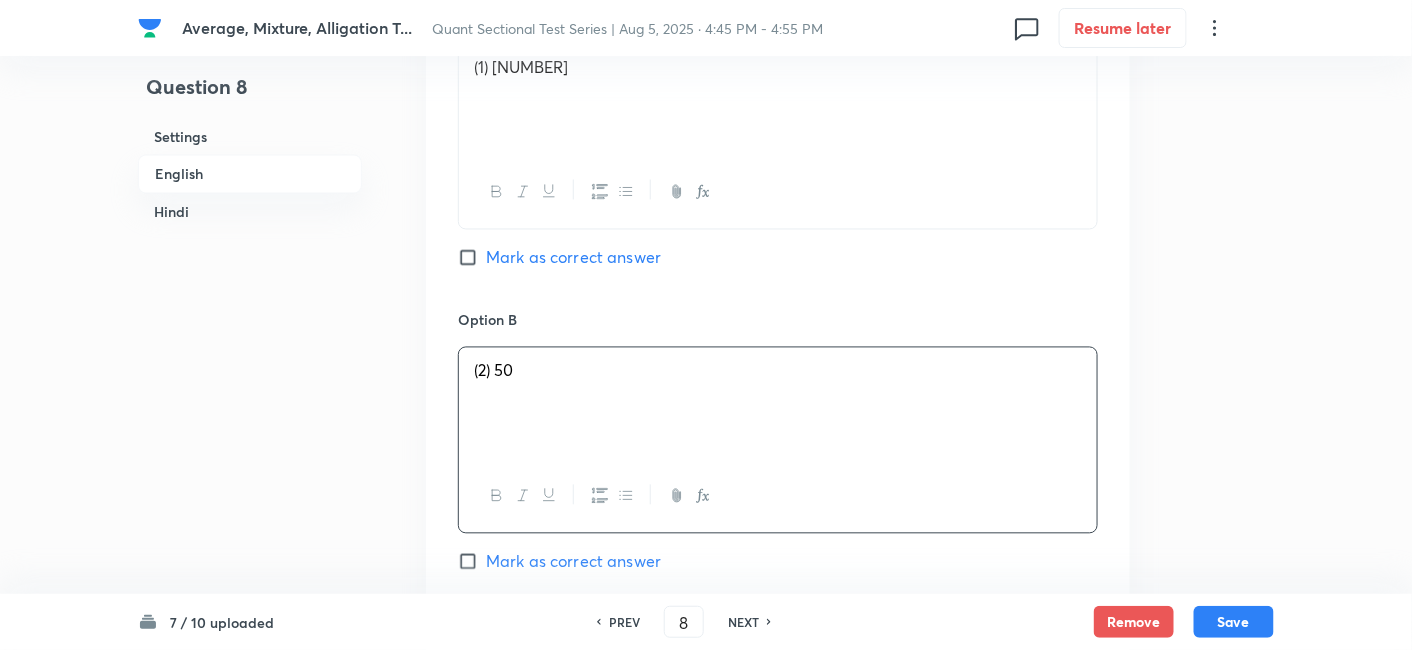 scroll, scrollTop: 1279, scrollLeft: 0, axis: vertical 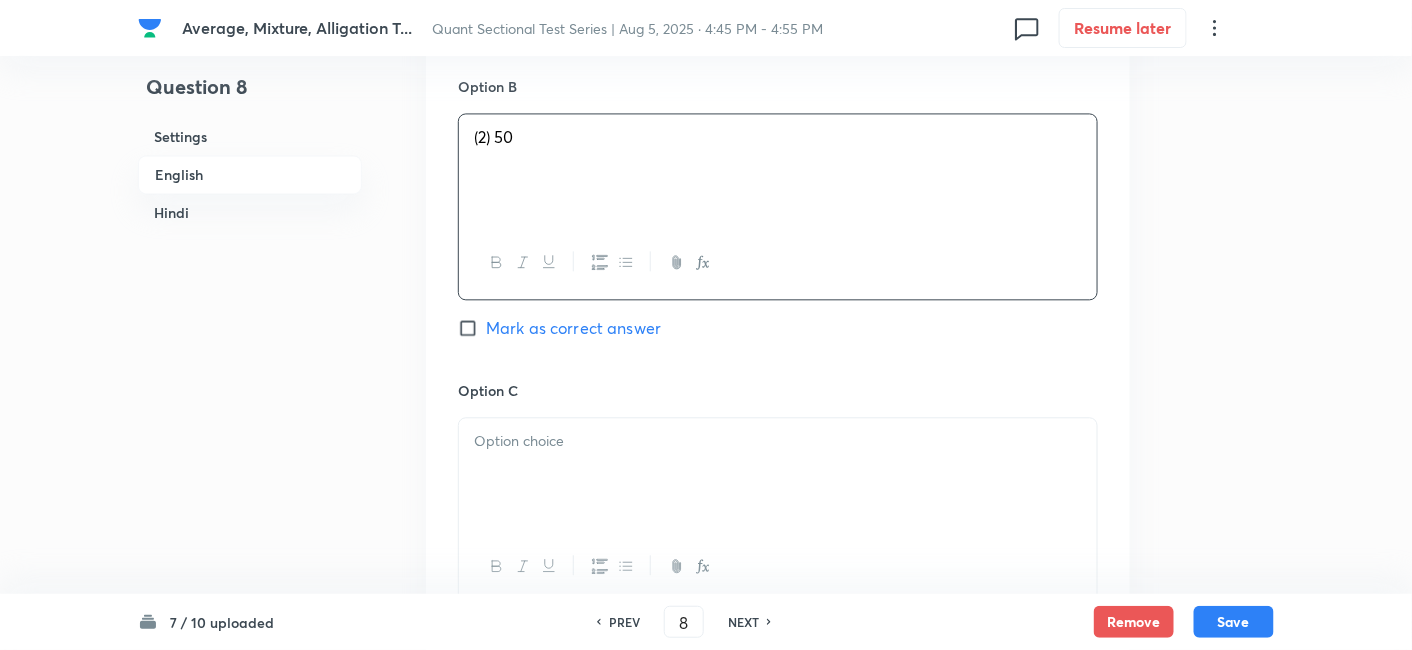 click at bounding box center [778, 474] 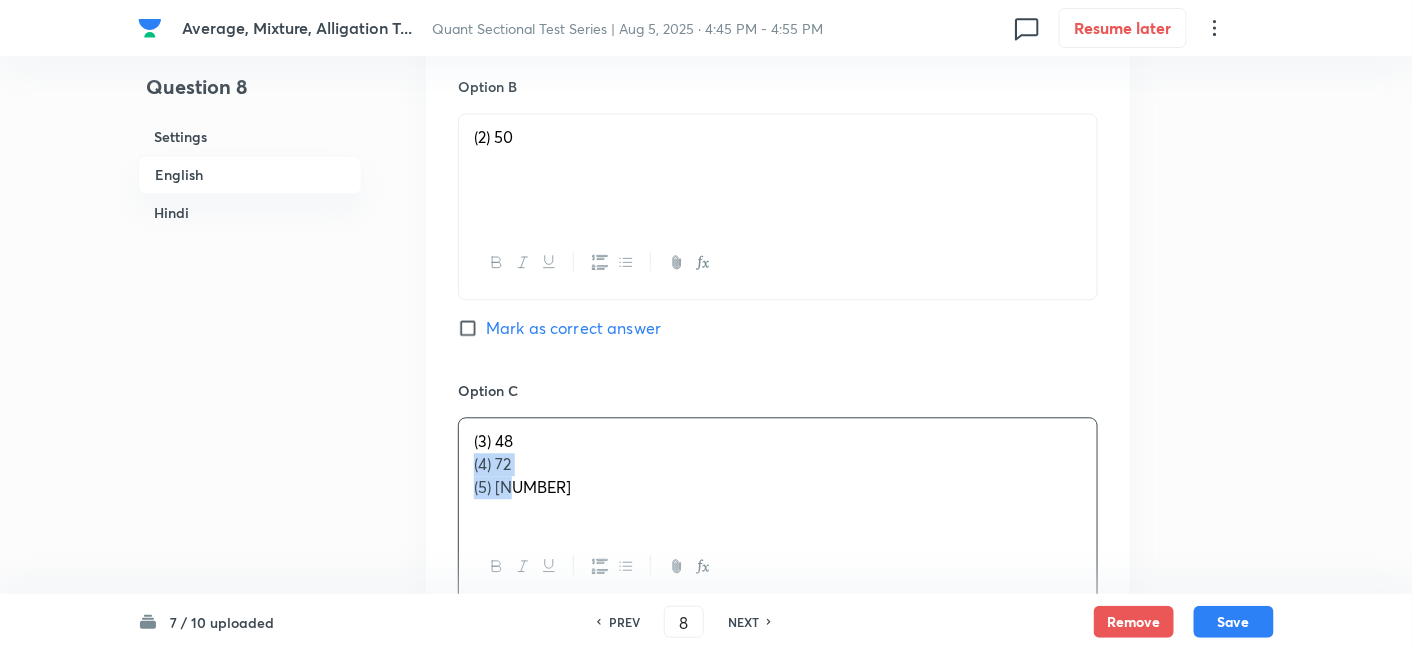drag, startPoint x: 462, startPoint y: 461, endPoint x: 637, endPoint y: 574, distance: 208.31227 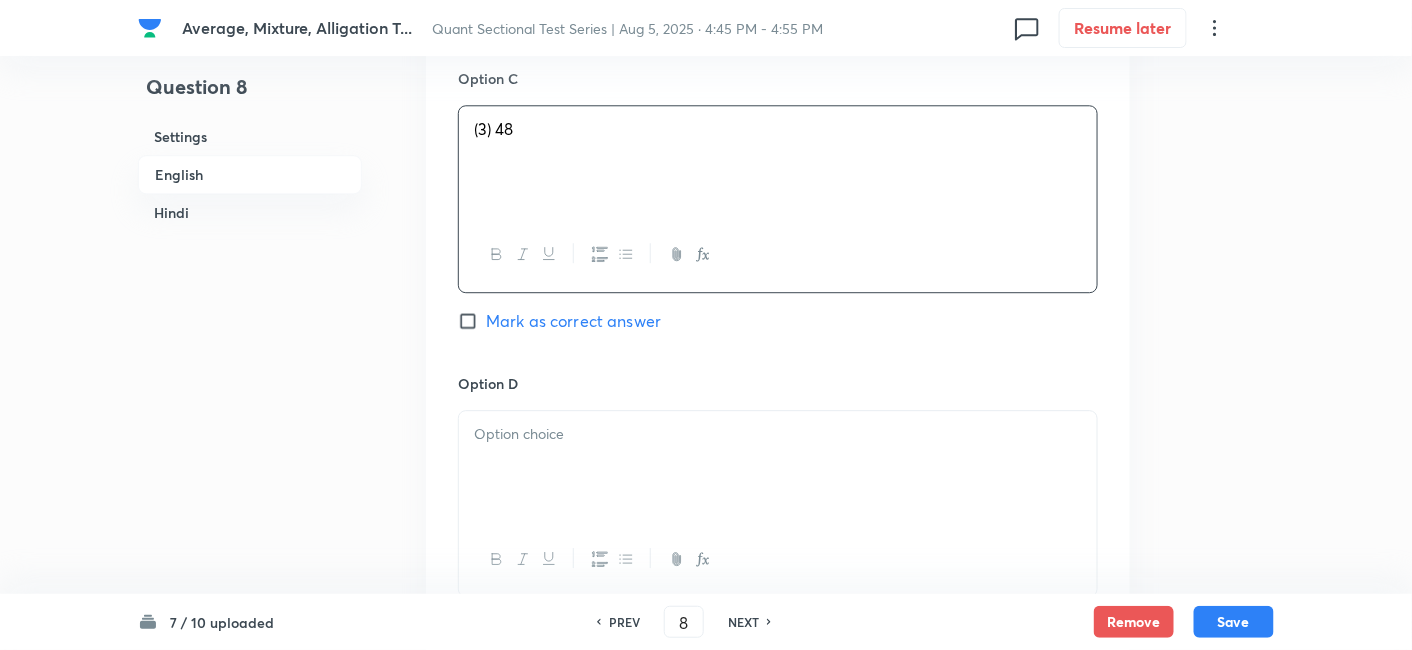 scroll, scrollTop: 1597, scrollLeft: 0, axis: vertical 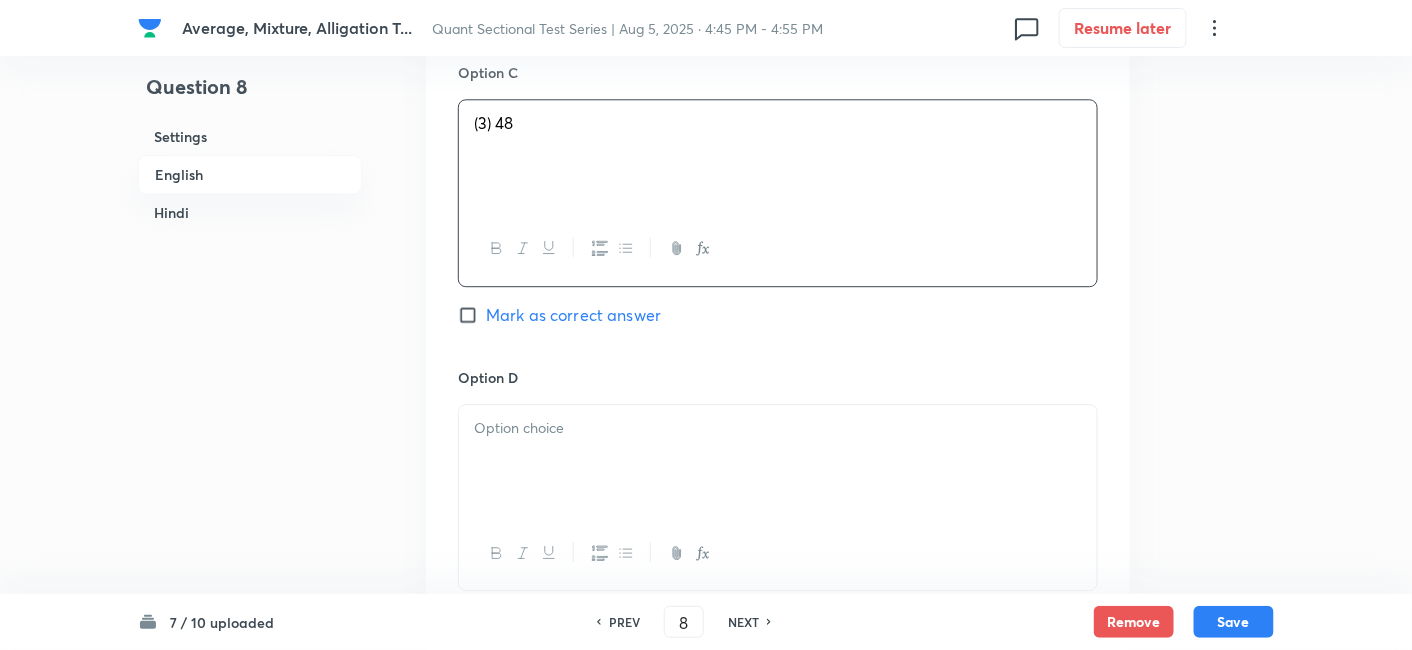 click at bounding box center [778, 461] 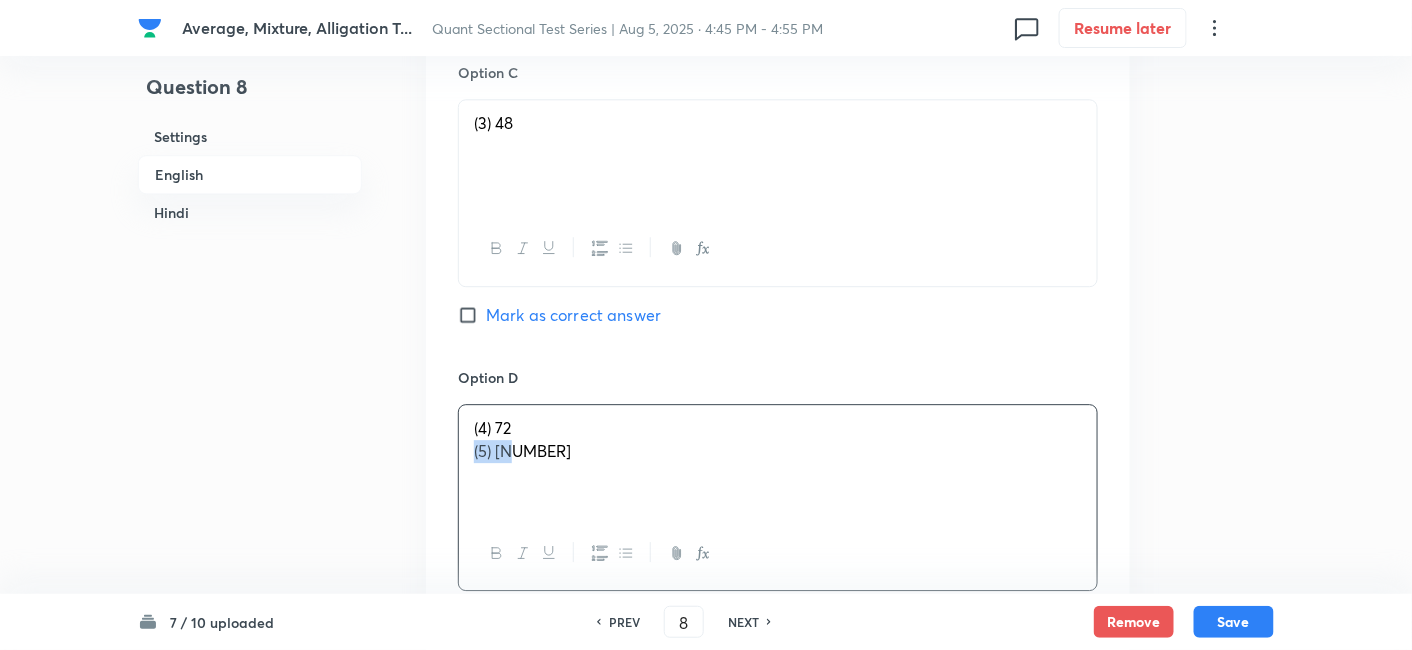 drag, startPoint x: 465, startPoint y: 447, endPoint x: 654, endPoint y: 490, distance: 193.82982 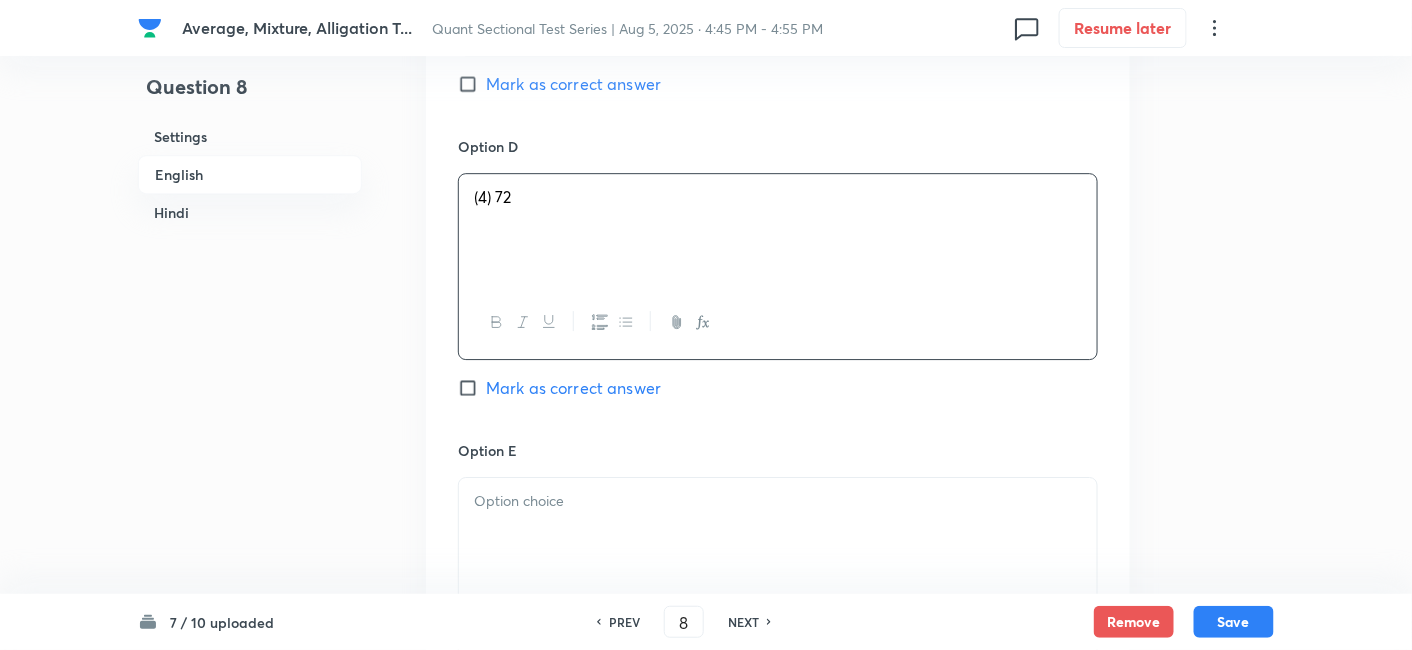 click at bounding box center (778, 501) 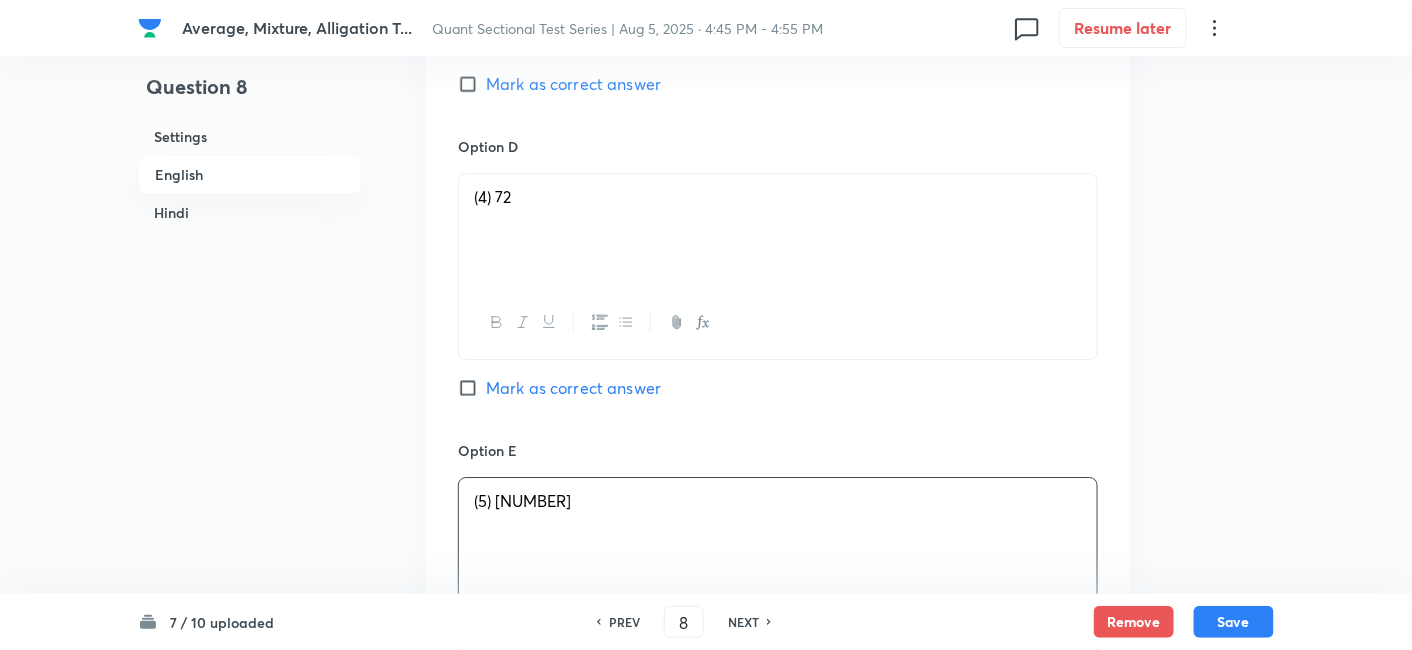scroll, scrollTop: 2443, scrollLeft: 0, axis: vertical 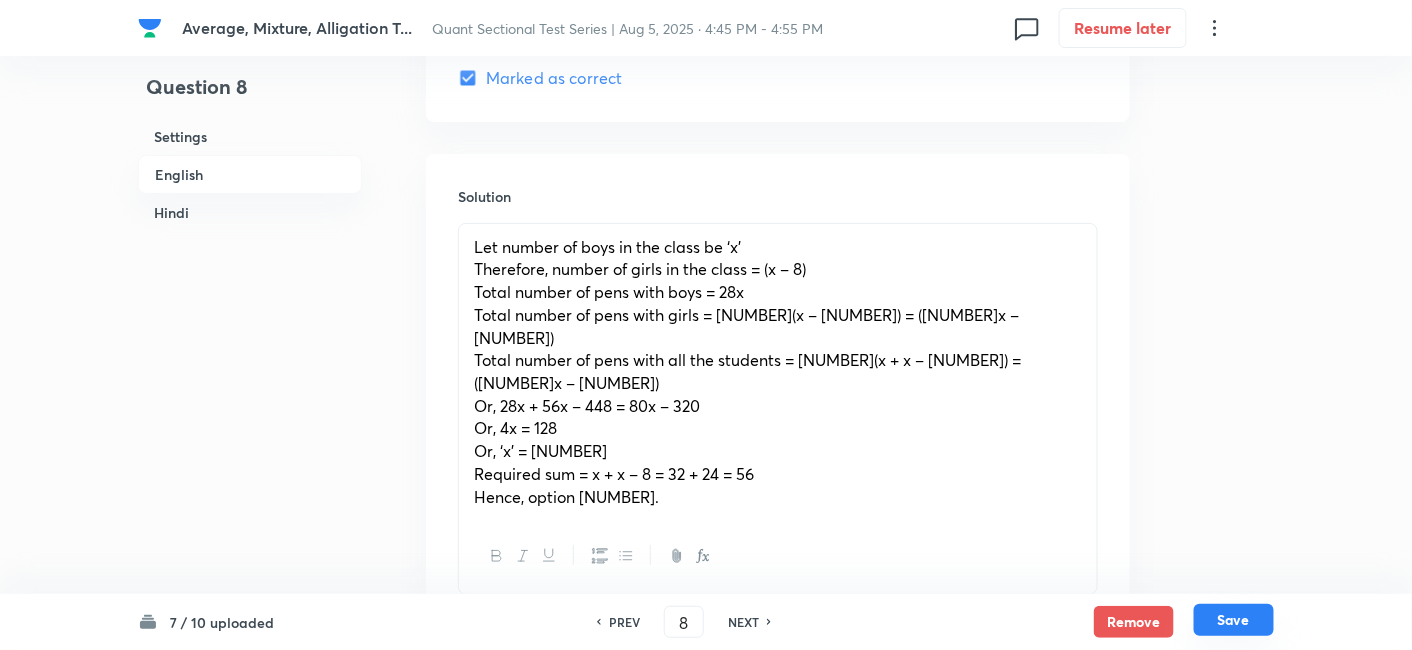 click on "Save" at bounding box center [1234, 620] 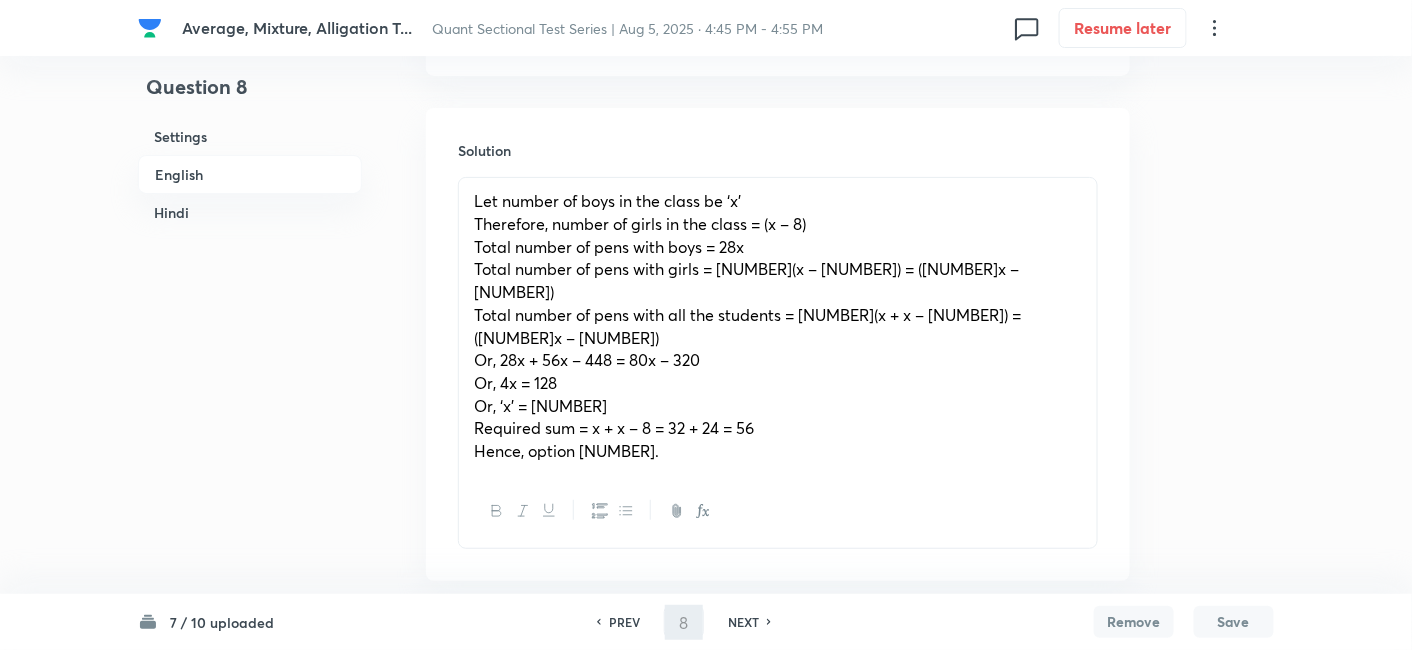 type on "9" 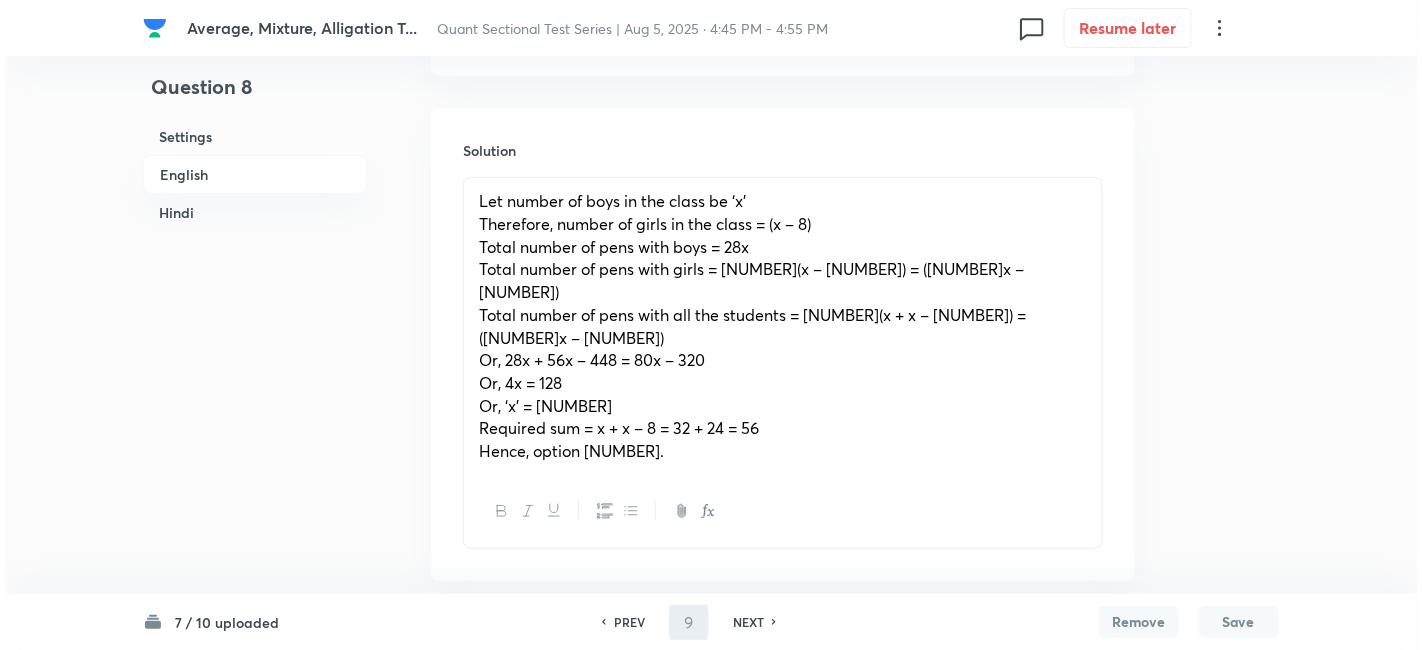 scroll, scrollTop: 0, scrollLeft: 0, axis: both 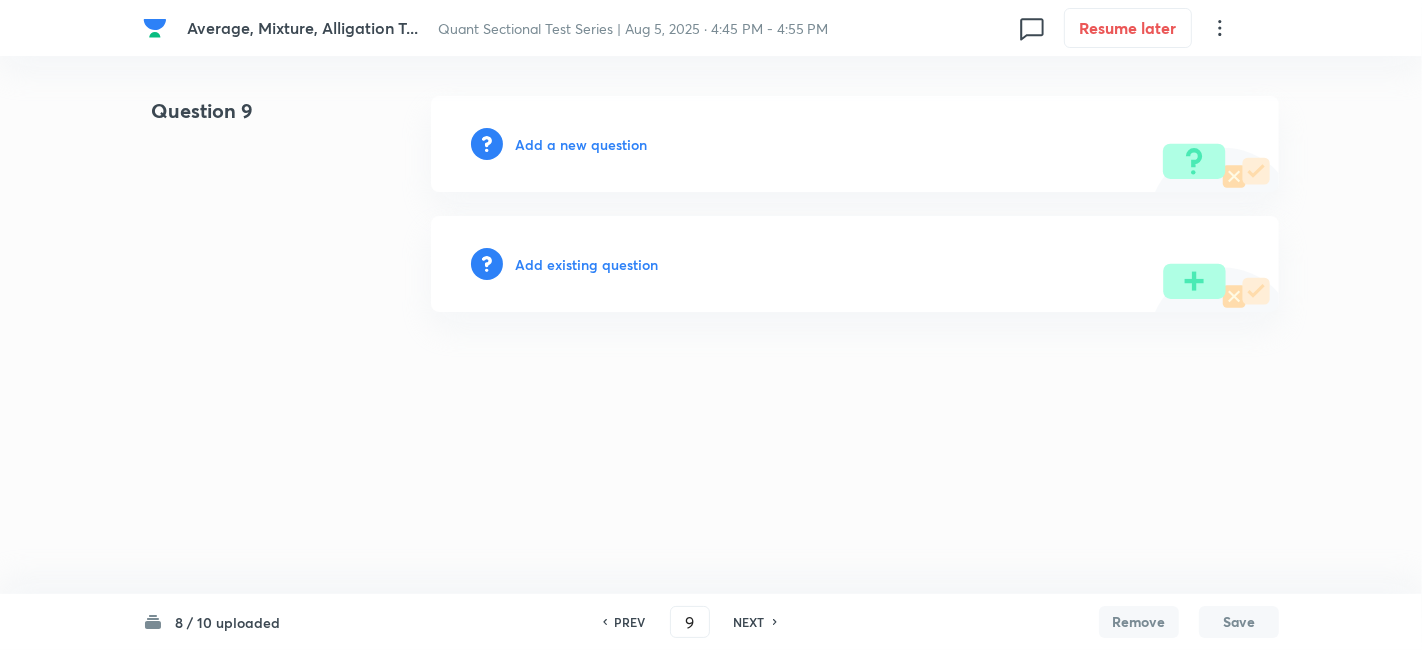 click on "Add a new question" at bounding box center [581, 144] 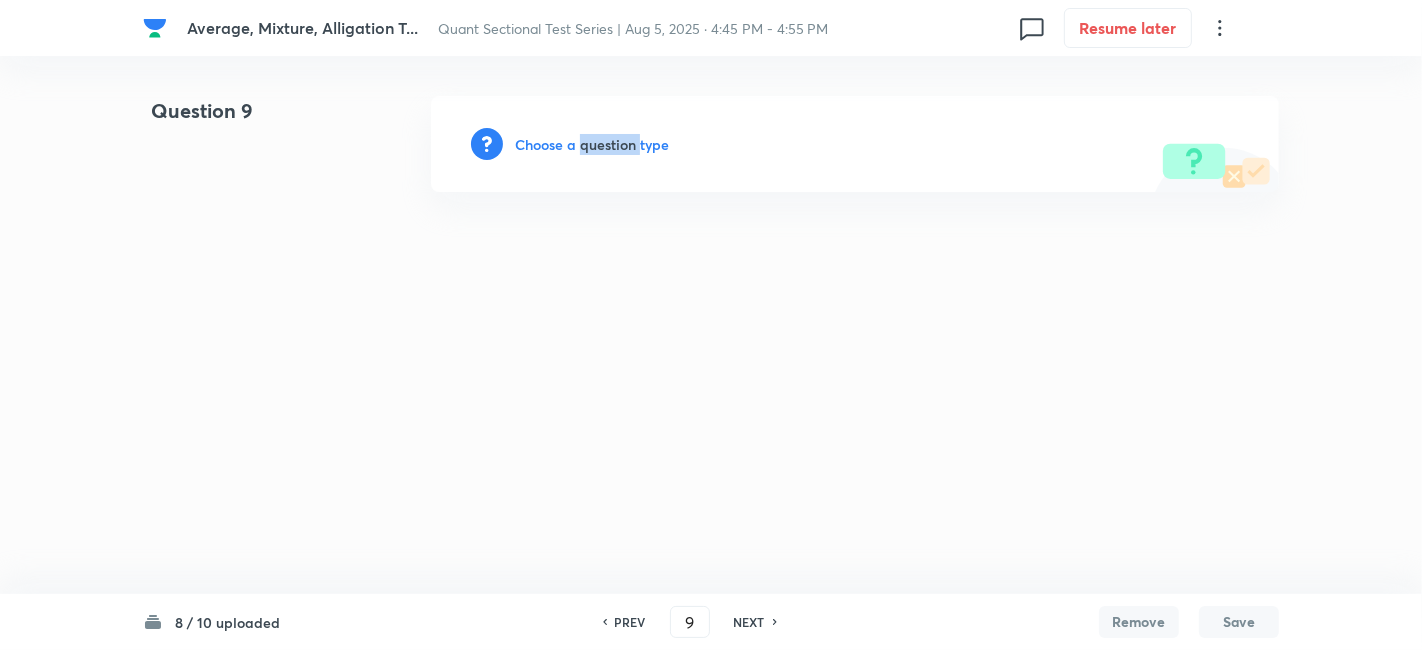 click on "Choose a question type" at bounding box center [592, 144] 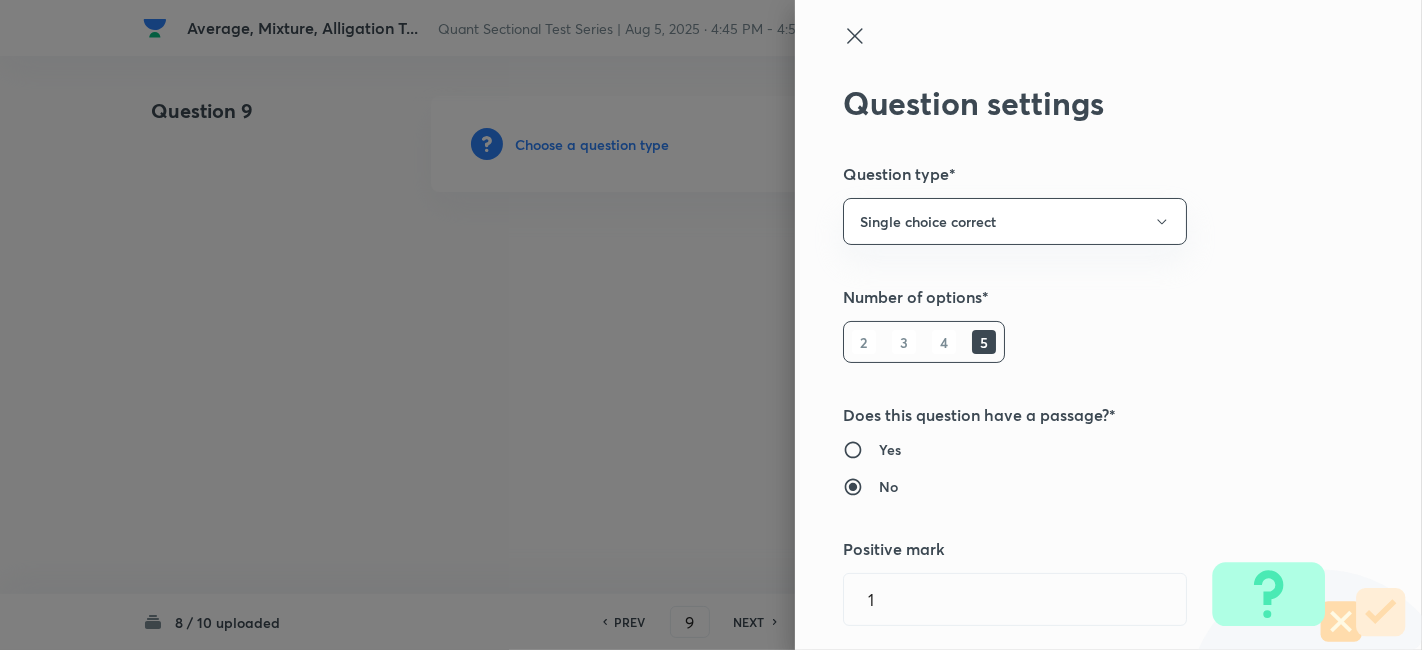click at bounding box center (711, 325) 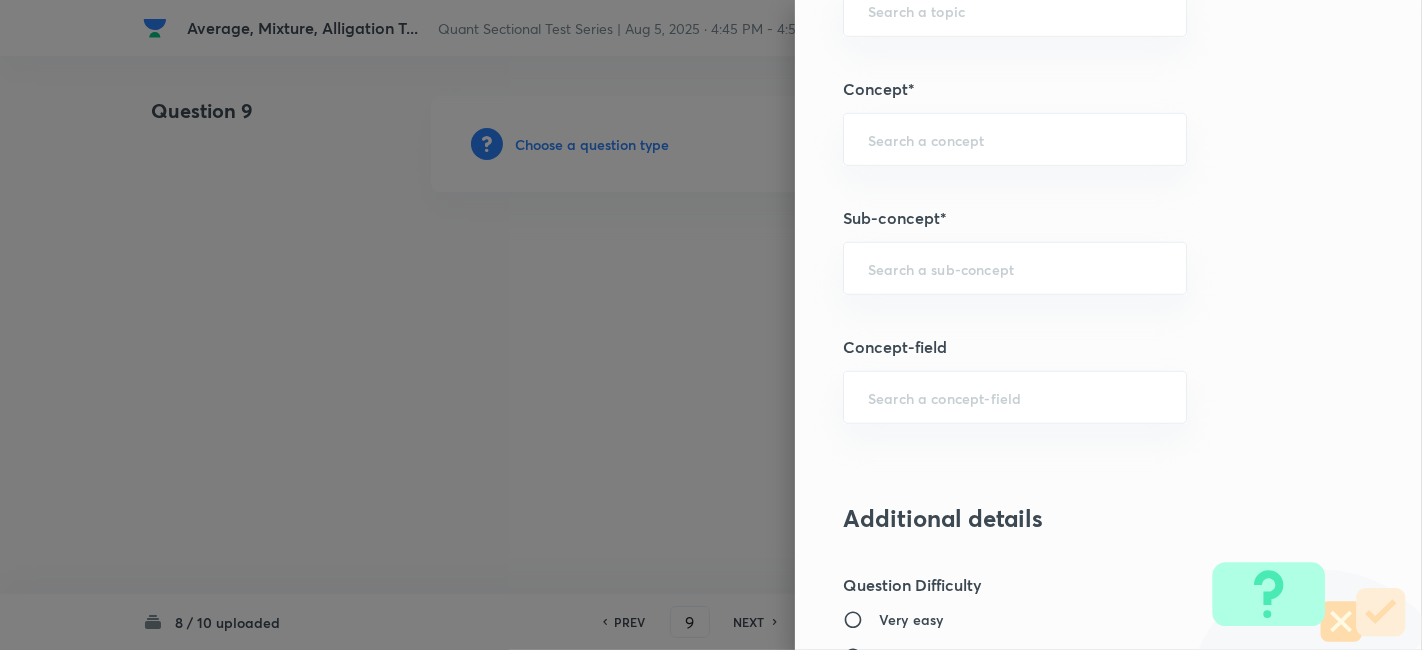 scroll, scrollTop: 1083, scrollLeft: 0, axis: vertical 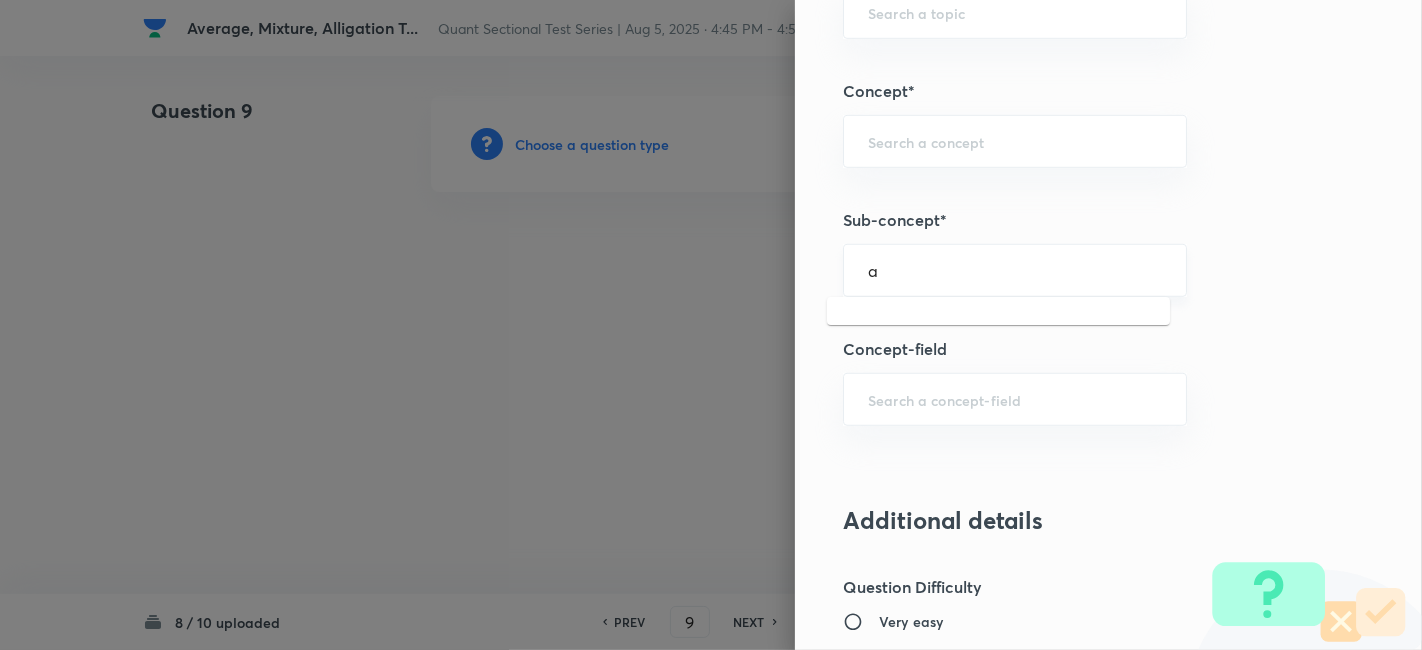 click on "a" at bounding box center (1015, 270) 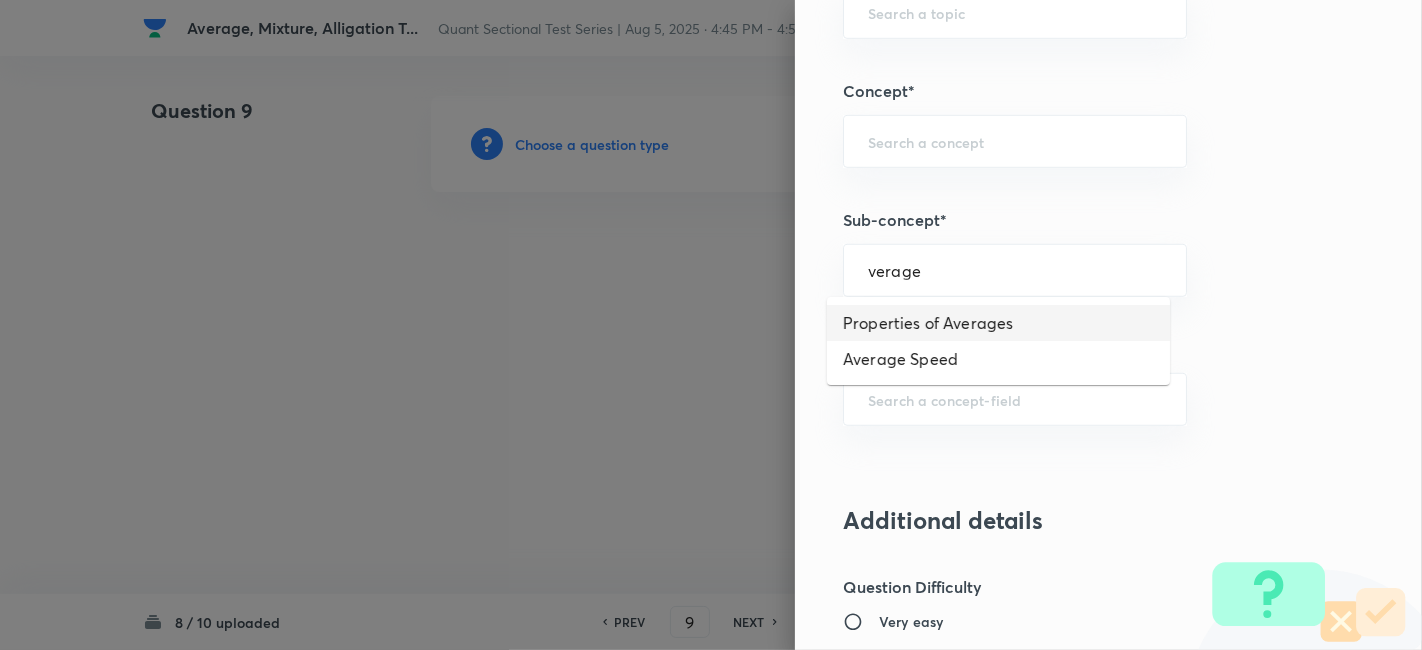 click on "Properties of Averages" at bounding box center [998, 323] 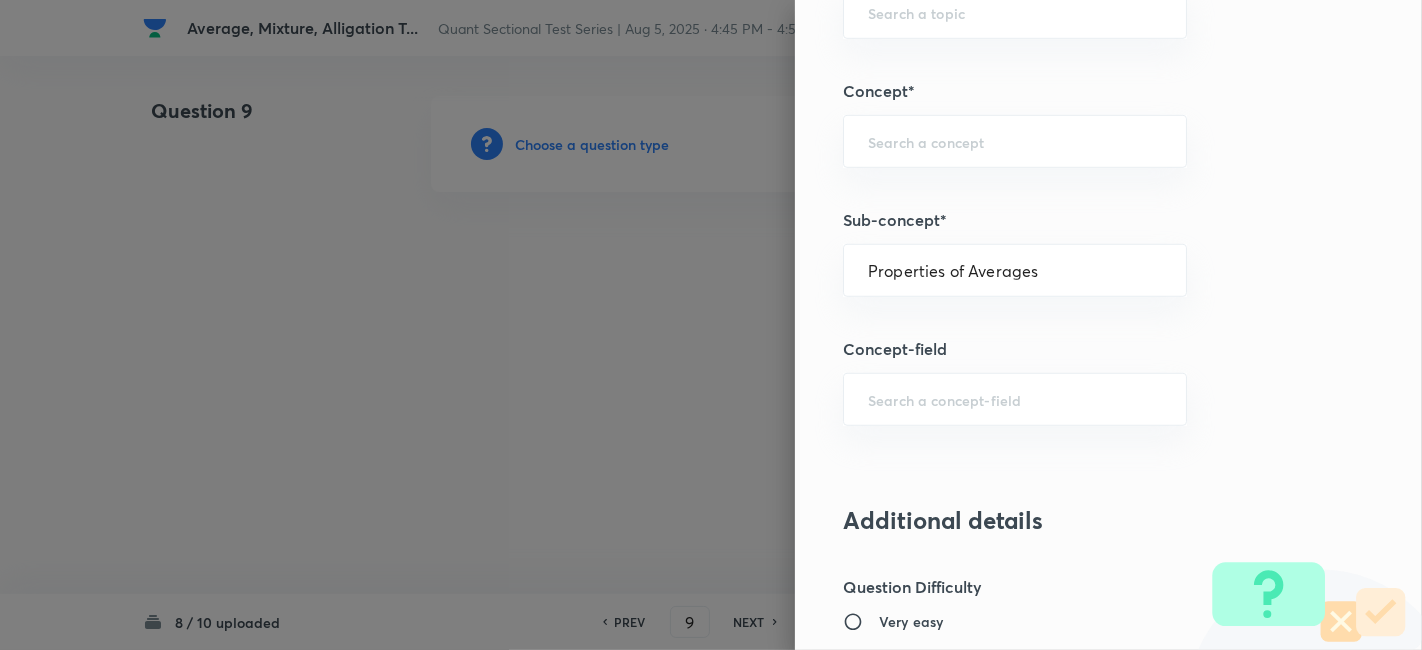 type on "Quantitative Aptitude" 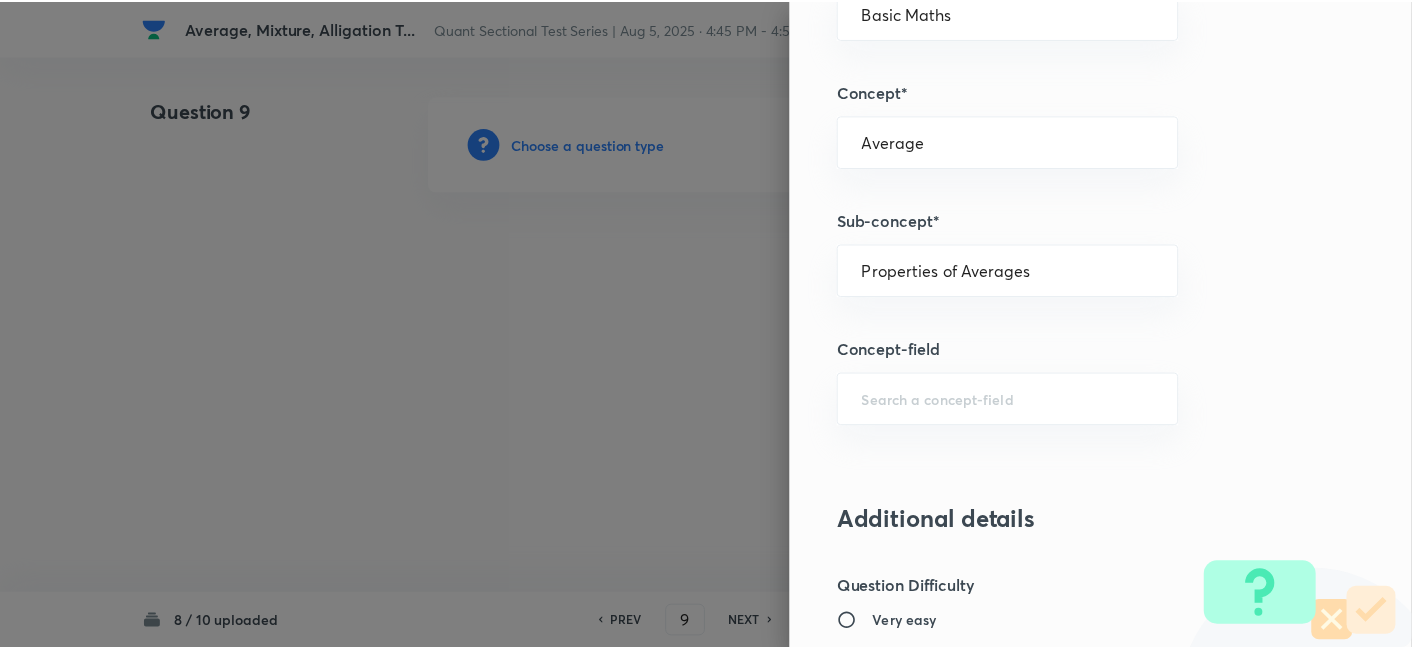 scroll, scrollTop: 2070, scrollLeft: 0, axis: vertical 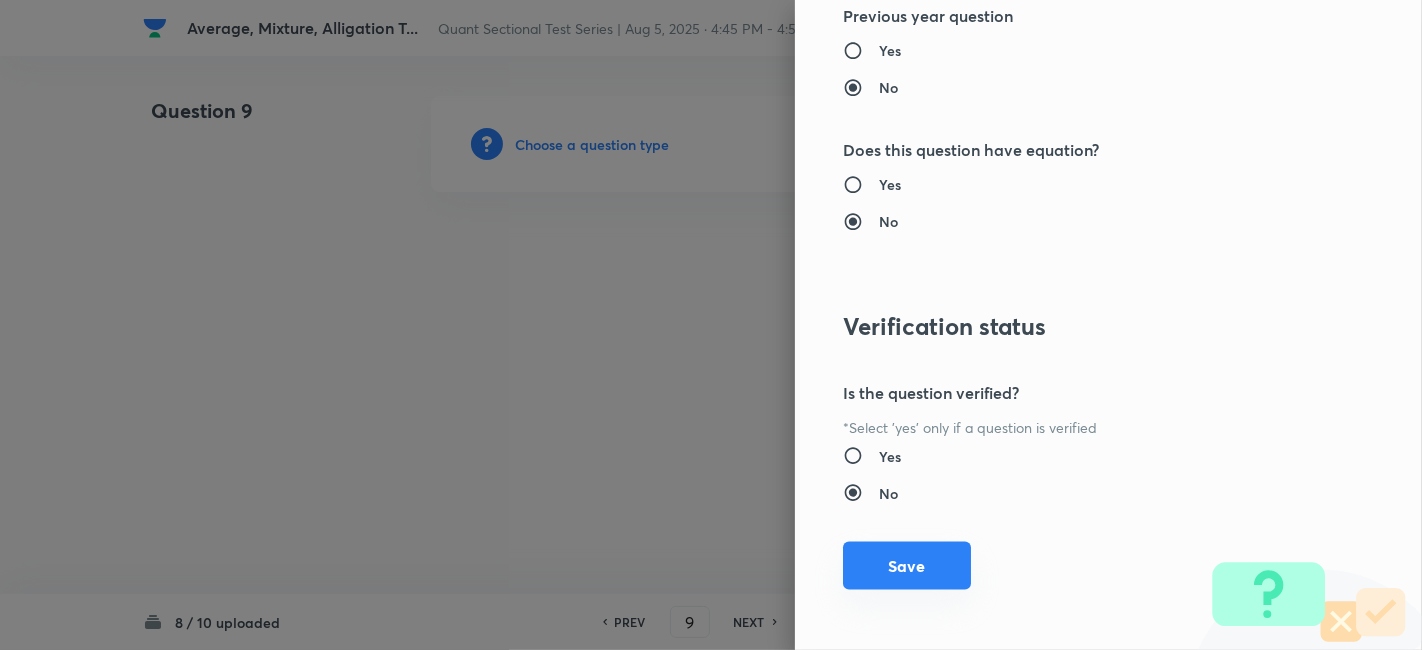 click on "Save" at bounding box center (907, 566) 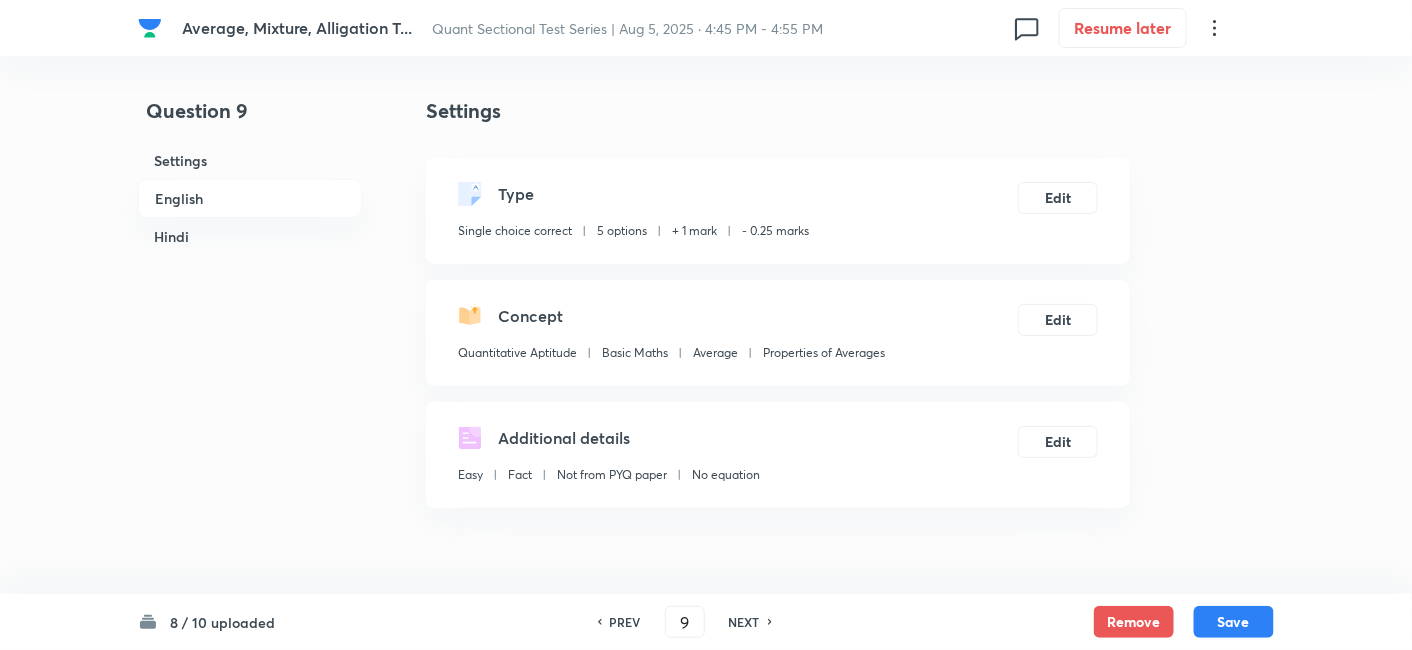scroll, scrollTop: 411, scrollLeft: 0, axis: vertical 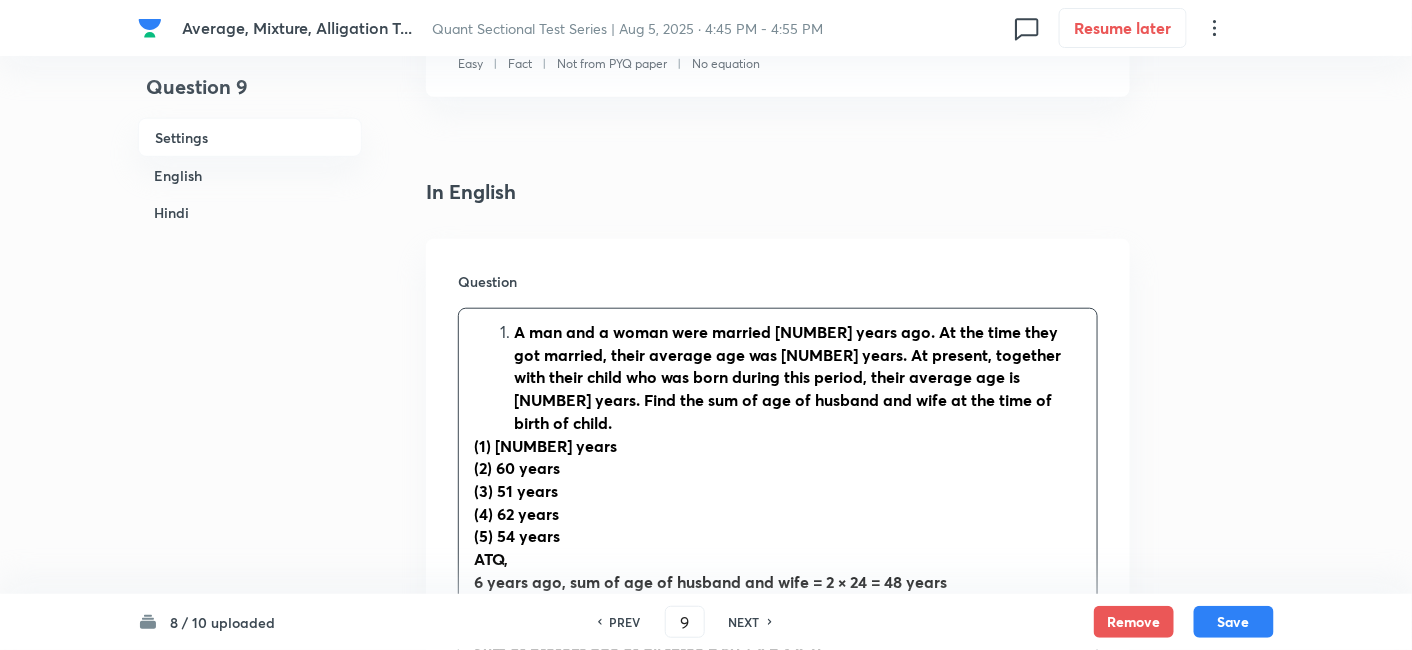 click on "A man and a woman were married [NUMBER] years ago. At the time they got married, their average age was [NUMBER] years. At present, together with their child who was born during this period, their average age is [NUMBER] years. Find the sum of age of husband and wife at the time of birth of child." at bounding box center [787, 377] 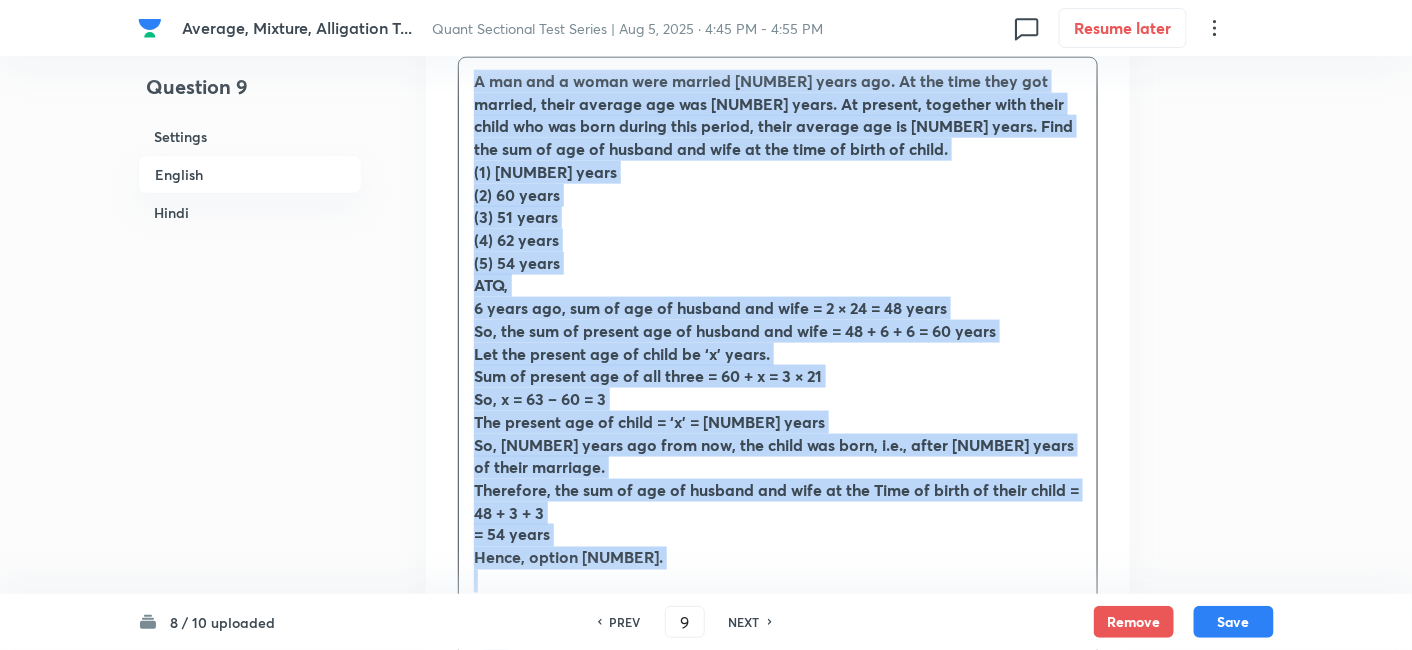 scroll, scrollTop: 802, scrollLeft: 0, axis: vertical 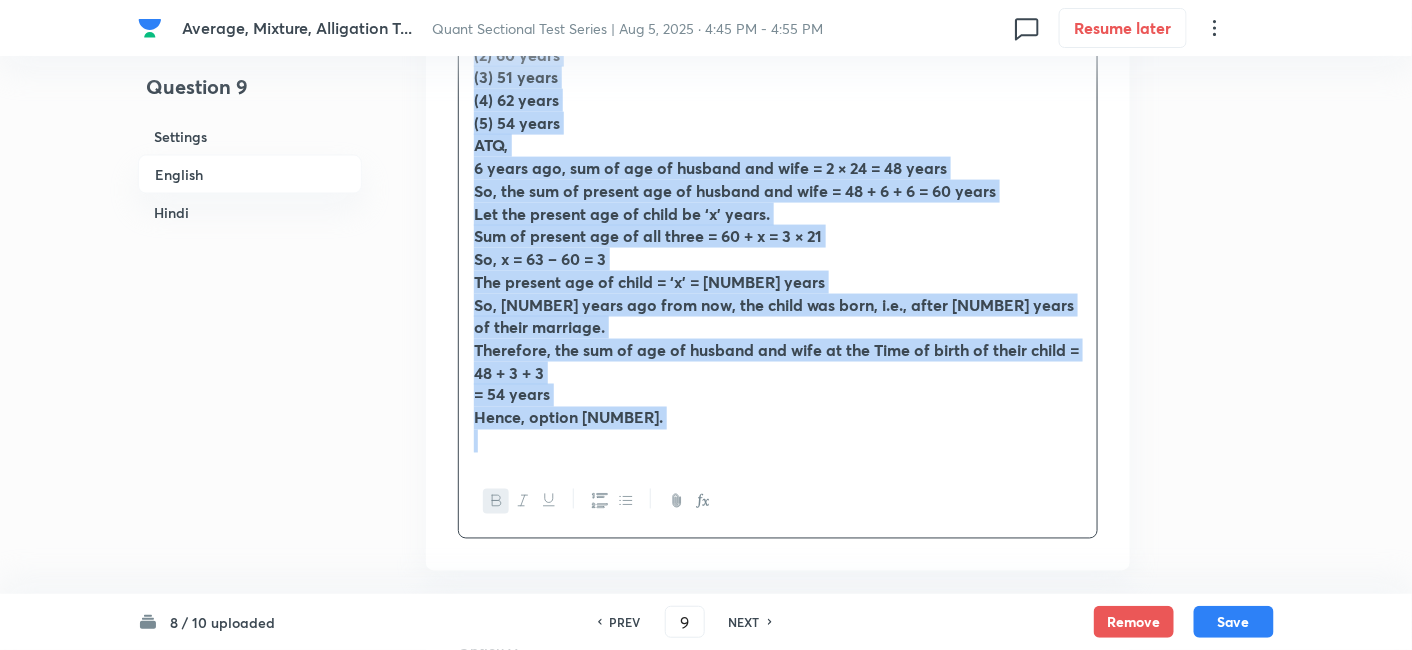 drag, startPoint x: 470, startPoint y: 329, endPoint x: 1020, endPoint y: 421, distance: 557.6415 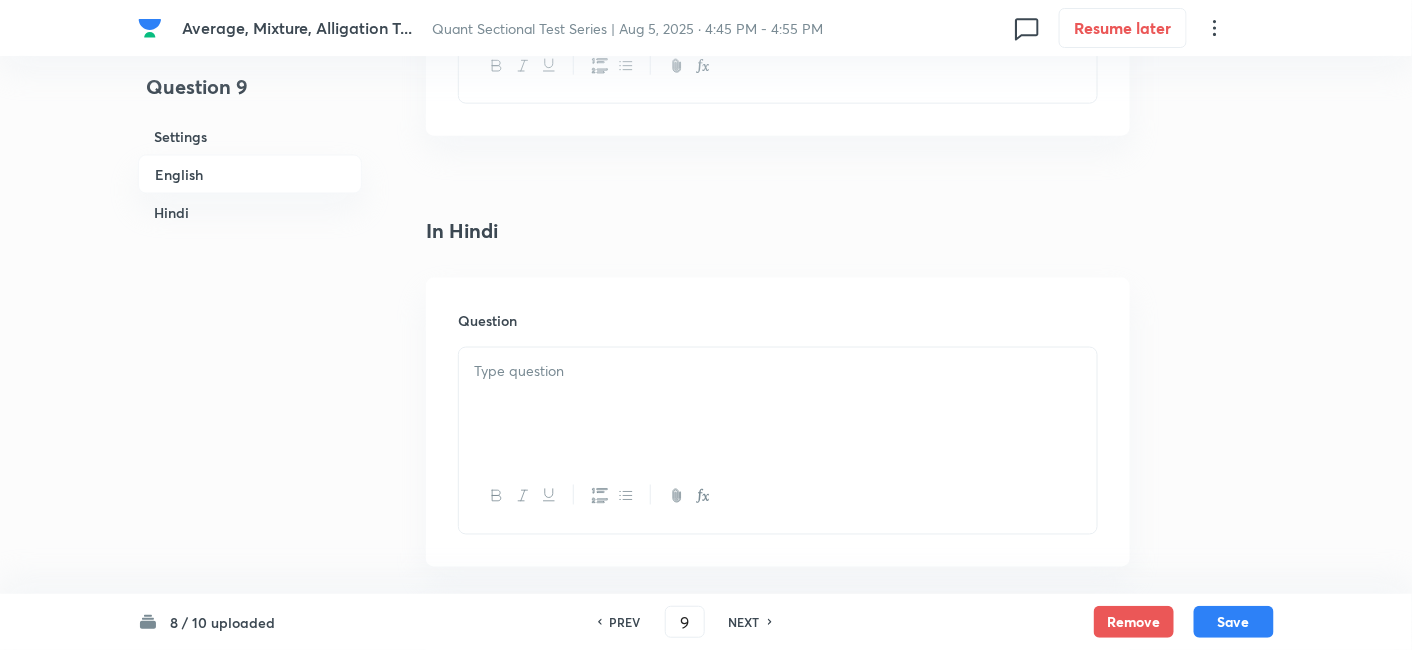 scroll, scrollTop: 3211, scrollLeft: 0, axis: vertical 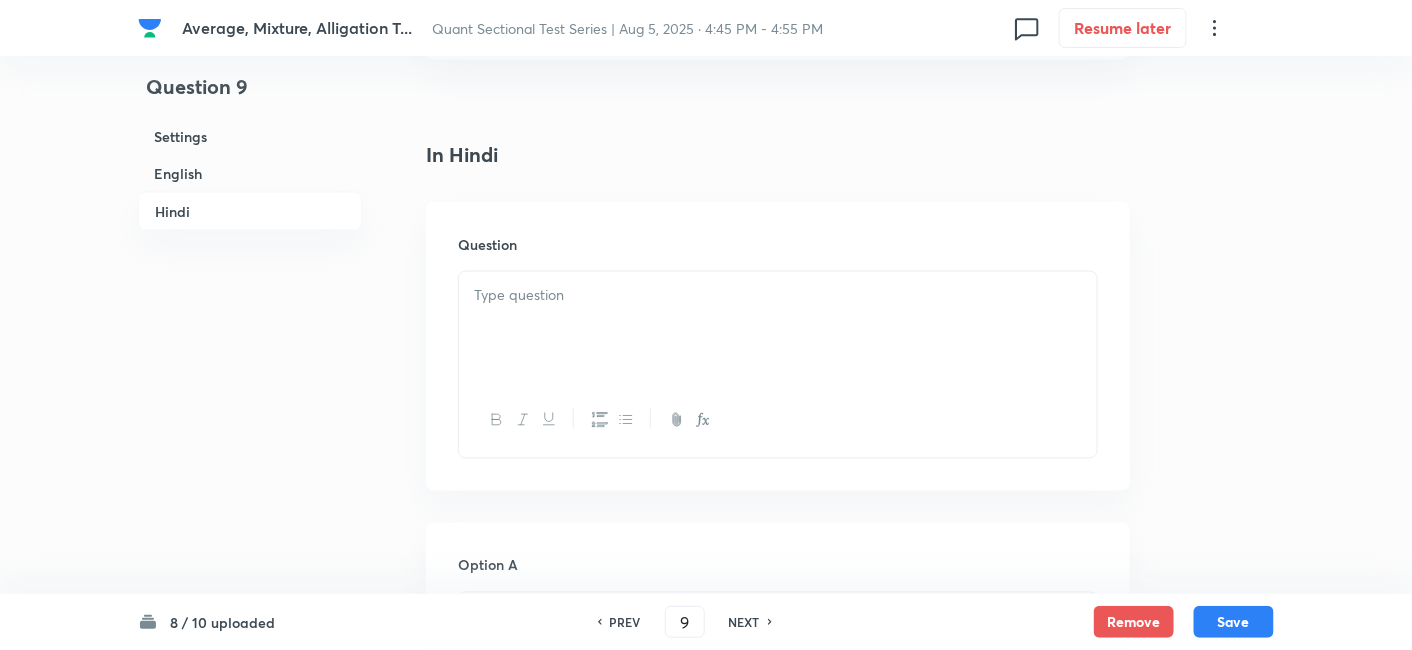 click at bounding box center (778, 328) 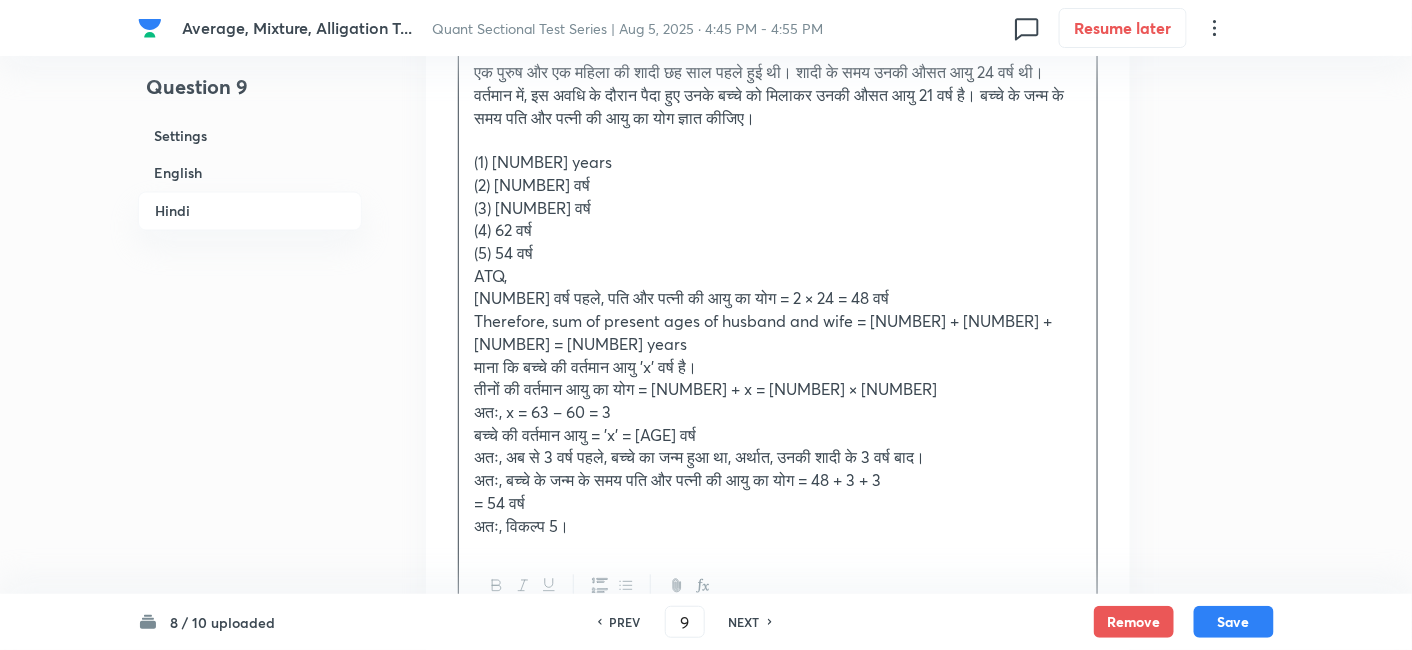 scroll, scrollTop: 3440, scrollLeft: 0, axis: vertical 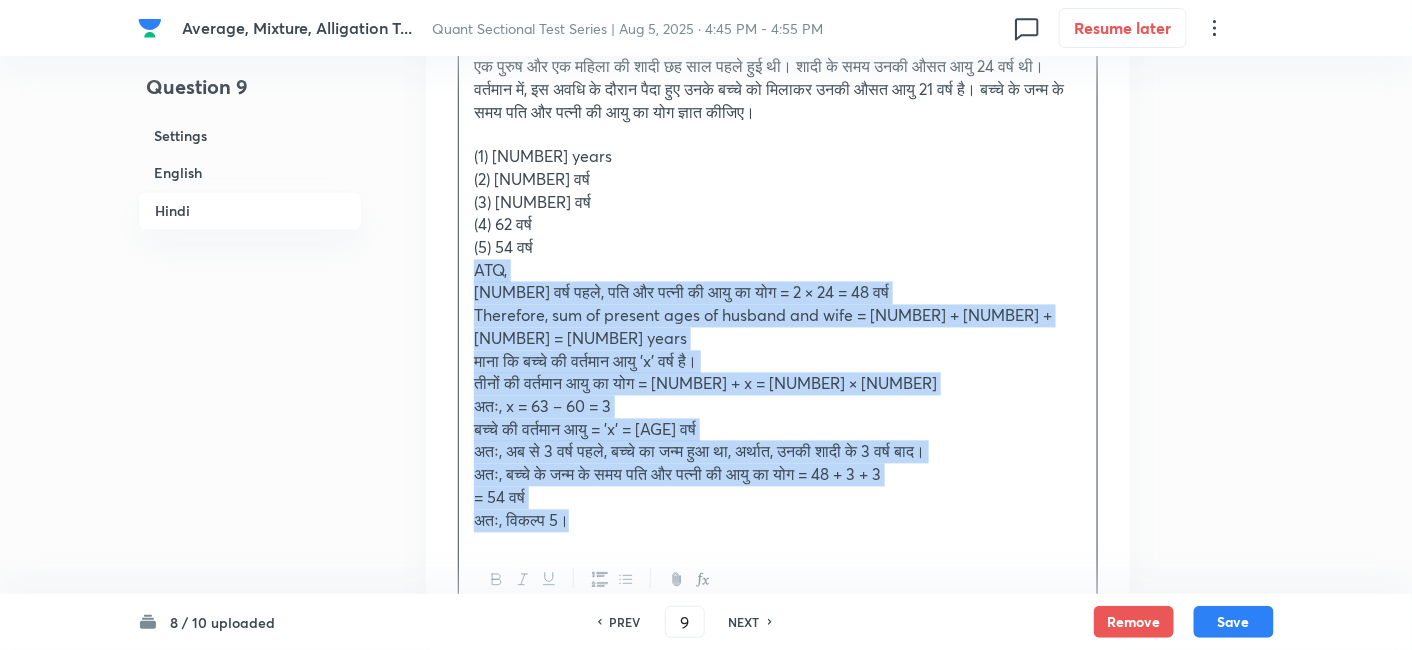 drag, startPoint x: 464, startPoint y: 240, endPoint x: 695, endPoint y: 555, distance: 390.6226 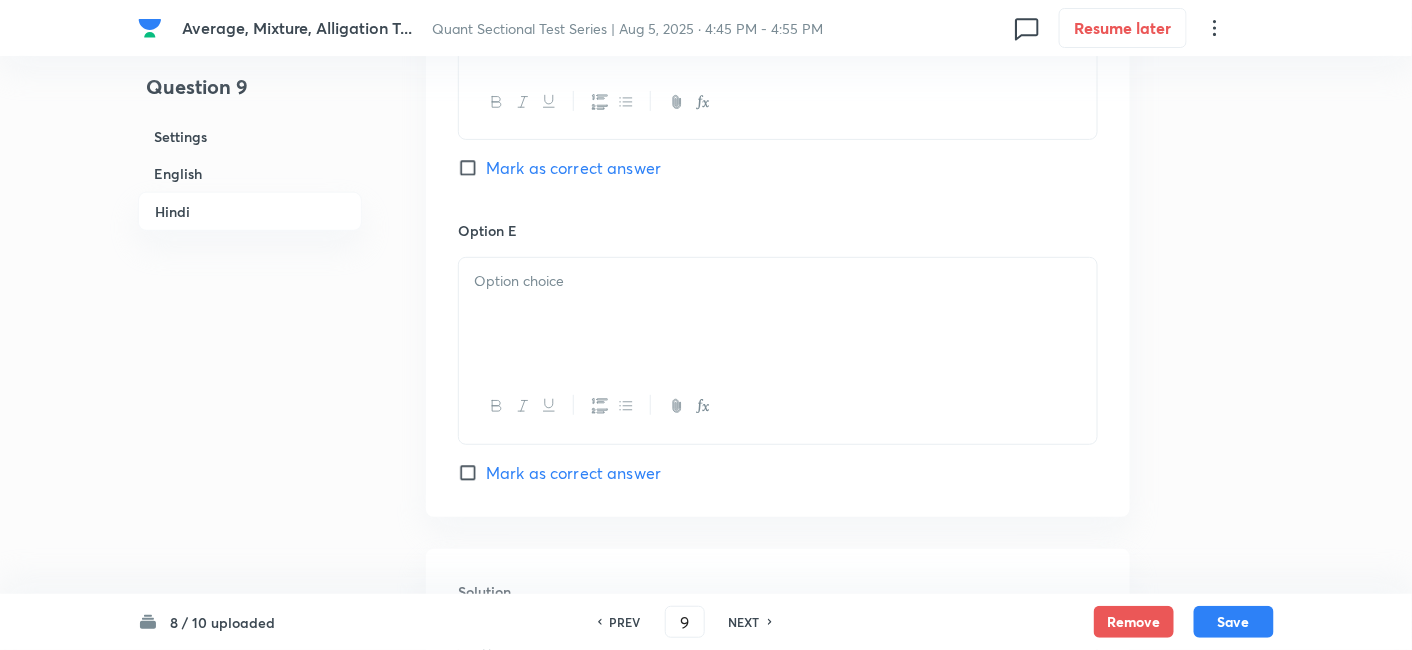 scroll, scrollTop: 5235, scrollLeft: 0, axis: vertical 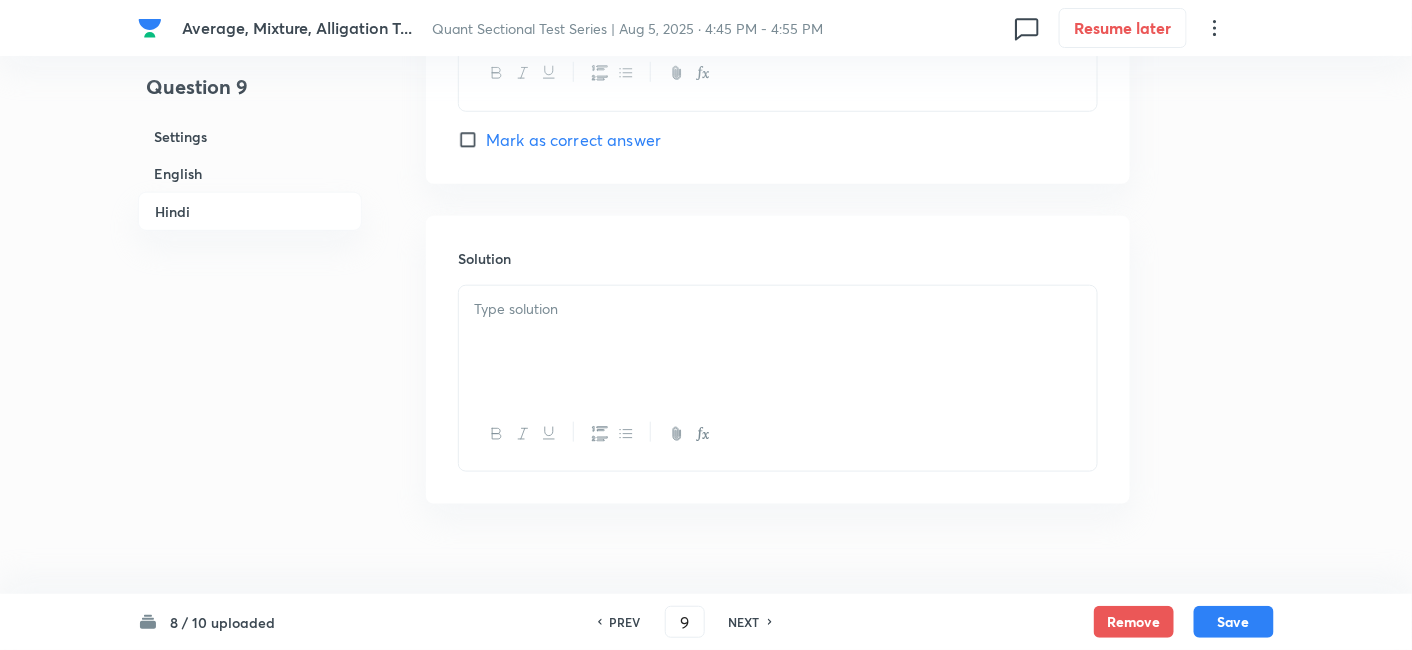 click at bounding box center [778, 342] 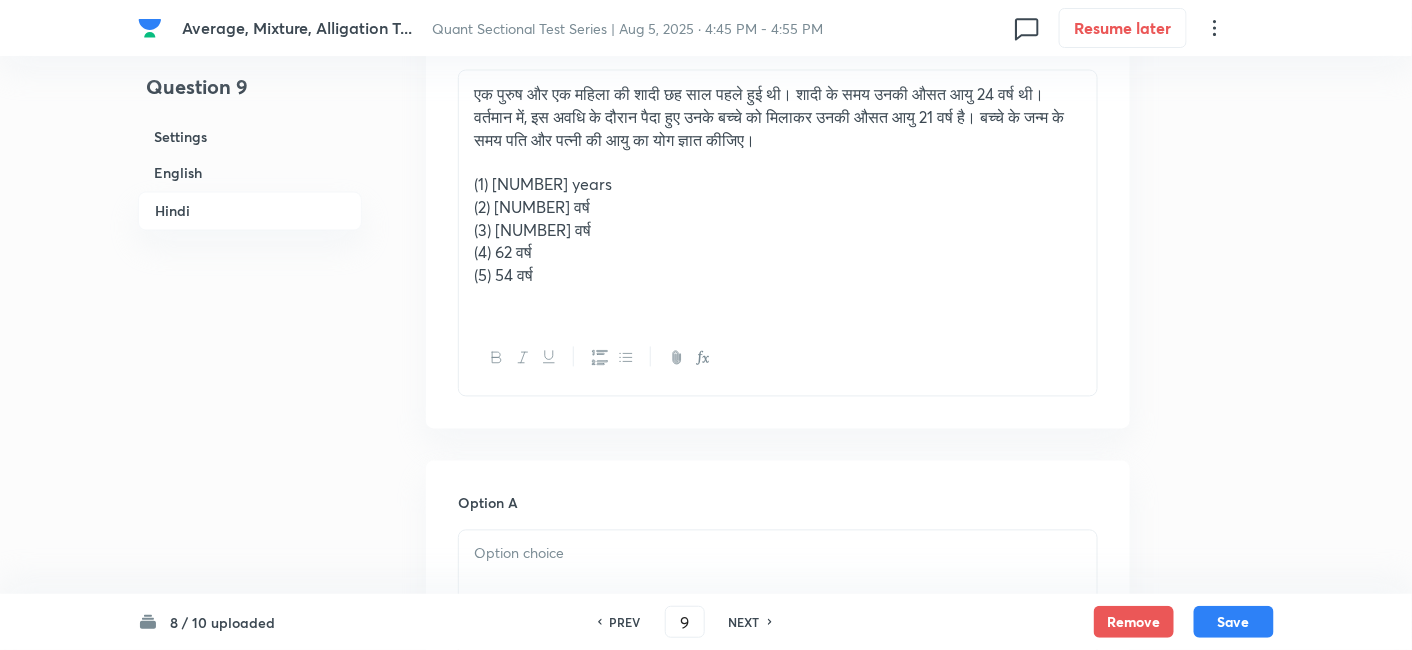scroll, scrollTop: 3397, scrollLeft: 0, axis: vertical 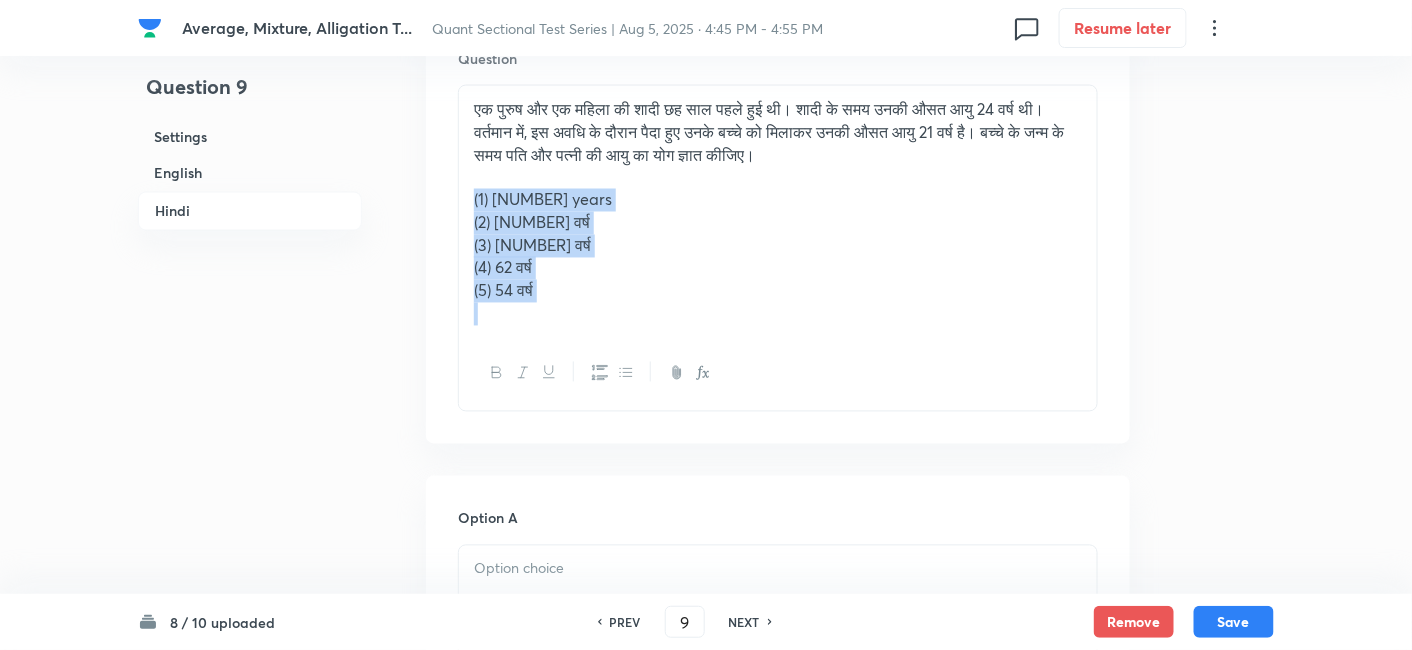 drag, startPoint x: 472, startPoint y: 178, endPoint x: 643, endPoint y: 407, distance: 285.80063 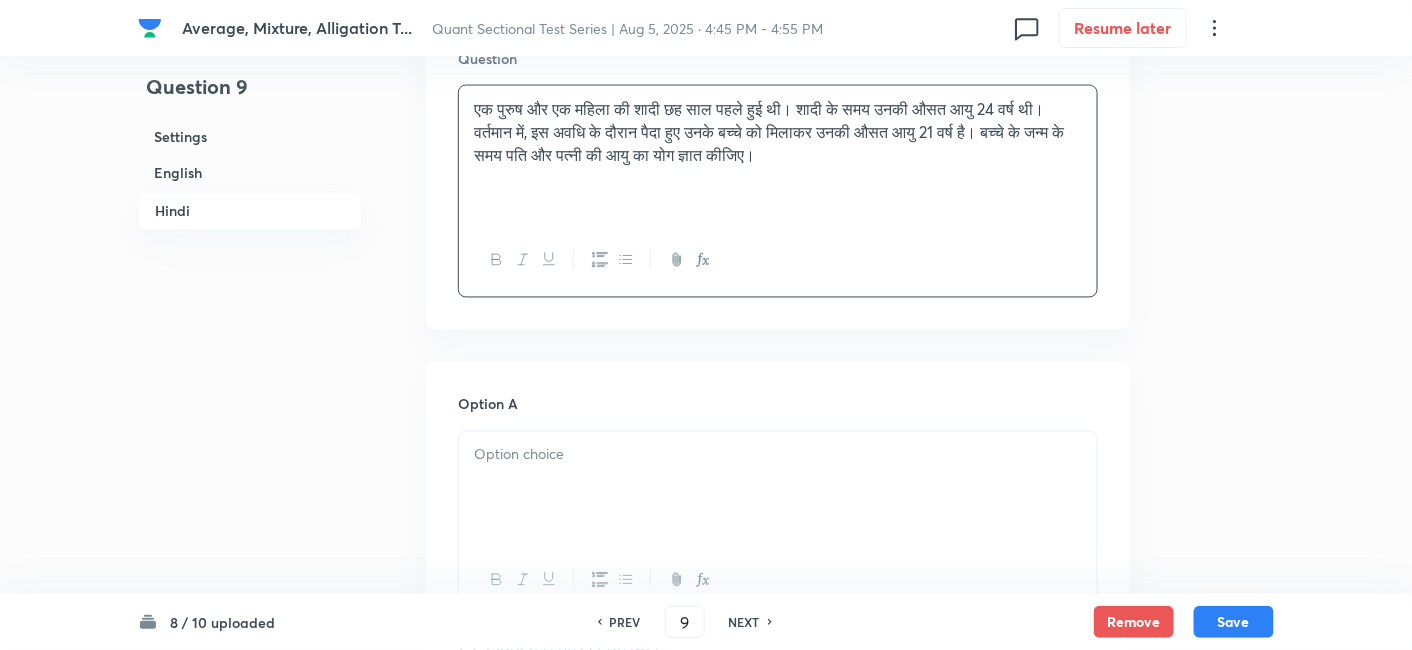 scroll, scrollTop: 3565, scrollLeft: 0, axis: vertical 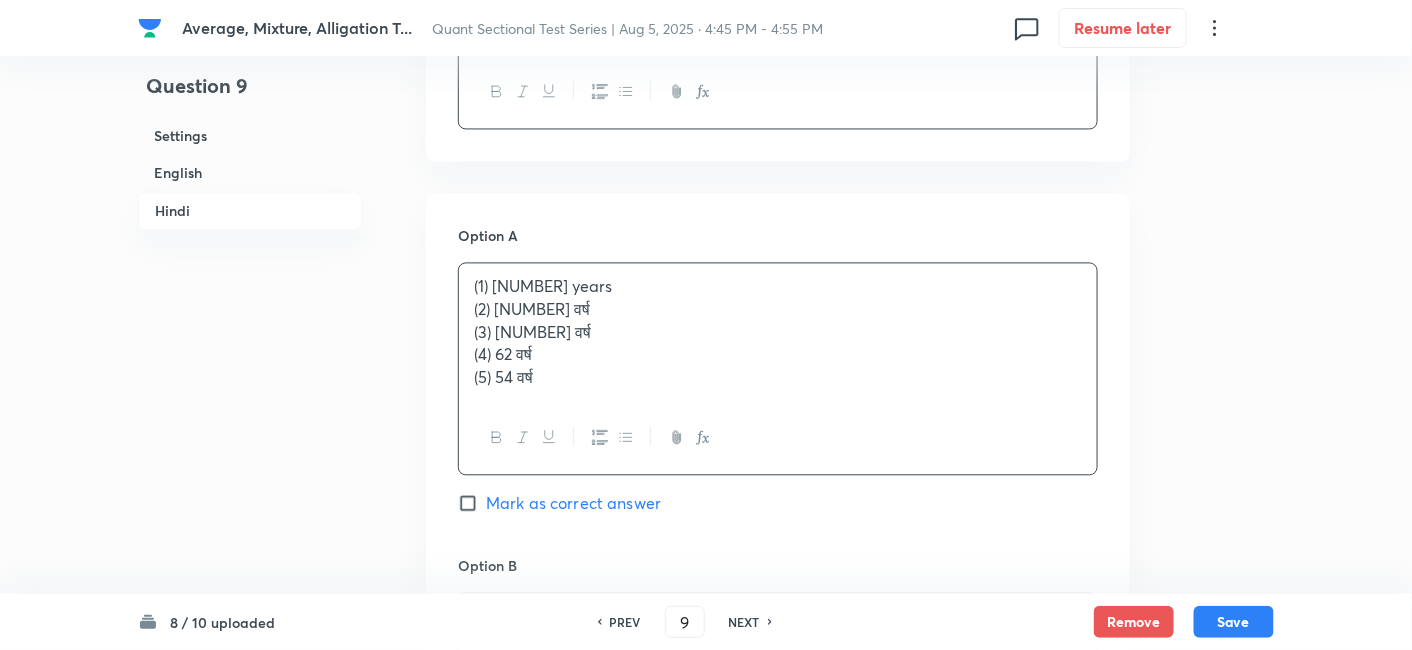 click on "(1) 56 वर्ष (2) 60 वर्ष (3) 51 वर्ष (4) 62 वर्ष (5) 54 वर्ष" at bounding box center [778, 333] 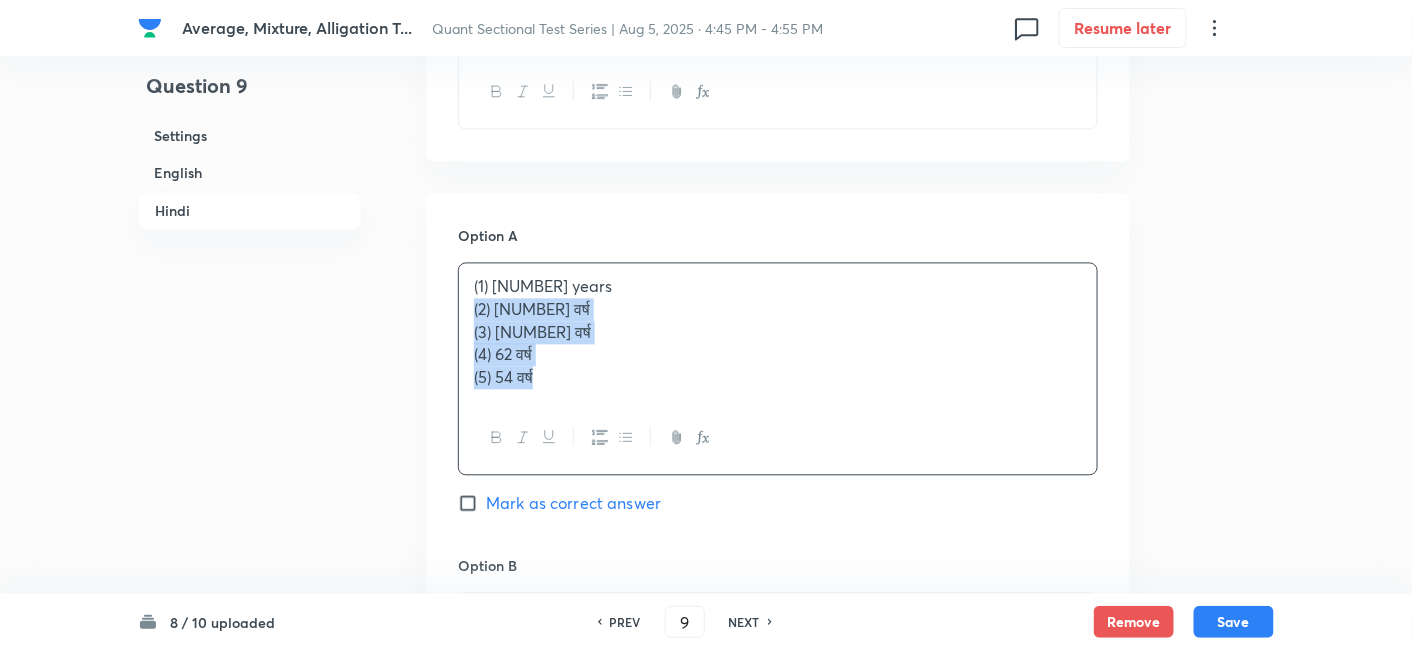 drag, startPoint x: 461, startPoint y: 280, endPoint x: 617, endPoint y: 411, distance: 203.70813 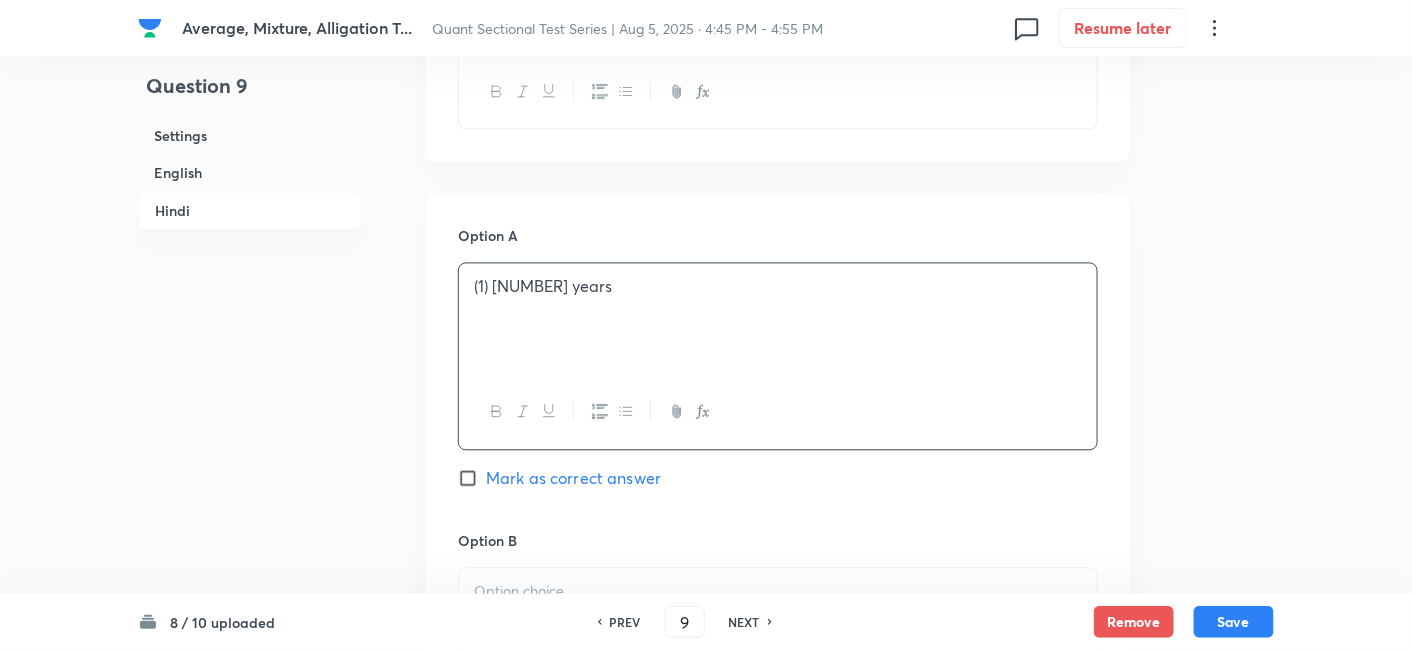 scroll, scrollTop: 3843, scrollLeft: 0, axis: vertical 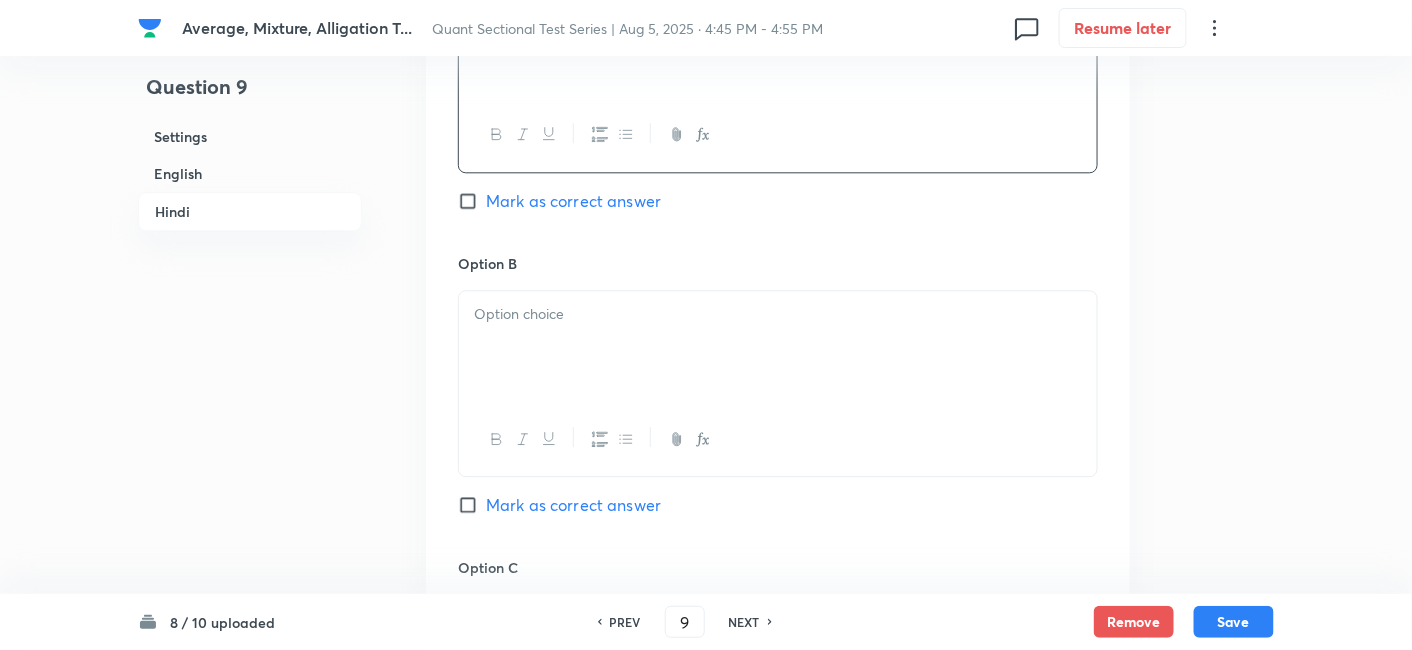 click at bounding box center [778, 347] 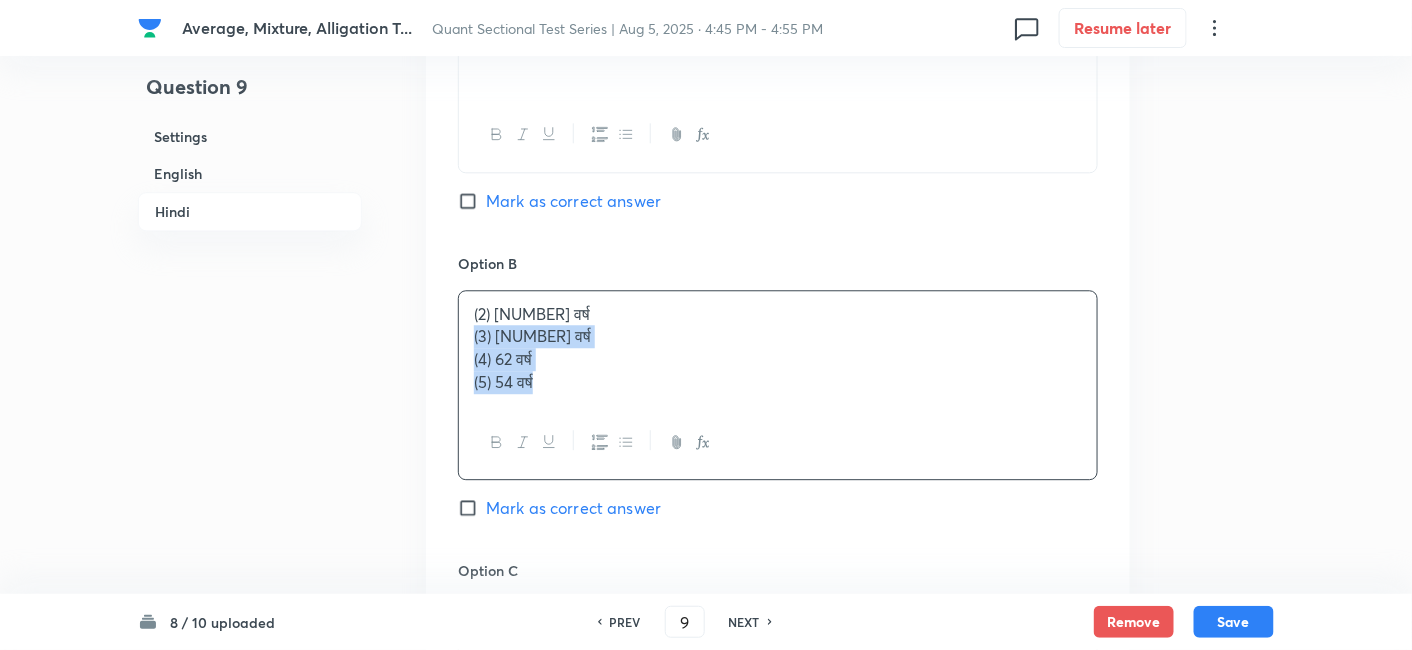 drag, startPoint x: 462, startPoint y: 312, endPoint x: 633, endPoint y: 448, distance: 218.48799 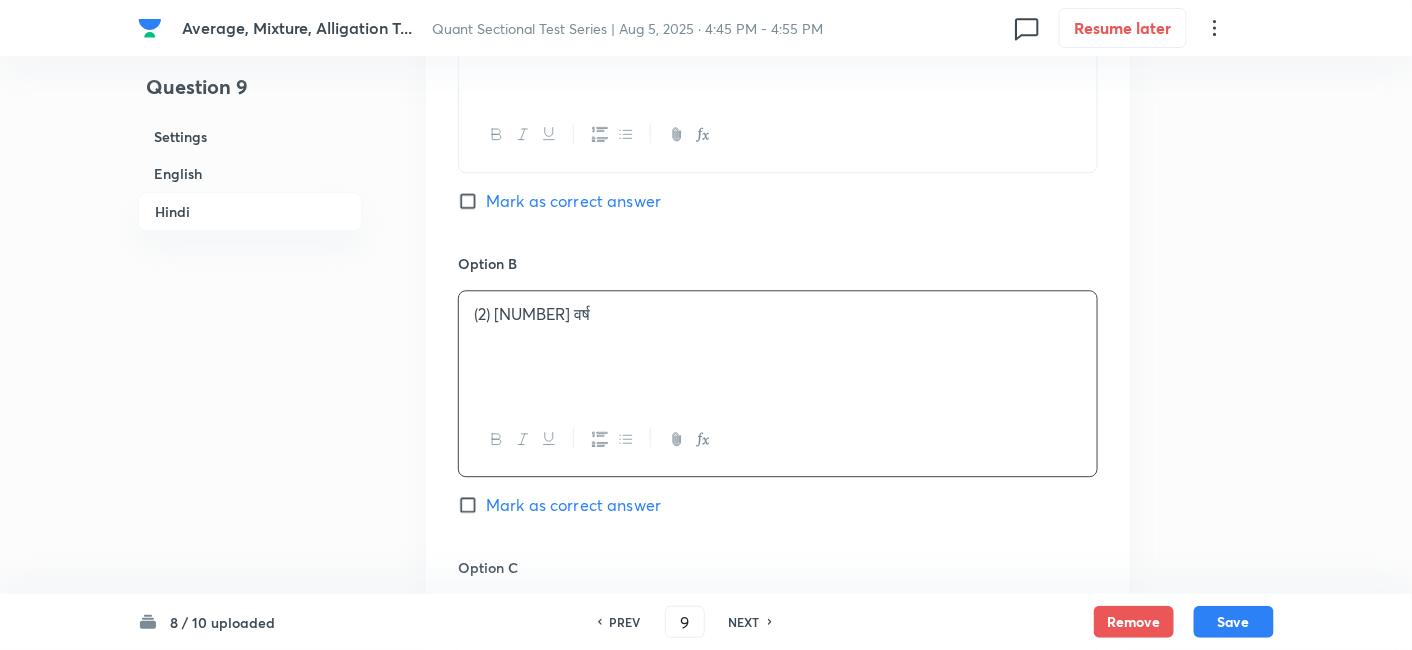 scroll, scrollTop: 4075, scrollLeft: 0, axis: vertical 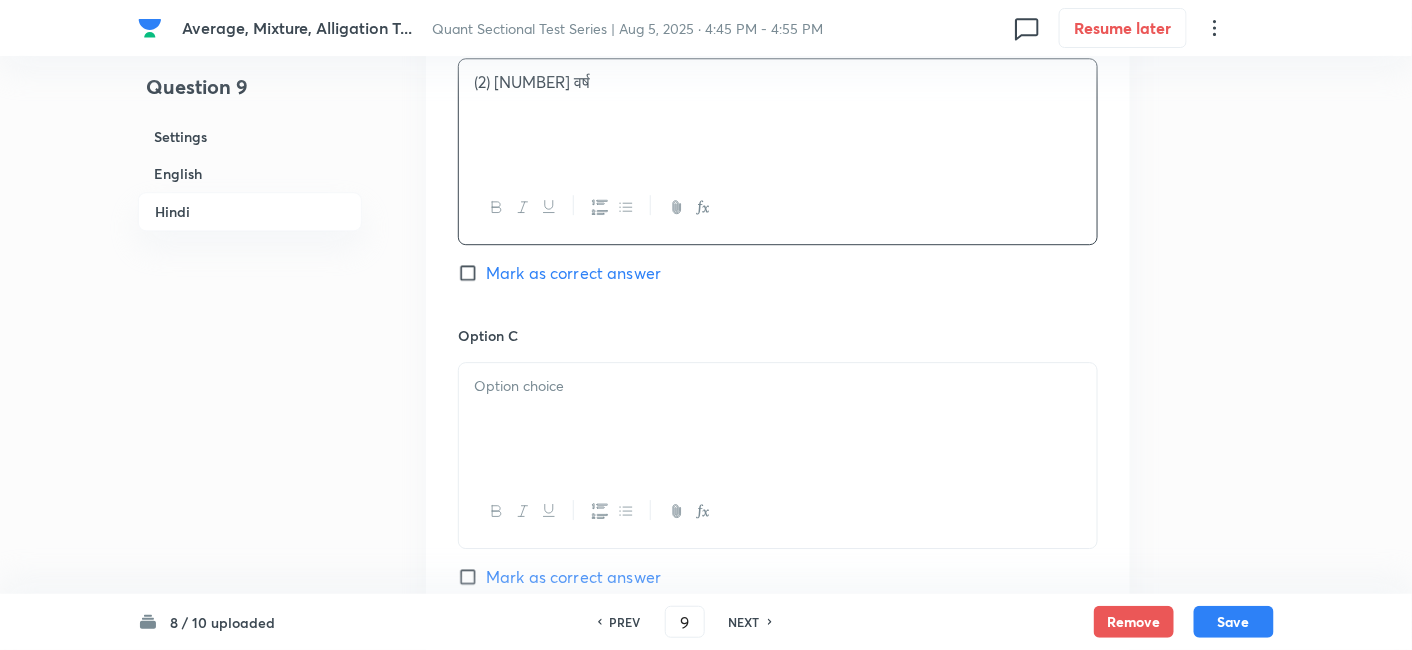 click at bounding box center (778, 511) 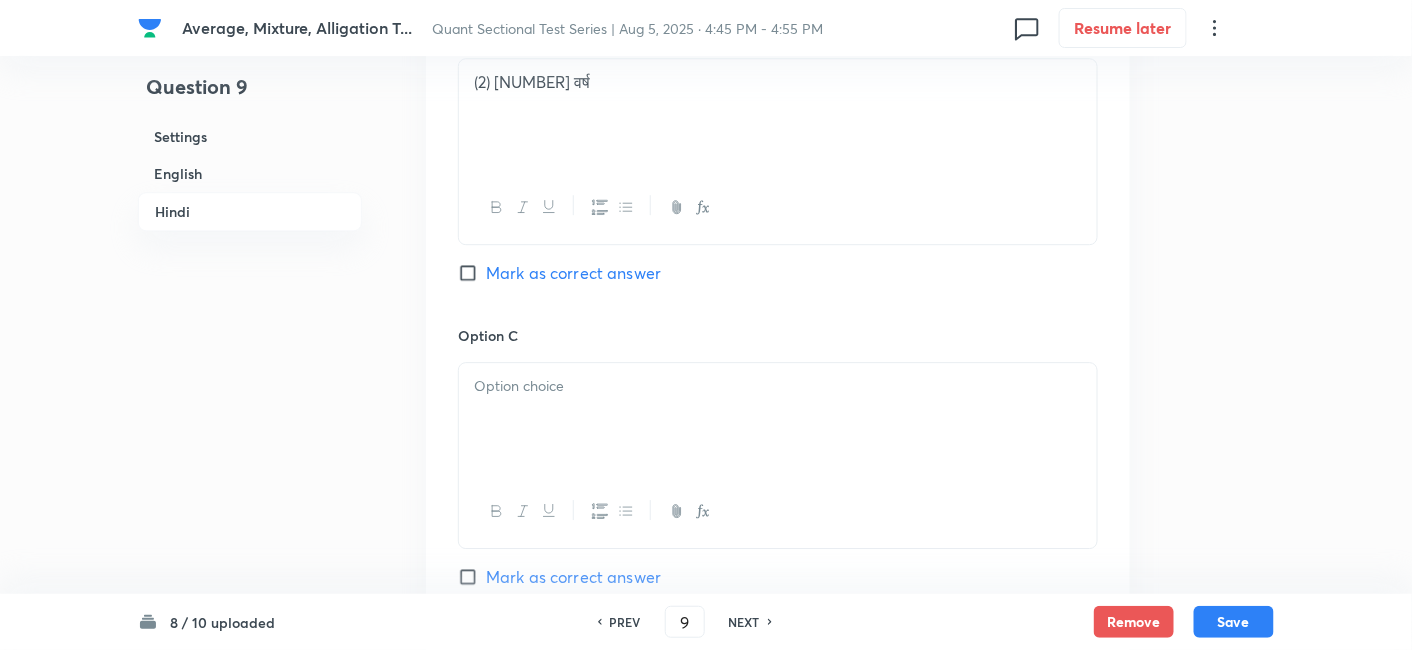 click at bounding box center (778, 419) 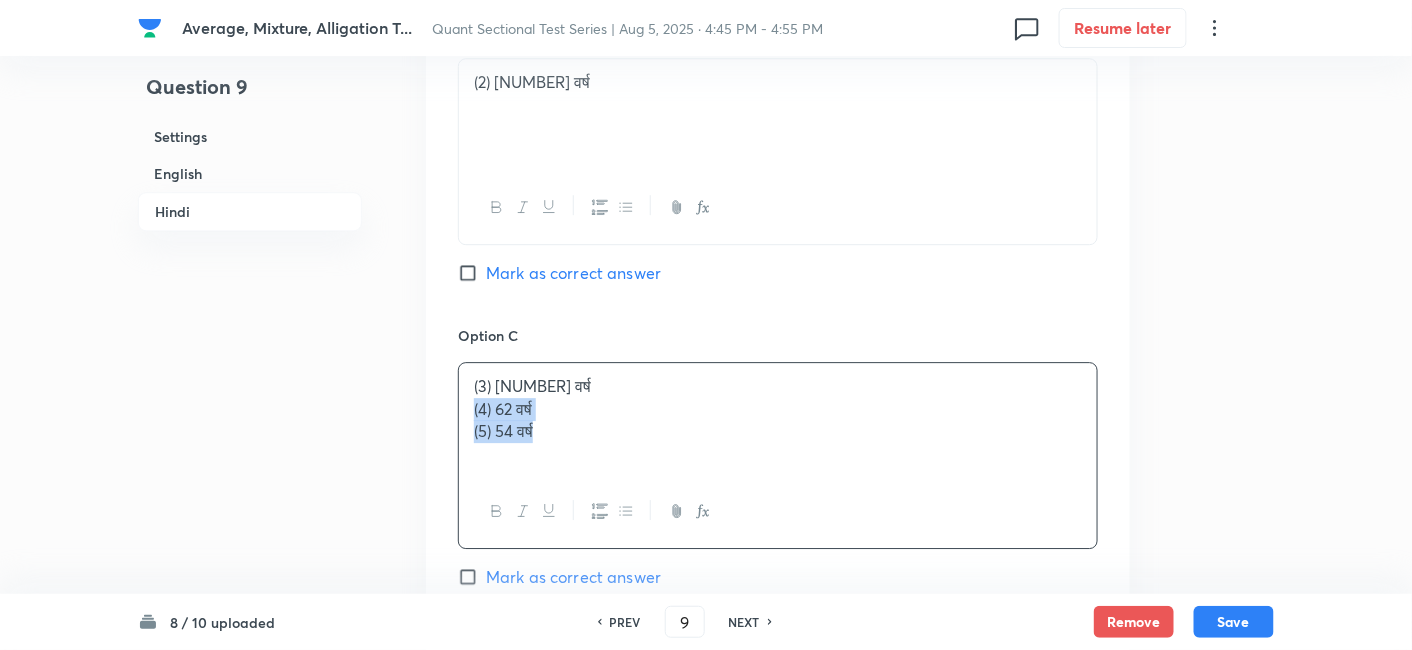 drag, startPoint x: 466, startPoint y: 381, endPoint x: 599, endPoint y: 427, distance: 140.73024 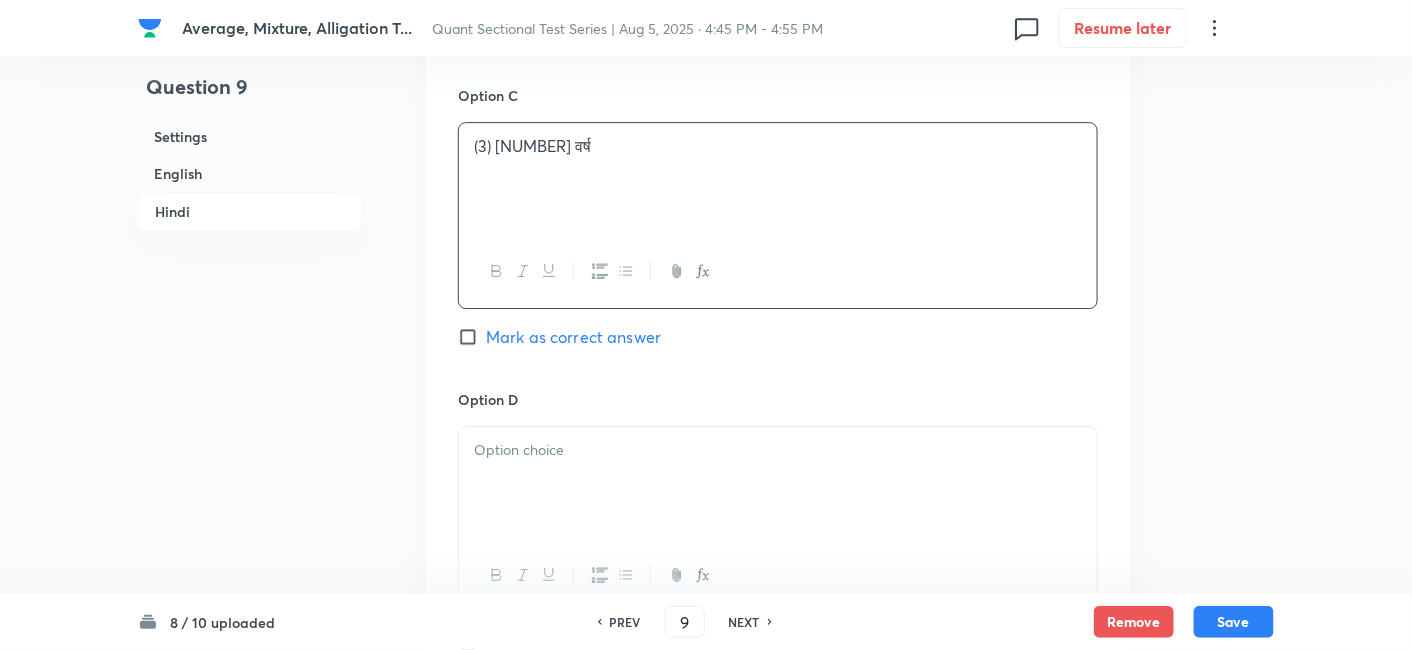 scroll, scrollTop: 4317, scrollLeft: 0, axis: vertical 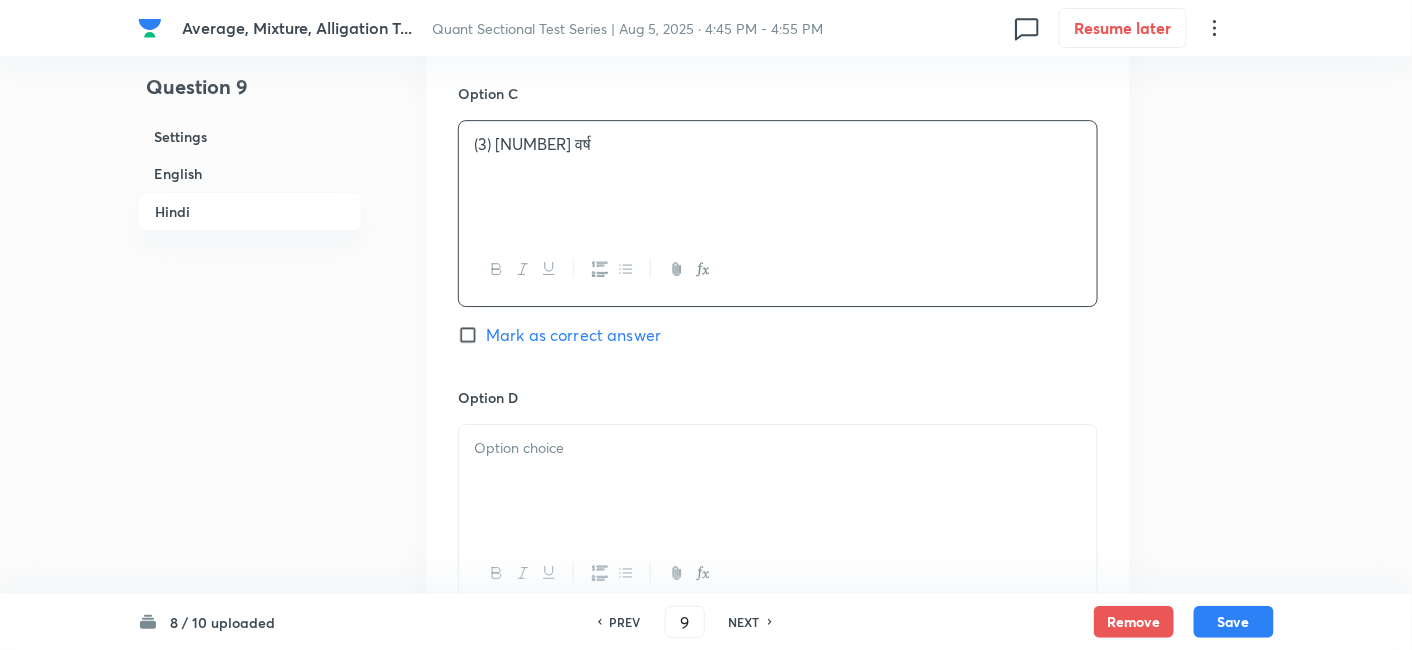 click at bounding box center [778, 448] 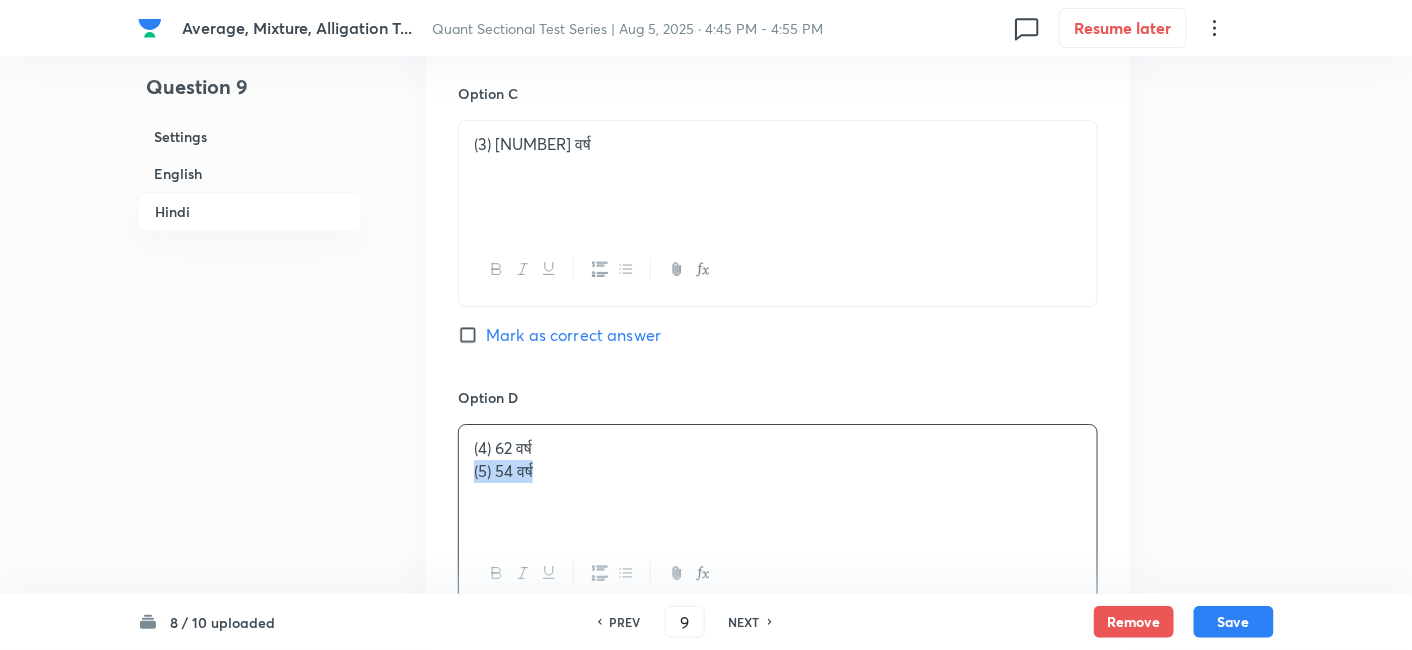drag, startPoint x: 470, startPoint y: 444, endPoint x: 694, endPoint y: 519, distance: 236.22235 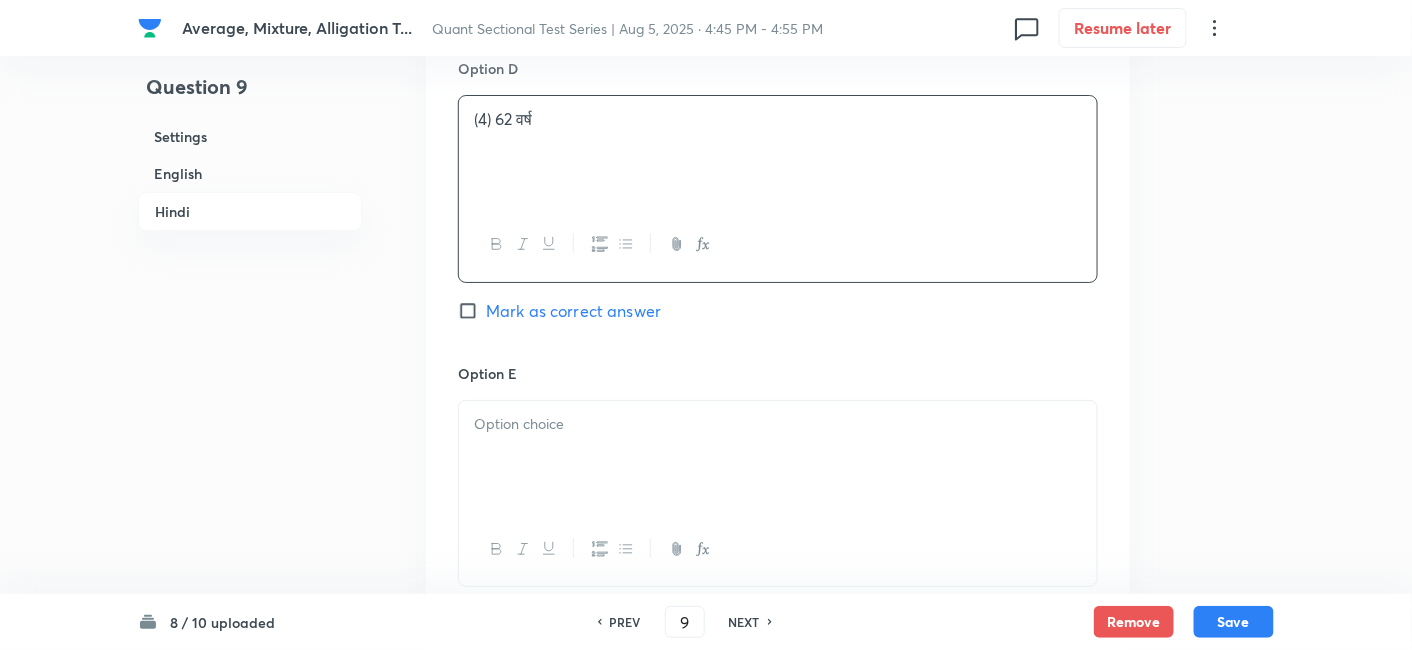 scroll, scrollTop: 4651, scrollLeft: 0, axis: vertical 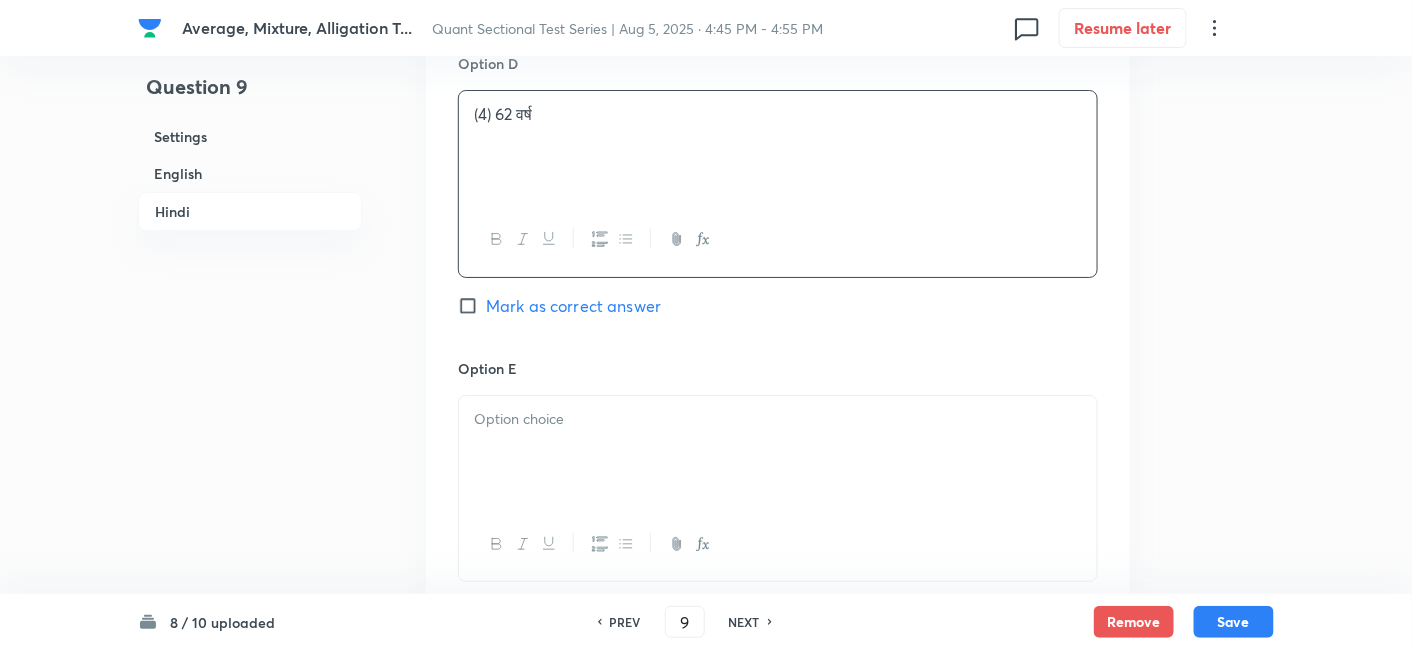 click at bounding box center [778, 452] 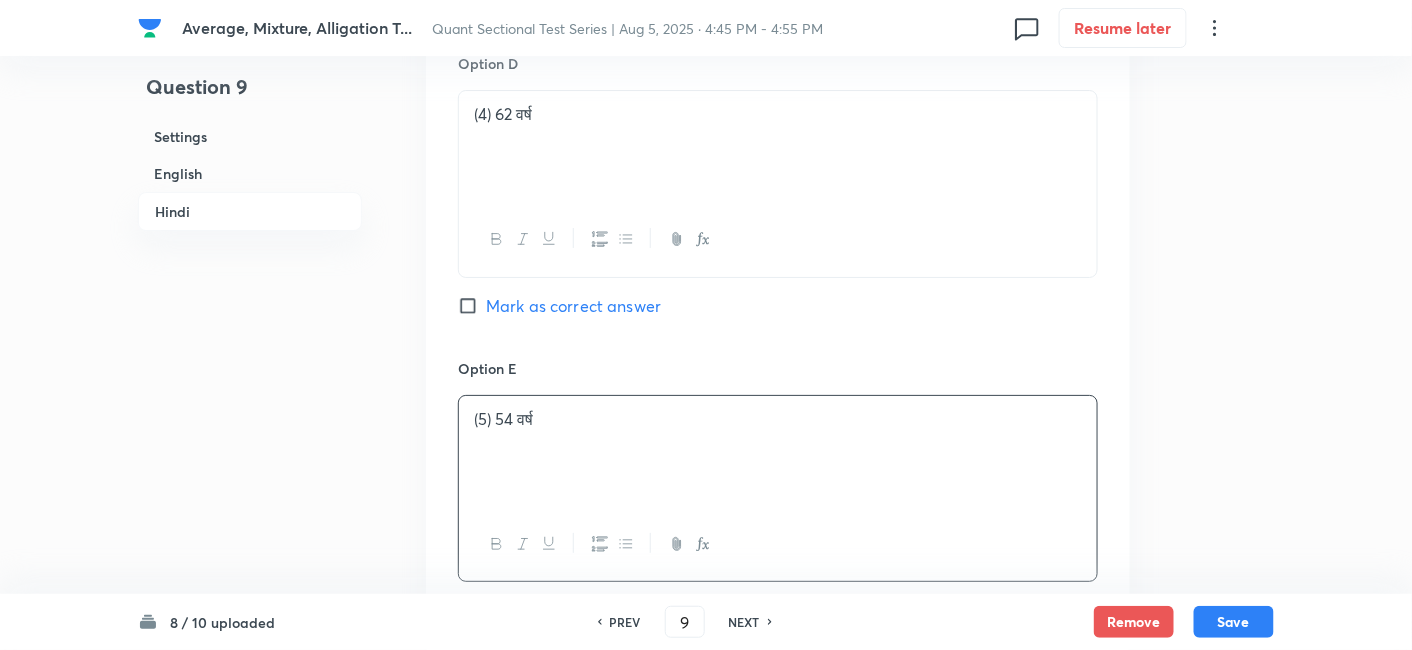 click on "Mark as correct answer" at bounding box center (573, 610) 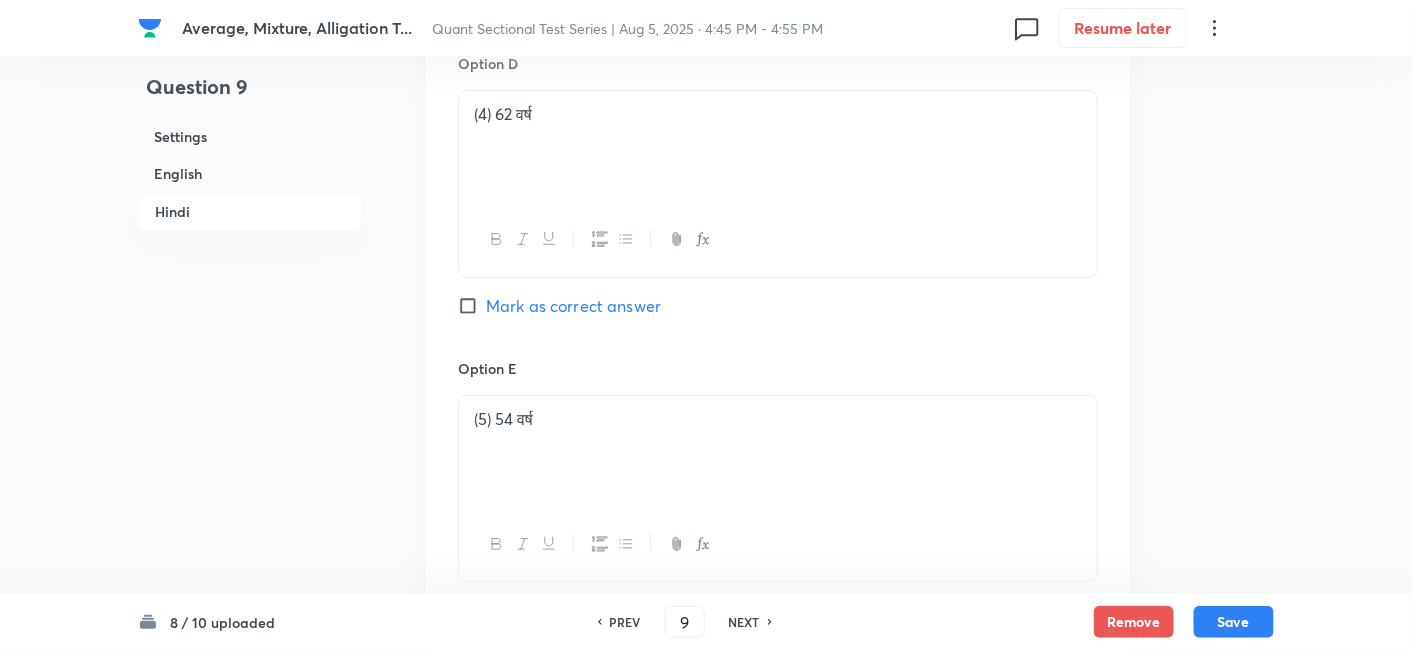 checkbox on "true" 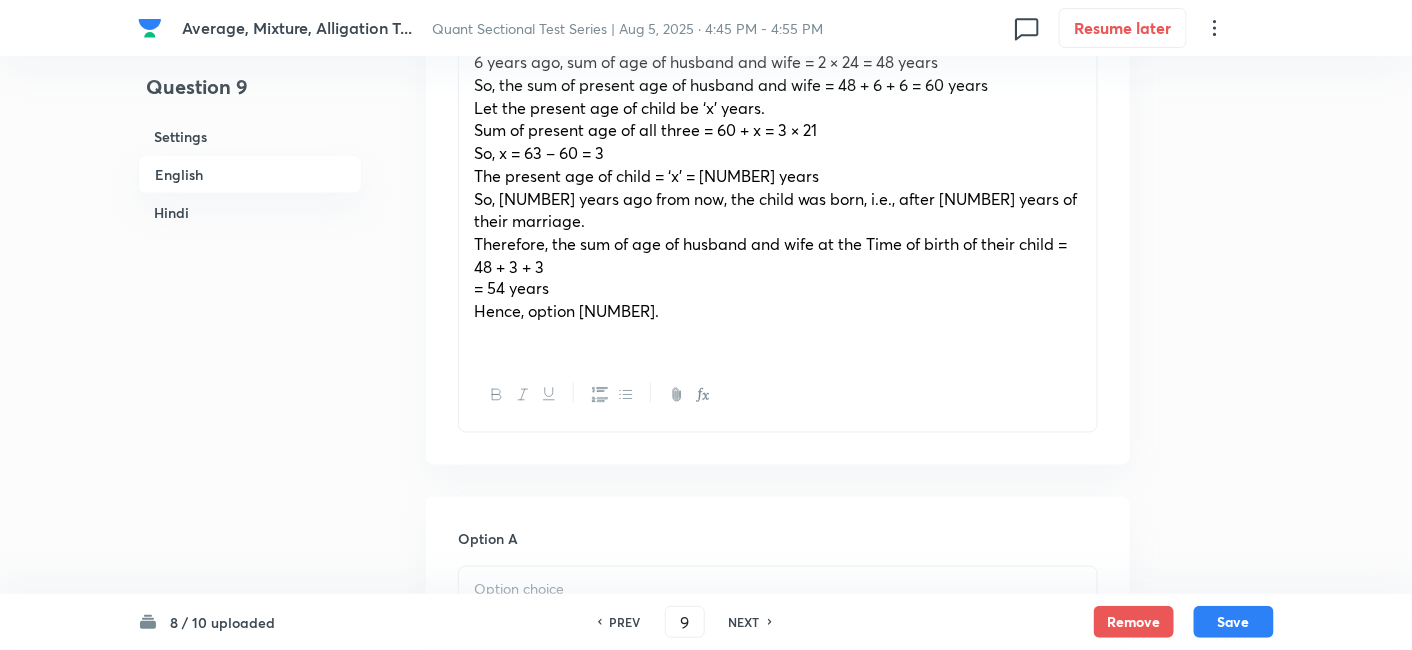 scroll, scrollTop: 841, scrollLeft: 0, axis: vertical 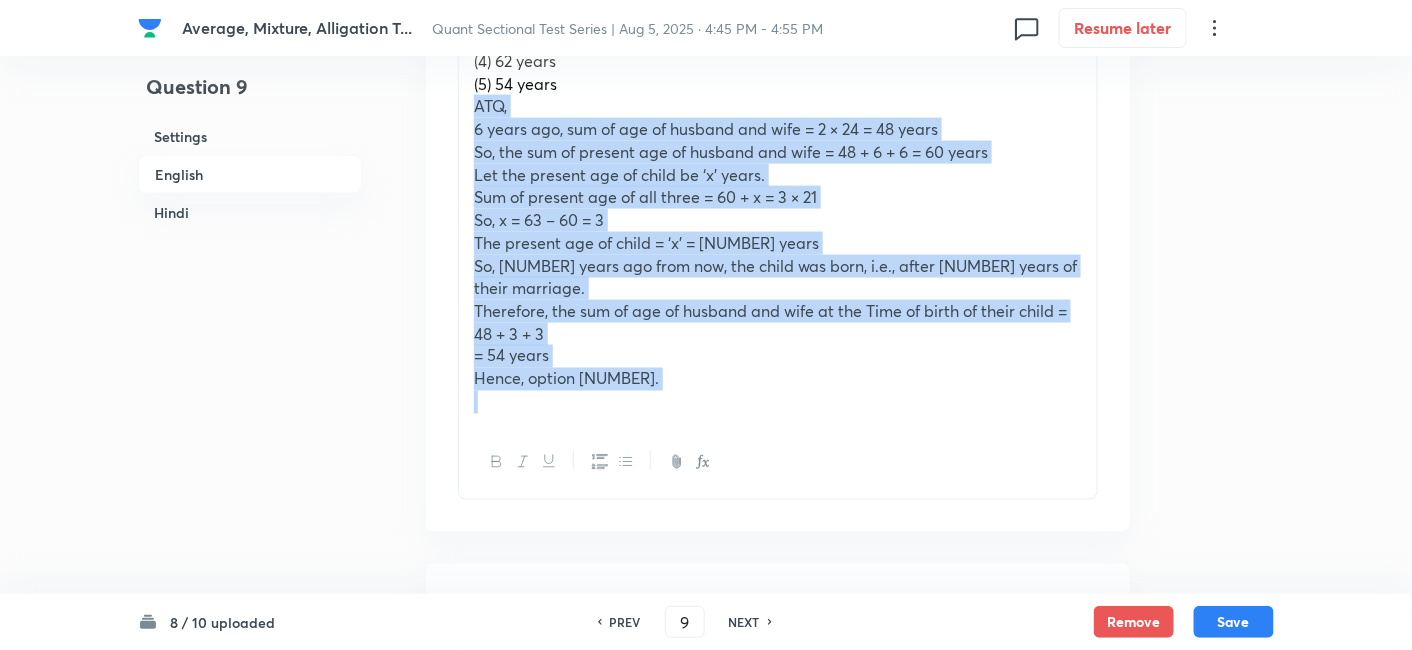 drag, startPoint x: 468, startPoint y: 105, endPoint x: 680, endPoint y: 408, distance: 369.8013 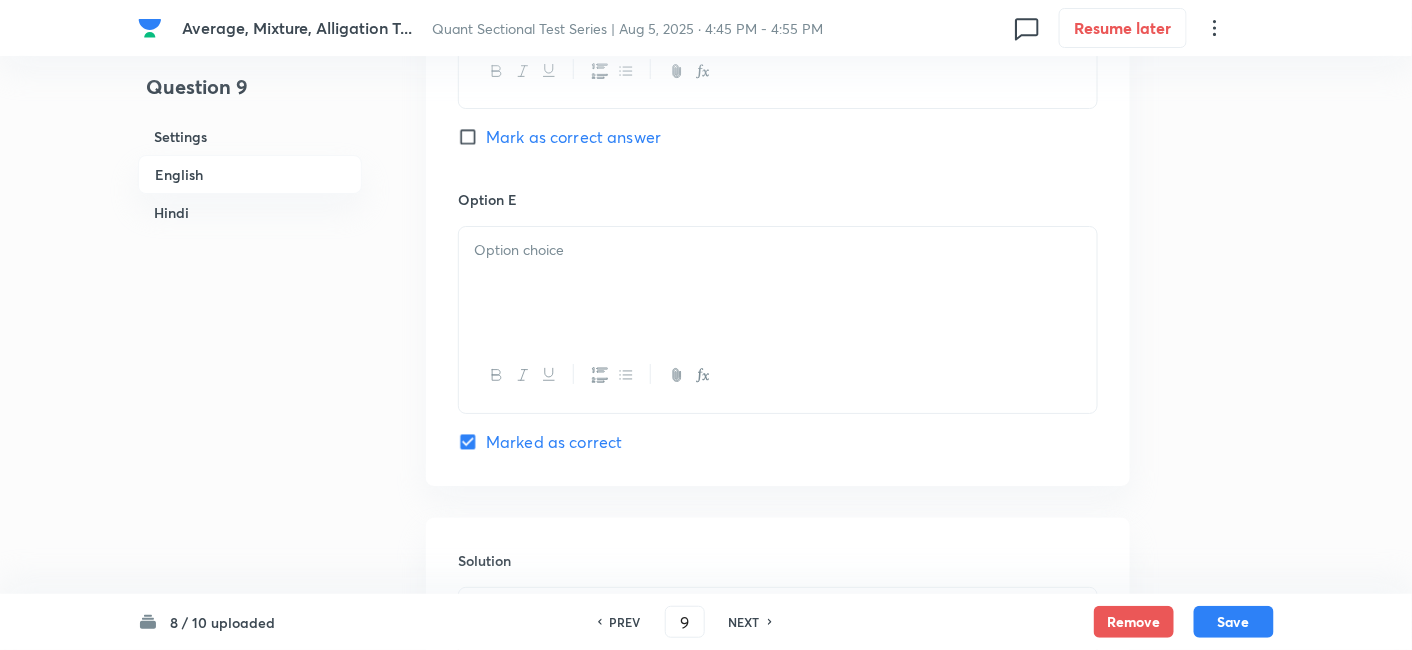 scroll, scrollTop: 2397, scrollLeft: 0, axis: vertical 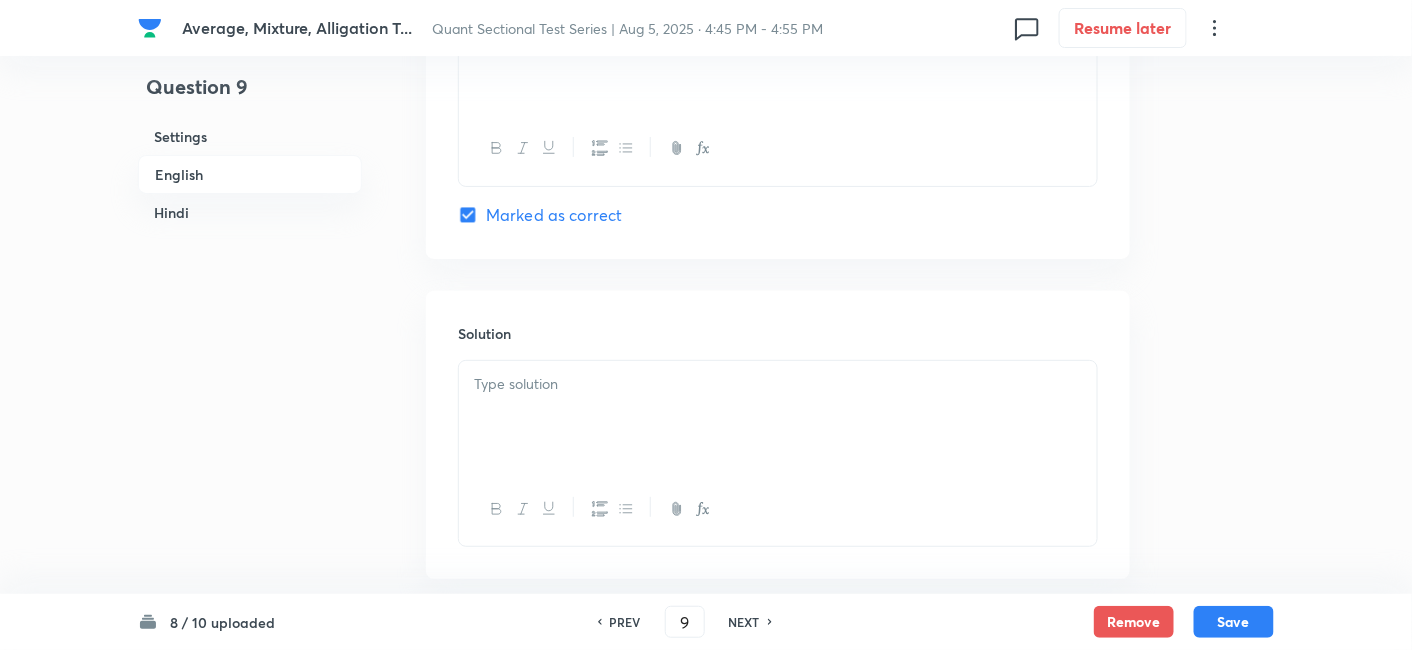 click at bounding box center [778, 417] 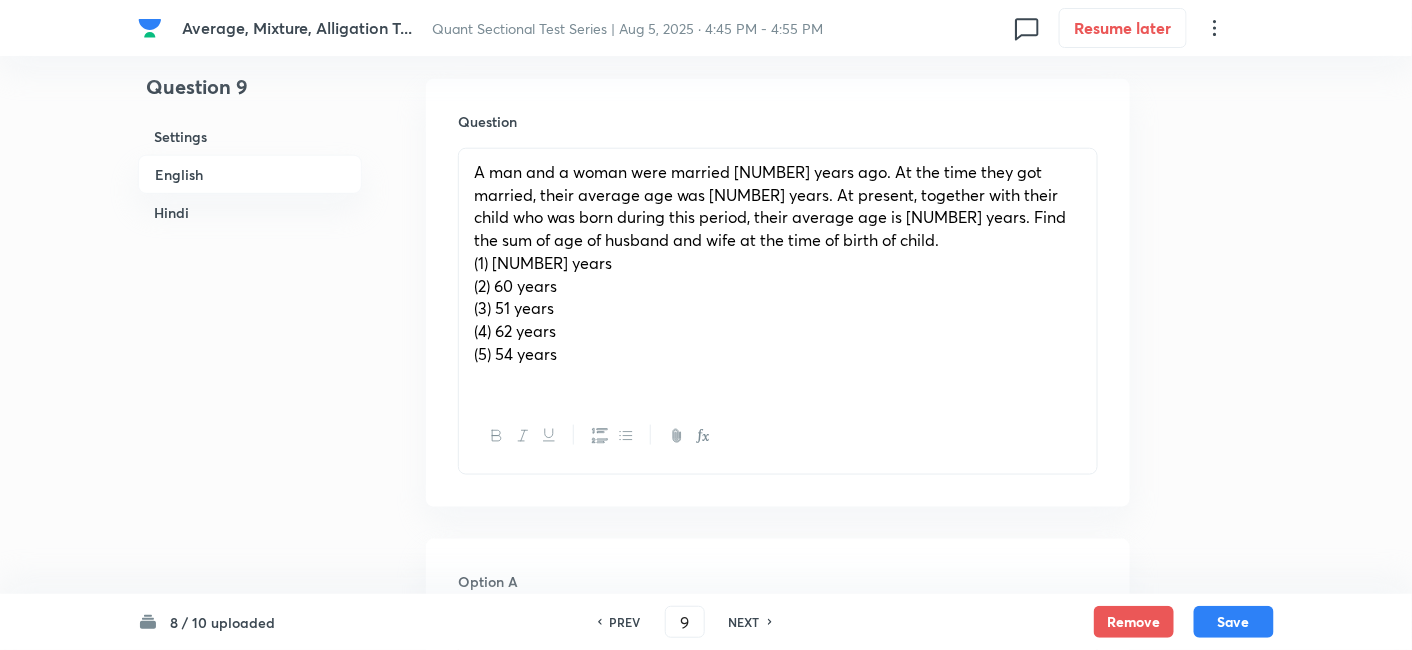 scroll, scrollTop: 570, scrollLeft: 0, axis: vertical 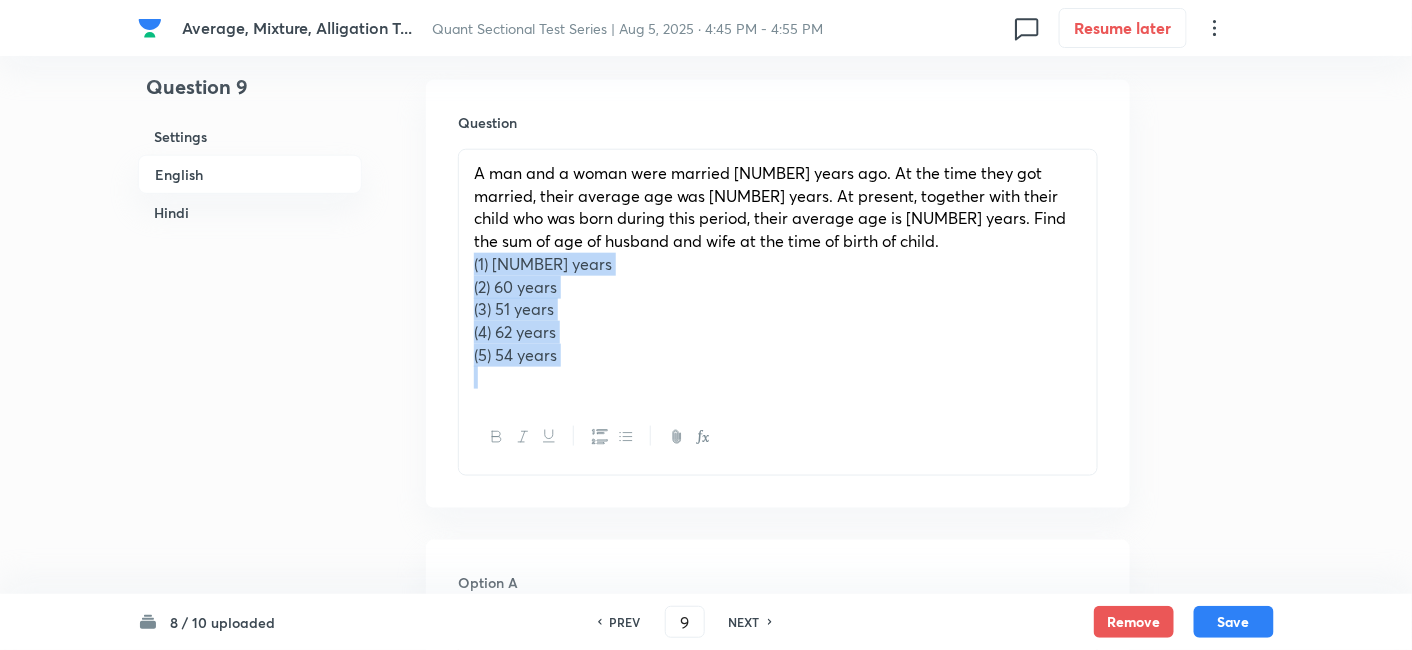 drag, startPoint x: 469, startPoint y: 263, endPoint x: 648, endPoint y: 407, distance: 229.73245 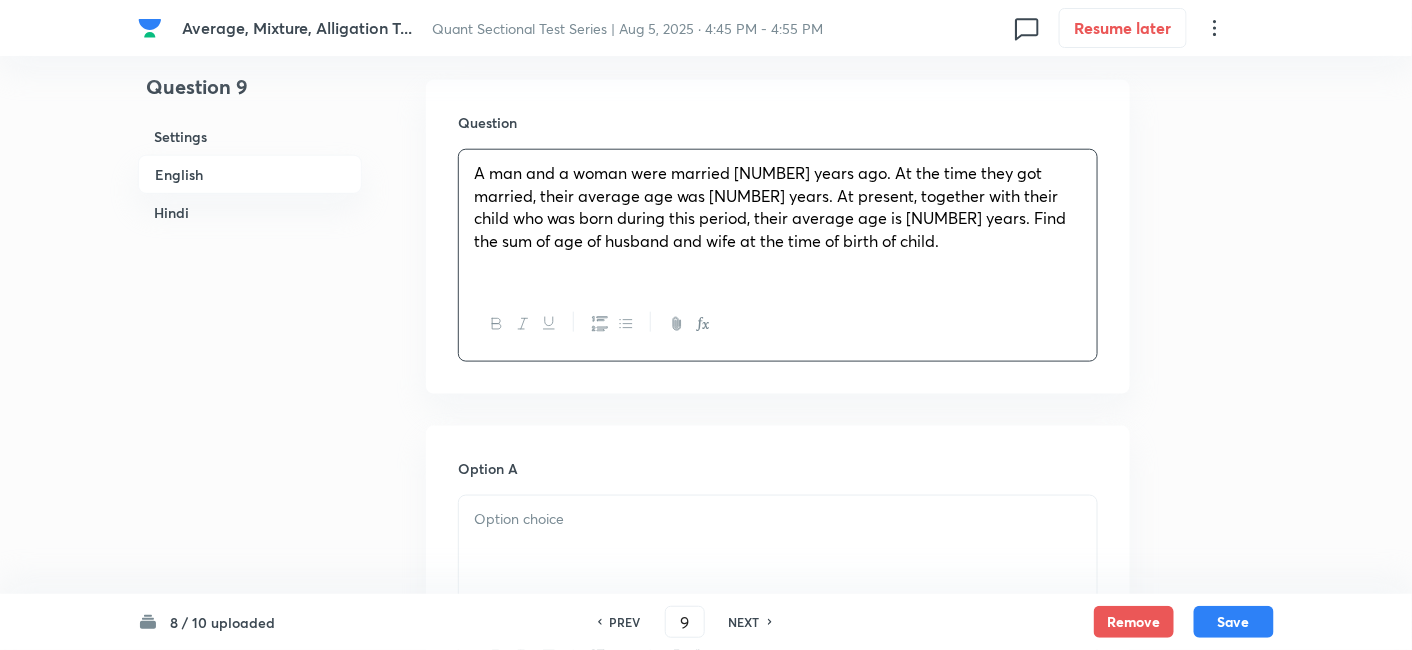 scroll, scrollTop: 708, scrollLeft: 0, axis: vertical 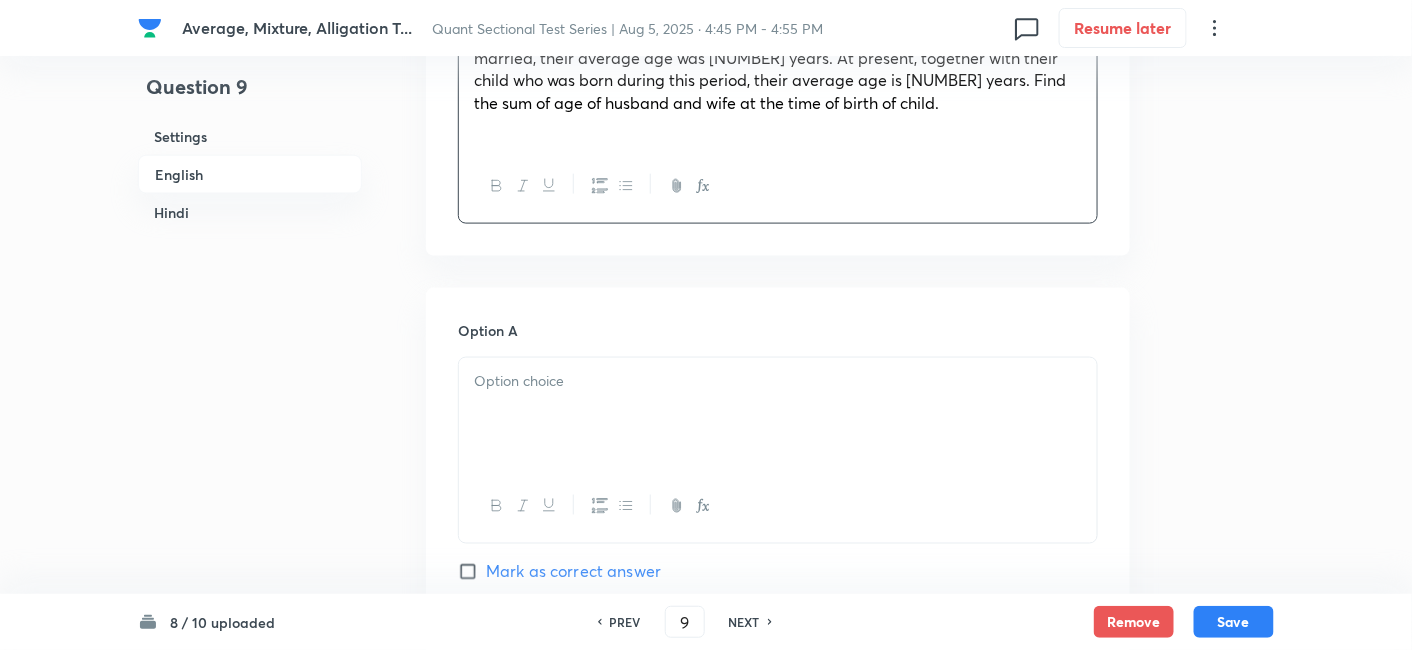 click at bounding box center (778, 414) 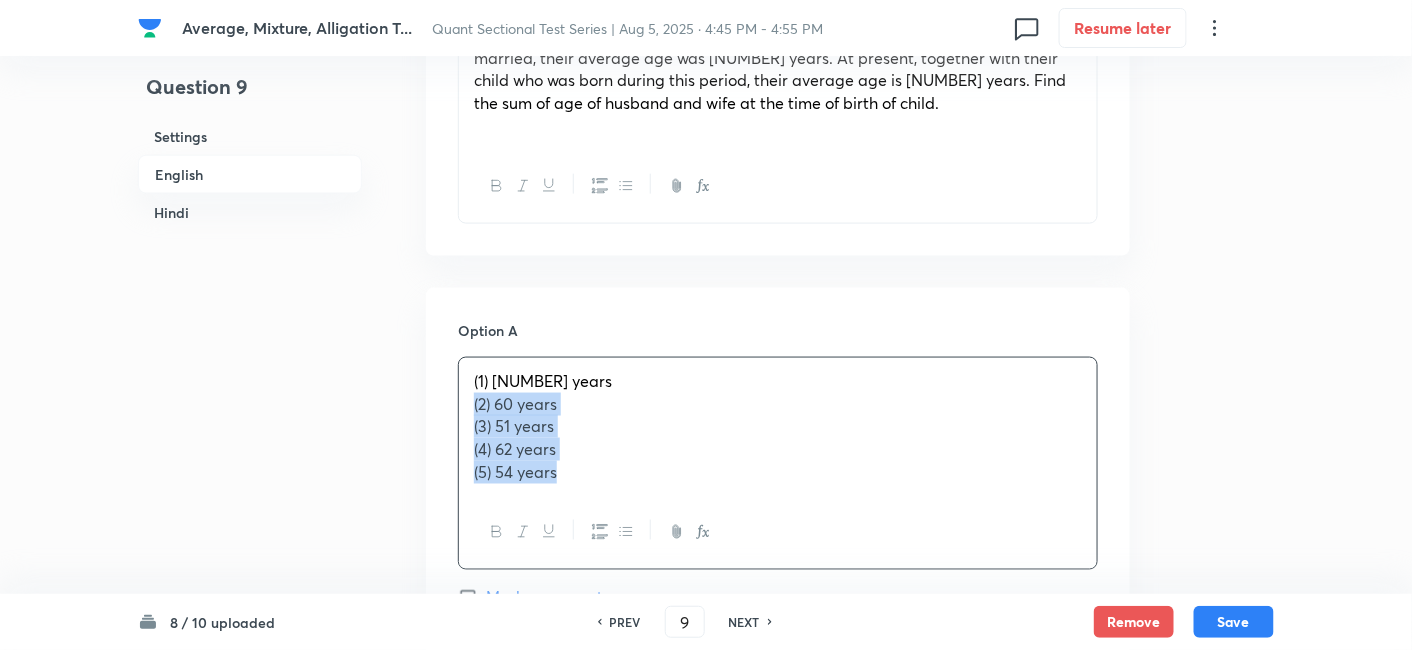 drag, startPoint x: 474, startPoint y: 400, endPoint x: 673, endPoint y: 550, distance: 249.20073 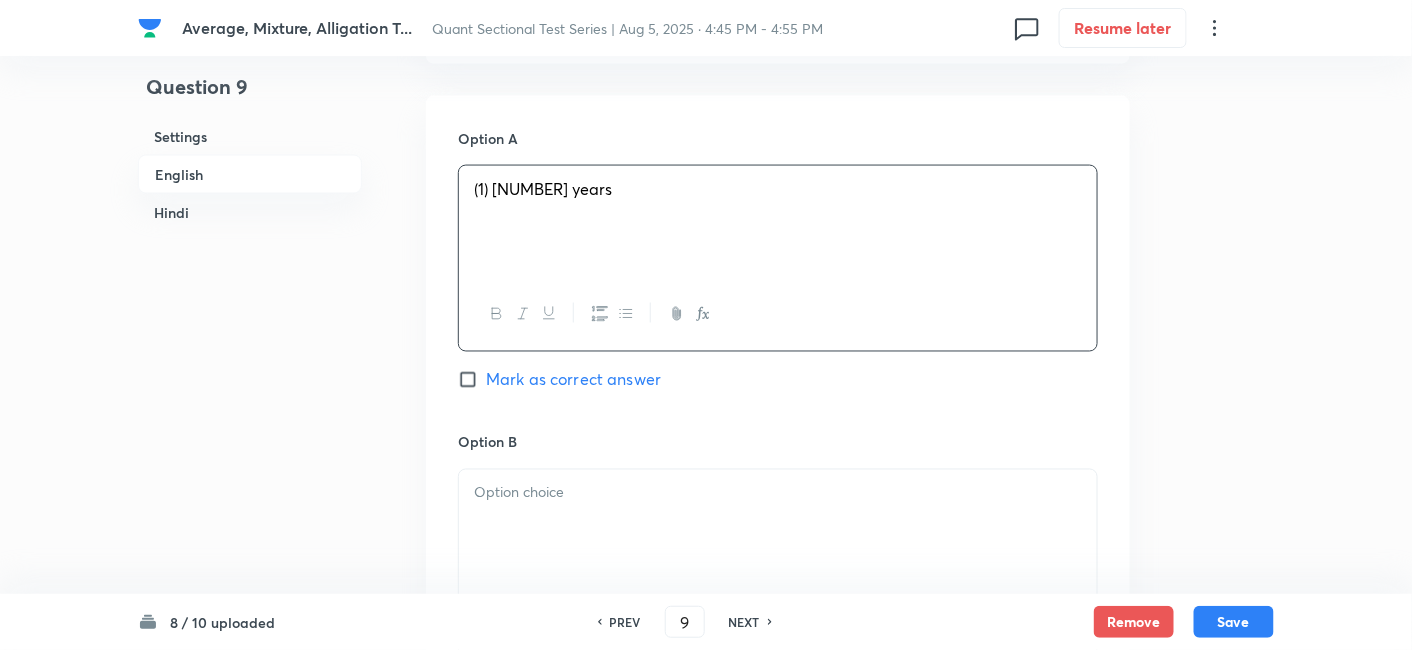 scroll, scrollTop: 905, scrollLeft: 0, axis: vertical 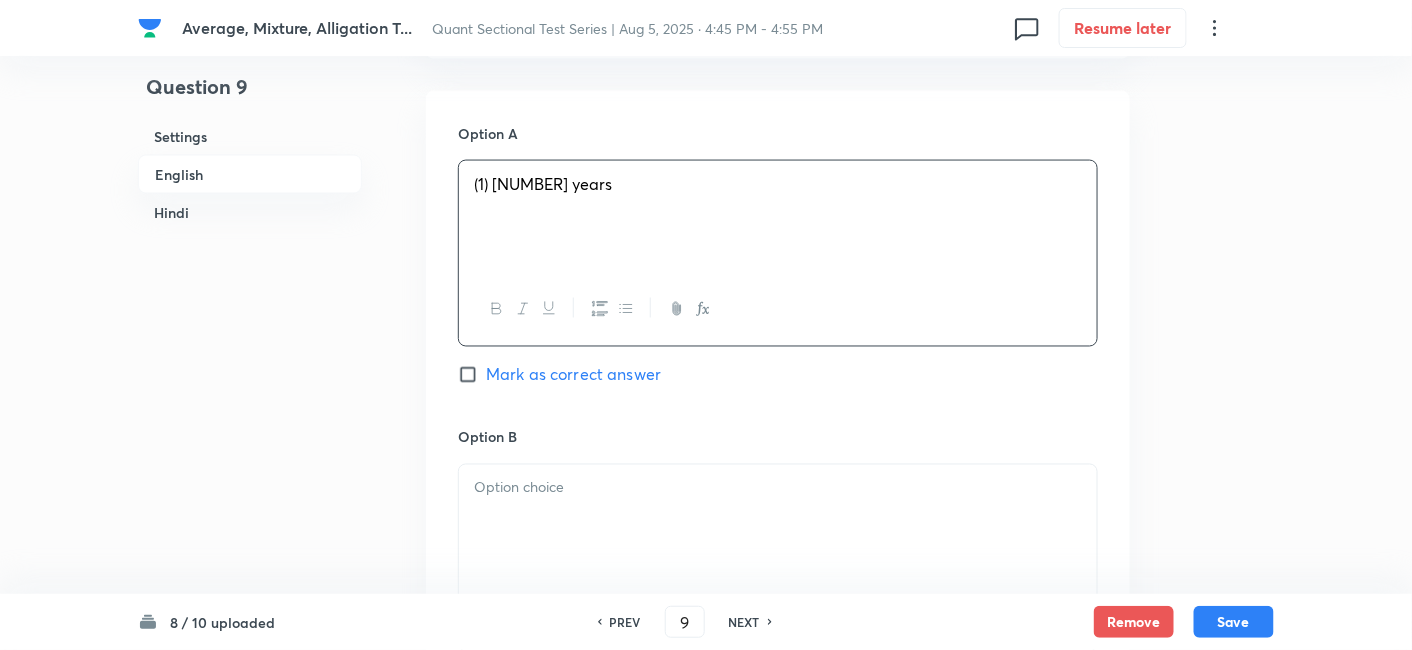 click at bounding box center (778, 521) 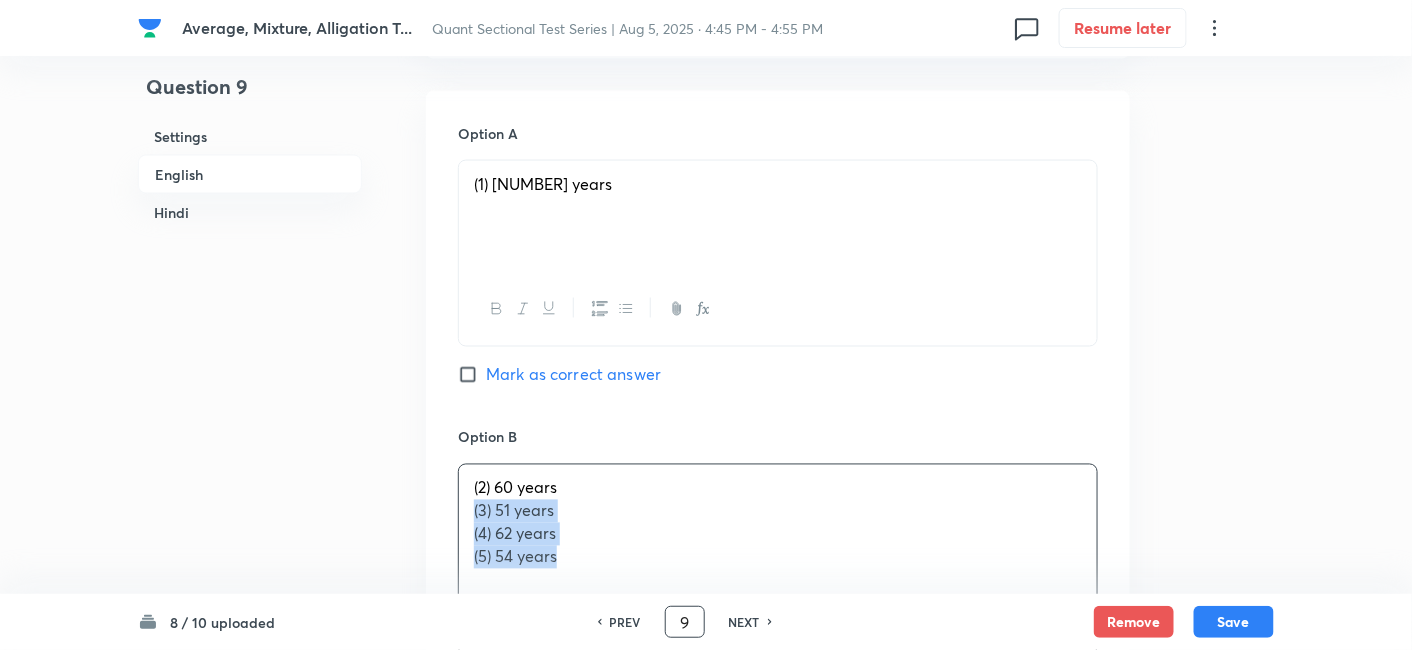 drag, startPoint x: 468, startPoint y: 511, endPoint x: 698, endPoint y: 621, distance: 254.95097 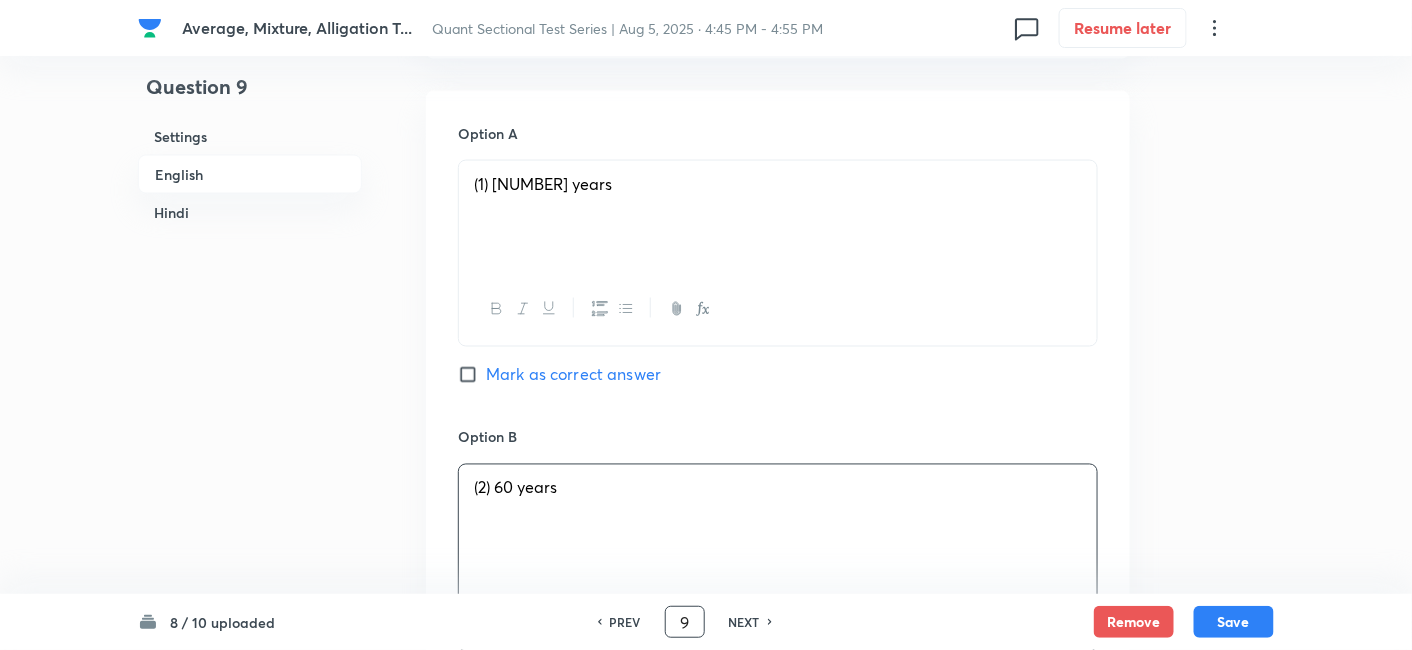 scroll, scrollTop: 1282, scrollLeft: 0, axis: vertical 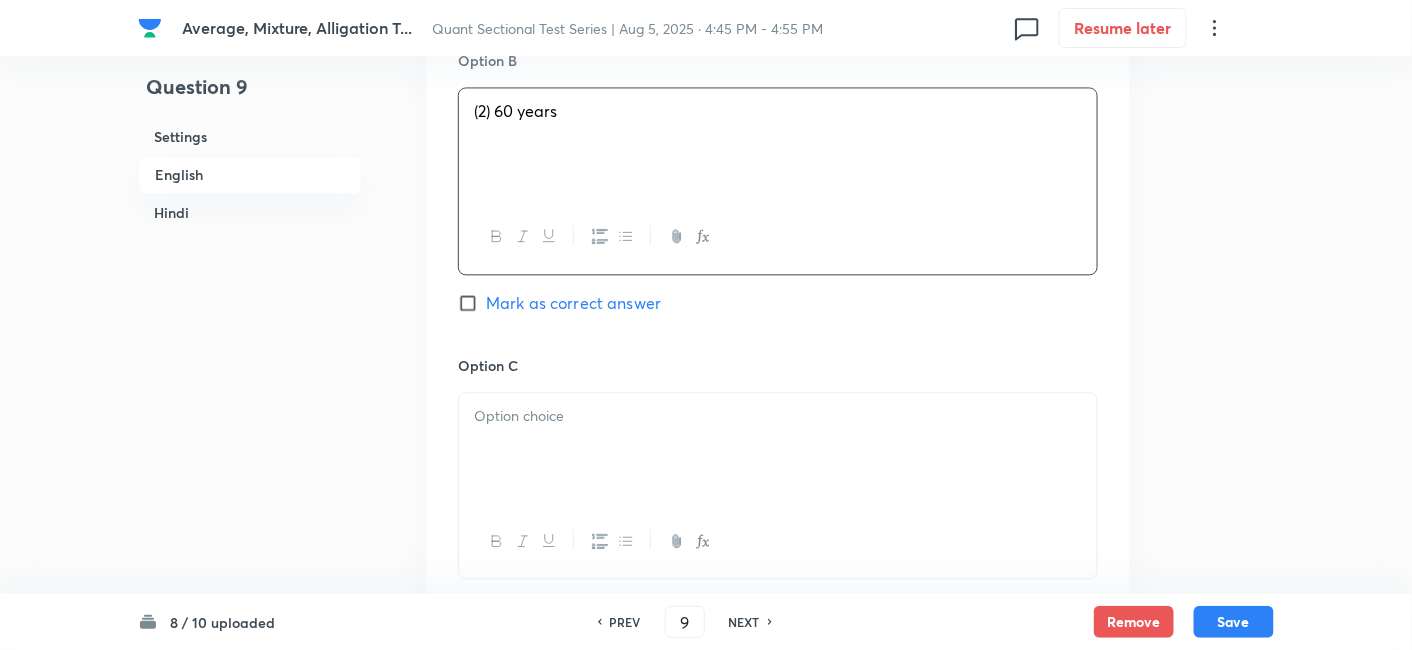 click at bounding box center (778, 449) 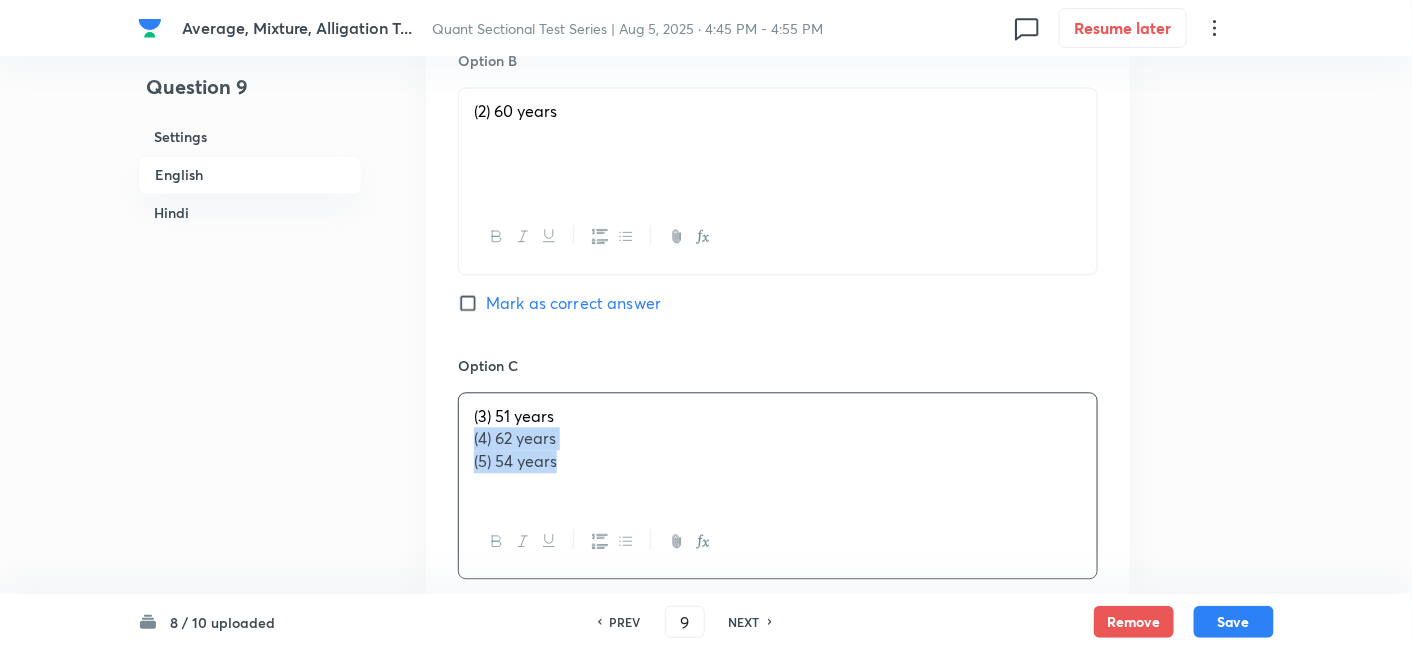 drag, startPoint x: 474, startPoint y: 435, endPoint x: 700, endPoint y: 524, distance: 242.89297 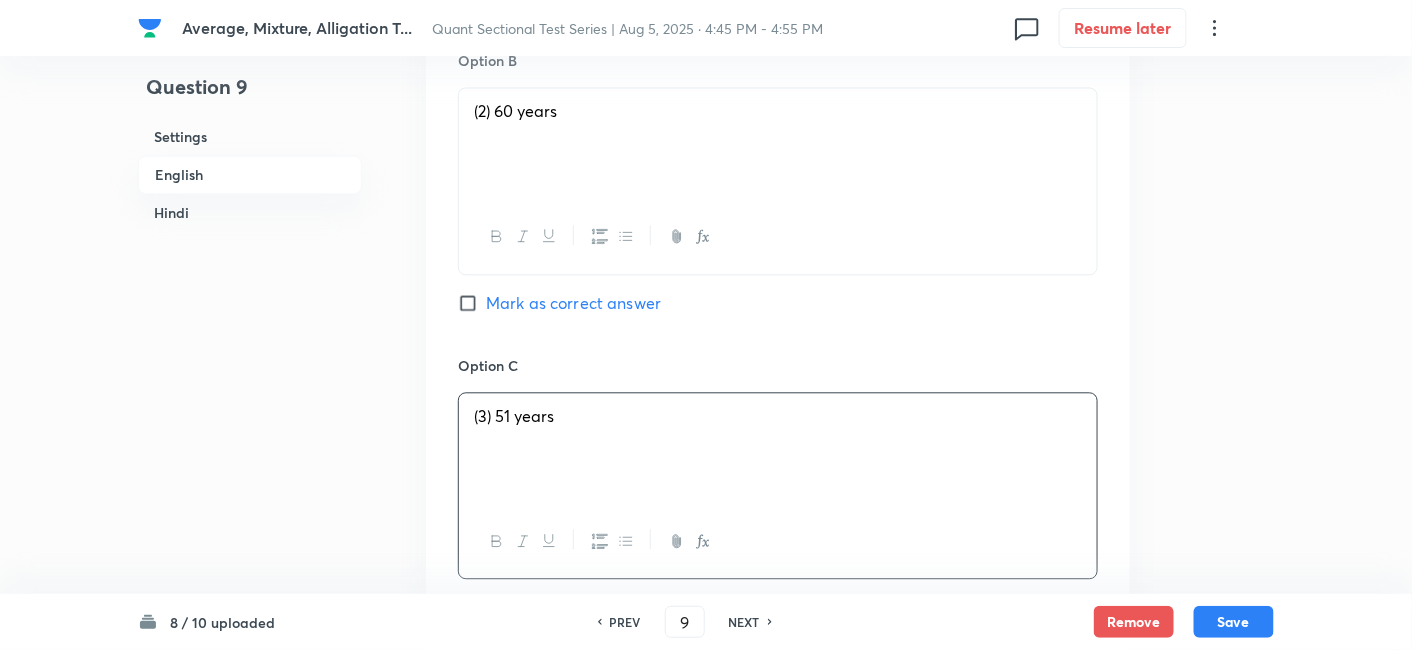 scroll, scrollTop: 1561, scrollLeft: 0, axis: vertical 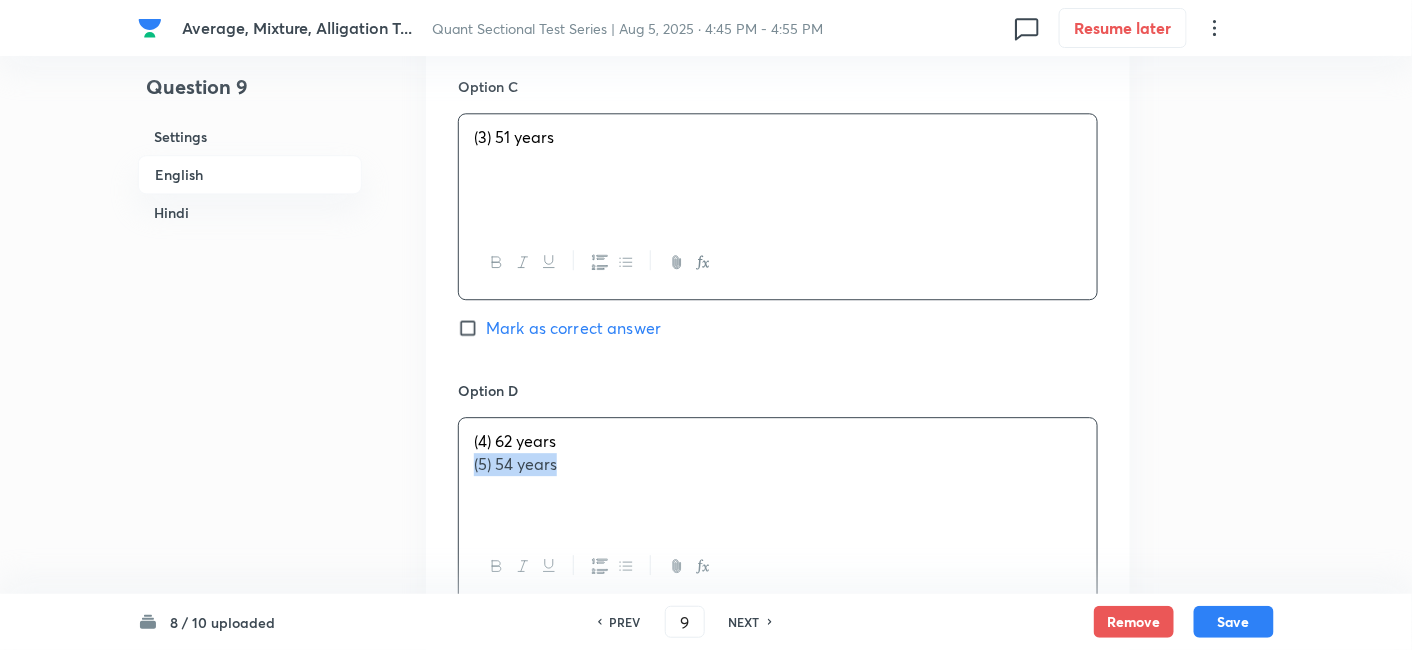 drag, startPoint x: 700, startPoint y: 524, endPoint x: 456, endPoint y: 472, distance: 249.47946 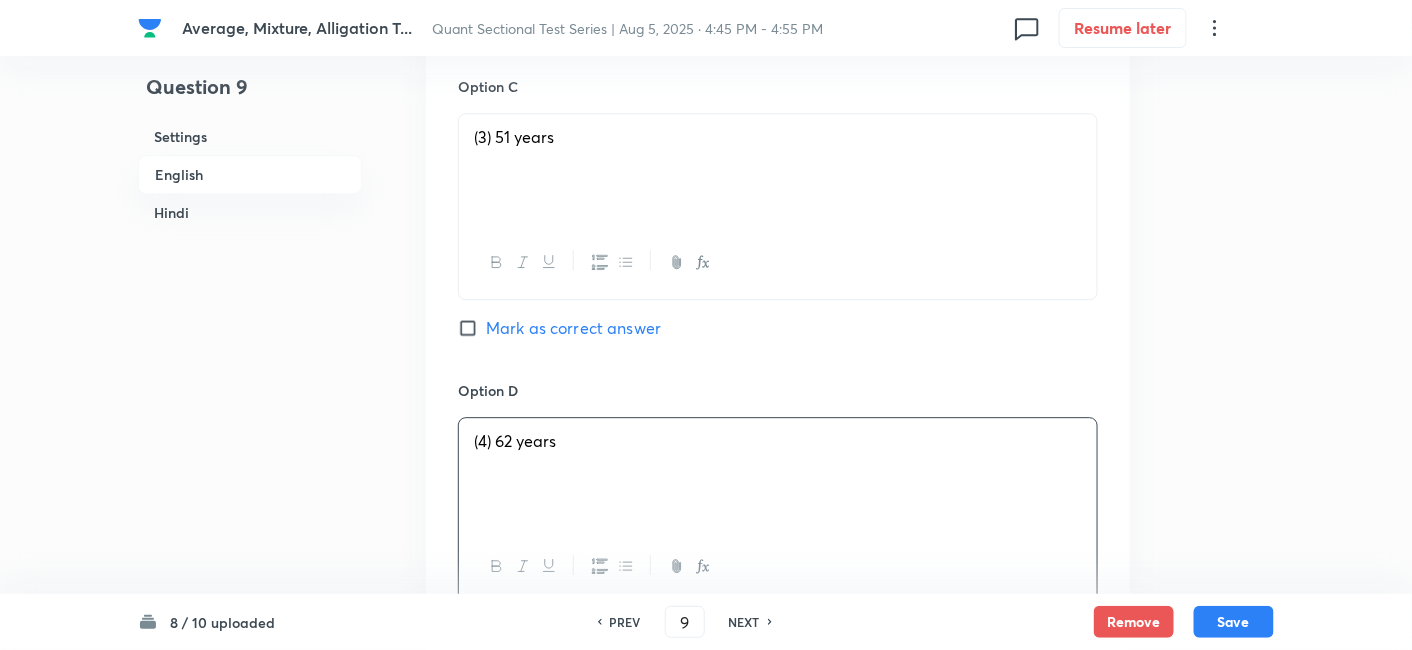 scroll, scrollTop: 1841, scrollLeft: 0, axis: vertical 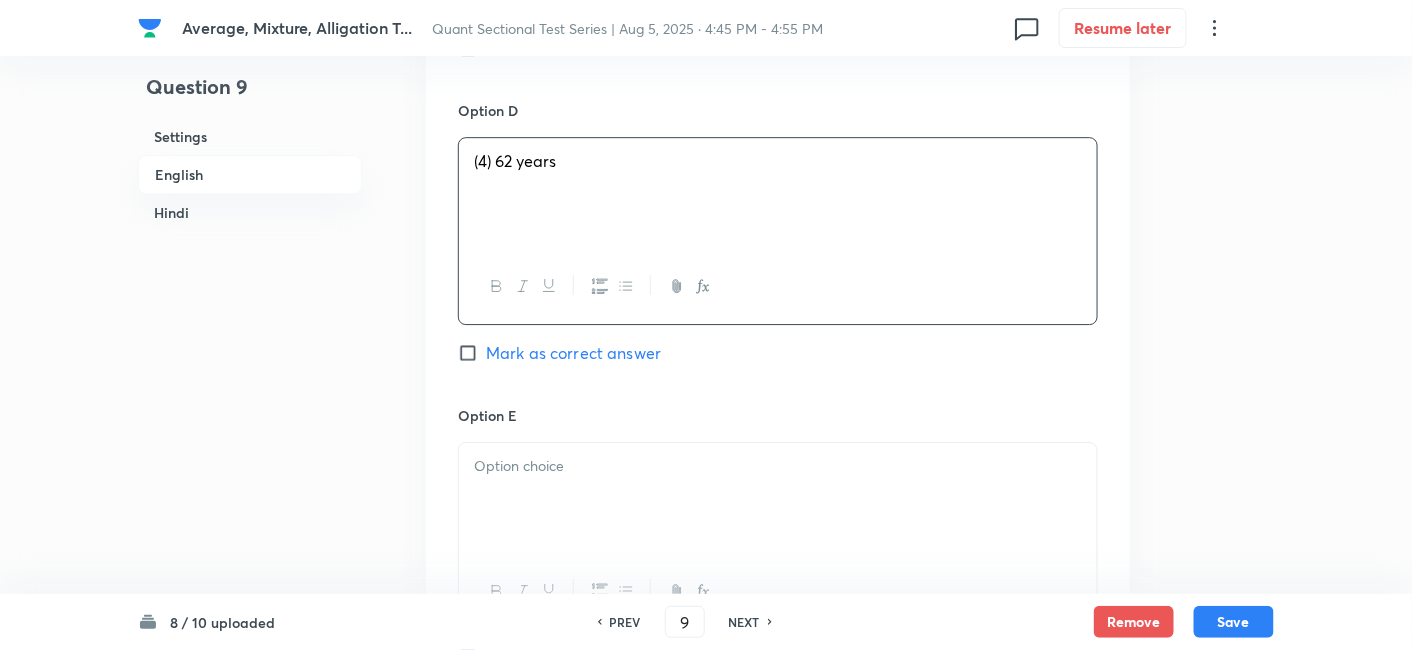 click on "Option A (1) 56 years Mark as correct answer Option B (2) 60 years Mark as correct answer Option C (3) 51 years Mark as correct answer Option D (4) 62 years Mark as correct answer Option E Marked as correct" at bounding box center [778, -72] 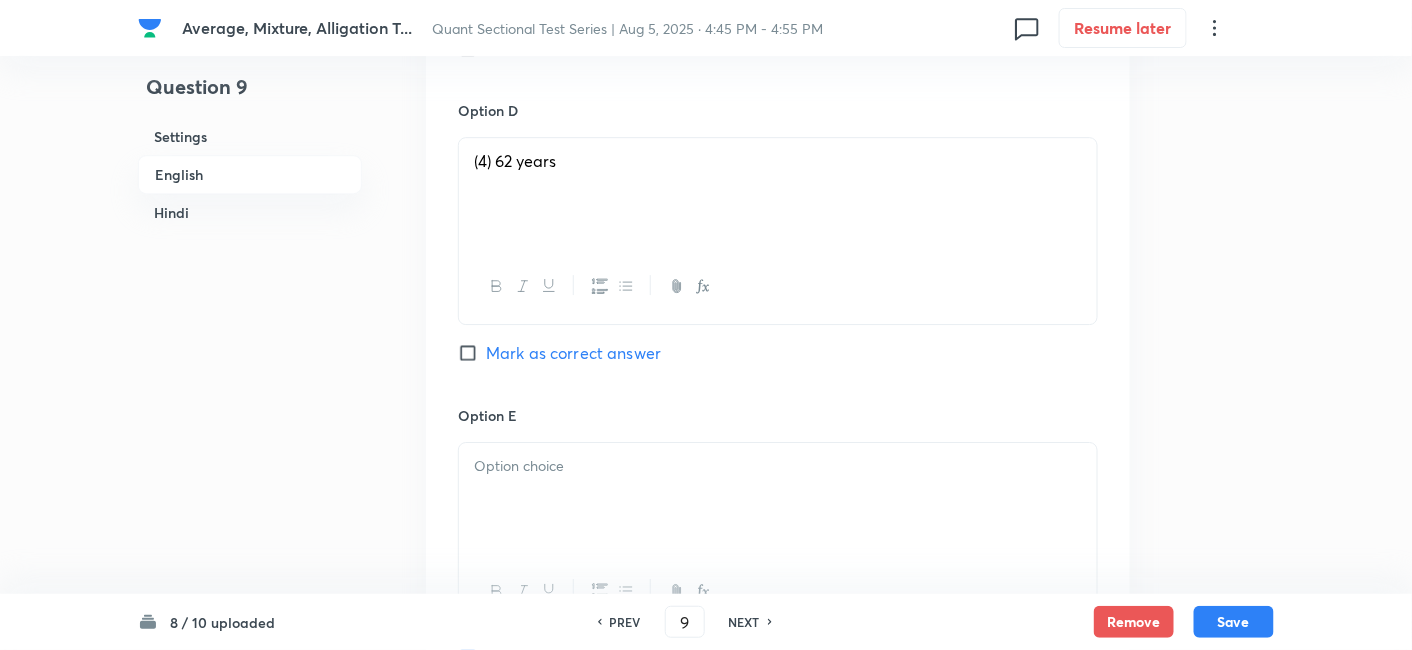 click at bounding box center (778, 466) 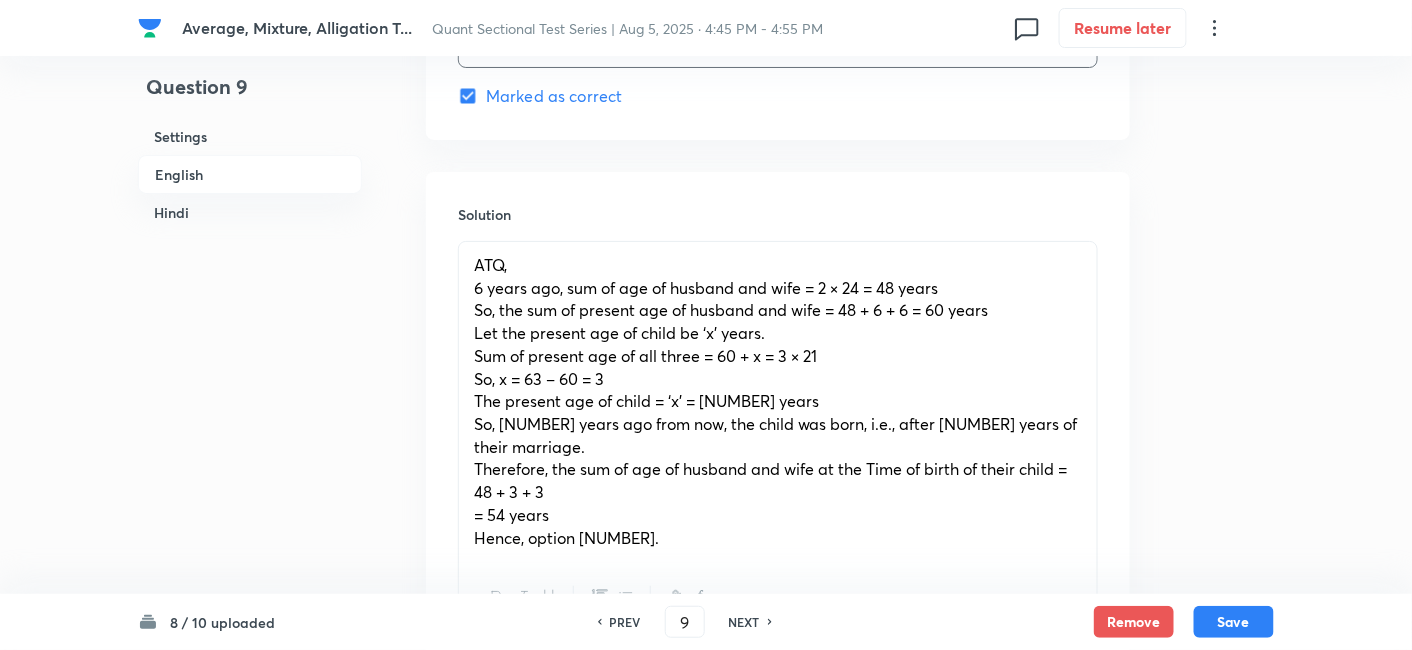 scroll, scrollTop: 2401, scrollLeft: 0, axis: vertical 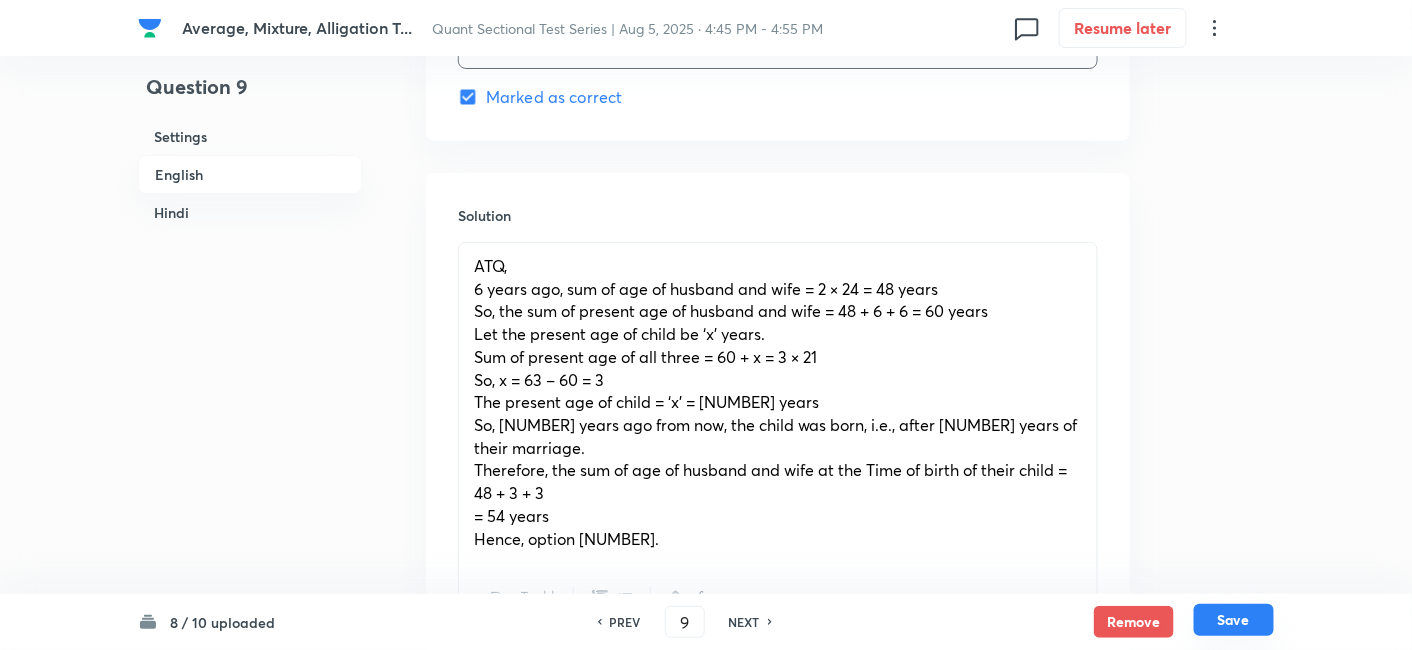 click on "Save" at bounding box center [1234, 620] 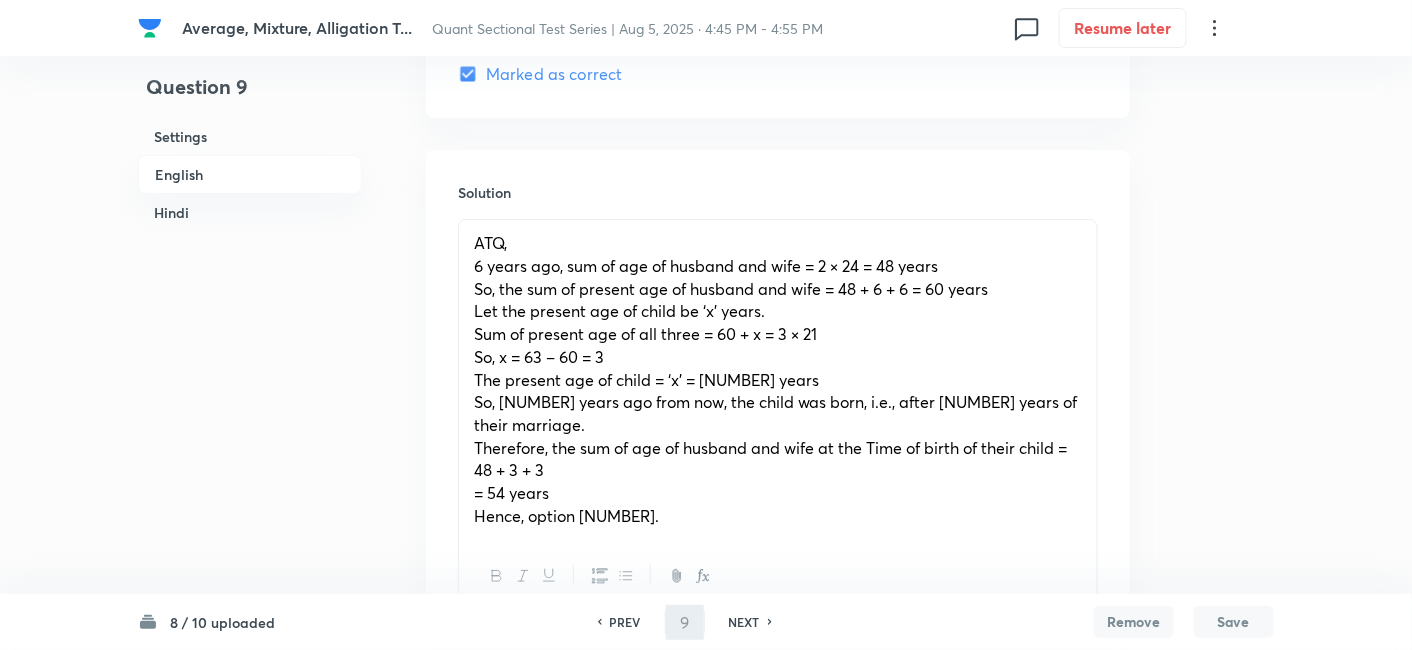 type on "10" 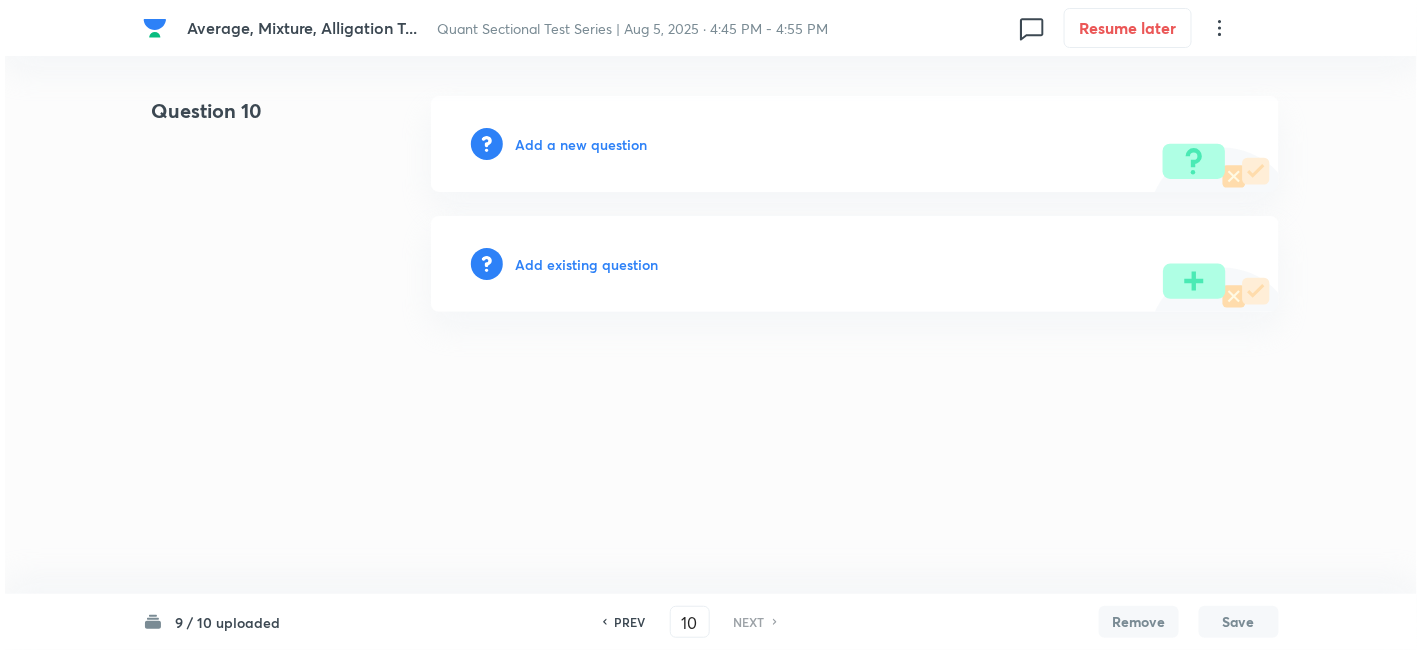 scroll, scrollTop: 0, scrollLeft: 0, axis: both 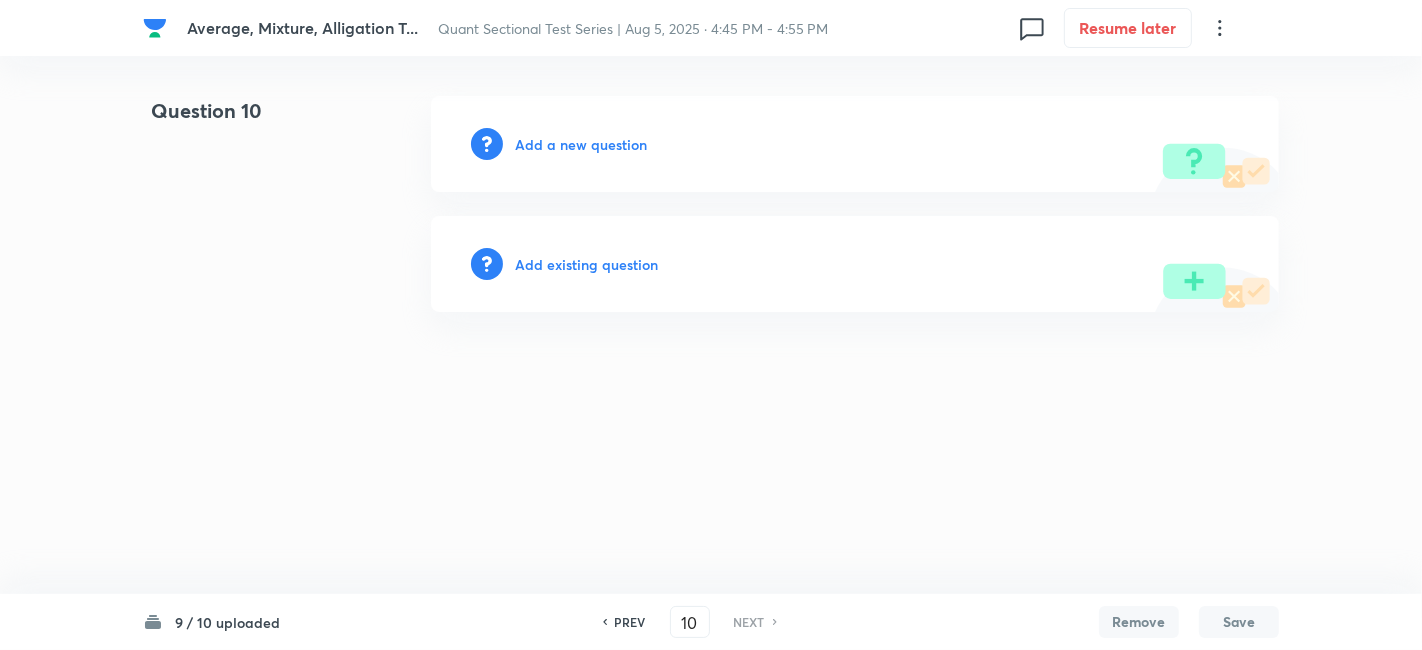 click on "Add a new question" at bounding box center [581, 144] 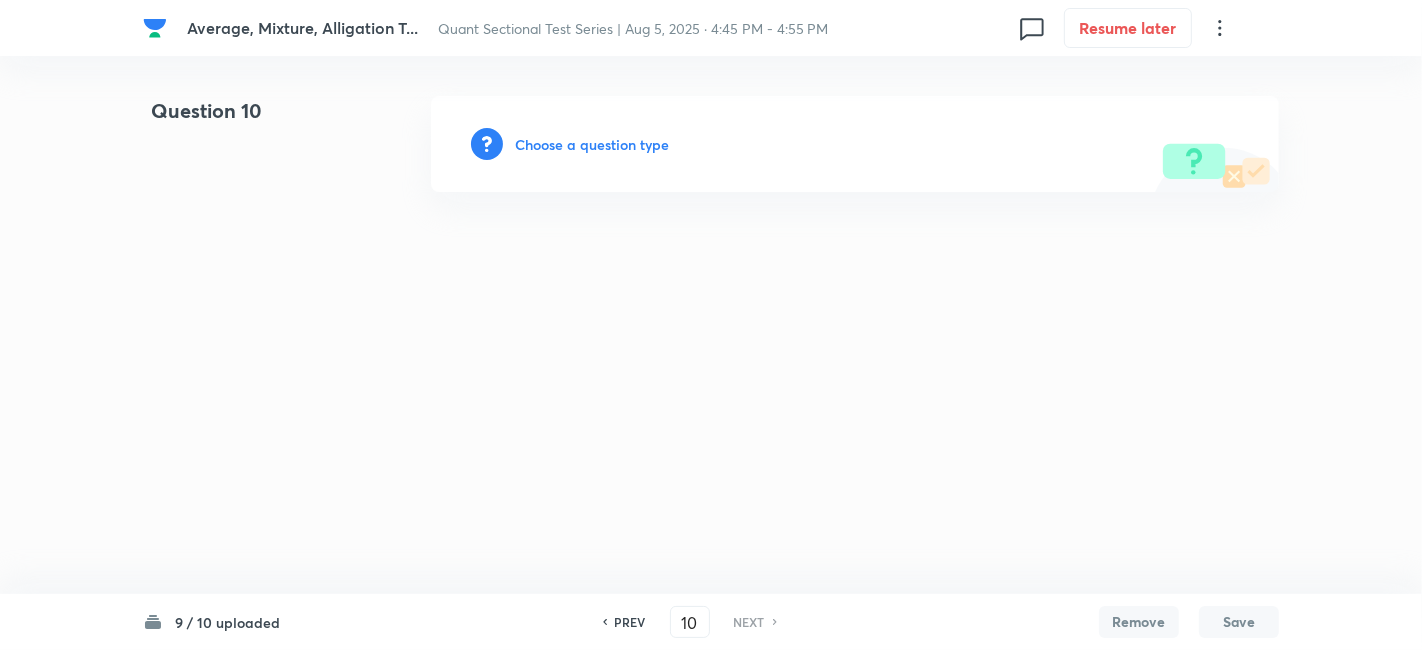 click on "Choose a question type" at bounding box center (592, 144) 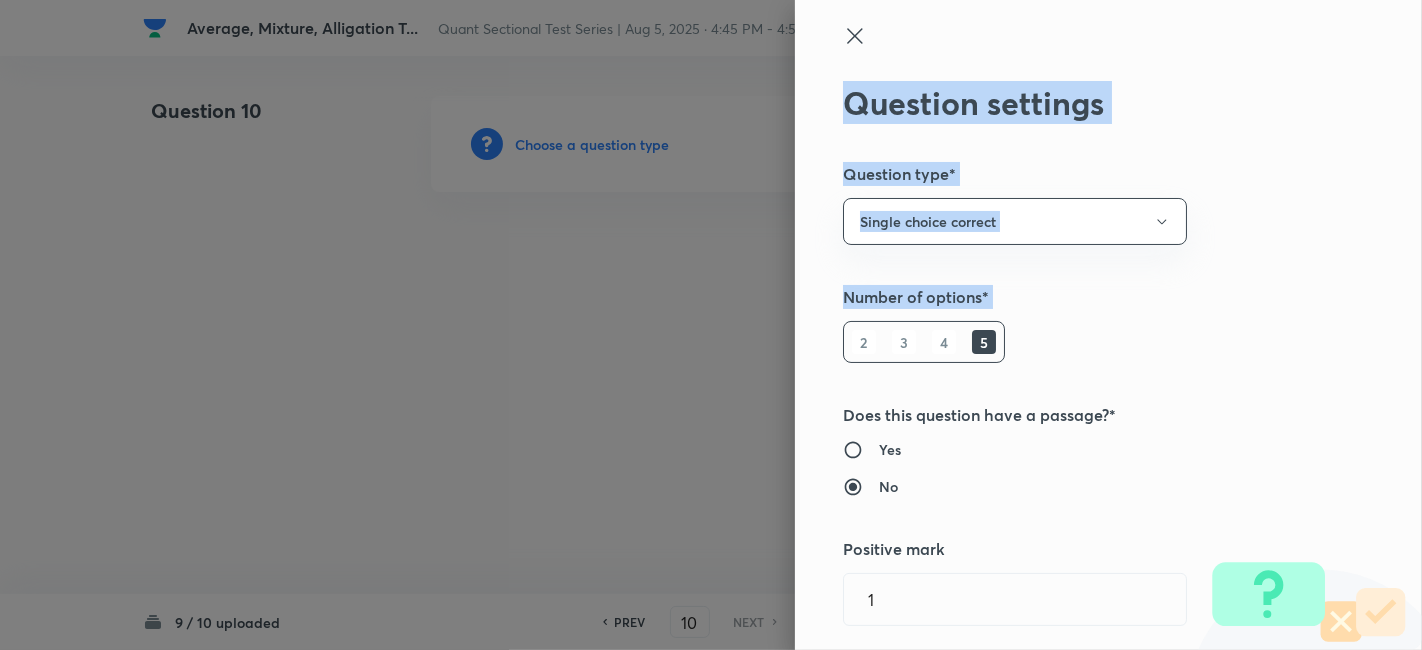 click on "Question settings Question type* Single choice correct Number of options* 2 3 4 5 Does this question have a passage?* Yes No Positive mark 1 ​ Negative Marks (Don’t add negative sign) 0.25 ​ Syllabus Topic group* ​ Topic* ​ Concept* ​ Sub-concept* ​ Concept-field ​ Additional details Question Difficulty Very easy Easy Moderate Hard Very hard Question is based on Fact Numerical Concept Previous year question Yes No Does this question have equation? Yes No Verification status Is the question verified? *Select 'yes' only if a question is verified Yes No Save" at bounding box center [711, 325] 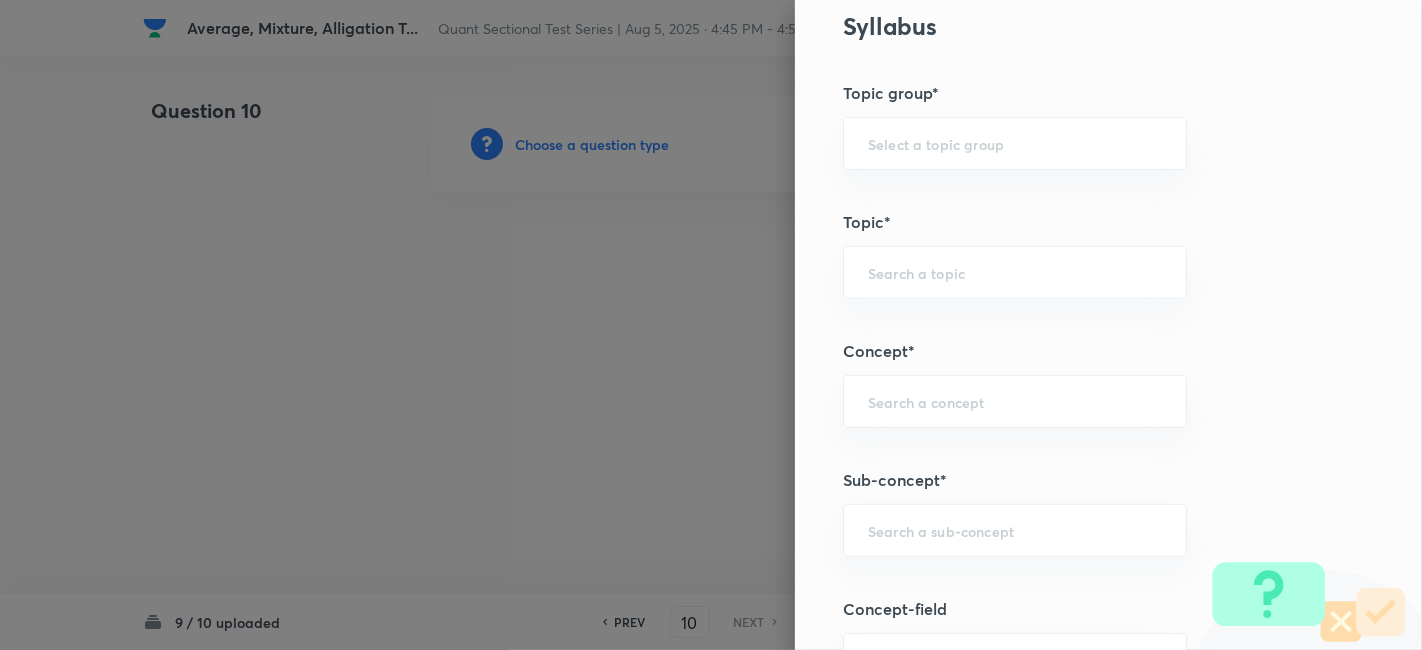 scroll, scrollTop: 824, scrollLeft: 0, axis: vertical 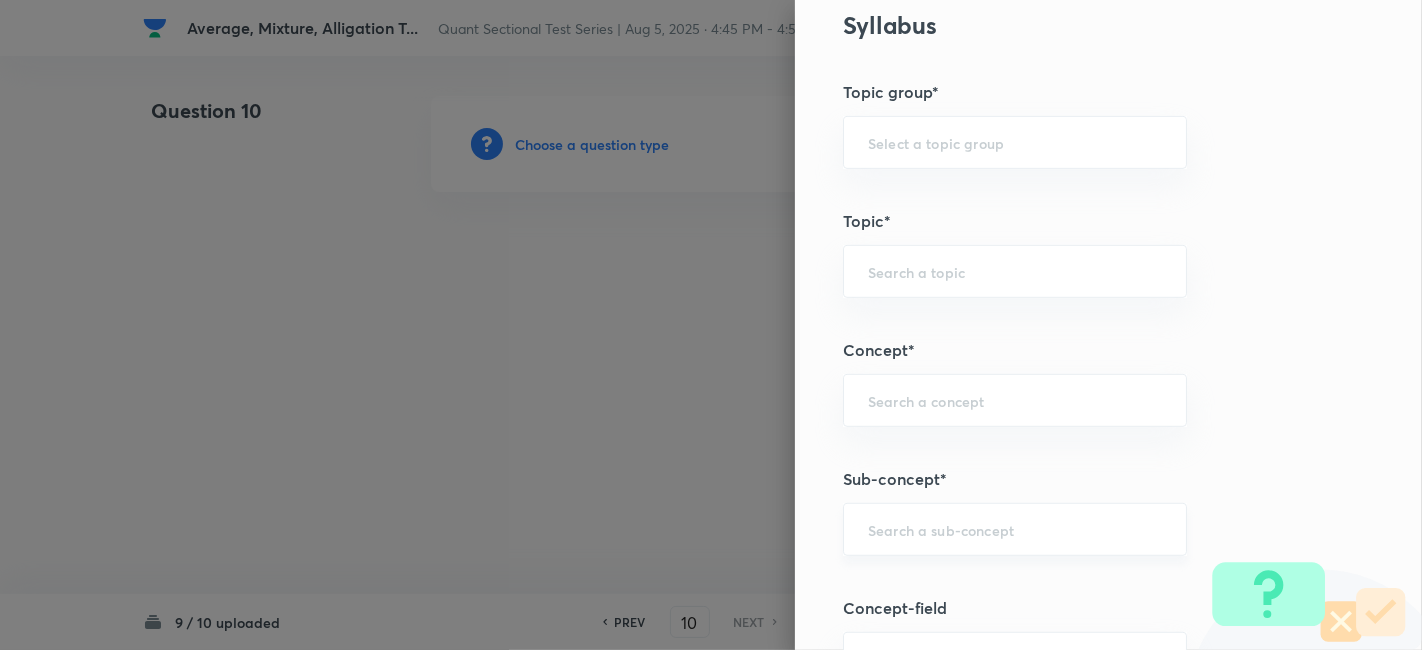 click on "​" at bounding box center [1015, 529] 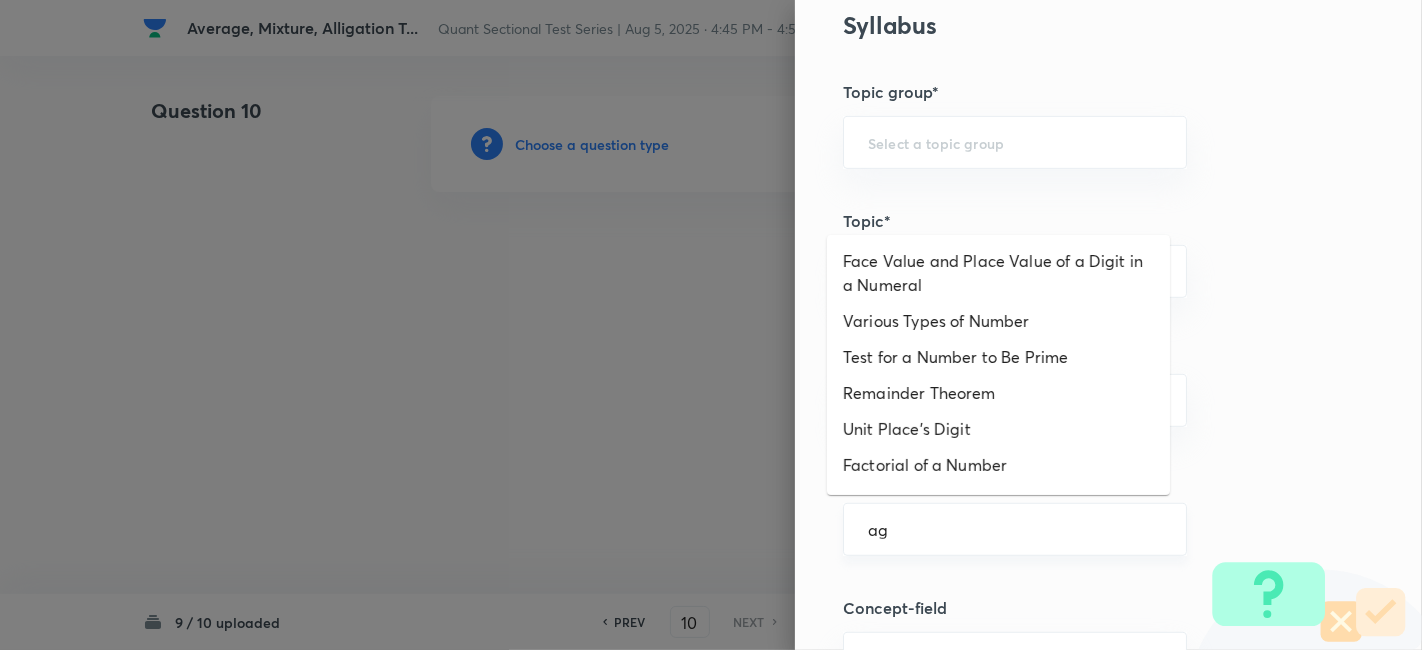 type on "a" 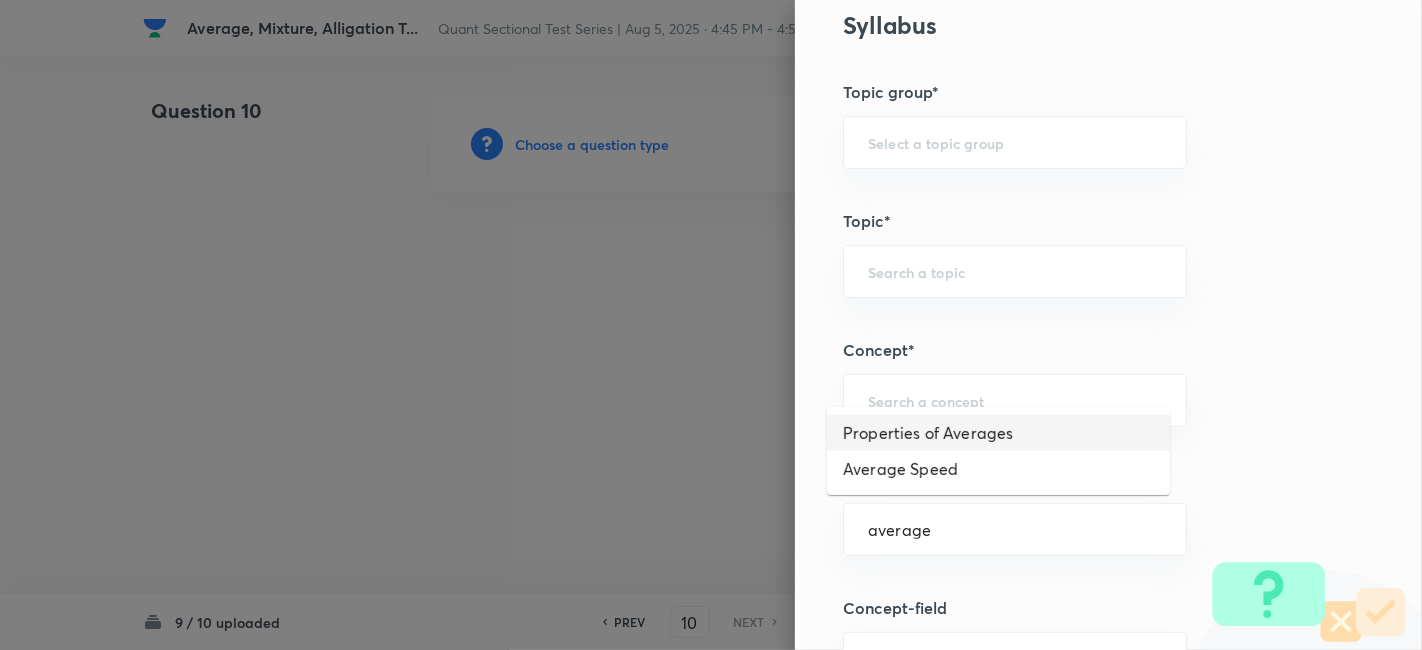 click on "Properties of Averages" at bounding box center (998, 433) 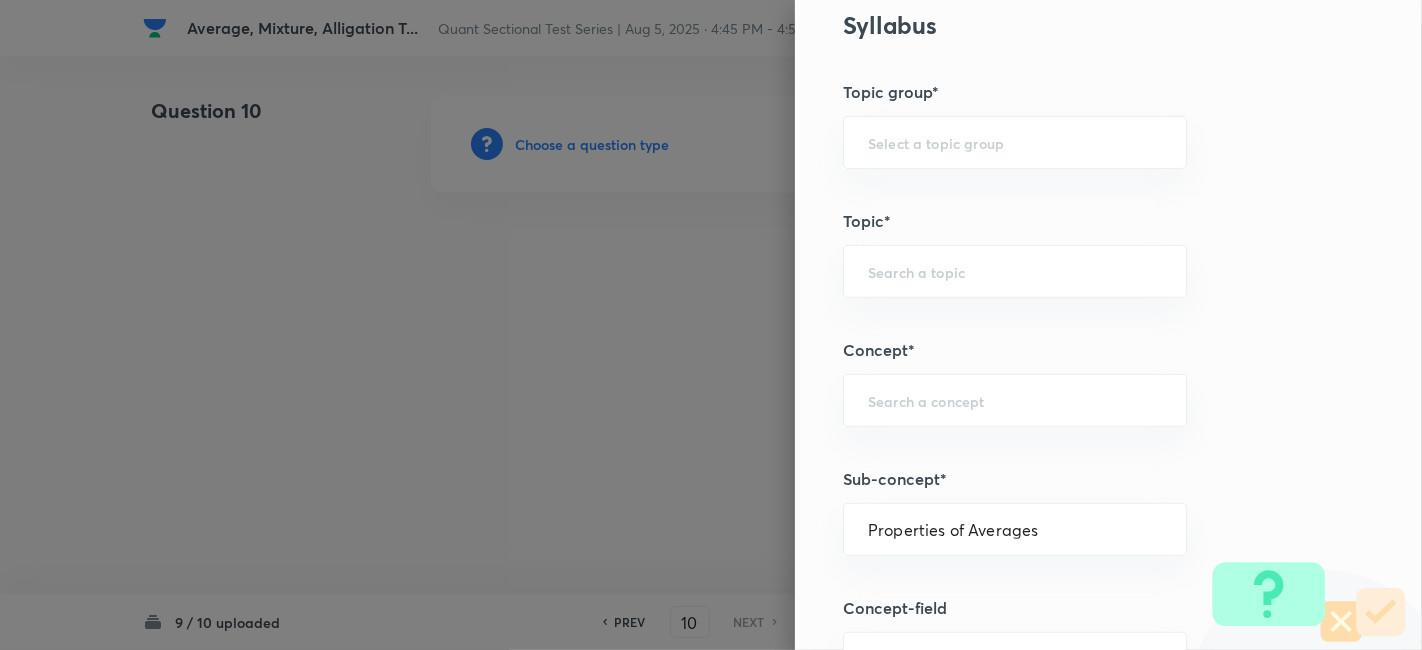 type on "Quantitative Aptitude" 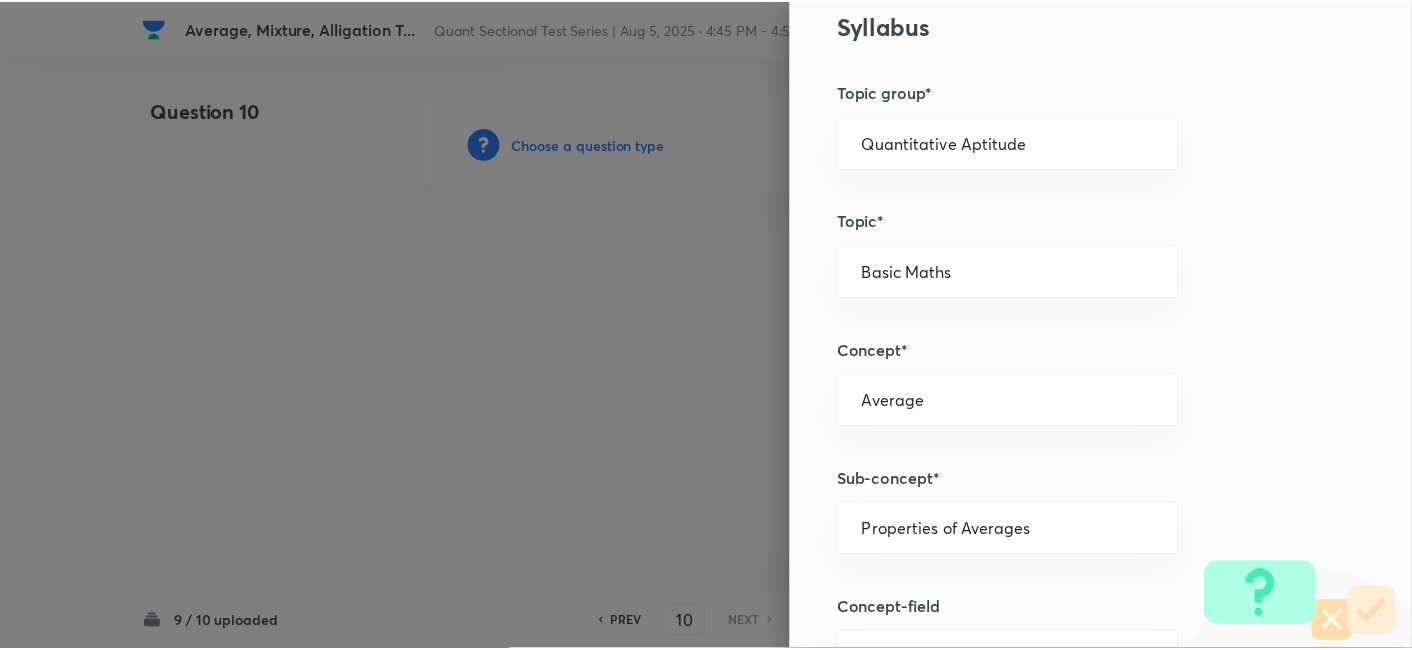scroll, scrollTop: 2070, scrollLeft: 0, axis: vertical 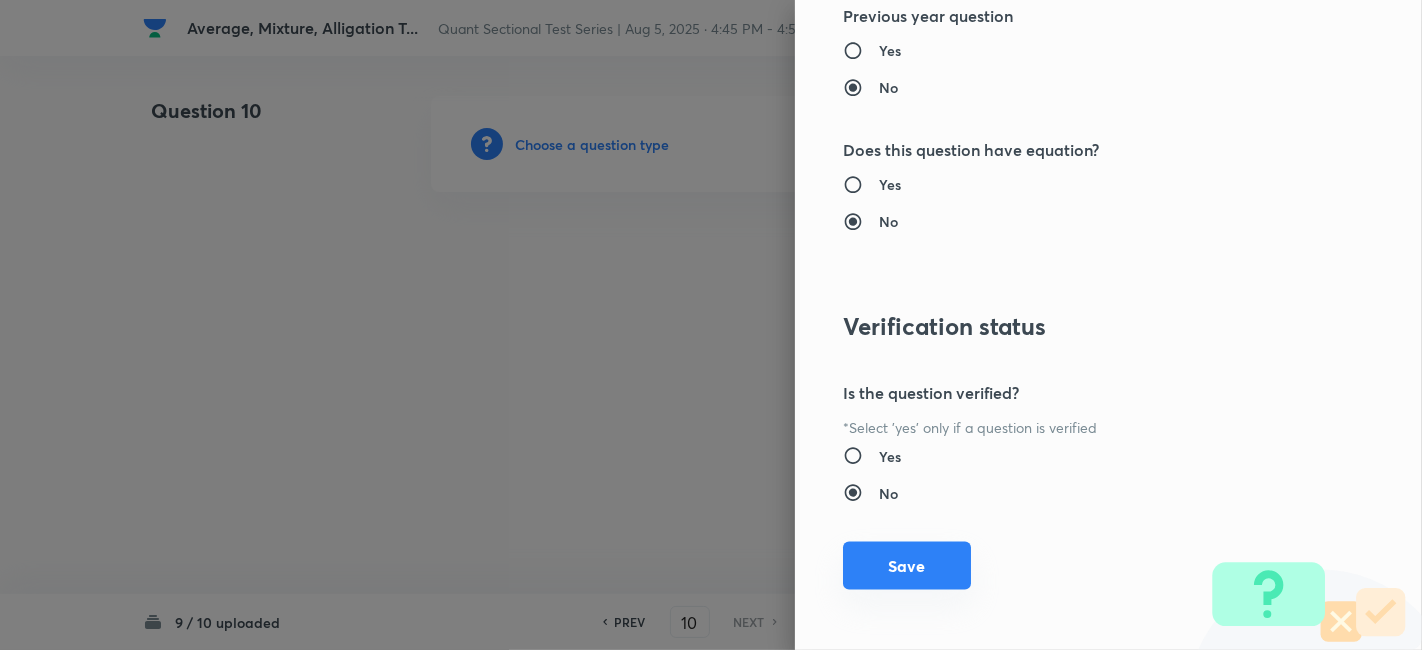 click on "Save" at bounding box center (907, 566) 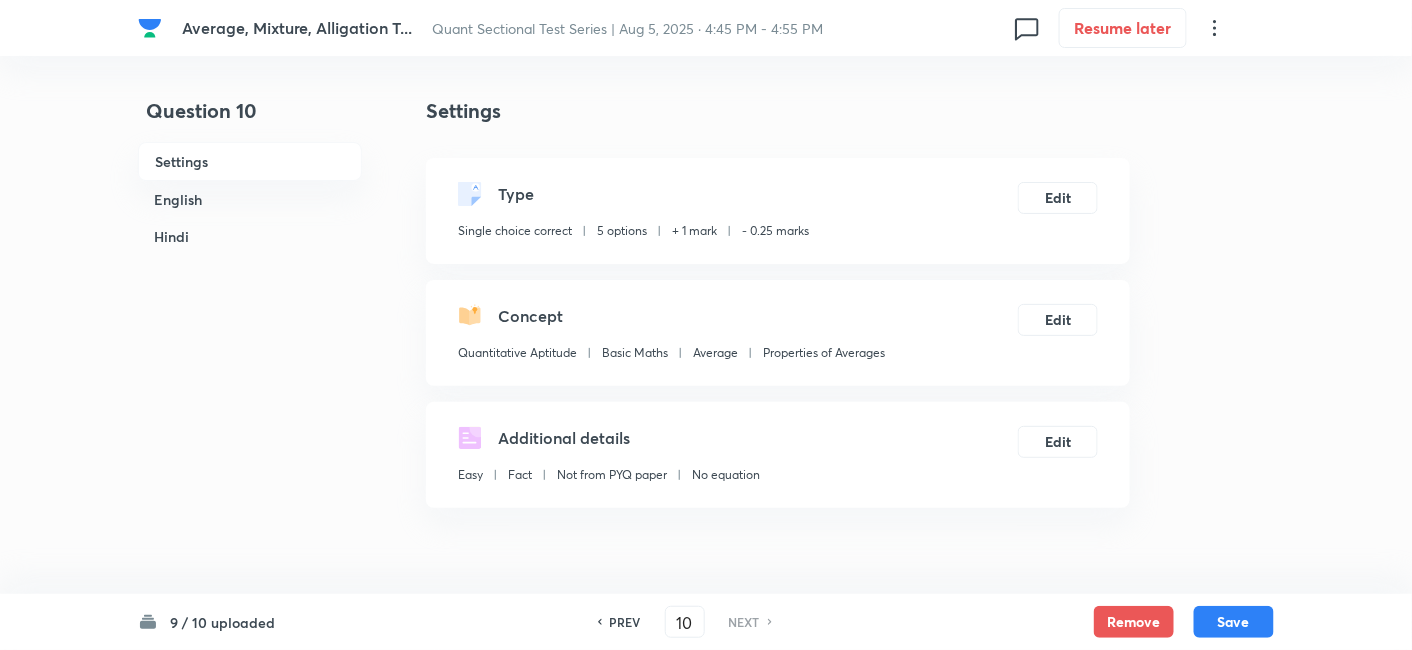 scroll, scrollTop: 391, scrollLeft: 0, axis: vertical 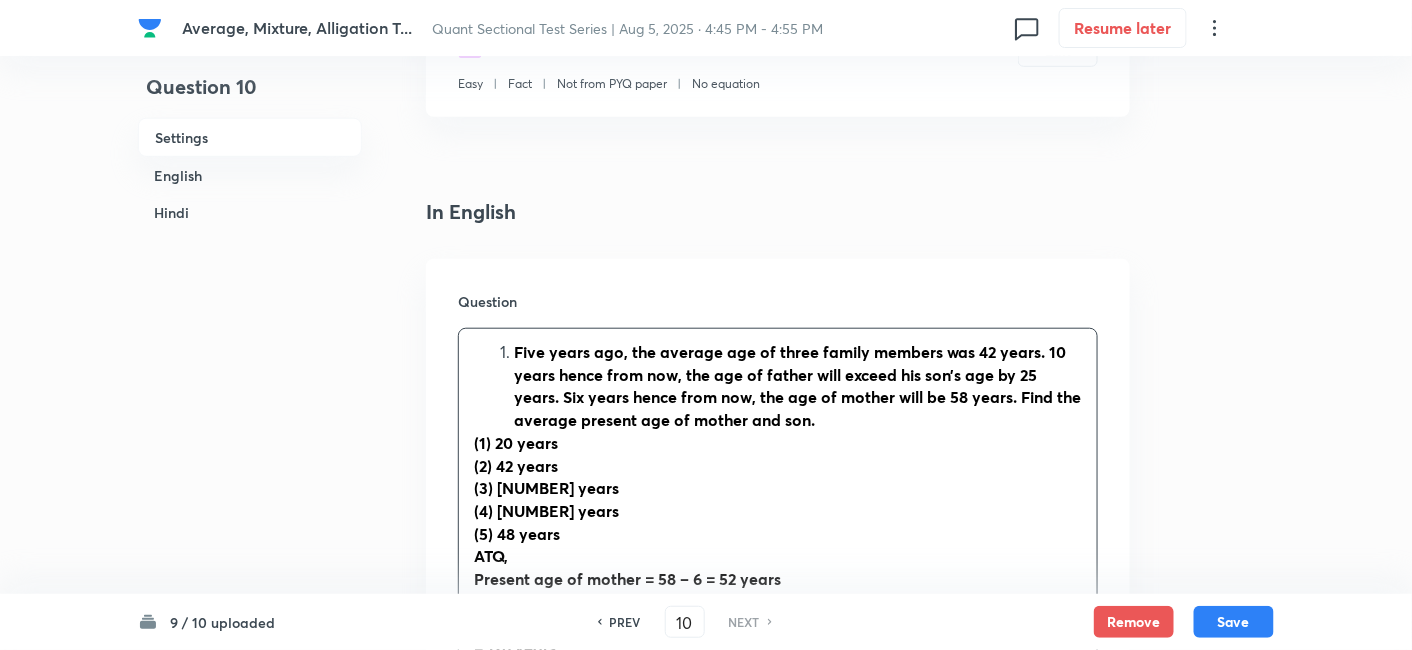 click on "Five years ago, the average age of three family members was 42 years. 10 years hence from now, the age of father will exceed his son’s age by 25 years. Six years hence from now, the age of mother will be 58 years. Find the average present age of mother and son." at bounding box center [798, 386] 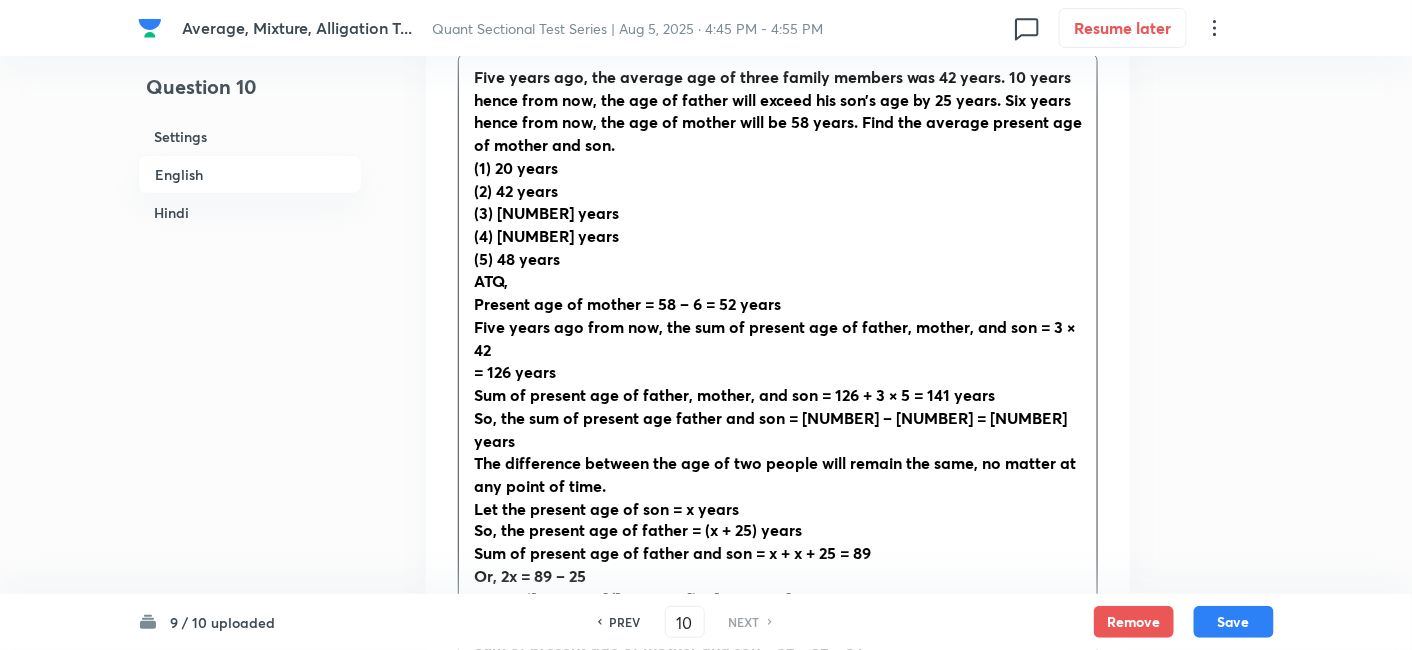 scroll, scrollTop: 668, scrollLeft: 0, axis: vertical 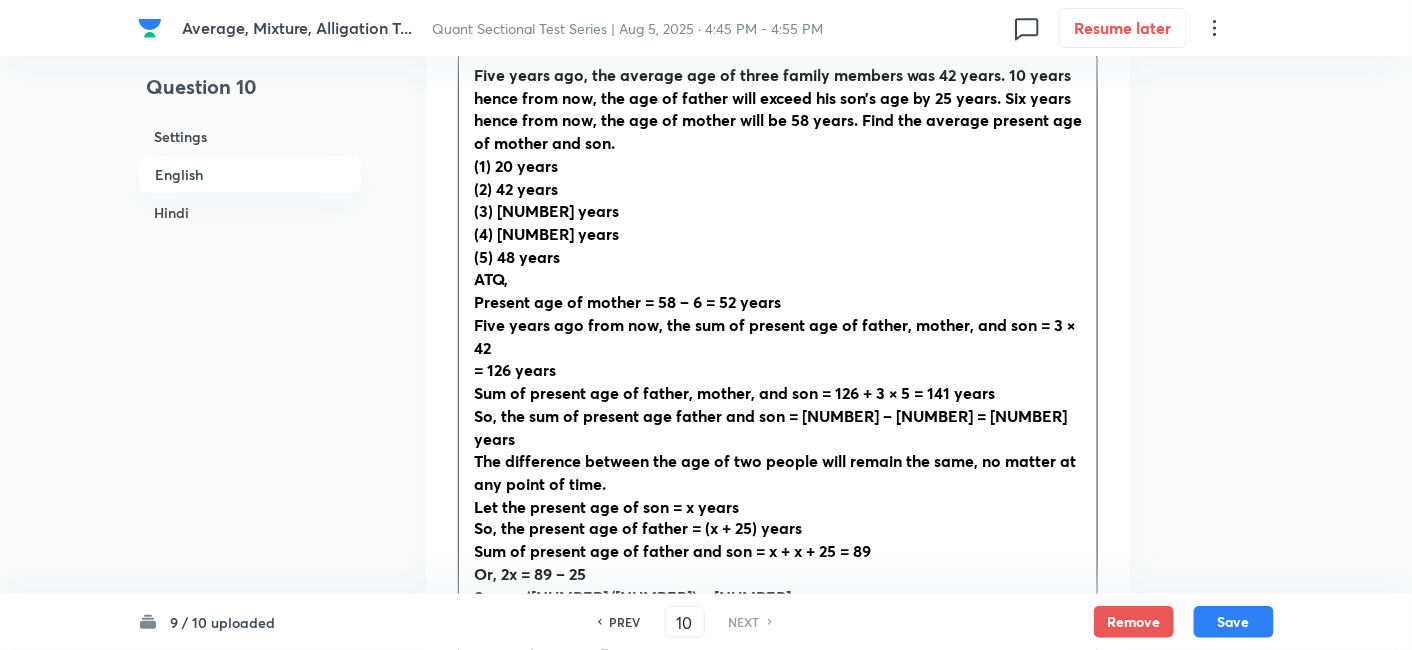 click on "= 126 years" at bounding box center (515, 369) 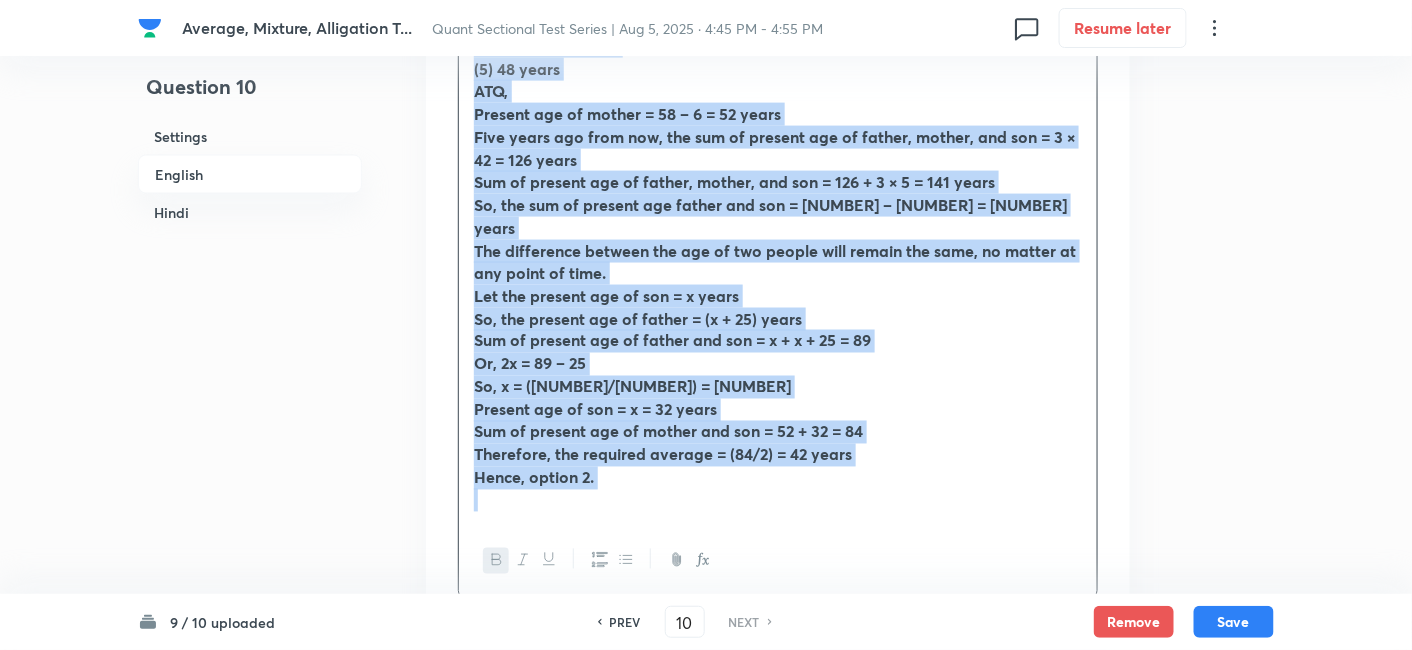 scroll, scrollTop: 954, scrollLeft: 0, axis: vertical 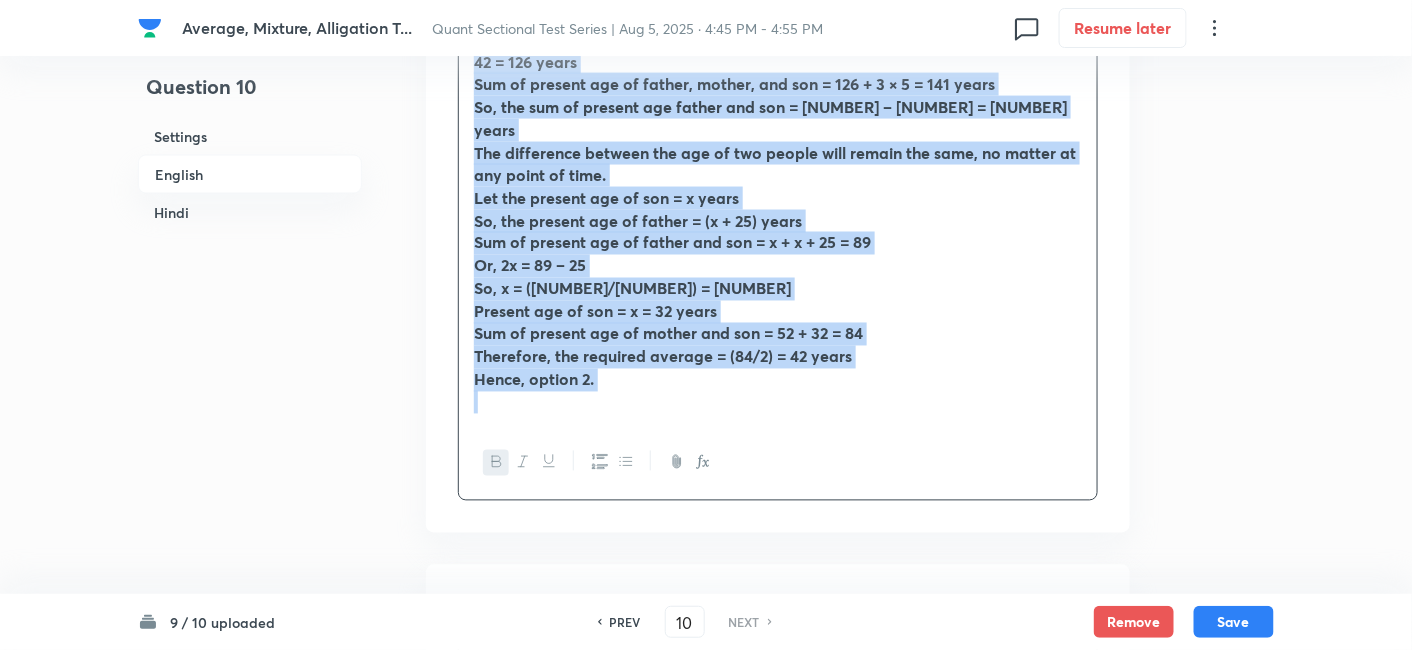 drag, startPoint x: 470, startPoint y: 166, endPoint x: 742, endPoint y: 524, distance: 449.6087 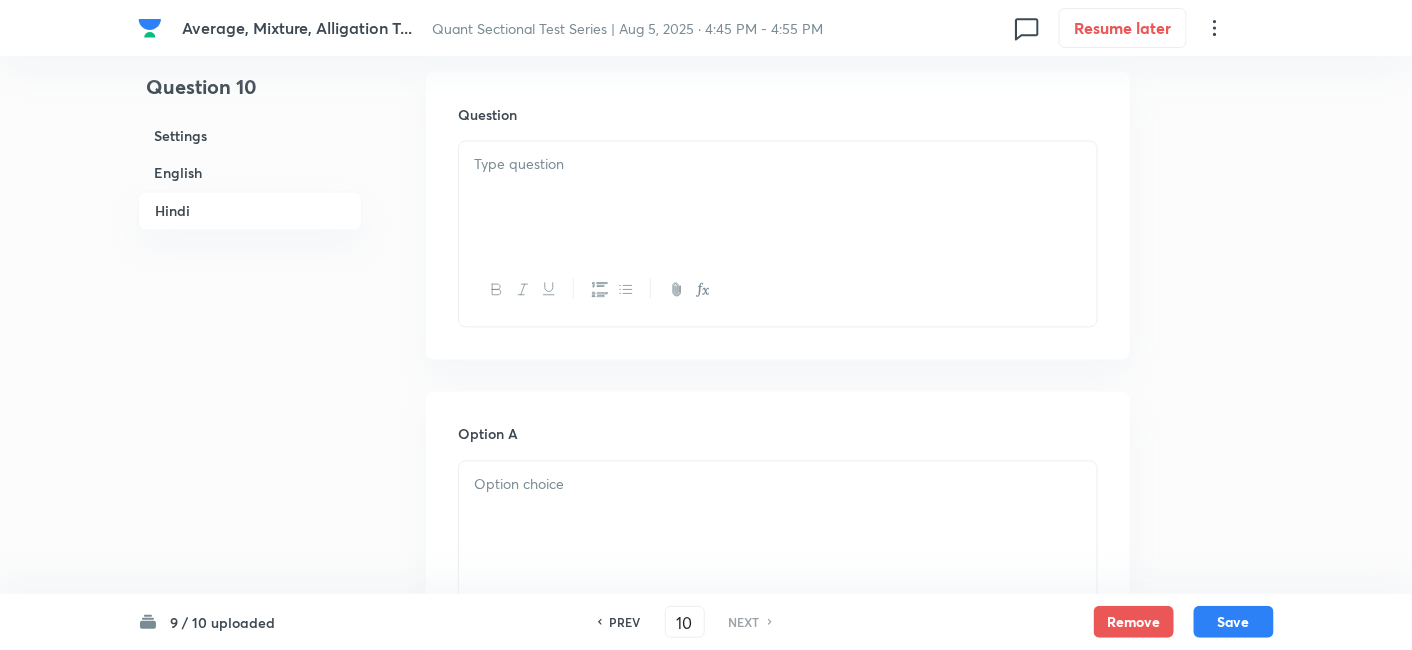 scroll, scrollTop: 3457, scrollLeft: 0, axis: vertical 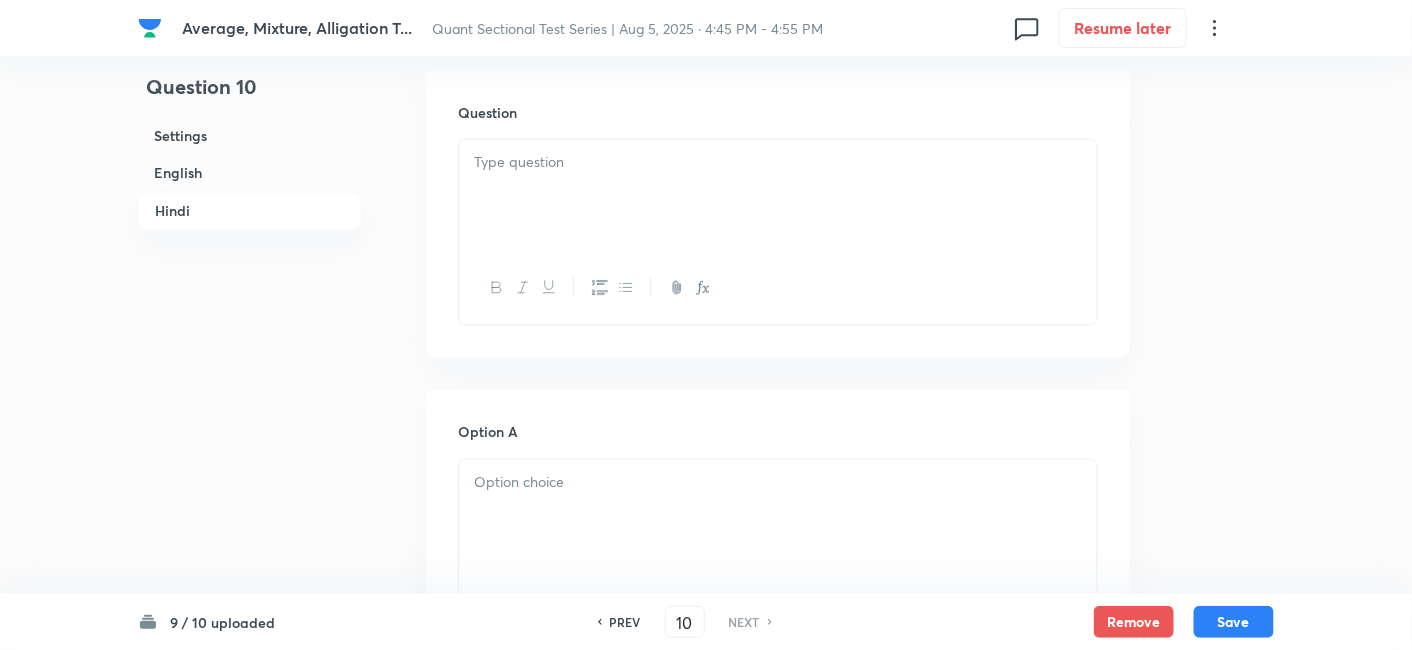 click at bounding box center [778, 196] 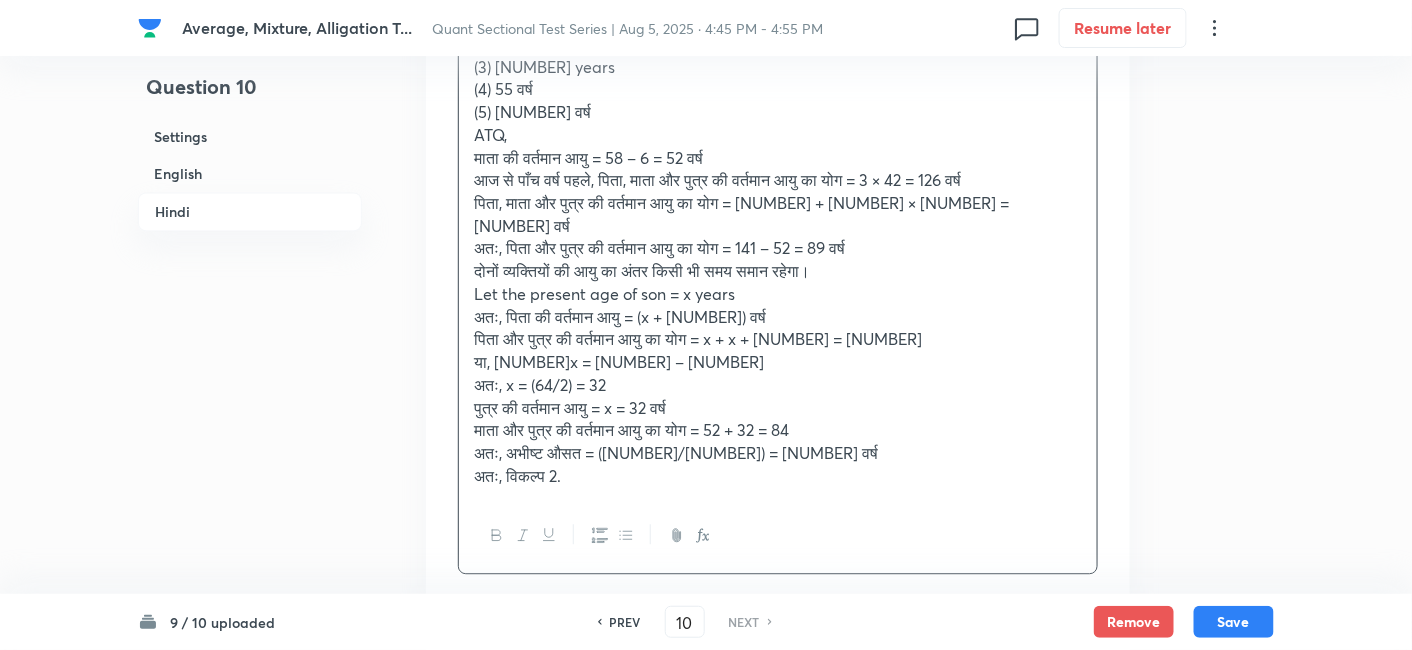 scroll, scrollTop: 3648, scrollLeft: 0, axis: vertical 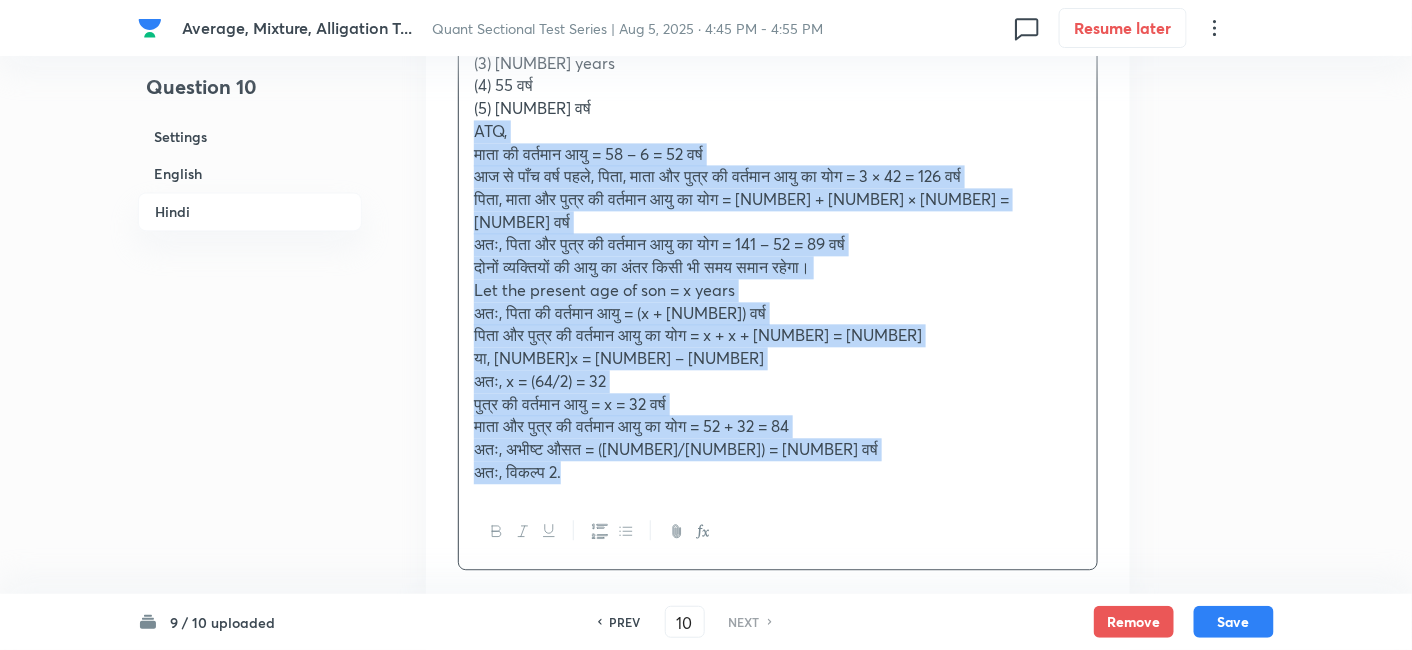 drag, startPoint x: 464, startPoint y: 102, endPoint x: 715, endPoint y: 504, distance: 473.9251 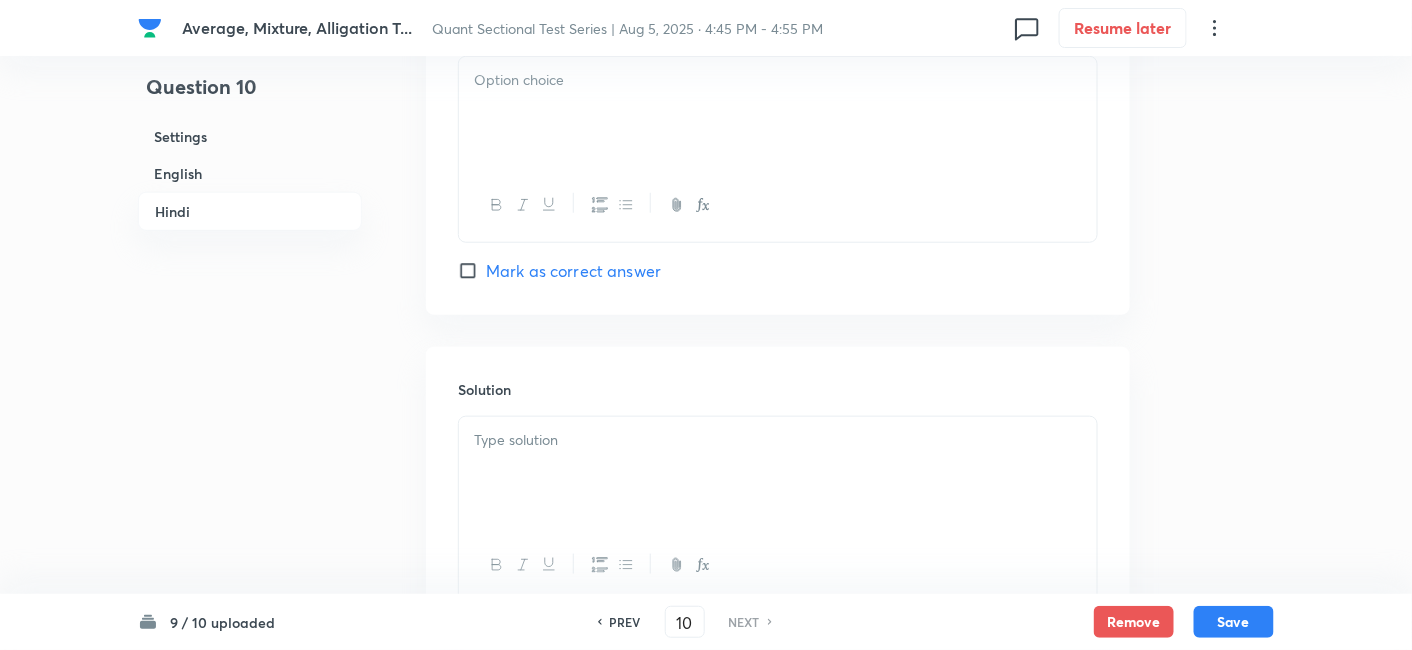 scroll, scrollTop: 5303, scrollLeft: 0, axis: vertical 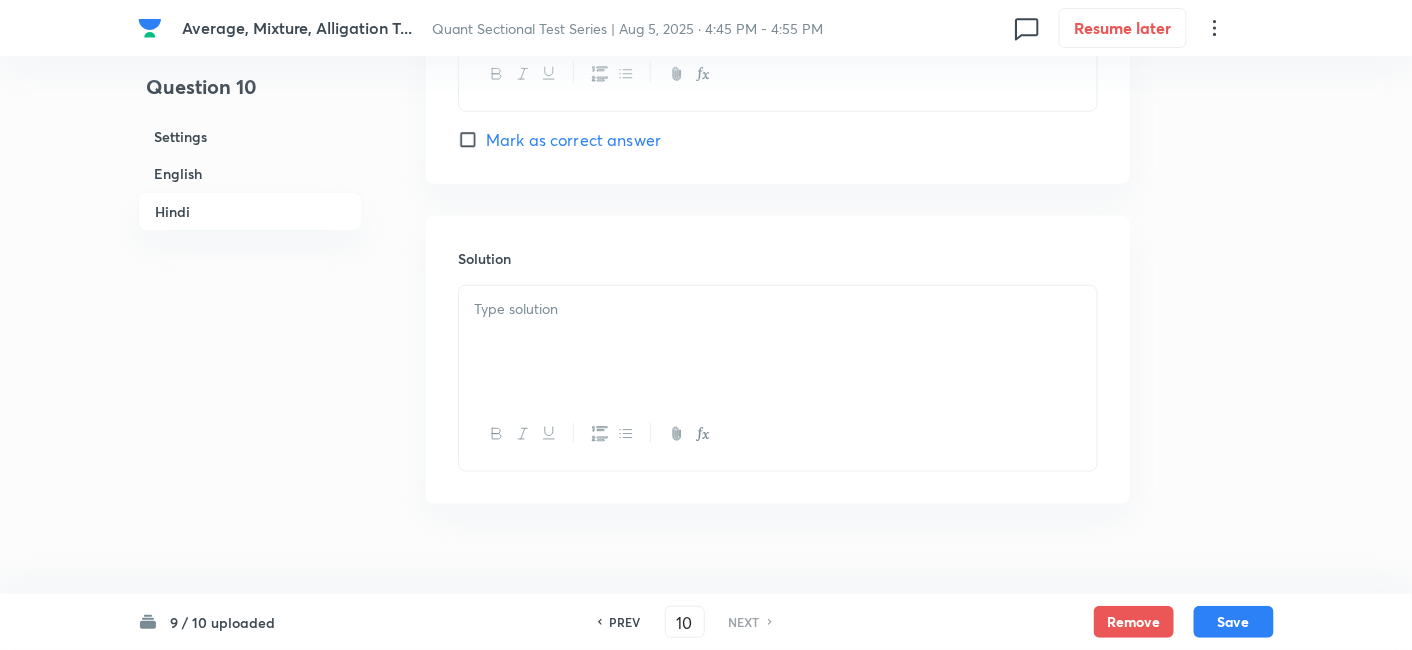 click at bounding box center [778, 342] 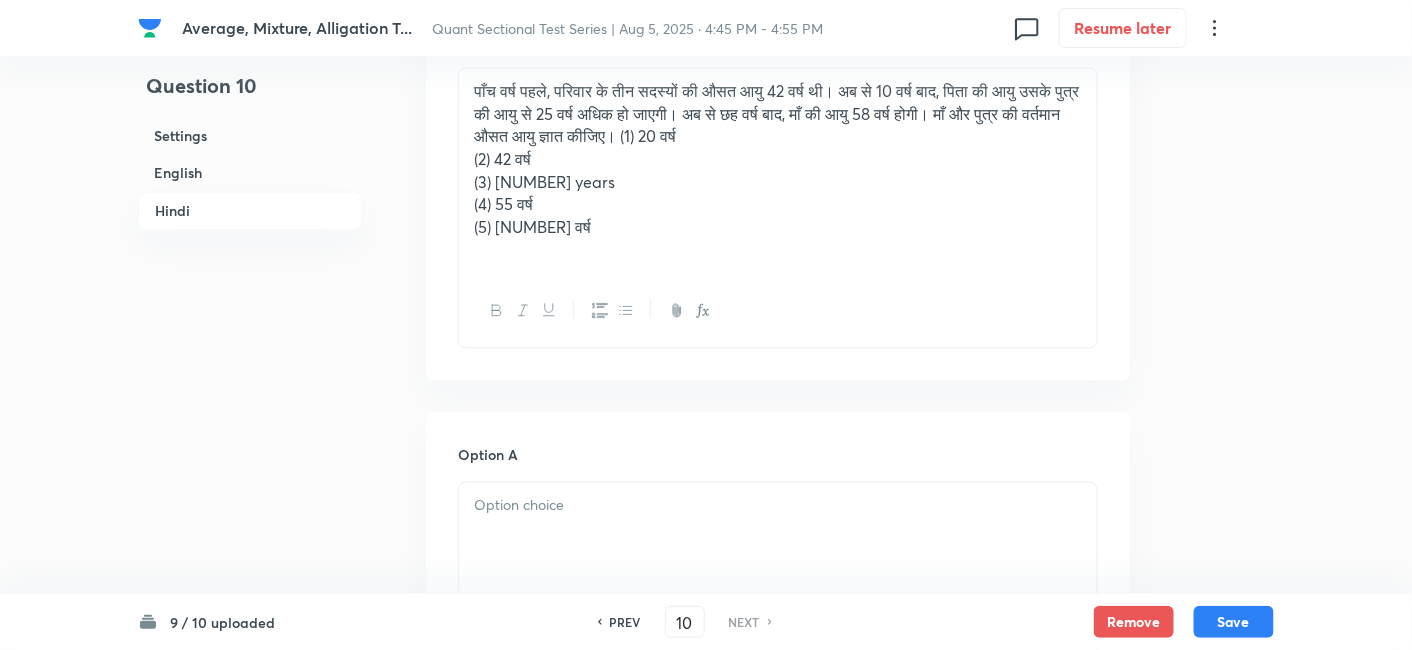 scroll, scrollTop: 3343, scrollLeft: 0, axis: vertical 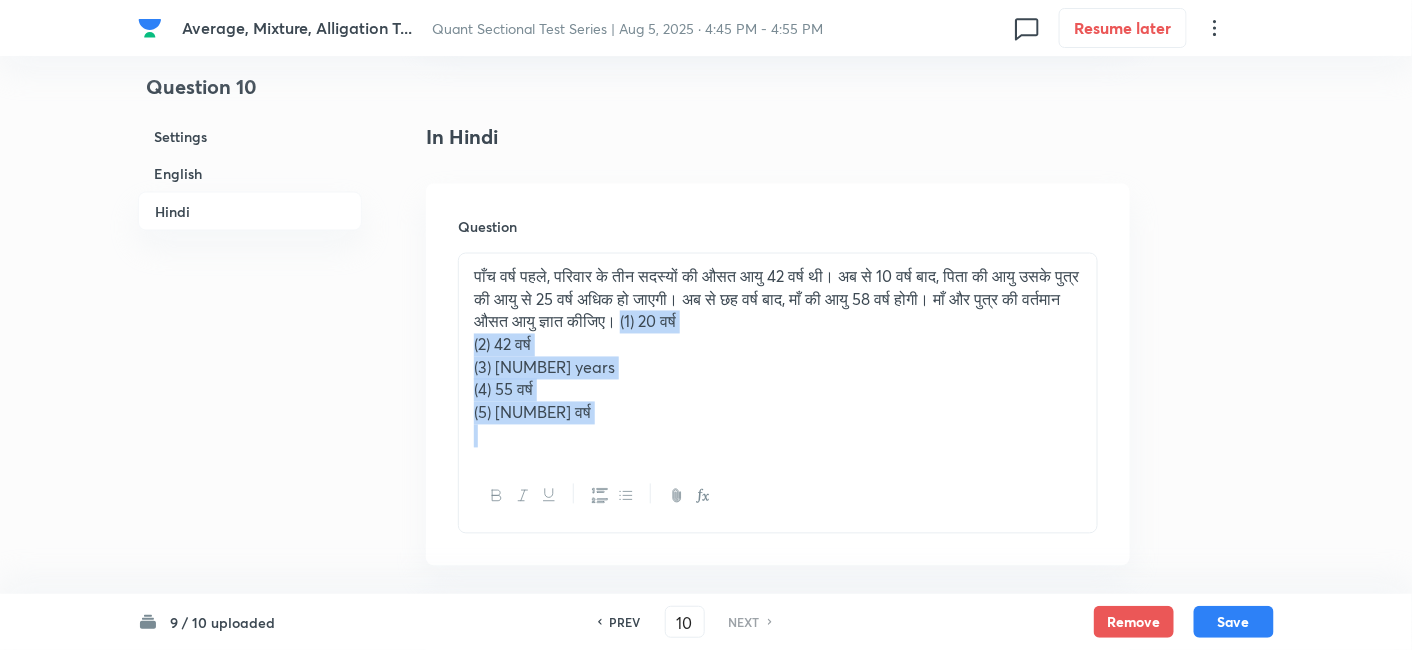 drag, startPoint x: 753, startPoint y: 295, endPoint x: 806, endPoint y: 454, distance: 167.60072 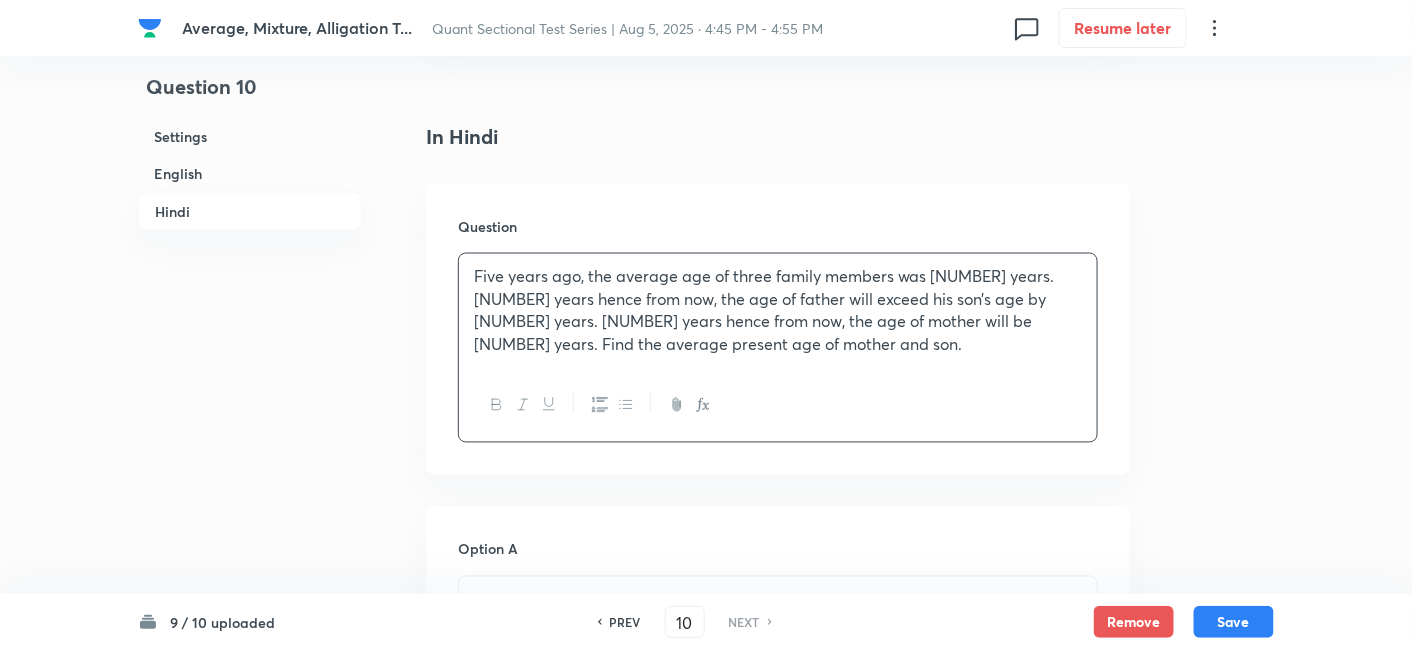 scroll, scrollTop: 3561, scrollLeft: 0, axis: vertical 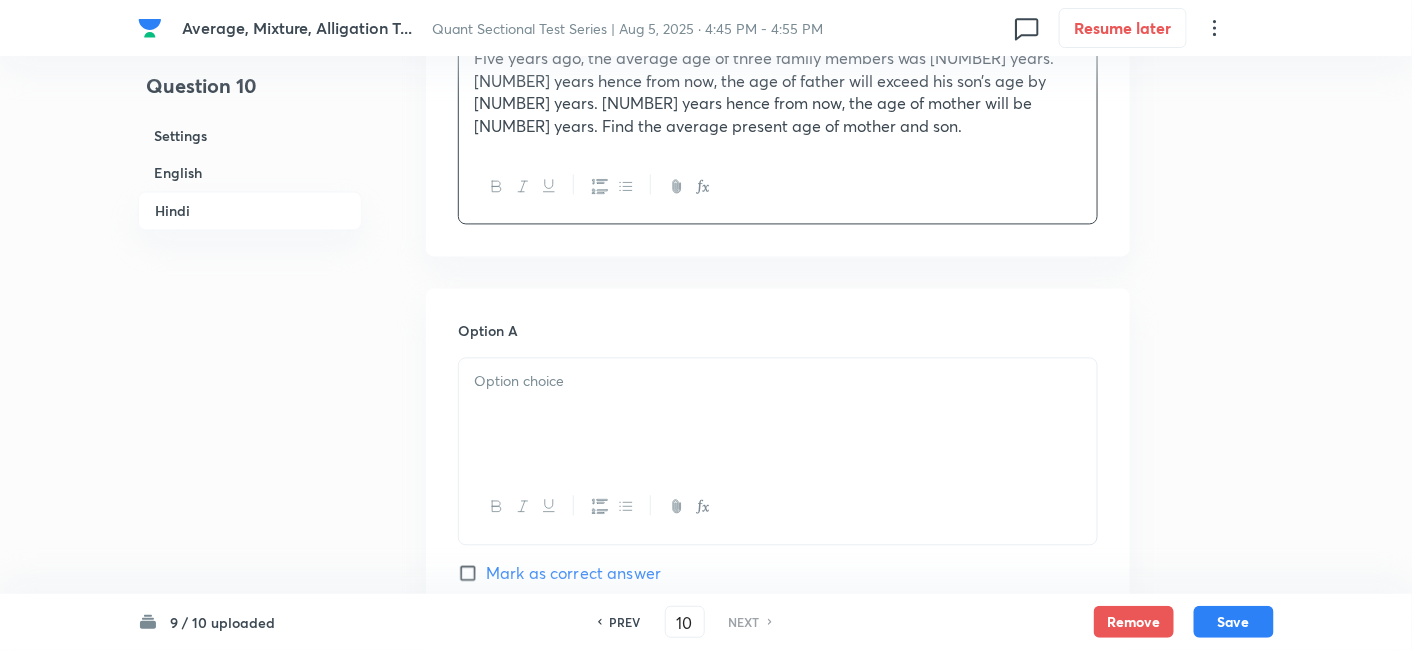 click at bounding box center (778, 415) 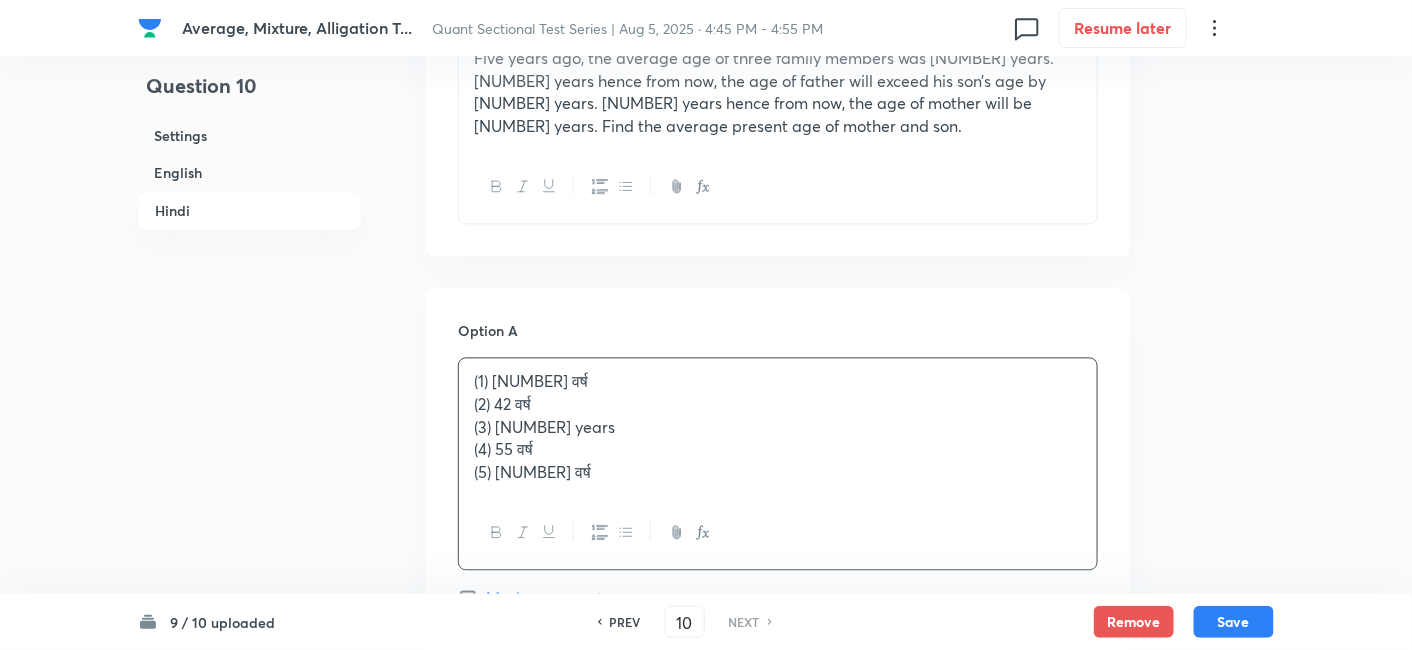 drag, startPoint x: 457, startPoint y: 367, endPoint x: 467, endPoint y: 372, distance: 11.18034 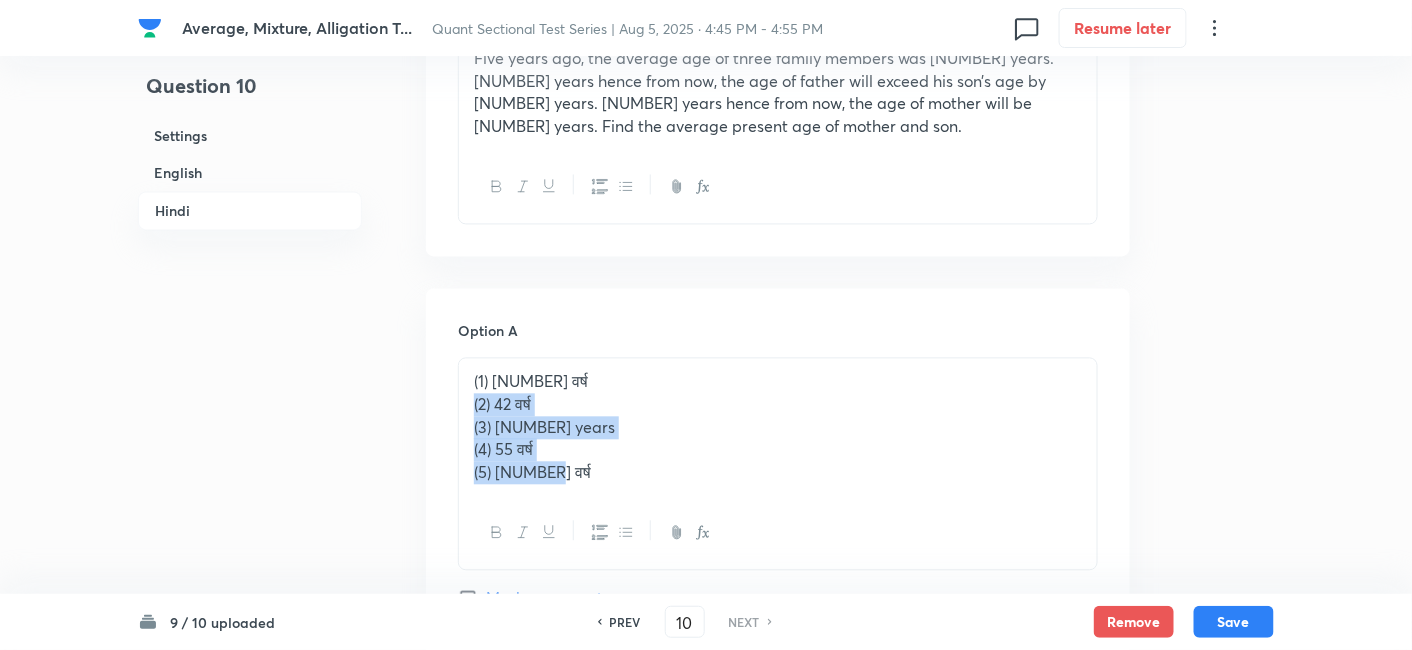 drag, startPoint x: 467, startPoint y: 372, endPoint x: 602, endPoint y: 529, distance: 207.06038 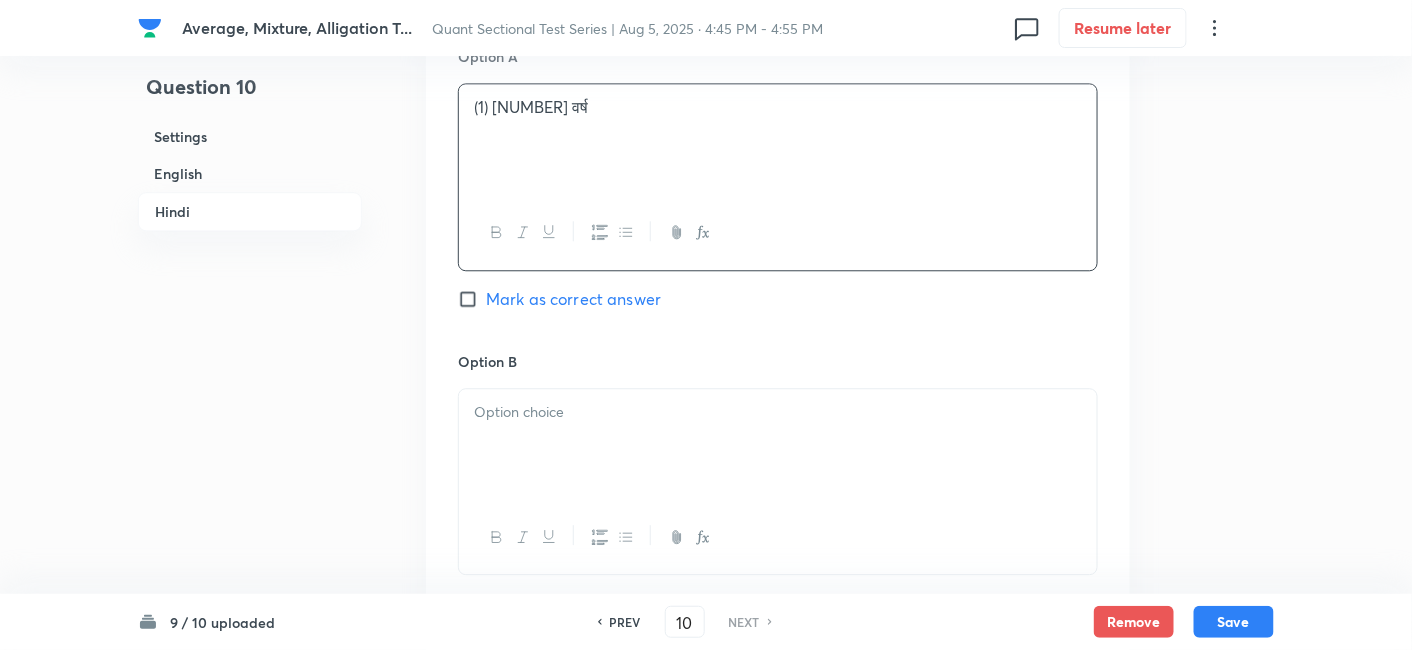 scroll, scrollTop: 3837, scrollLeft: 0, axis: vertical 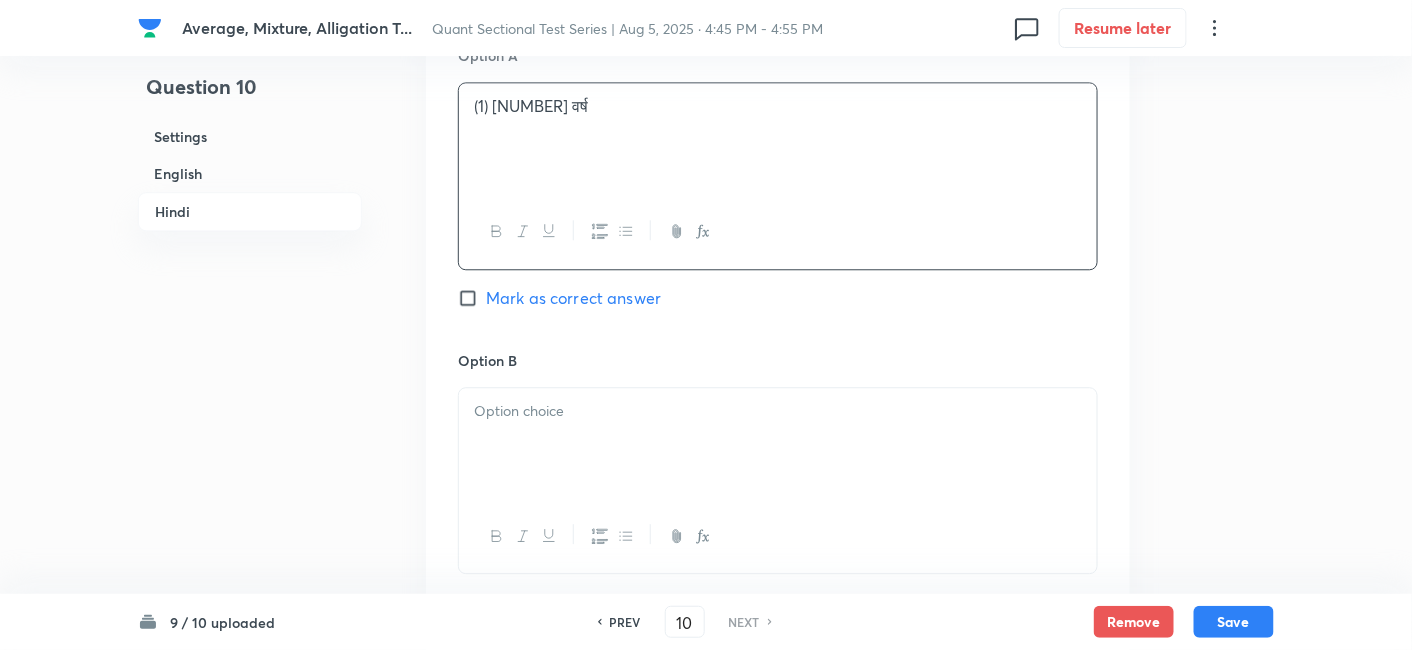 click at bounding box center (778, 444) 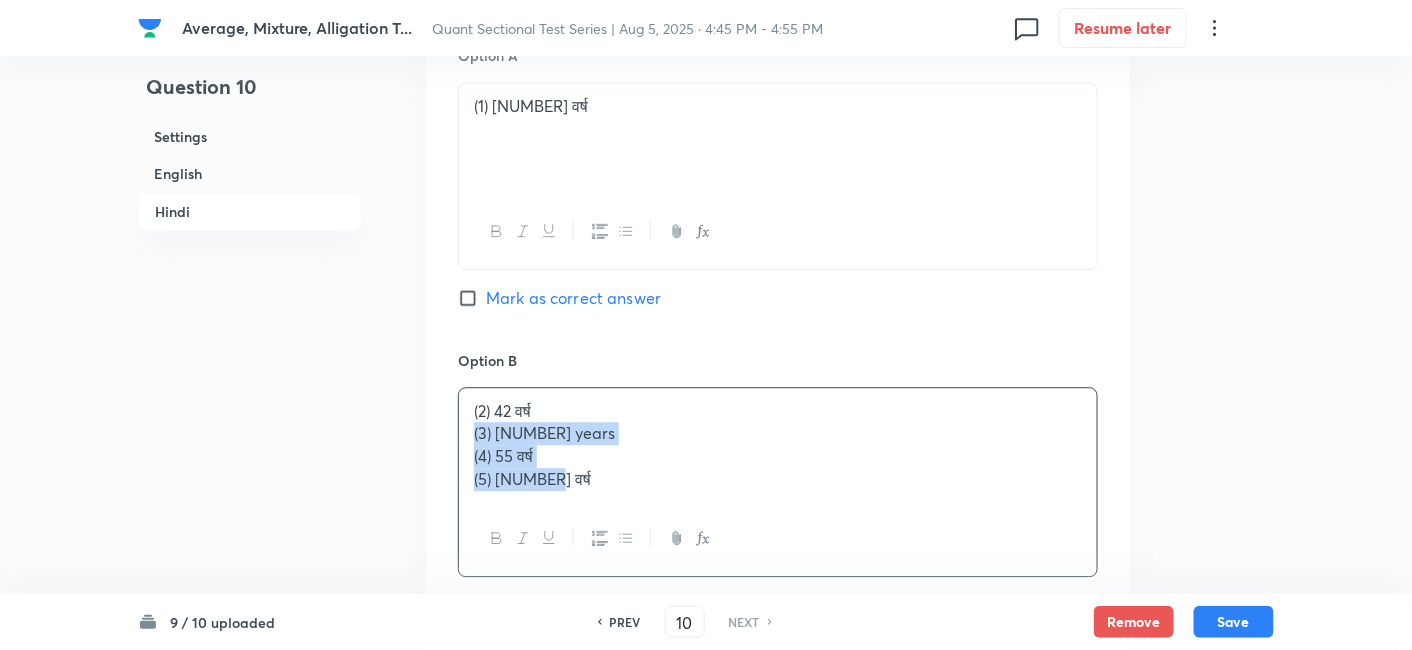 drag, startPoint x: 469, startPoint y: 398, endPoint x: 622, endPoint y: 517, distance: 193.82982 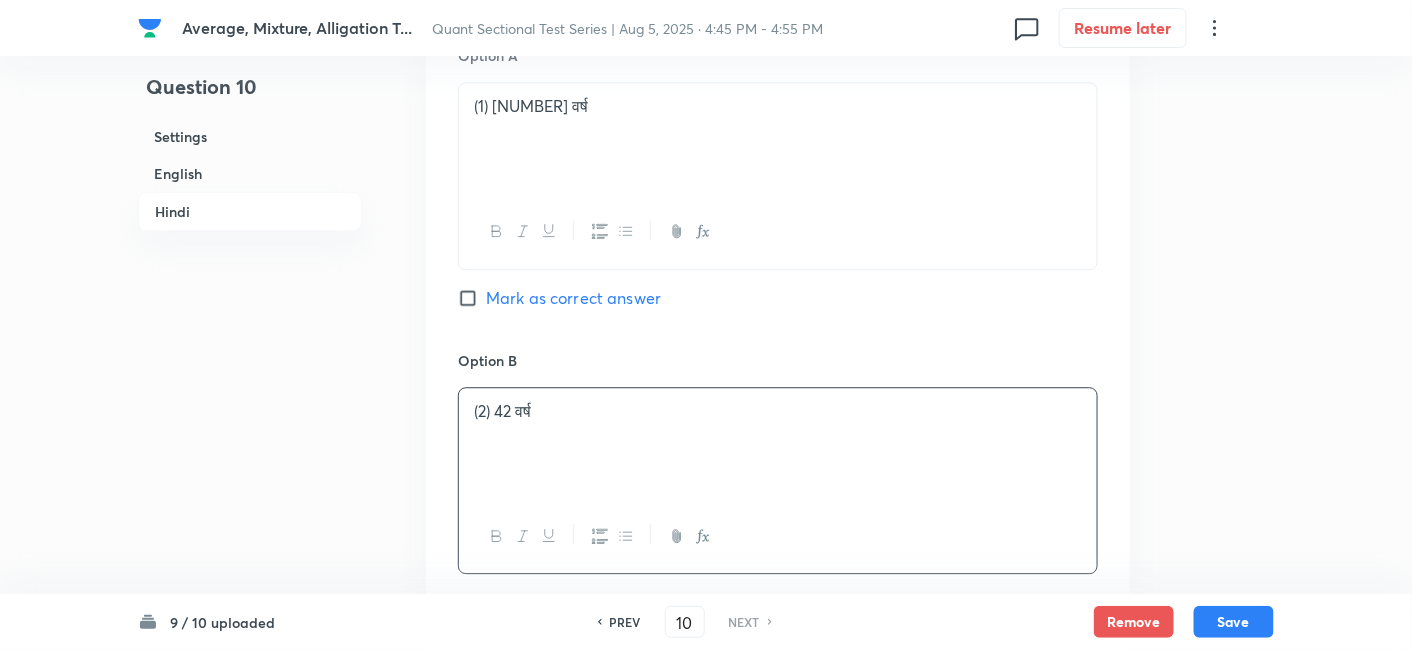 scroll, scrollTop: 4070, scrollLeft: 0, axis: vertical 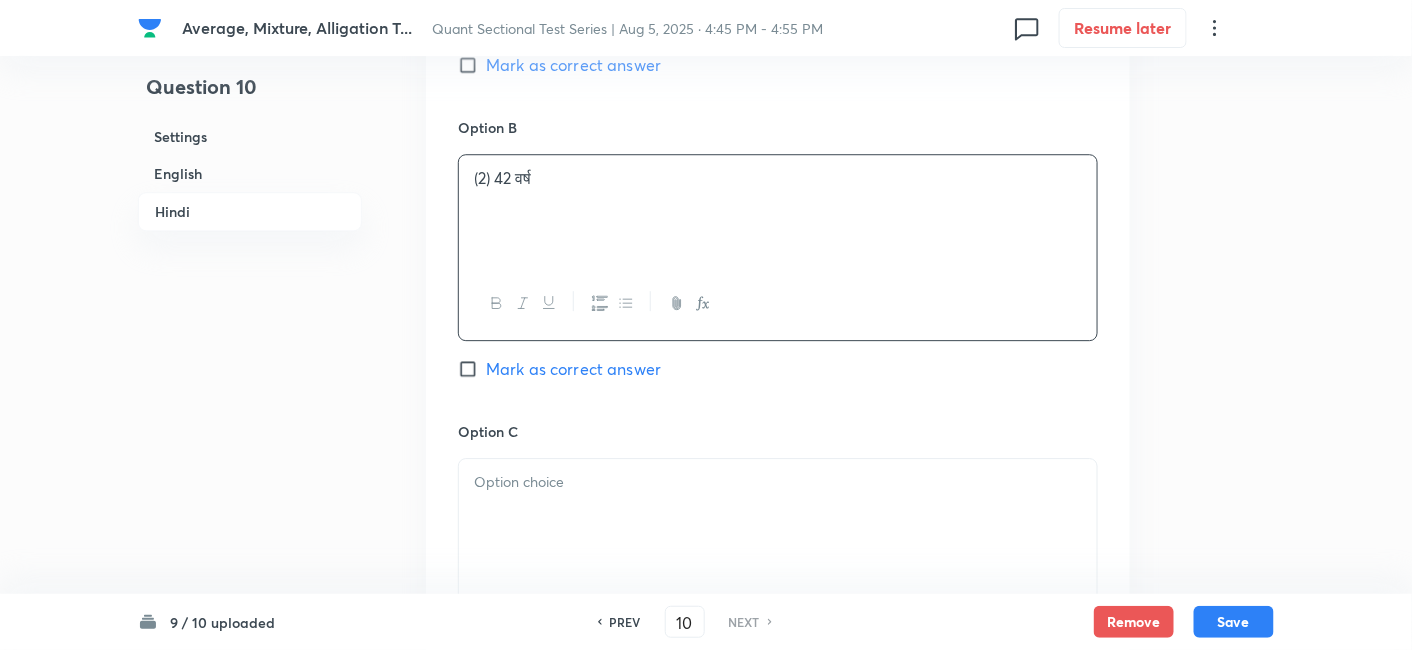 click at bounding box center (778, 515) 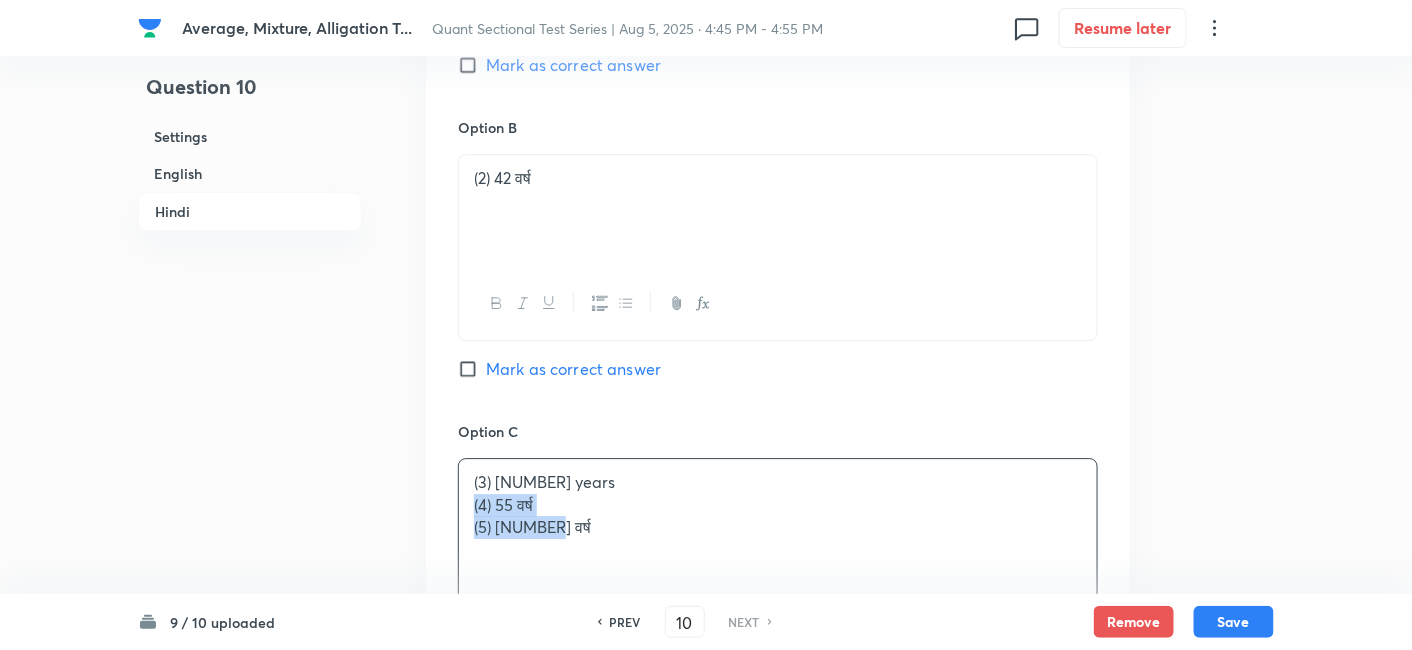 drag, startPoint x: 469, startPoint y: 467, endPoint x: 670, endPoint y: 567, distance: 224.50166 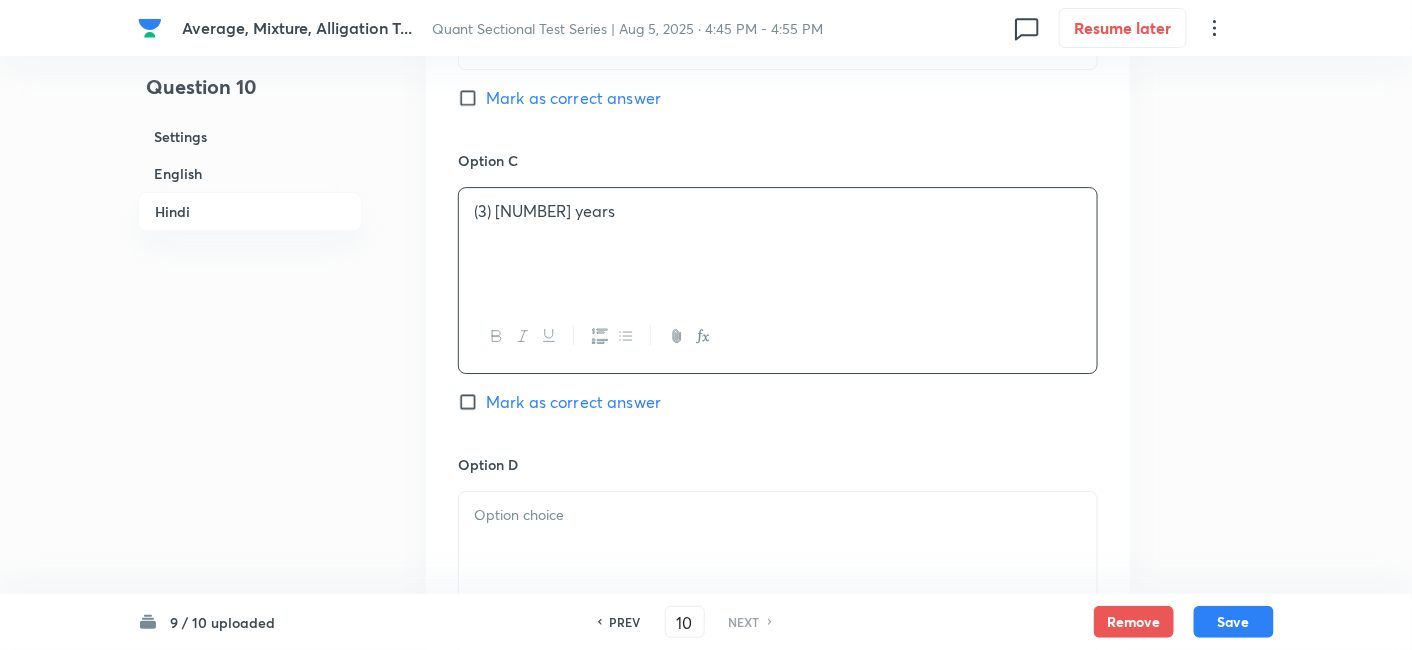 scroll, scrollTop: 4342, scrollLeft: 0, axis: vertical 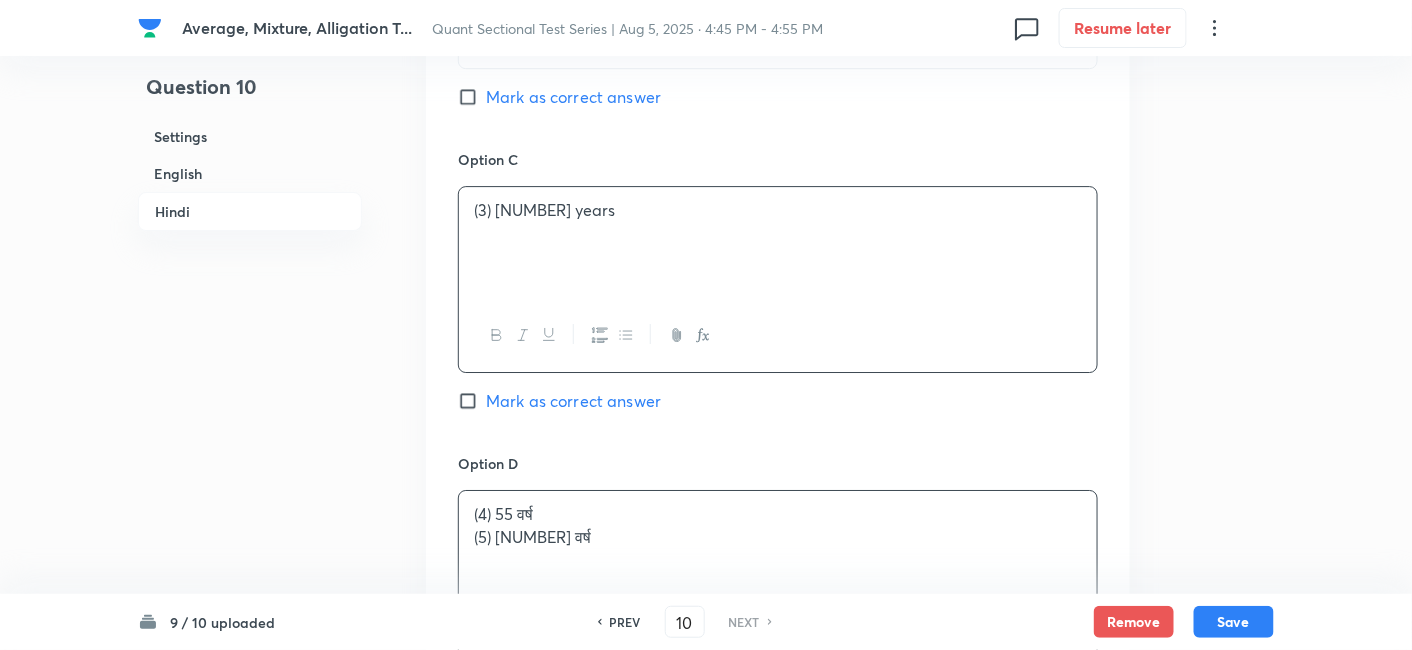 click on "(4) 55 वर्ष (5) 48 वर्ष" at bounding box center [778, 547] 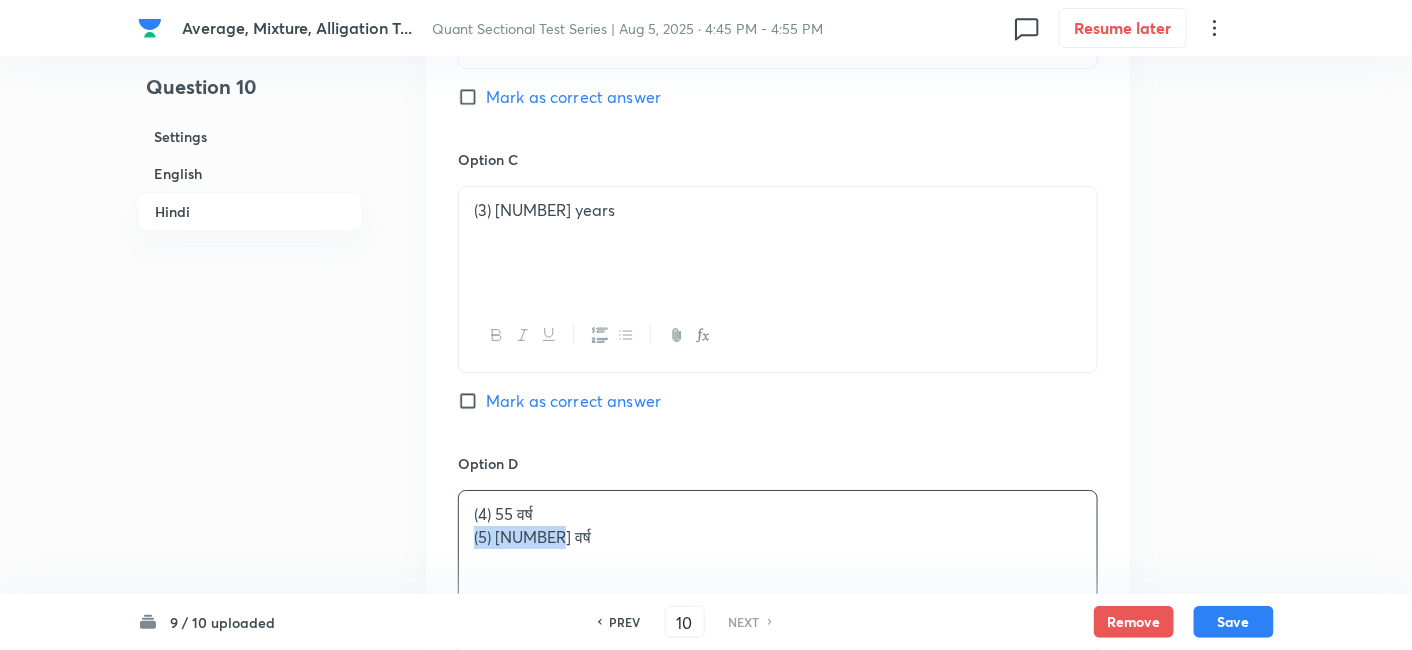 drag, startPoint x: 472, startPoint y: 504, endPoint x: 622, endPoint y: 554, distance: 158.11388 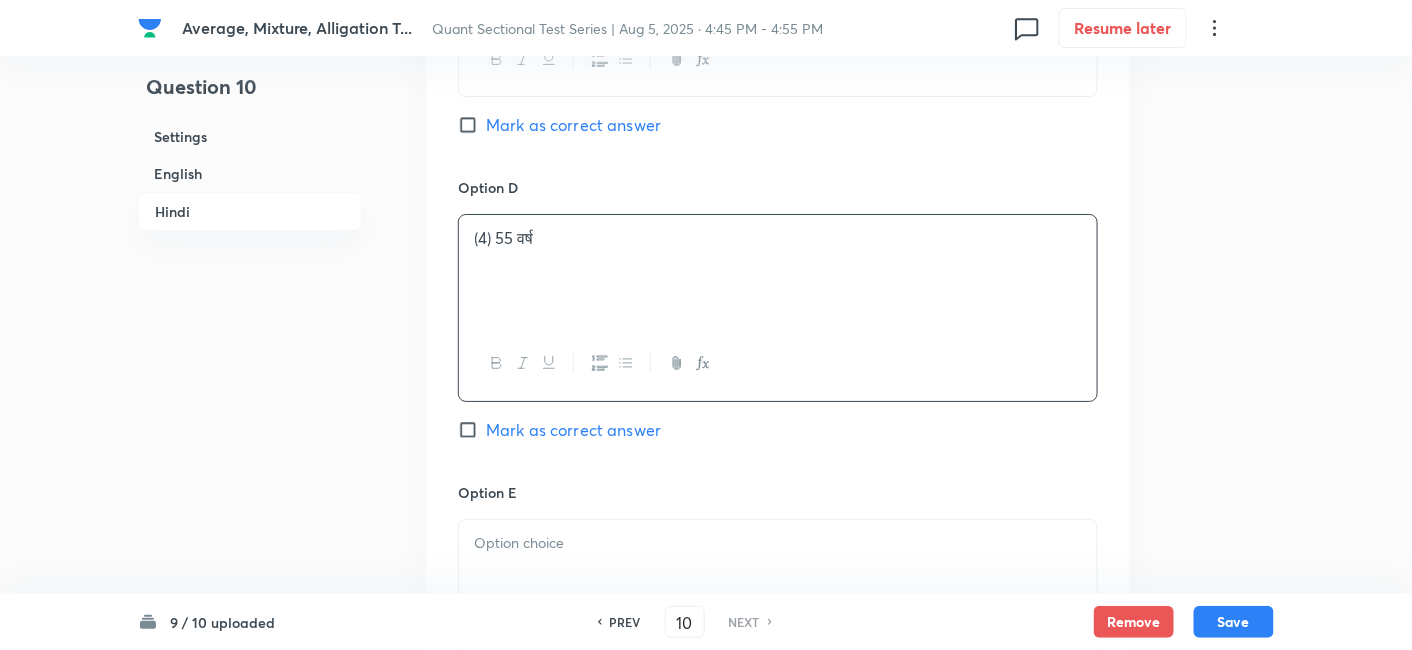 click at bounding box center (778, 576) 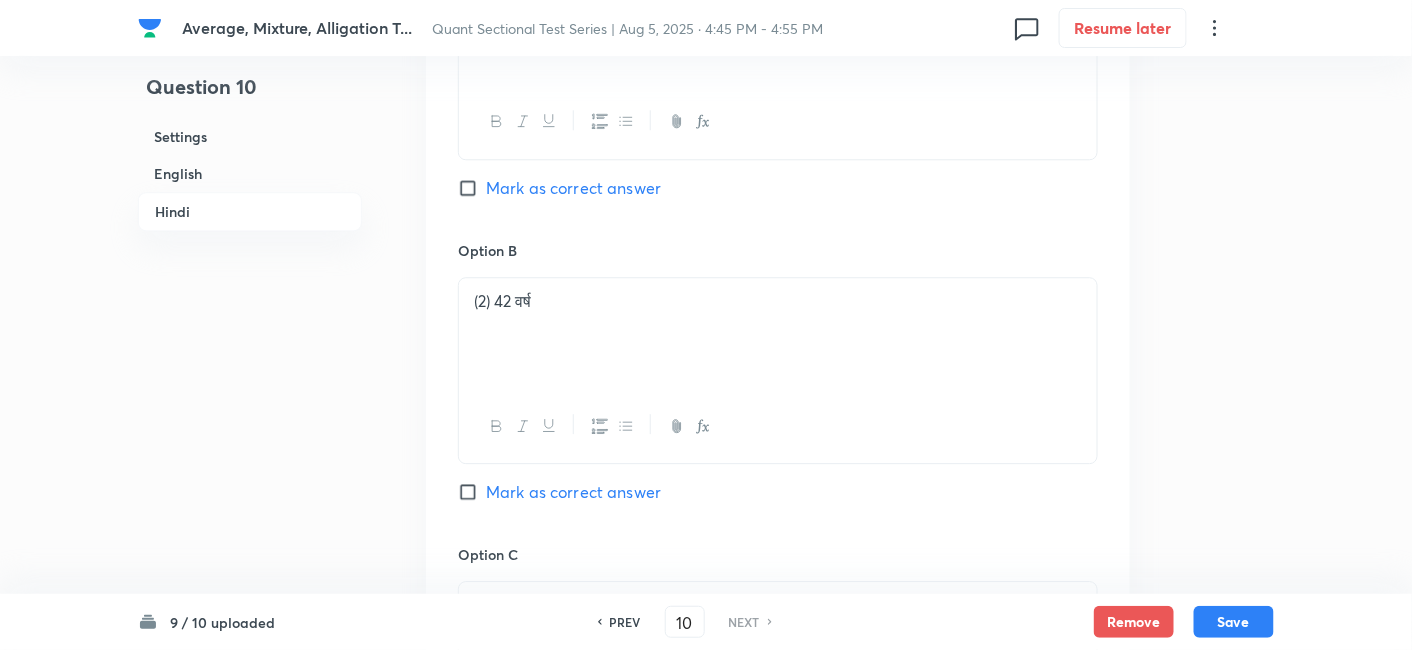 scroll, scrollTop: 3945, scrollLeft: 0, axis: vertical 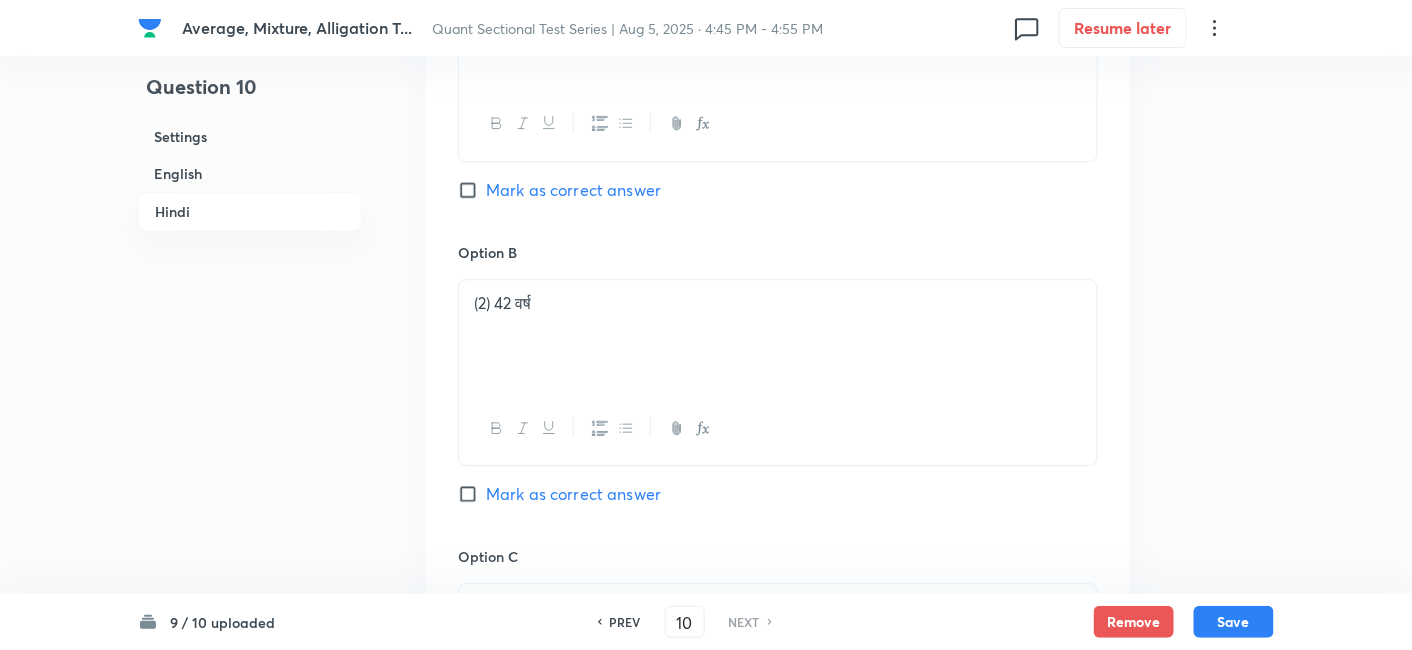 click on "Mark as correct answer" at bounding box center (573, 494) 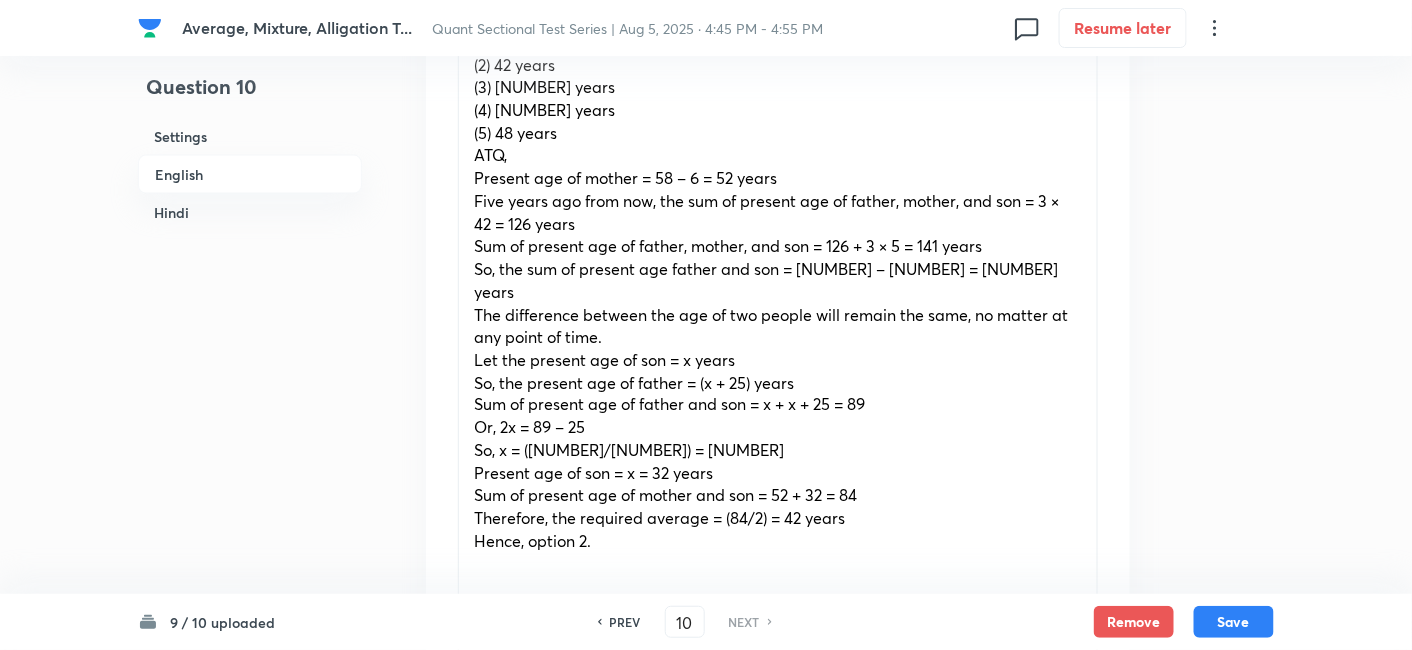 scroll, scrollTop: 791, scrollLeft: 0, axis: vertical 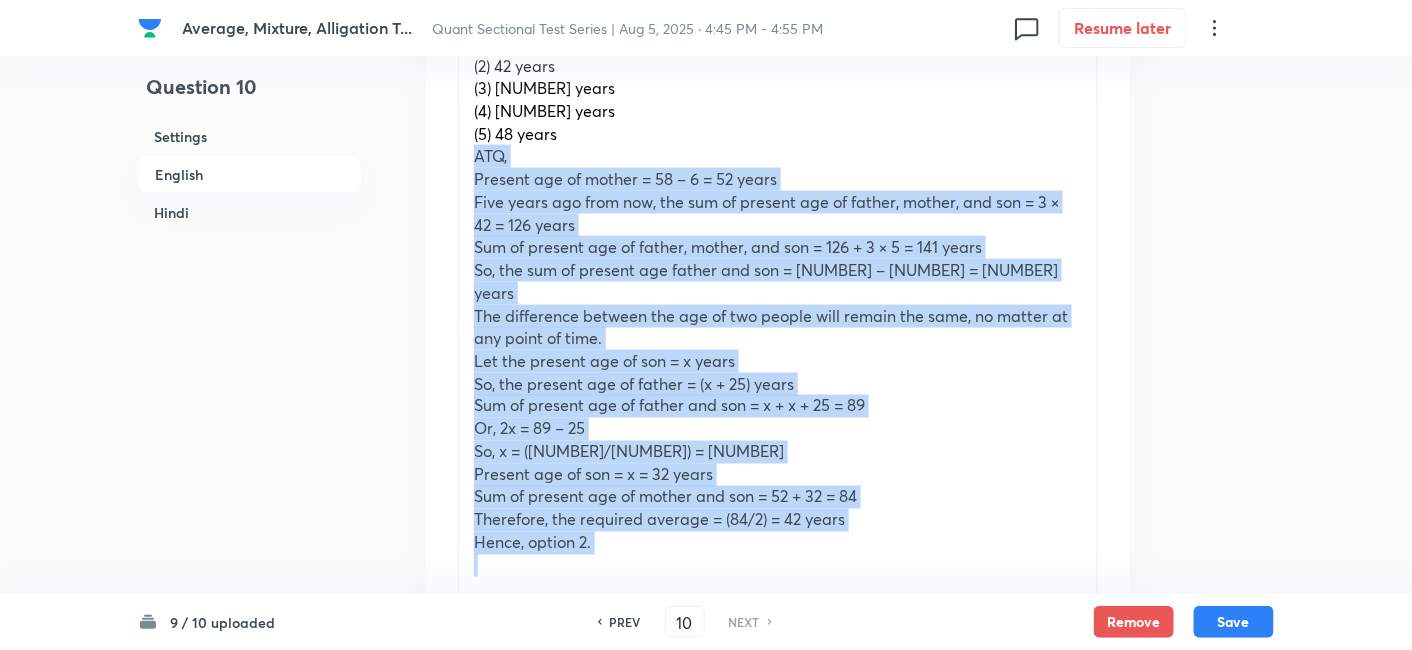 drag, startPoint x: 477, startPoint y: 155, endPoint x: 674, endPoint y: 552, distance: 443.1907 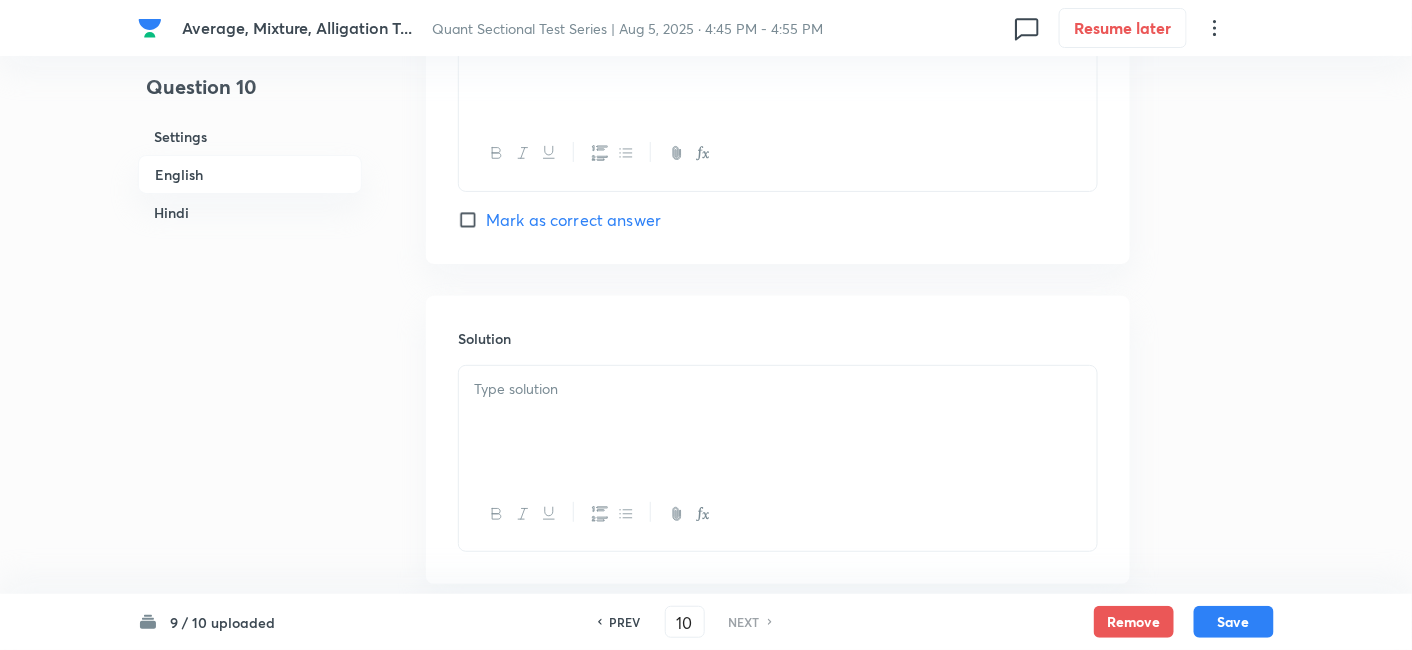scroll, scrollTop: 2445, scrollLeft: 0, axis: vertical 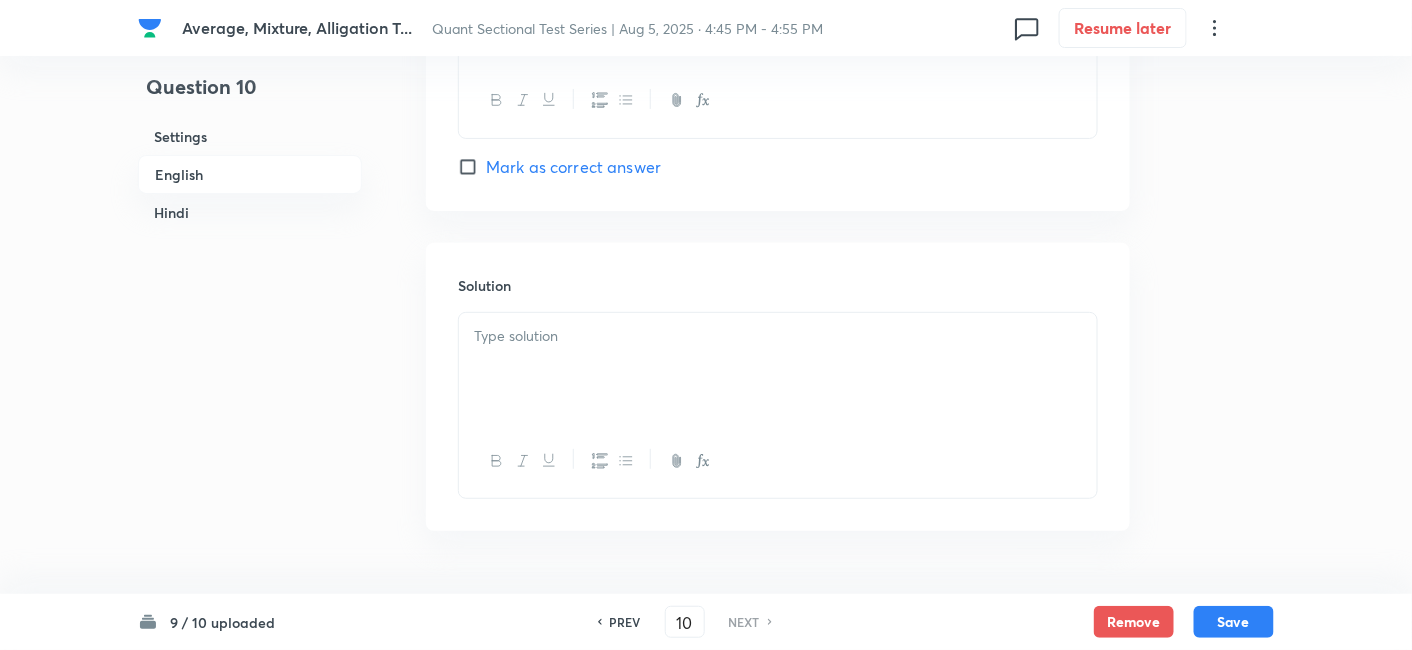 click at bounding box center [778, 336] 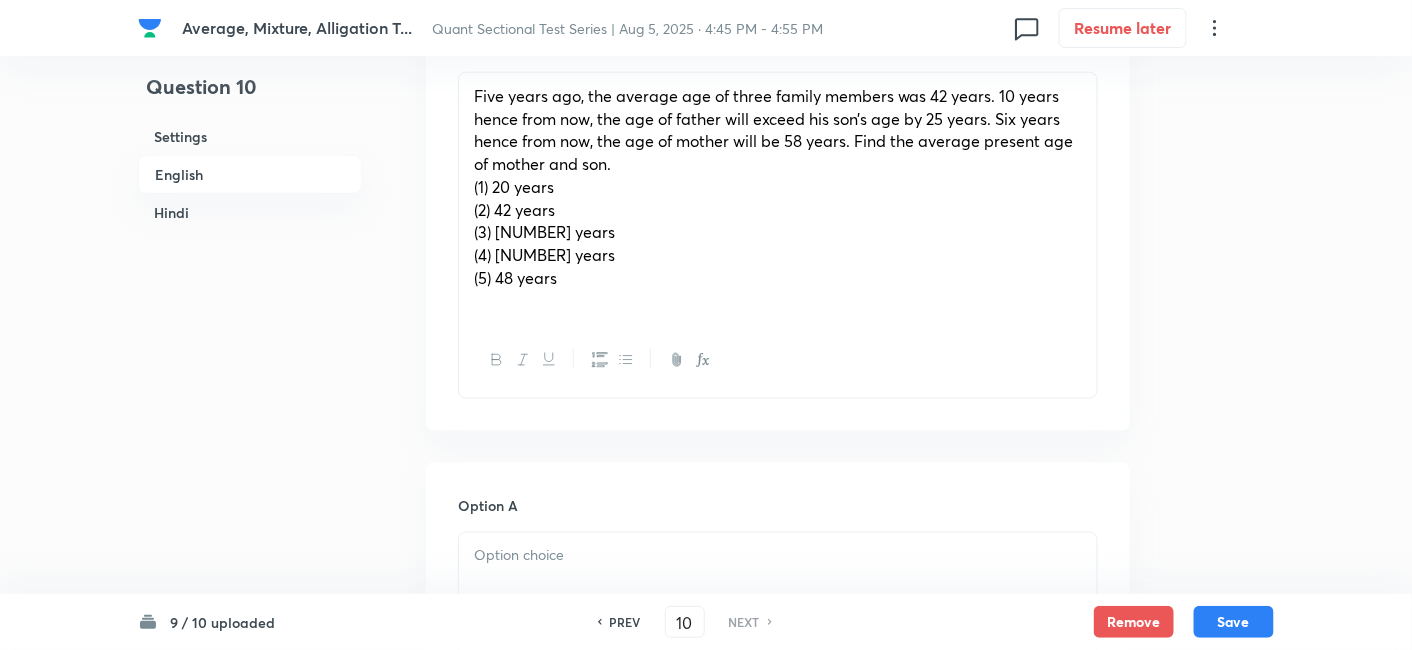 scroll, scrollTop: 634, scrollLeft: 0, axis: vertical 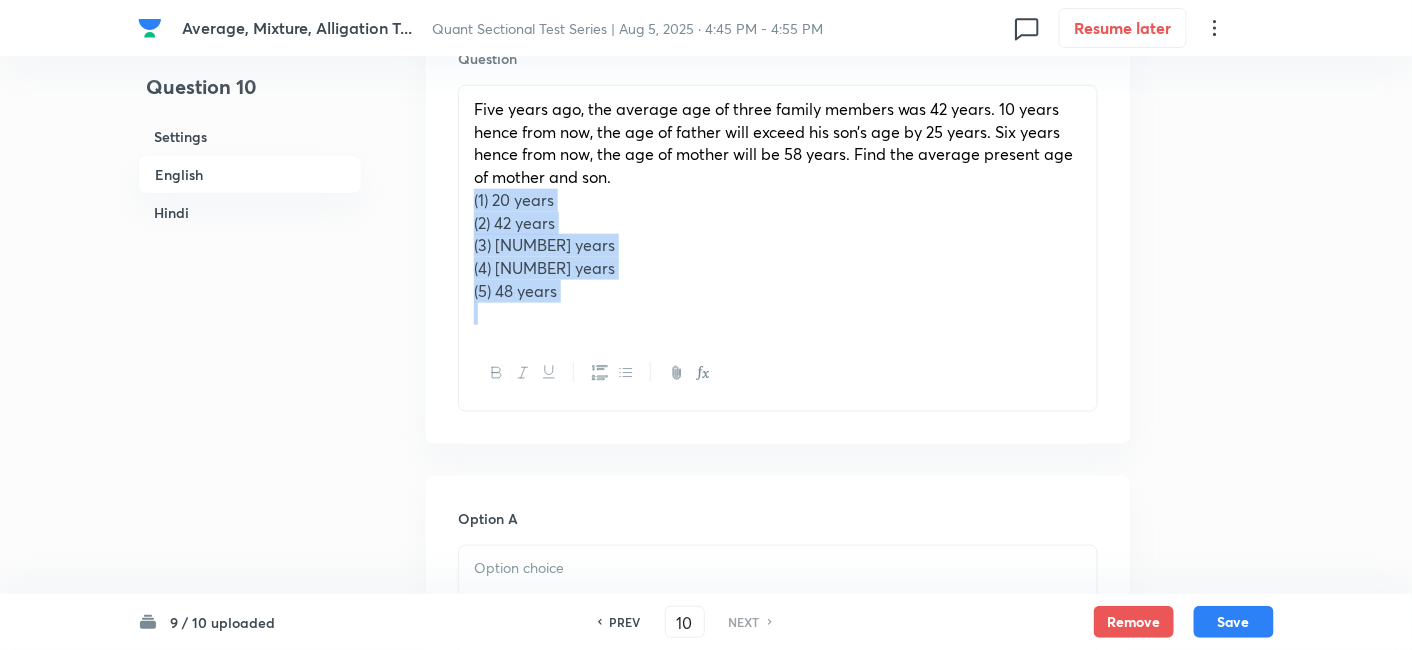 drag, startPoint x: 470, startPoint y: 199, endPoint x: 593, endPoint y: 318, distance: 171.14322 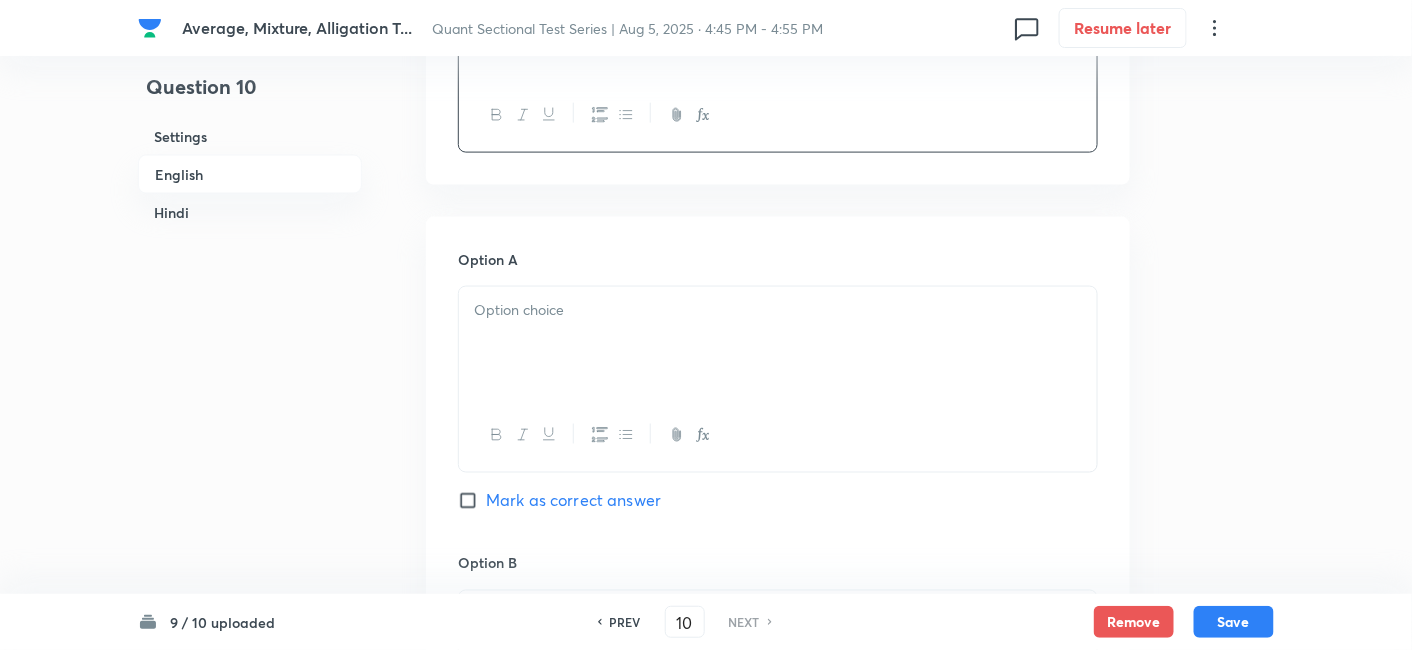 scroll, scrollTop: 780, scrollLeft: 0, axis: vertical 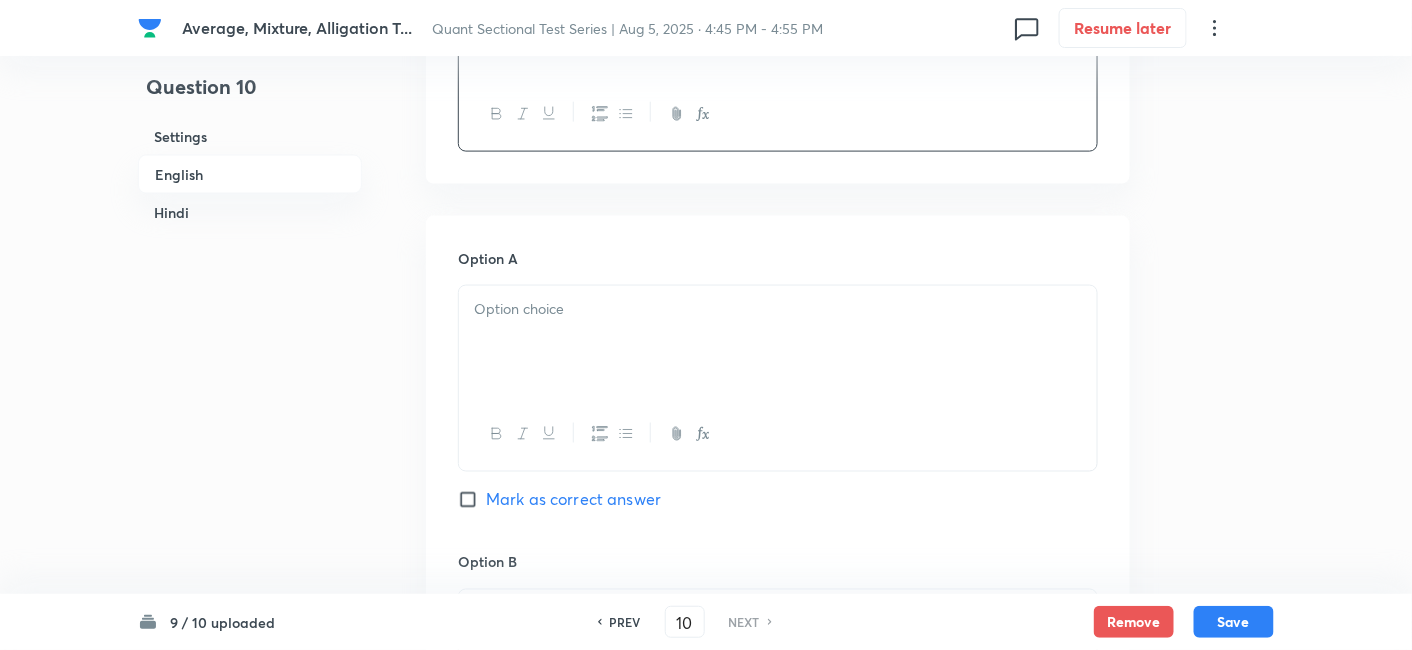 click at bounding box center [778, 309] 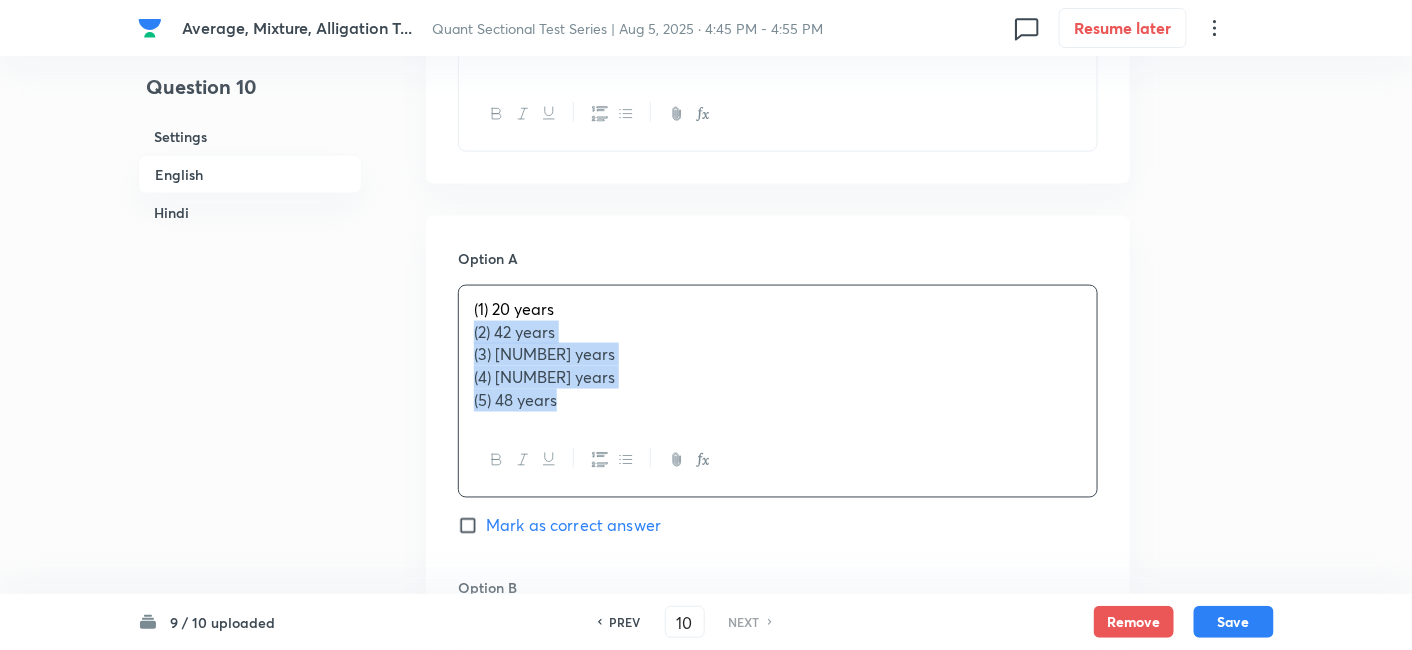 drag, startPoint x: 465, startPoint y: 324, endPoint x: 669, endPoint y: 474, distance: 253.21138 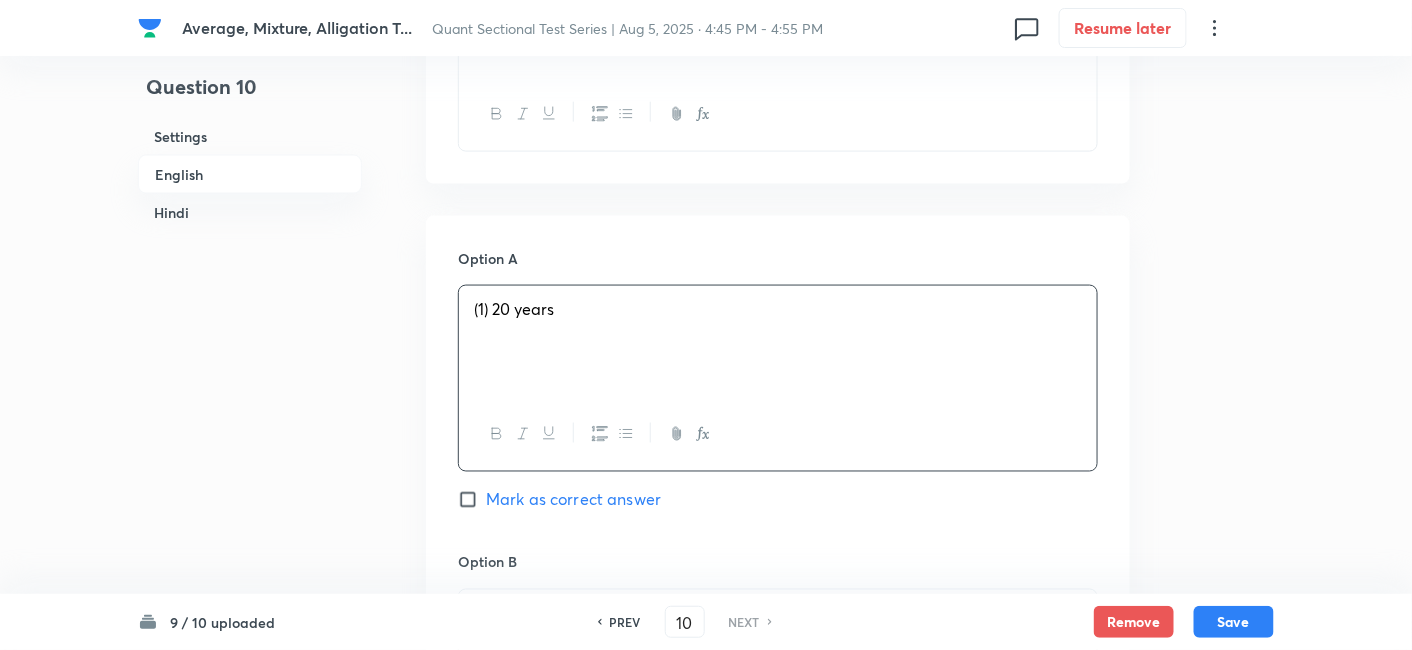scroll, scrollTop: 1010, scrollLeft: 0, axis: vertical 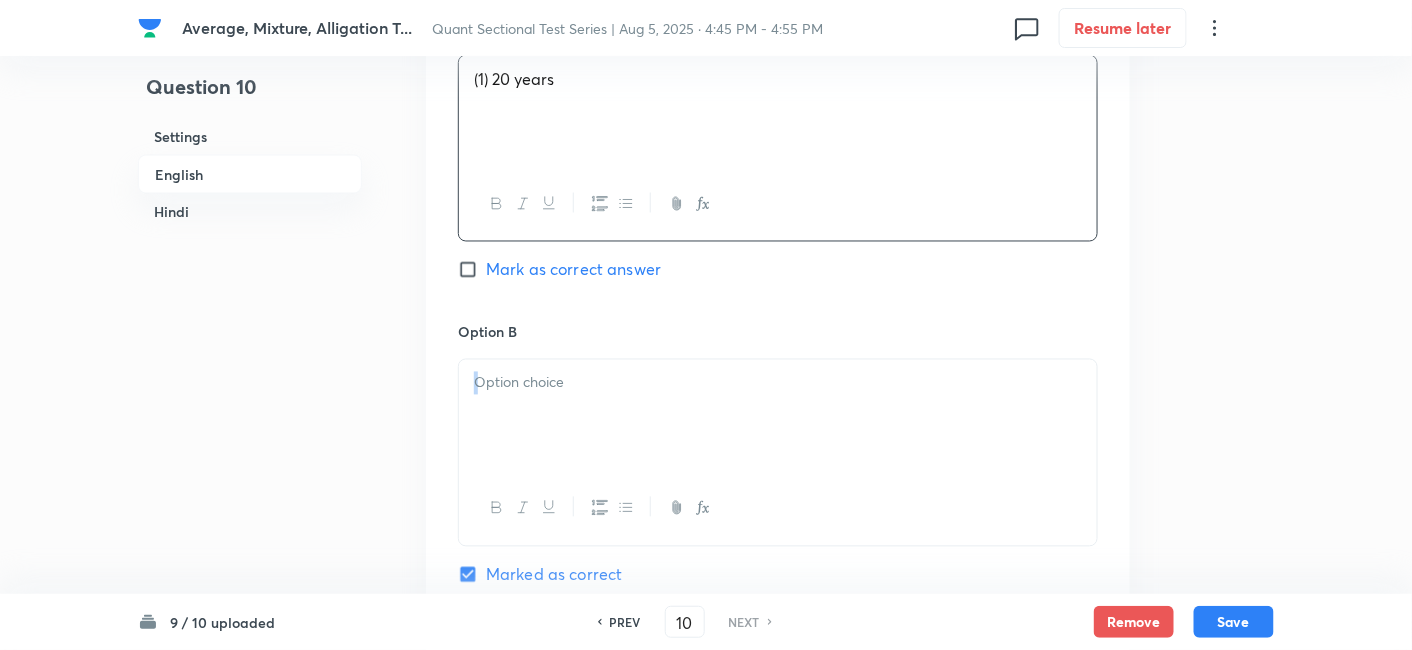 drag, startPoint x: 669, startPoint y: 474, endPoint x: 591, endPoint y: 415, distance: 97.80082 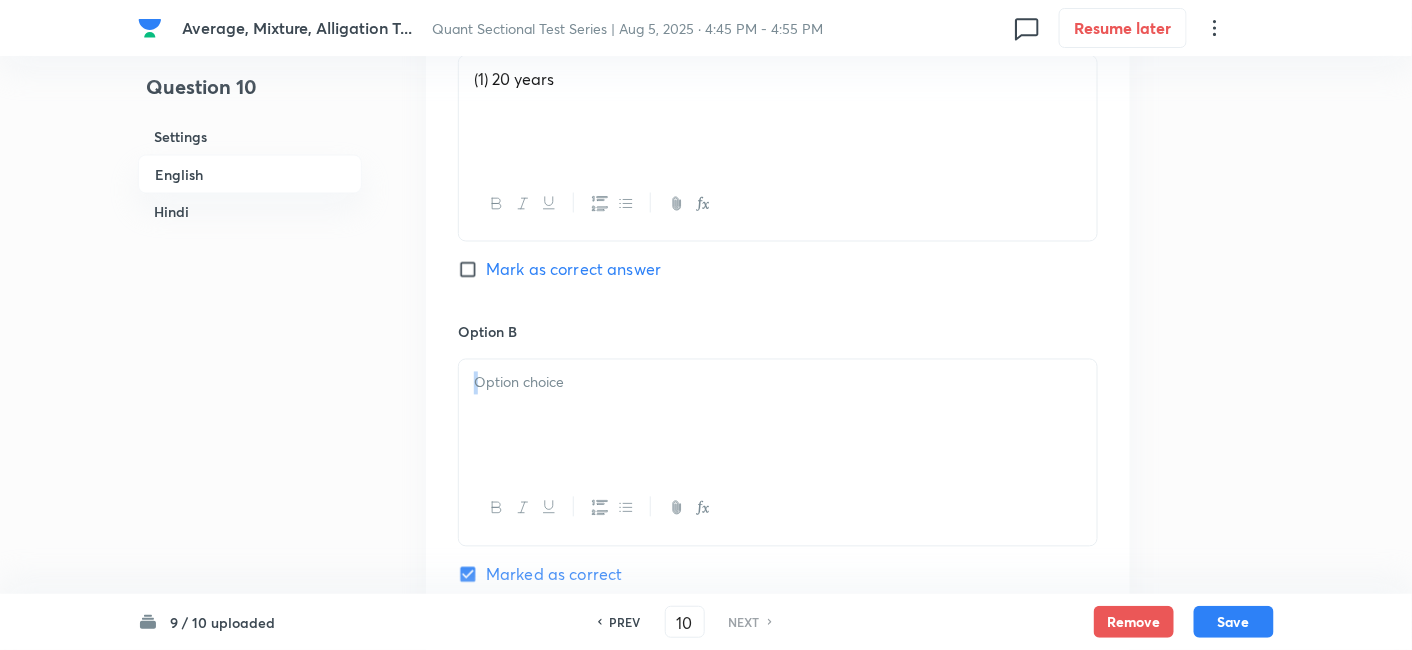 click at bounding box center (778, 416) 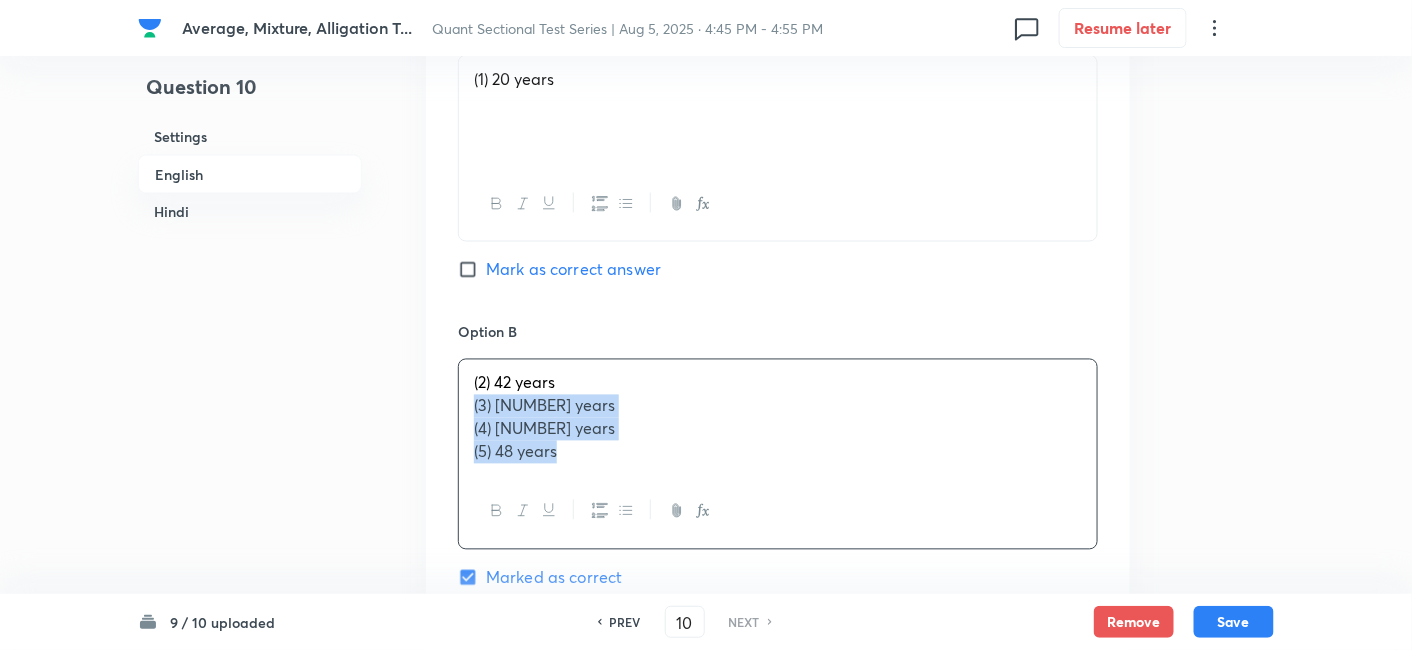drag, startPoint x: 472, startPoint y: 405, endPoint x: 659, endPoint y: 551, distance: 237.2446 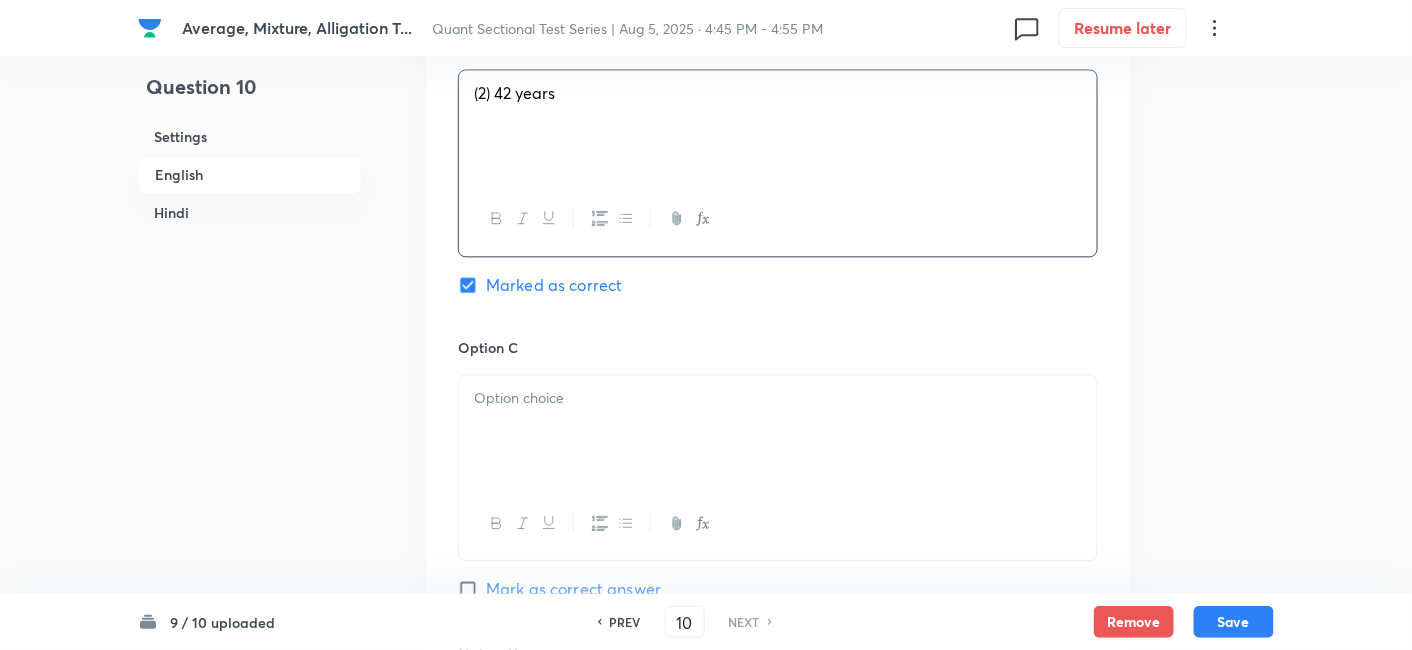 scroll, scrollTop: 1301, scrollLeft: 0, axis: vertical 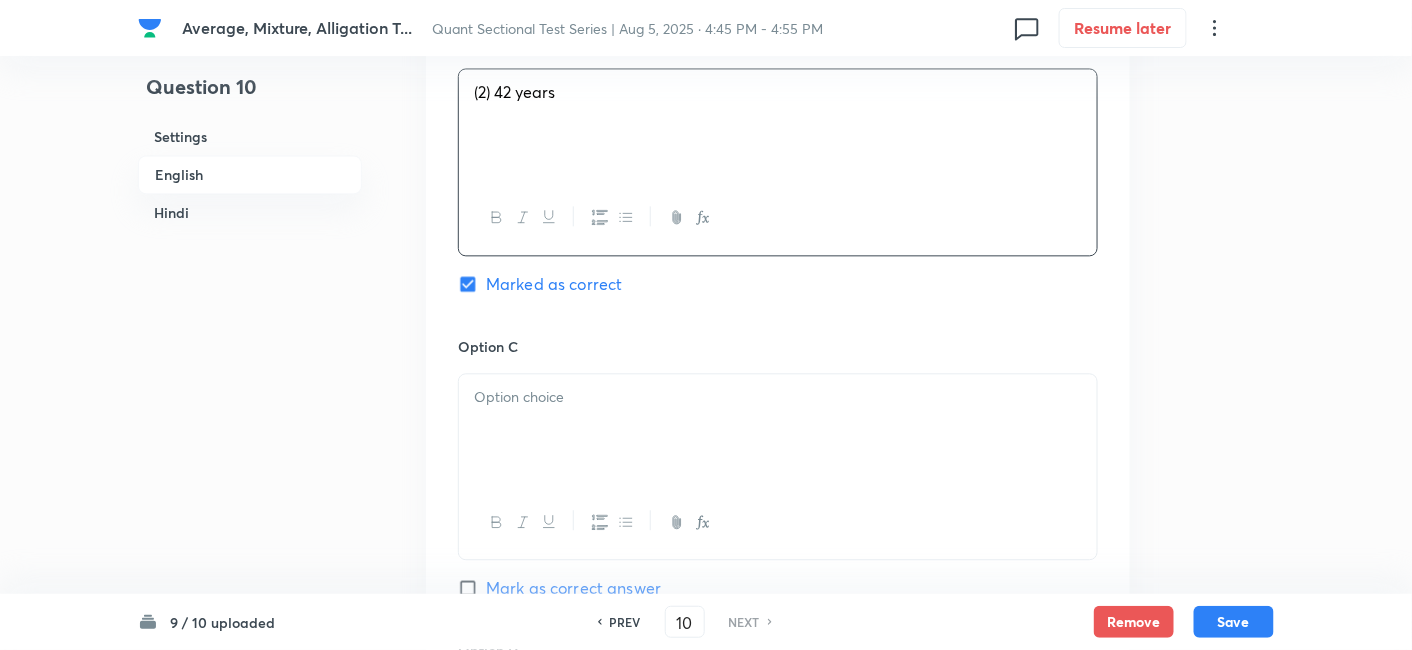 click at bounding box center [778, 430] 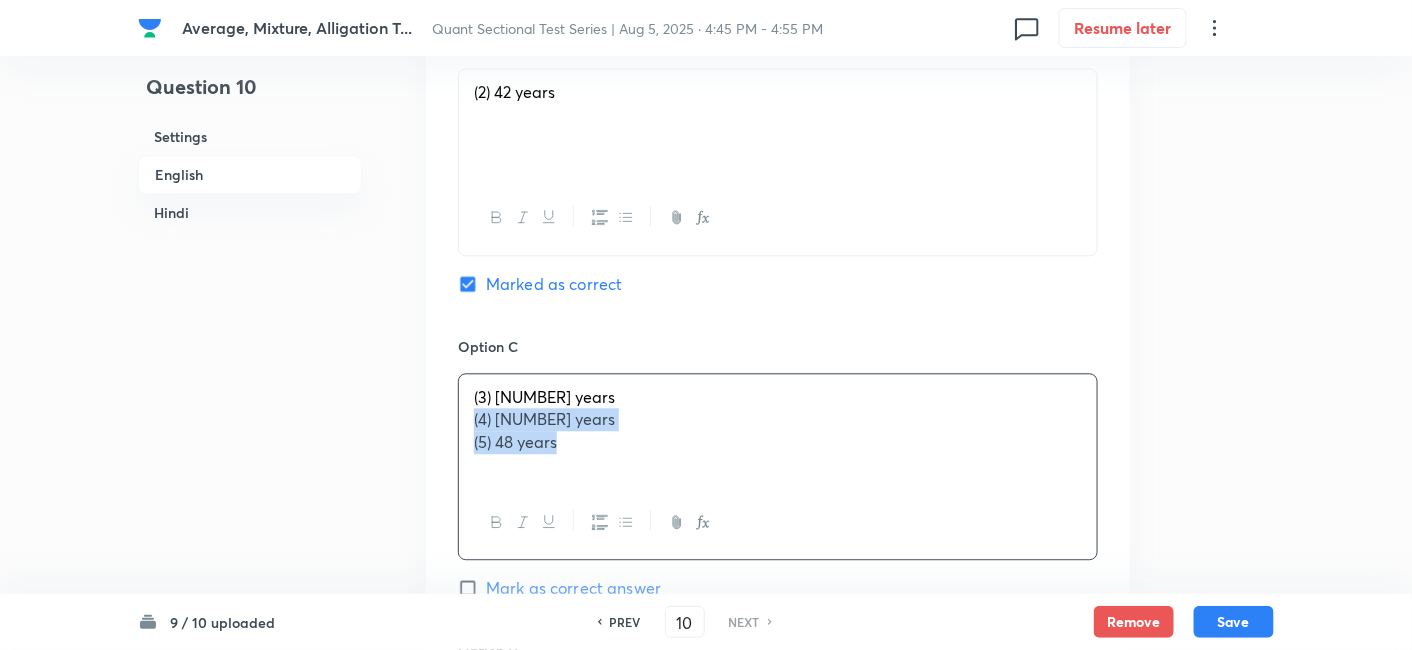 drag, startPoint x: 471, startPoint y: 426, endPoint x: 722, endPoint y: 555, distance: 282.20914 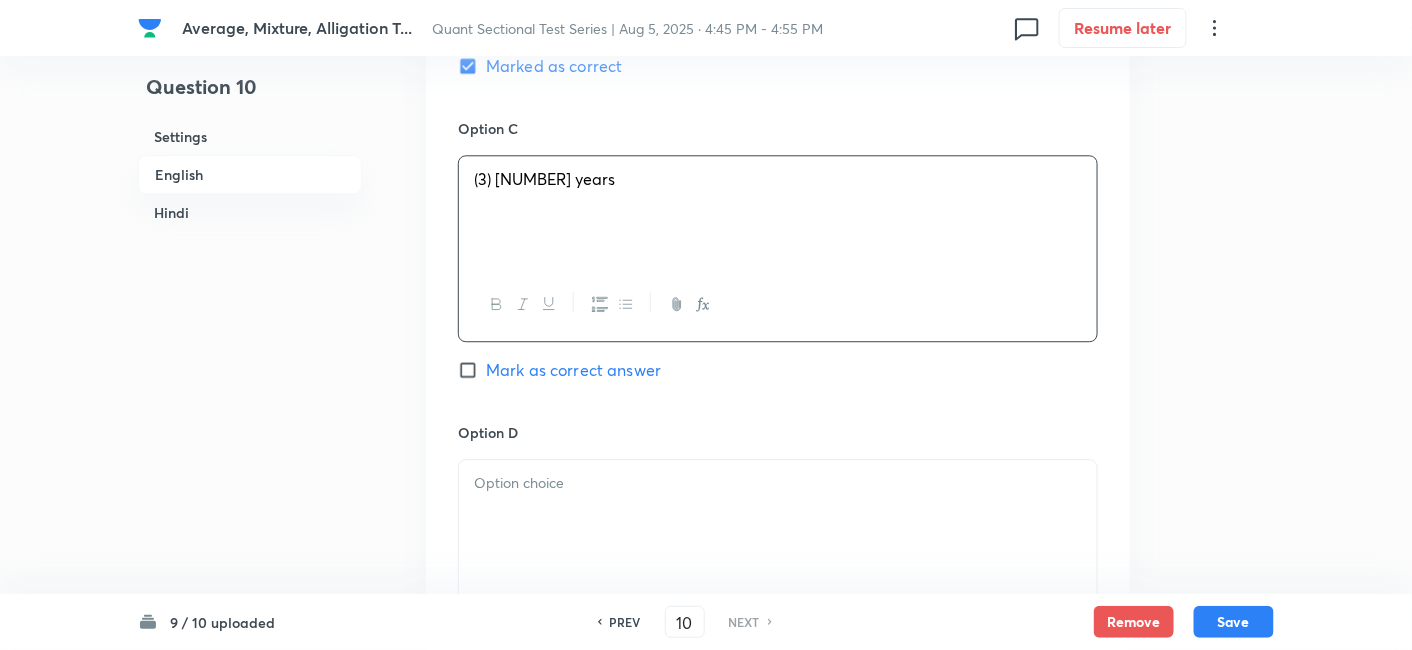 scroll, scrollTop: 1520, scrollLeft: 0, axis: vertical 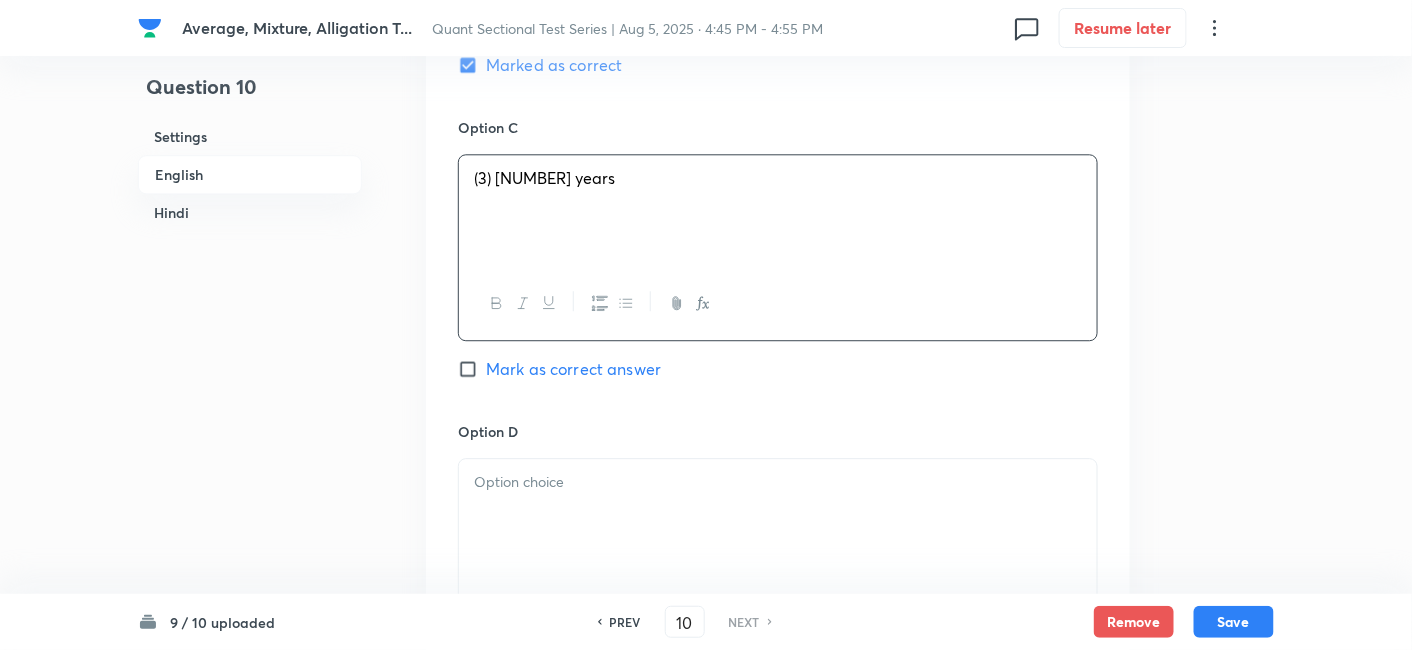 click at bounding box center [778, 482] 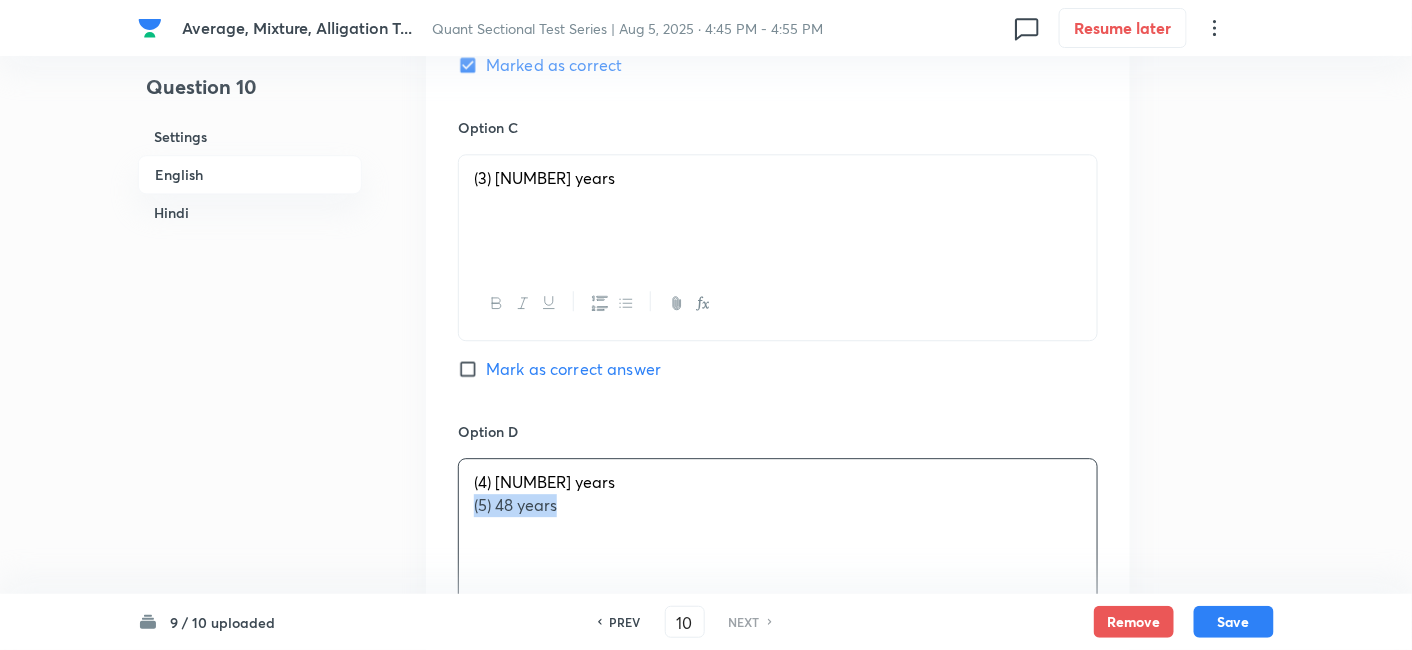 drag, startPoint x: 471, startPoint y: 503, endPoint x: 693, endPoint y: 546, distance: 226.12607 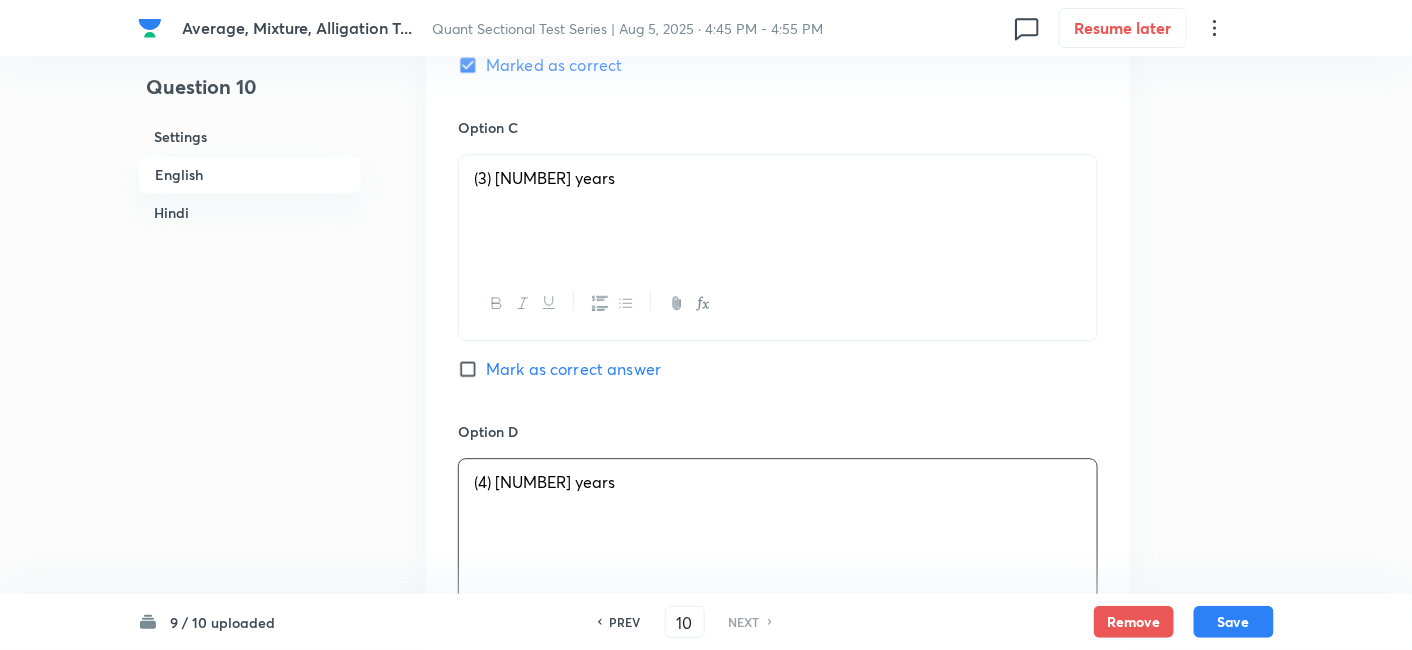 scroll, scrollTop: 1820, scrollLeft: 0, axis: vertical 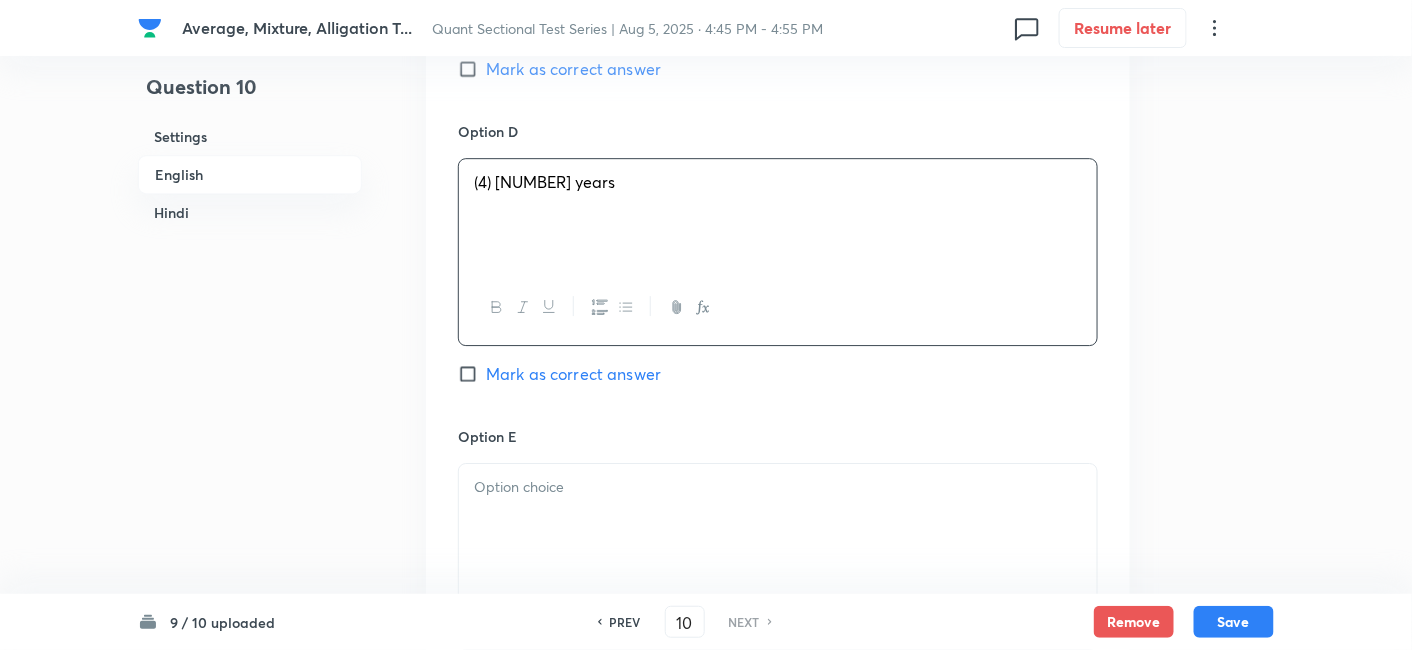 click at bounding box center [778, 520] 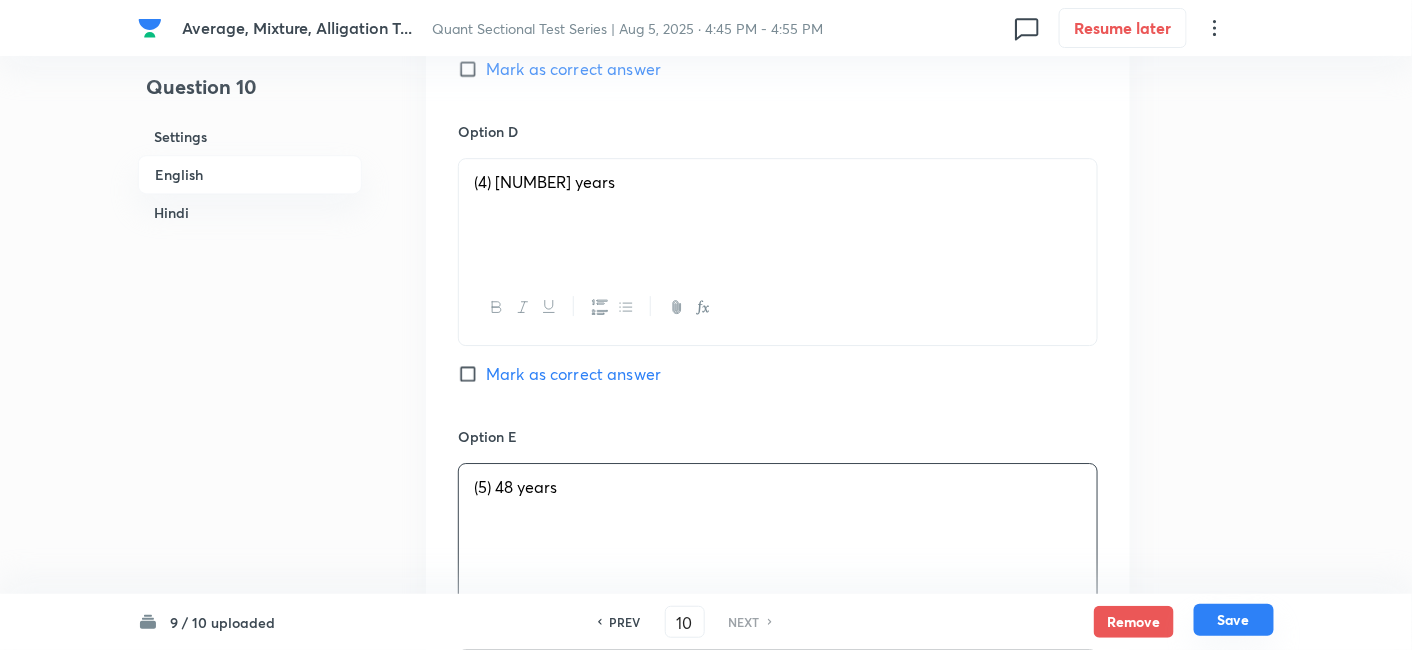 click on "Save" at bounding box center [1234, 620] 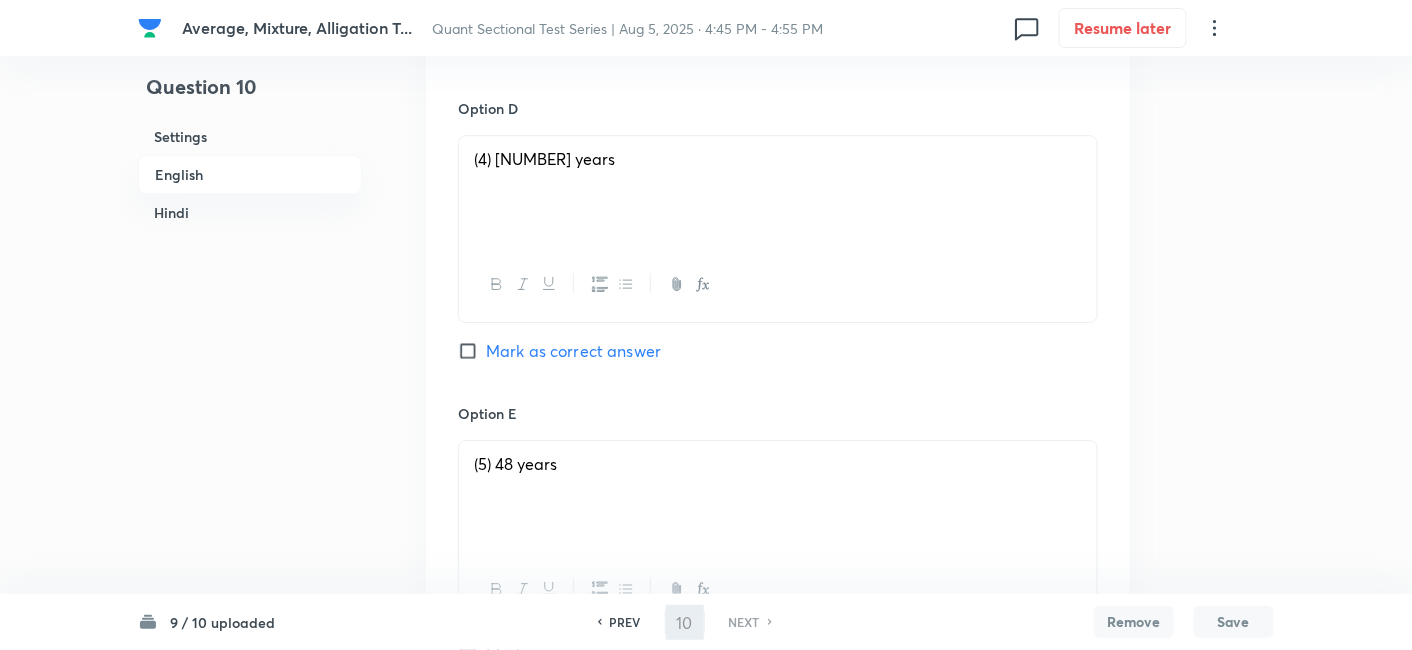 checkbox on "false" 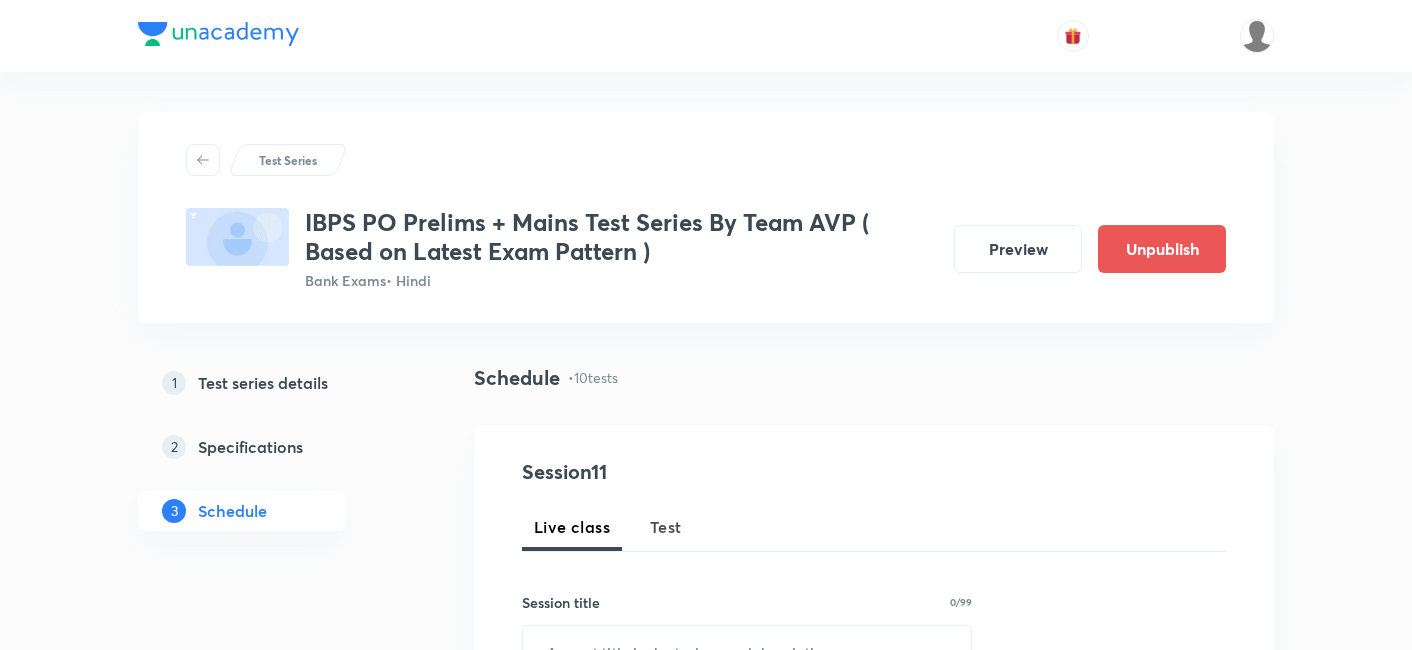 scroll, scrollTop: 2456, scrollLeft: 0, axis: vertical 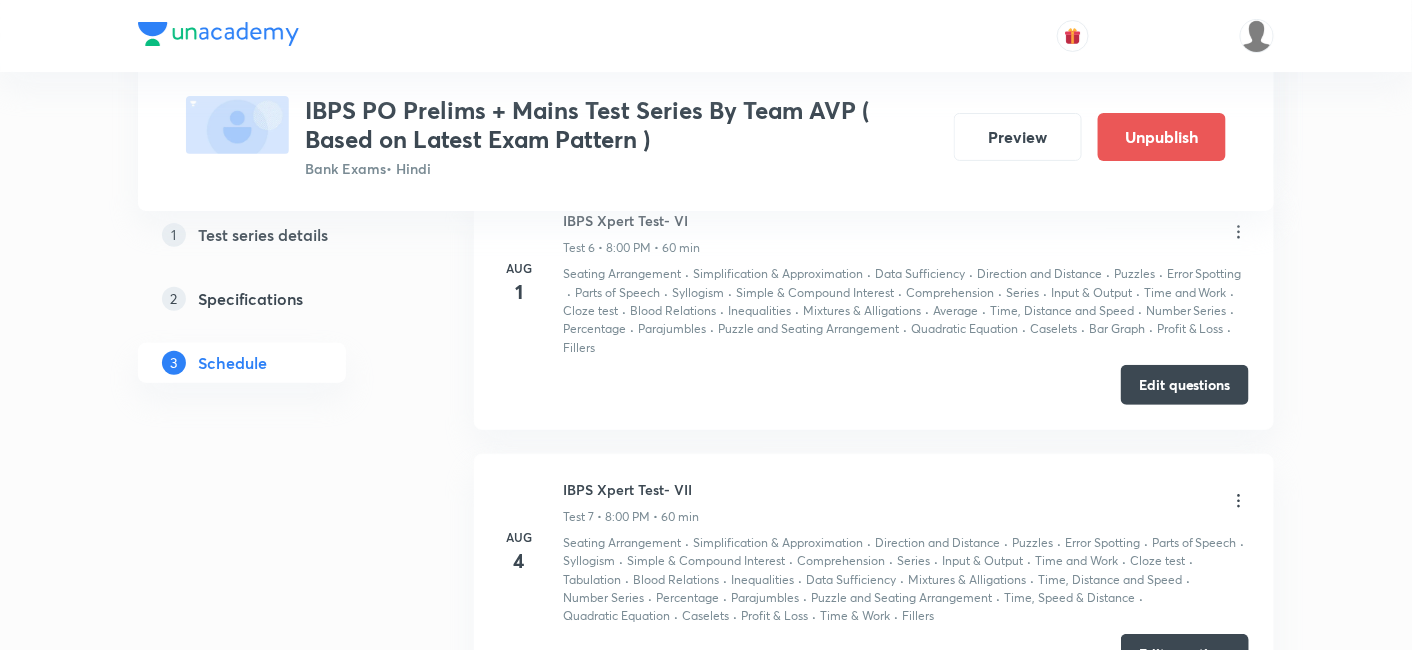 click on "Test Series IBPS PO Prelims + Mains Test Series By Team AVP ( Based on Latest Exam Pattern ) Bank Exams  • Hindi Preview Unpublish 1 Test series details 2 Specifications 3 Schedule Schedule •  10  tests Session  11 Live class Test Session title 0/99 ​ Schedule for [DATE], [TIME] ​ Duration (in minutes) ​ Educator Select an educator Sub-concepts ​ Add Cancel [MONTH] [DAY] IBPS Xpert Test- I Test 1 • [TIME] • 60 min Direction and Distance · Puzzles · Error Spotting · Parts of Speech · Comprehension · Input & Output · Time and Work · Cloze test · Tabulation · Blood Relations · Inequalities · Data Sufficiency · Simplification · Average · Time, Distance and Speed · Number Series · Percentage · Parajumbles · Puzzle and Seating Arrangement · Quadratic Equation · Coding & Decoding · Caselets · Profit Loss · Bar Graph Edit questions [MONTH] [DAY] IBPS Xpert Test- II Test 2 • [TIME] • 60 min Data Sufficiency · Direction and Distance · Puzzles · Error Spotting · Parts of Speech 1" at bounding box center [706, -479] 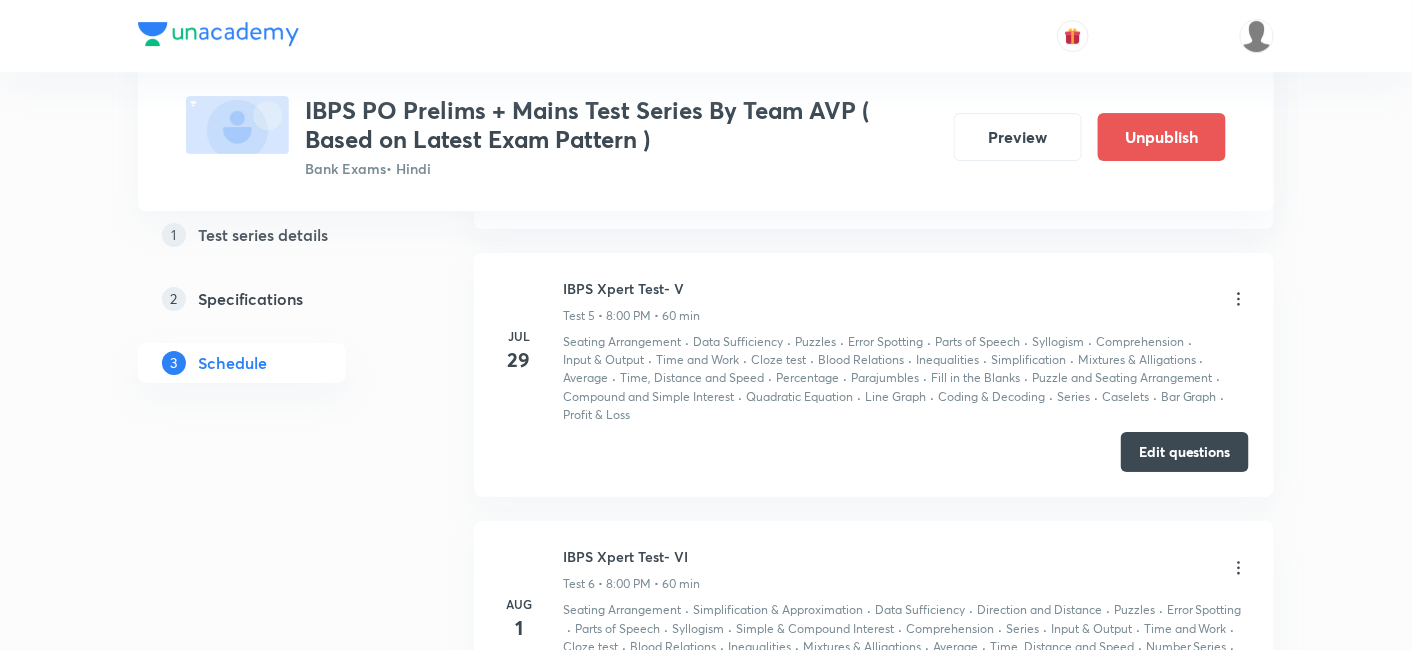 scroll, scrollTop: 2117, scrollLeft: 0, axis: vertical 